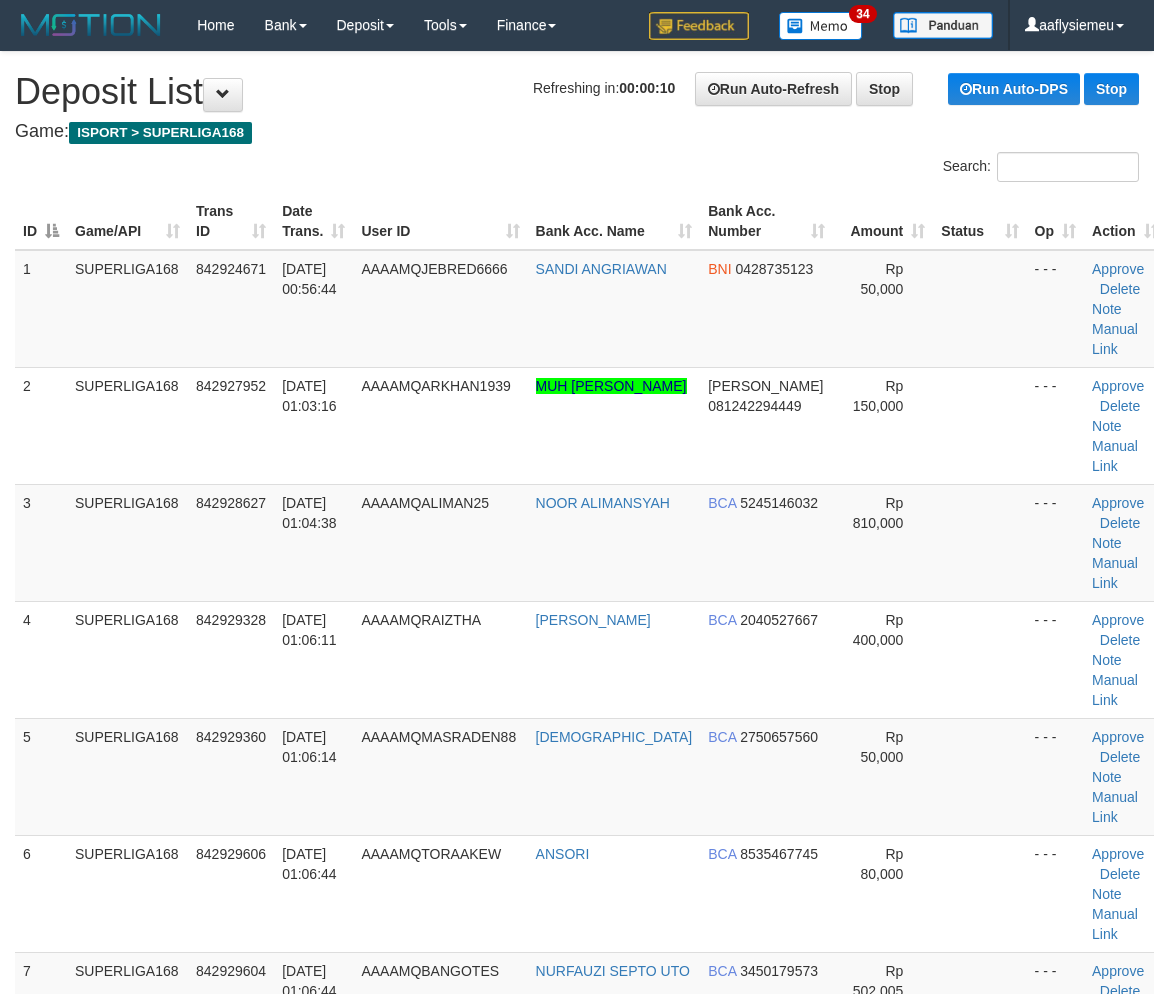 scroll, scrollTop: 0, scrollLeft: 0, axis: both 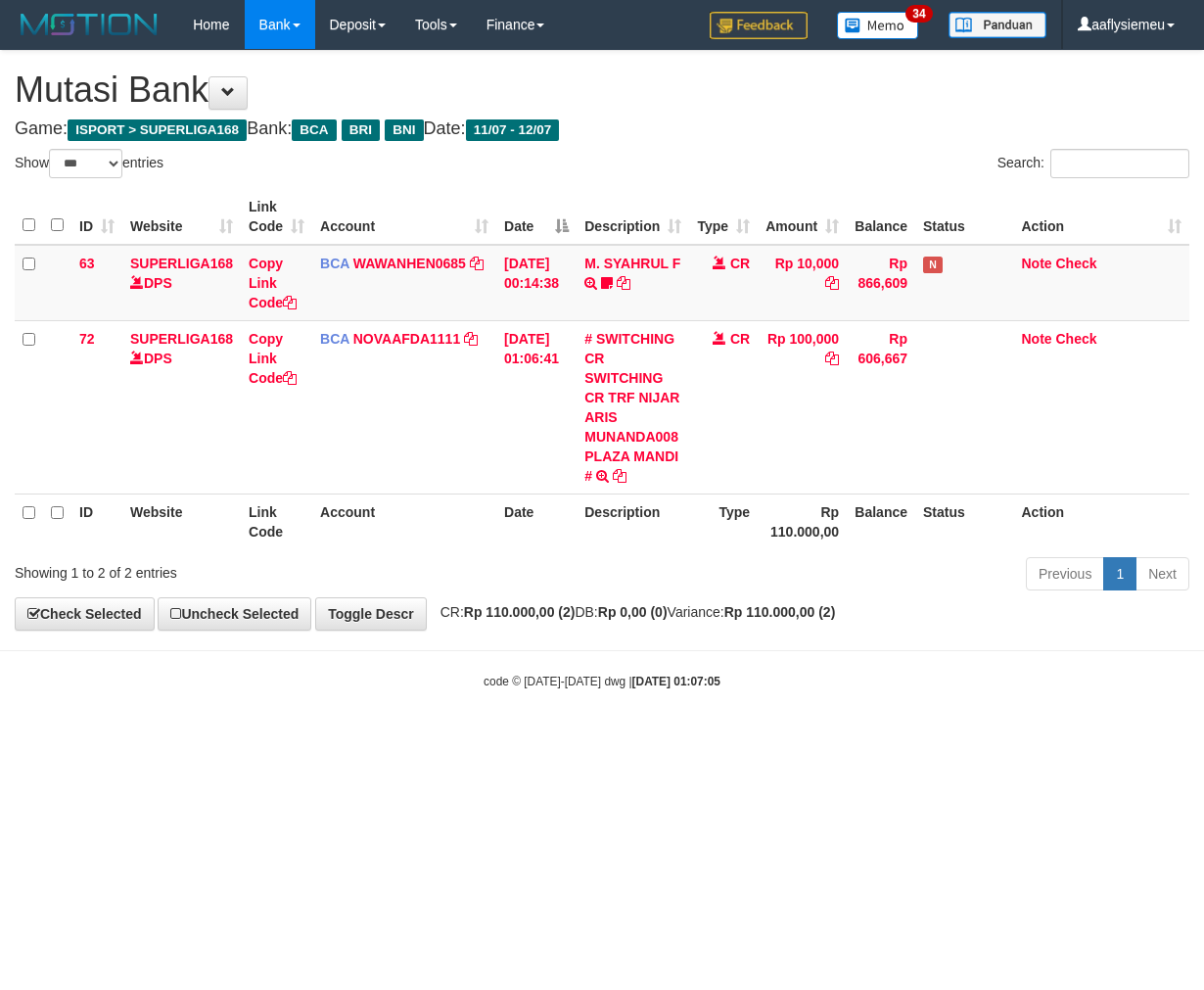 select on "***" 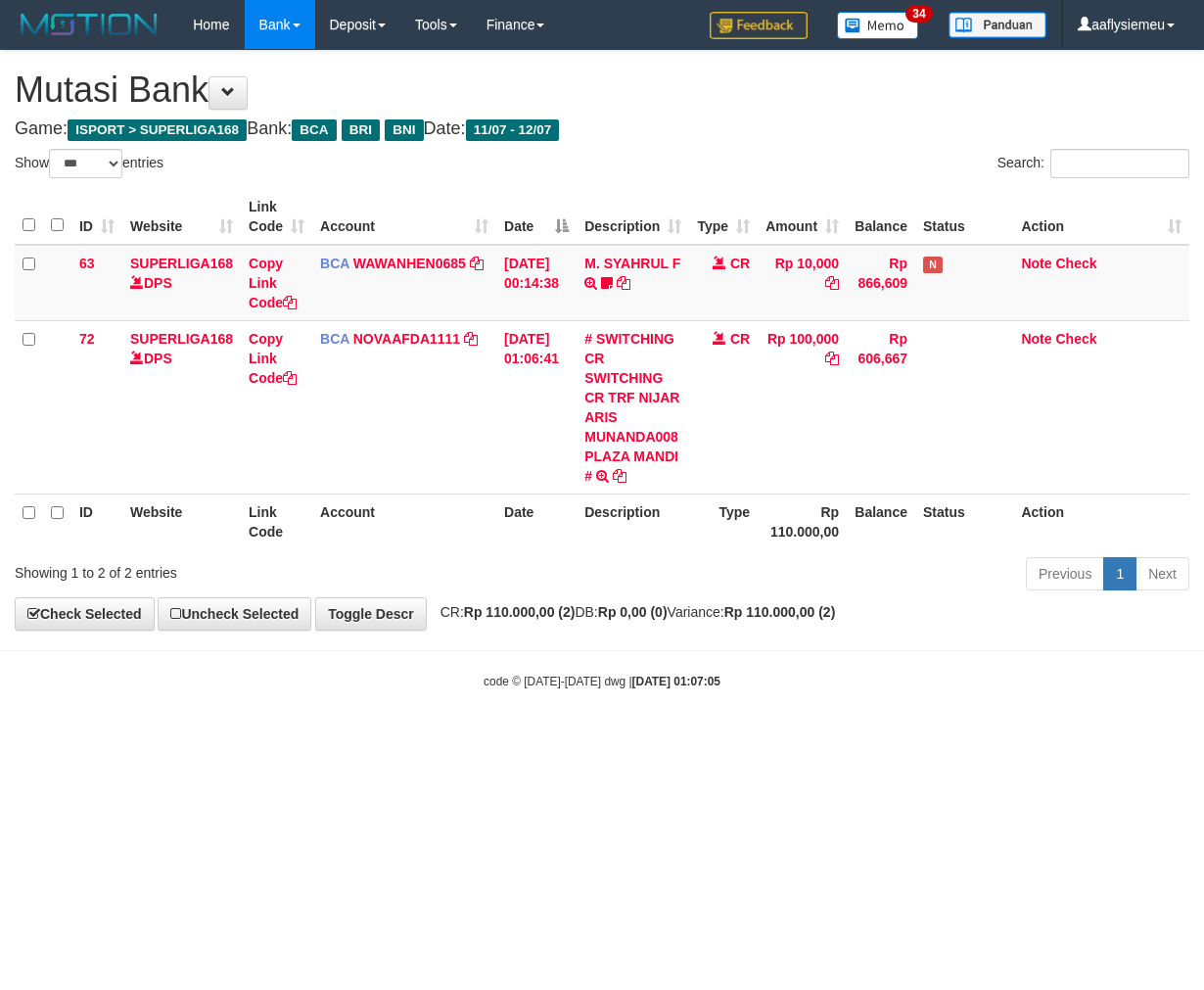 scroll, scrollTop: 0, scrollLeft: 0, axis: both 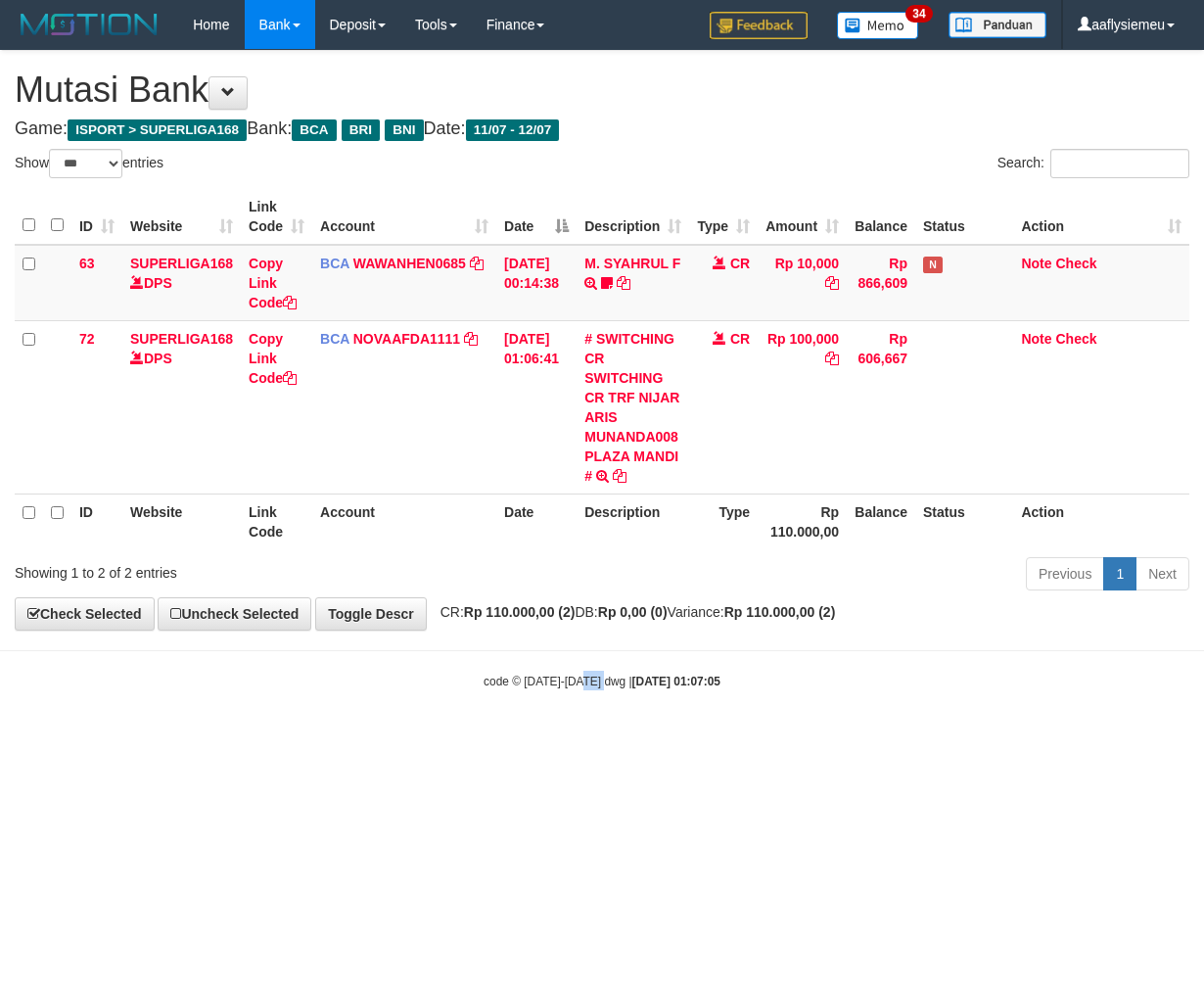 click on "Toggle navigation
Home
Bank
Account List
Load
By Website
Group
[ISPORT]													SUPERLIGA168
By Load Group (DPS)
34" at bounding box center [602, 369] 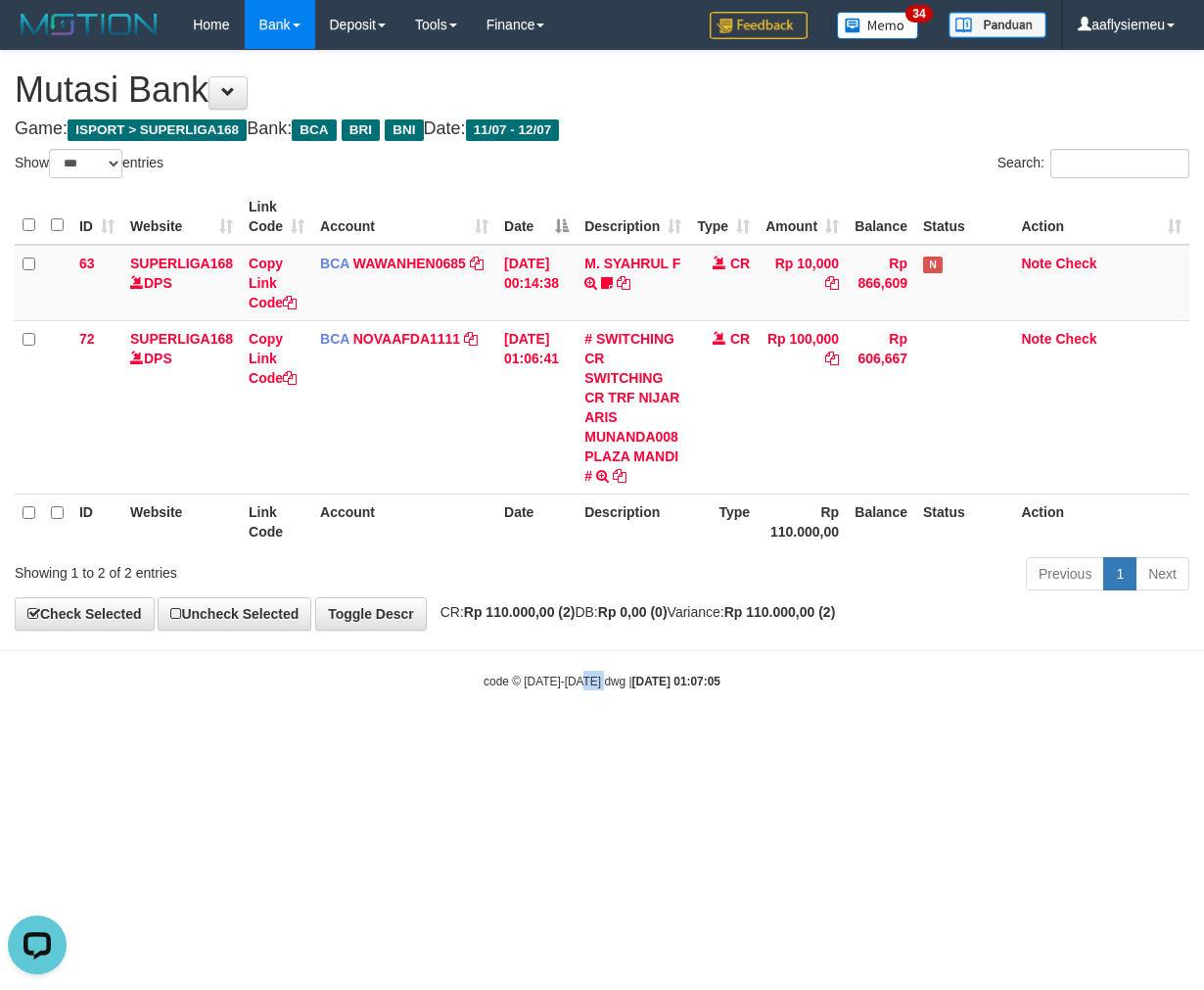 scroll, scrollTop: 0, scrollLeft: 0, axis: both 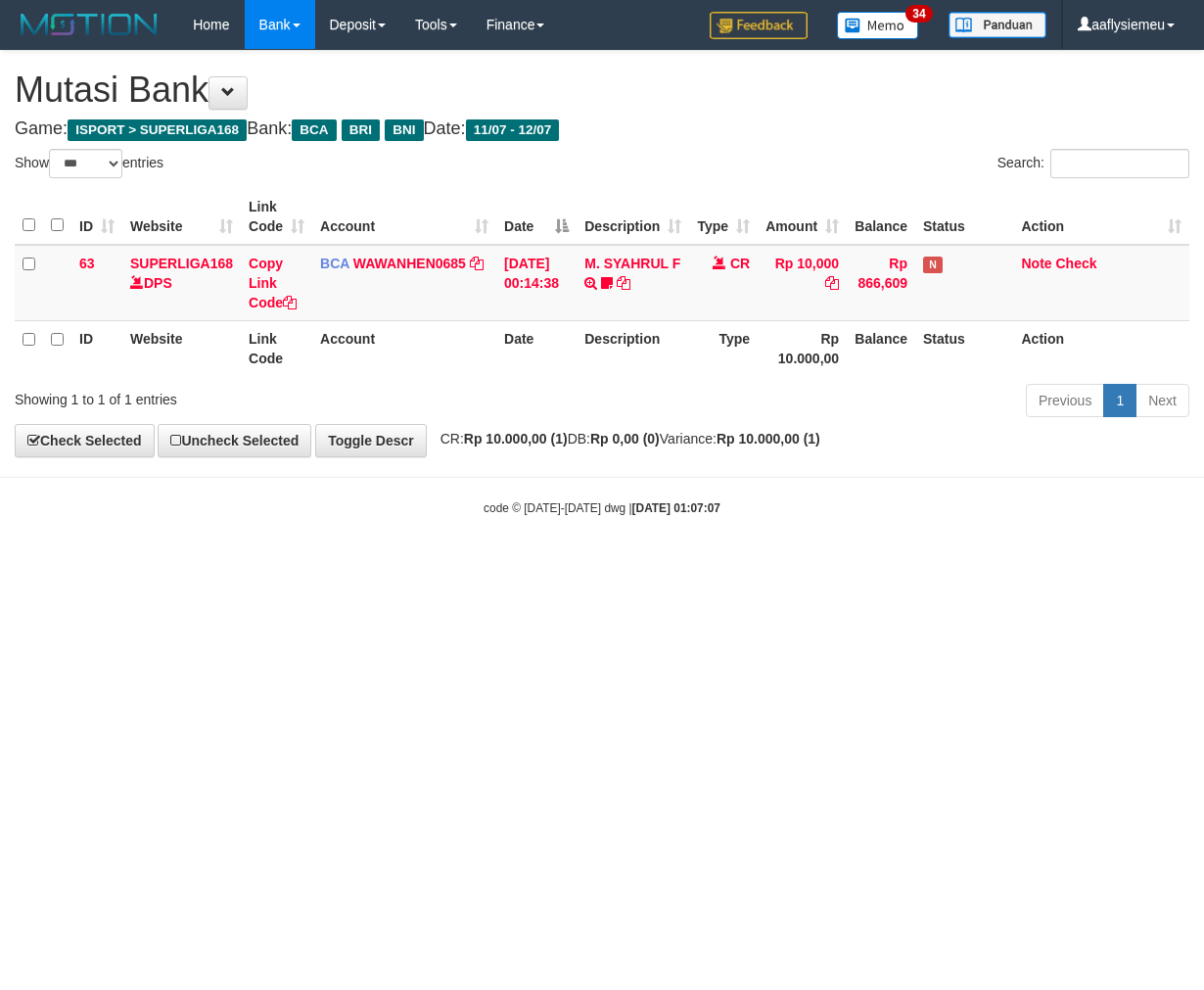 select on "***" 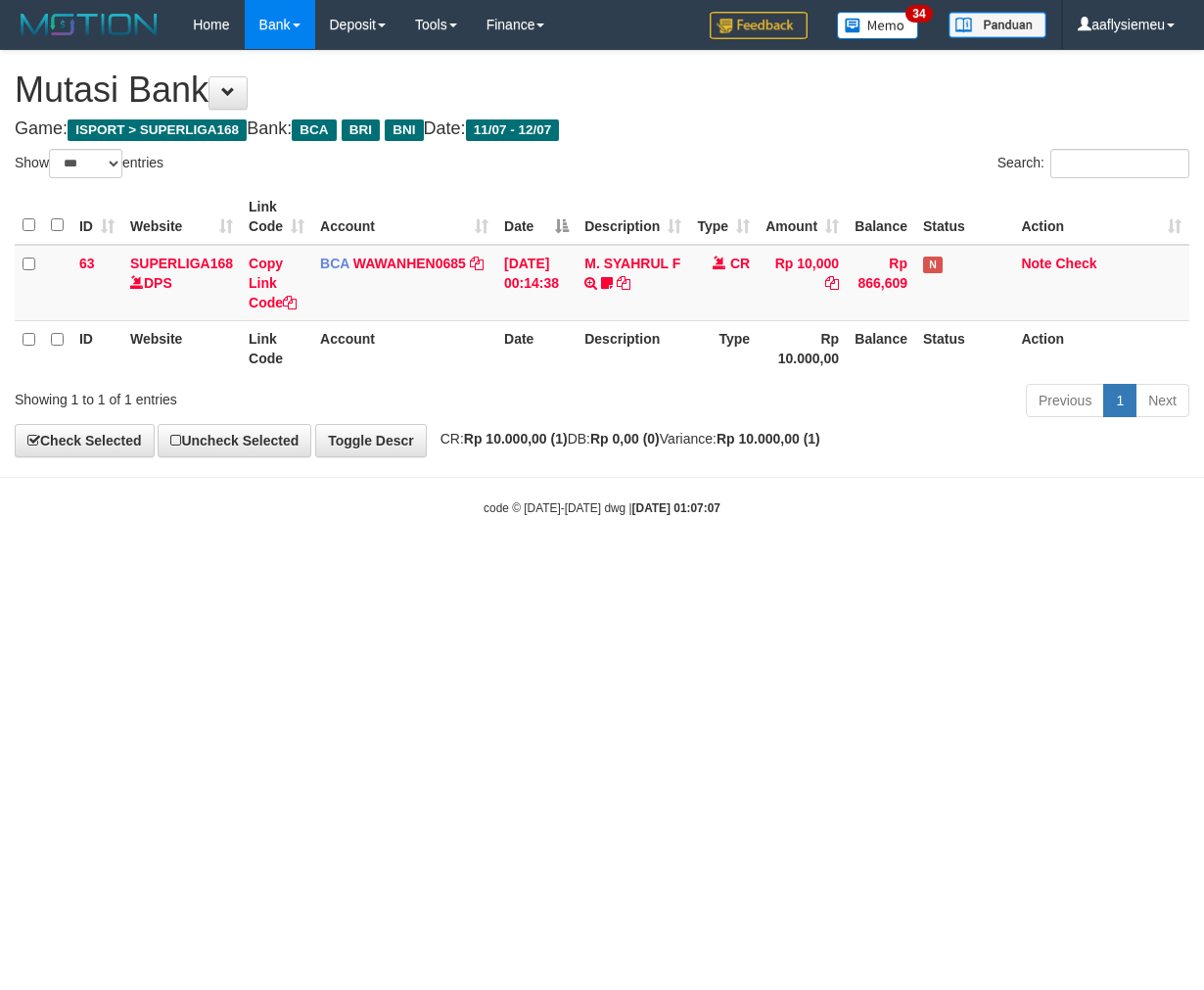 scroll, scrollTop: 0, scrollLeft: 0, axis: both 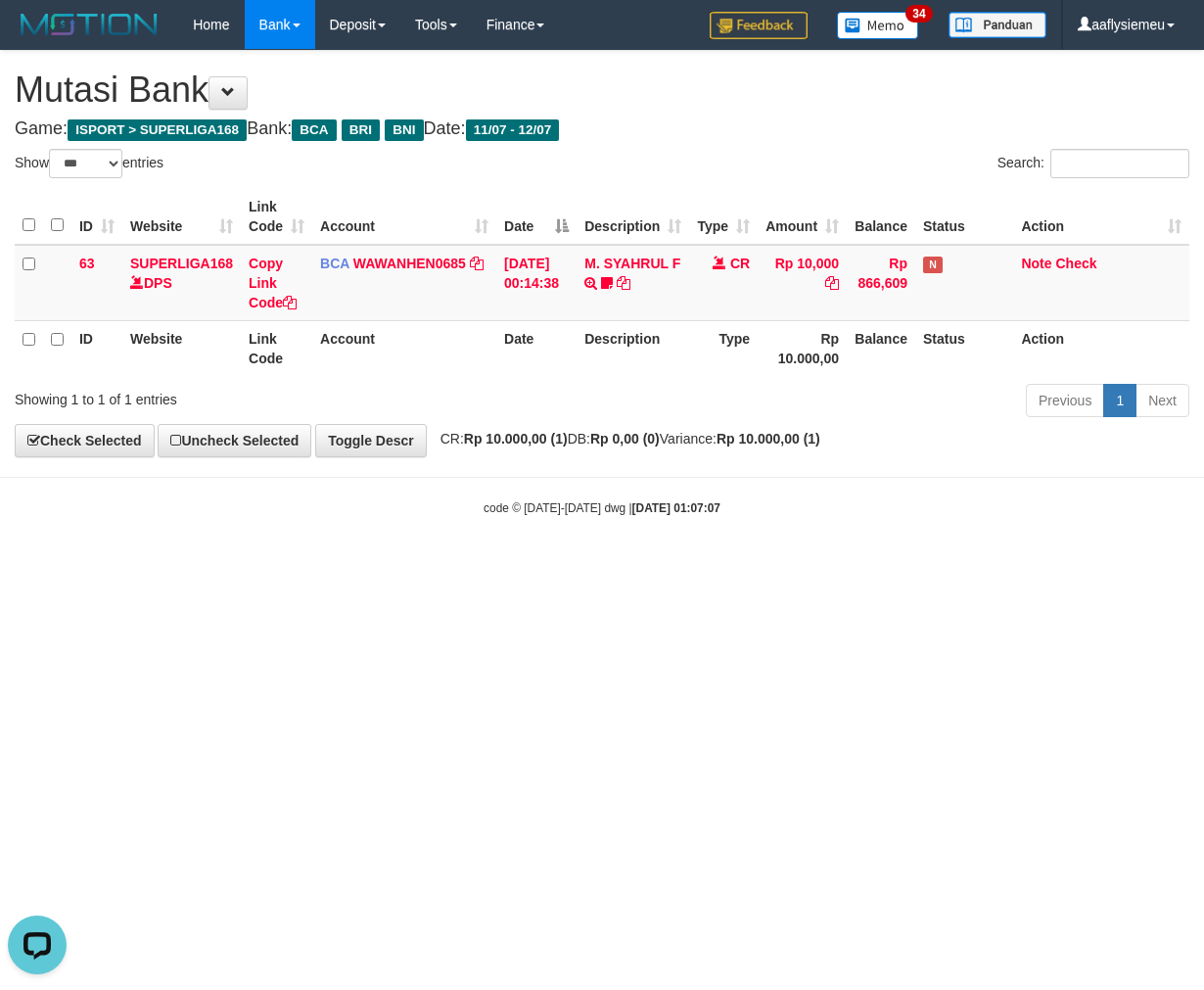 click on "Toggle navigation
Home
Bank
Account List
Load
By Website
Group
[ISPORT]													SUPERLIGA168
By Load Group (DPS)" at bounding box center (602, 283) 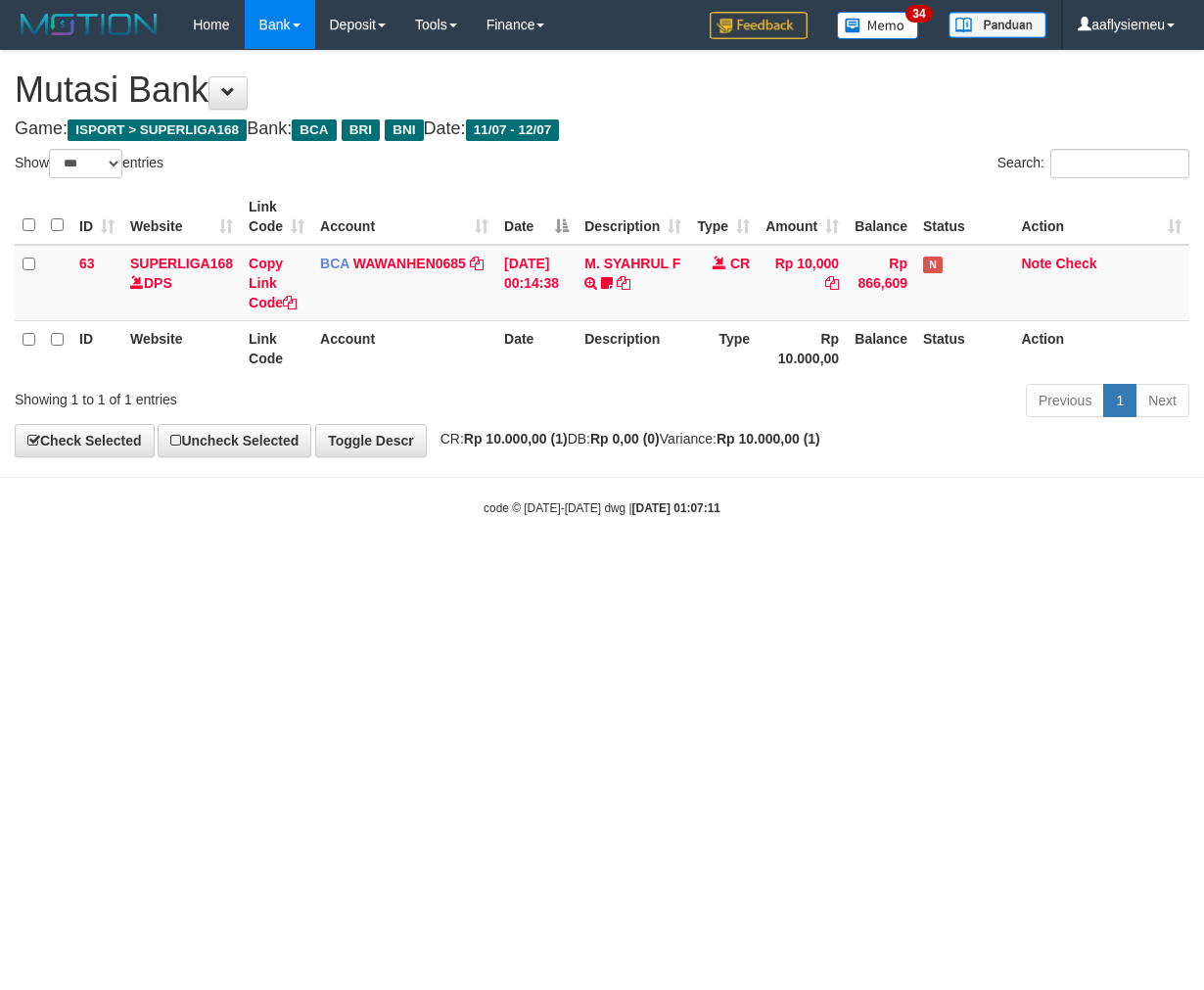 select on "***" 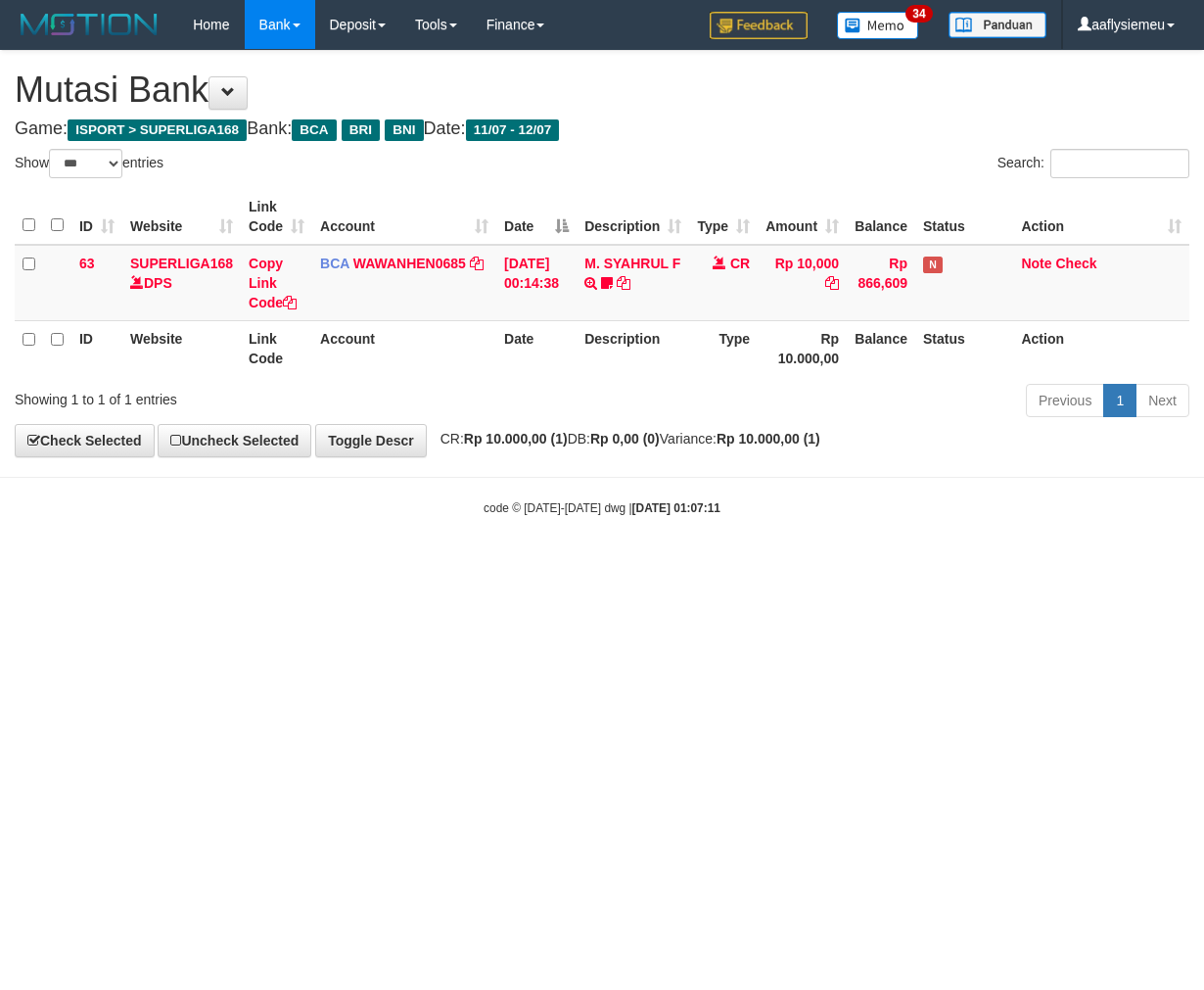scroll, scrollTop: 0, scrollLeft: 0, axis: both 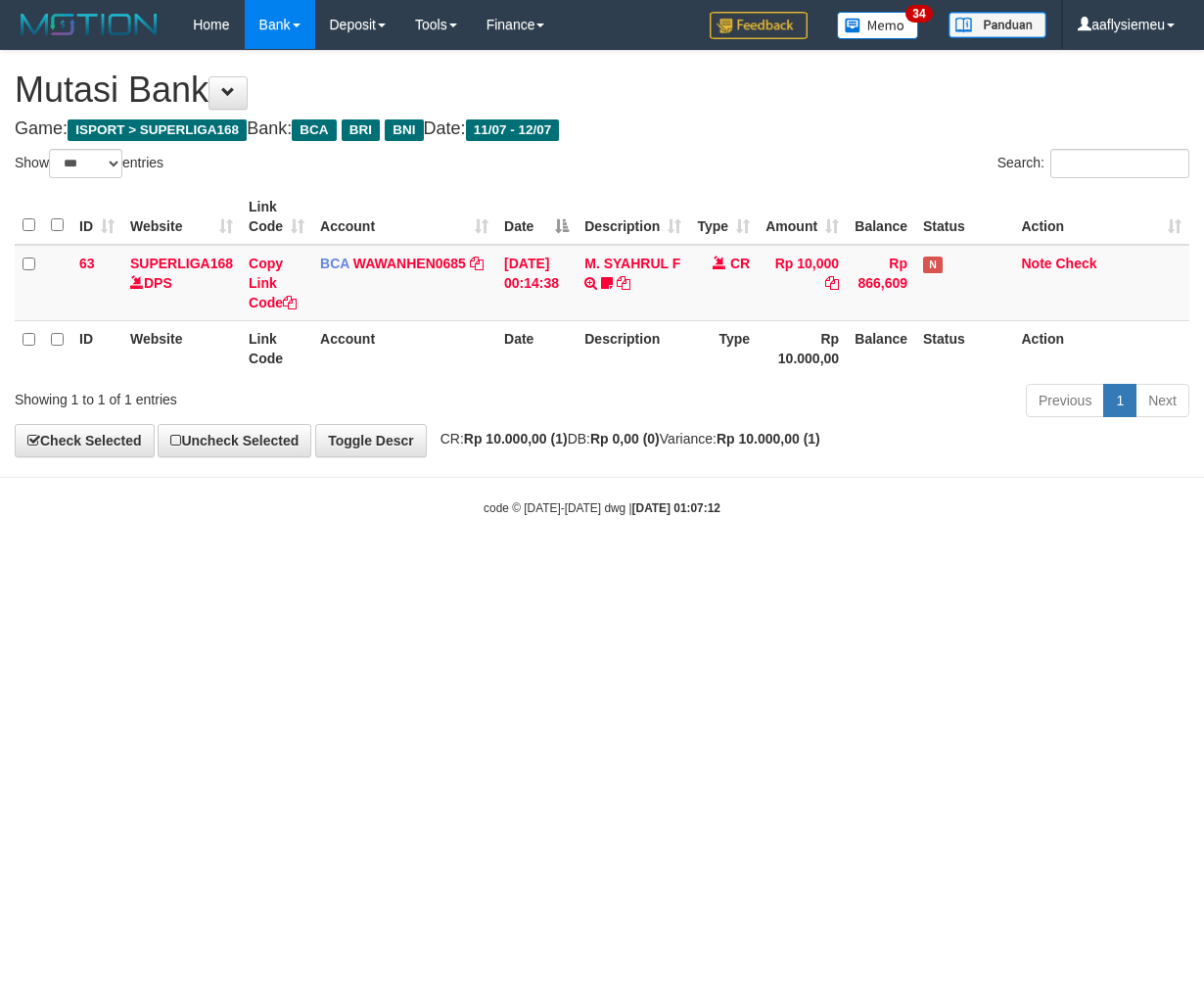 select on "***" 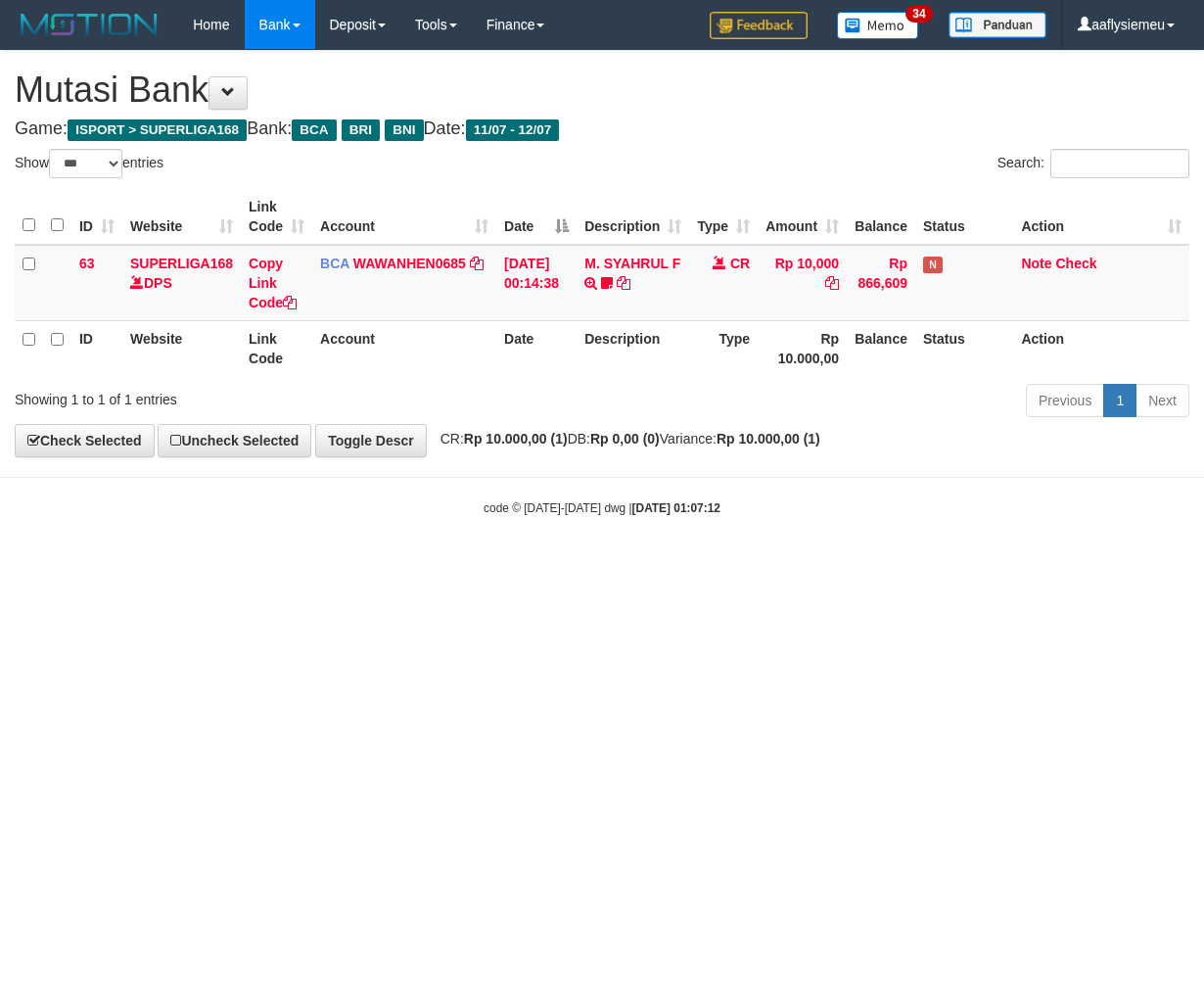 scroll, scrollTop: 0, scrollLeft: 0, axis: both 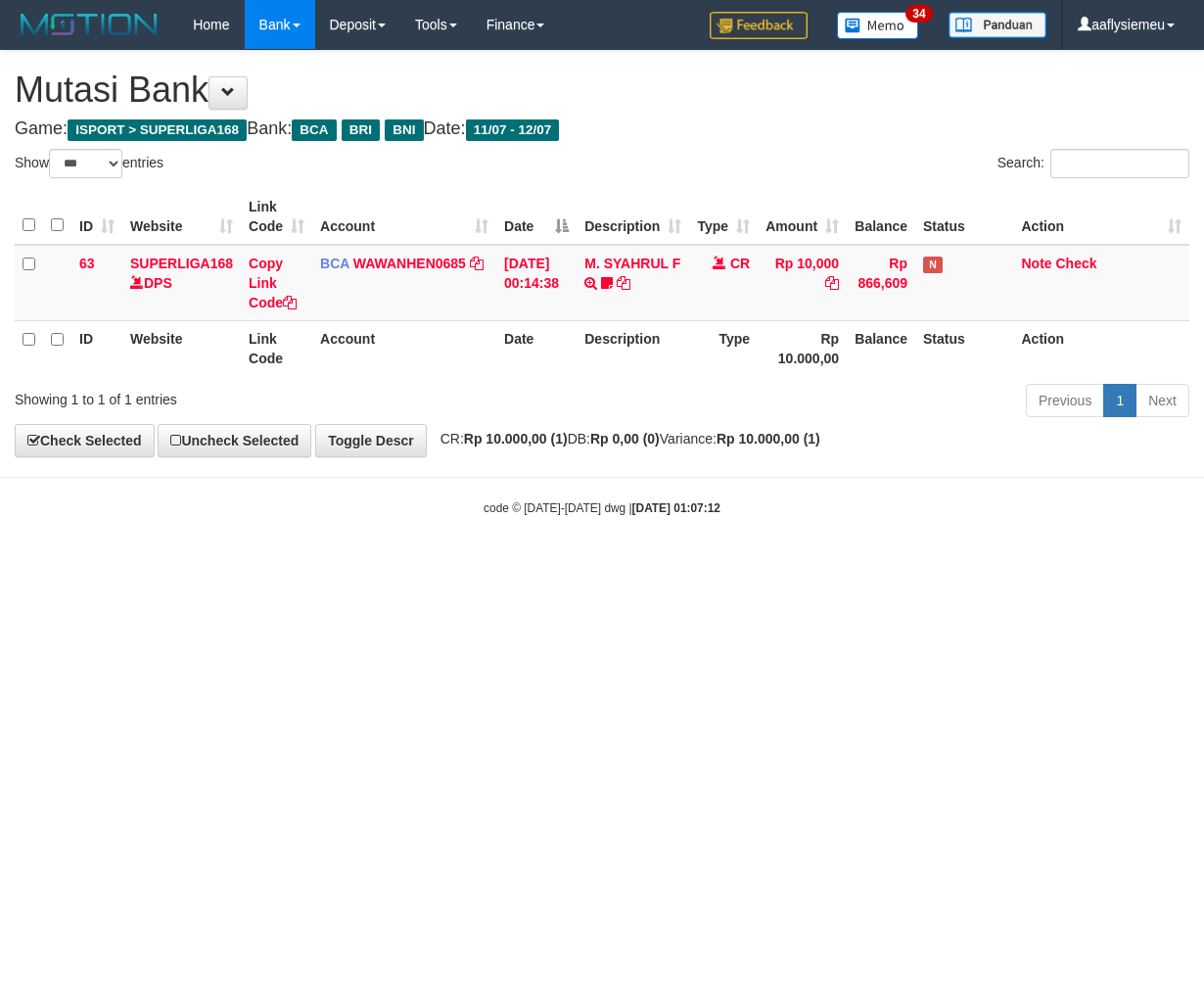 select on "***" 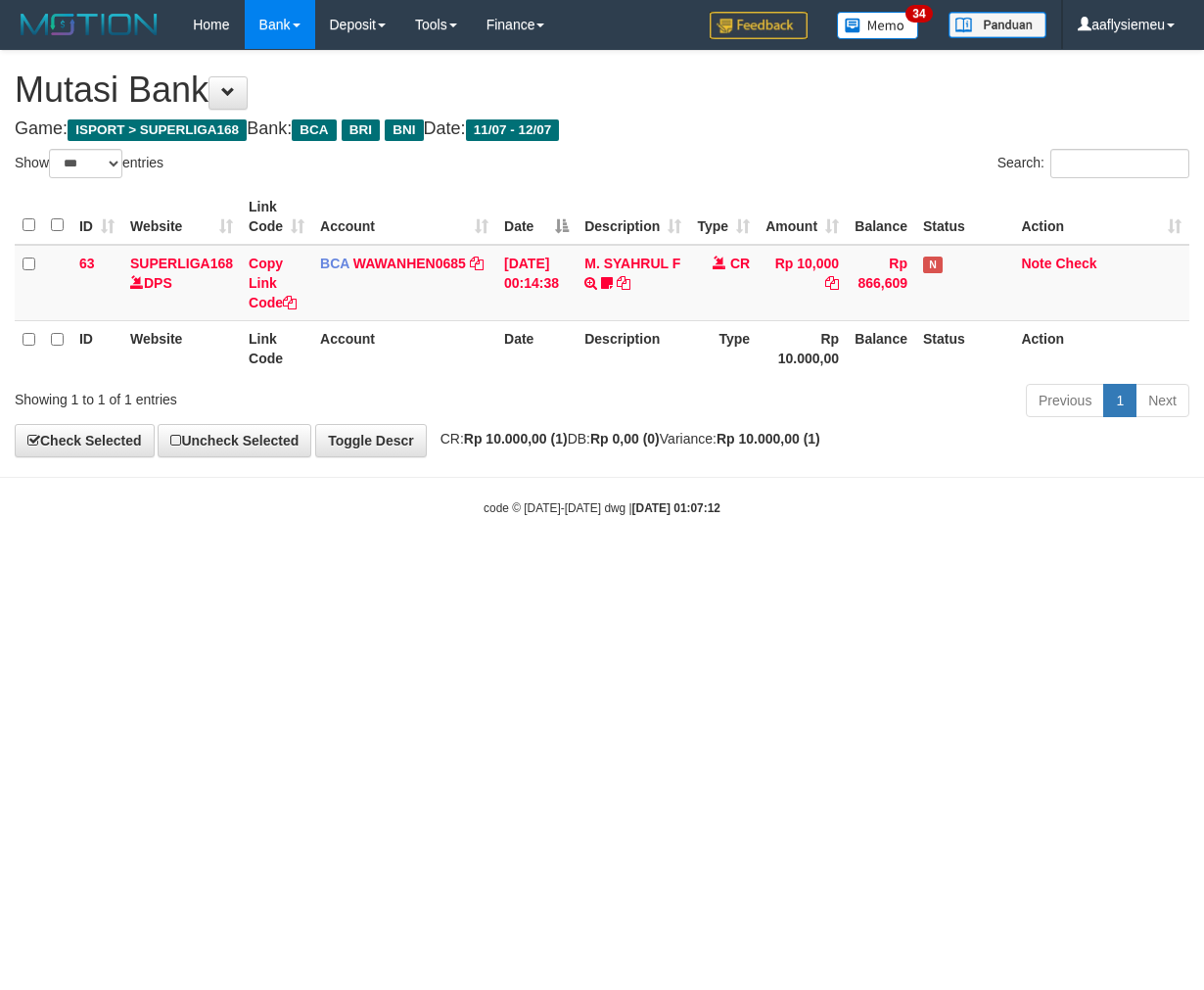 scroll, scrollTop: 0, scrollLeft: 0, axis: both 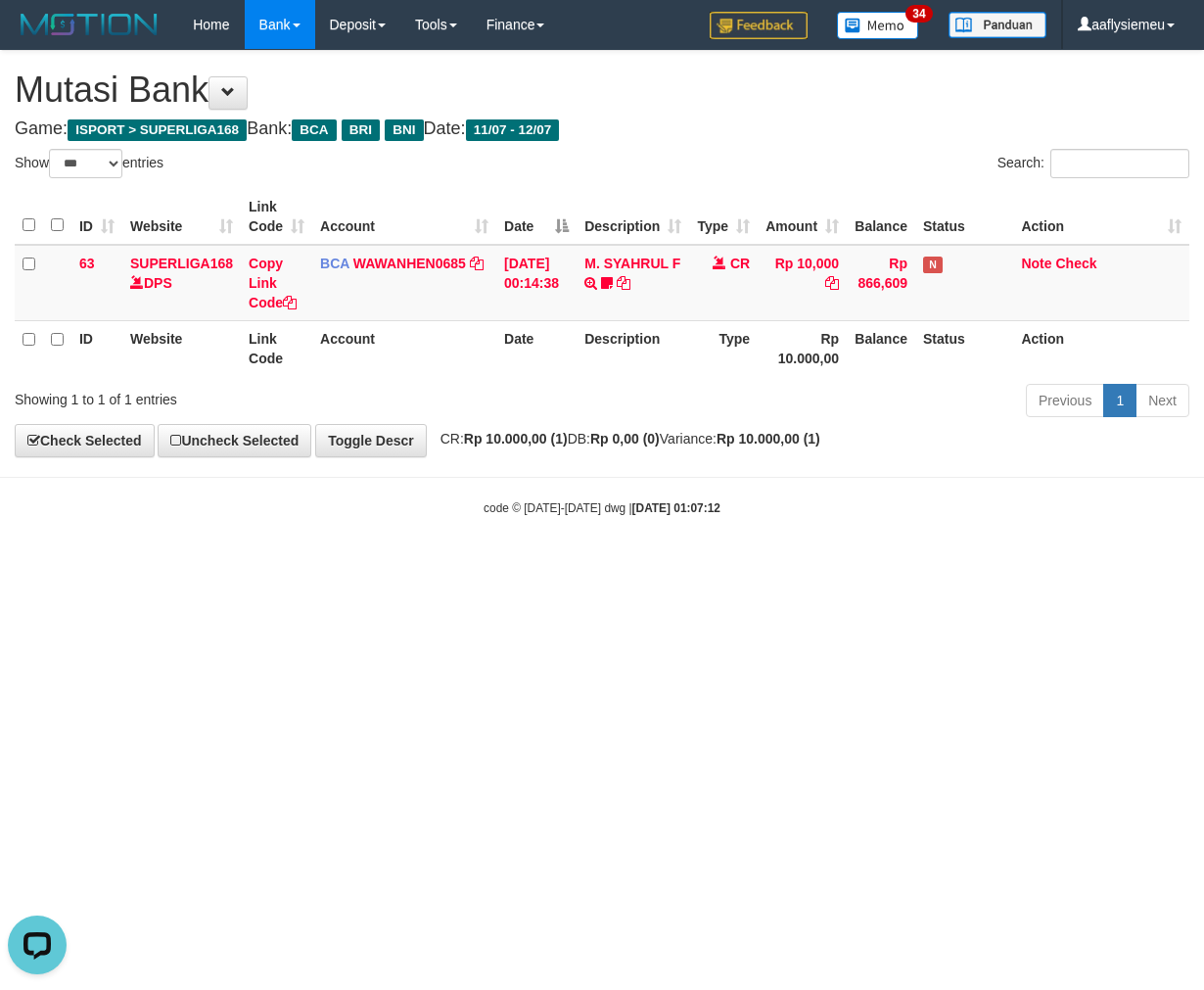 click on "Toggle navigation
Home
Bank
Account List
Load
By Website
Group
[ISPORT]													SUPERLIGA168
By Load Group (DPS)" at bounding box center [602, 283] 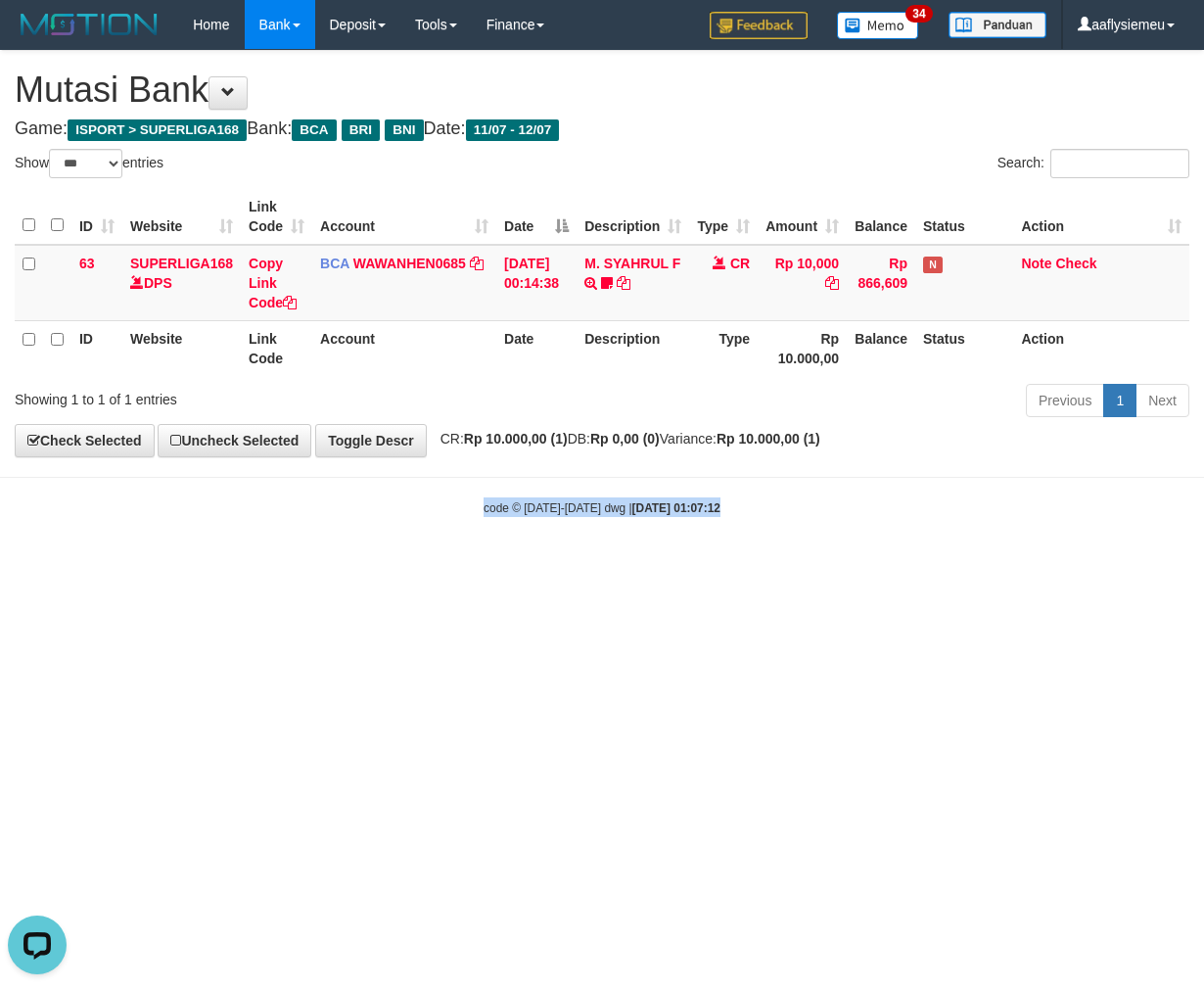 click on "Toggle navigation
Home
Bank
Account List
Load
By Website
Group
[ISPORT]													SUPERLIGA168
By Load Group (DPS)" at bounding box center [602, 283] 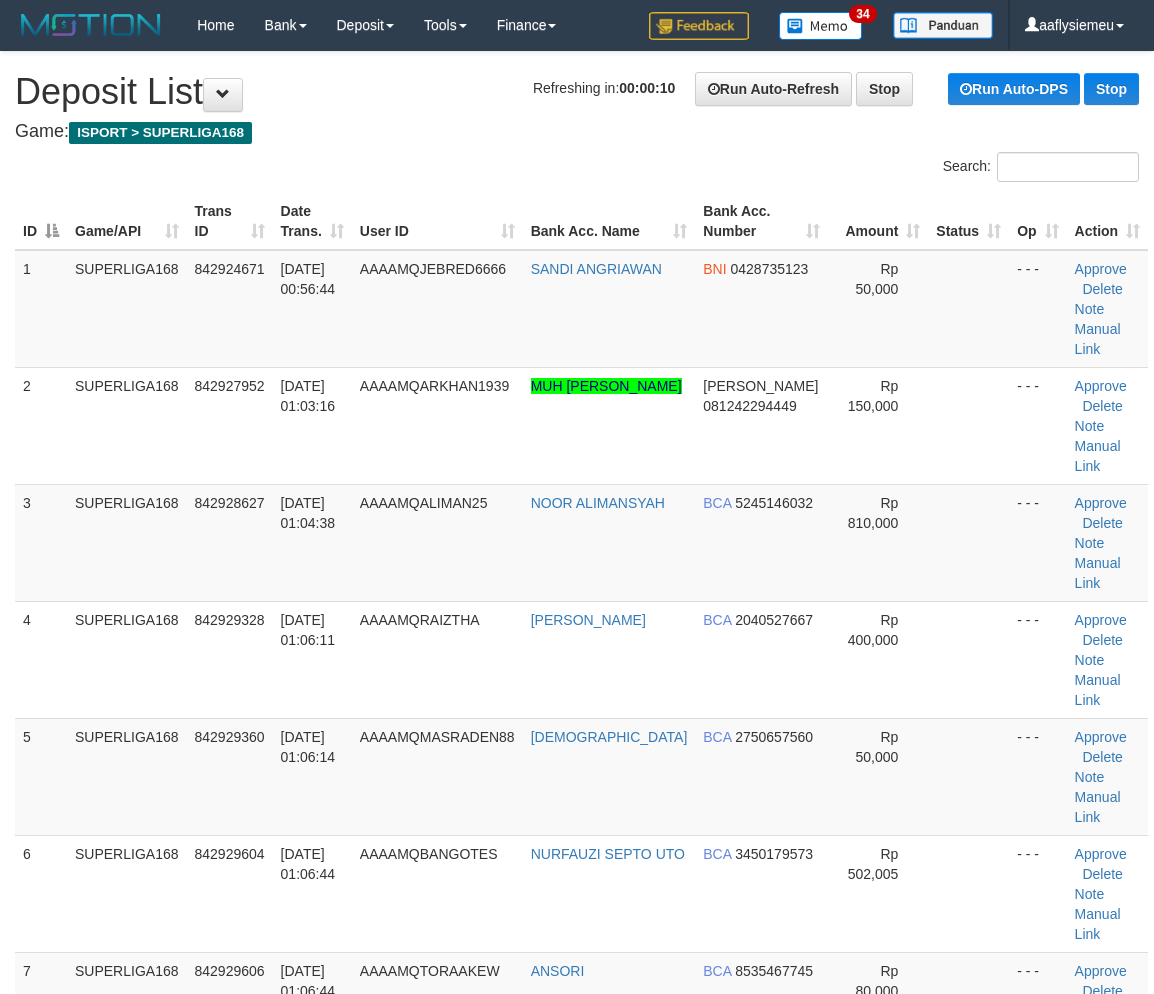 scroll, scrollTop: 0, scrollLeft: 0, axis: both 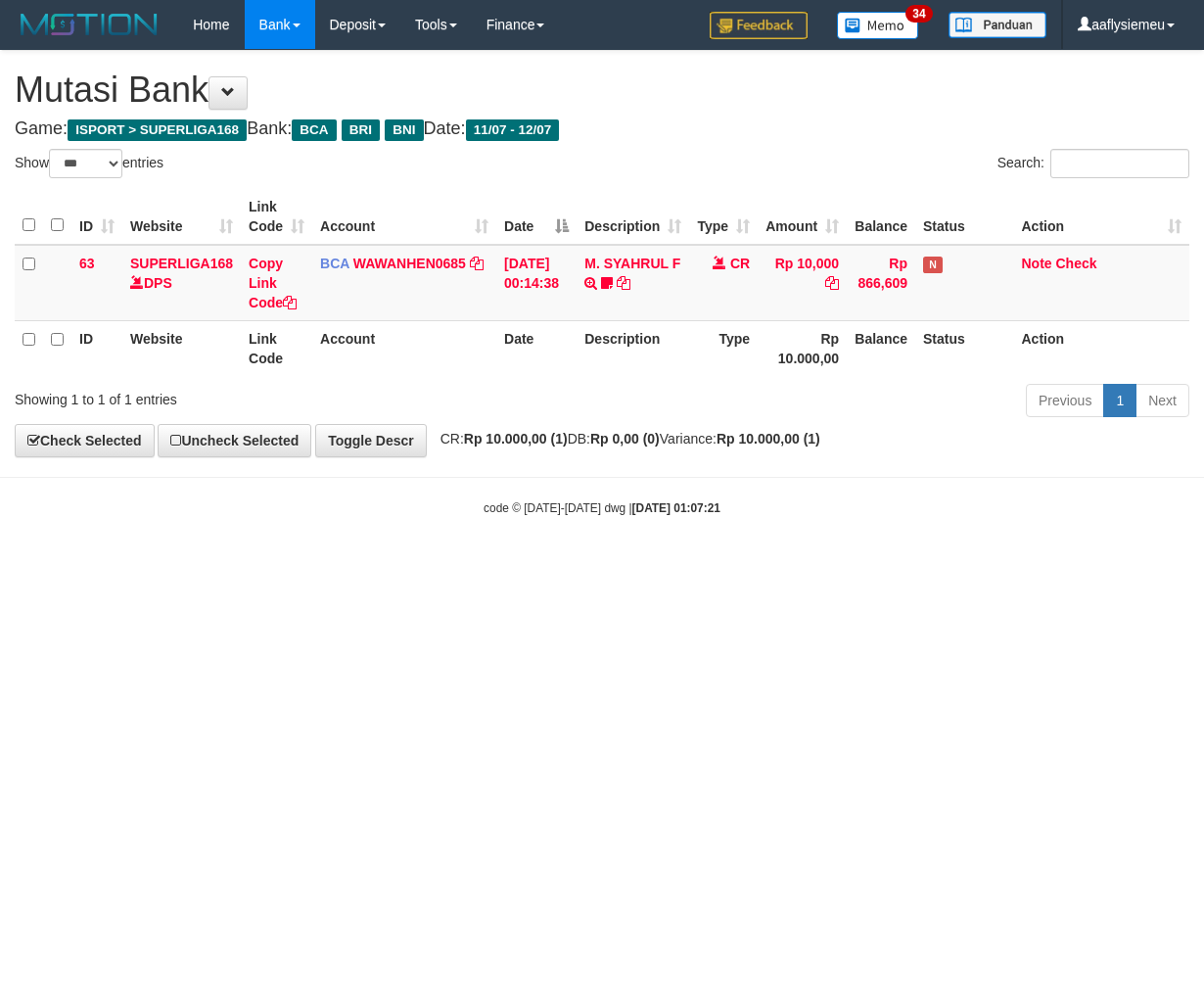 select on "***" 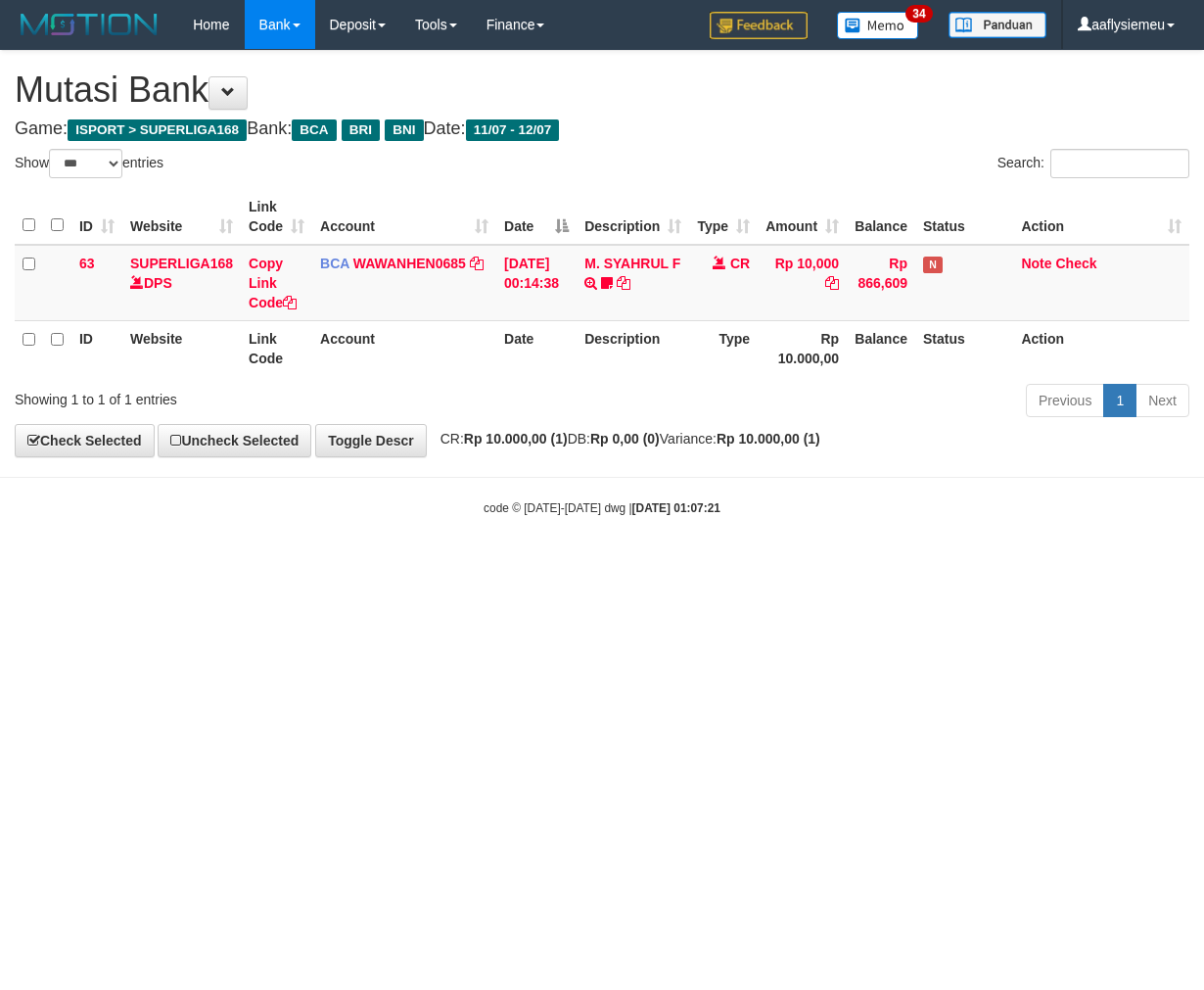 scroll, scrollTop: 0, scrollLeft: 0, axis: both 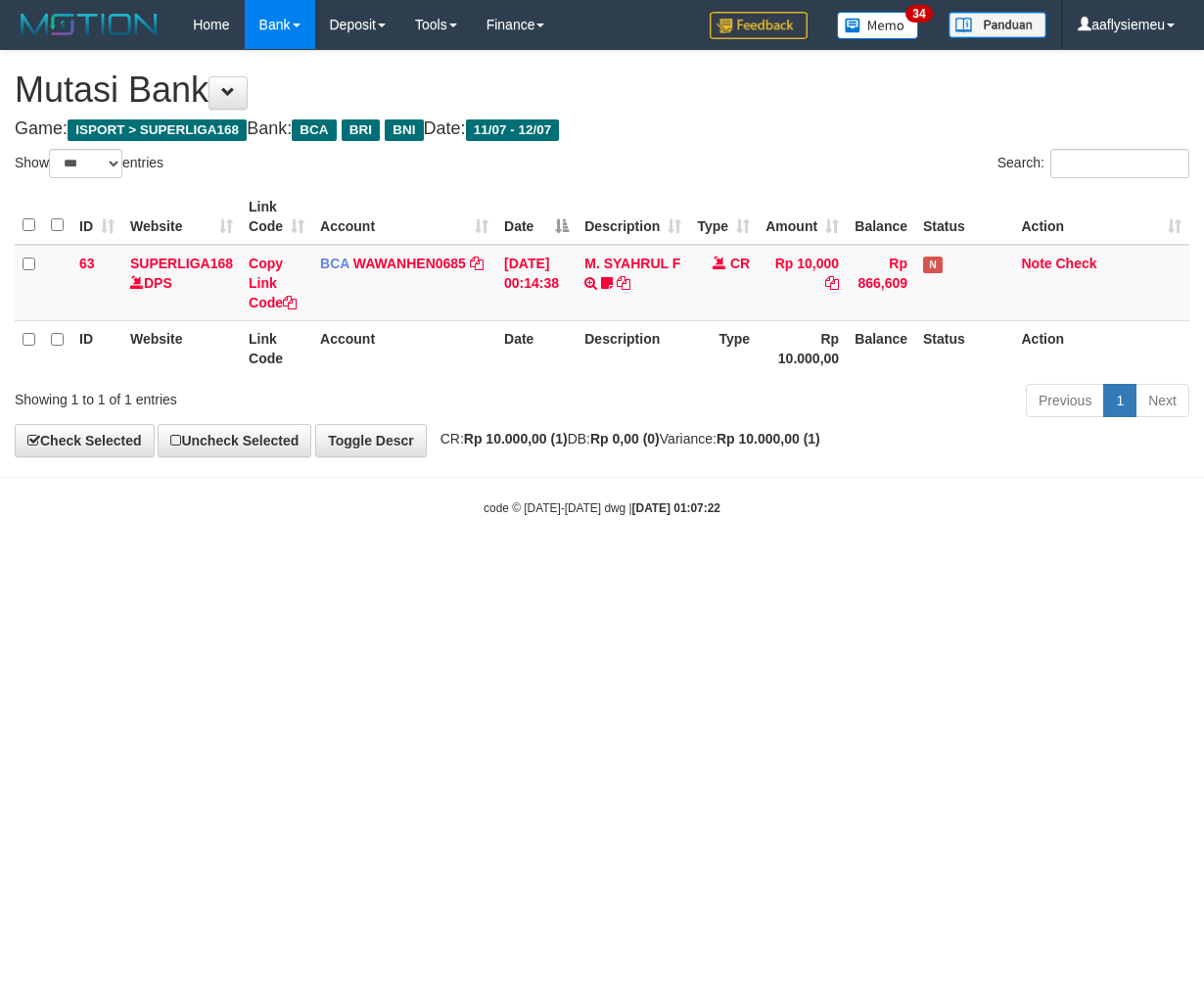 select on "***" 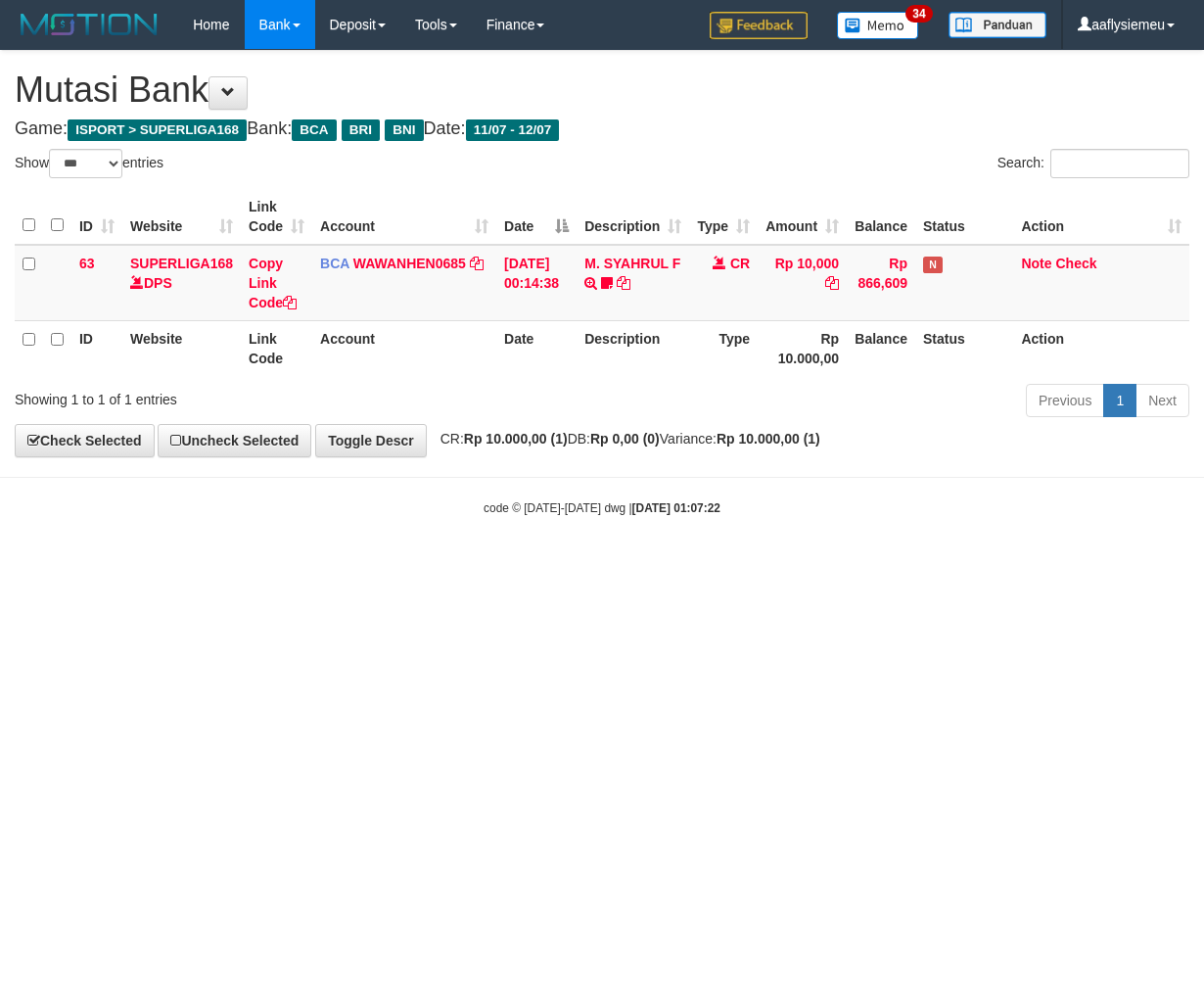 scroll, scrollTop: 0, scrollLeft: 0, axis: both 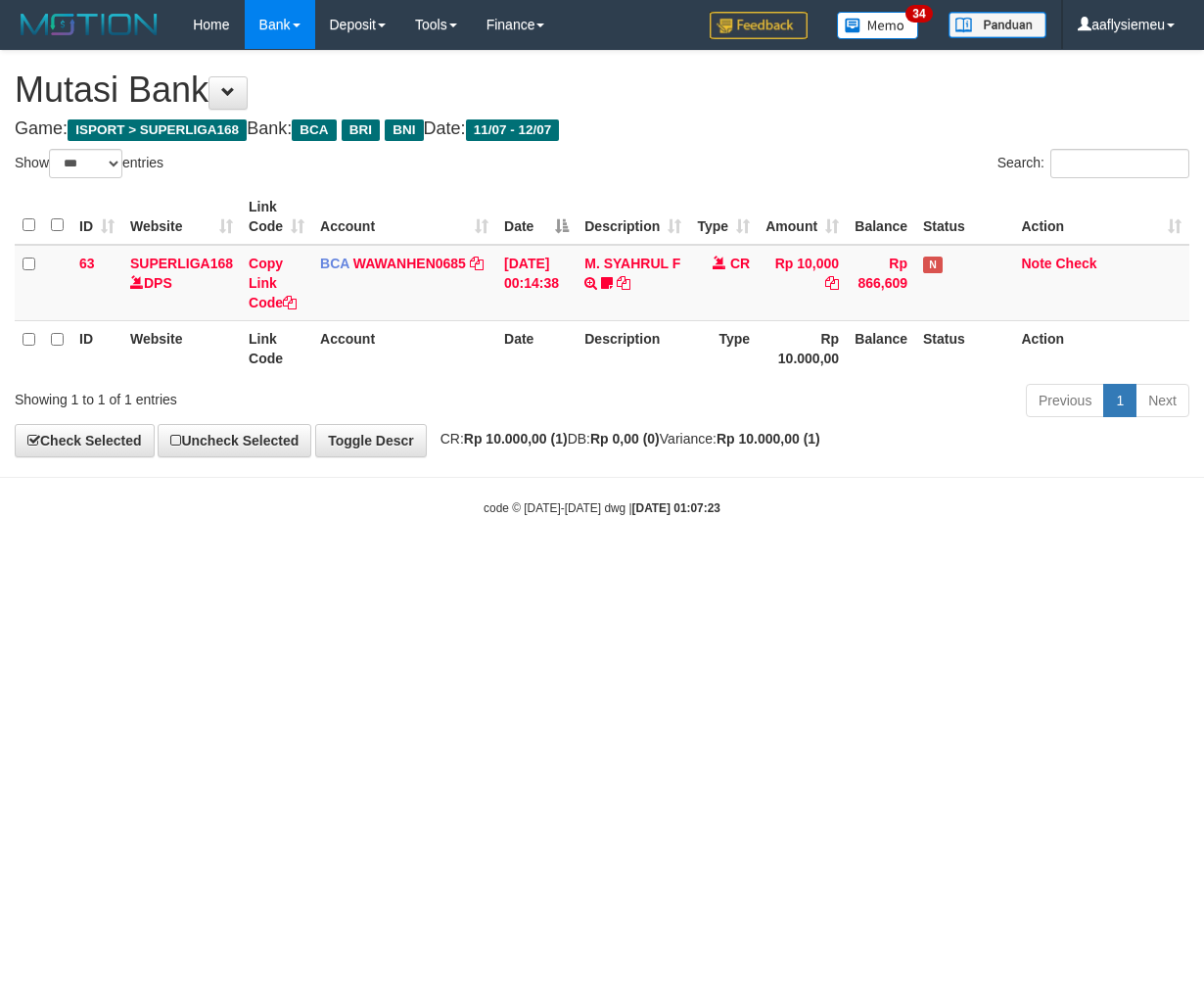 select on "***" 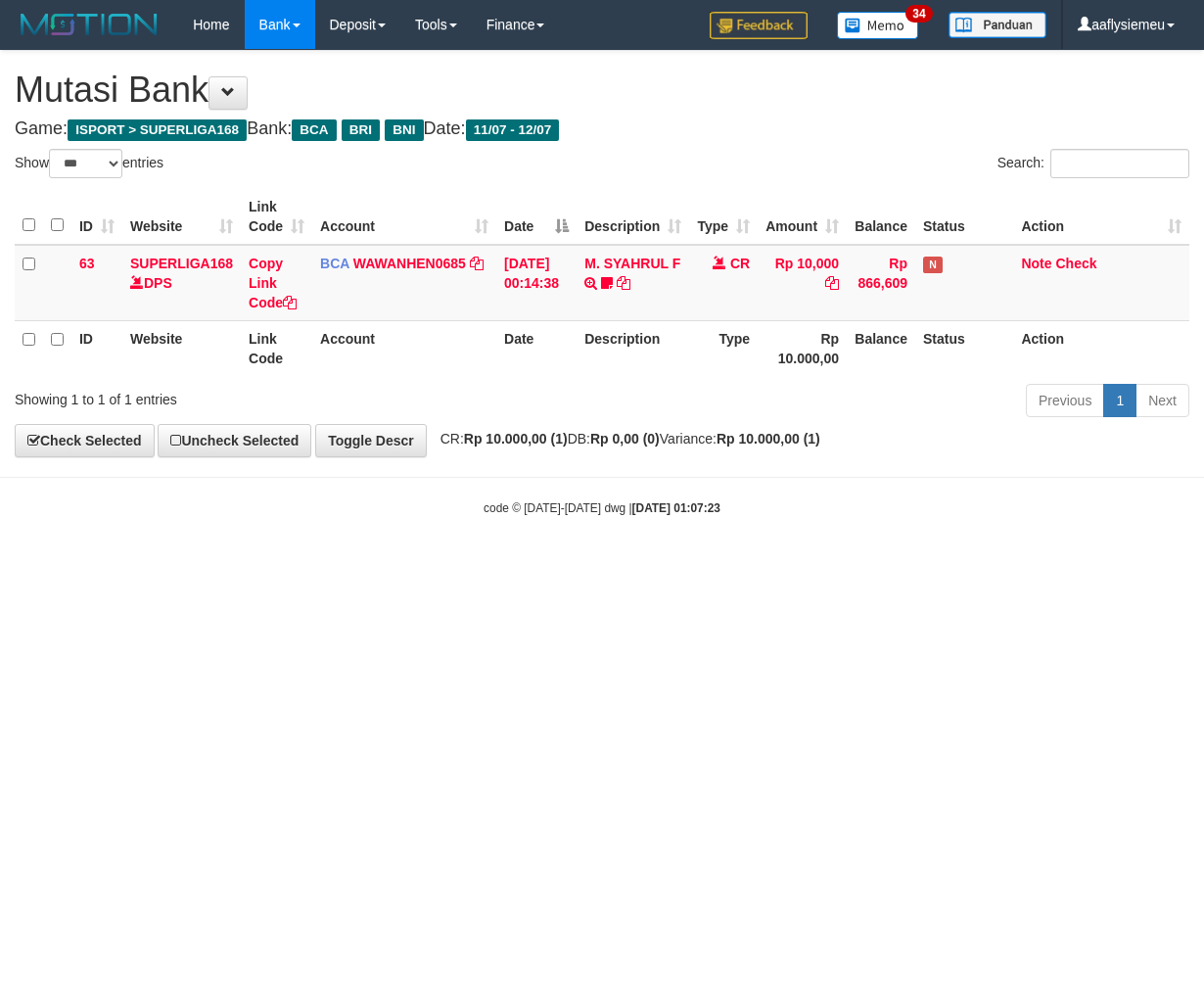 scroll, scrollTop: 0, scrollLeft: 0, axis: both 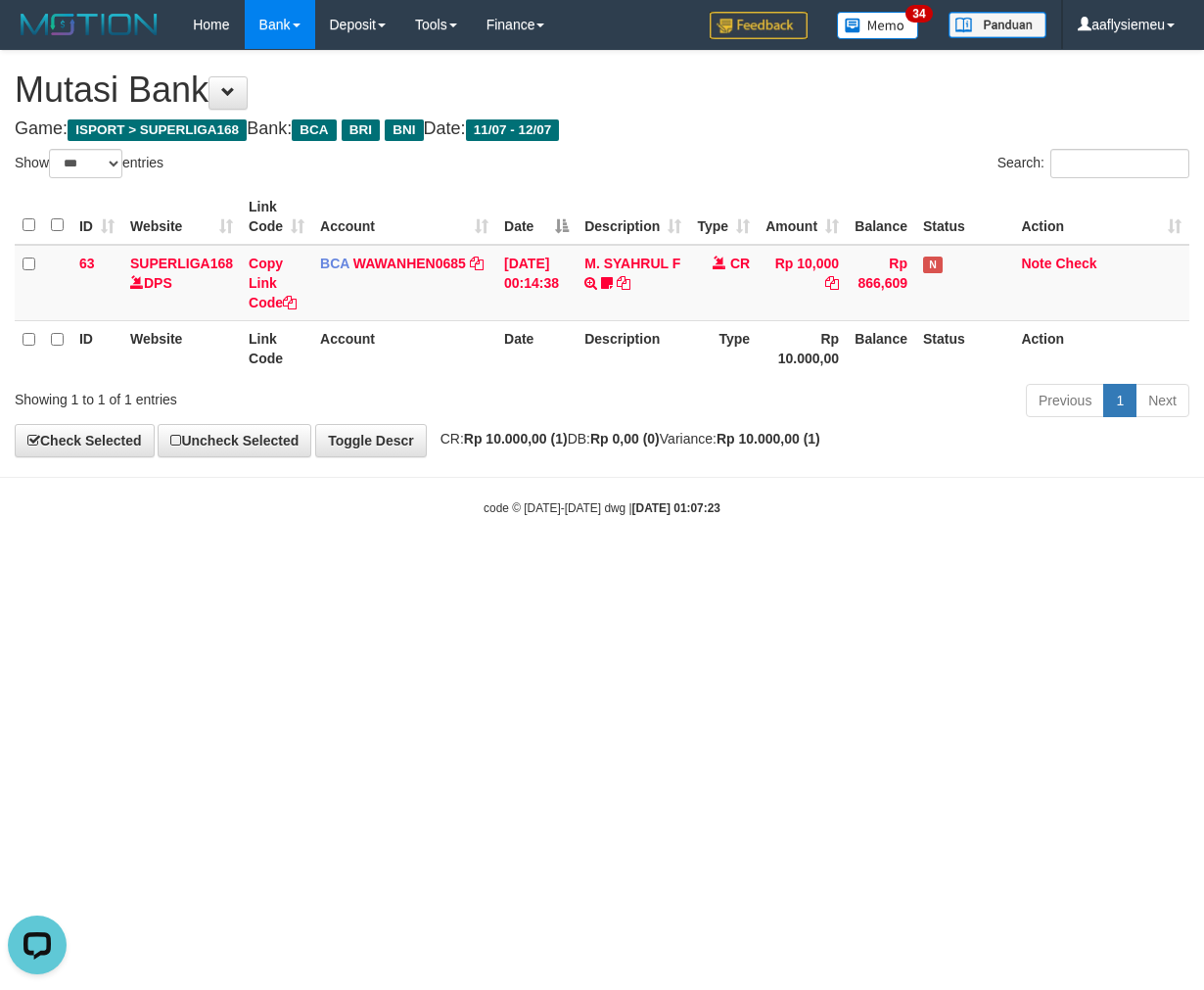 click on "Toggle navigation
Home
Bank
Account List
Load
By Website
Group
[ISPORT]													SUPERLIGA168
By Load Group (DPS)" at bounding box center [602, 283] 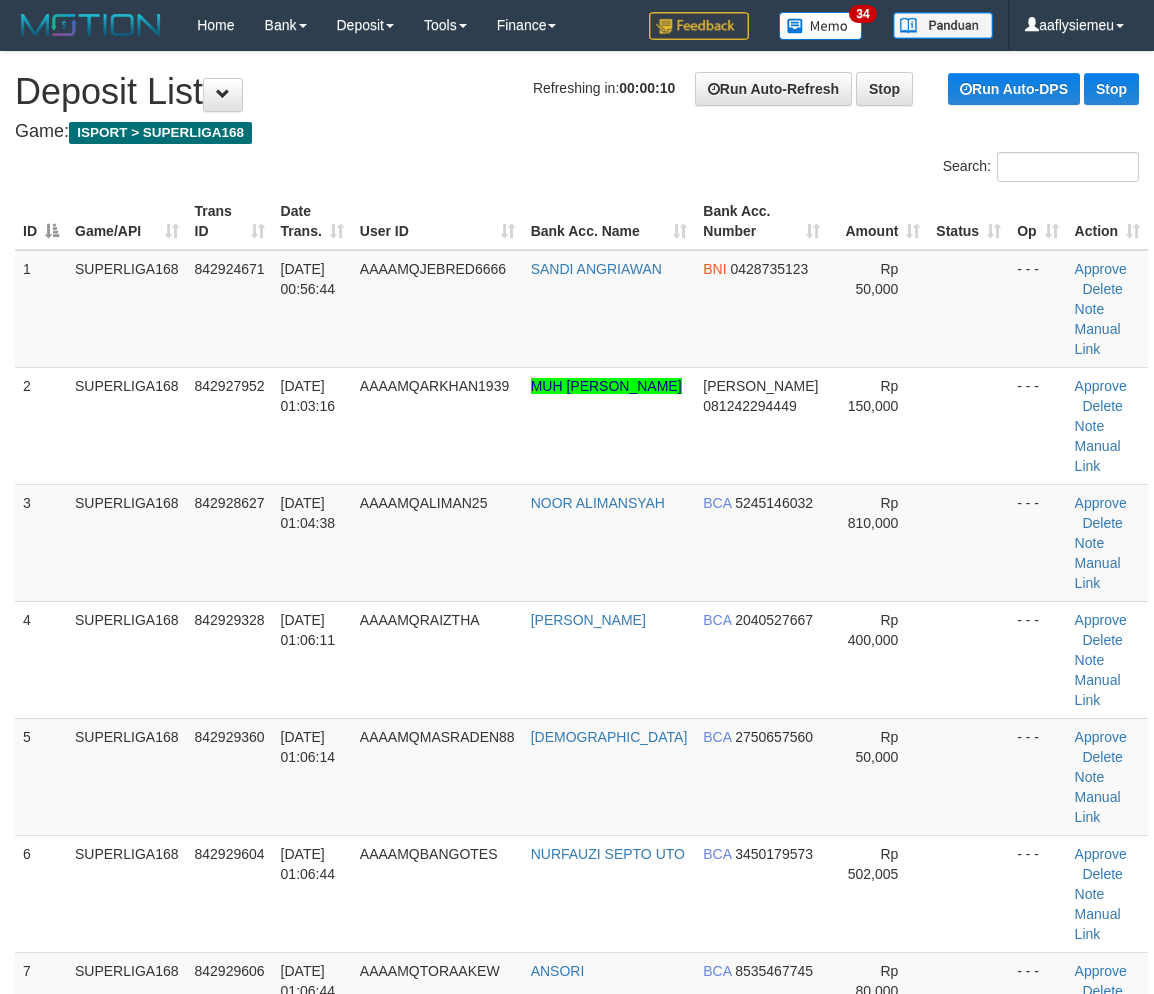 scroll, scrollTop: 0, scrollLeft: 0, axis: both 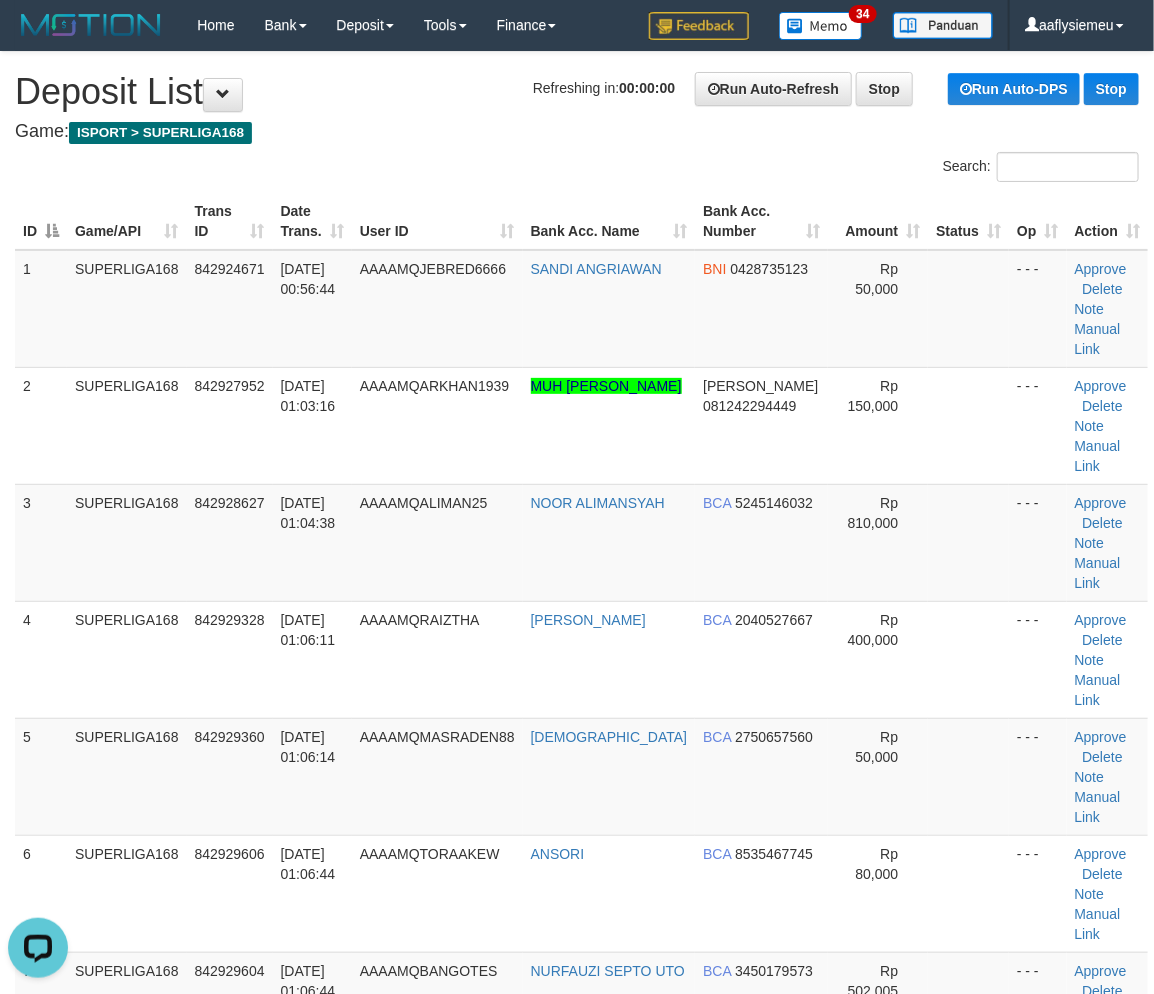 drag, startPoint x: 144, startPoint y: 591, endPoint x: 1, endPoint y: 637, distance: 150.2165 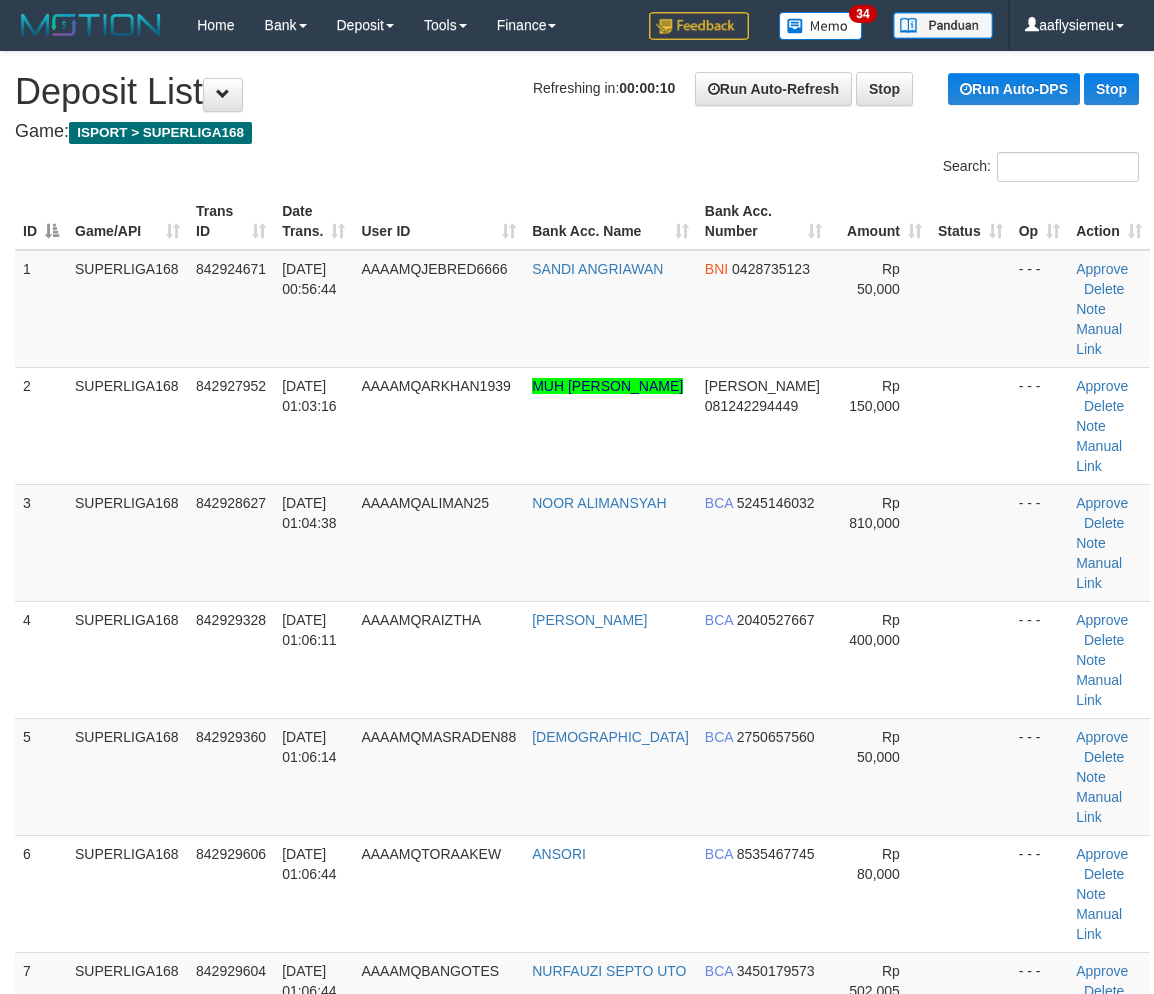 scroll, scrollTop: 0, scrollLeft: 0, axis: both 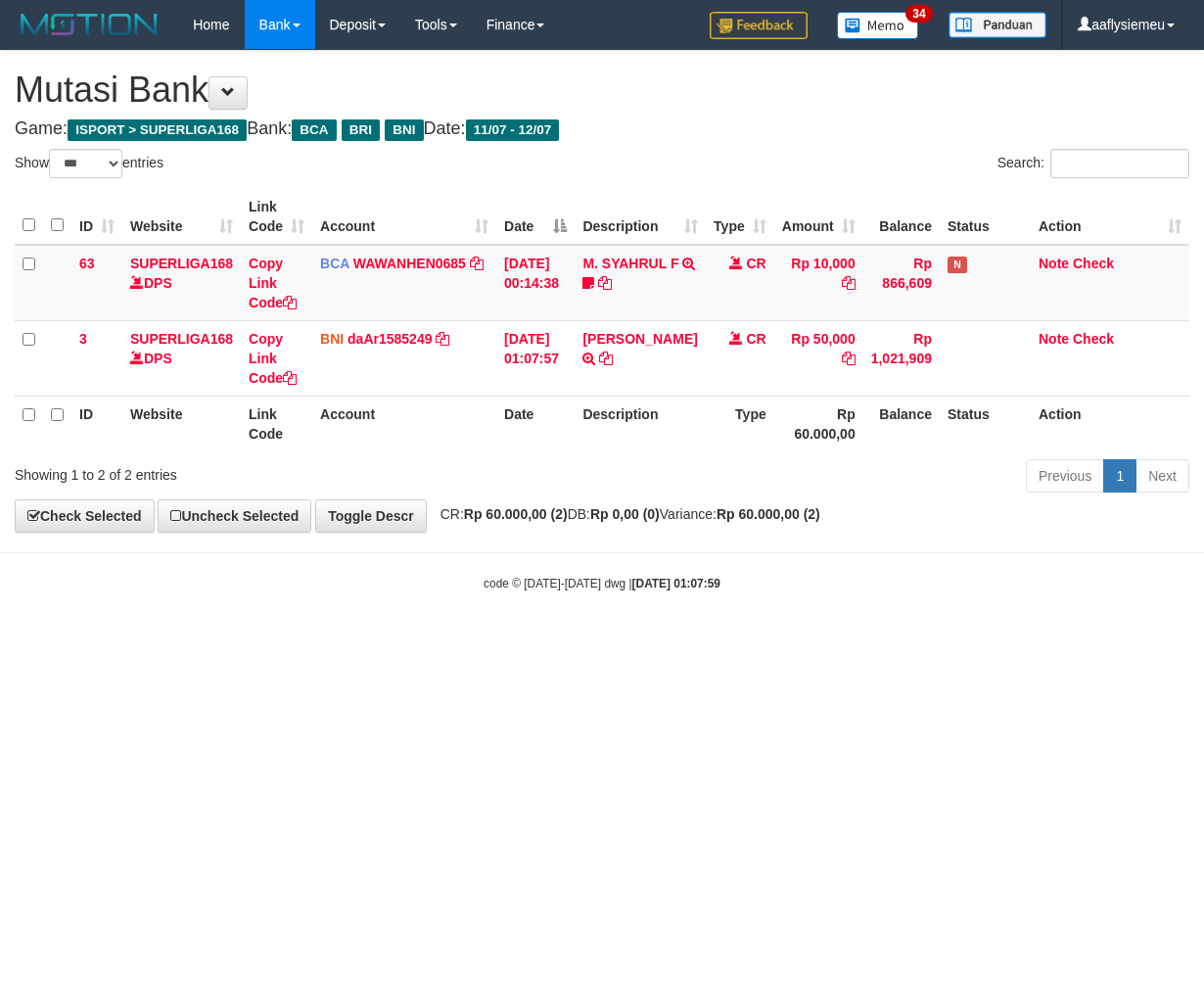 select on "***" 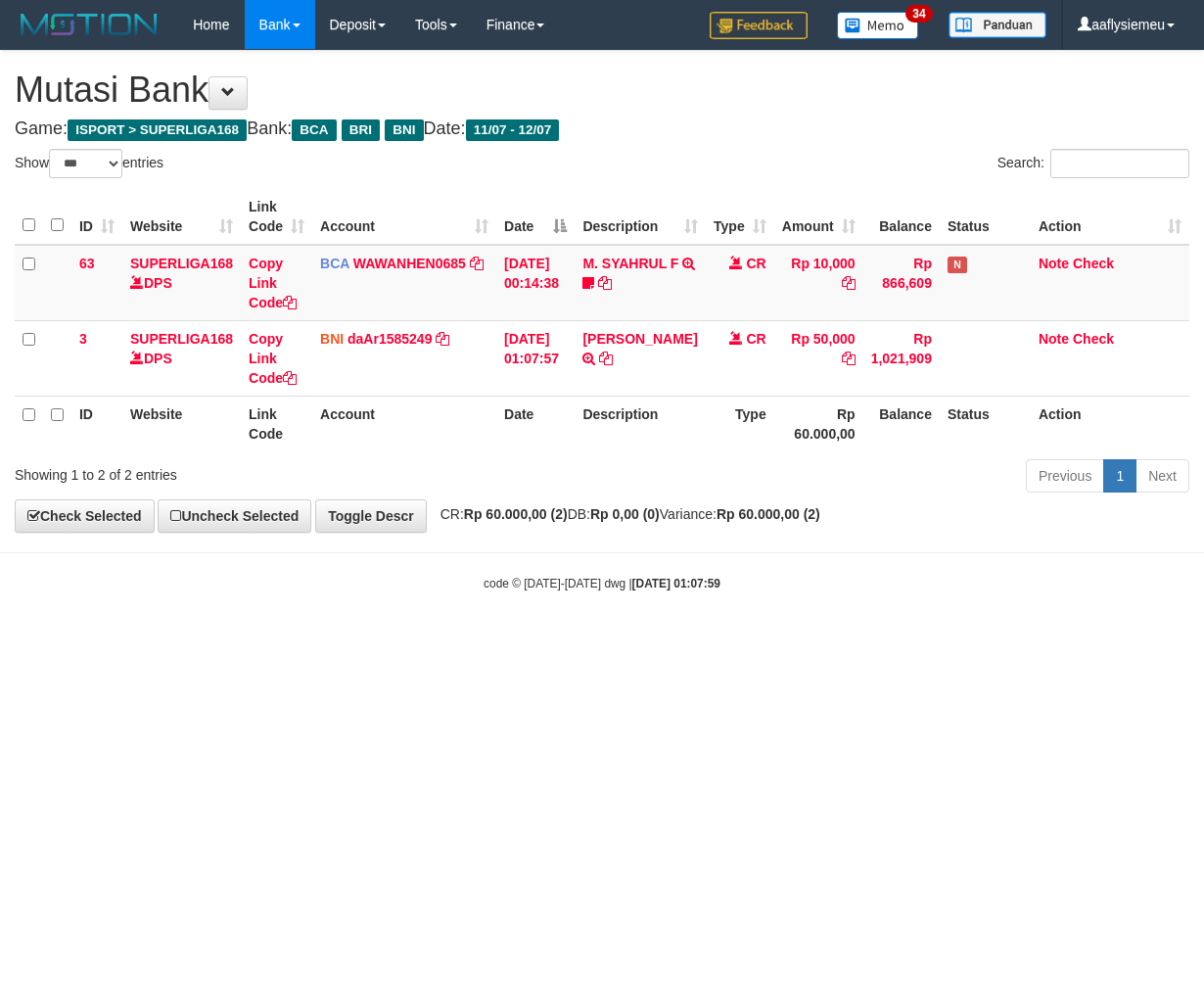 scroll, scrollTop: 0, scrollLeft: 0, axis: both 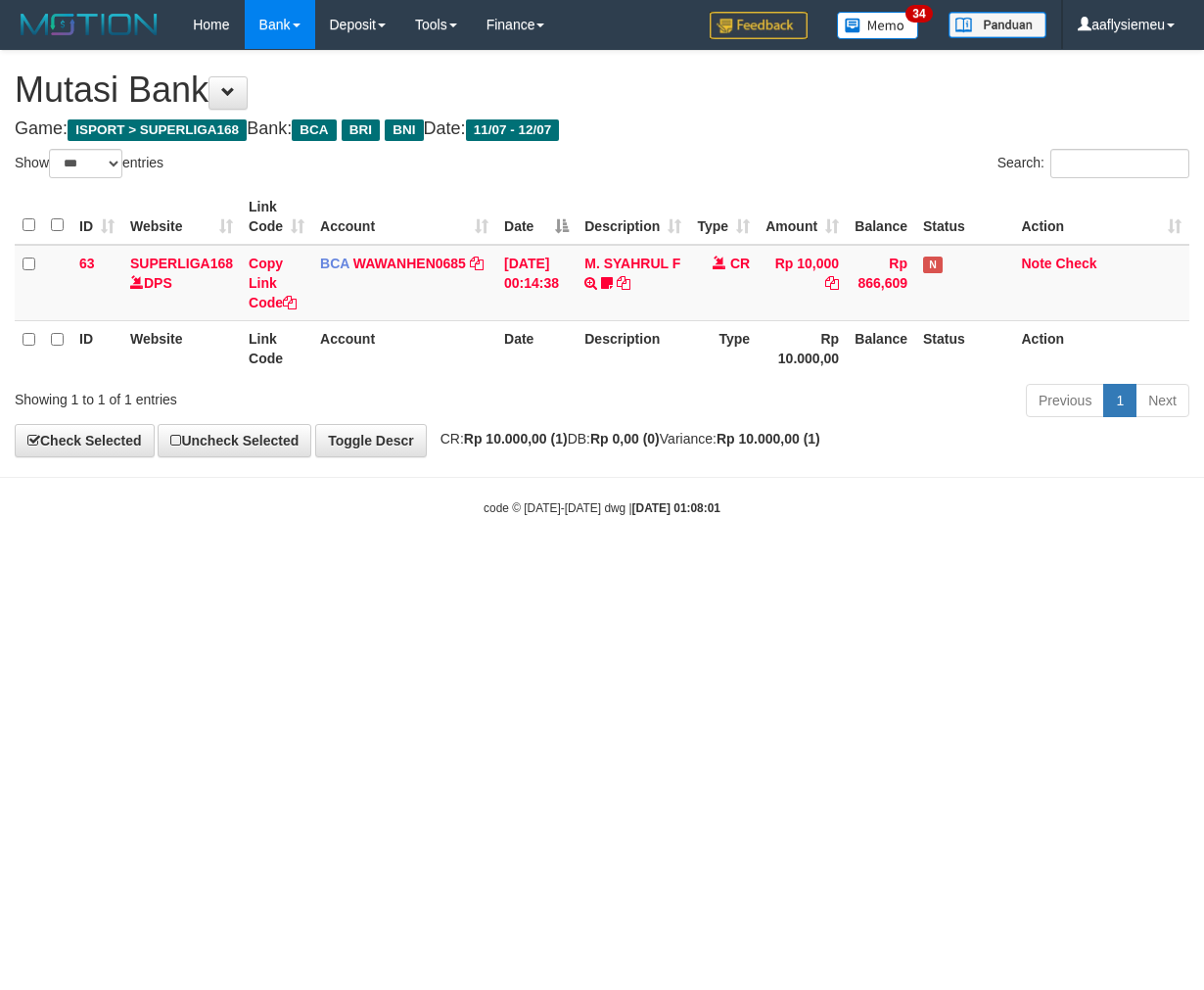 select on "***" 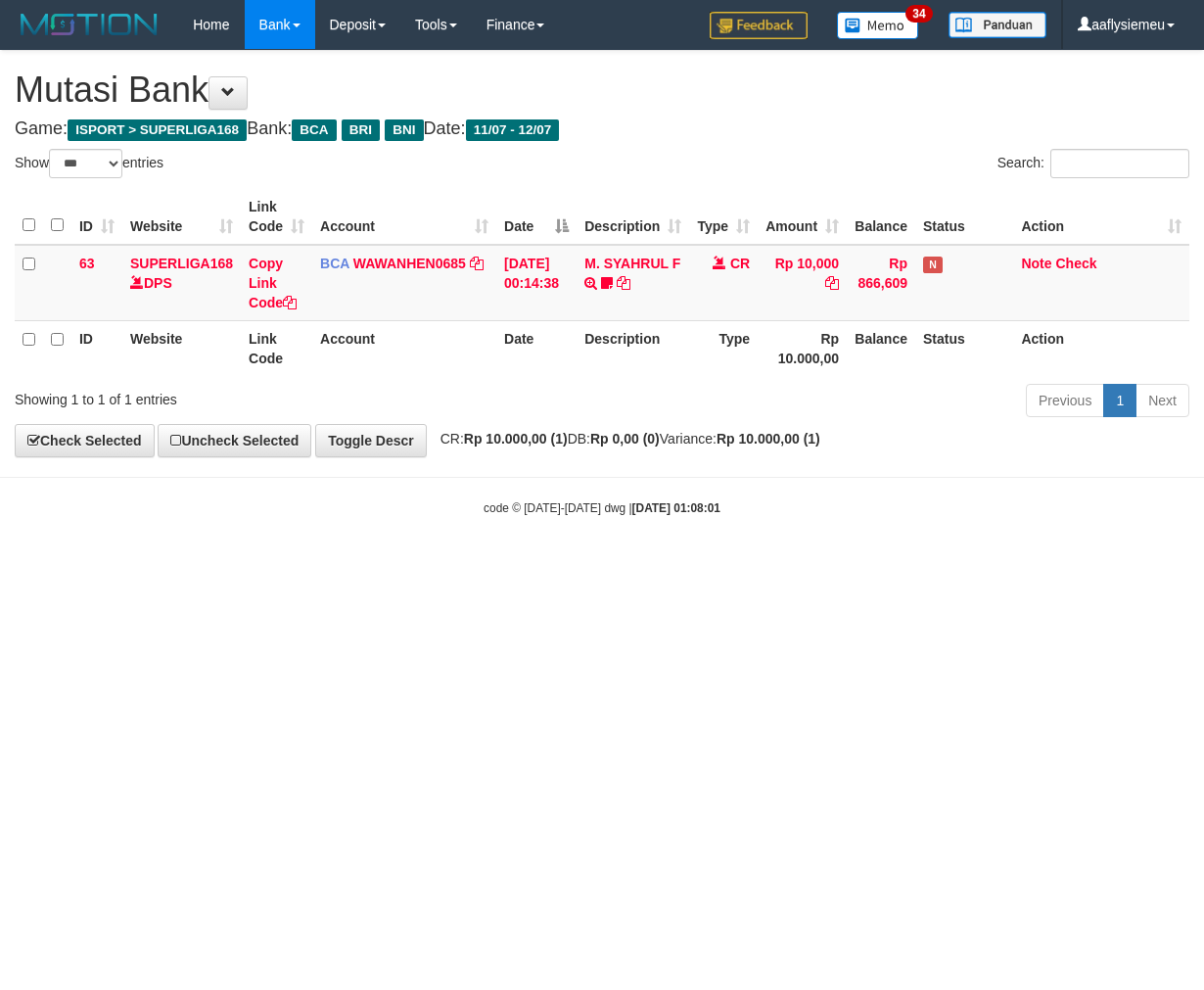 scroll, scrollTop: 0, scrollLeft: 0, axis: both 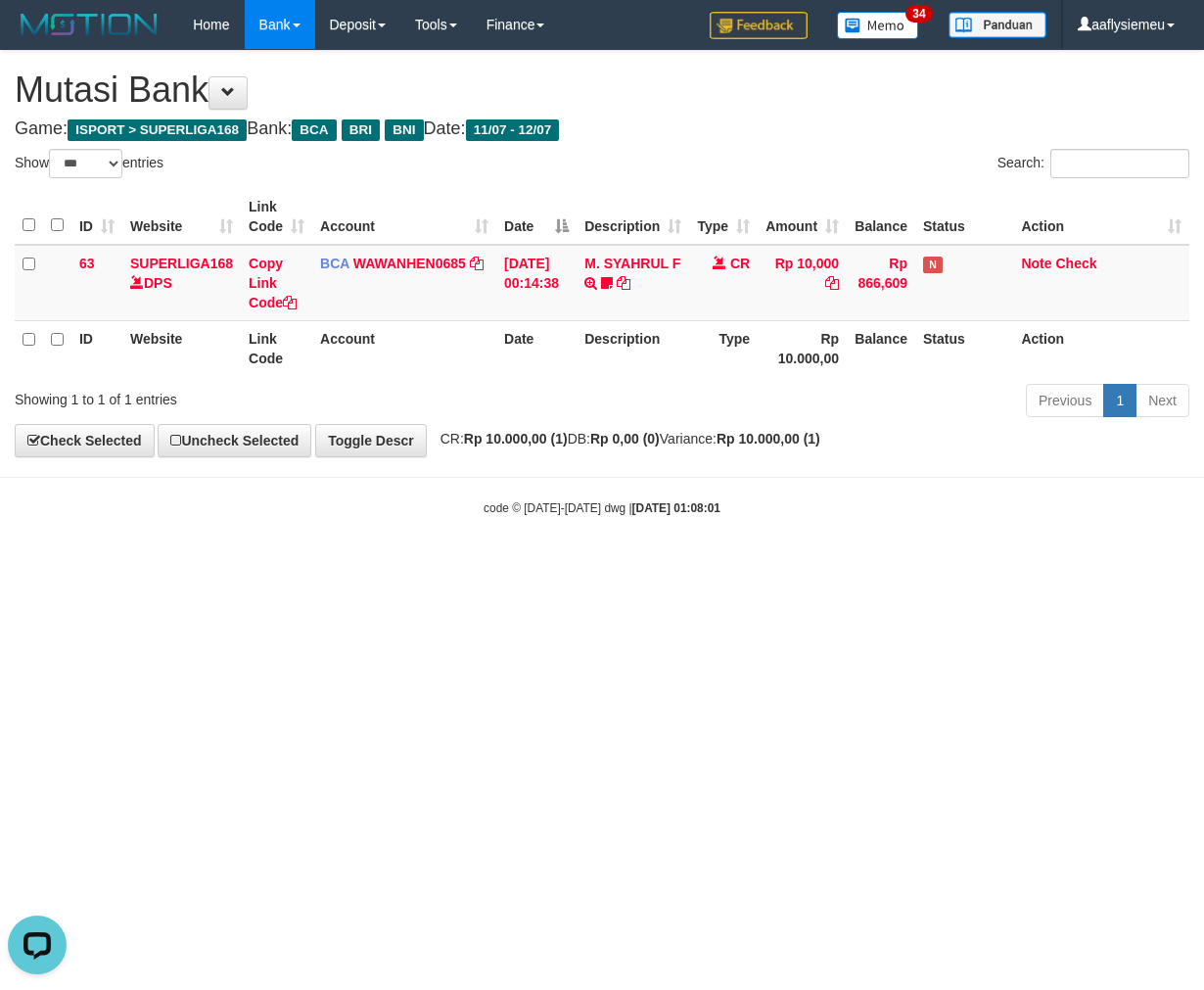 click on "Toggle navigation
Home
Bank
Account List
Load
By Website
Group
[ISPORT]													SUPERLIGA168
By Load Group (DPS)" at bounding box center [602, 283] 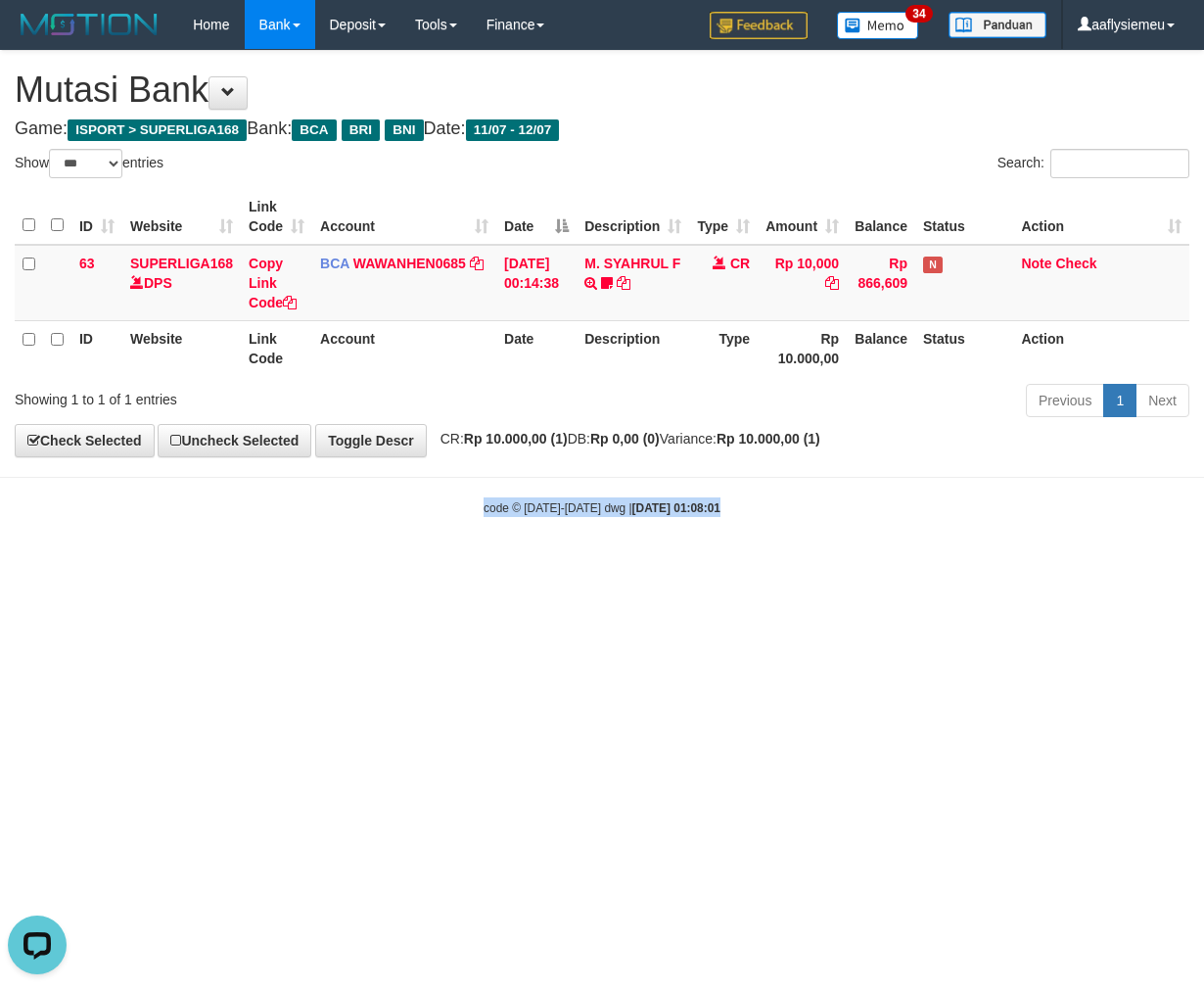 click on "Toggle navigation
Home
Bank
Account List
Load
By Website
Group
[ISPORT]													SUPERLIGA168
By Load Group (DPS)" at bounding box center (602, 283) 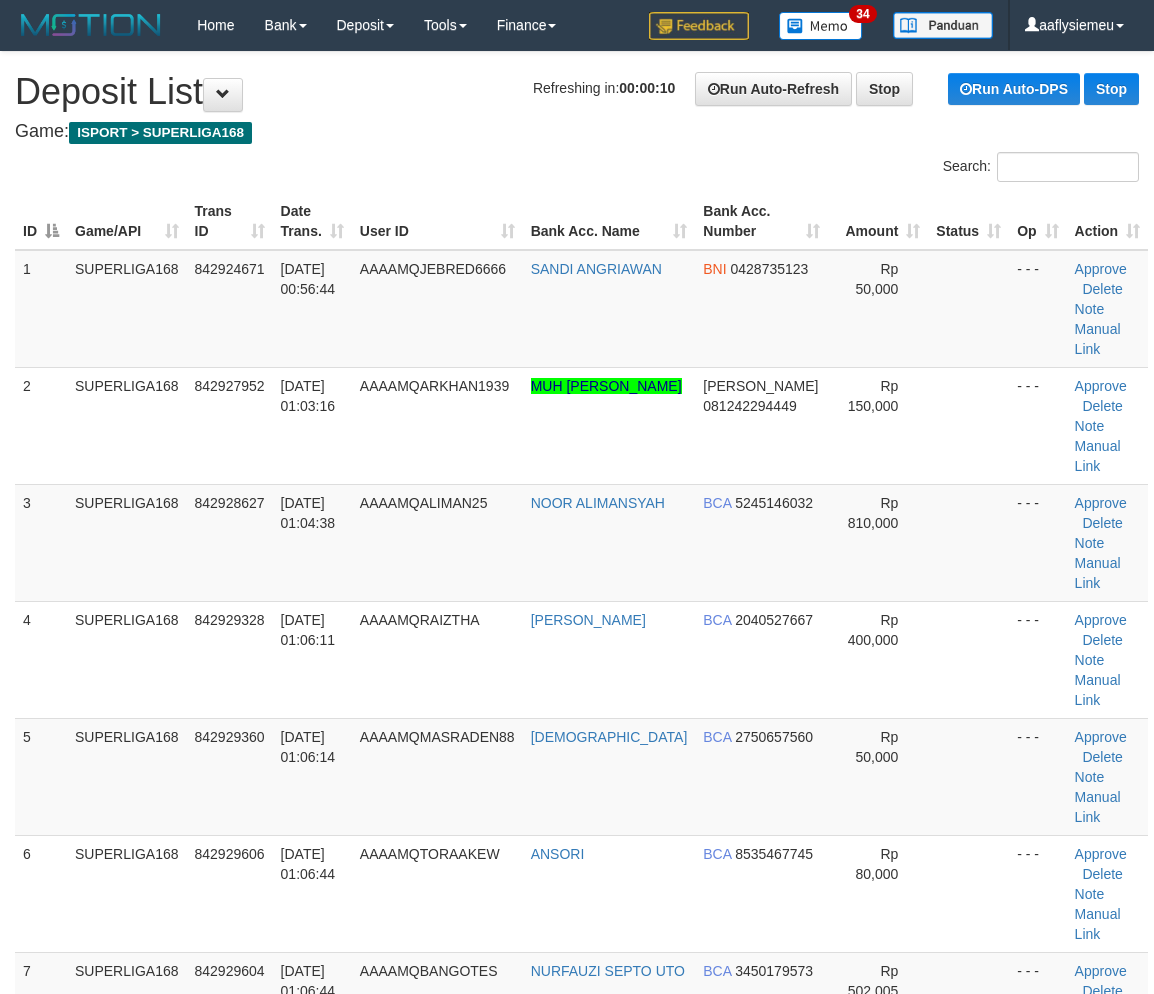 scroll, scrollTop: 0, scrollLeft: 0, axis: both 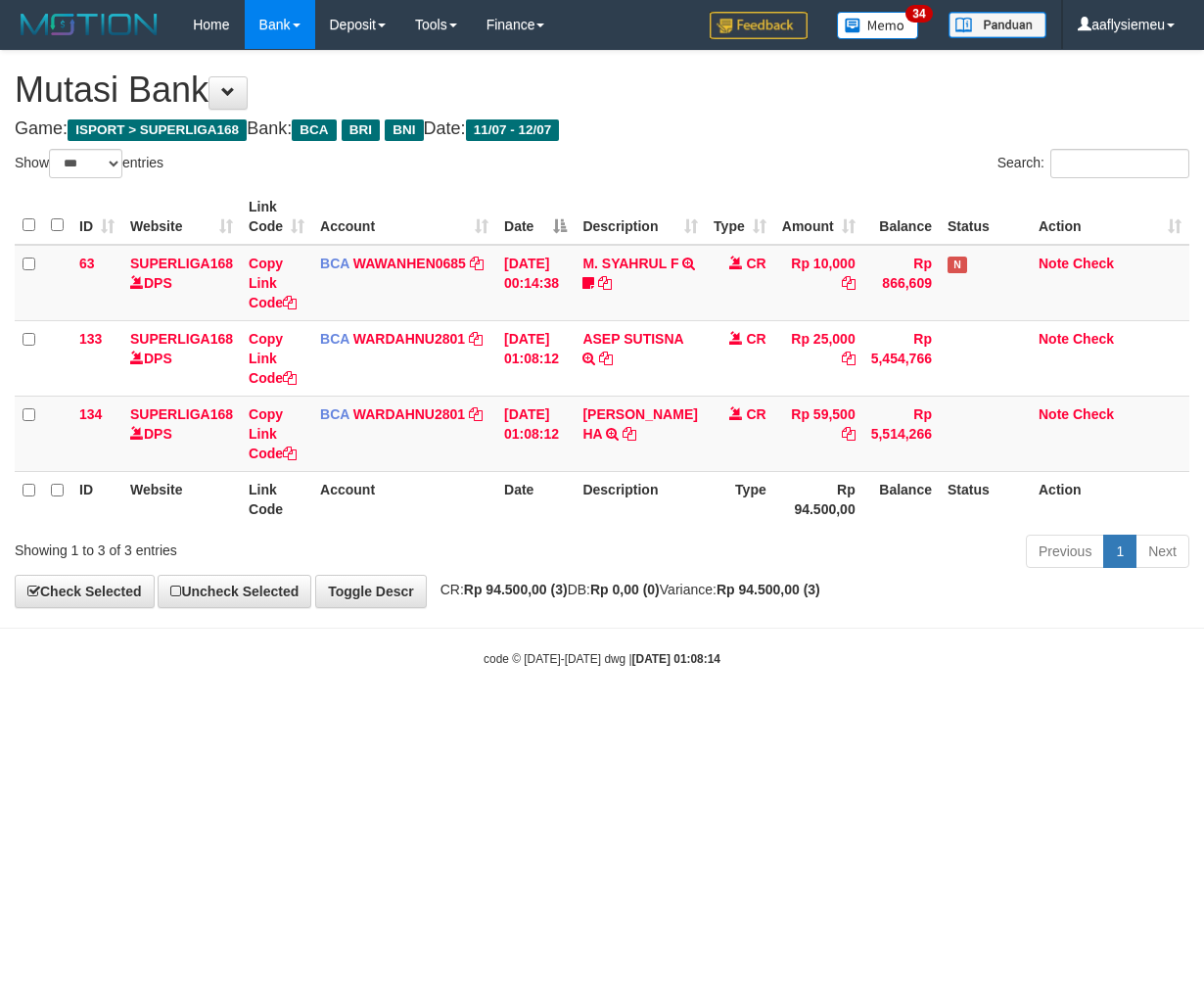 select on "***" 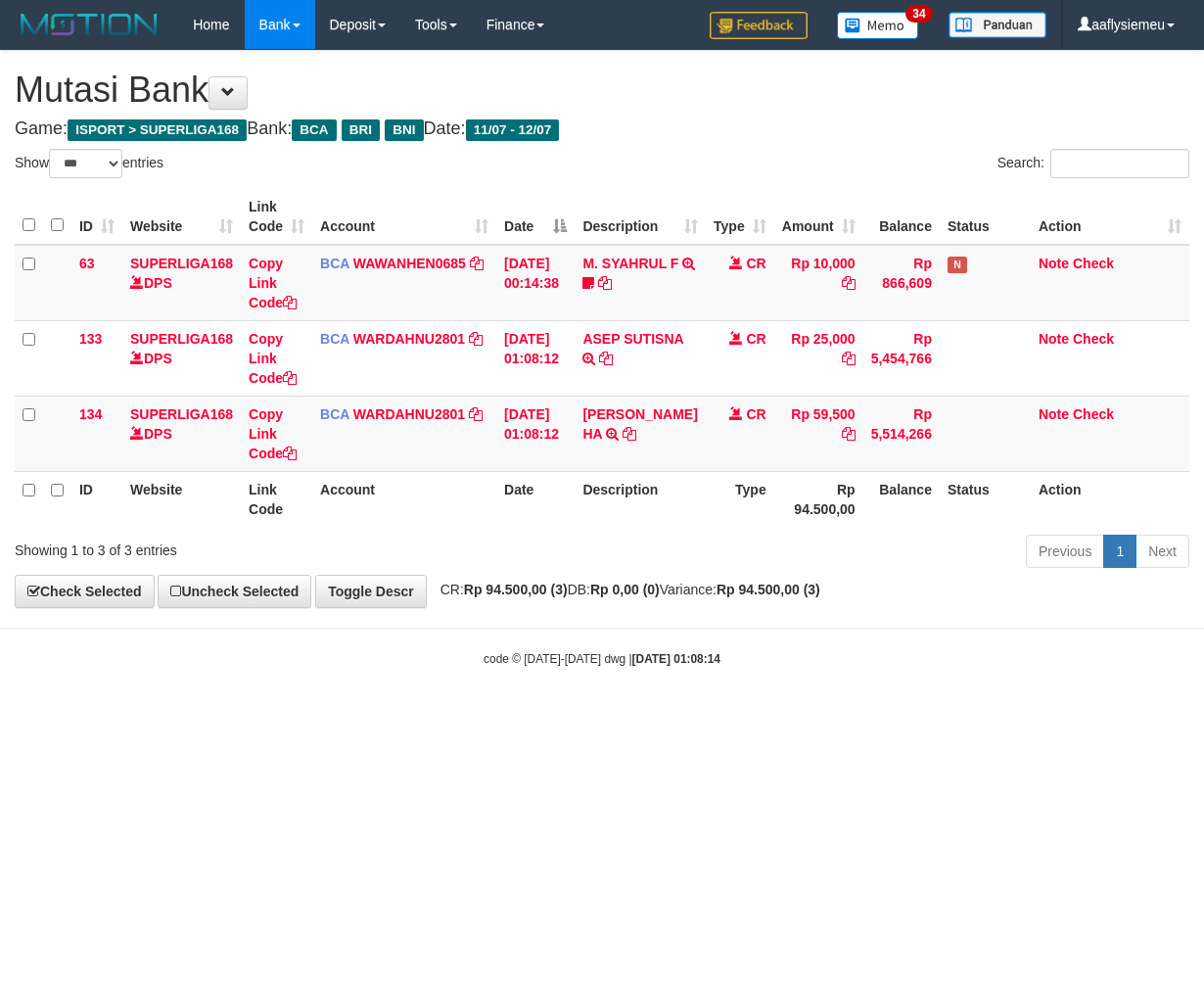 scroll, scrollTop: 0, scrollLeft: 0, axis: both 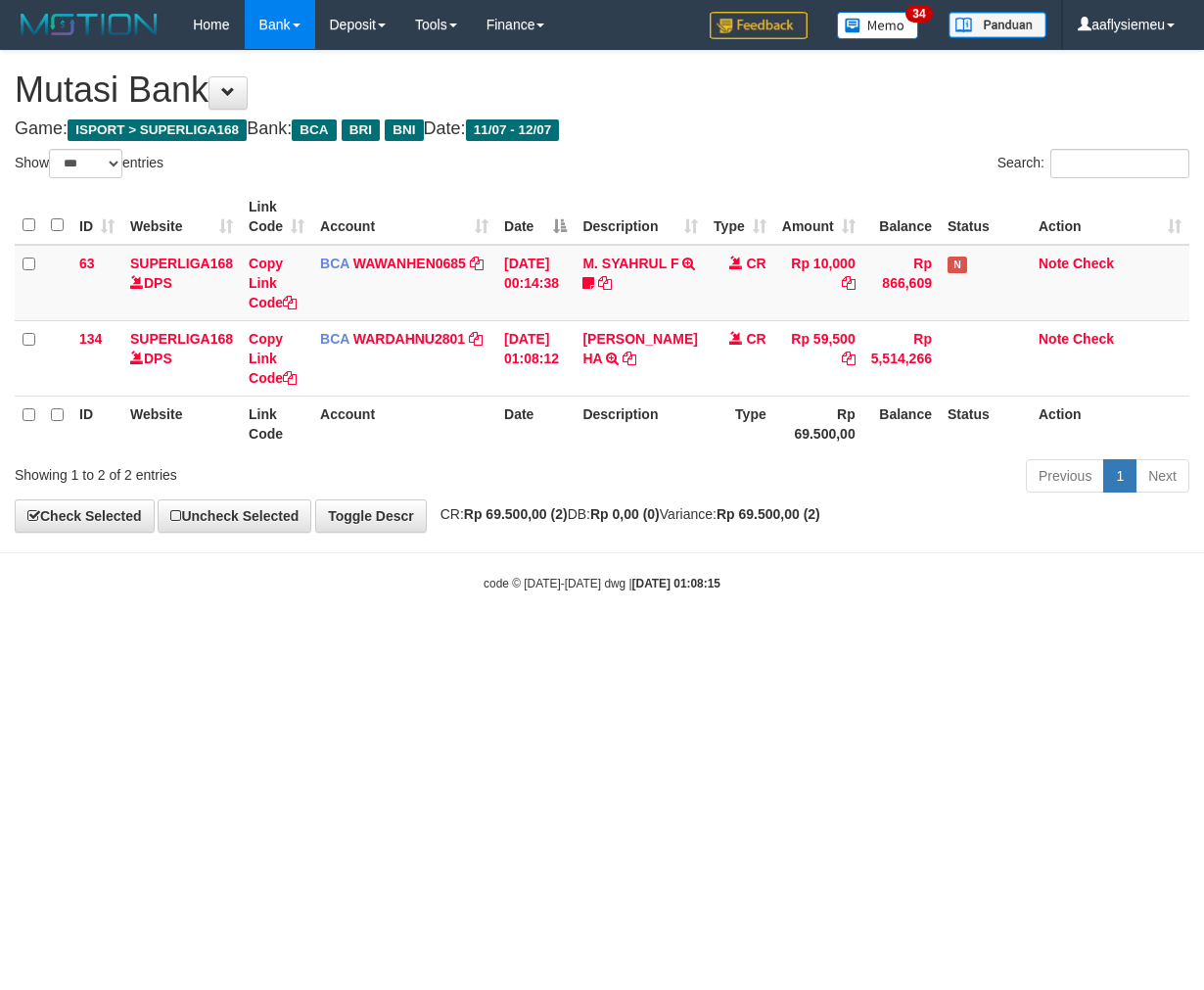 select on "***" 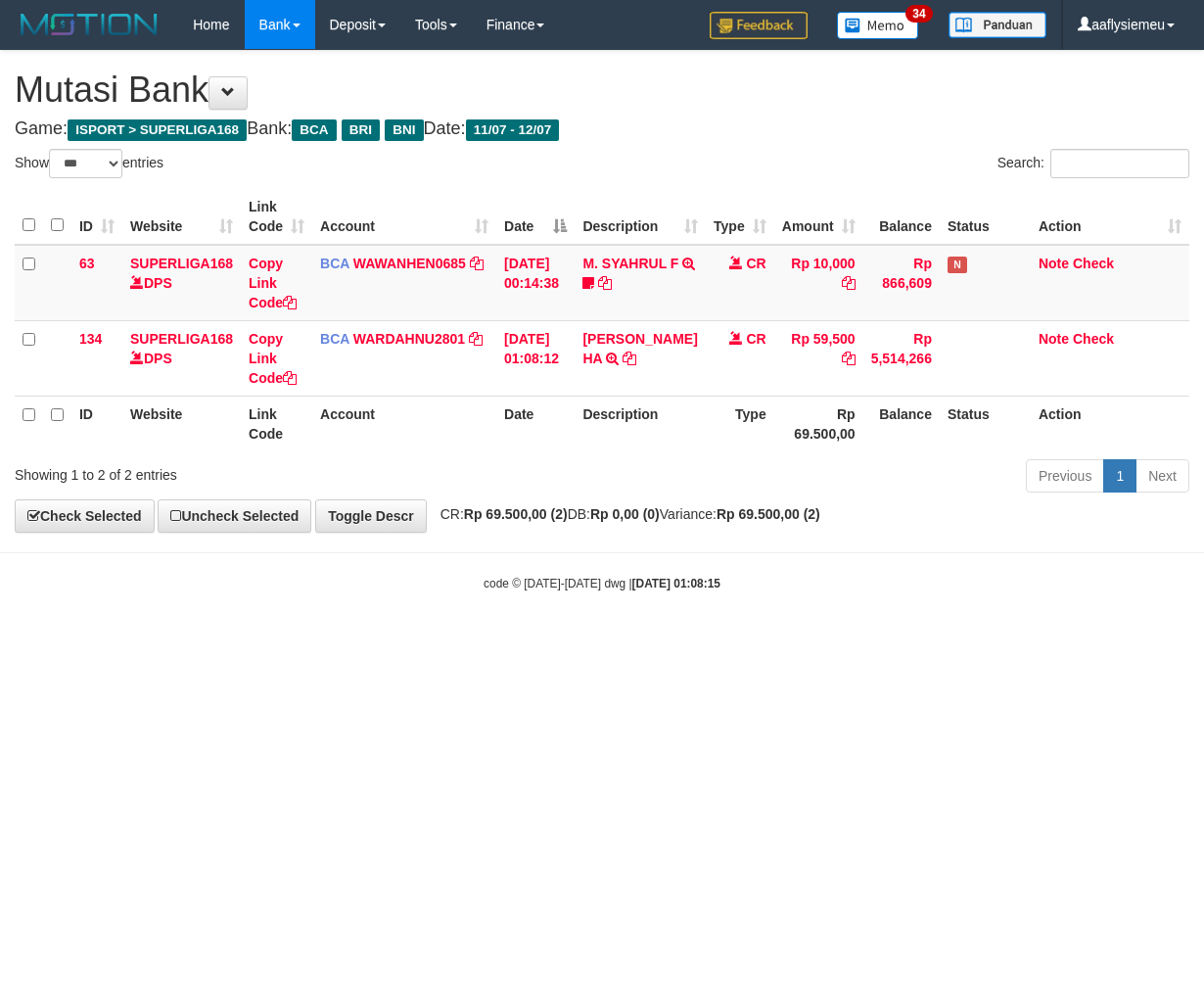 scroll, scrollTop: 0, scrollLeft: 0, axis: both 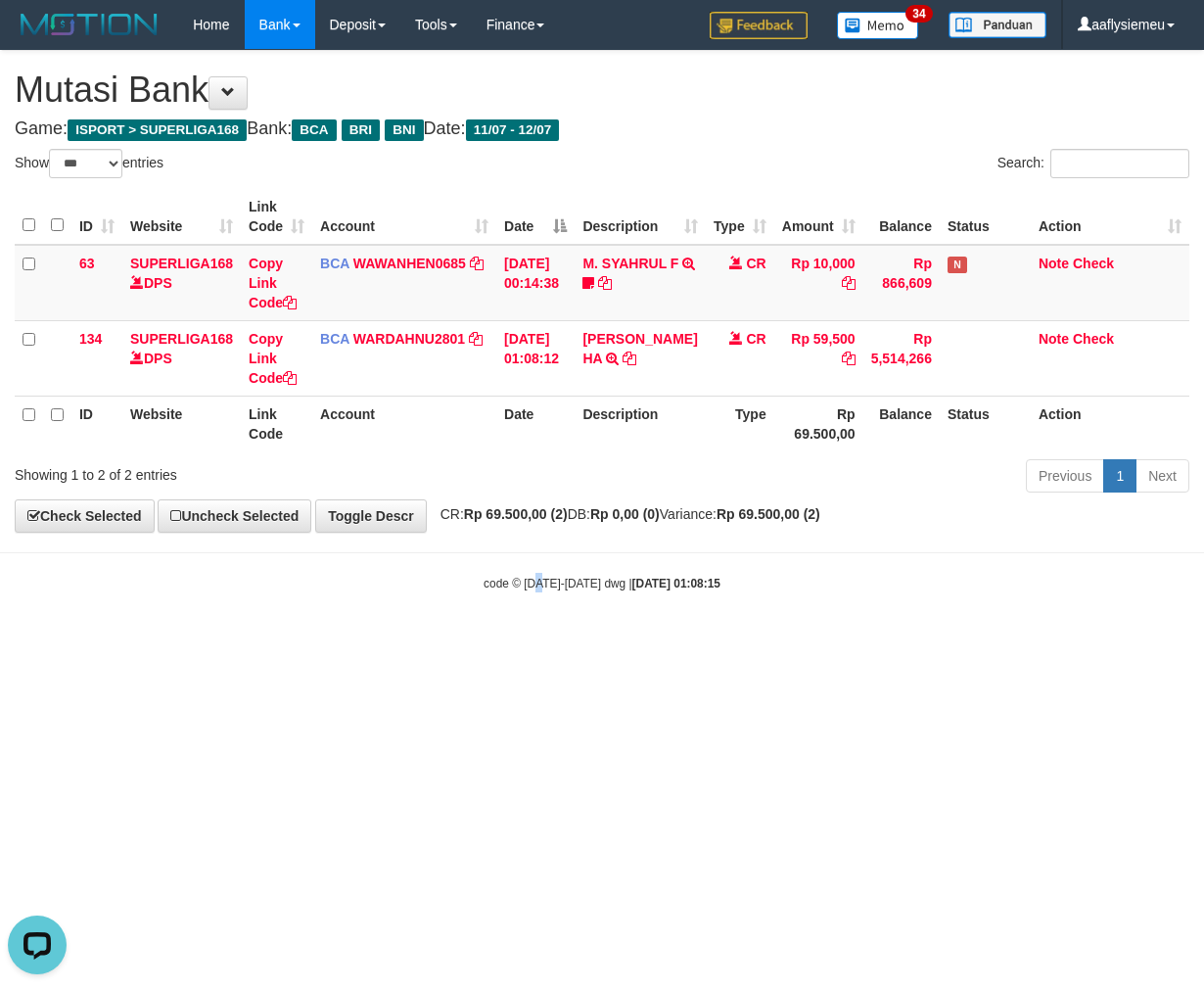 click on "Toggle navigation
Home
Bank
Account List
Load
By Website
Group
[ISPORT]													SUPERLIGA168
By Load Group (DPS)" at bounding box center [602, 320] 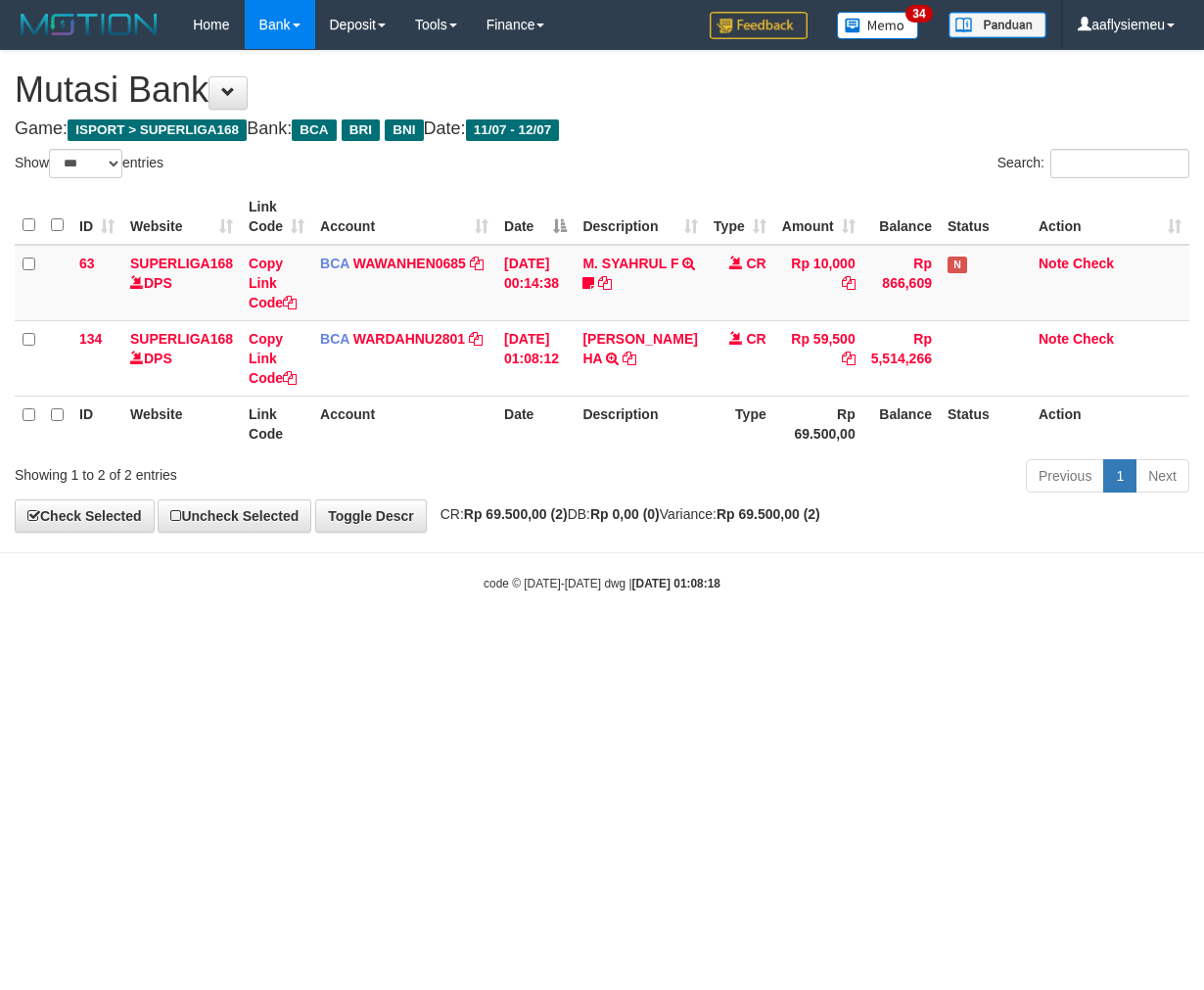 select on "***" 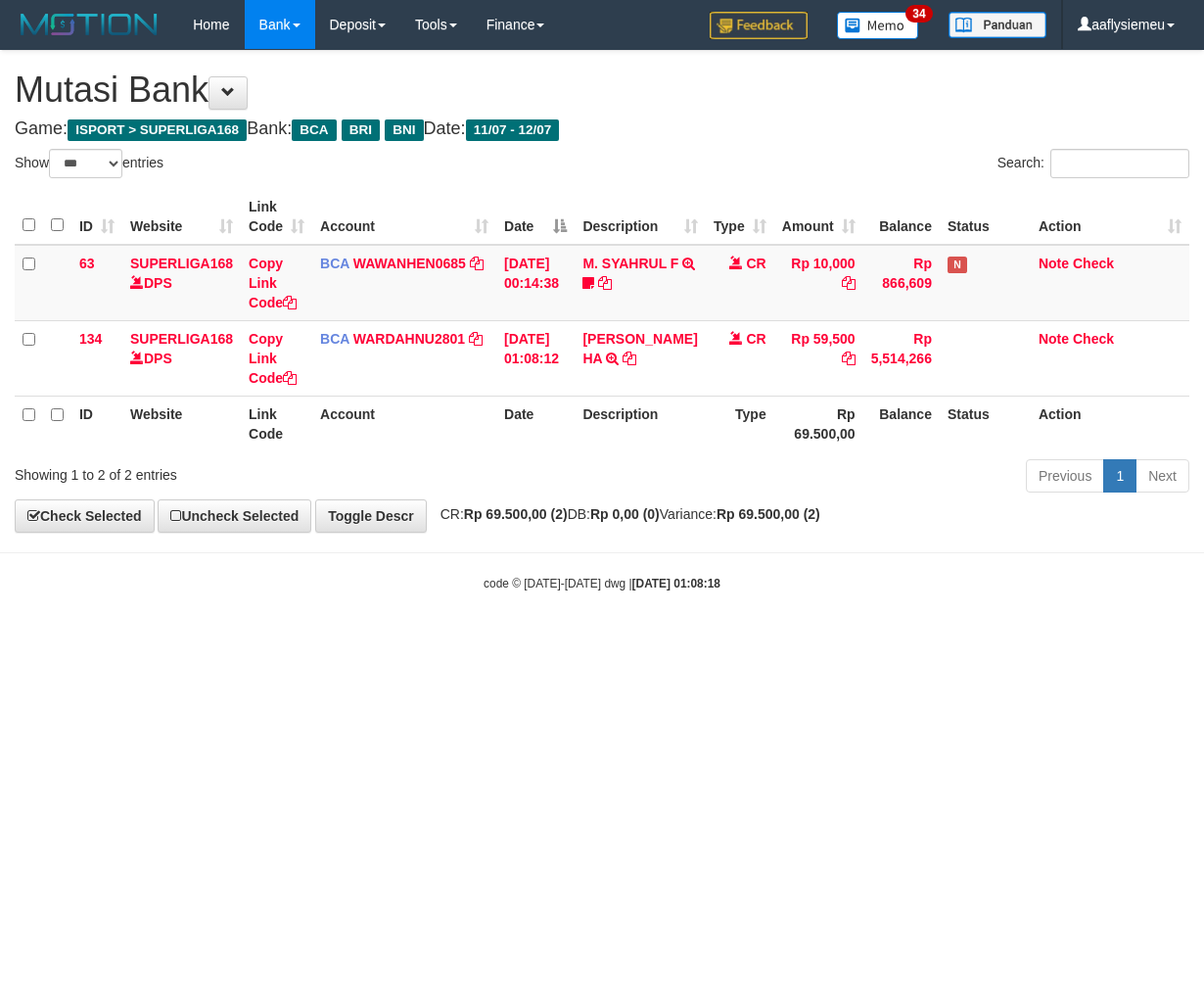 scroll, scrollTop: 0, scrollLeft: 0, axis: both 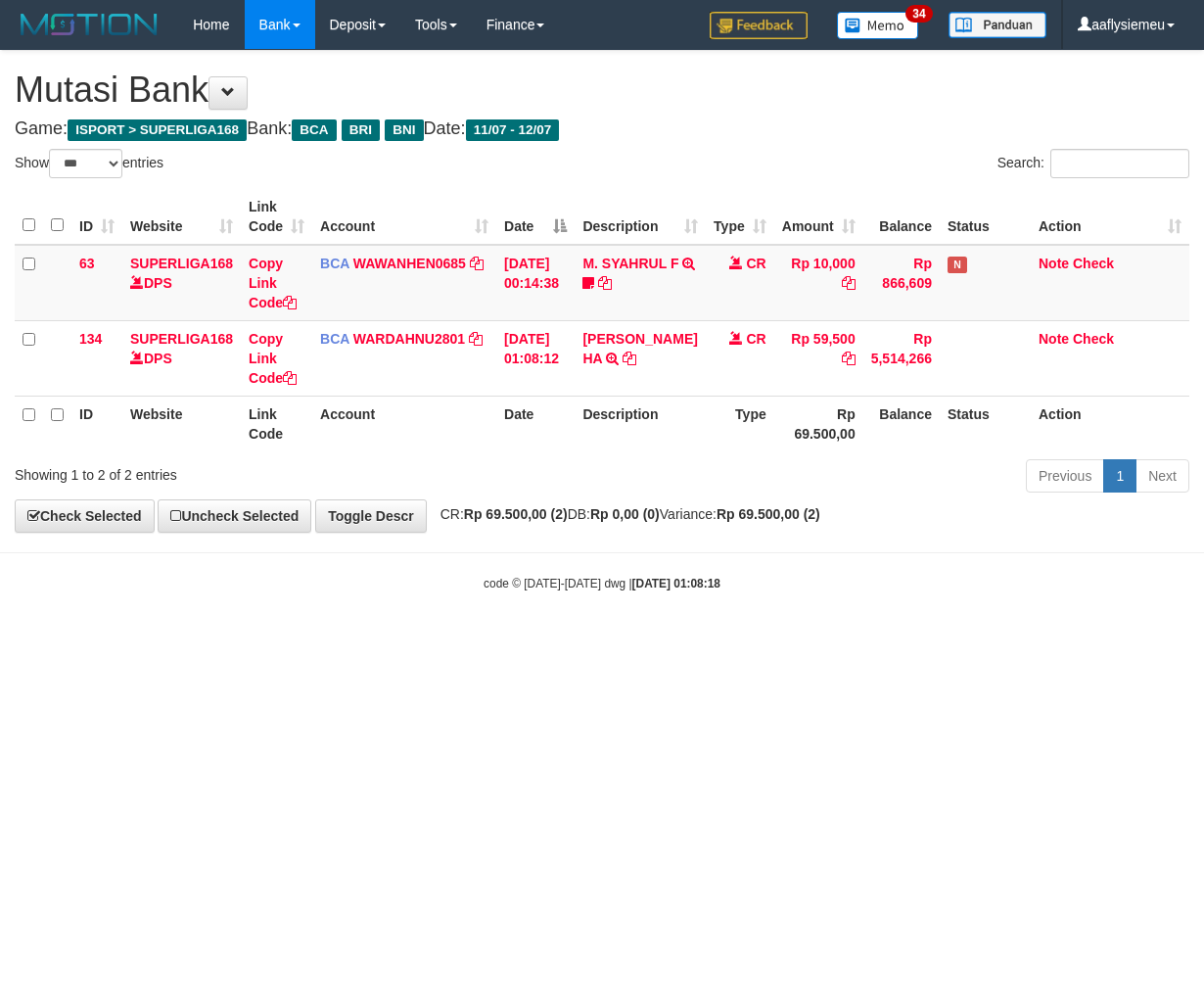 select on "***" 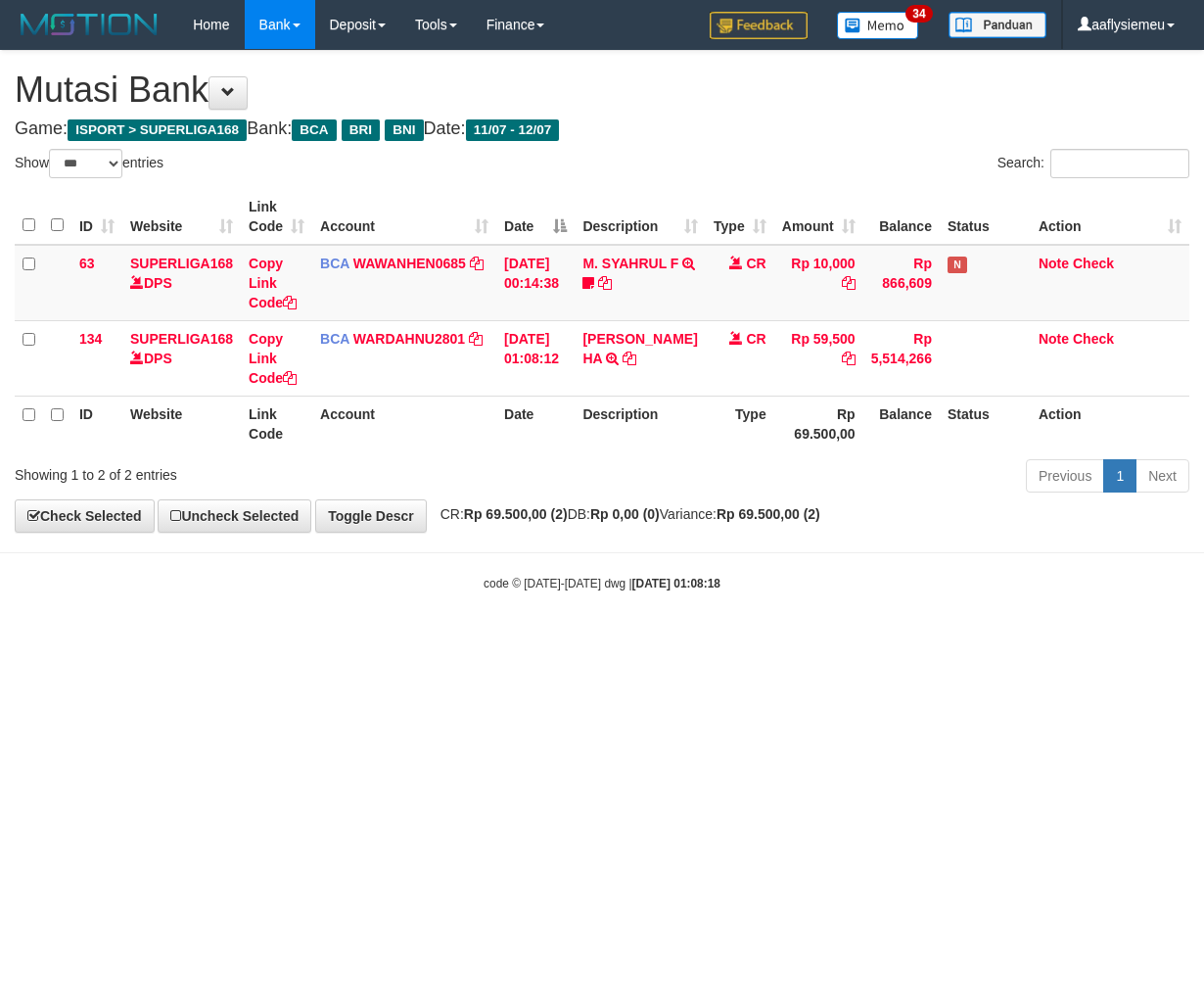 scroll, scrollTop: 0, scrollLeft: 0, axis: both 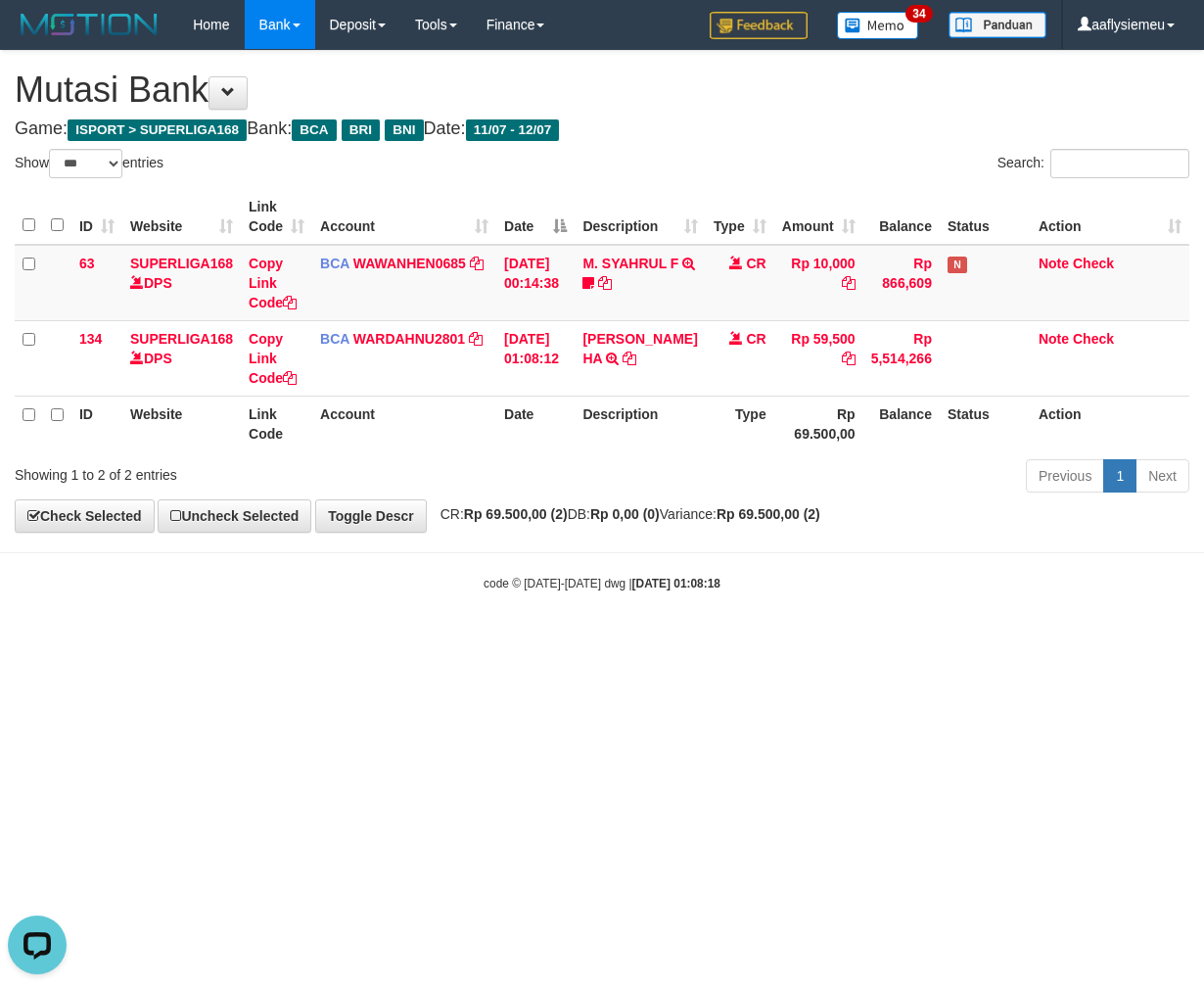 click on "Toggle navigation
Home
Bank
Account List
Load
By Website
Group
[ISPORT]													SUPERLIGA168
By Load Group (DPS)" at bounding box center [602, 320] 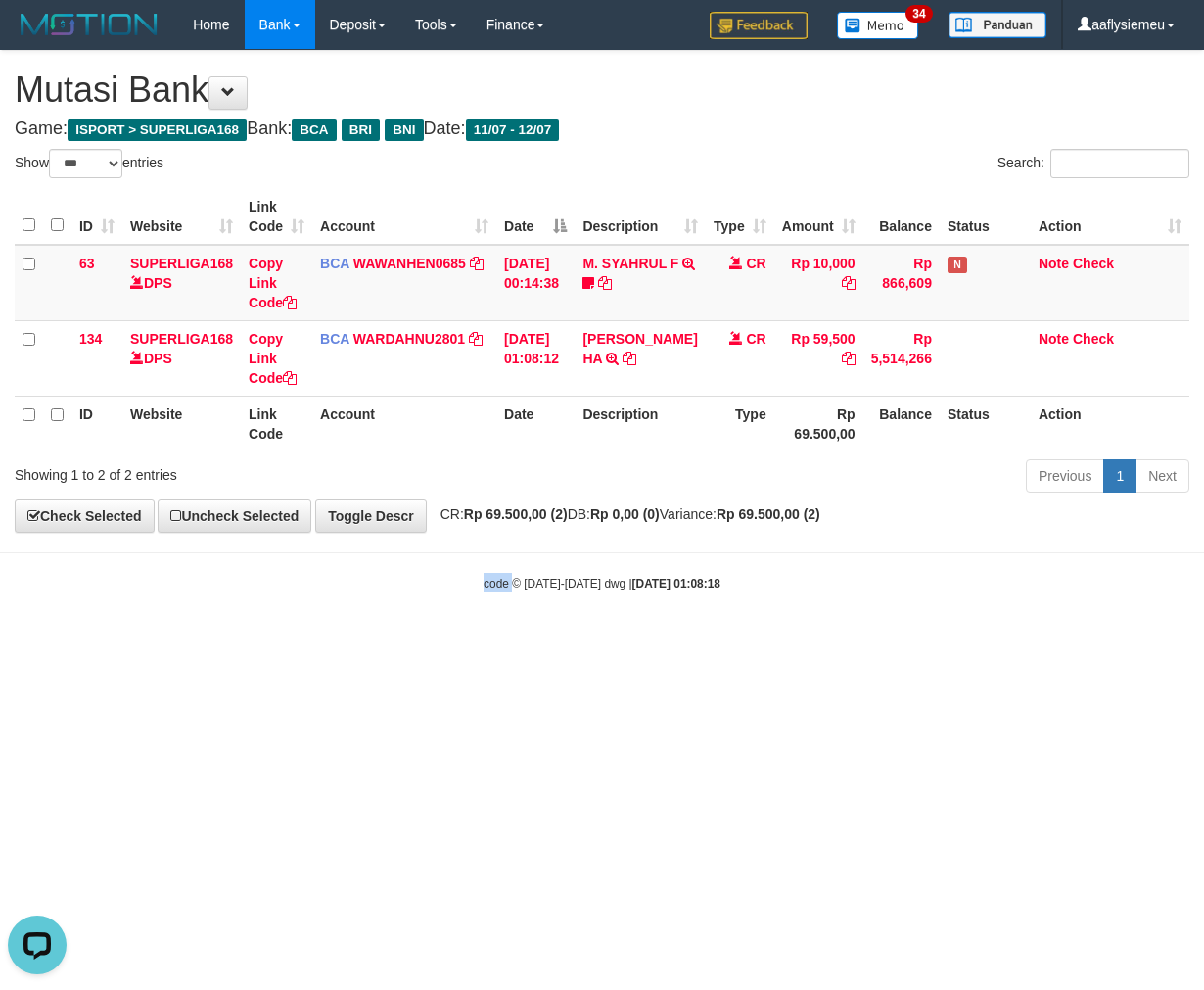 click on "Toggle navigation
Home
Bank
Account List
Load
By Website
Group
[ISPORT]													SUPERLIGA168
By Load Group (DPS)" at bounding box center [602, 320] 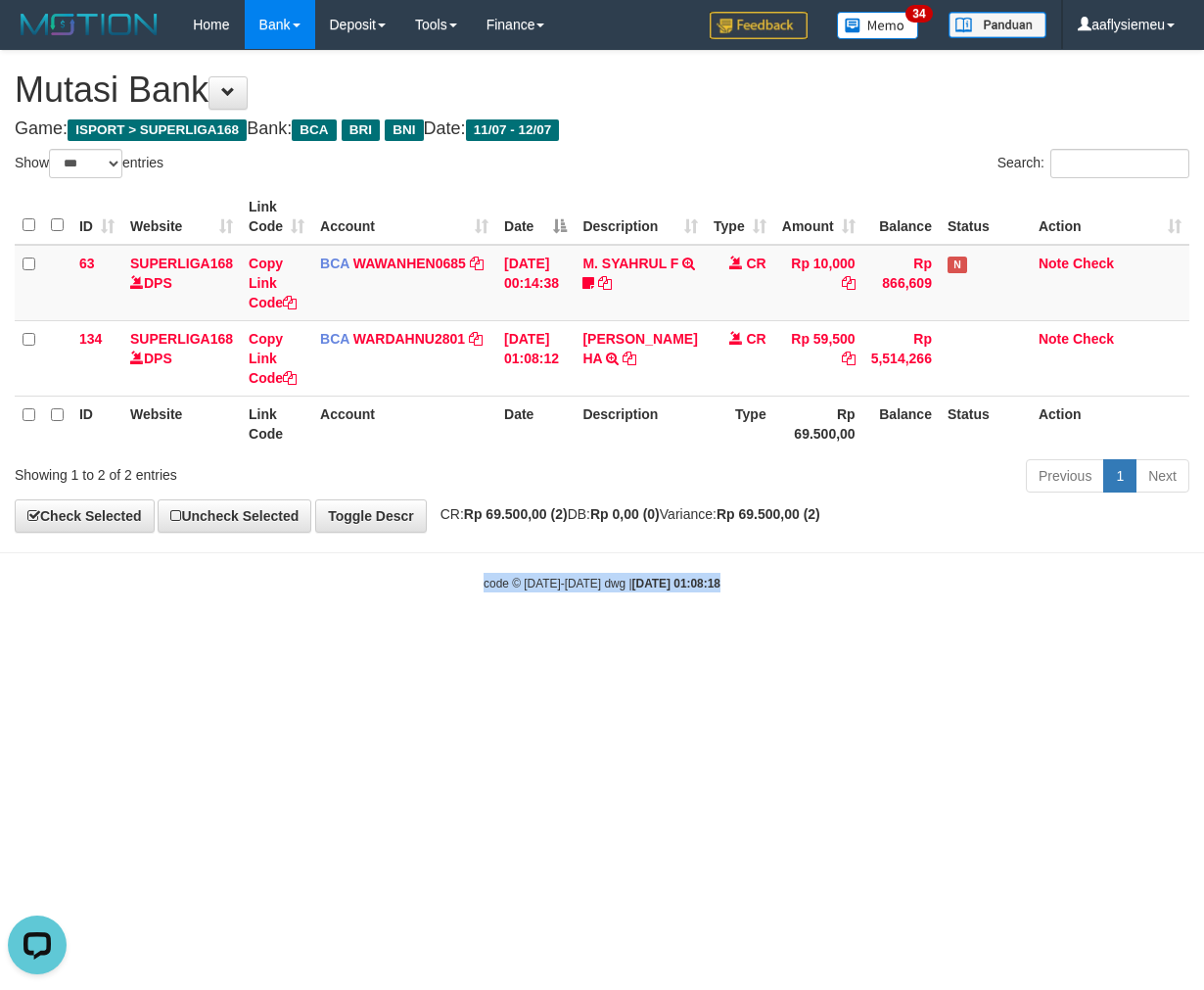 click on "Toggle navigation
Home
Bank
Account List
Load
By Website
Group
[ISPORT]													SUPERLIGA168
By Load Group (DPS)" at bounding box center (602, 320) 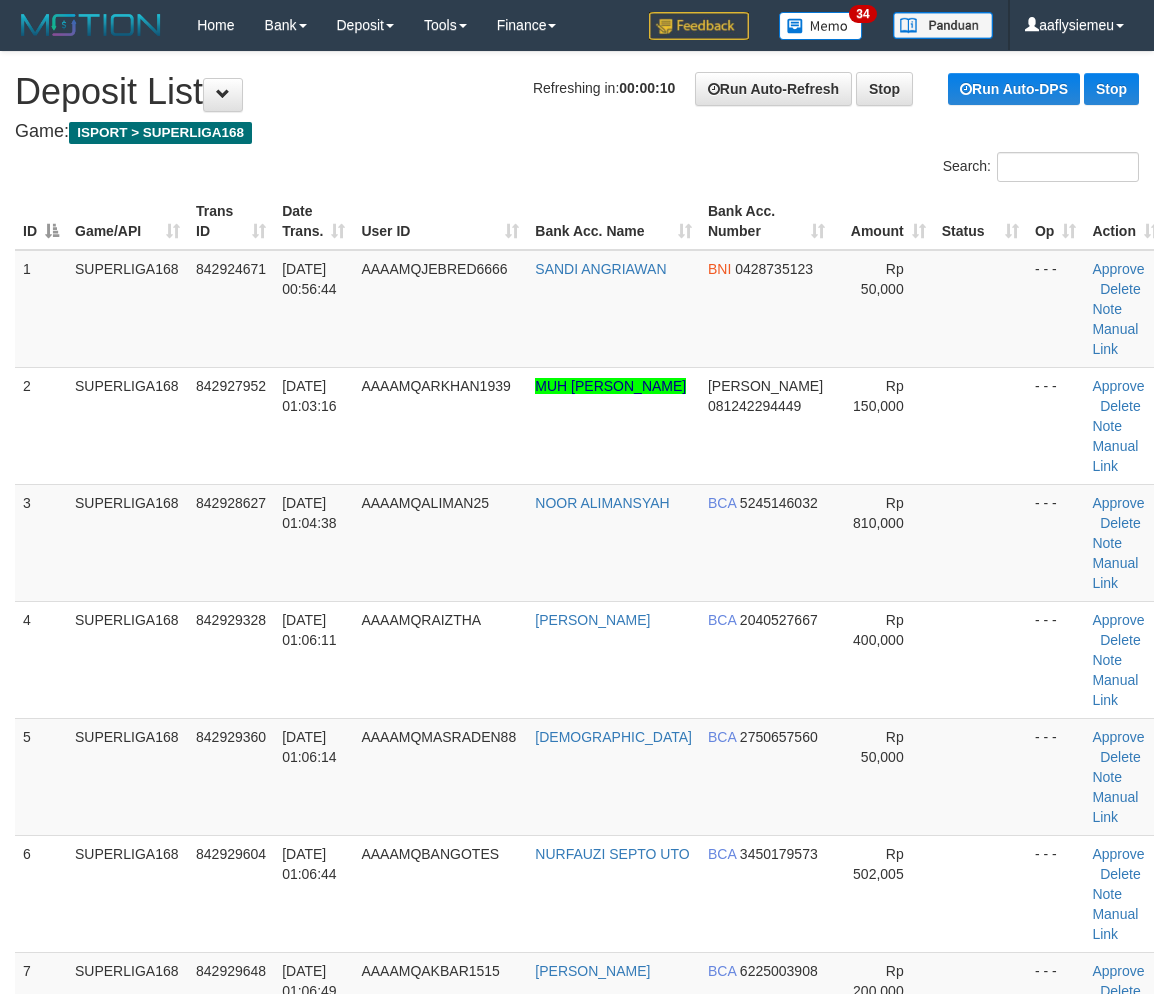 scroll, scrollTop: 0, scrollLeft: 0, axis: both 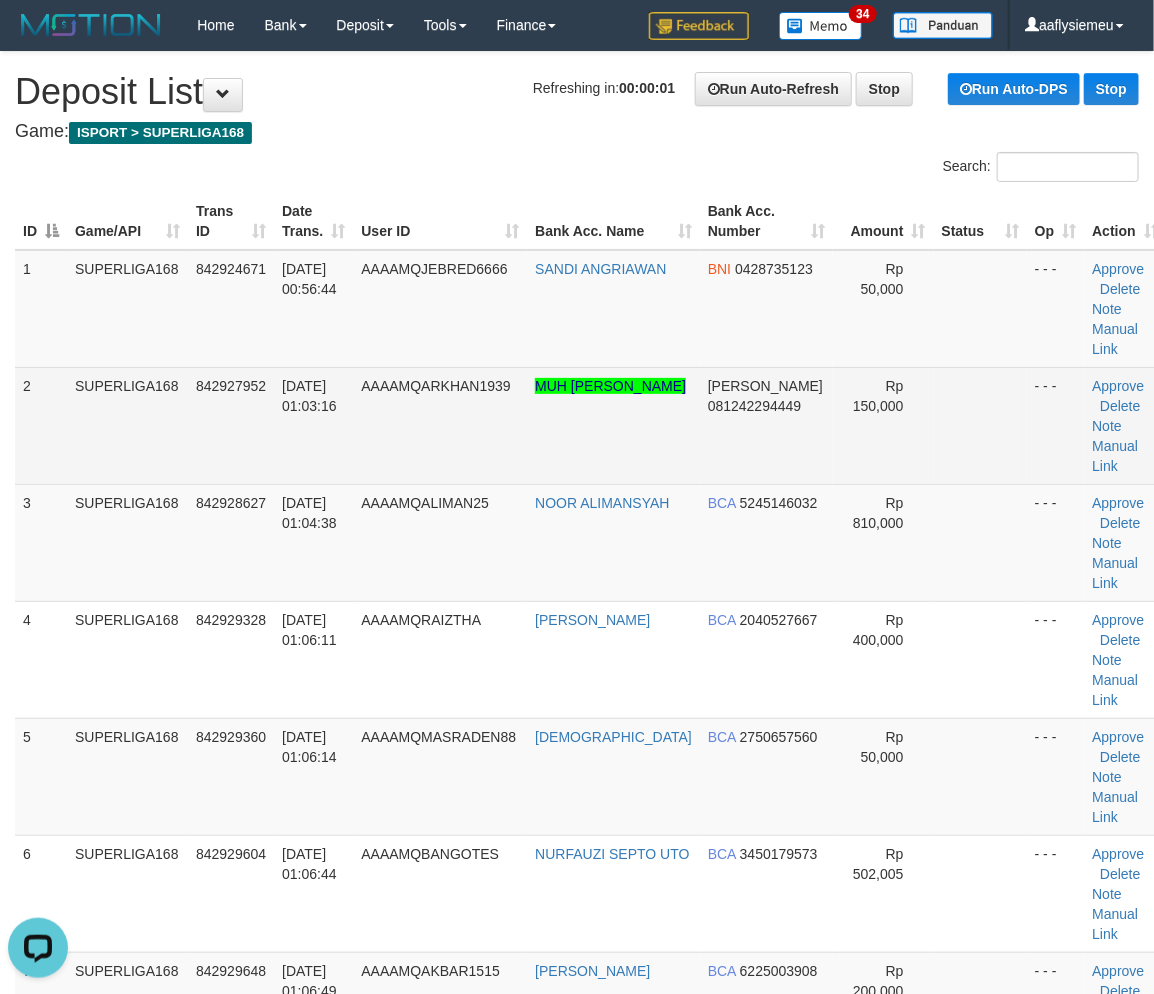 click on "SUPERLIGA168" at bounding box center [127, 425] 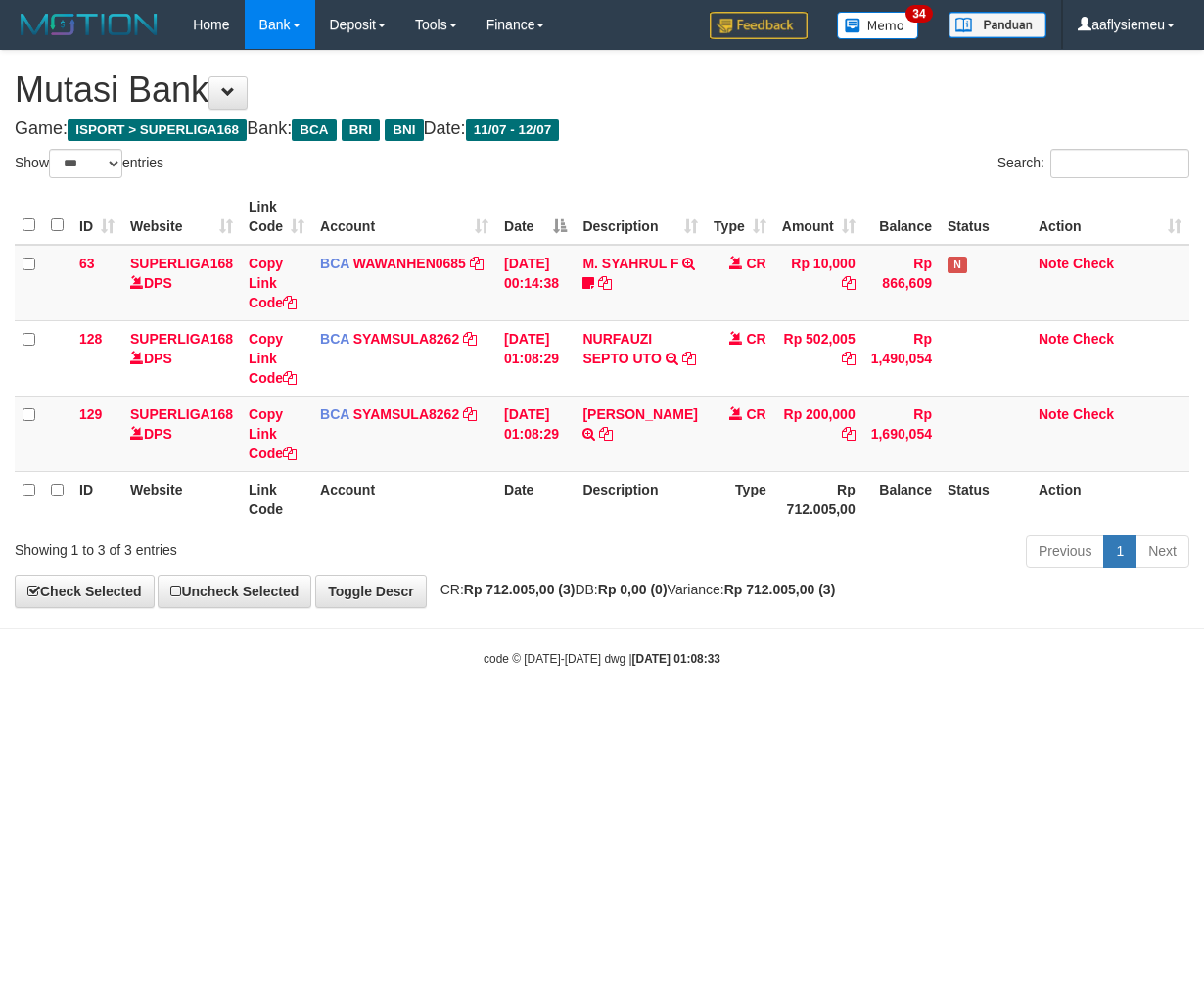 select on "***" 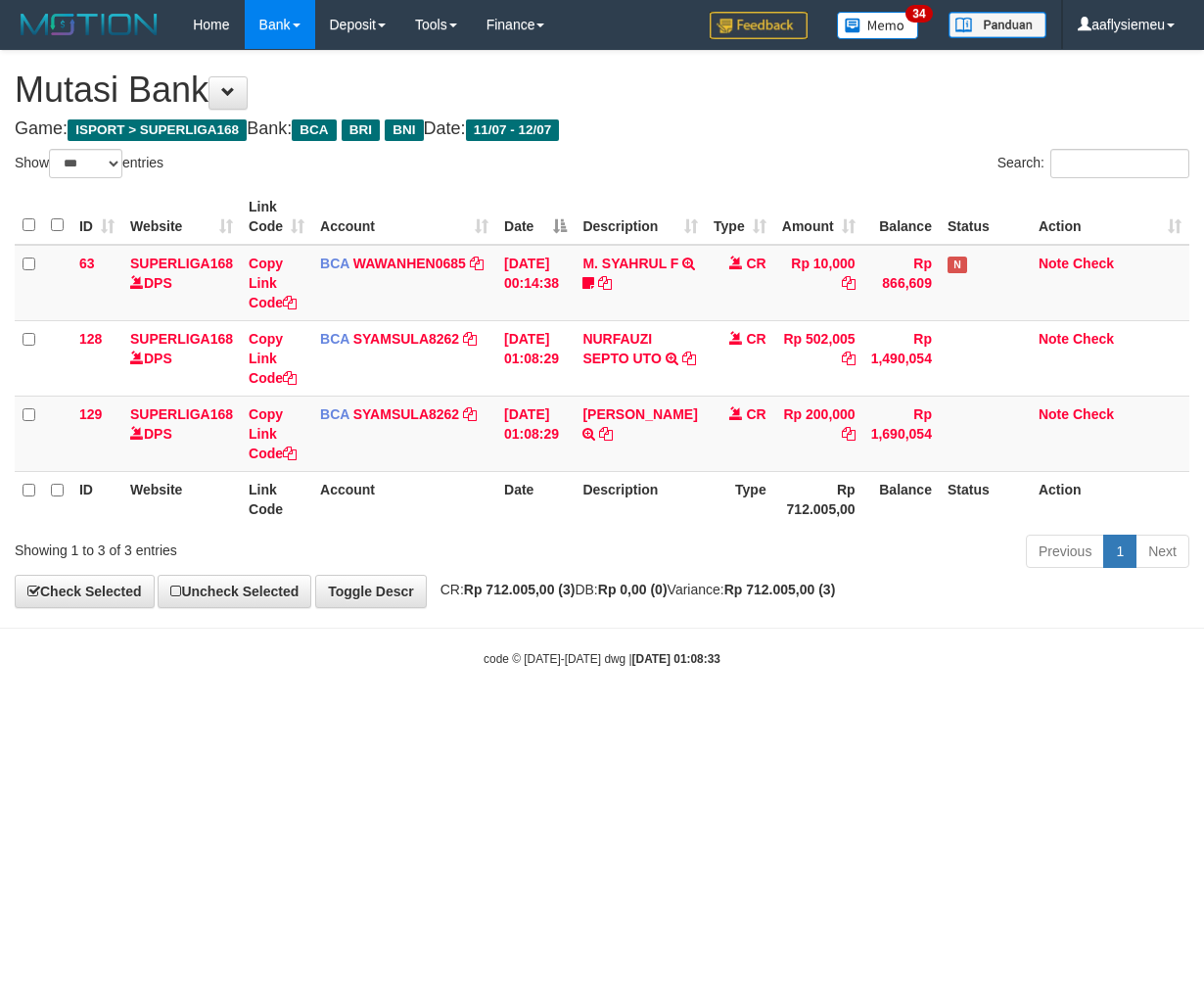 scroll, scrollTop: 0, scrollLeft: 0, axis: both 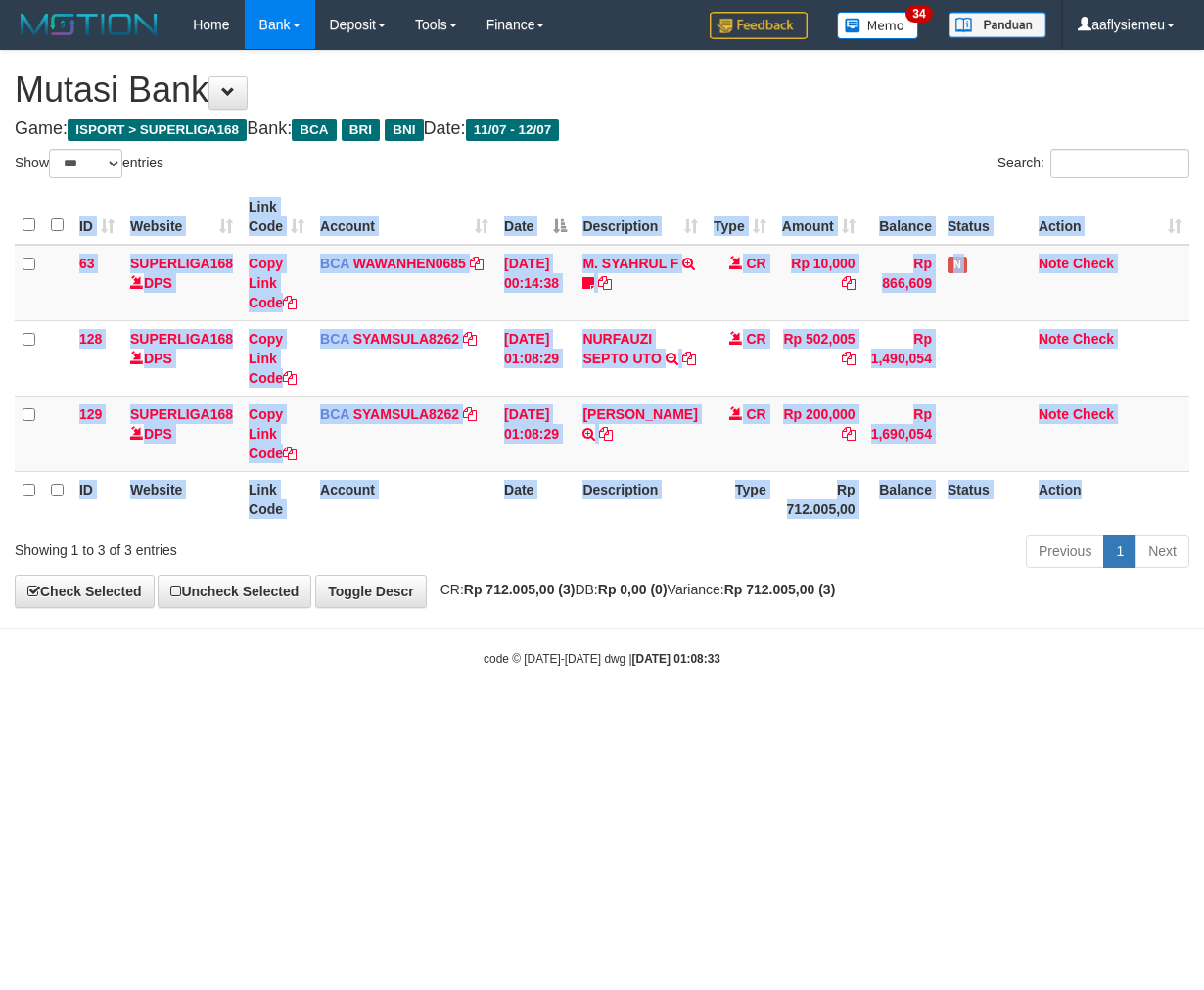 drag, startPoint x: 1192, startPoint y: 507, endPoint x: 1140, endPoint y: 535, distance: 59.05929 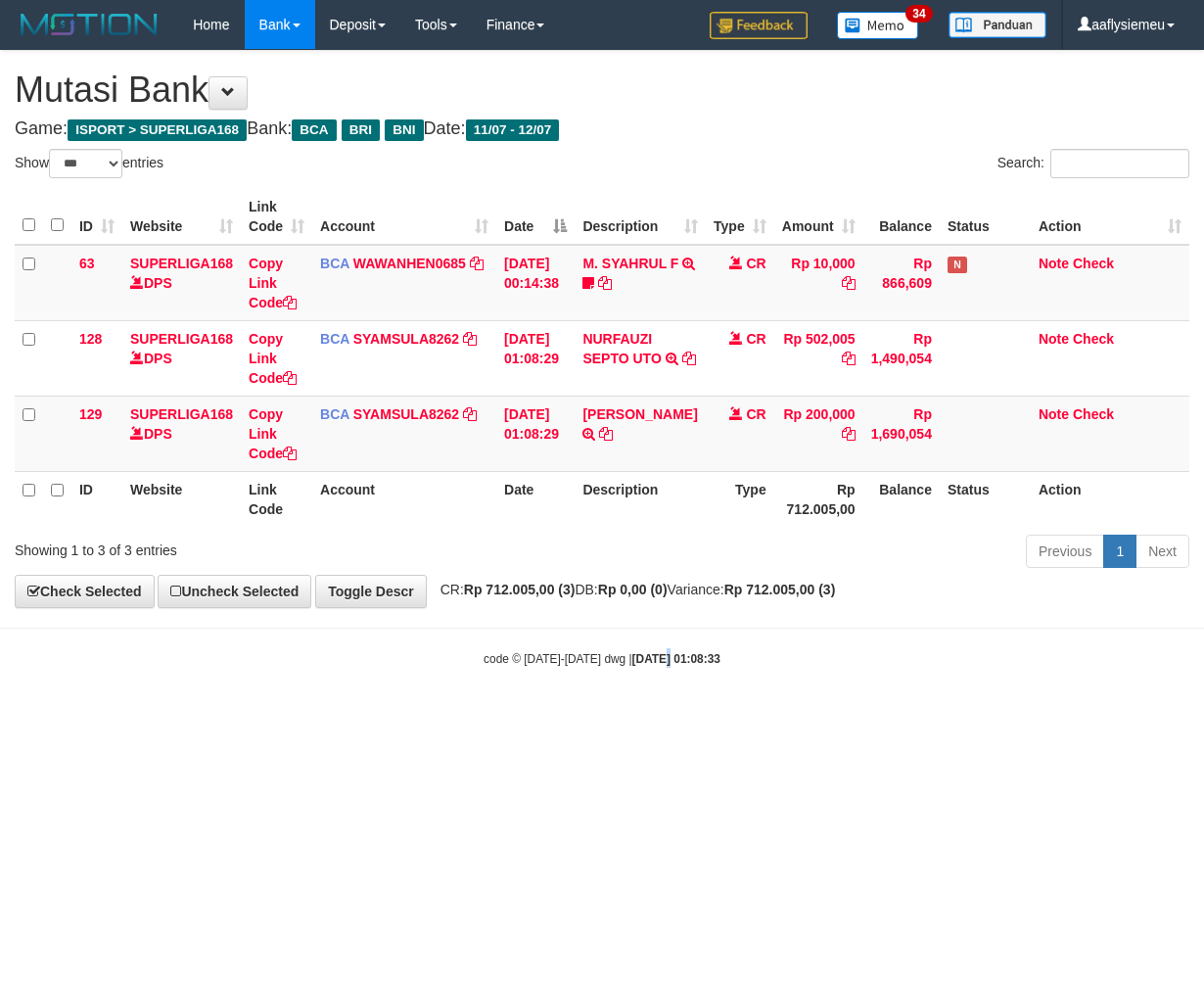 drag, startPoint x: 641, startPoint y: 697, endPoint x: 1020, endPoint y: 597, distance: 391.9707 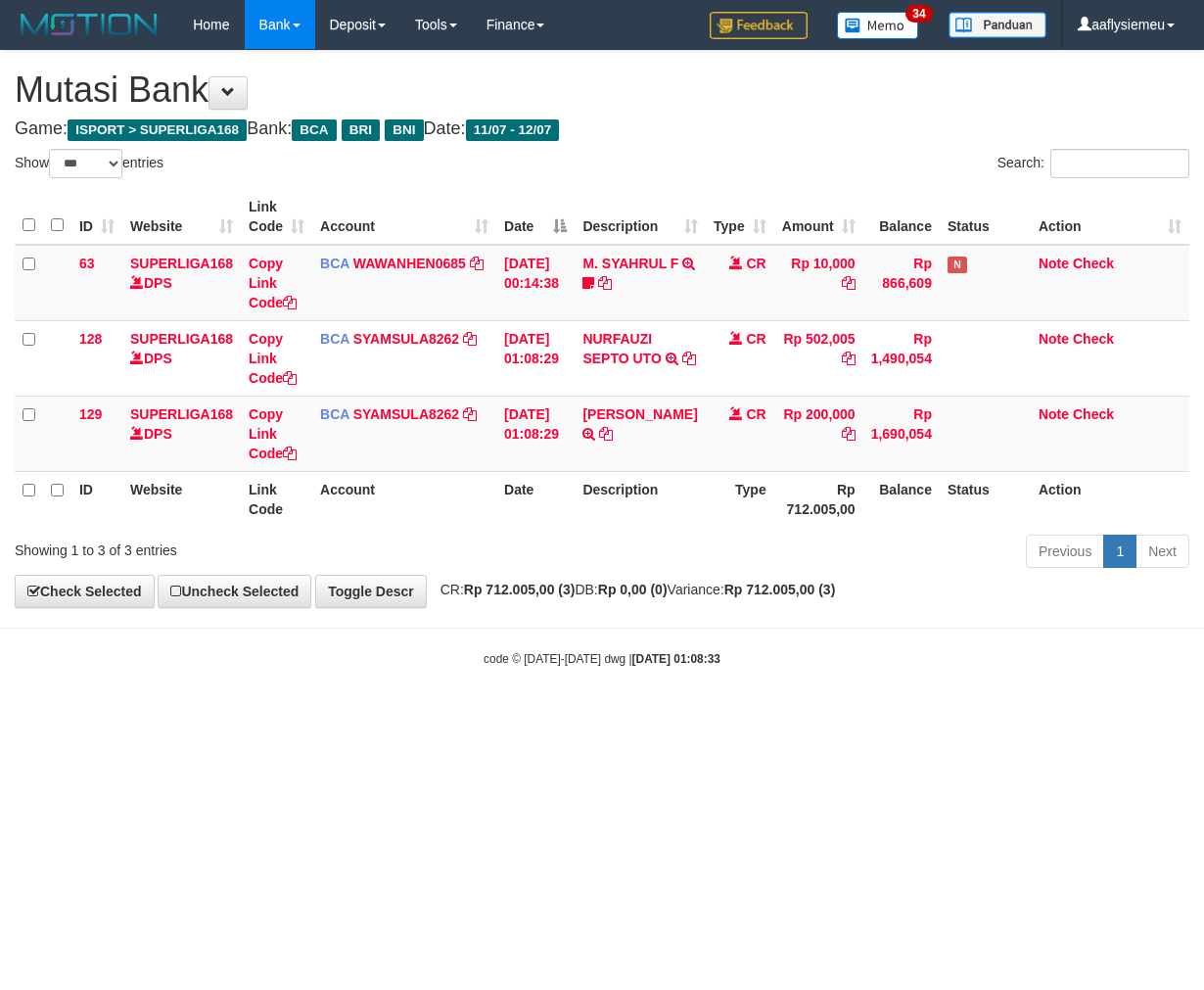 drag, startPoint x: 719, startPoint y: 666, endPoint x: 749, endPoint y: 644, distance: 37.20215 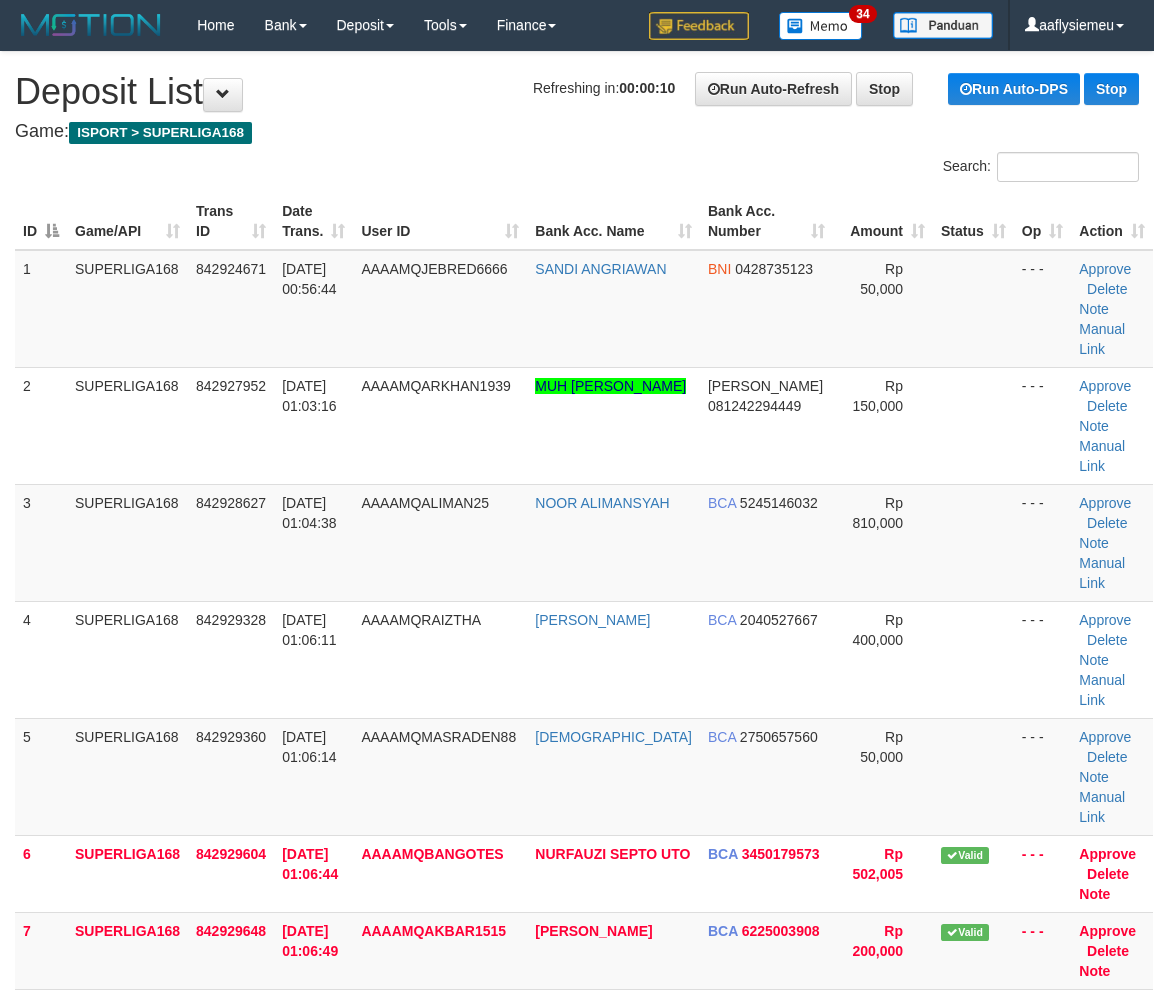 scroll, scrollTop: 0, scrollLeft: 0, axis: both 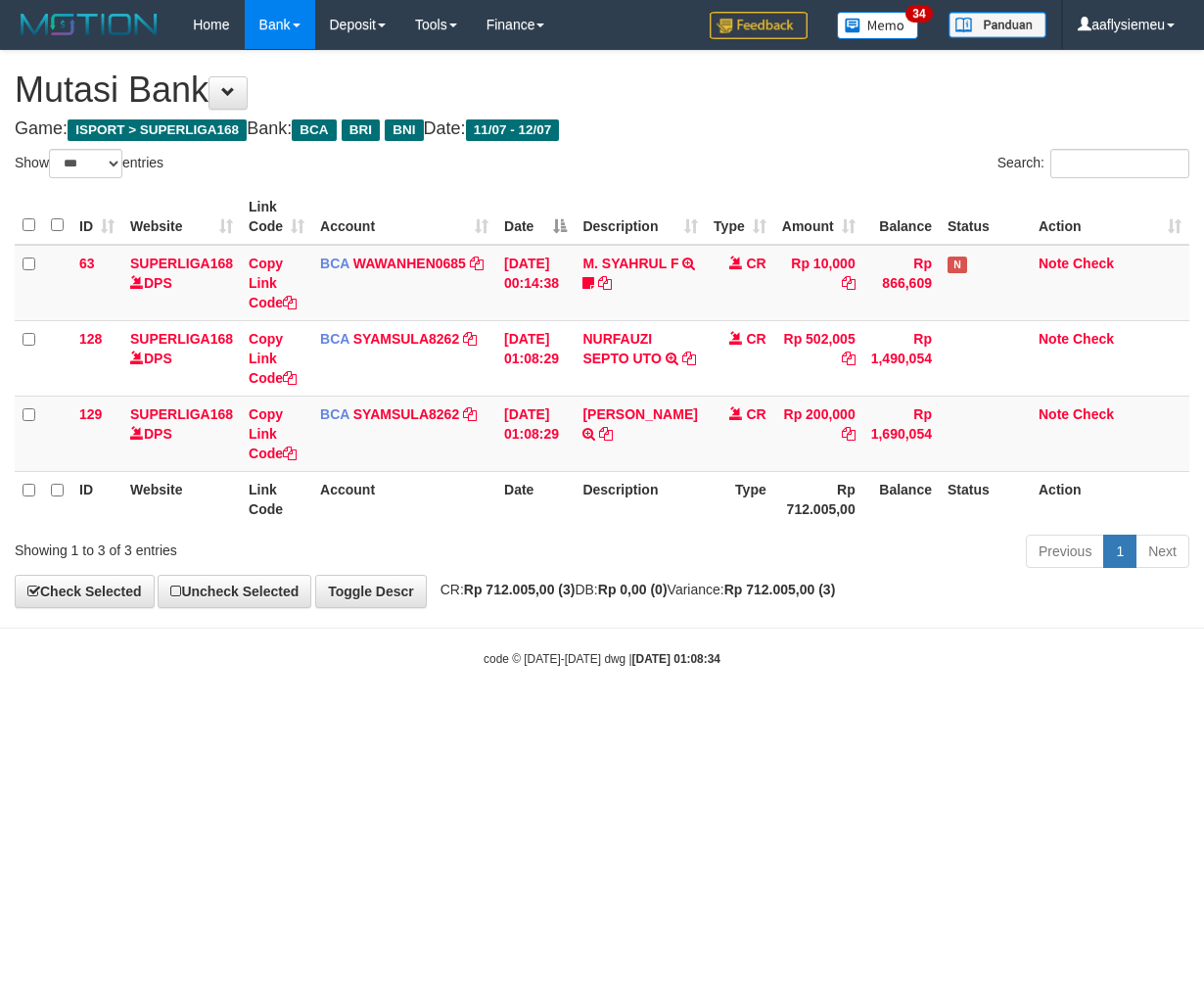 select on "***" 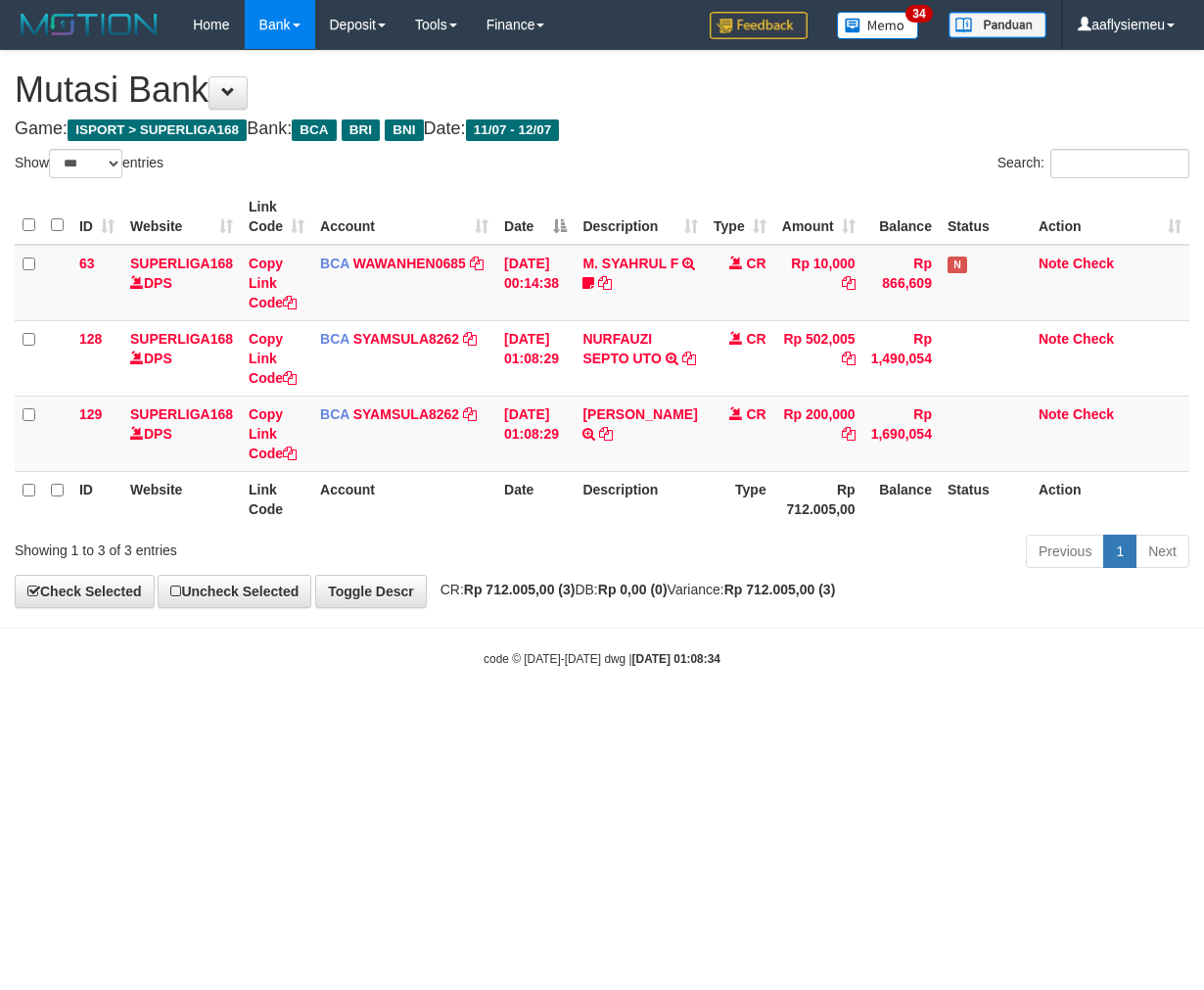 scroll, scrollTop: 0, scrollLeft: 0, axis: both 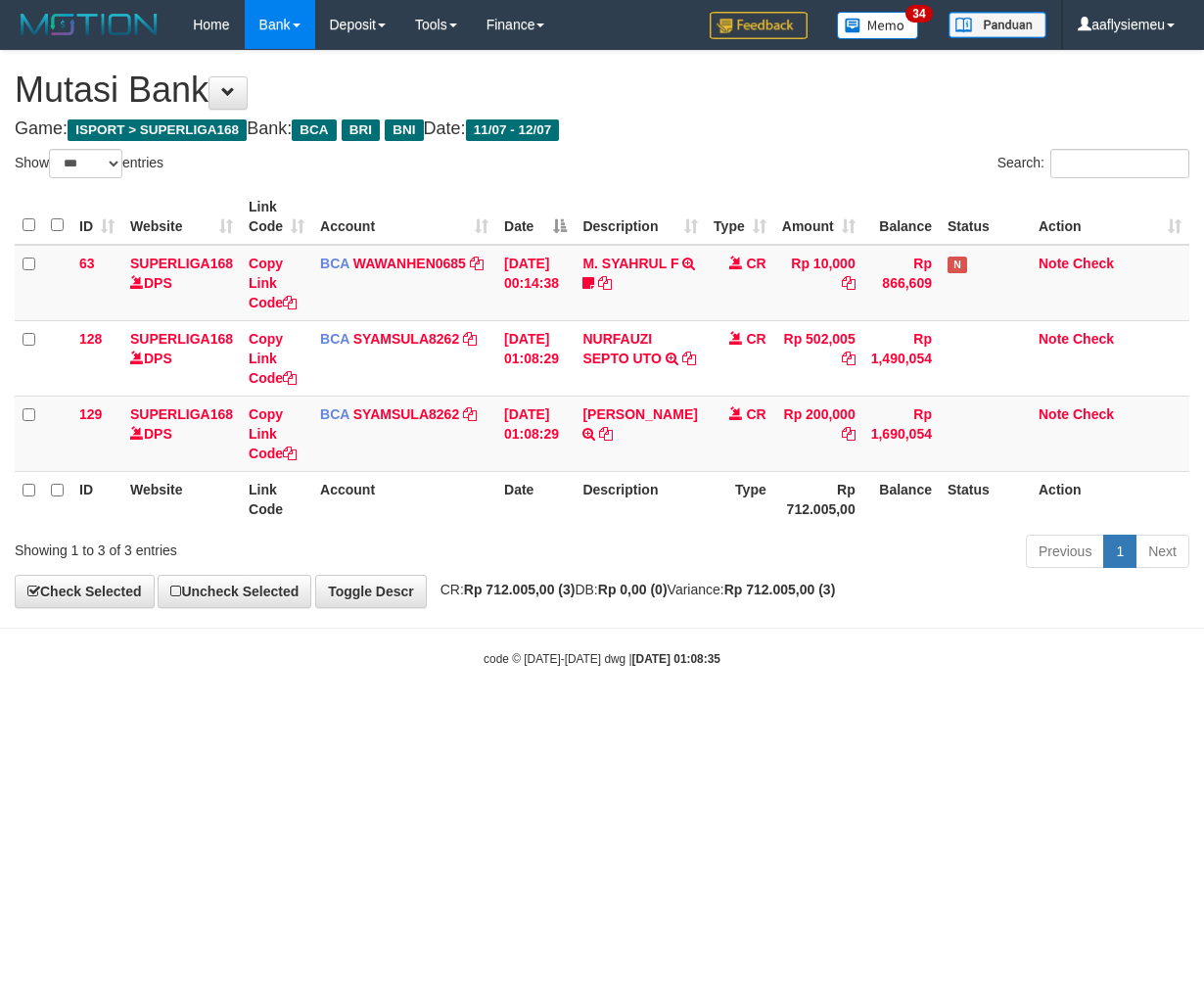 select on "***" 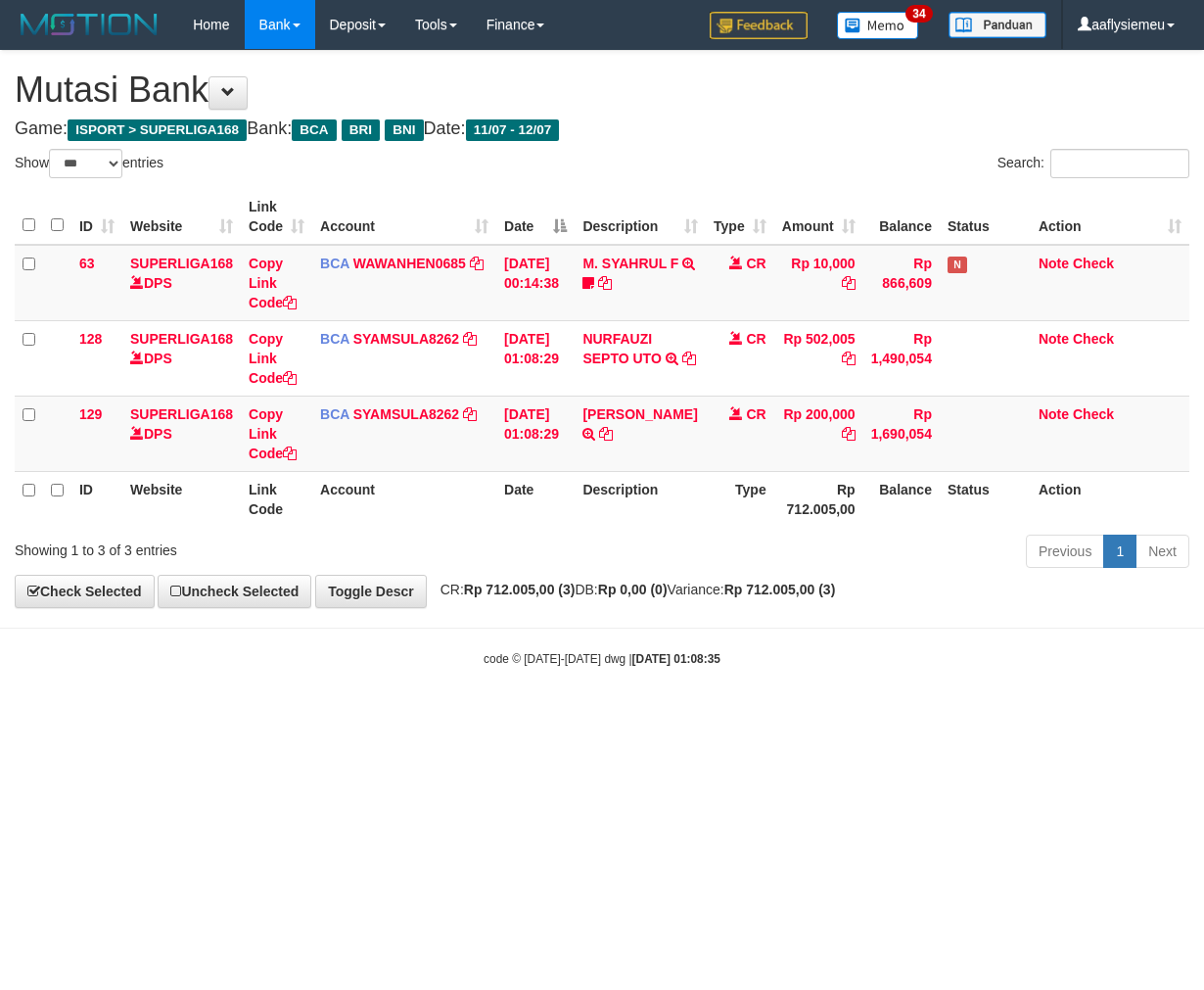 scroll, scrollTop: 0, scrollLeft: 0, axis: both 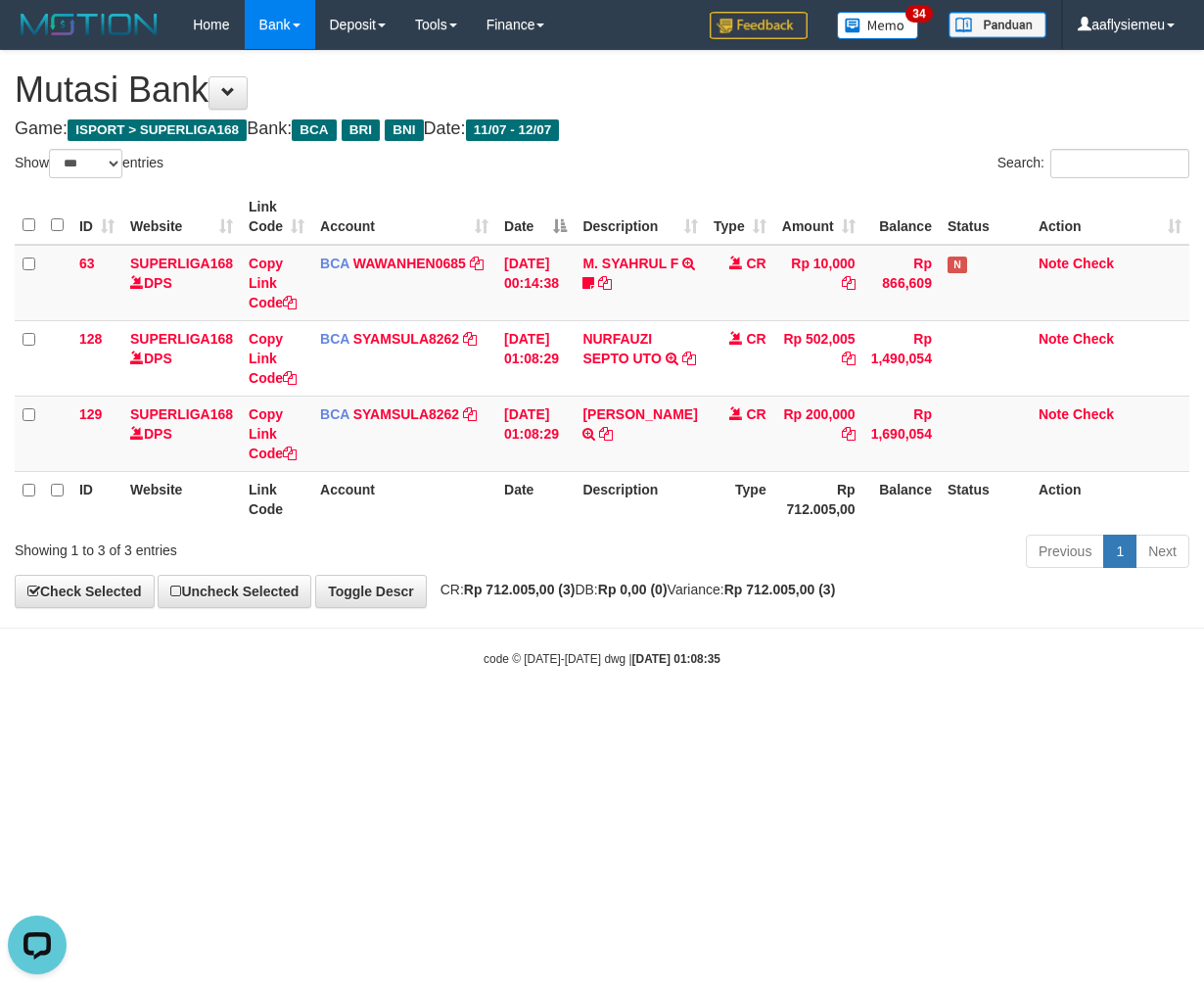 click on "Toggle navigation
Home
Bank
Account List
Load
By Website
Group
[ISPORT]													SUPERLIGA168
By Load Group (DPS)" at bounding box center [602, 358] 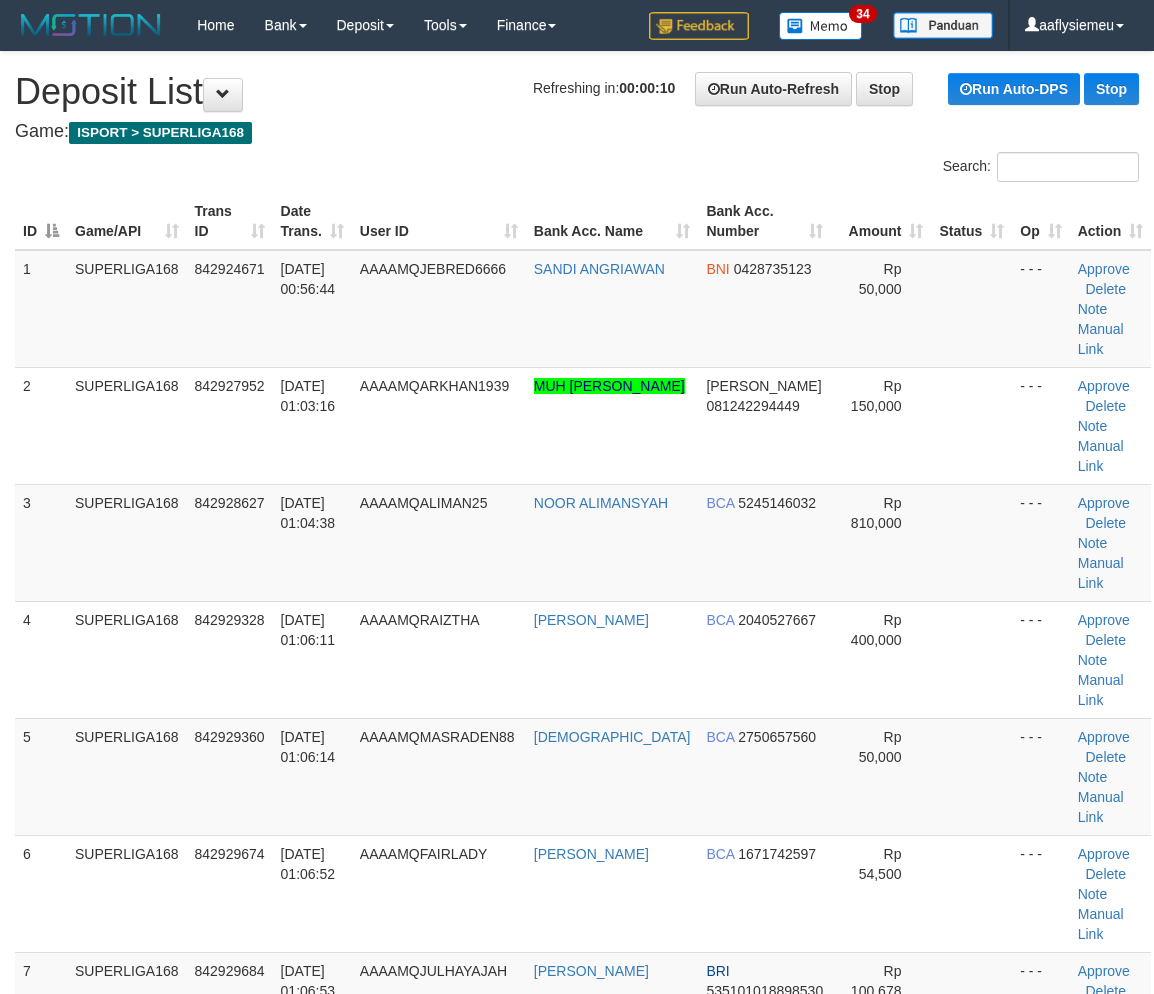 scroll, scrollTop: 0, scrollLeft: 0, axis: both 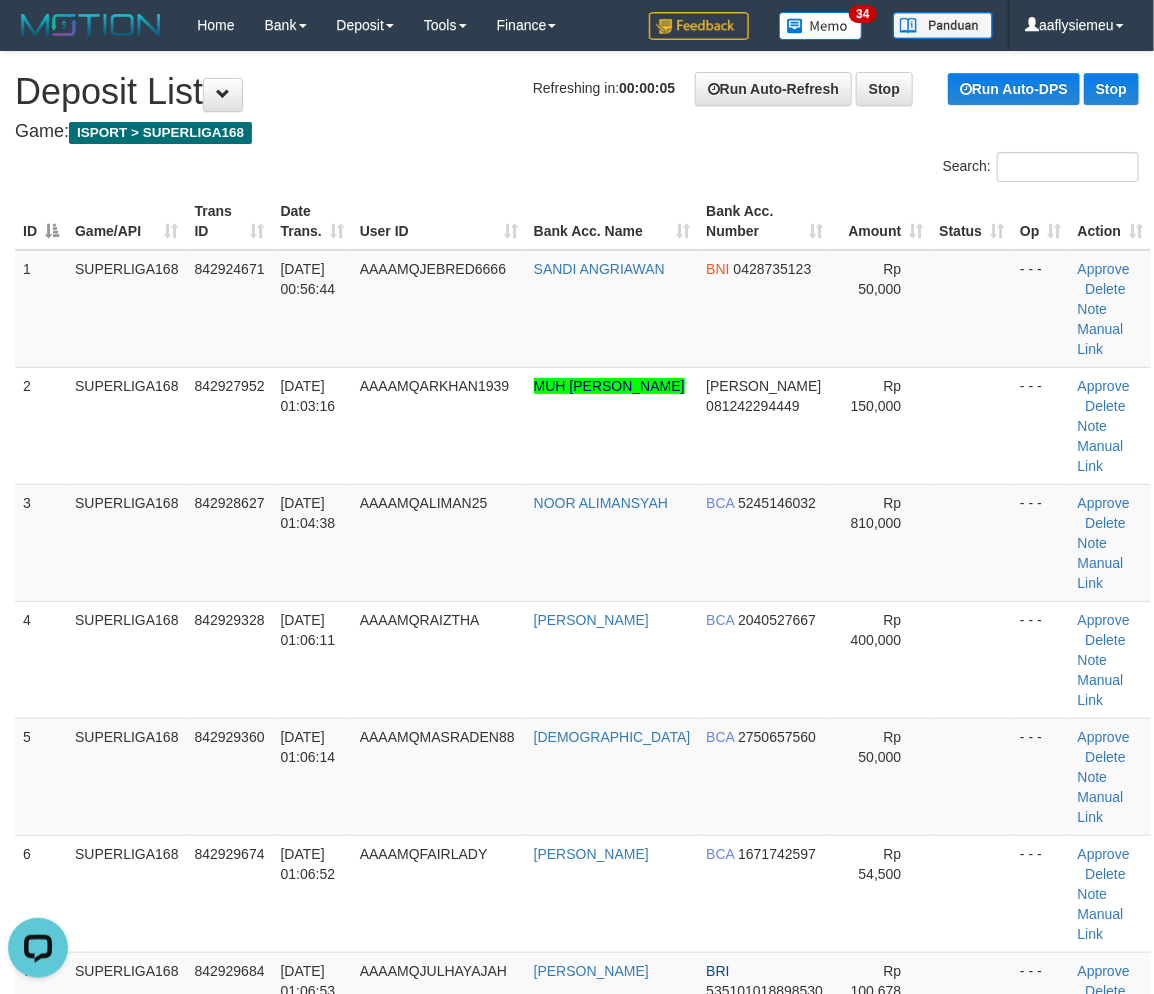 click on "ID Game/API Trans ID Date Trans. User ID Bank Acc. Name Bank Acc. Number Amount Status Op Action
1
SUPERLIGA168
842924671
12/07/2025 00:56:44
AAAAMQJEBRED6666
SANDI ANGRIAWAN
BNI
0428735123
Rp 50,000
- - -
Approve
Delete
Note
Manual Link
2
SUPERLIGA168
842927952
12/07/2025 01:03:16
AAAAMQARKHAN1939
MUH ESA WAHYU PRATAMA YUSUF
BCA" at bounding box center (577, 1010) 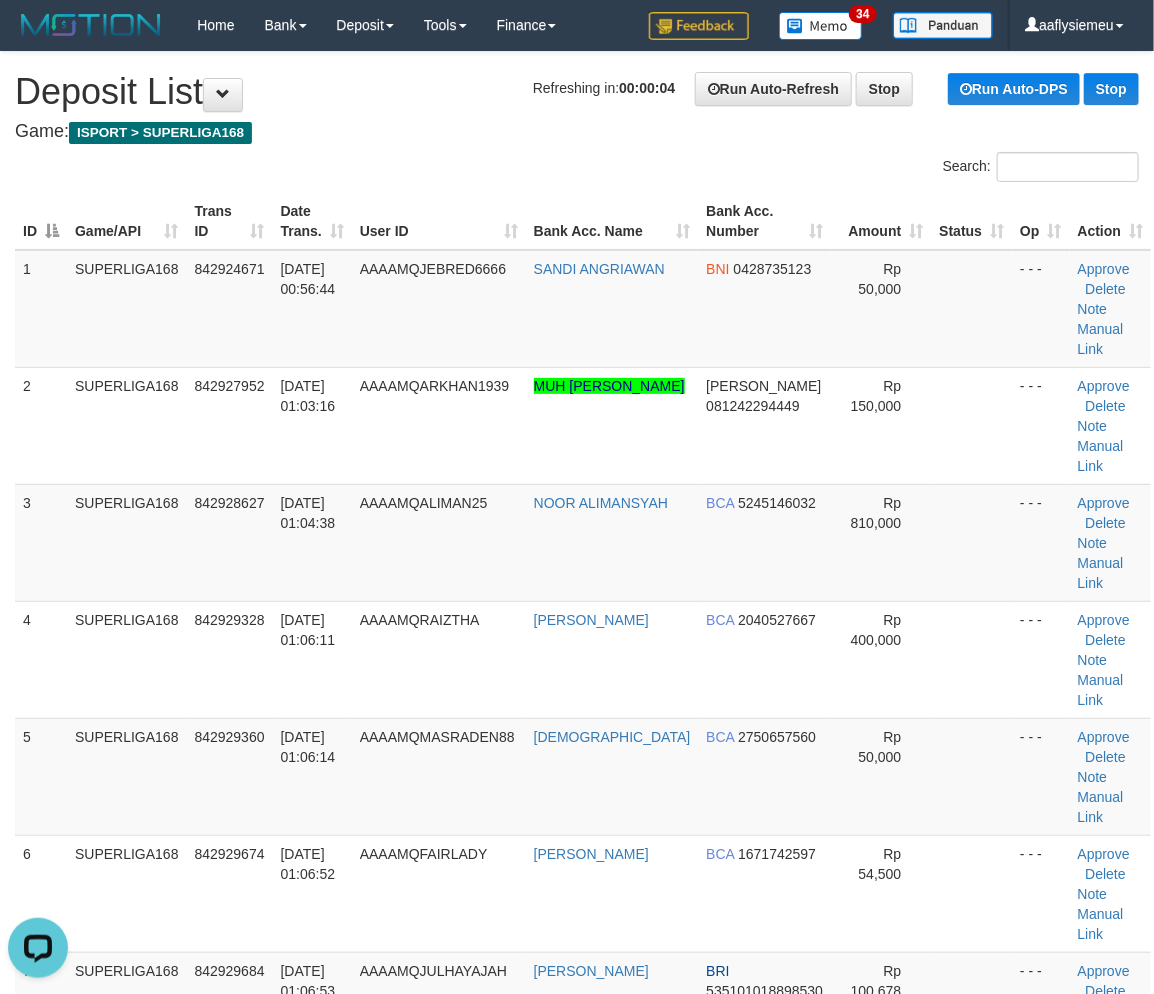 drag, startPoint x: 86, startPoint y: 544, endPoint x: 10, endPoint y: 581, distance: 84.5281 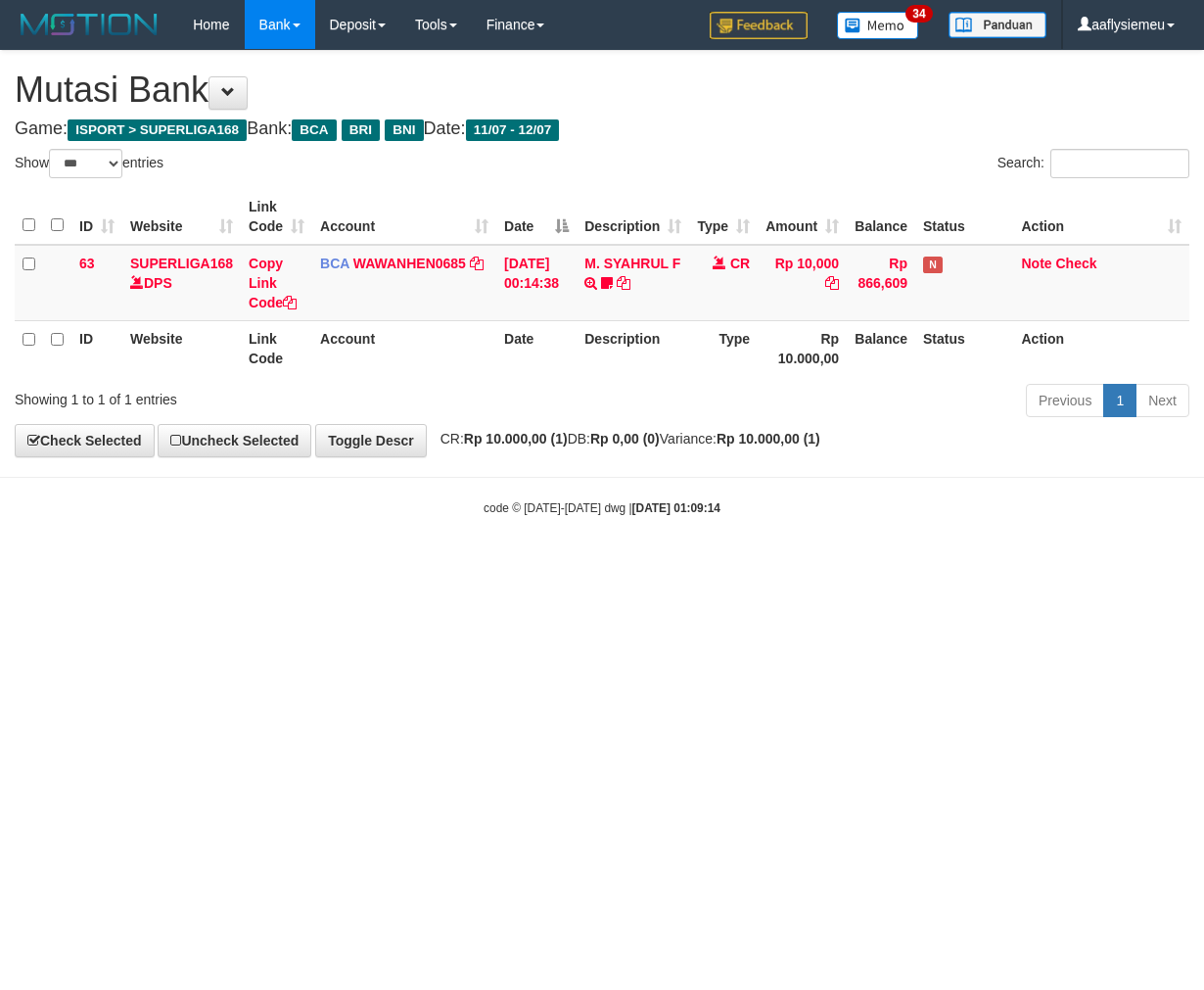 select on "***" 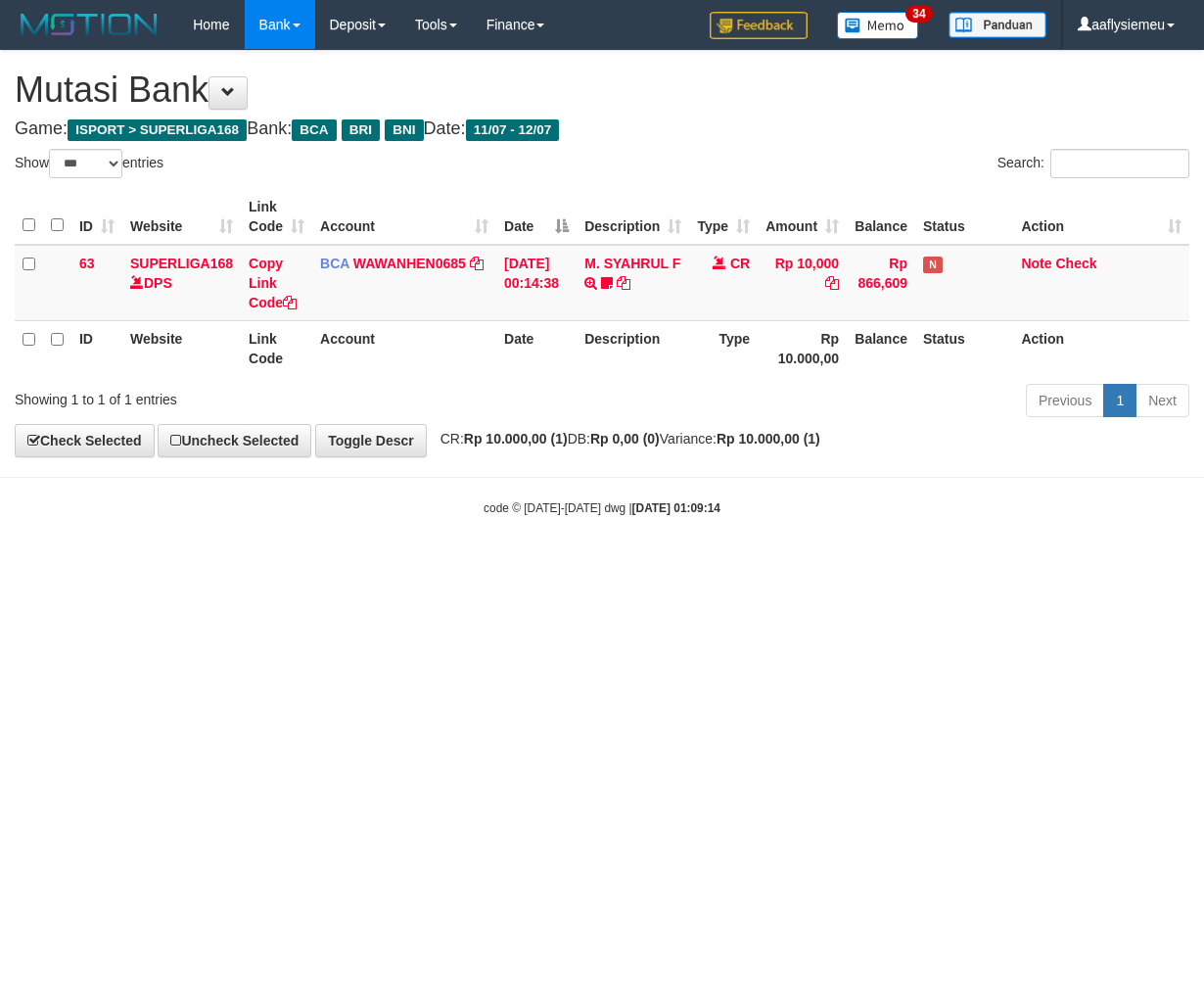scroll, scrollTop: 0, scrollLeft: 0, axis: both 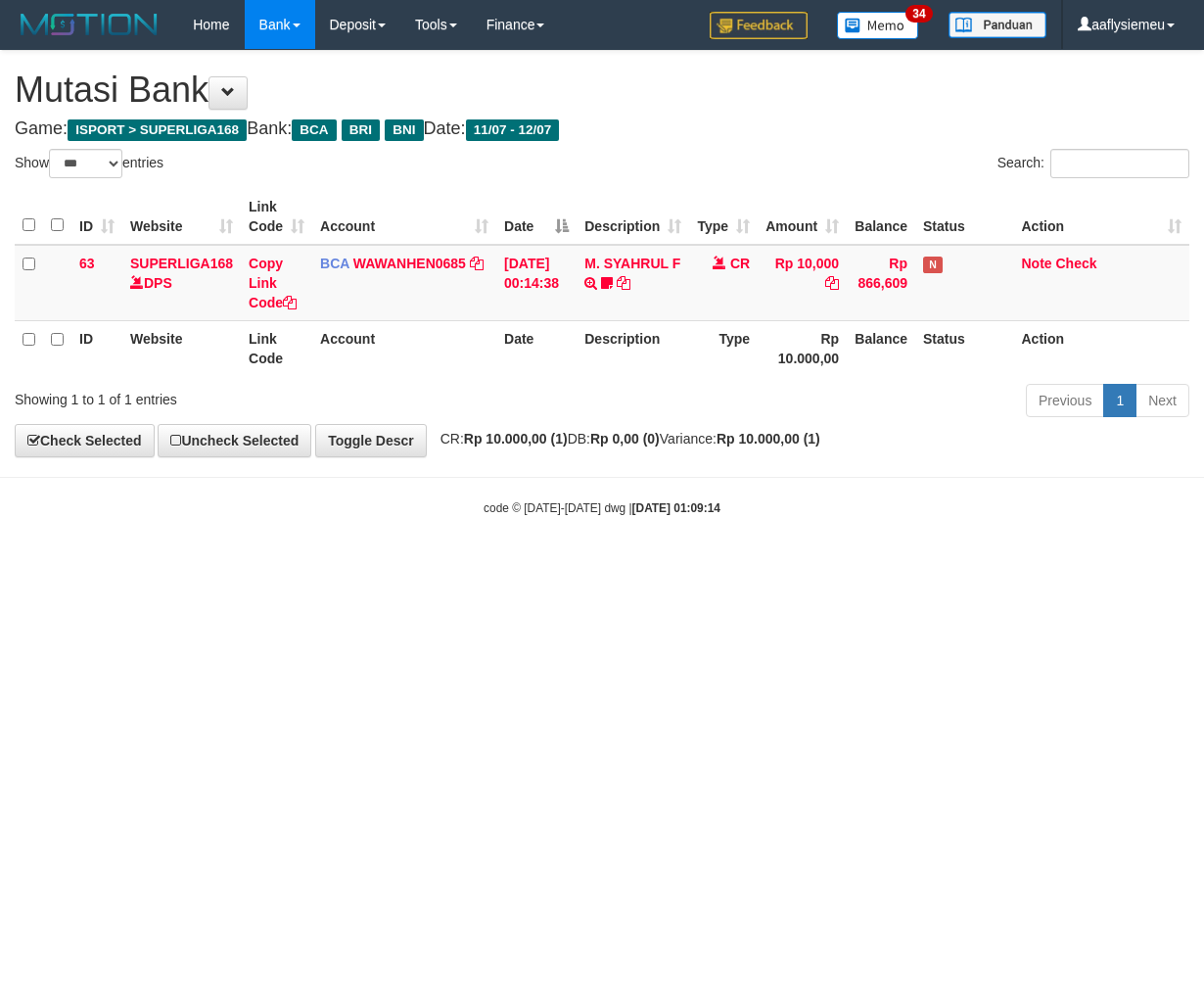 select on "***" 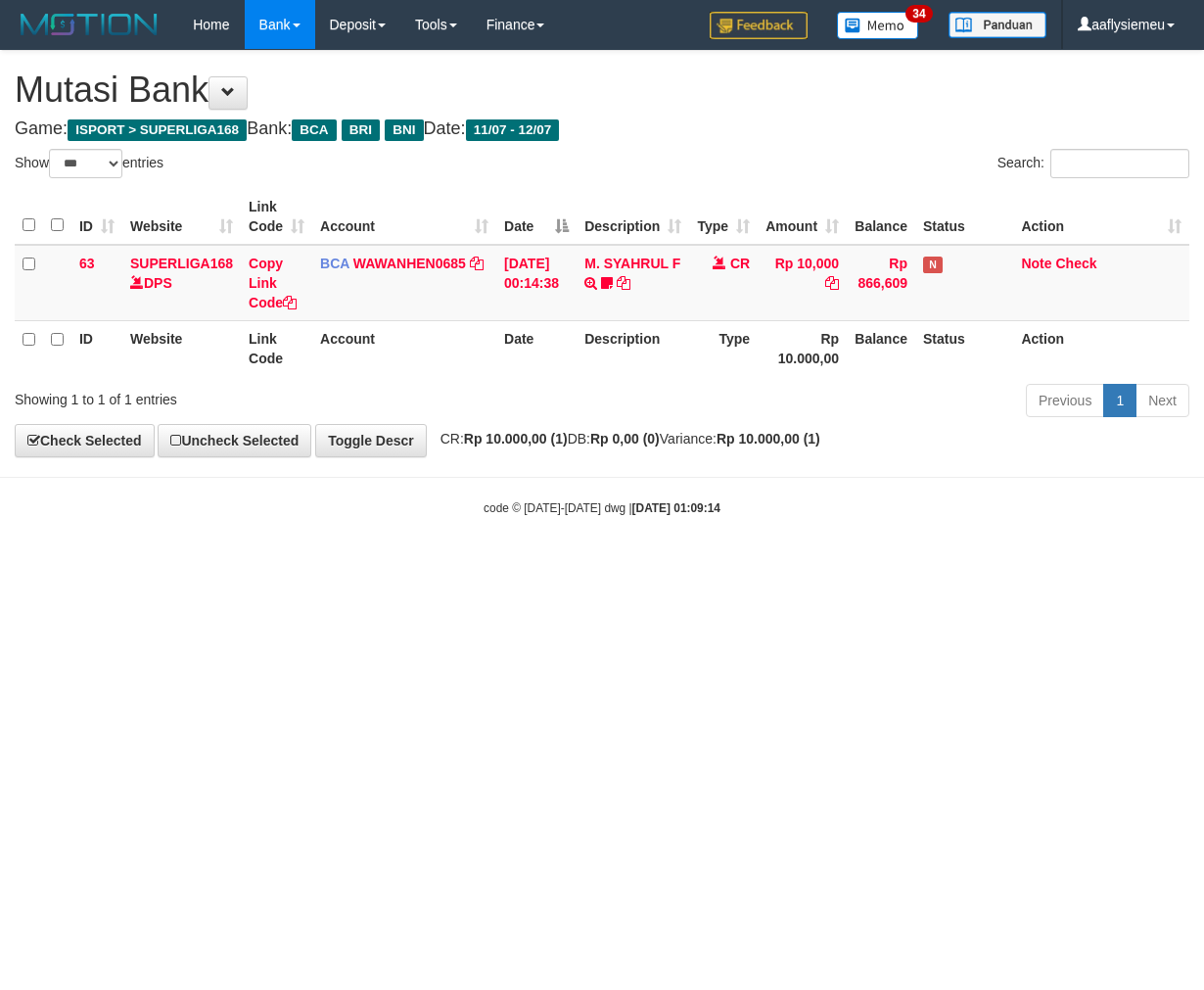 scroll, scrollTop: 0, scrollLeft: 0, axis: both 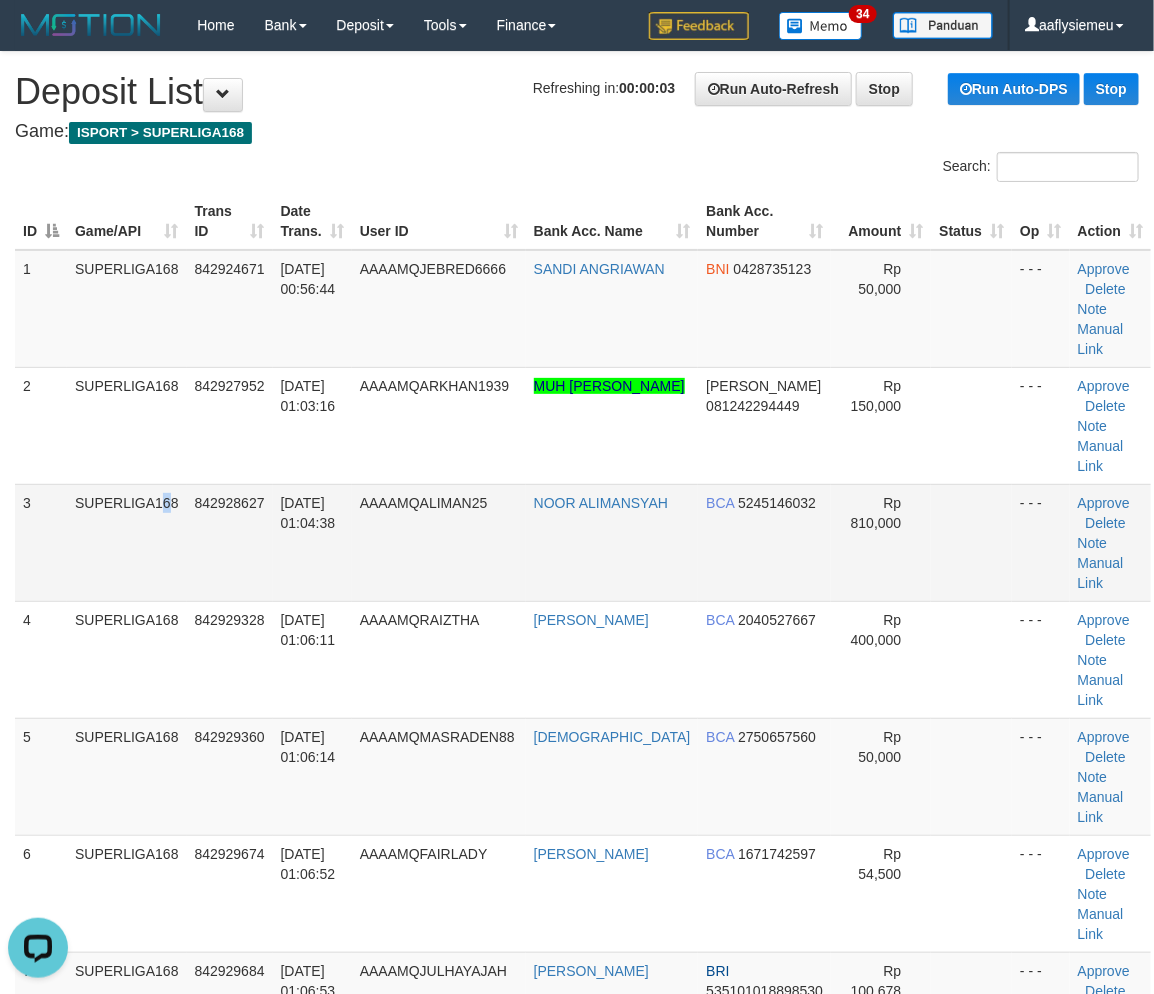 drag, startPoint x: 125, startPoint y: 550, endPoint x: 3, endPoint y: 600, distance: 131.8484 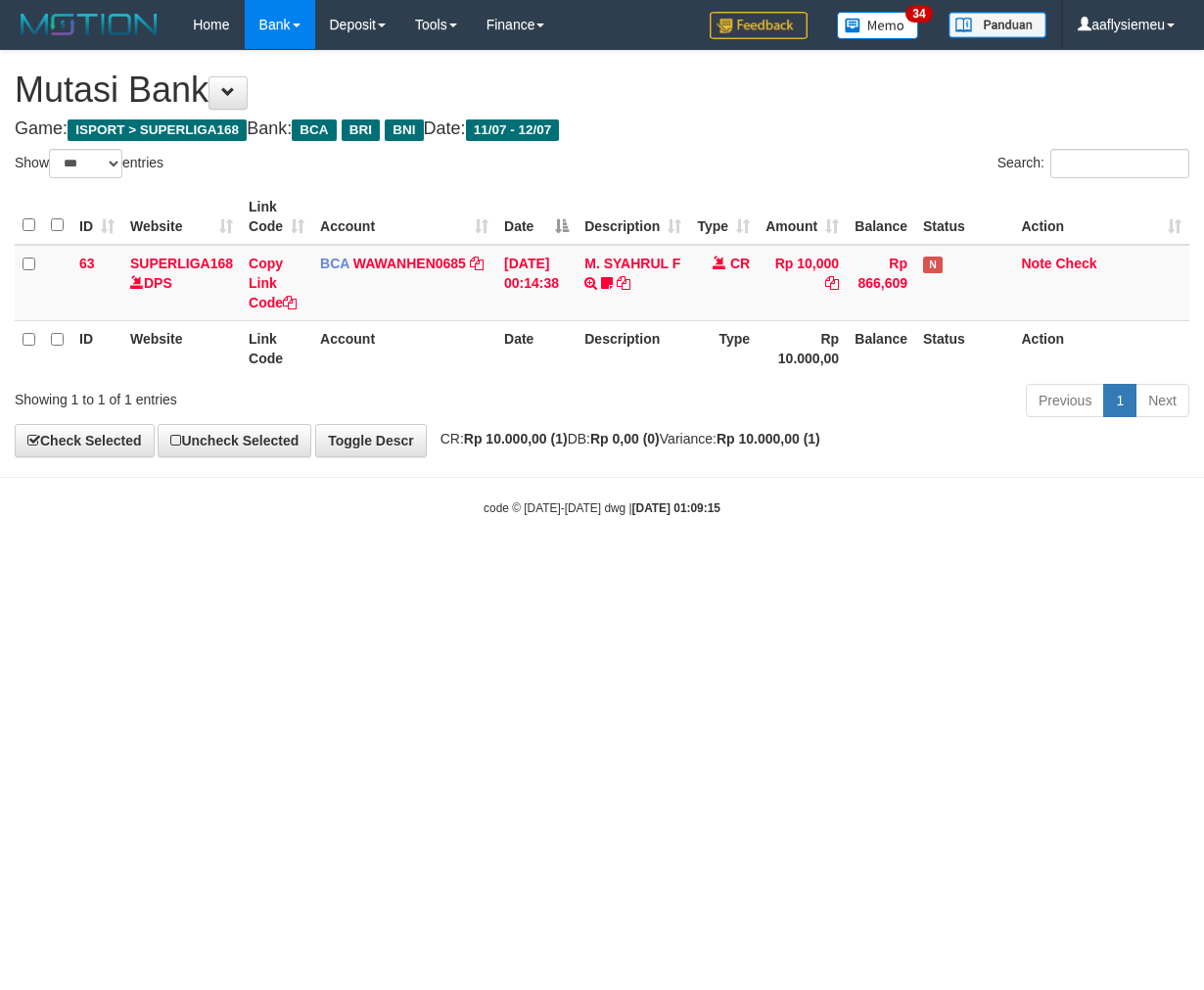 select on "***" 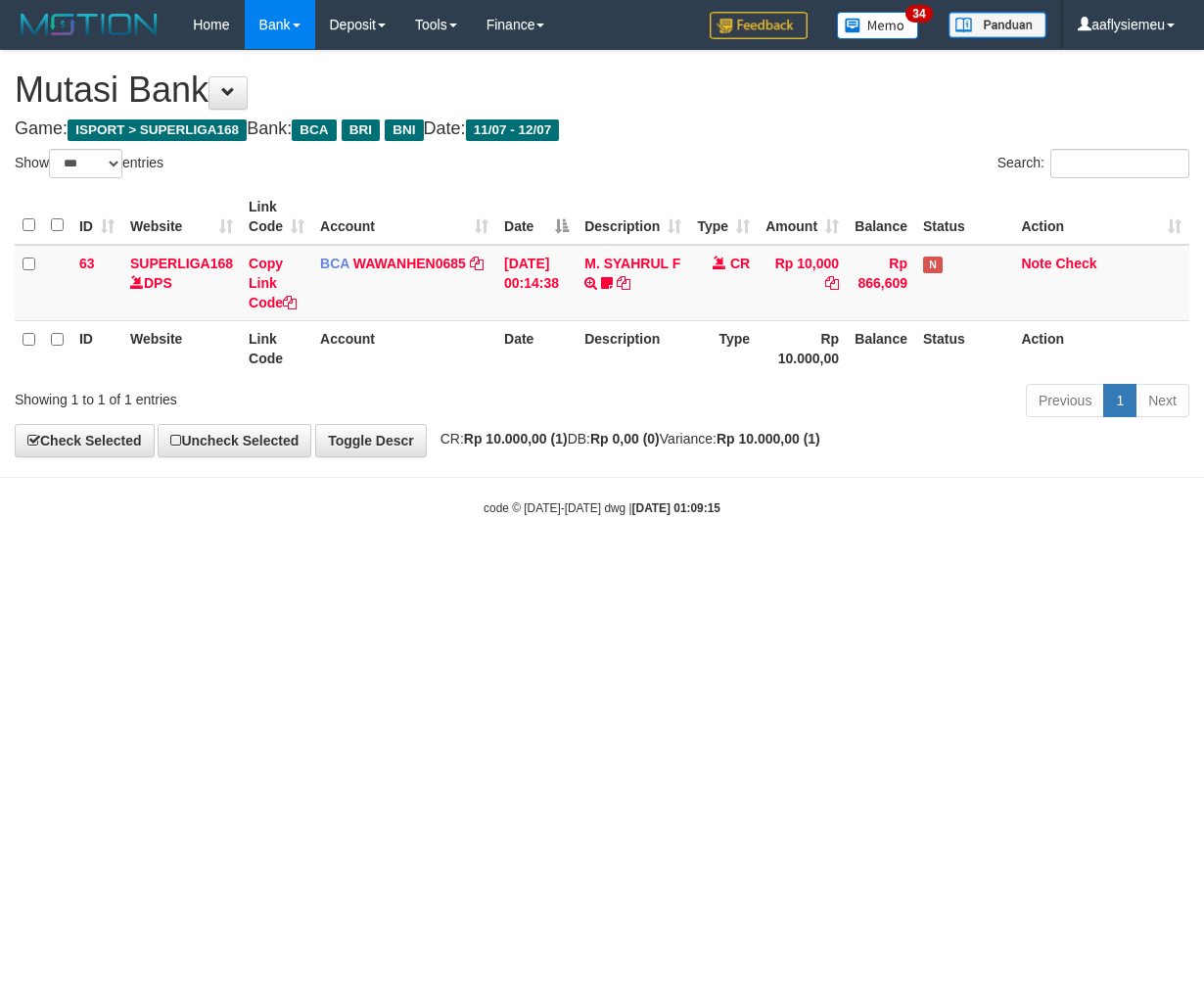 scroll, scrollTop: 0, scrollLeft: 0, axis: both 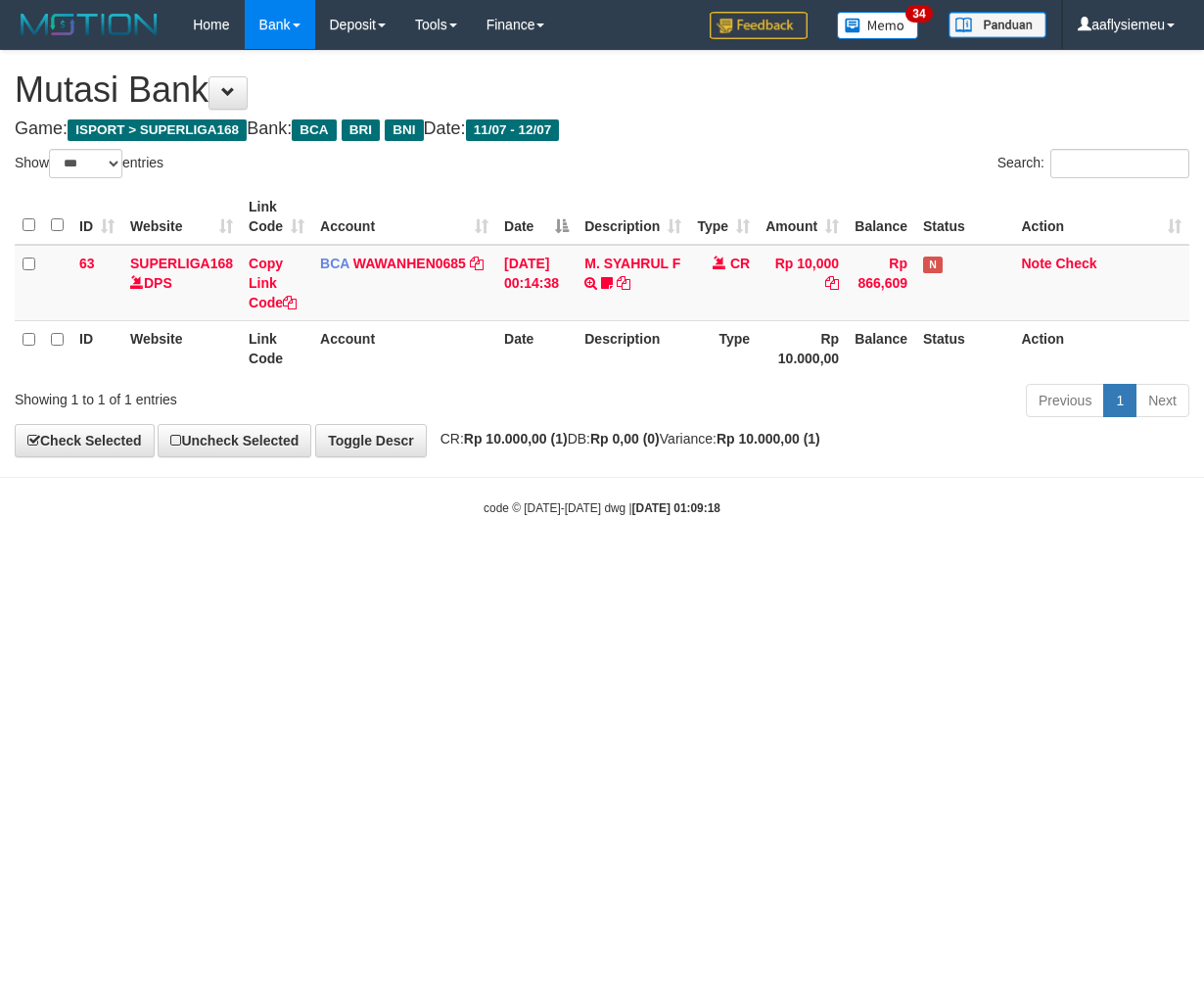 select on "***" 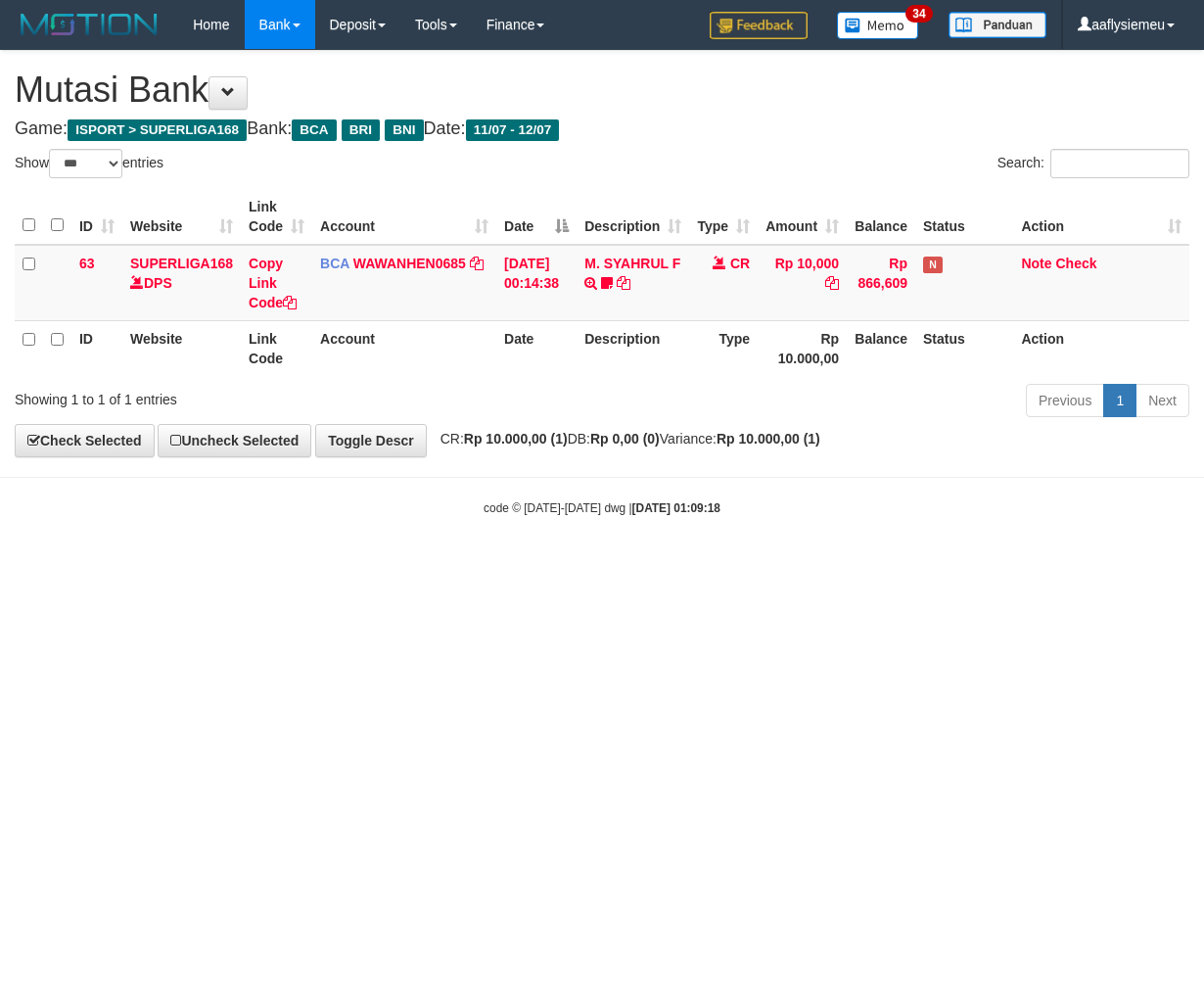 scroll, scrollTop: 0, scrollLeft: 0, axis: both 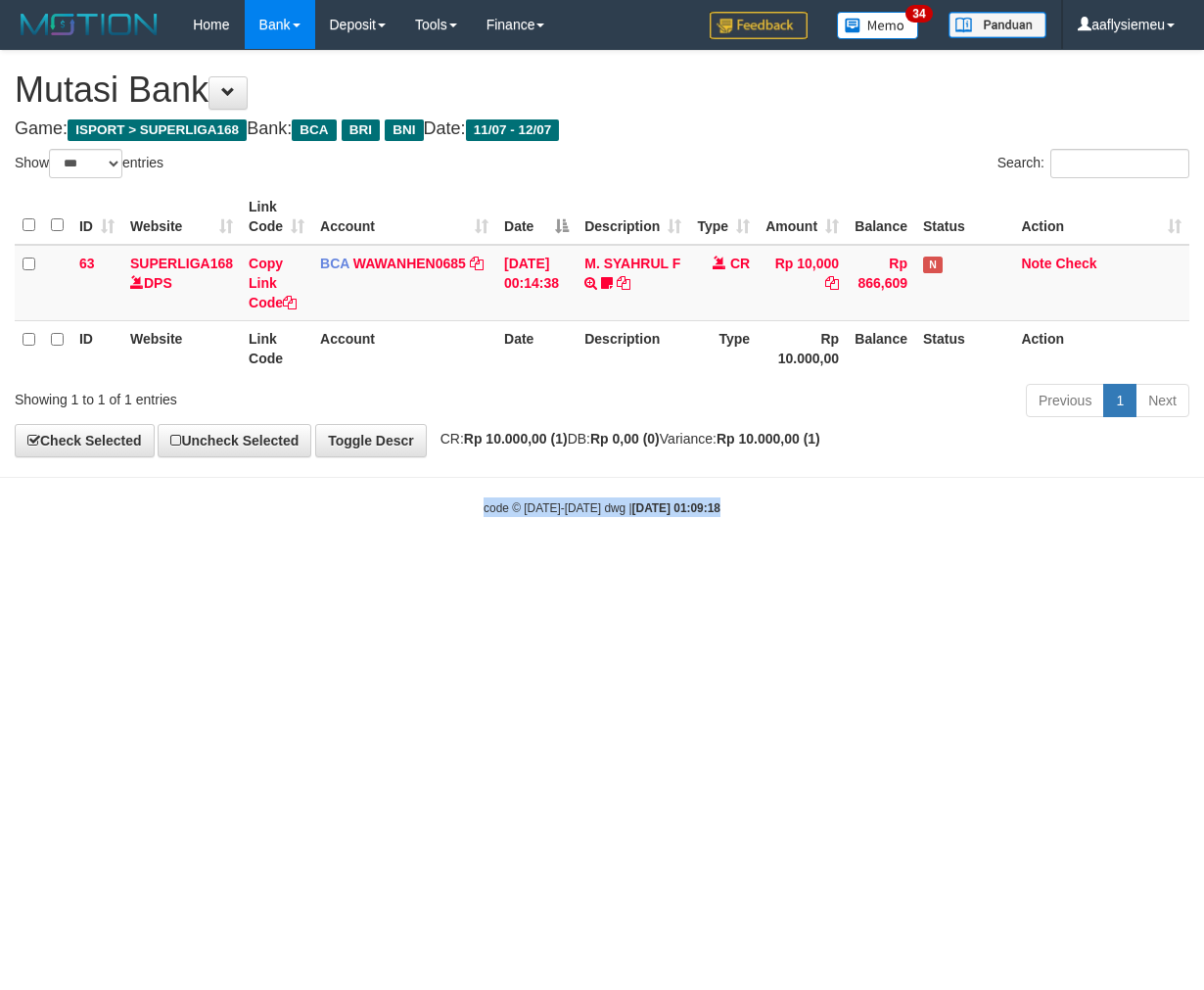click on "Toggle navigation
Home
Bank
Account List
Load
By Website
Group
[ISPORT]													SUPERLIGA168
By Load Group (DPS)" at bounding box center (602, 283) 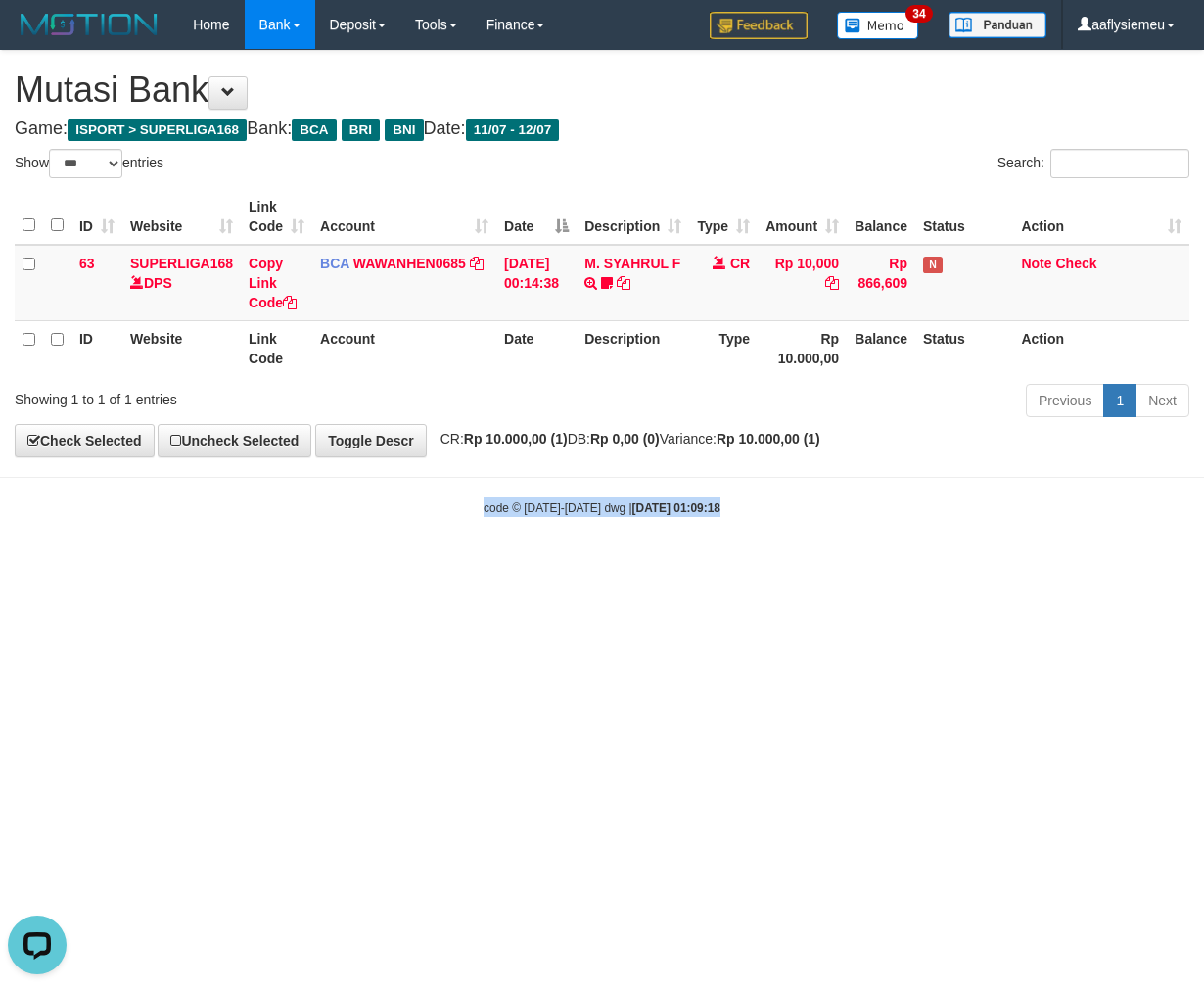 scroll, scrollTop: 0, scrollLeft: 0, axis: both 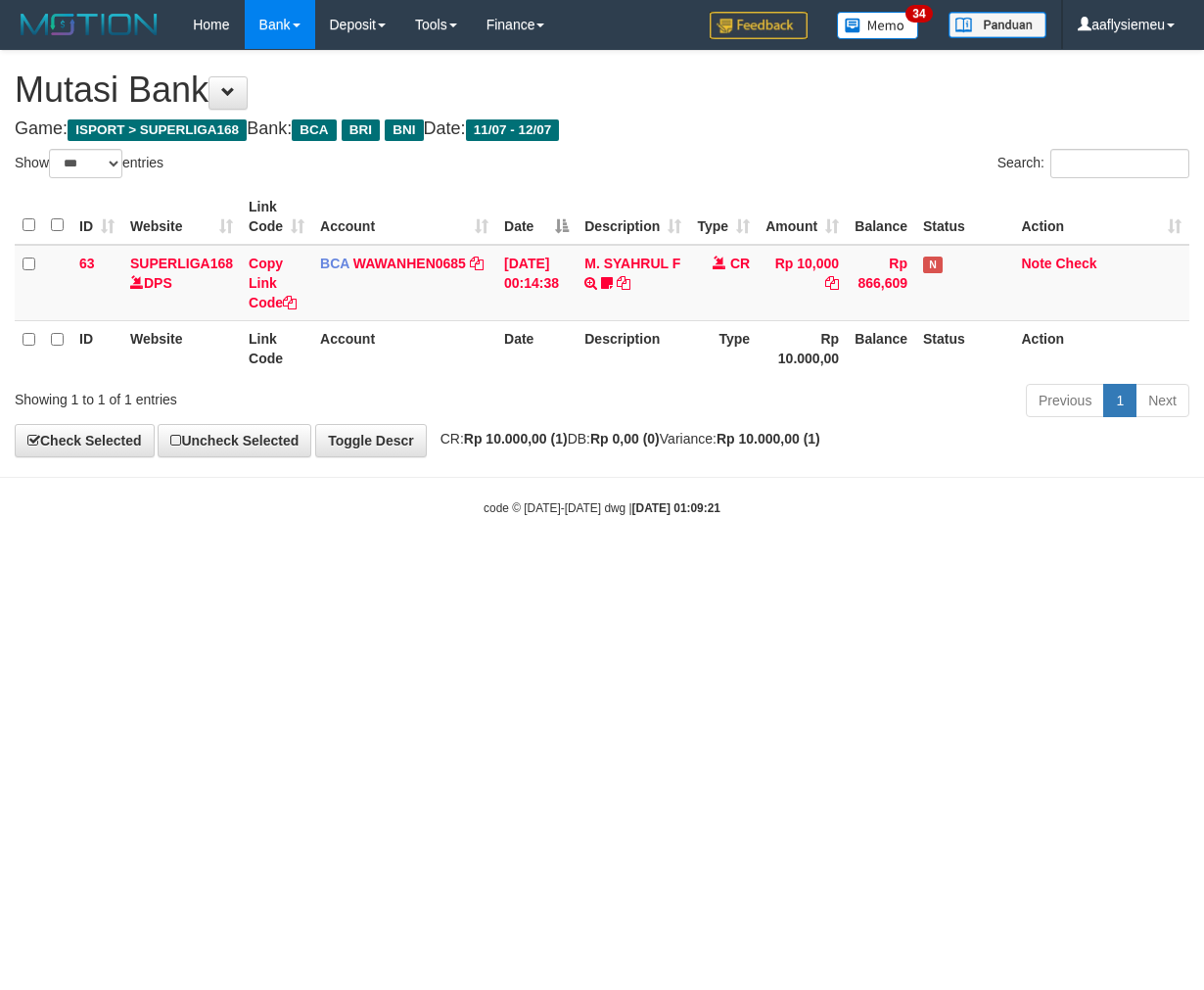 select on "***" 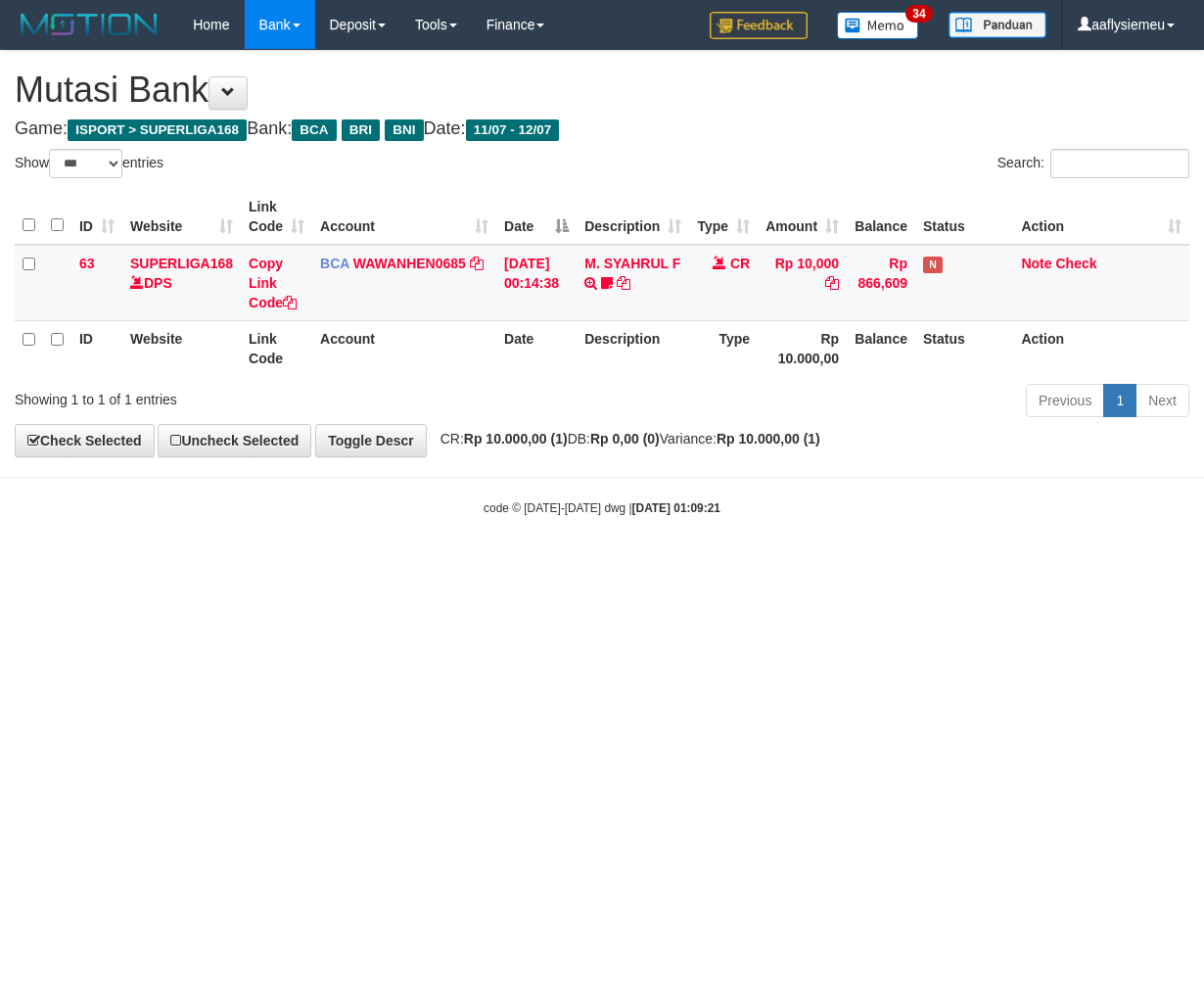 scroll, scrollTop: 0, scrollLeft: 0, axis: both 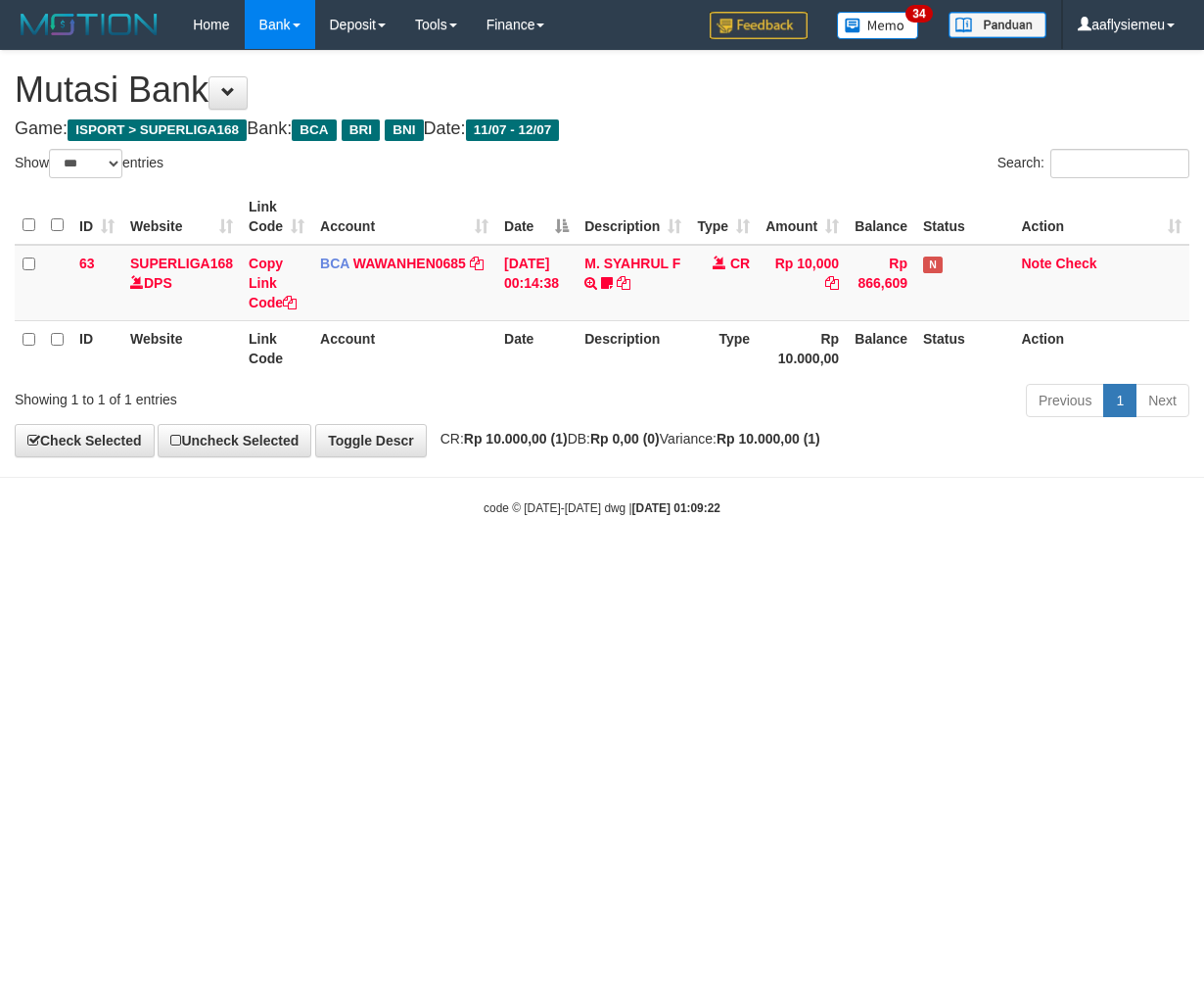 select on "***" 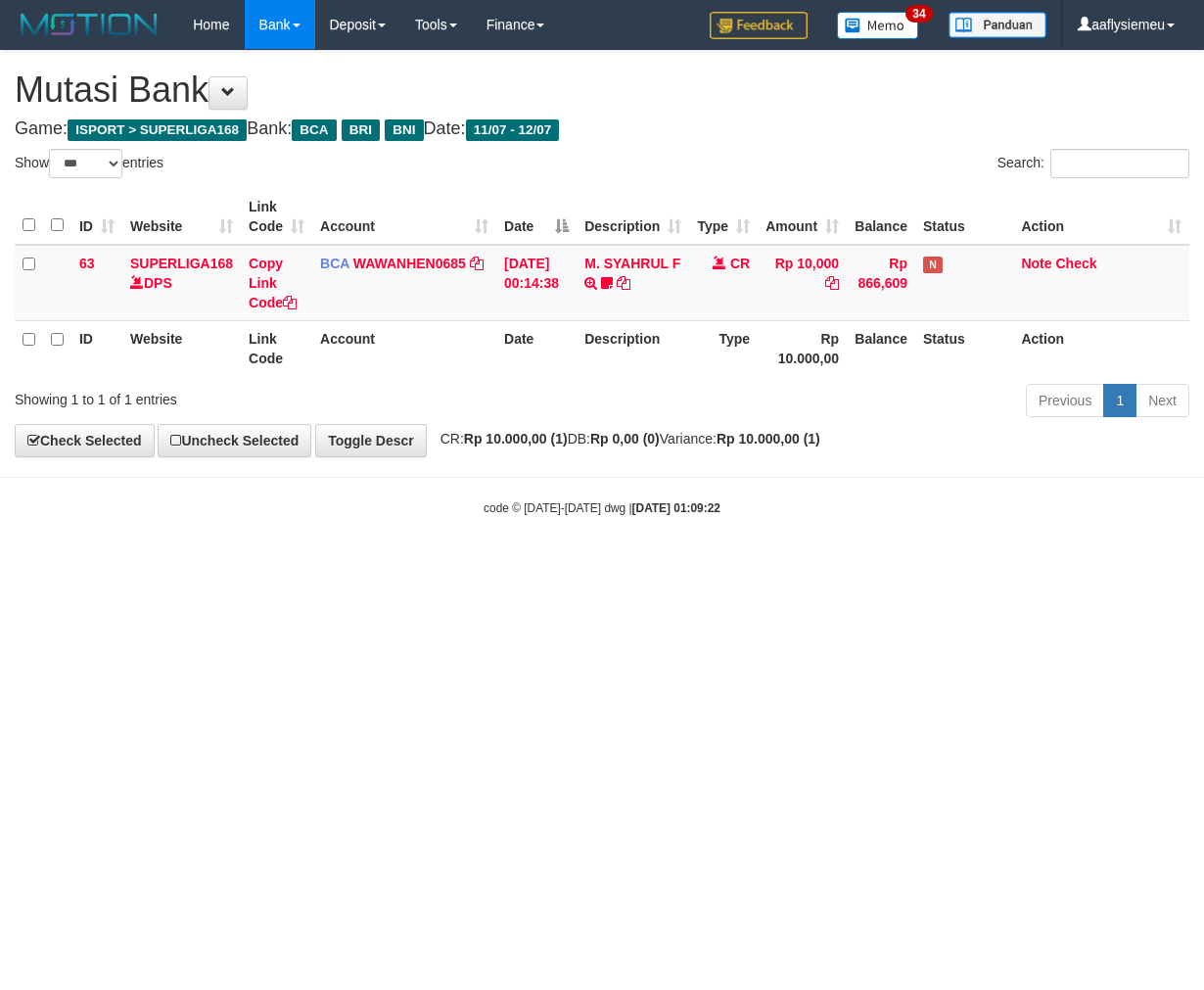 scroll, scrollTop: 0, scrollLeft: 0, axis: both 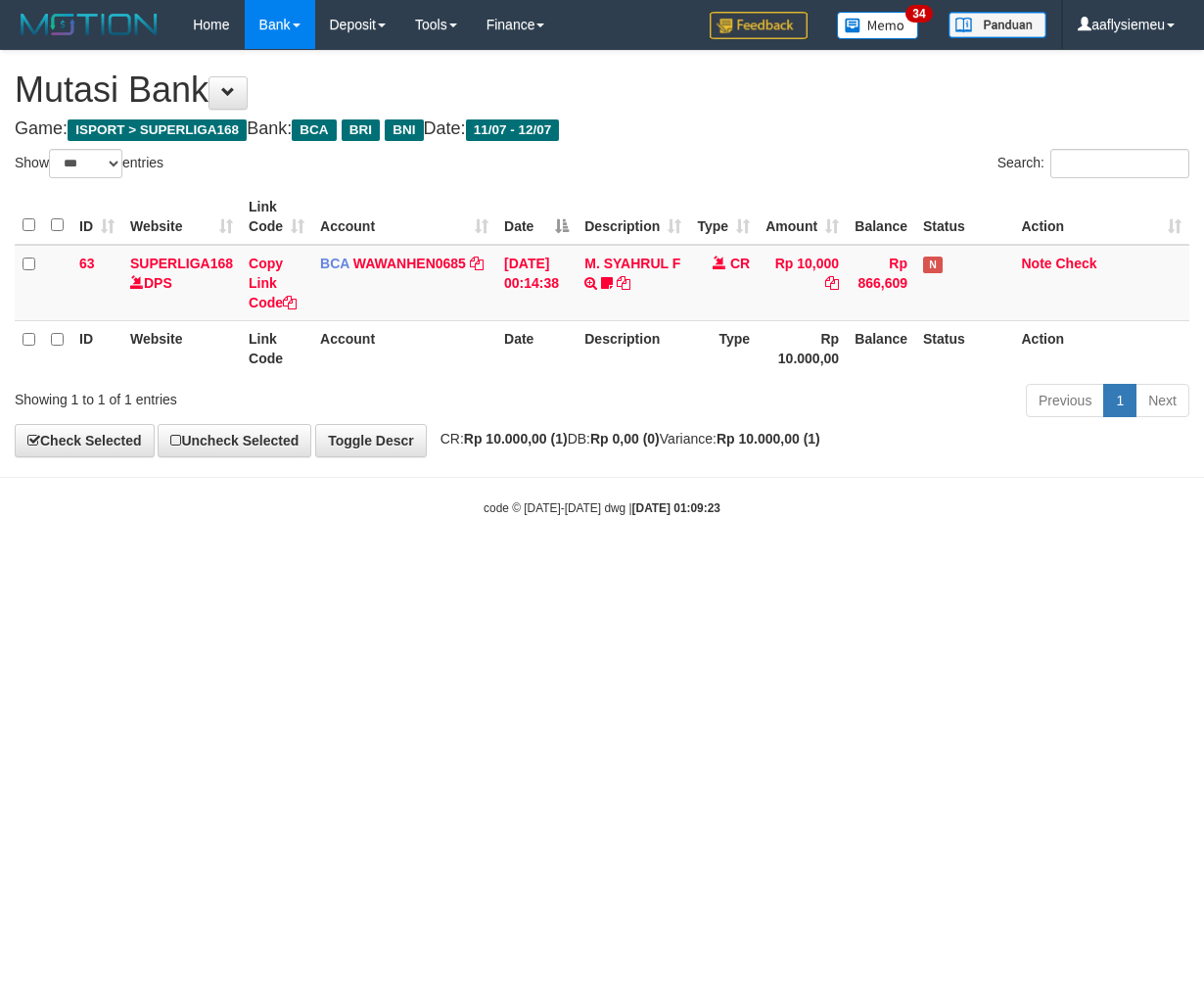 select on "***" 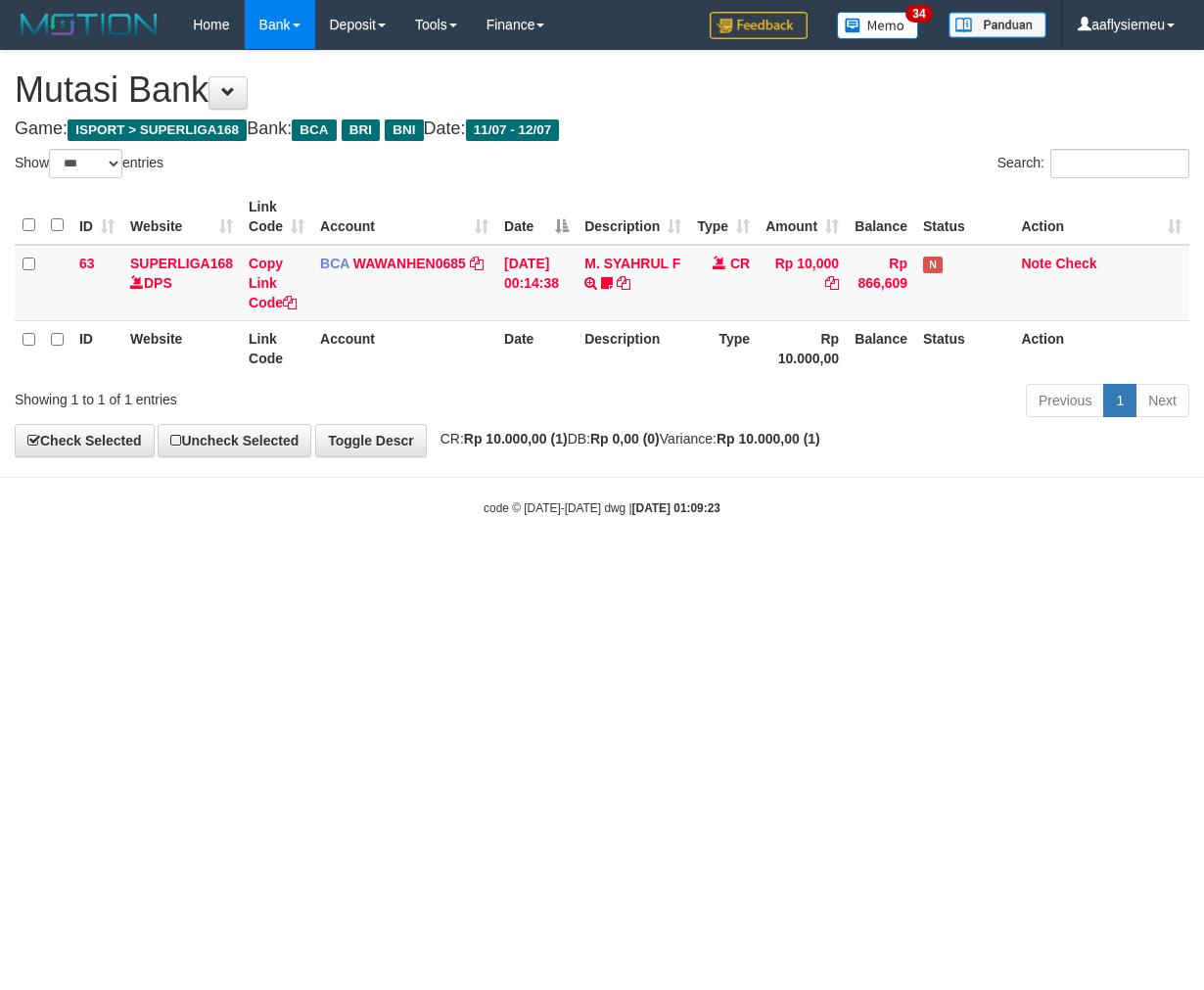 scroll, scrollTop: 0, scrollLeft: 0, axis: both 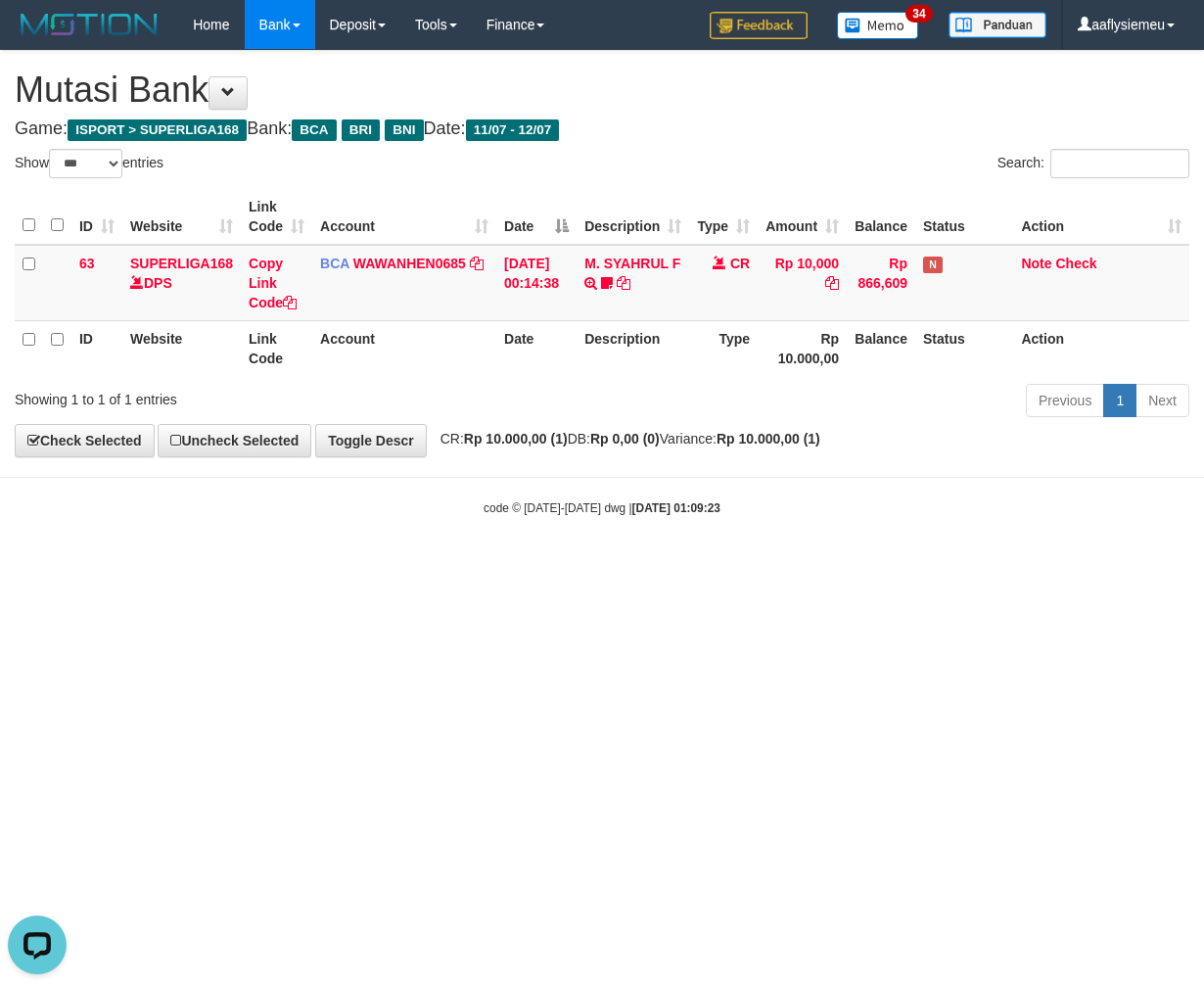 click on "Toggle navigation
Home
Bank
Account List
Load
By Website
Group
[ISPORT]													SUPERLIGA168
By Load Group (DPS)" at bounding box center [602, 283] 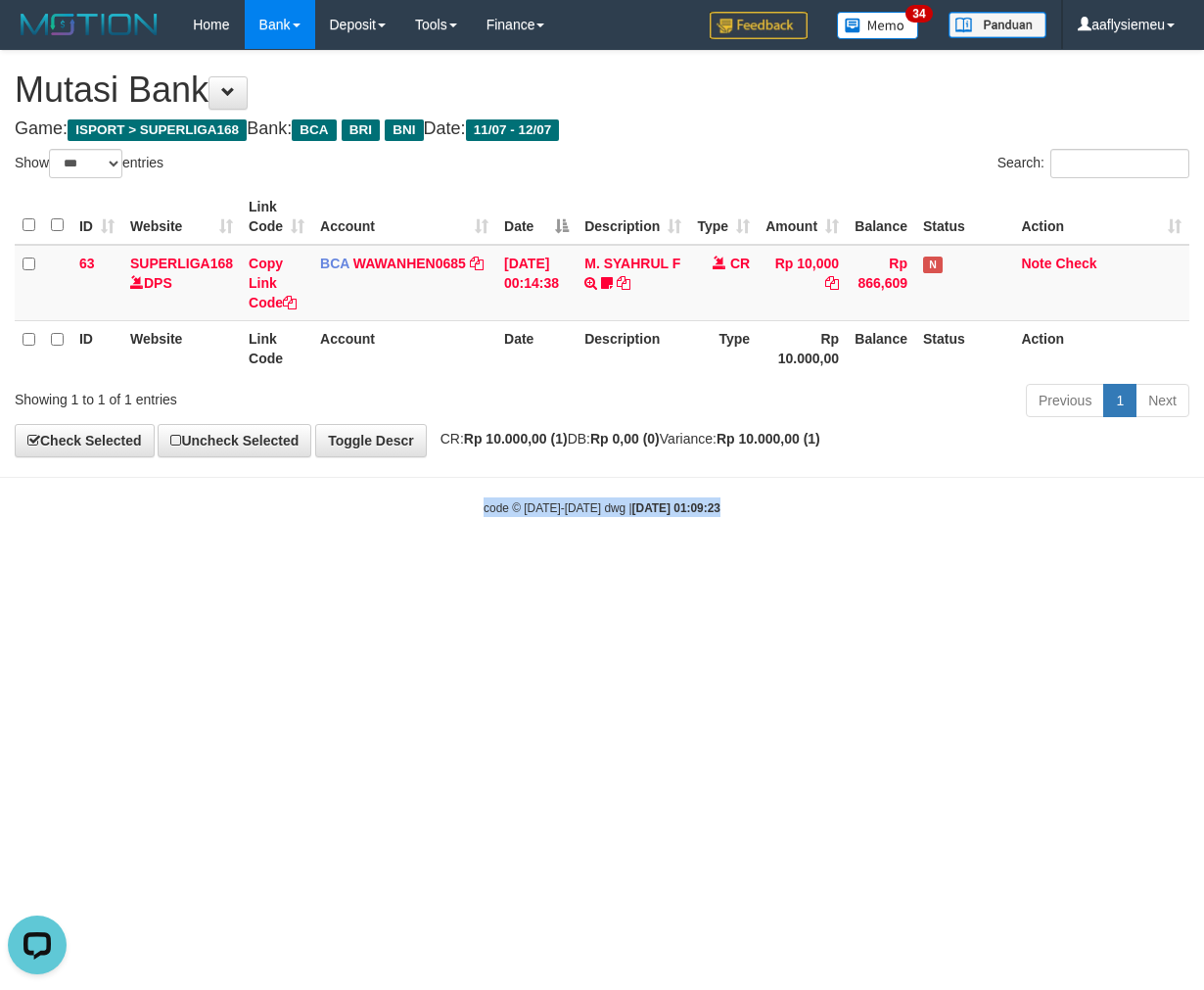 click on "Toggle navigation
Home
Bank
Account List
Load
By Website
Group
[ISPORT]													SUPERLIGA168
By Load Group (DPS)" at bounding box center [602, 283] 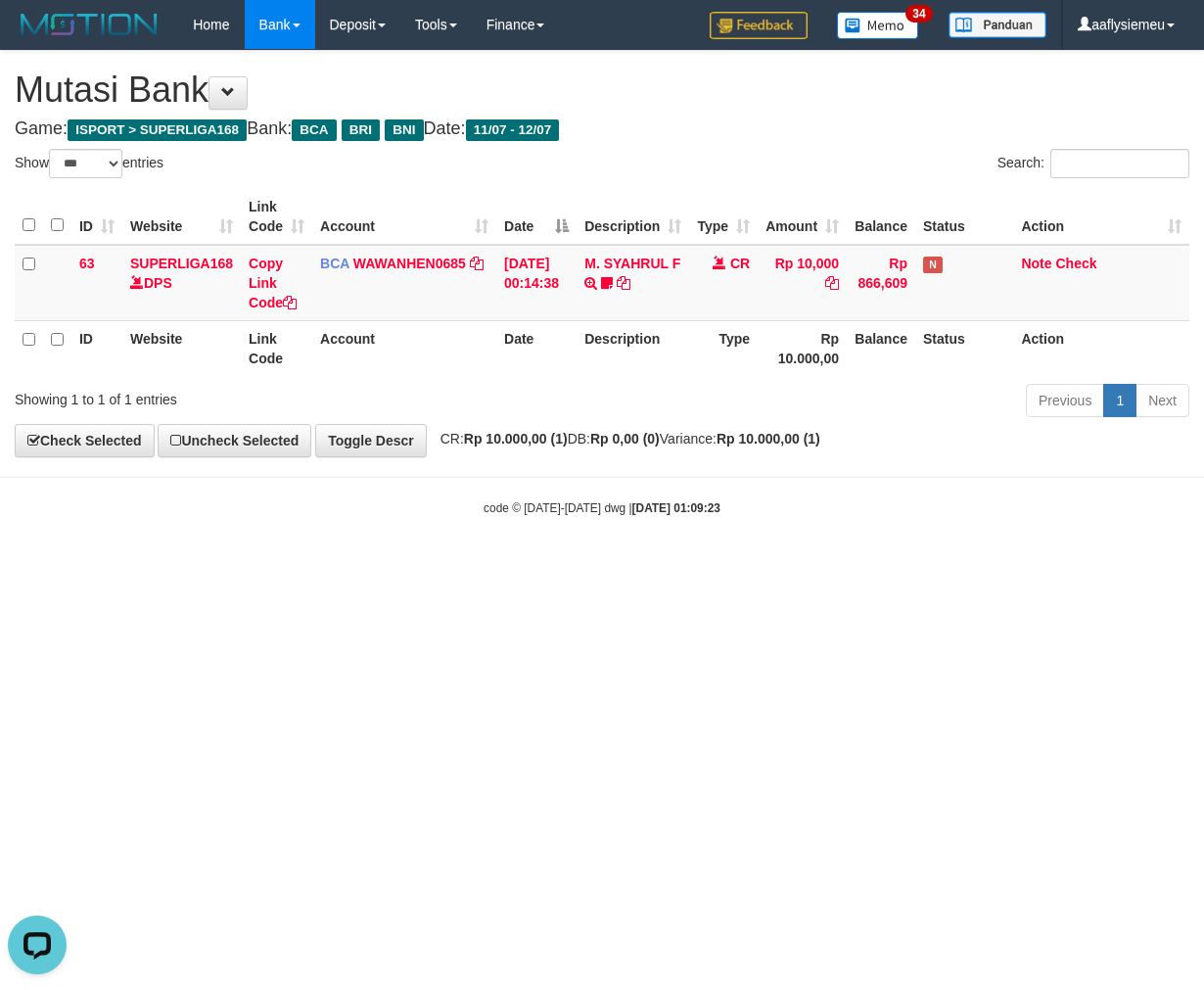 click on "Toggle navigation
Home
Bank
Account List
Load
By Website
Group
[ISPORT]													SUPERLIGA168
By Load Group (DPS)" at bounding box center (602, 283) 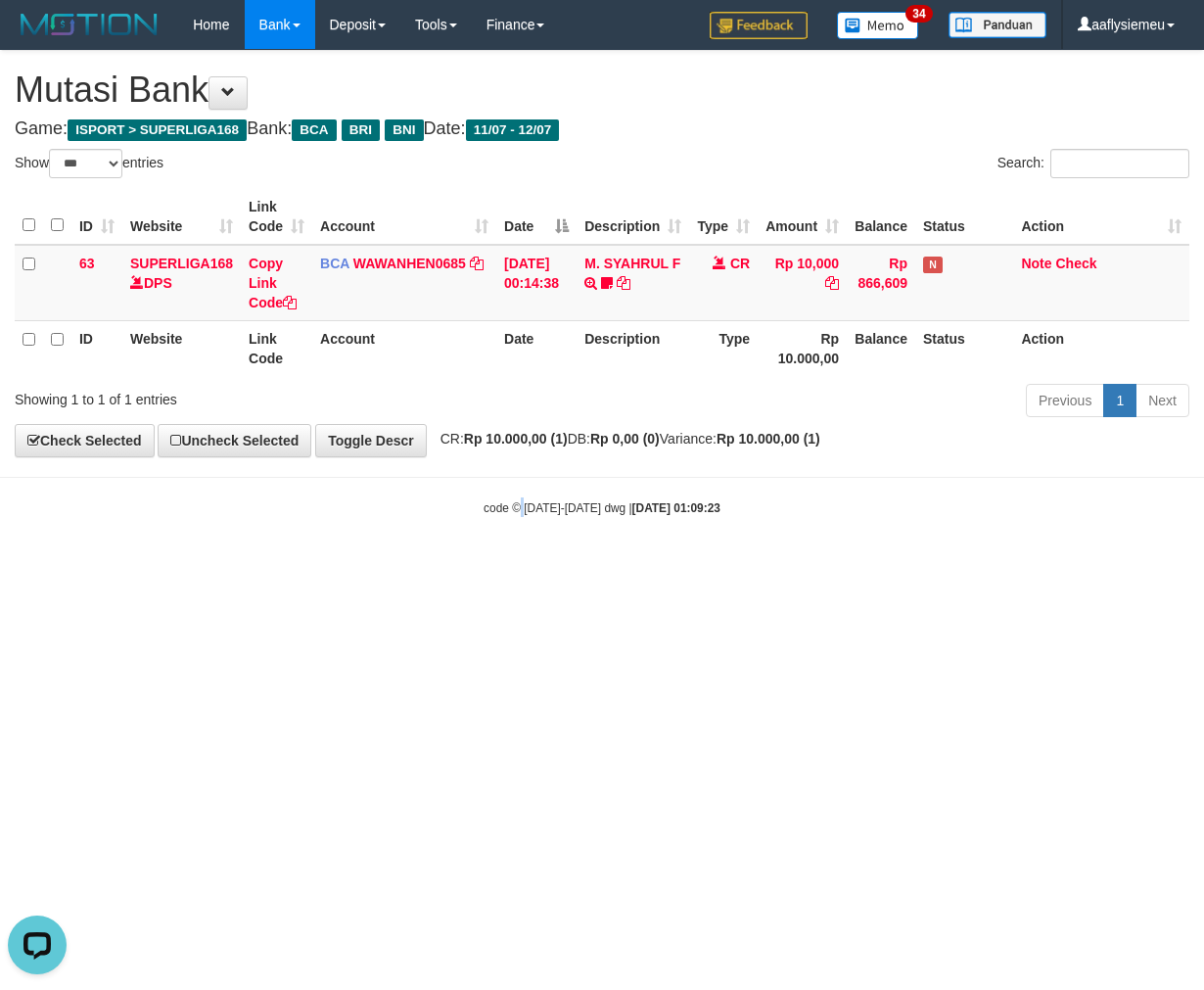 click on "Toggle navigation
Home
Bank
Account List
Load
By Website
Group
[ISPORT]													SUPERLIGA168
By Load Group (DPS)" at bounding box center (602, 283) 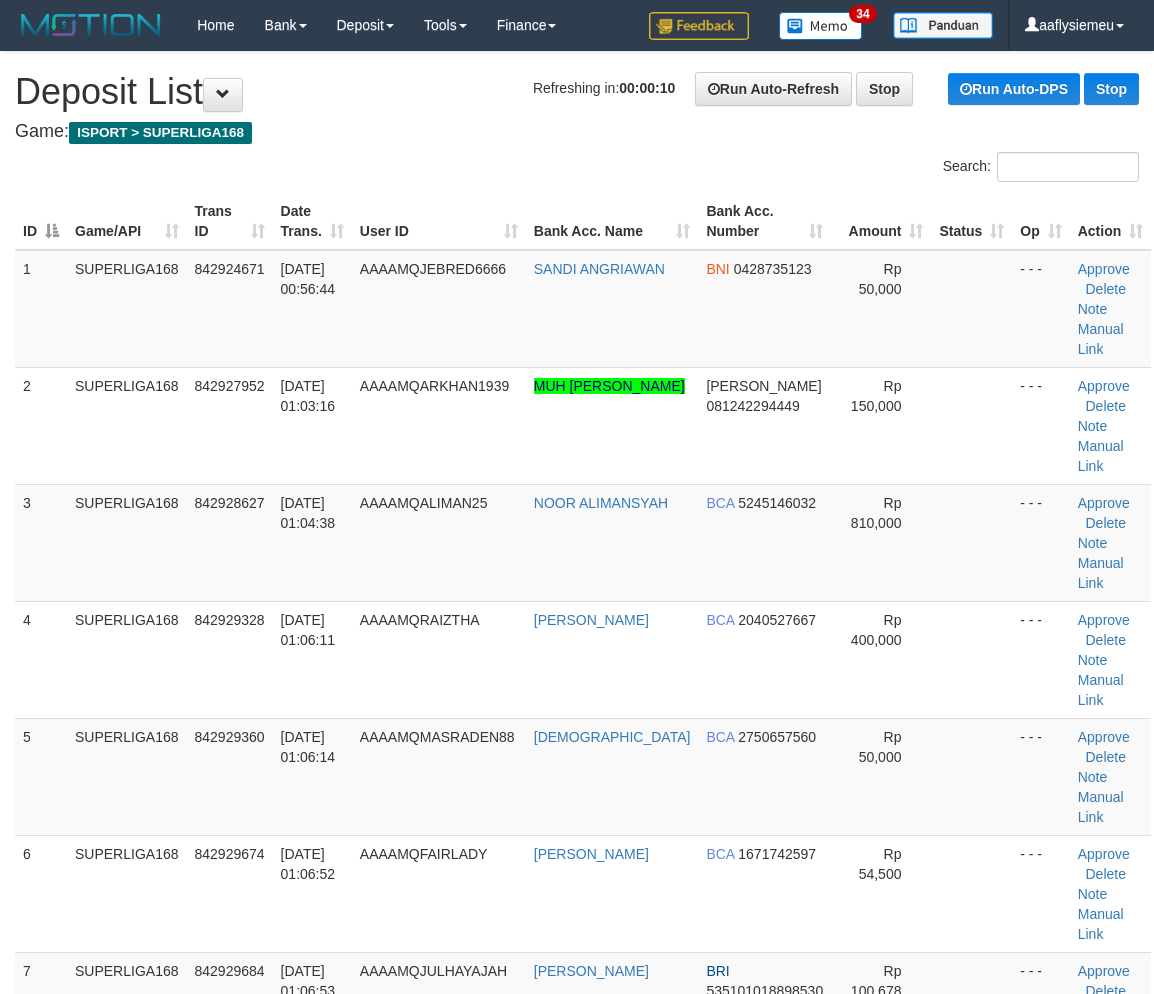 scroll, scrollTop: 0, scrollLeft: 0, axis: both 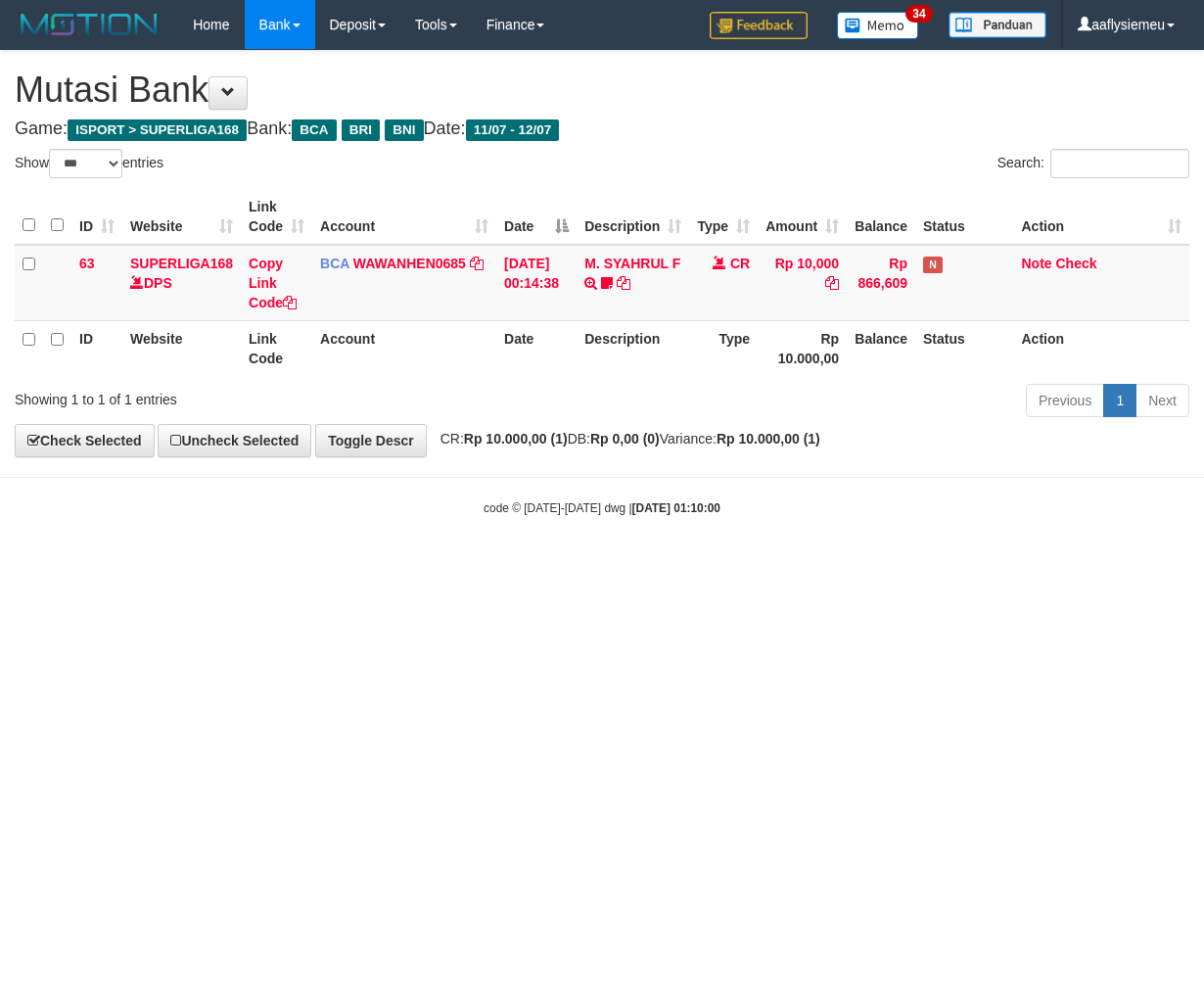 select on "***" 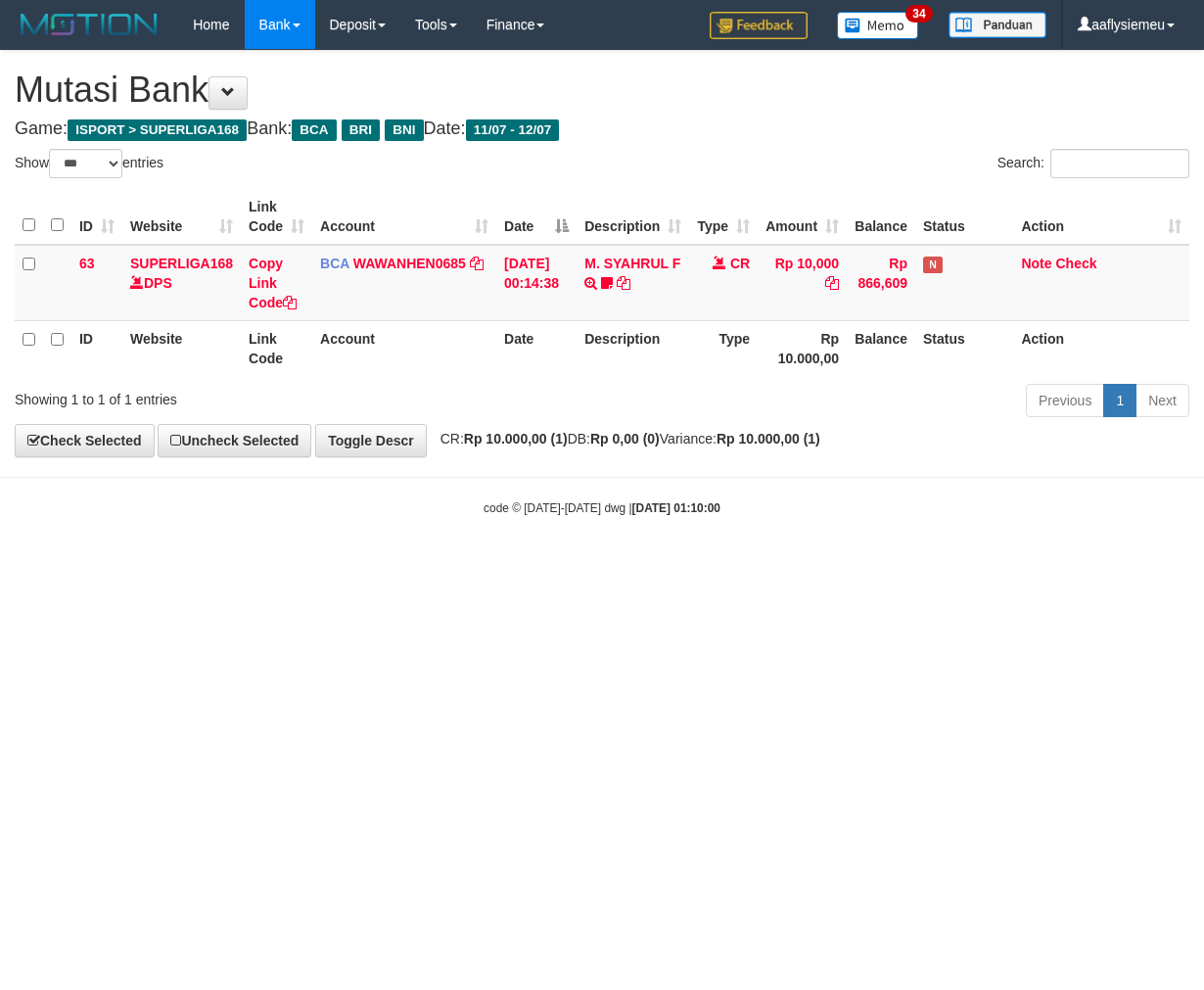 click on "Toggle navigation
Home
Bank
Account List
Load
By Website
Group
[ISPORT]													SUPERLIGA168
By Load Group (DPS)" at bounding box center [602, 283] 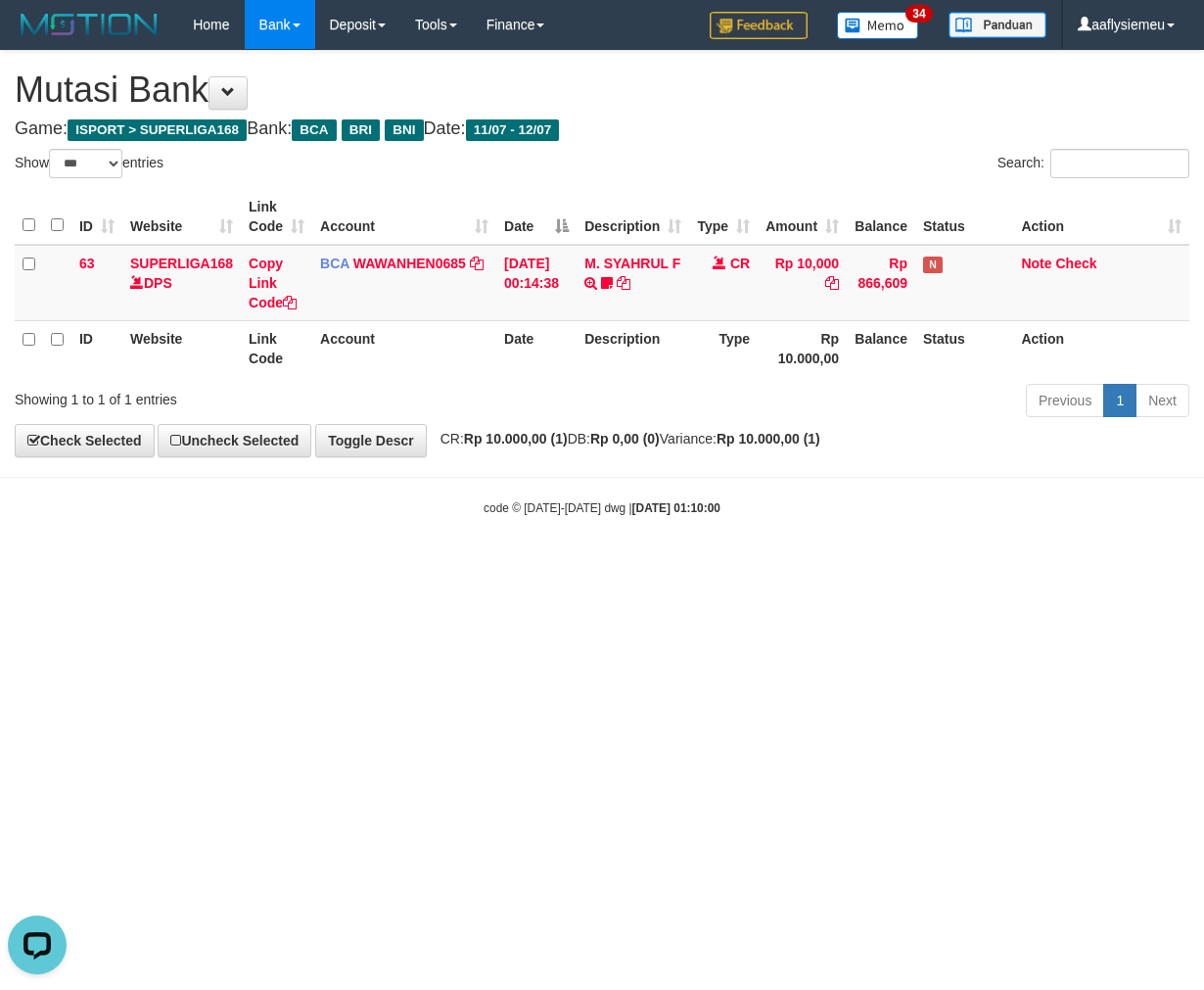 scroll, scrollTop: 0, scrollLeft: 0, axis: both 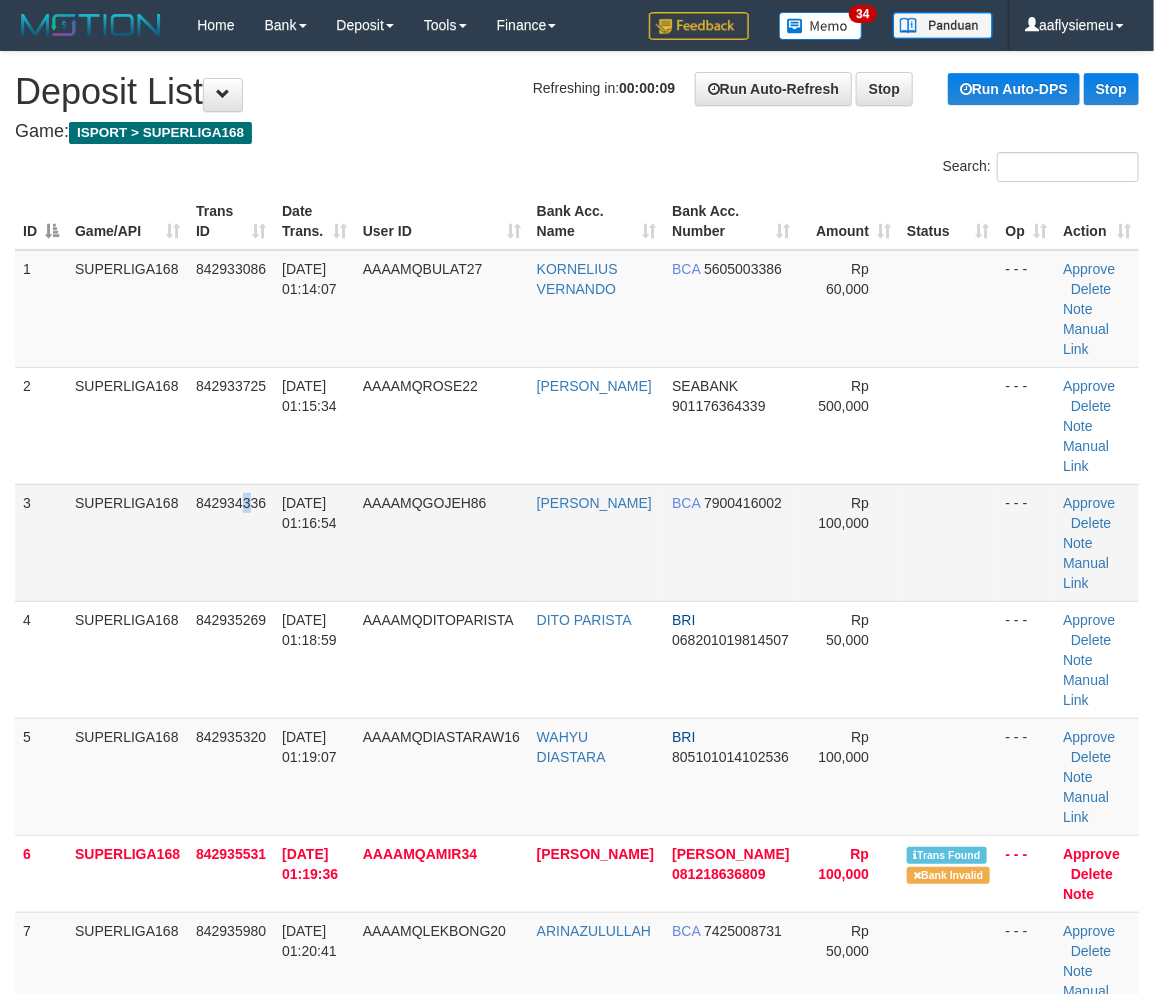 click on "842934336" at bounding box center [231, 542] 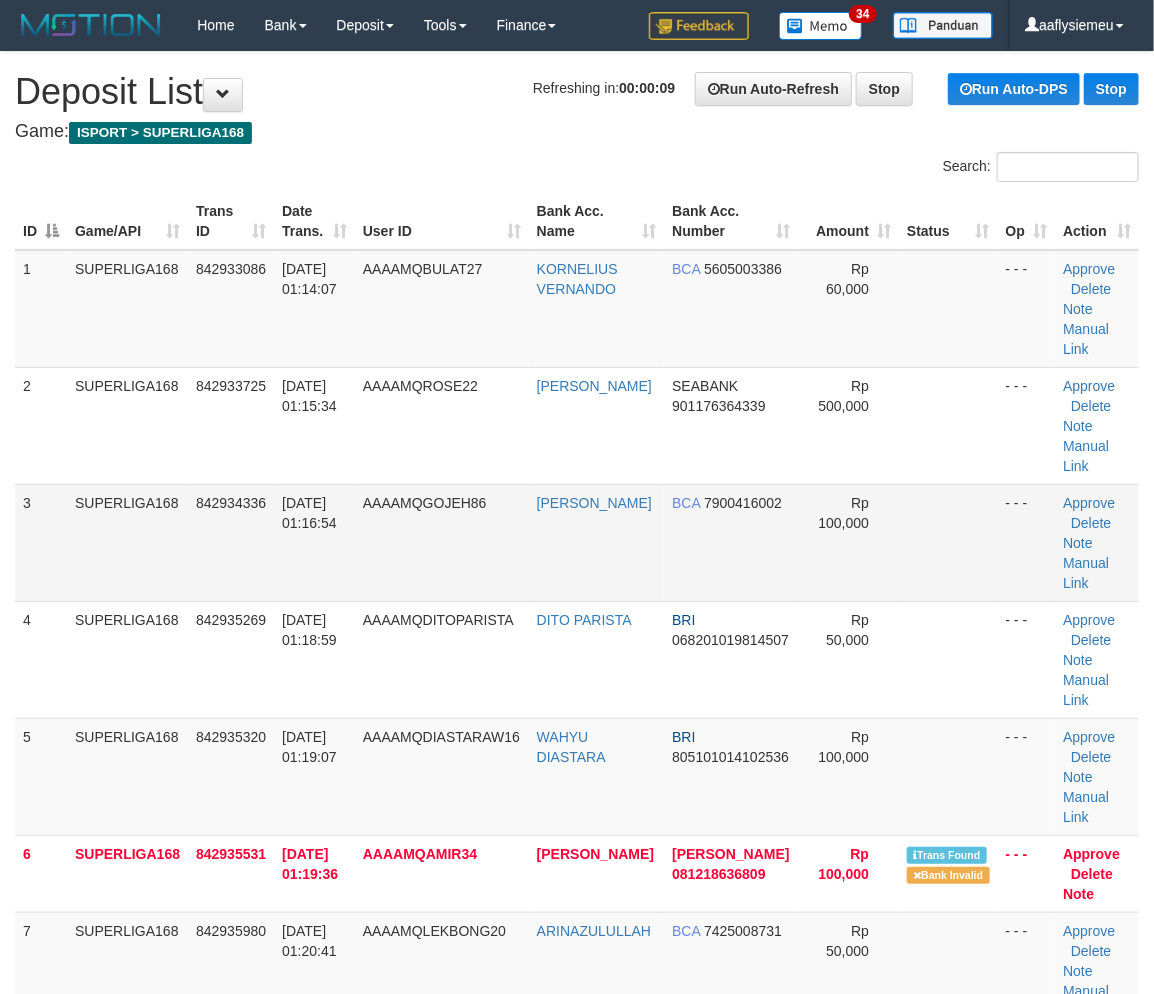 click on "AAAAMQGOJEH86" at bounding box center (442, 542) 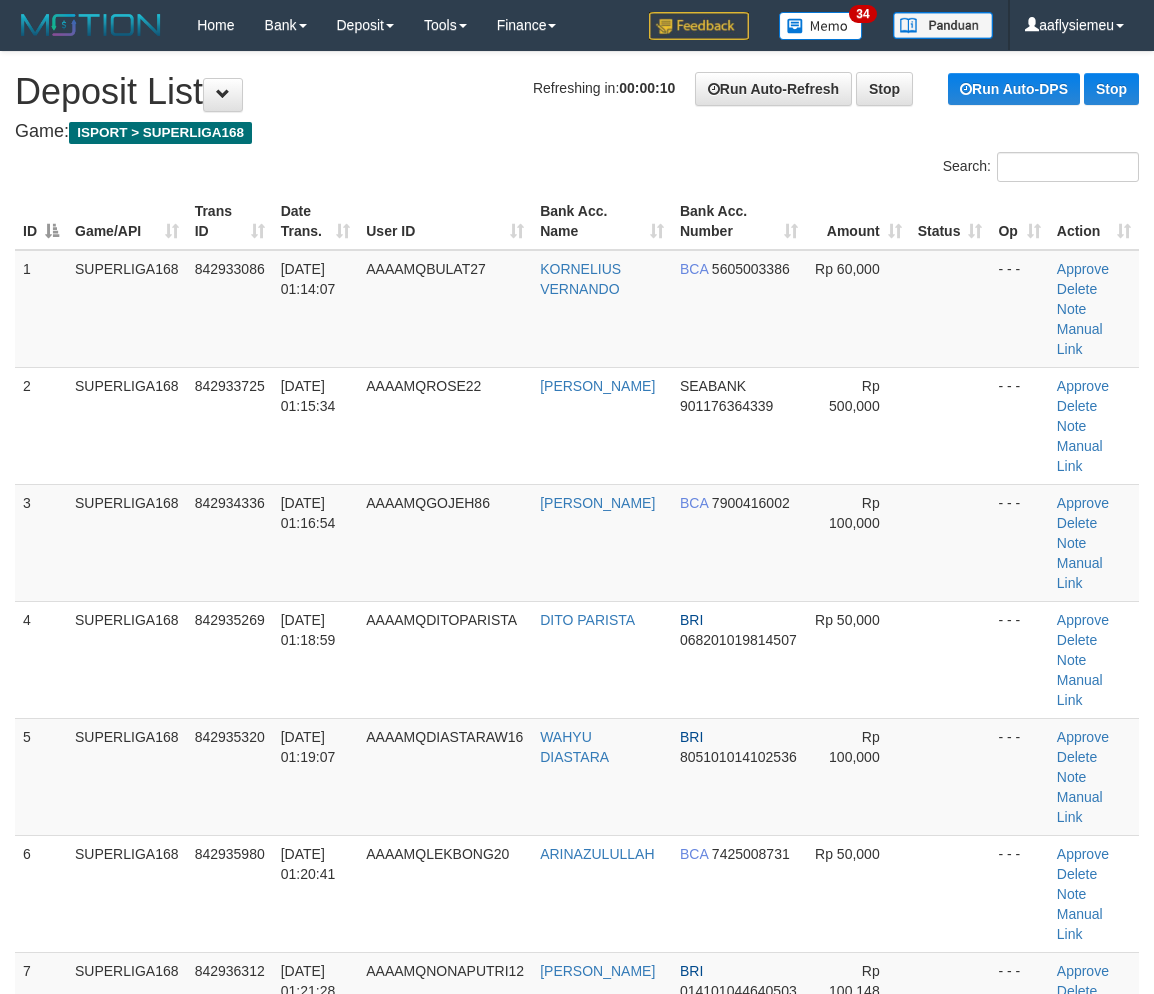 scroll, scrollTop: 0, scrollLeft: 0, axis: both 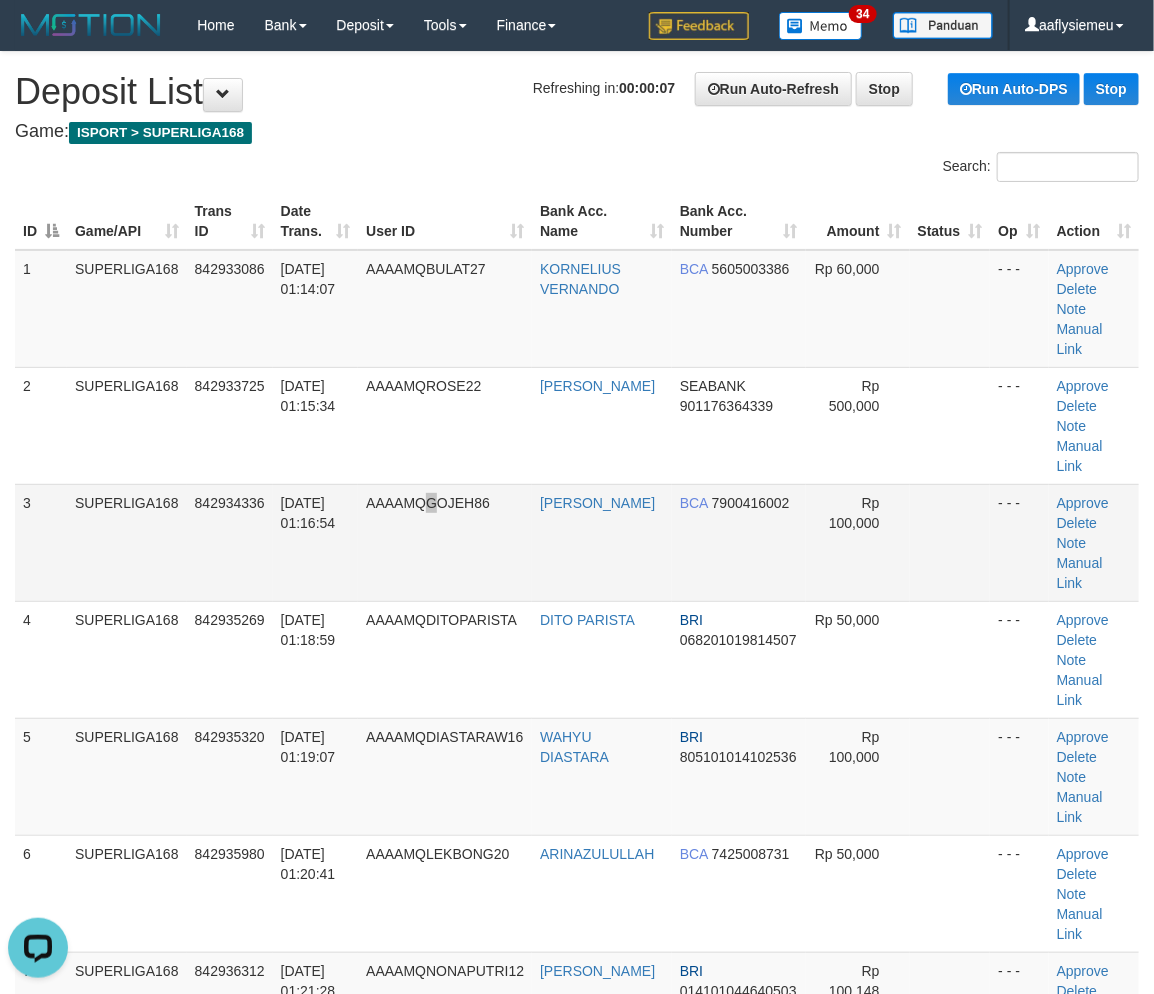 click on "AAAAMQGOJEH86" at bounding box center (428, 503) 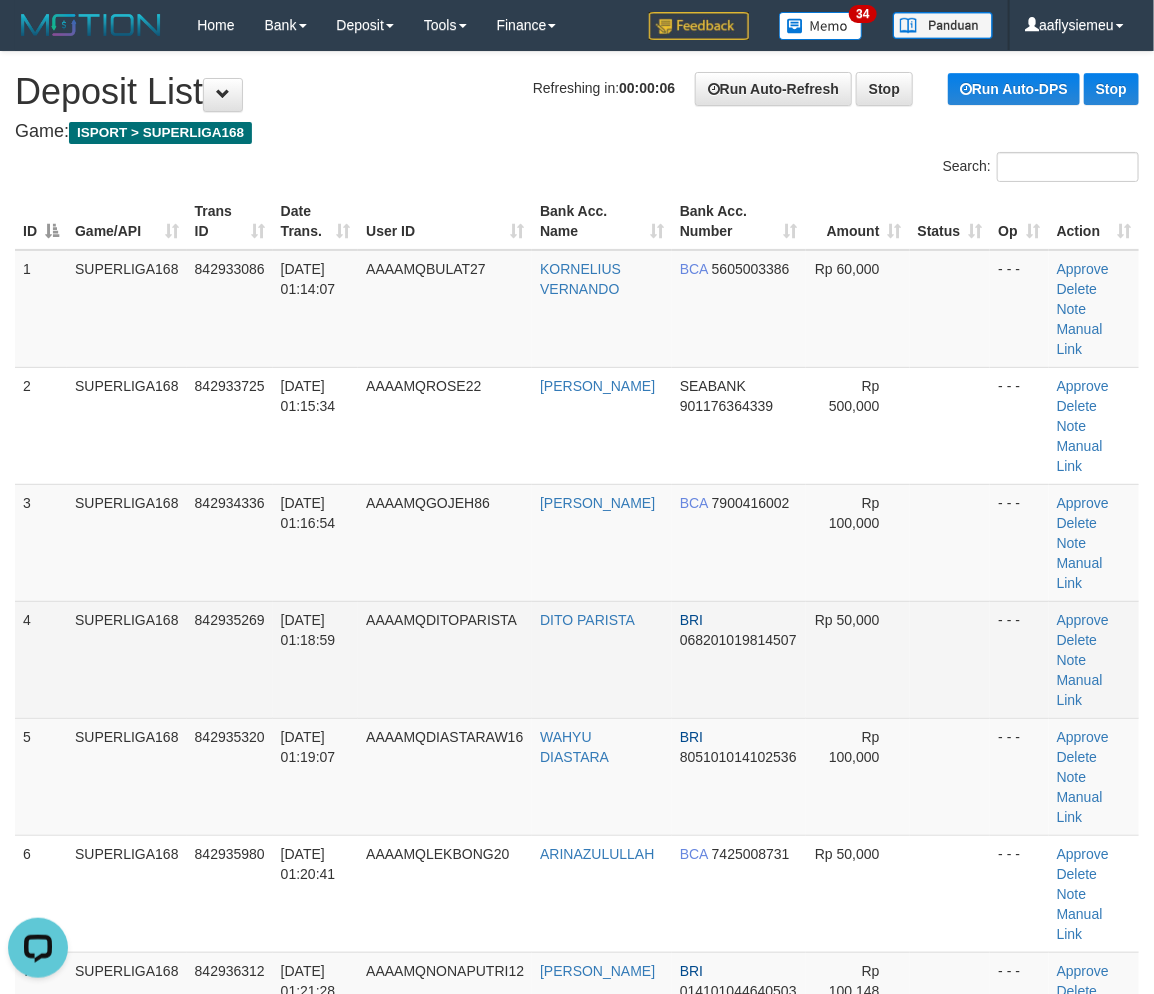 click on "12/07/2025 01:18:59" at bounding box center (316, 659) 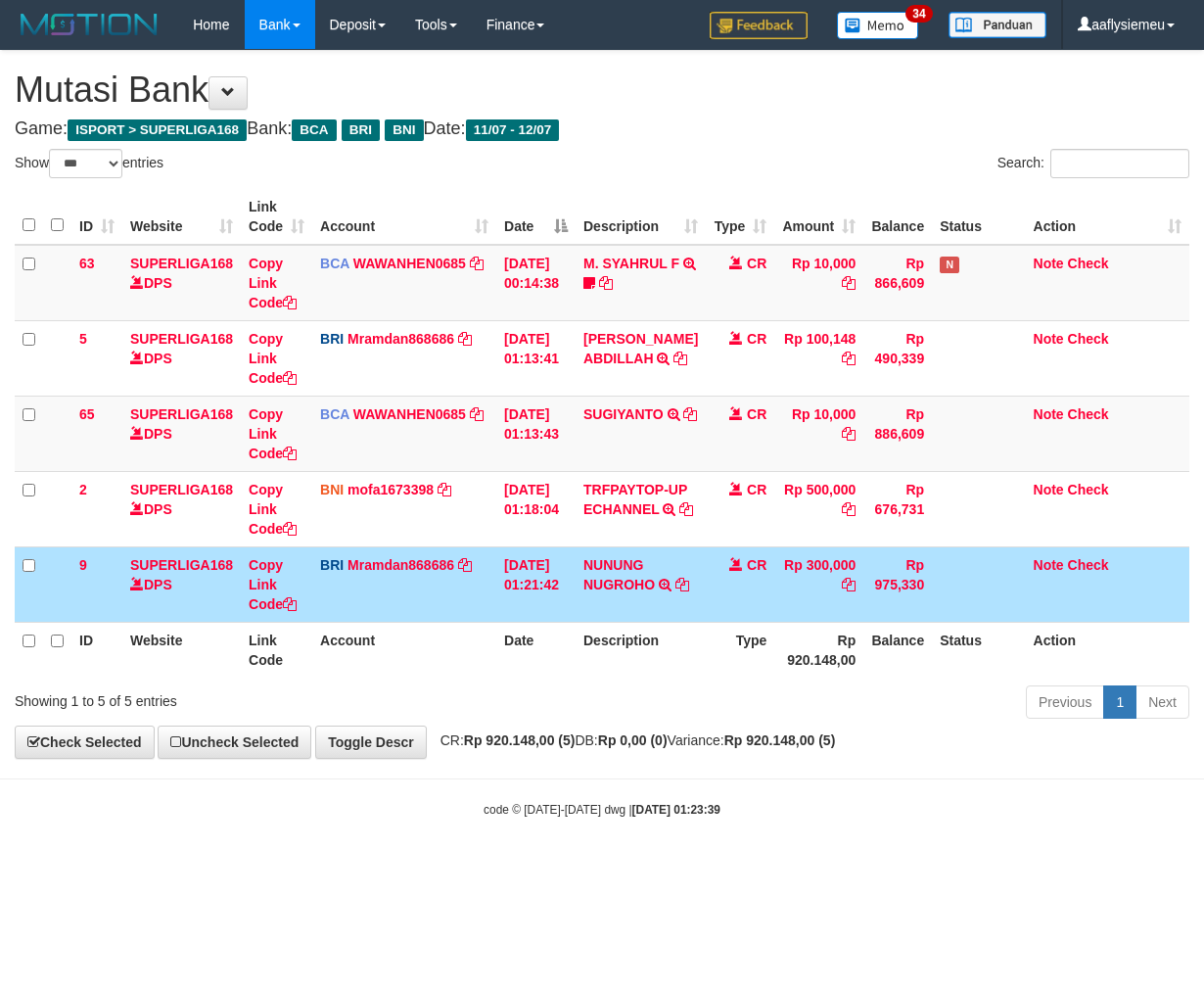 select on "***" 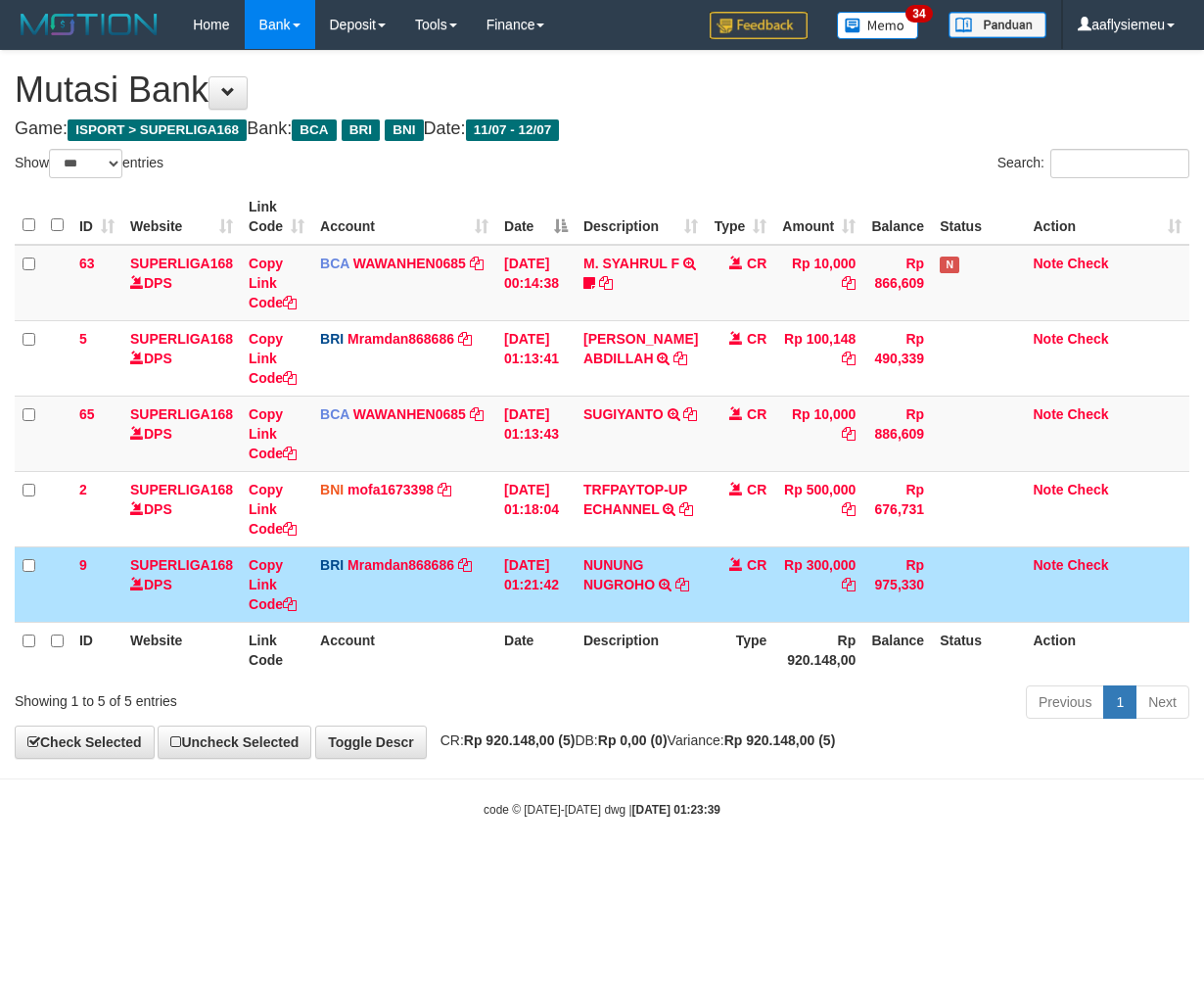 scroll, scrollTop: 0, scrollLeft: 0, axis: both 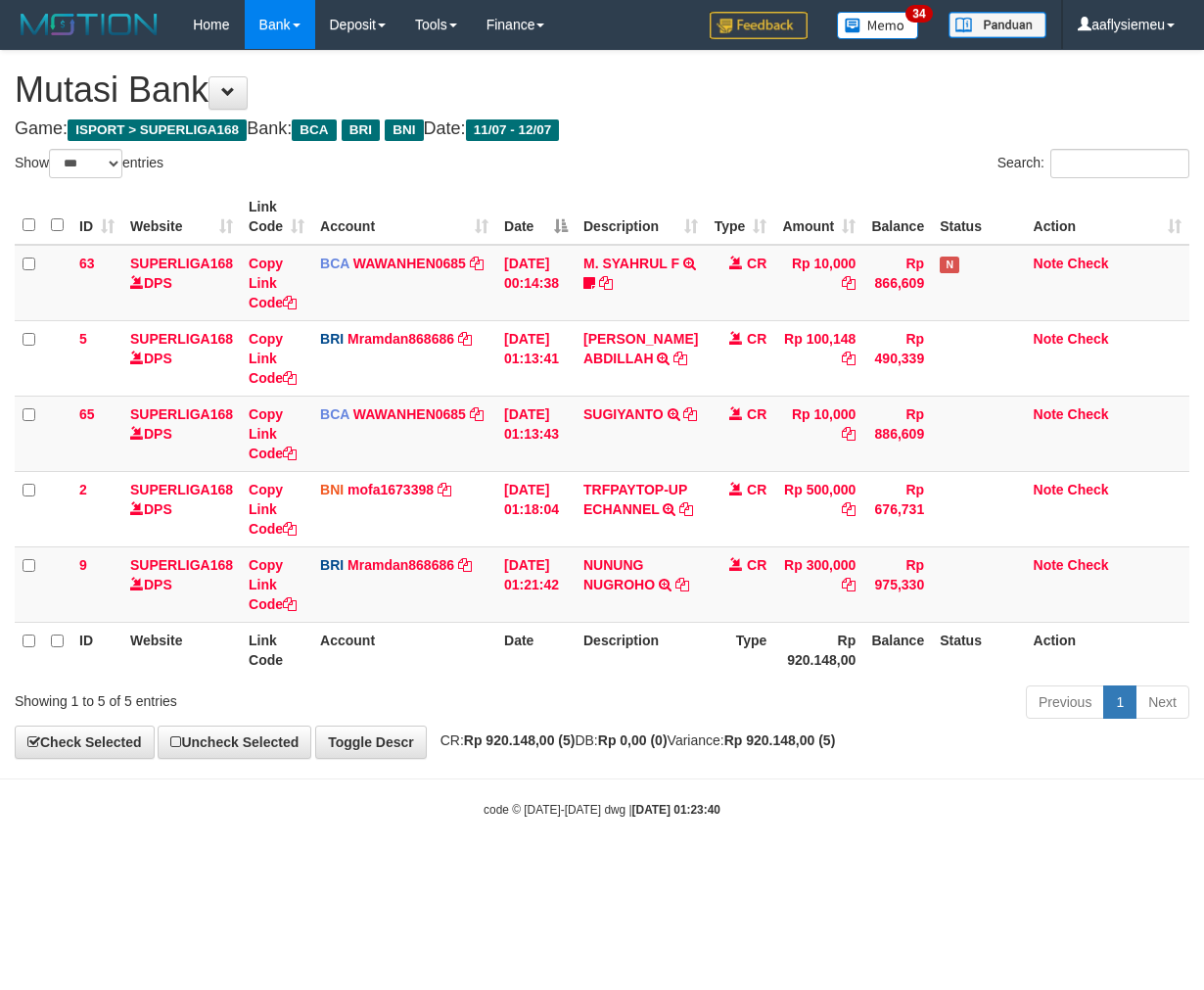 select on "***" 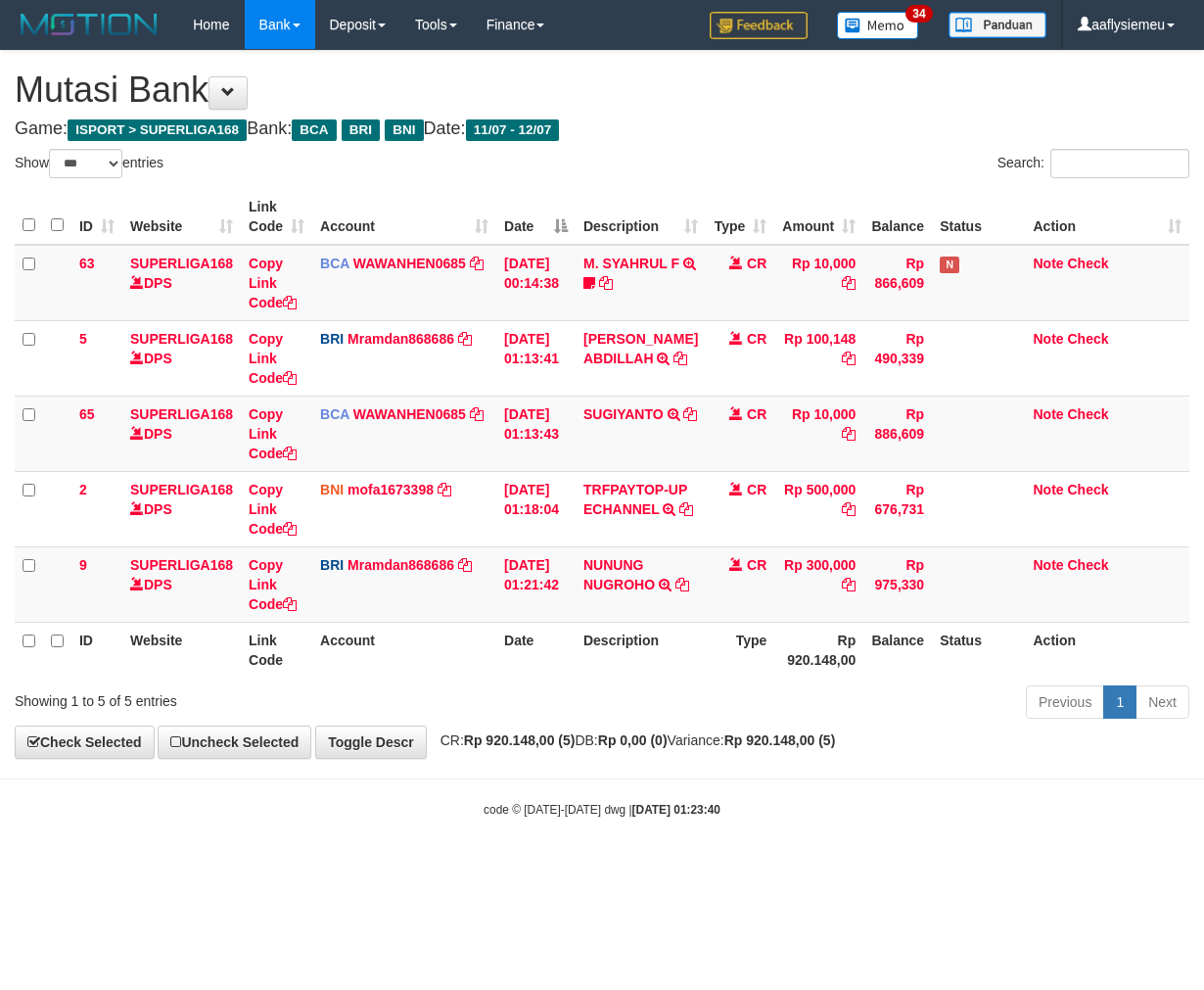 scroll, scrollTop: 0, scrollLeft: 0, axis: both 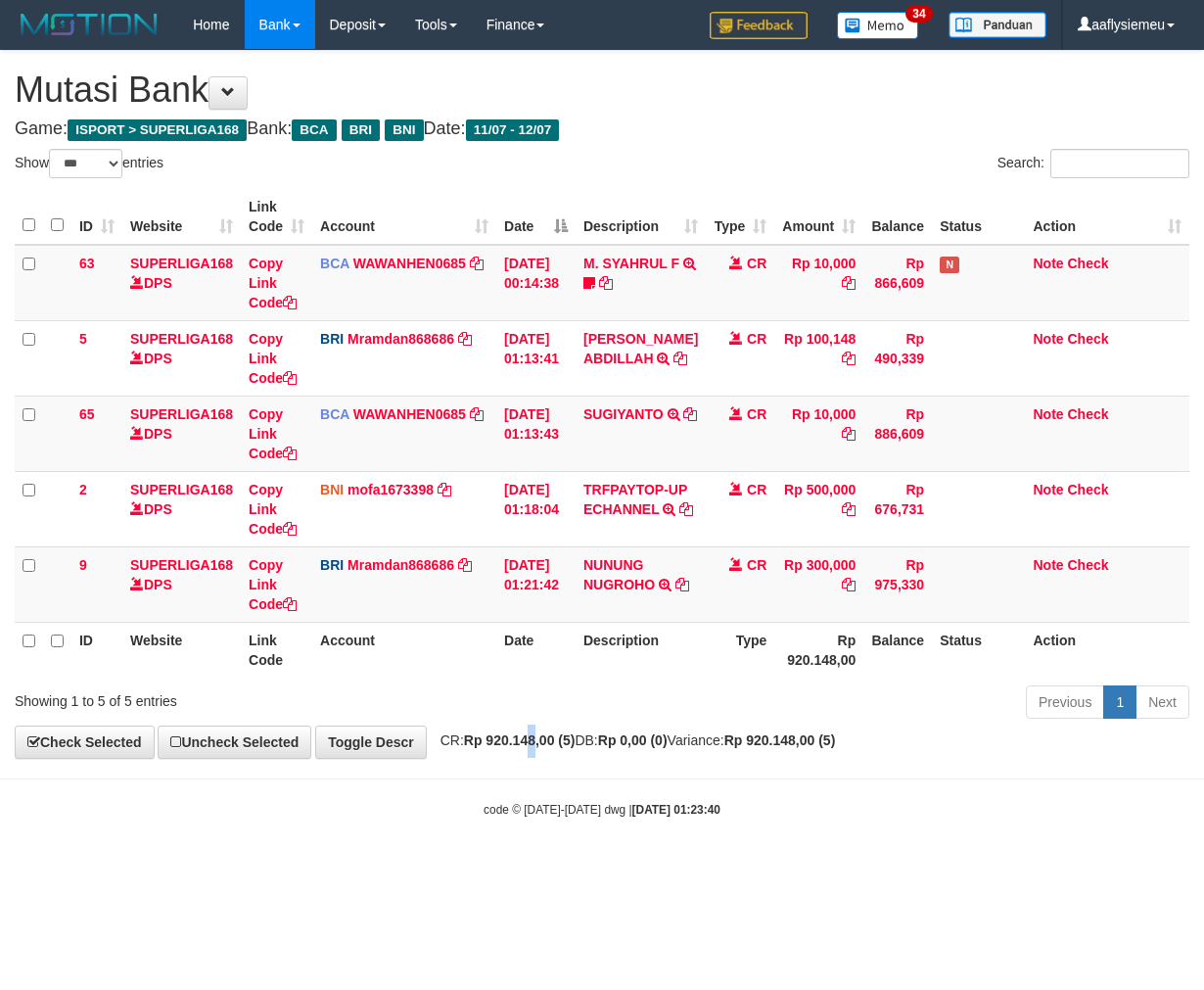 click on "**********" at bounding box center (602, 404) 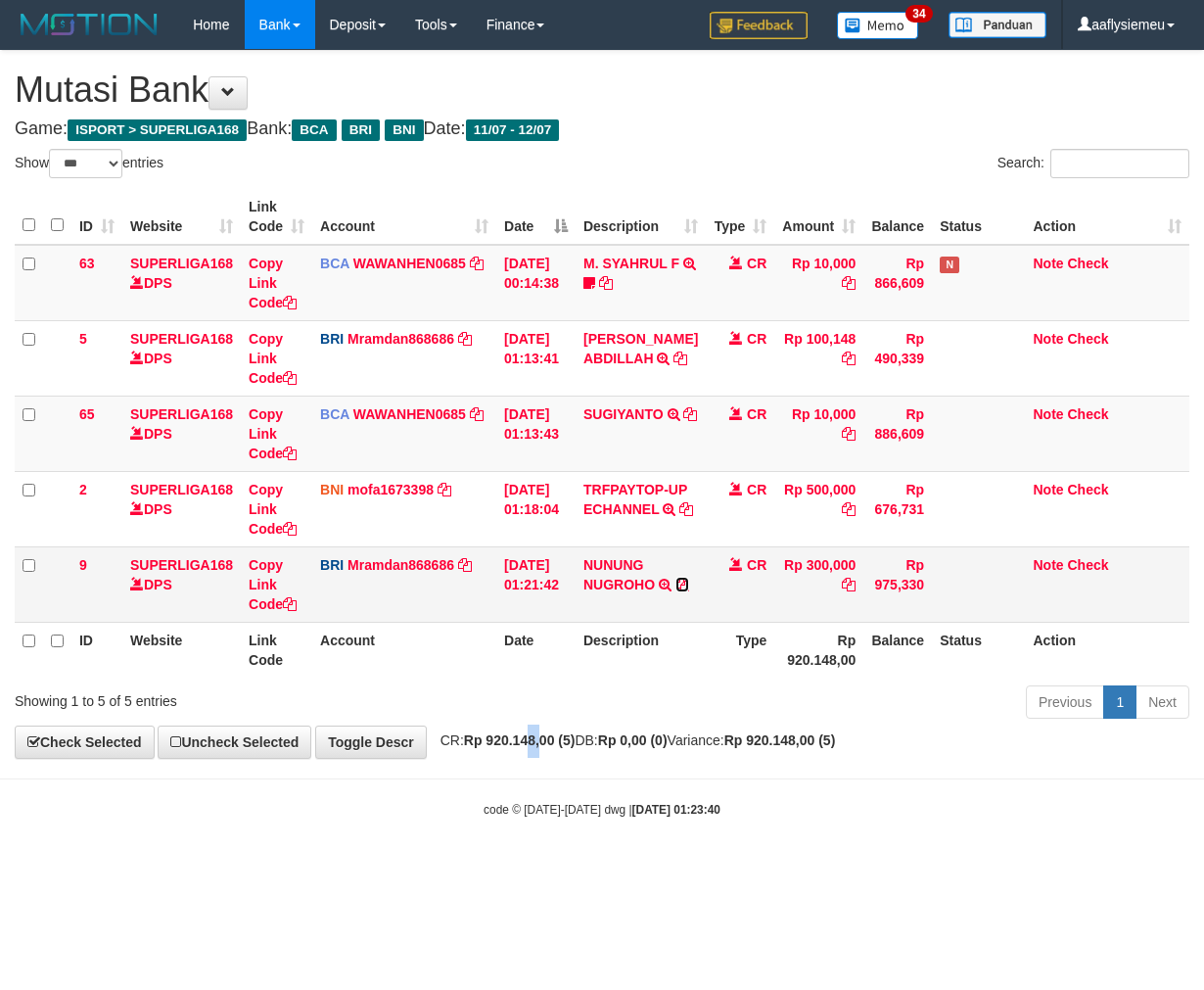 click at bounding box center [682, 585] 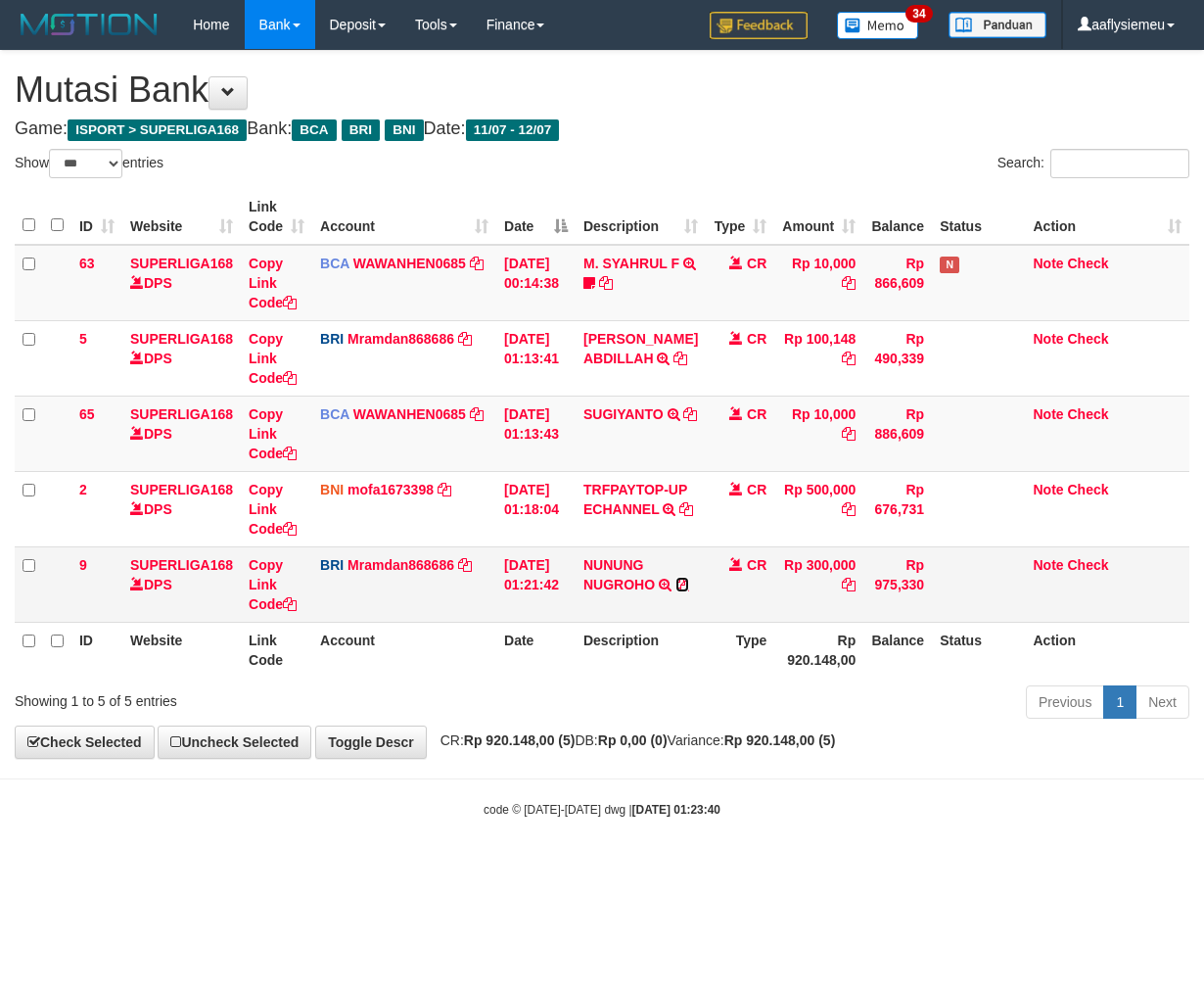 click at bounding box center (682, 585) 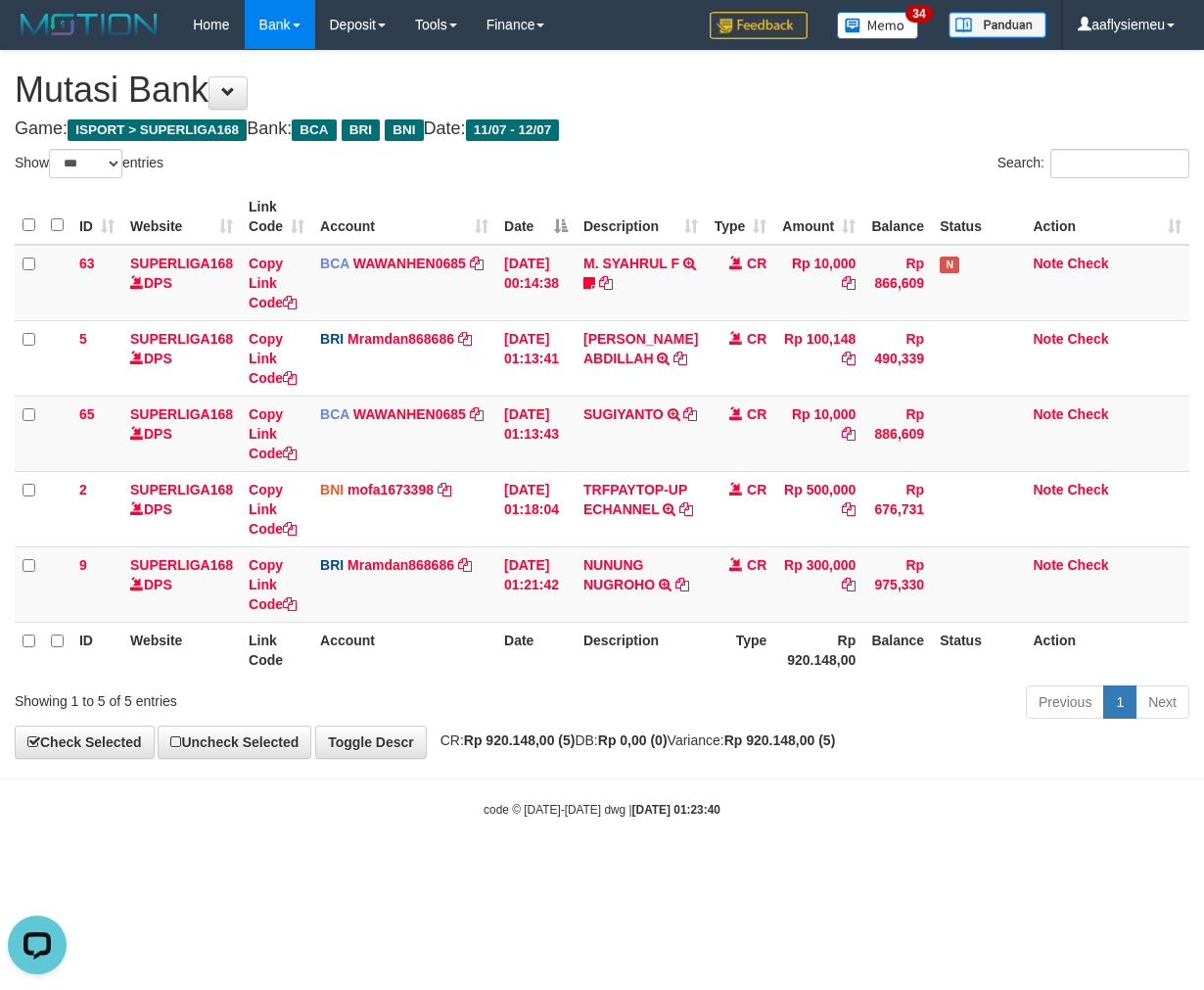 scroll, scrollTop: 0, scrollLeft: 0, axis: both 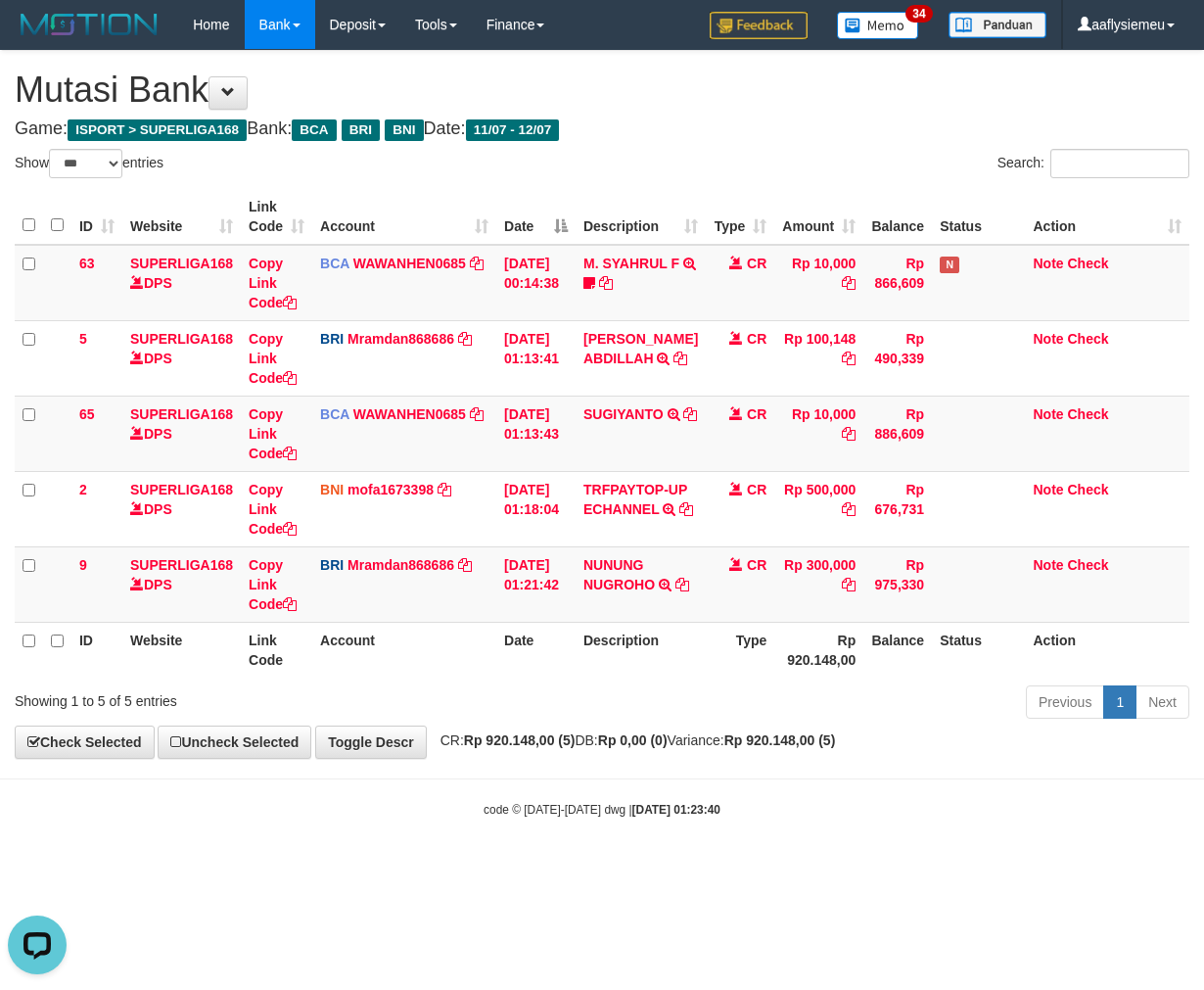 click on "Action" at bounding box center [1107, 649] 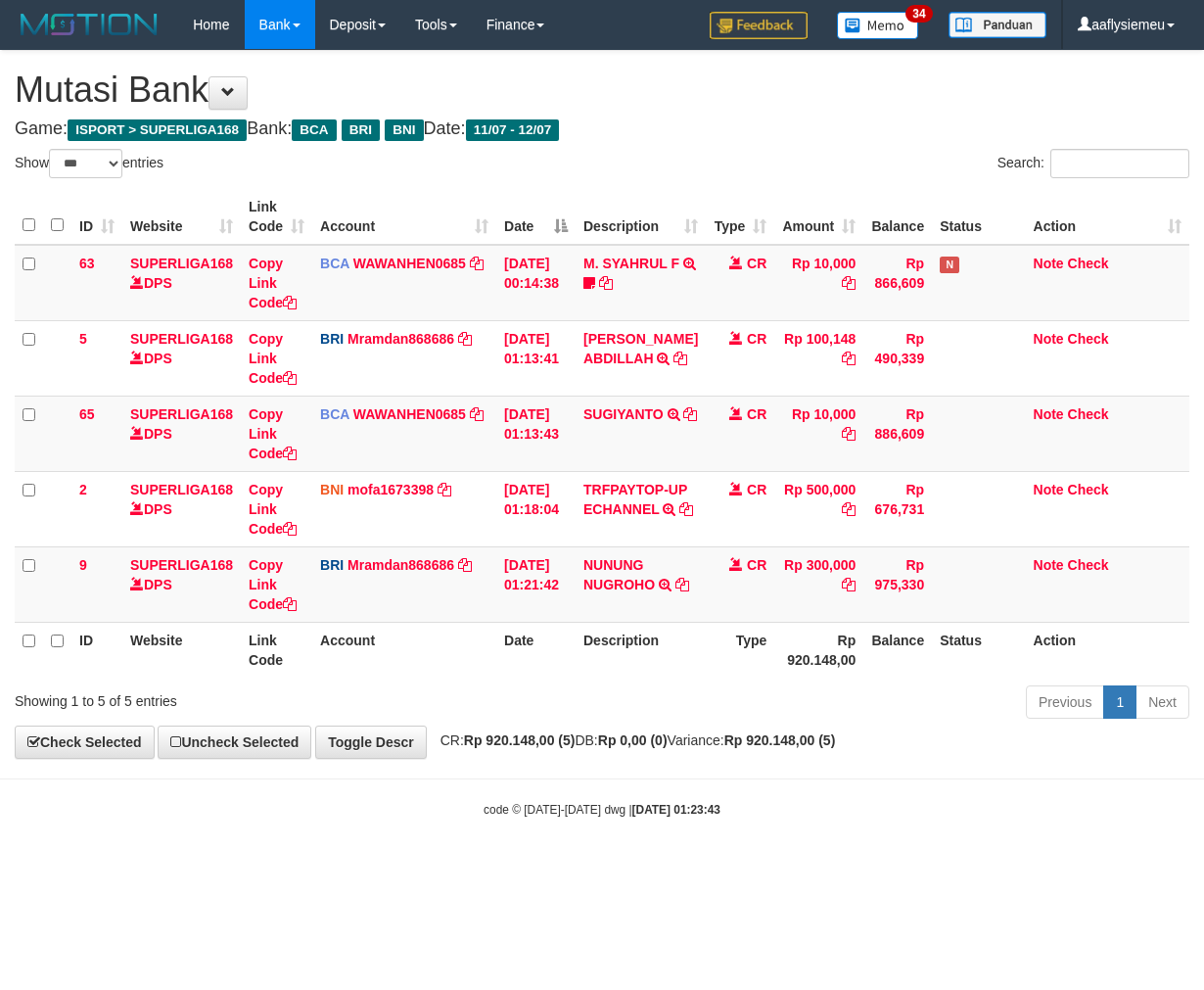 select on "***" 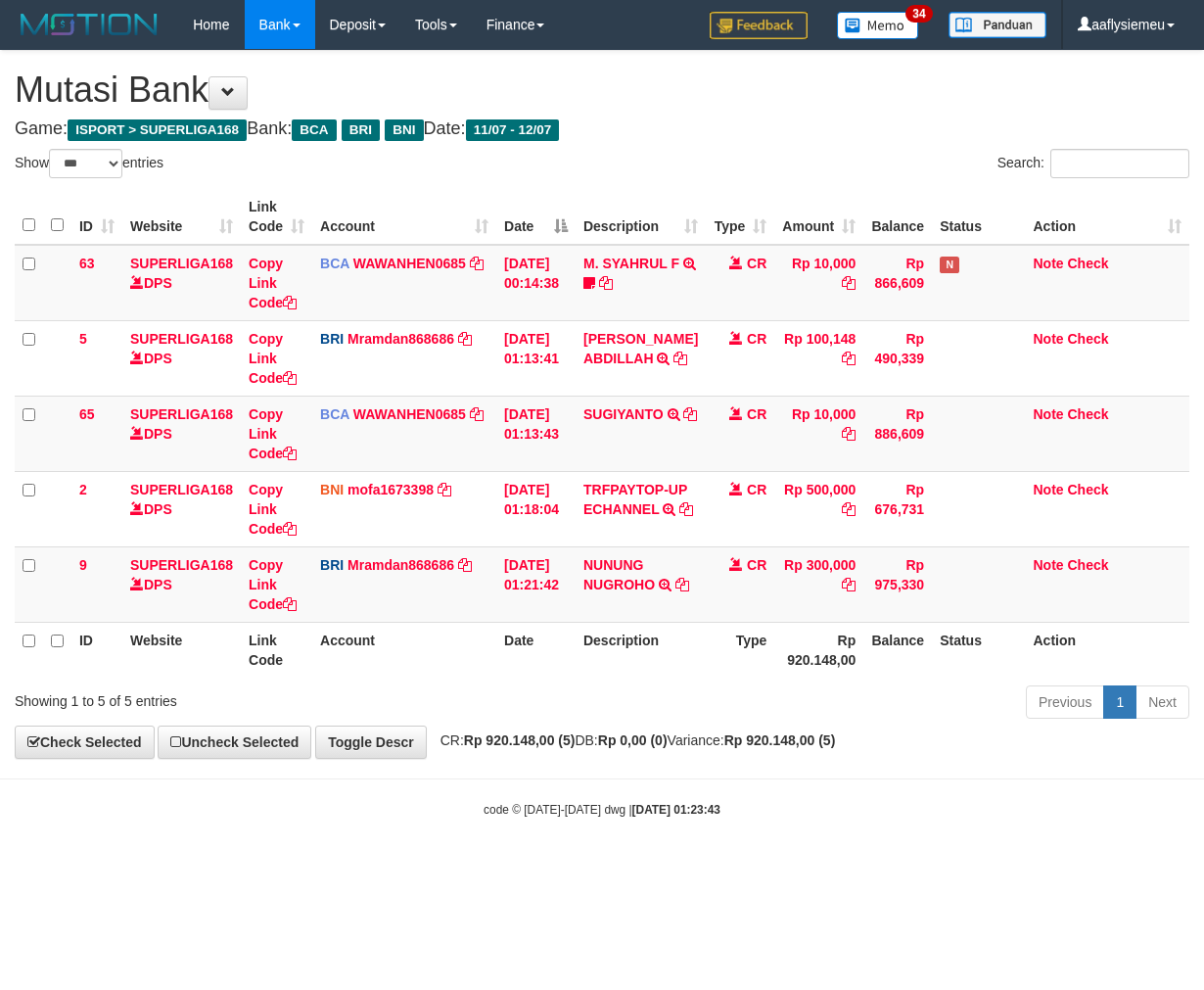 scroll, scrollTop: 0, scrollLeft: 0, axis: both 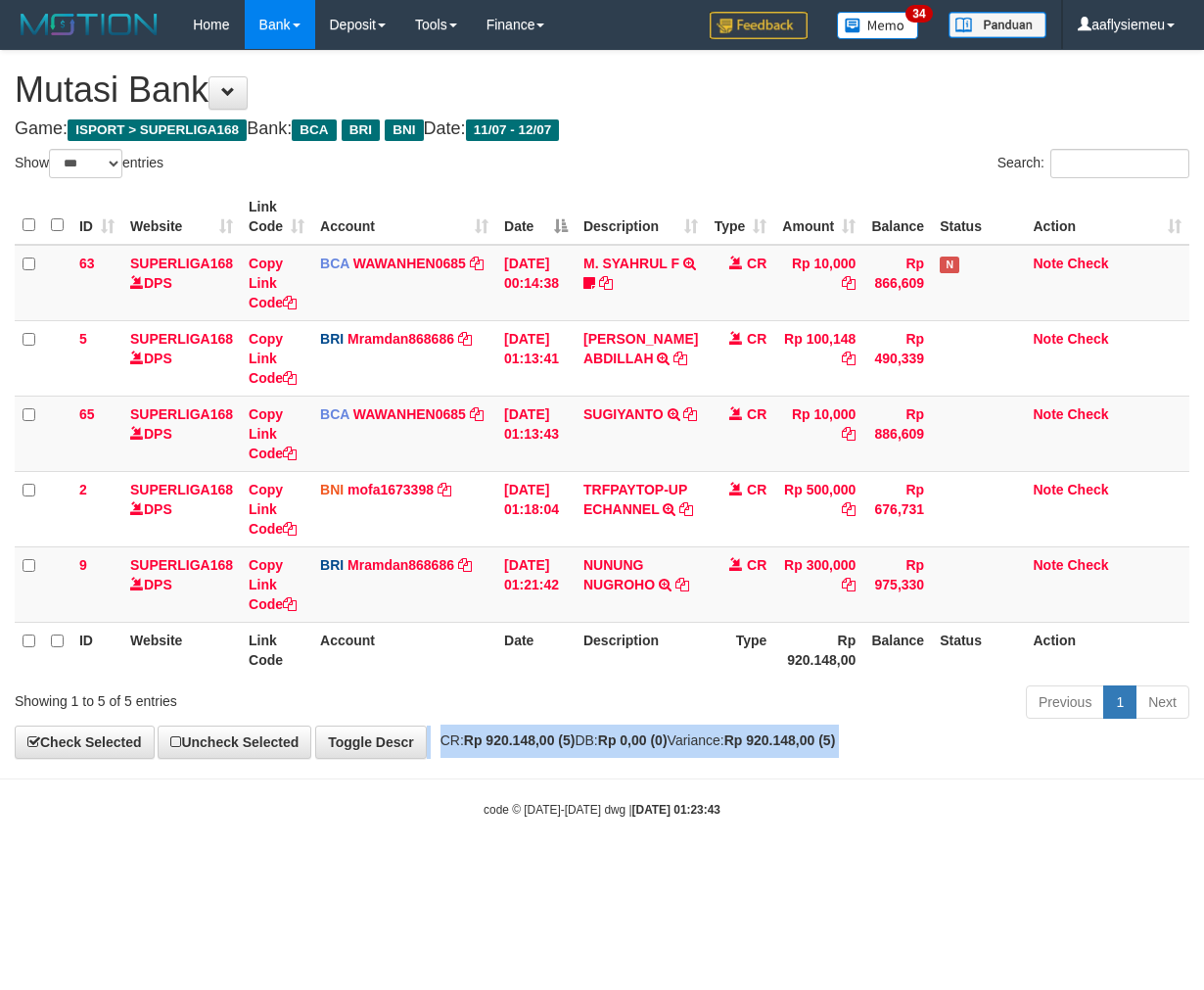 click on "Rp 920.148,00 (5)" at bounding box center (780, 740) 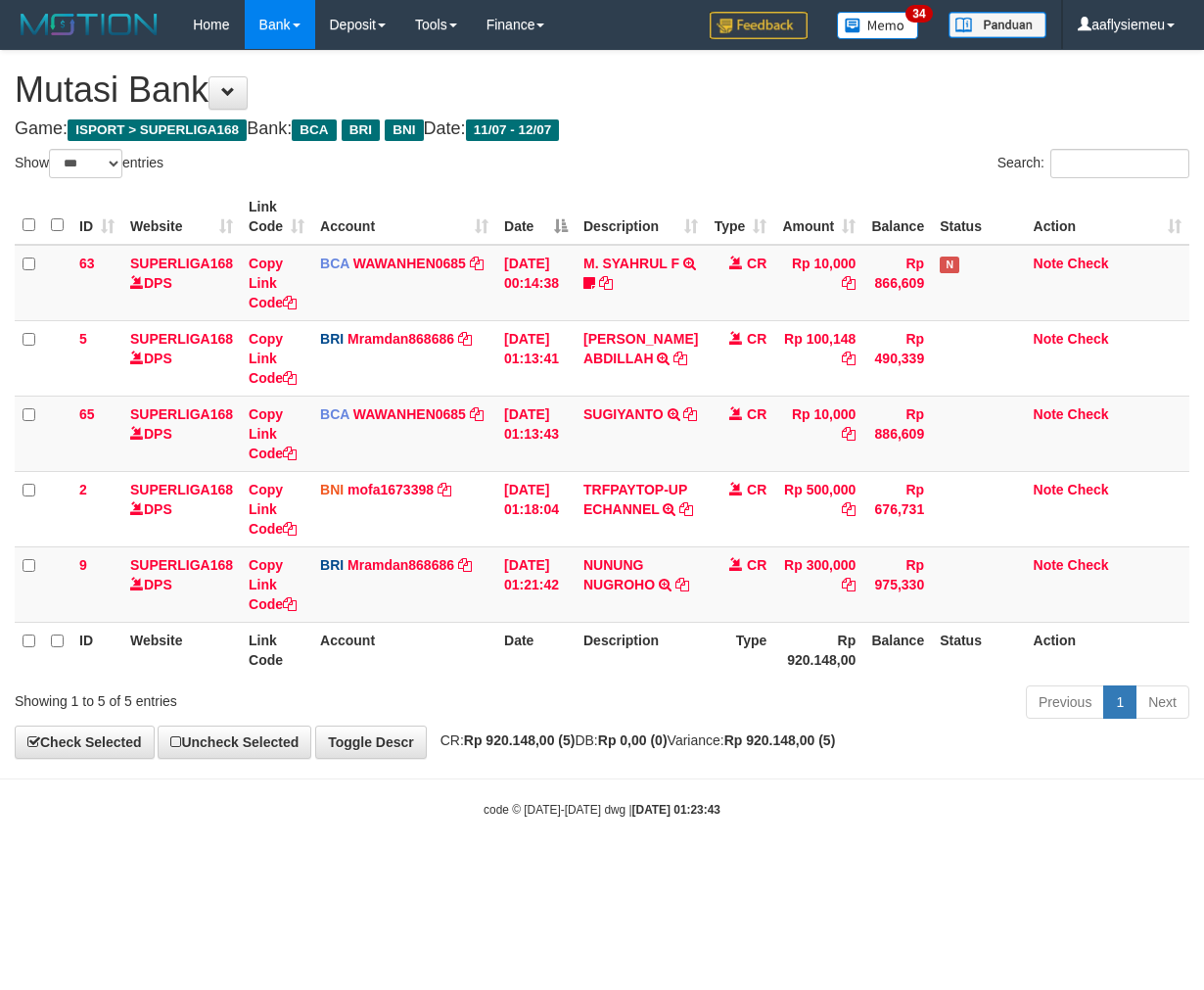 select on "***" 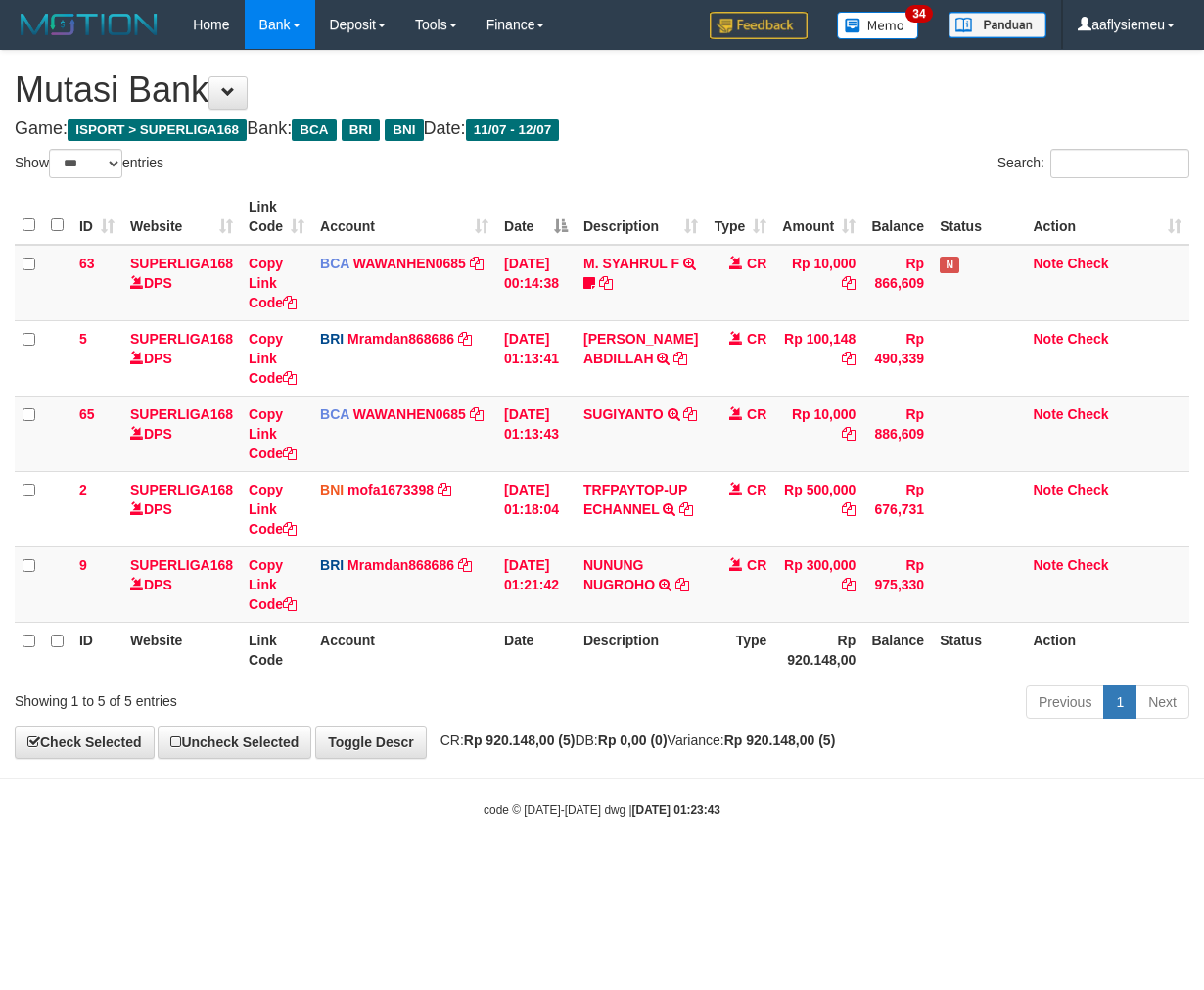 scroll, scrollTop: 0, scrollLeft: 0, axis: both 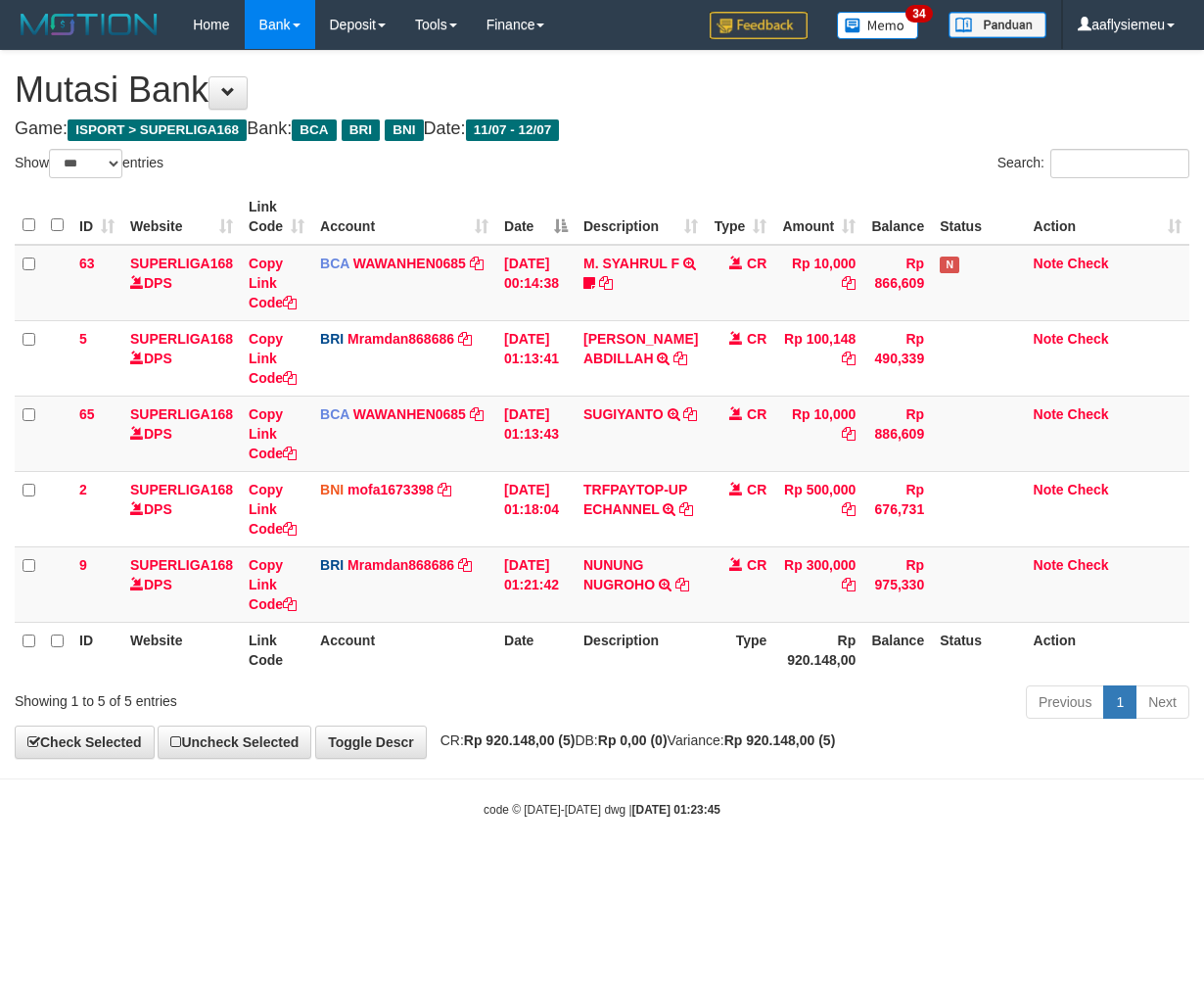 select on "***" 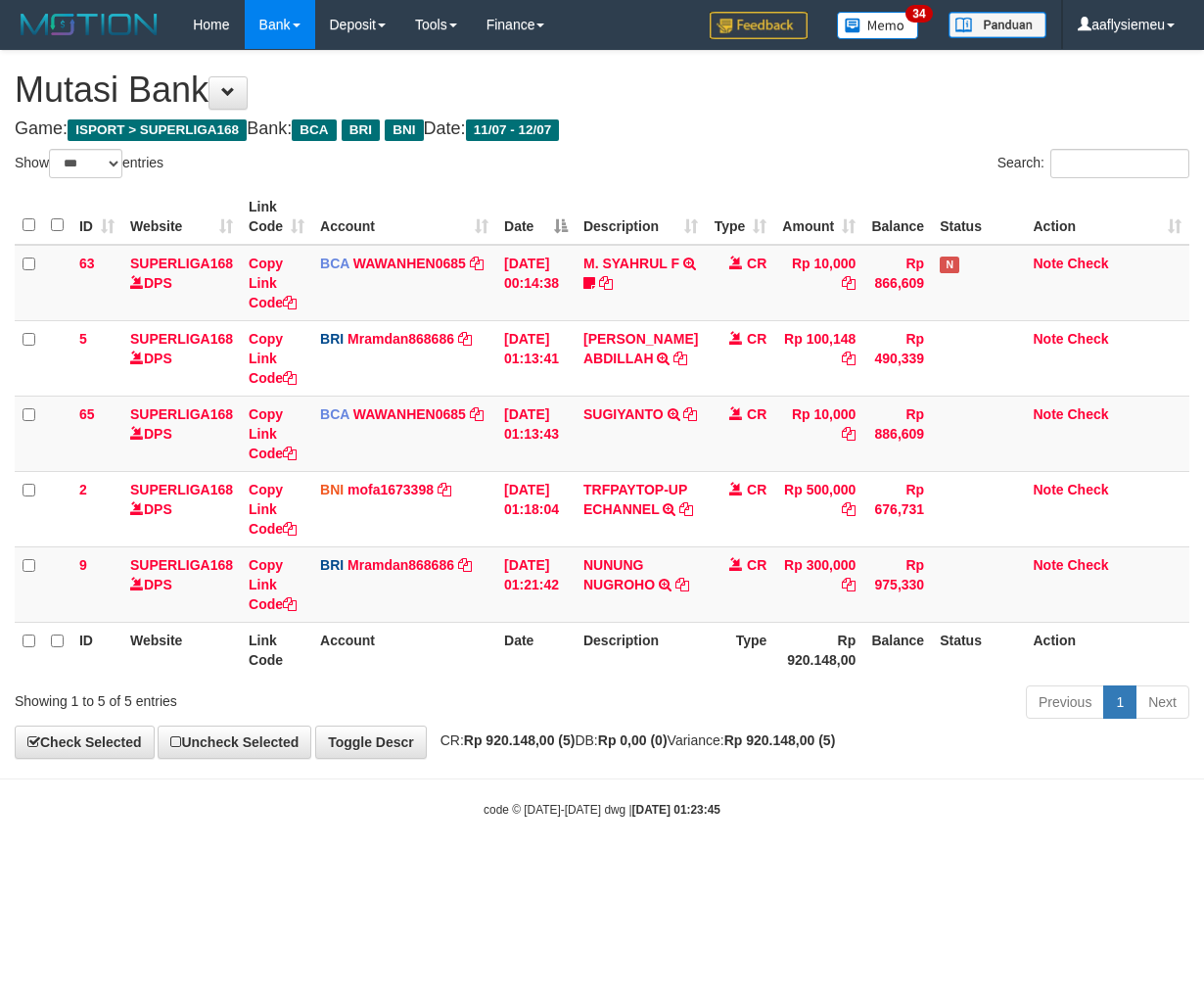 scroll, scrollTop: 0, scrollLeft: 0, axis: both 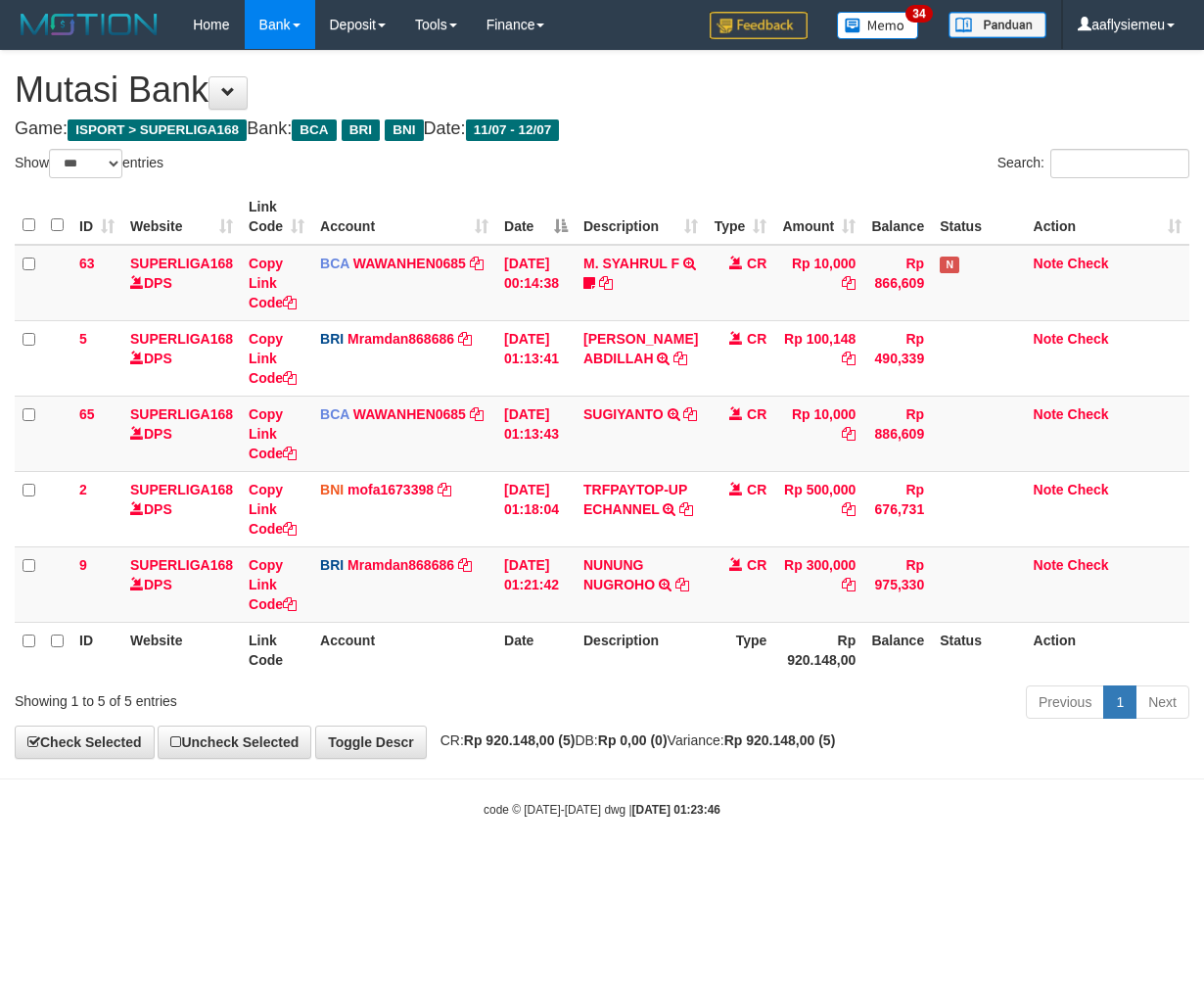 select on "***" 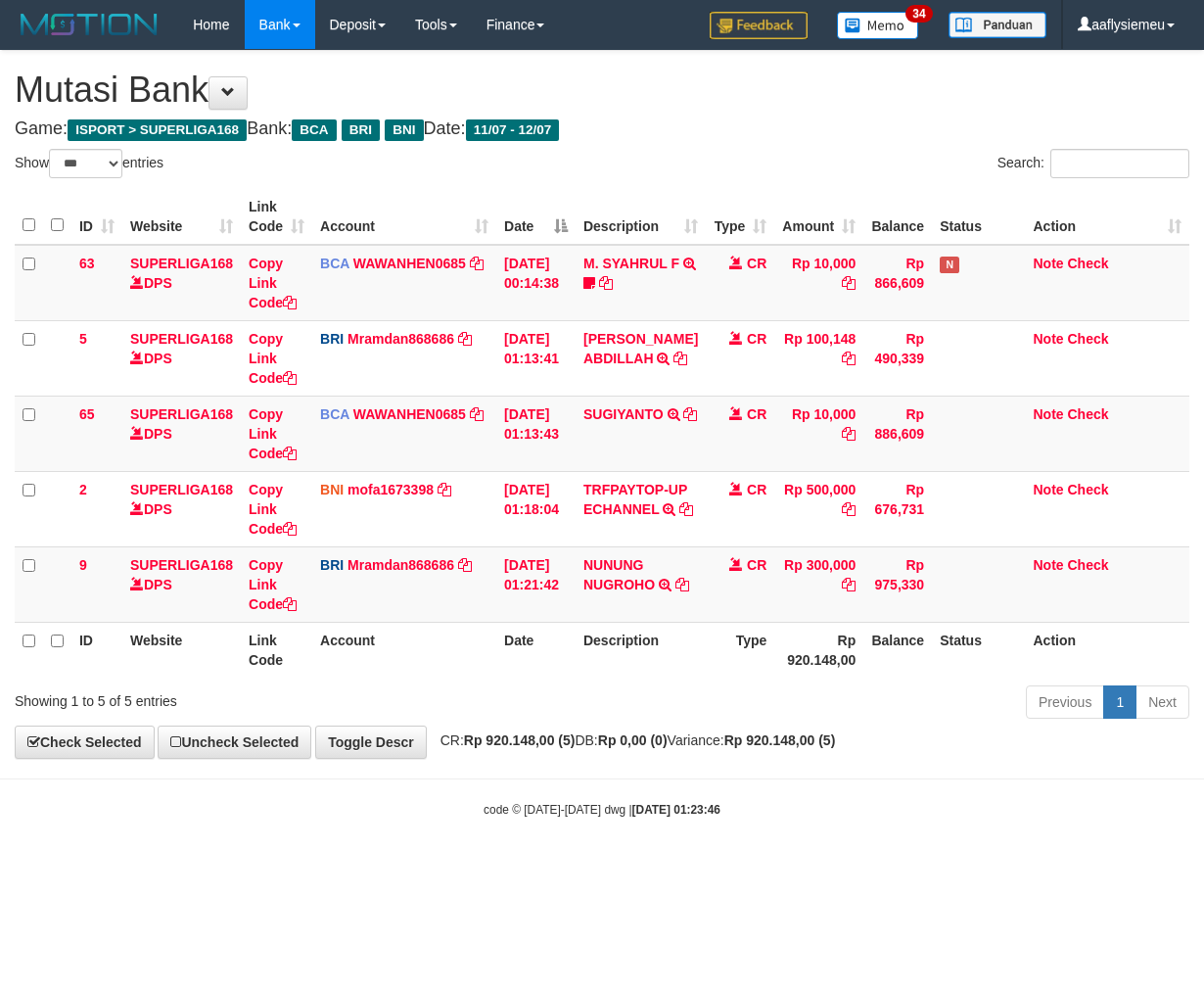 scroll, scrollTop: 0, scrollLeft: 0, axis: both 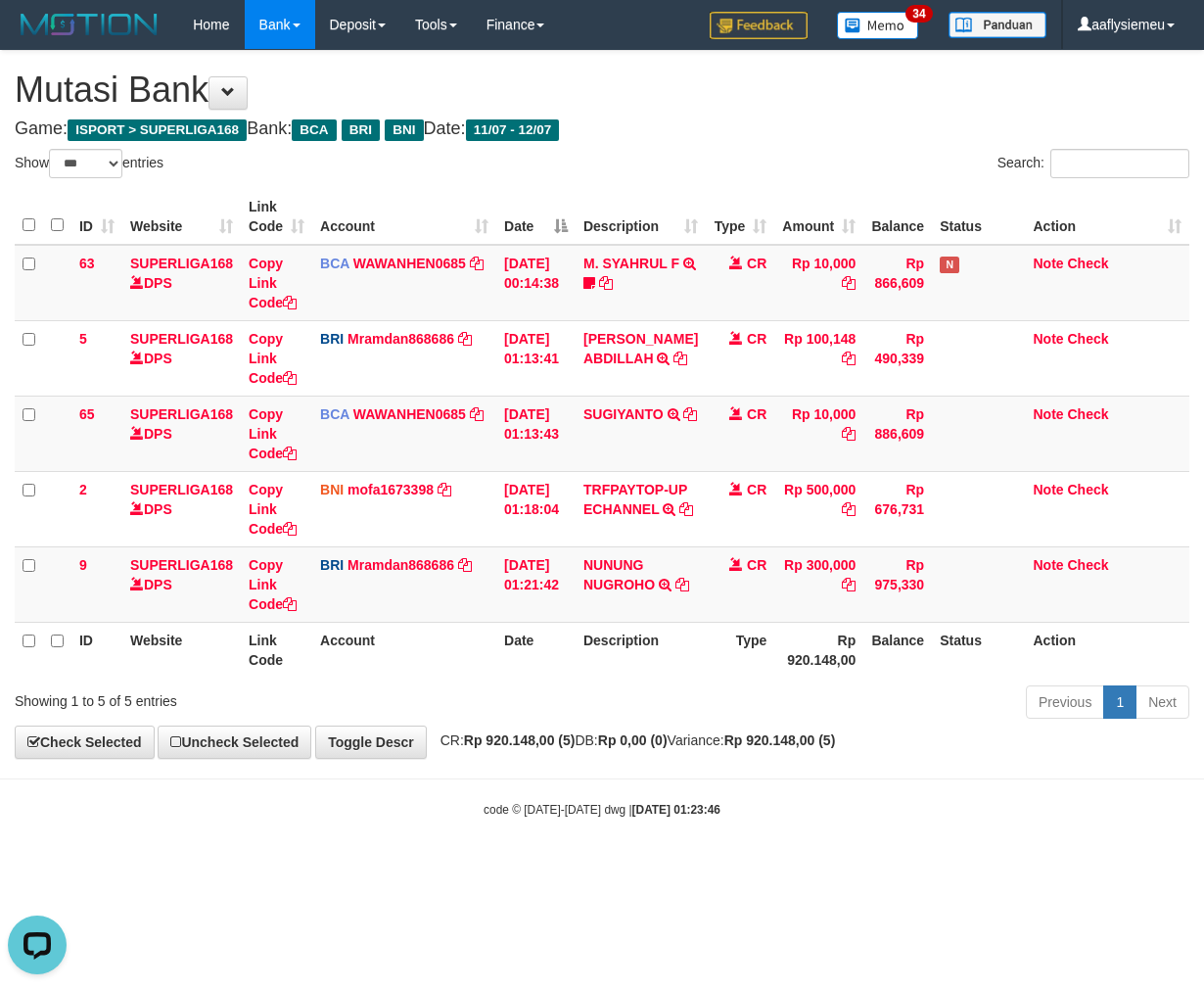 drag, startPoint x: 564, startPoint y: 691, endPoint x: 1202, endPoint y: 620, distance: 641.9385 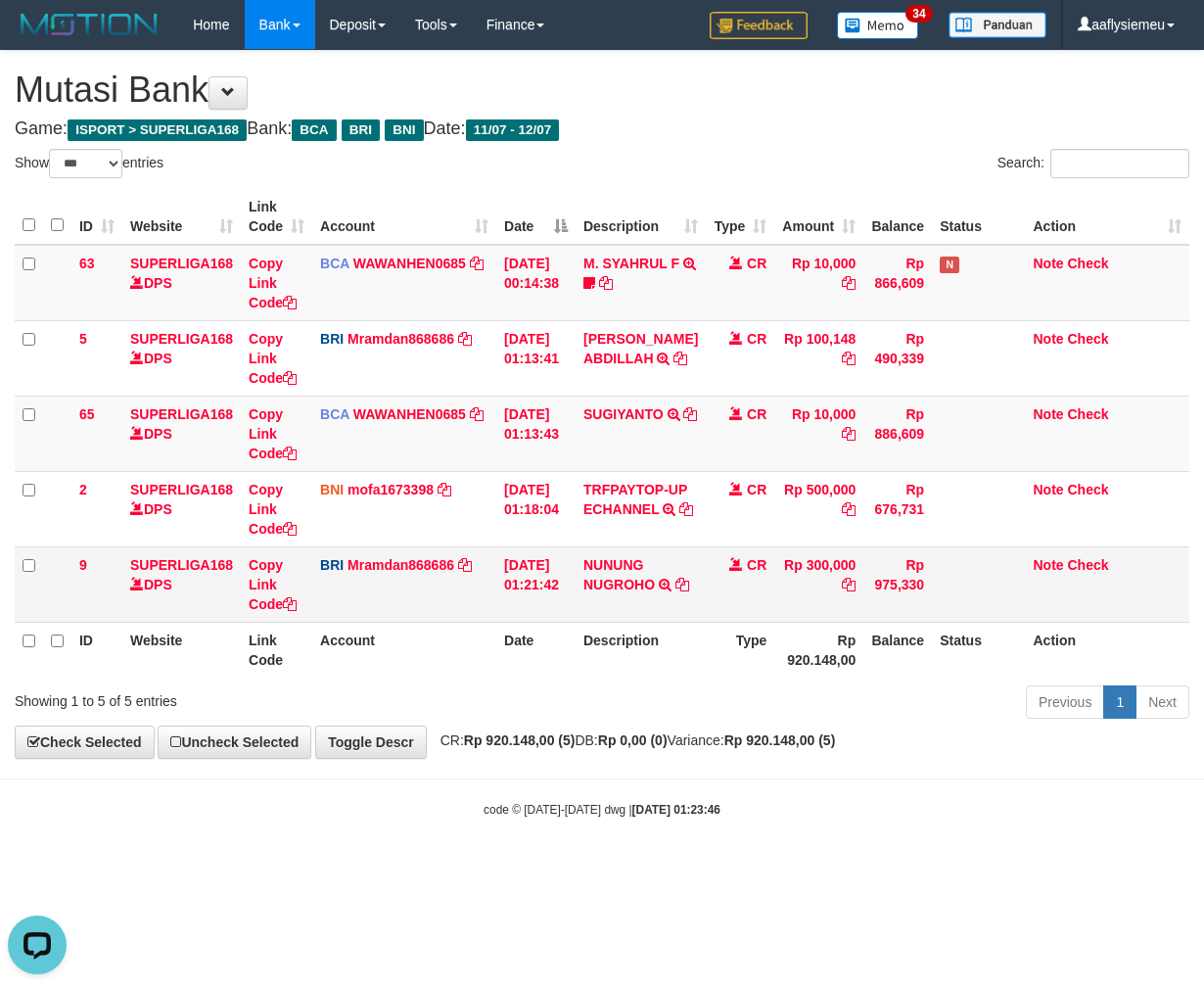click on "[DATE] 01:21:42" at bounding box center [535, 584] 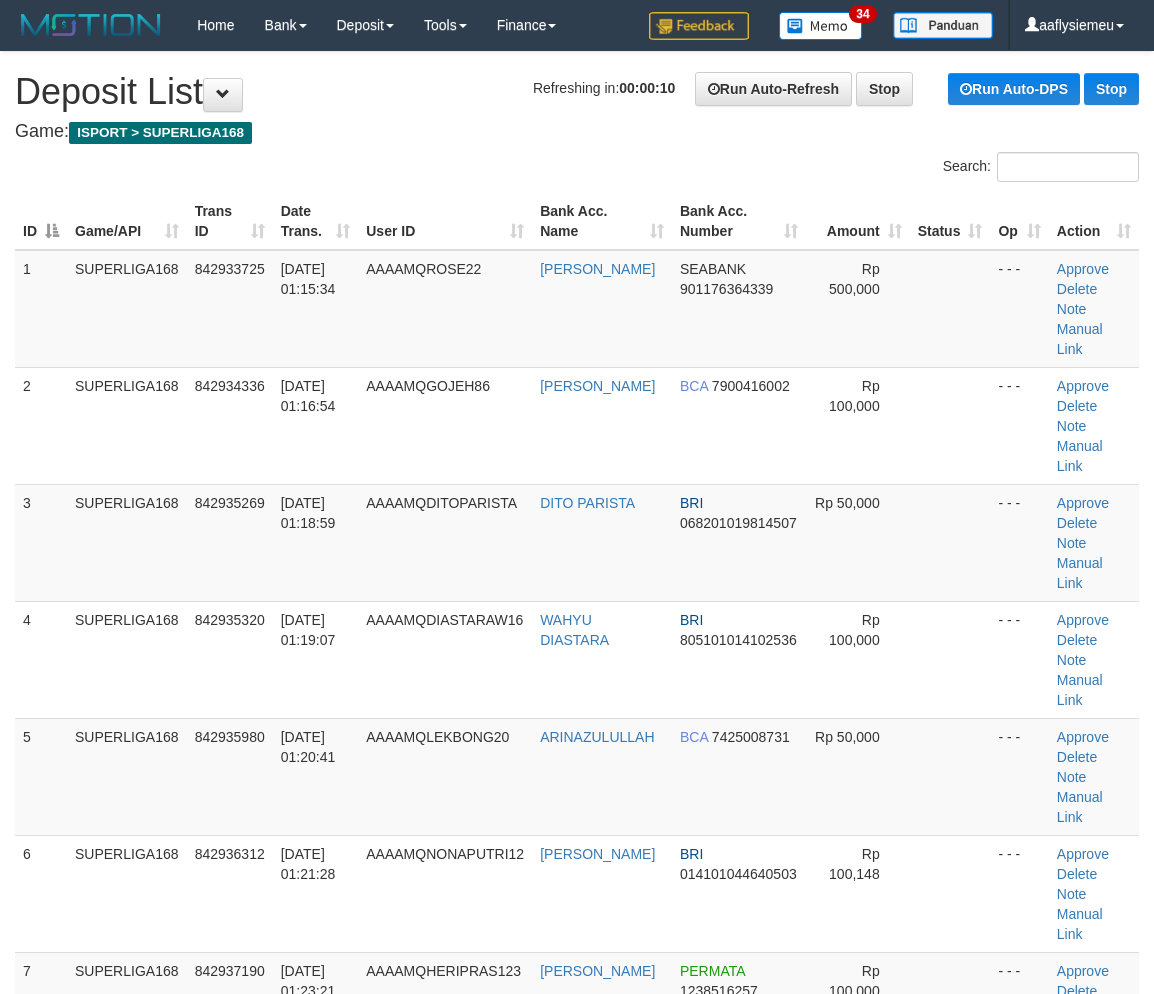scroll, scrollTop: 0, scrollLeft: 0, axis: both 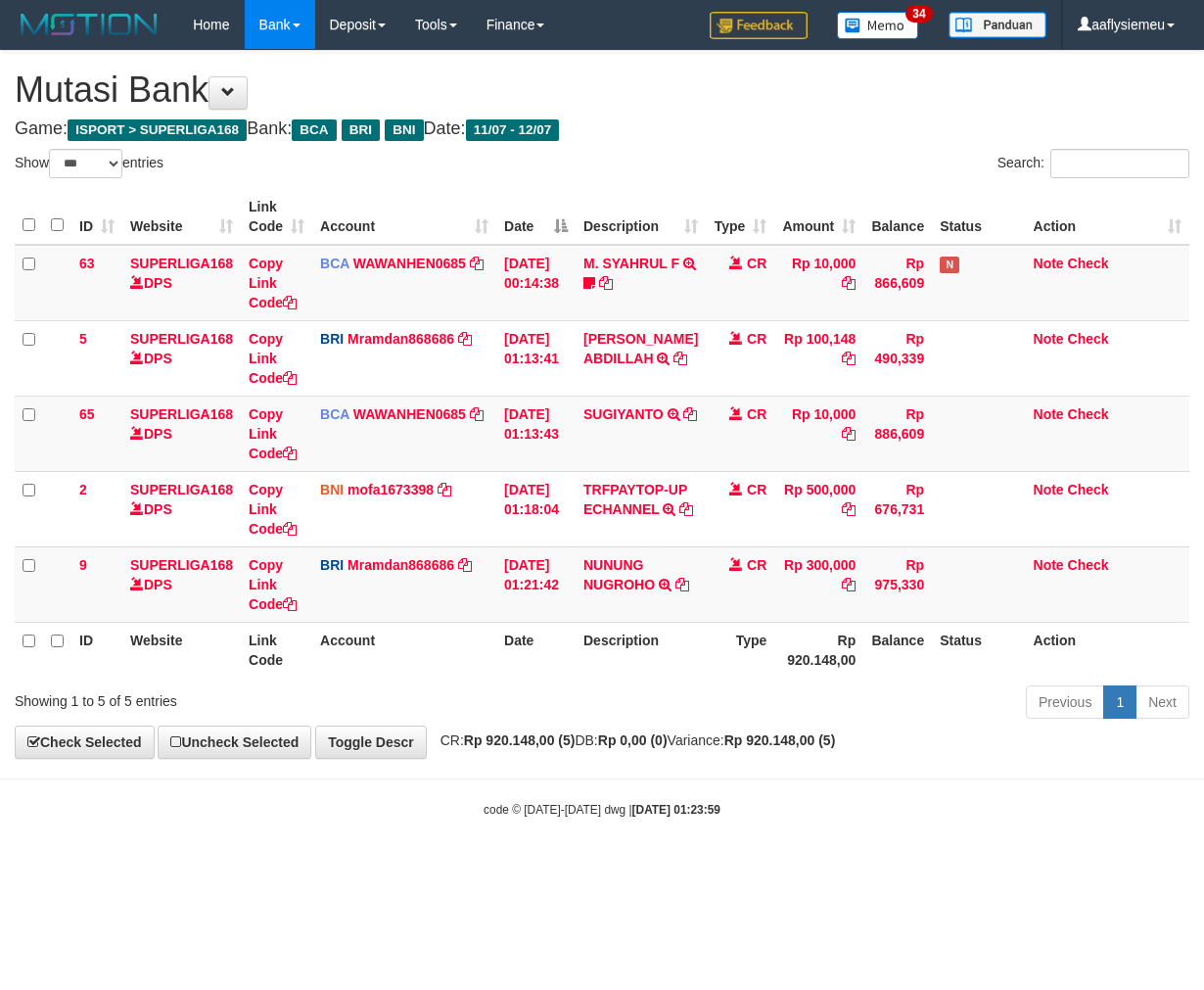 select on "***" 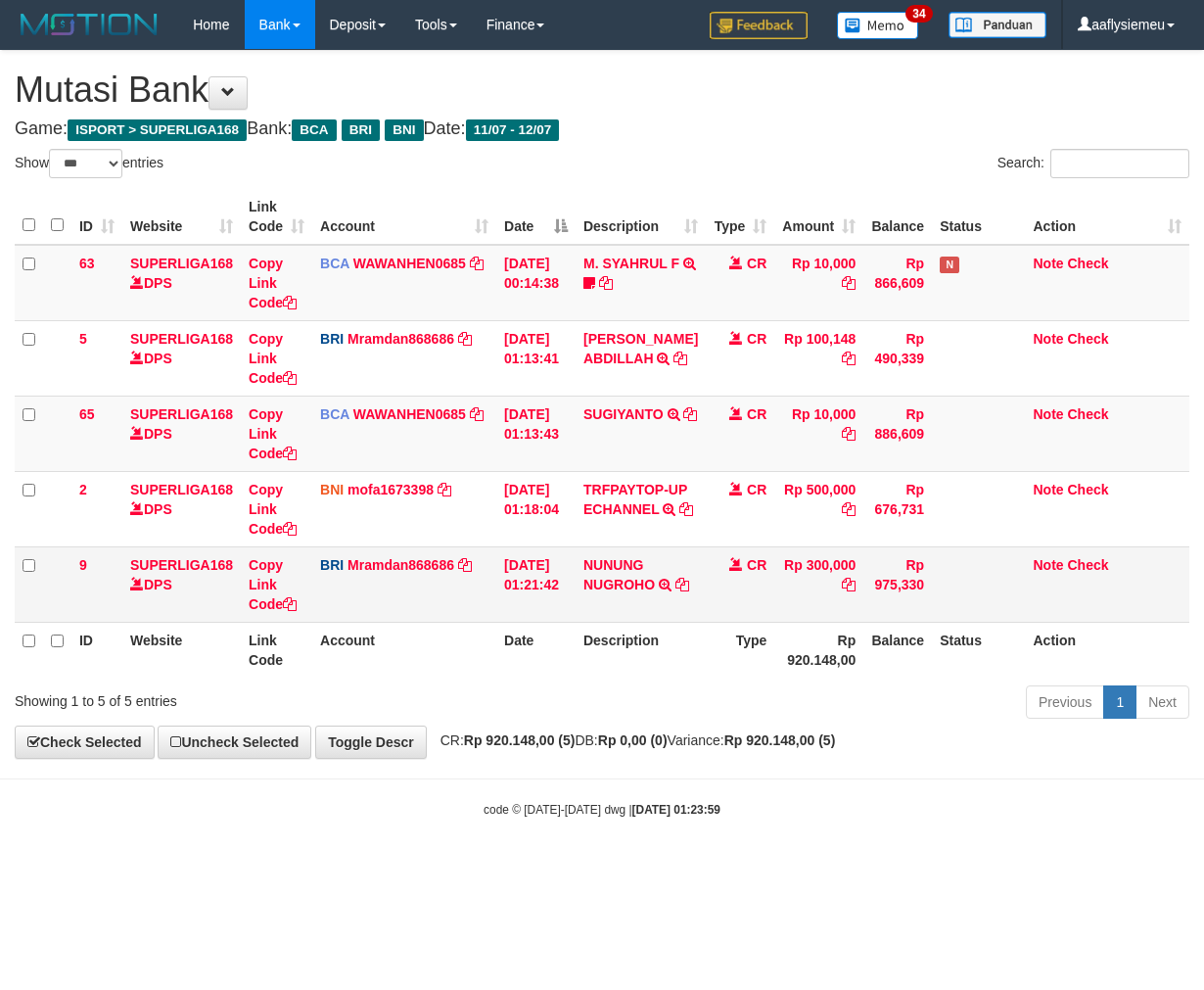 scroll, scrollTop: 0, scrollLeft: 0, axis: both 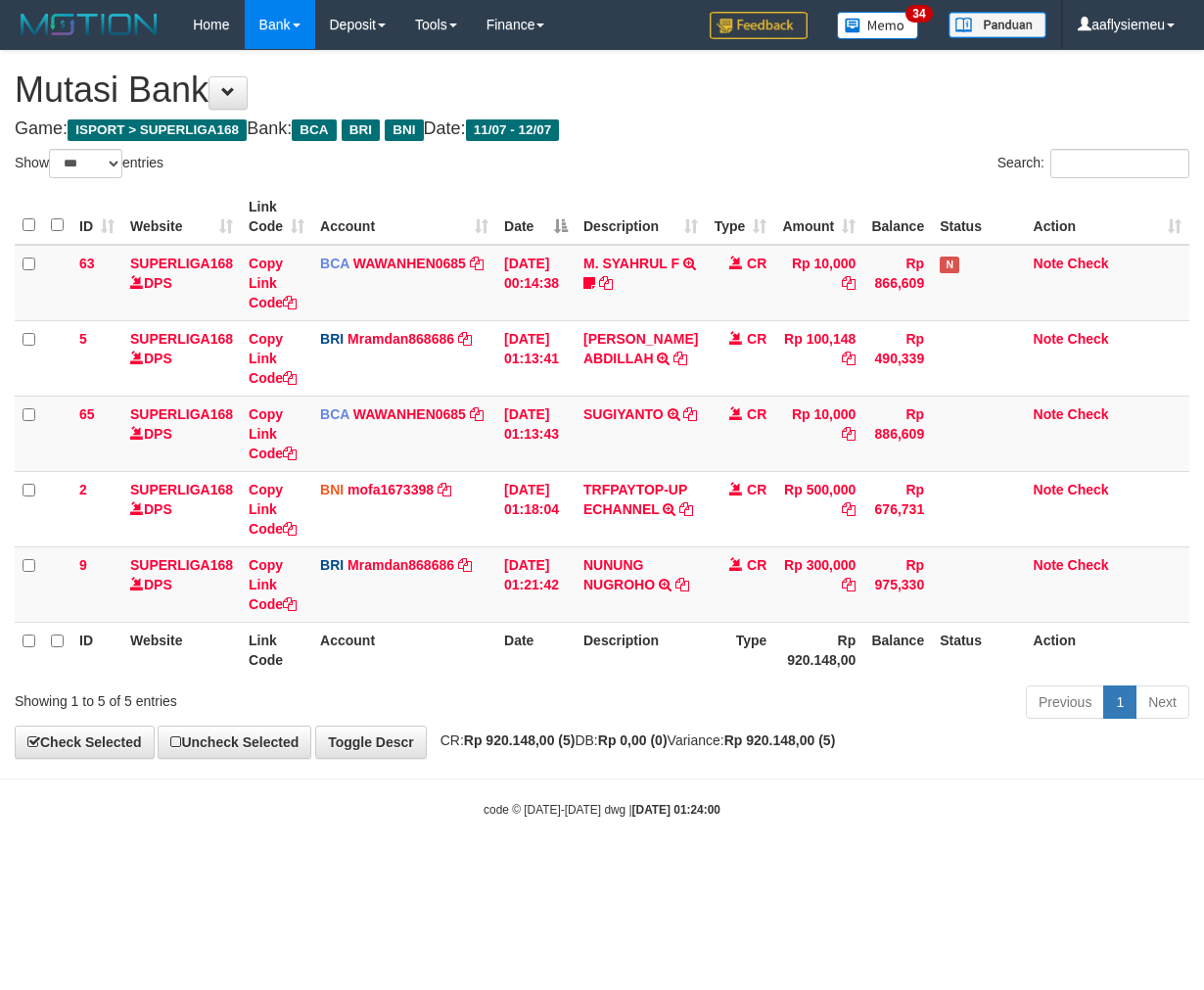 select on "***" 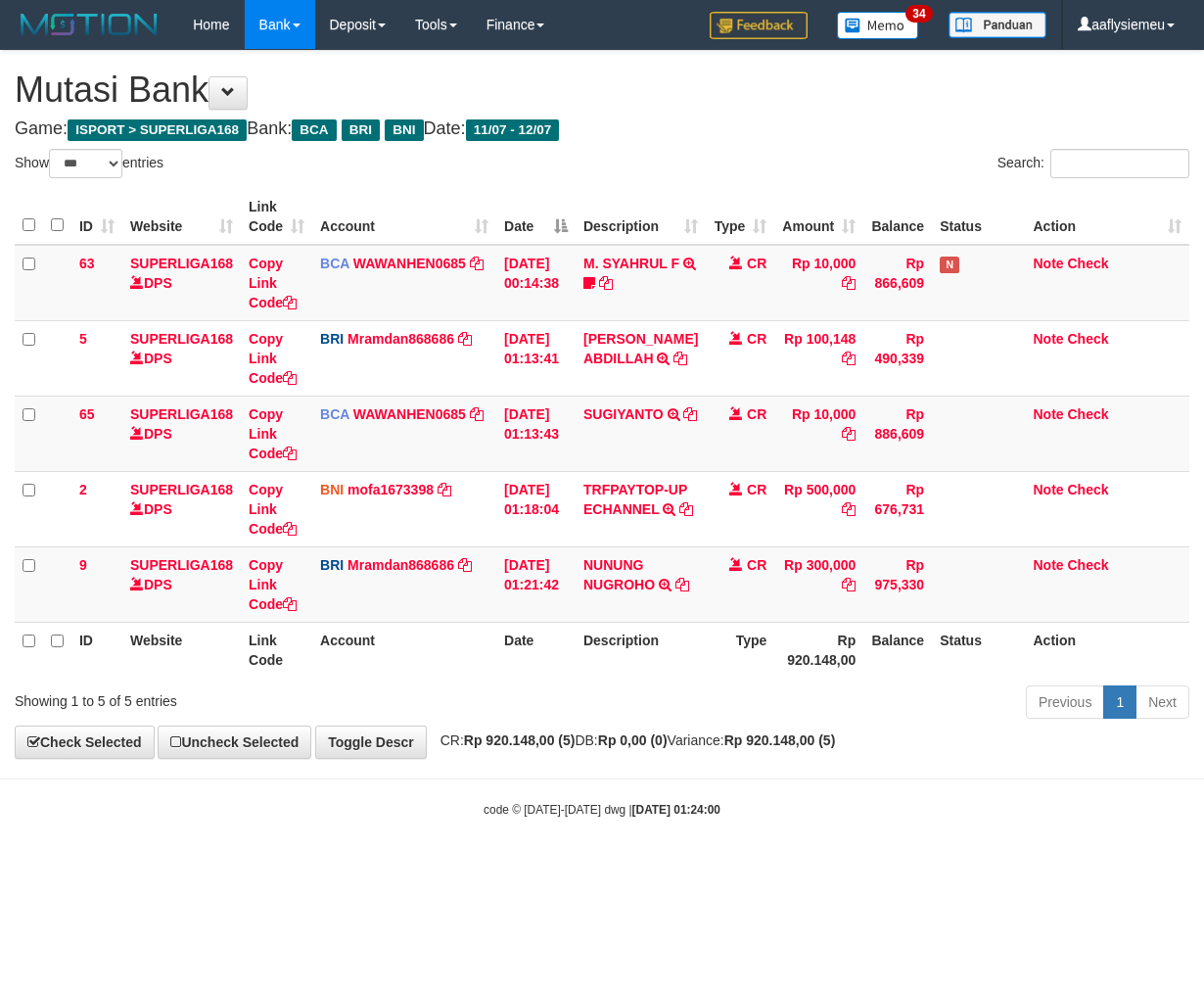 scroll, scrollTop: 0, scrollLeft: 0, axis: both 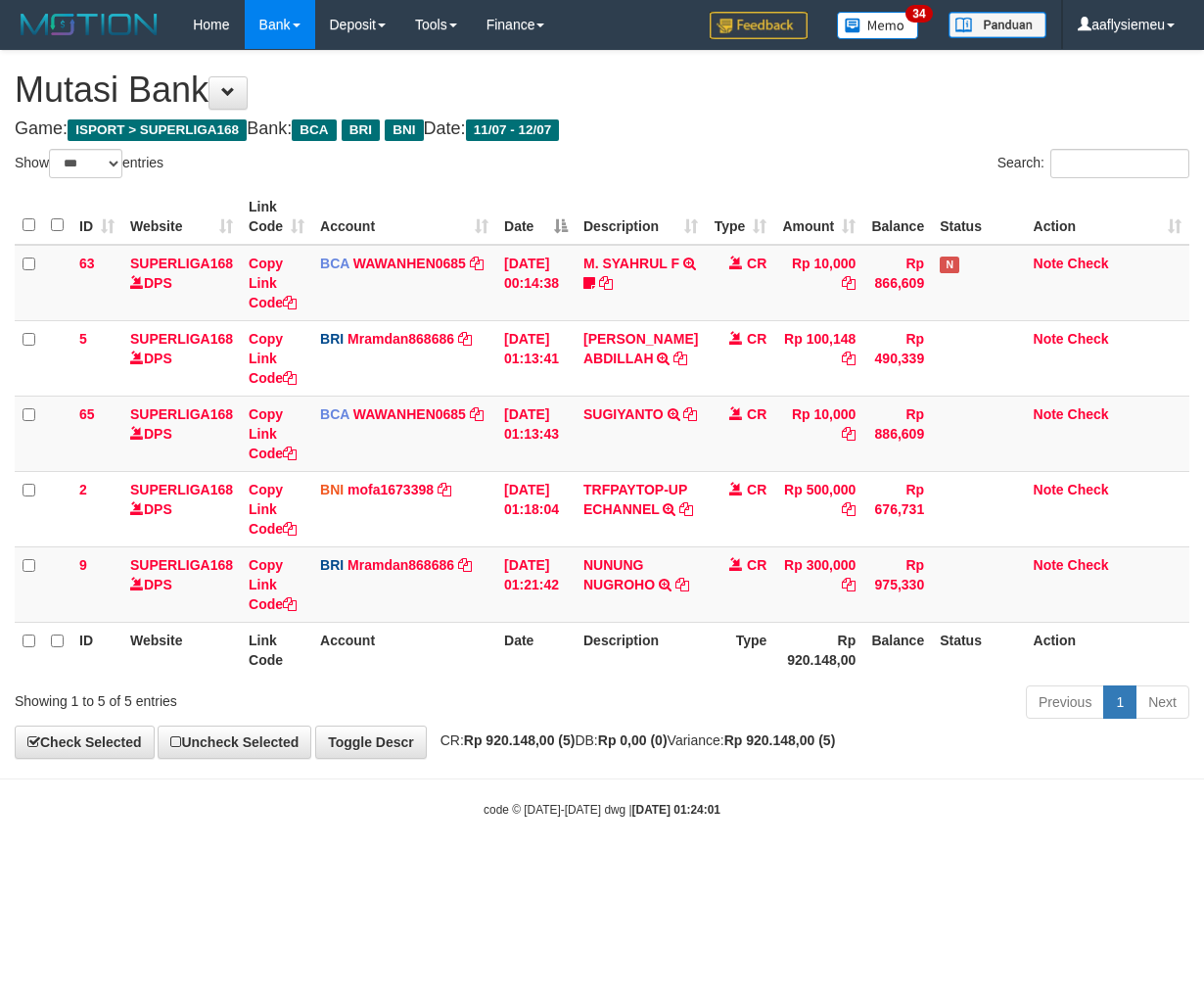 select on "***" 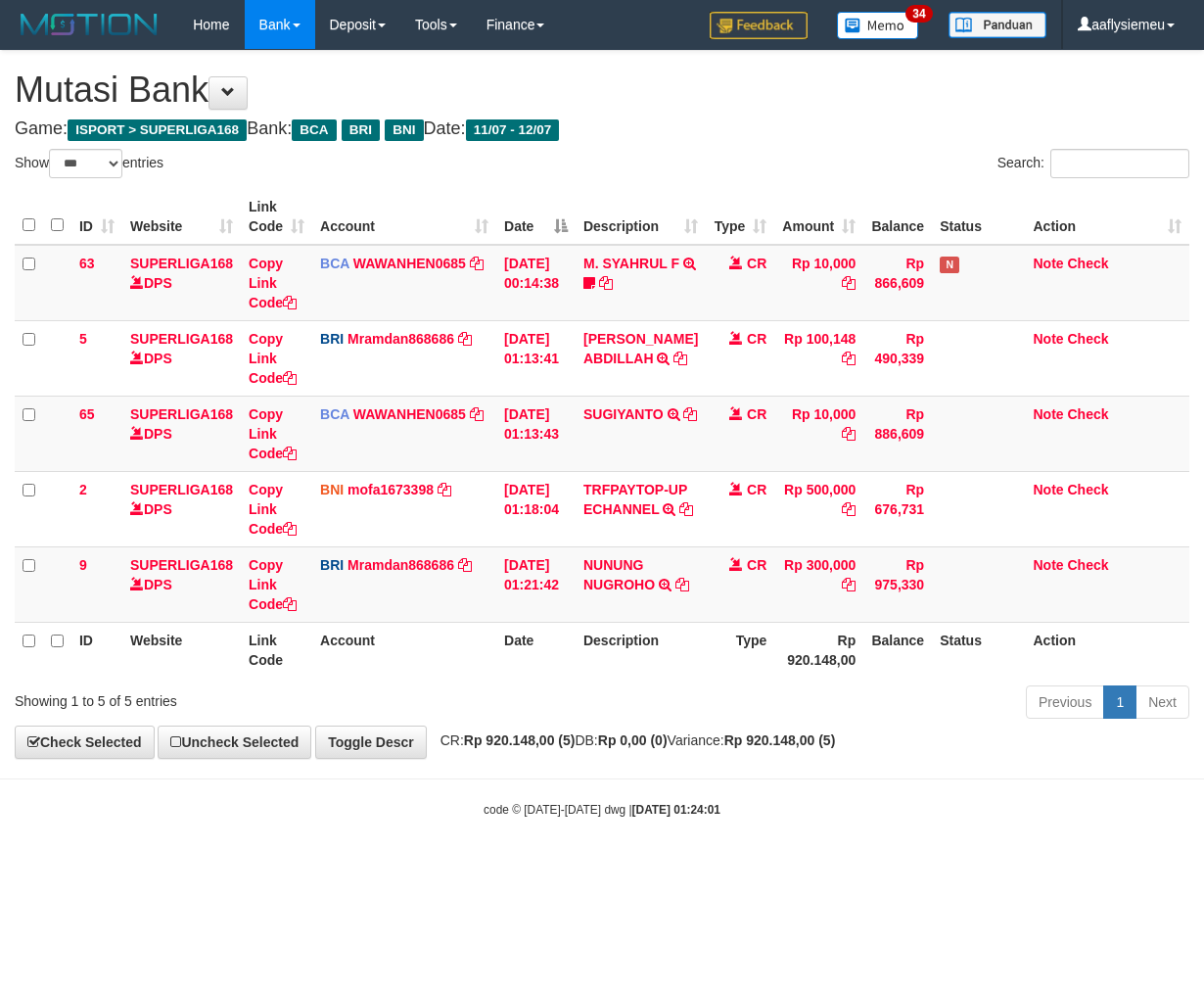 scroll, scrollTop: 0, scrollLeft: 0, axis: both 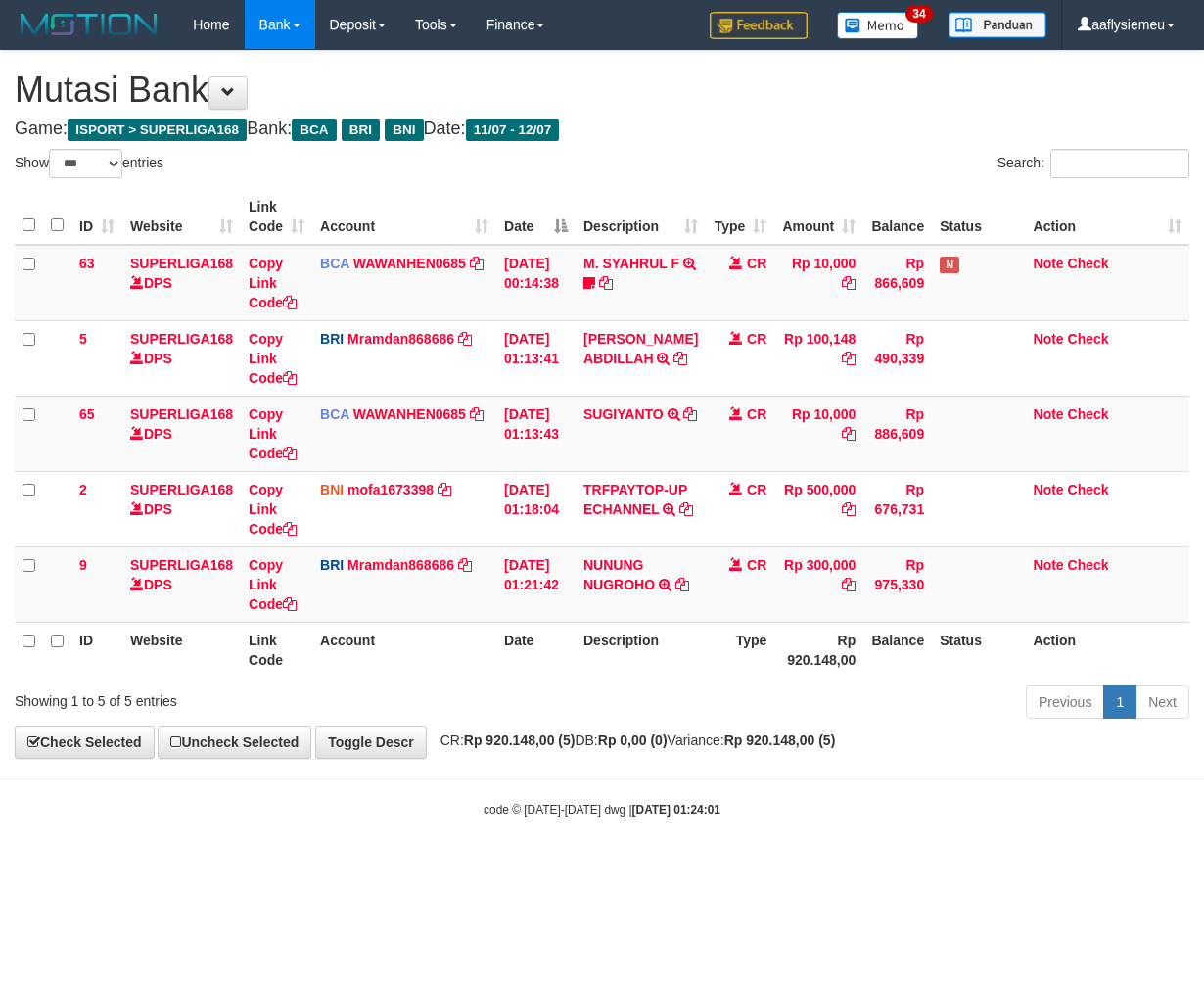 select on "***" 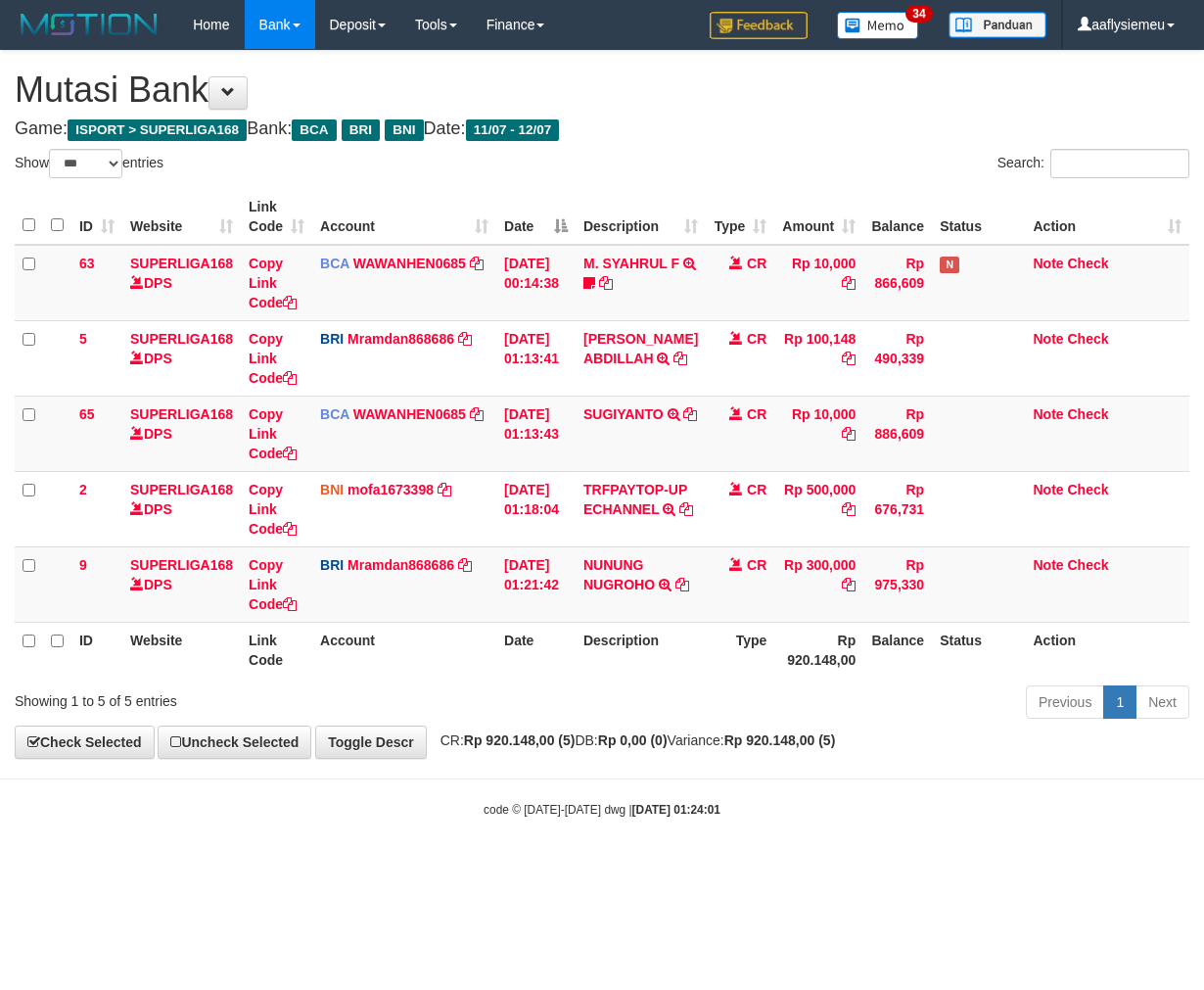 scroll, scrollTop: 0, scrollLeft: 0, axis: both 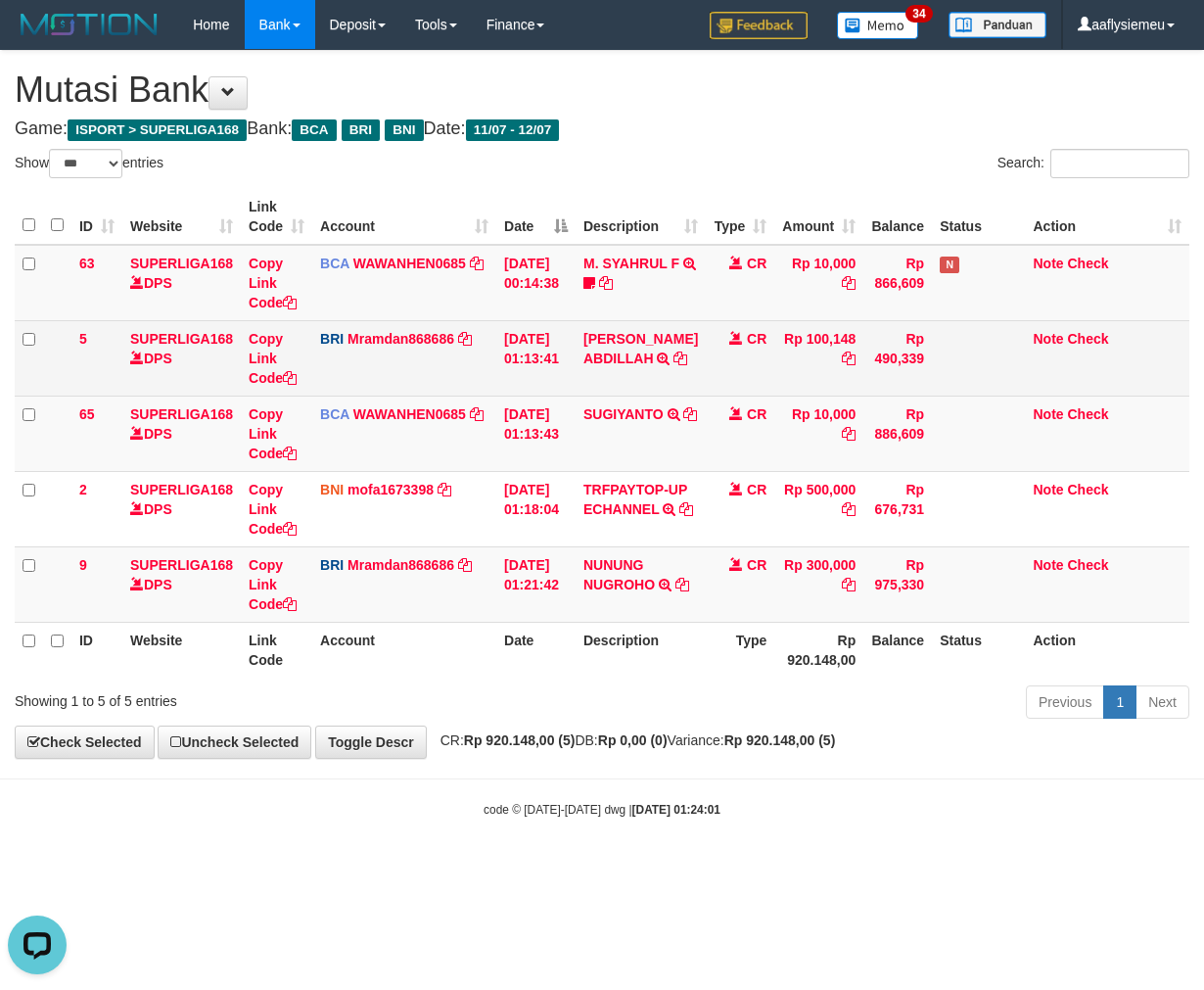 click on "BRI
Mramdan868686
DPS
MUHAMMAD RAMDANI
mutasi_20250712_3834 | 5
mutasi_20250712_3834 | 5" at bounding box center [404, 357] 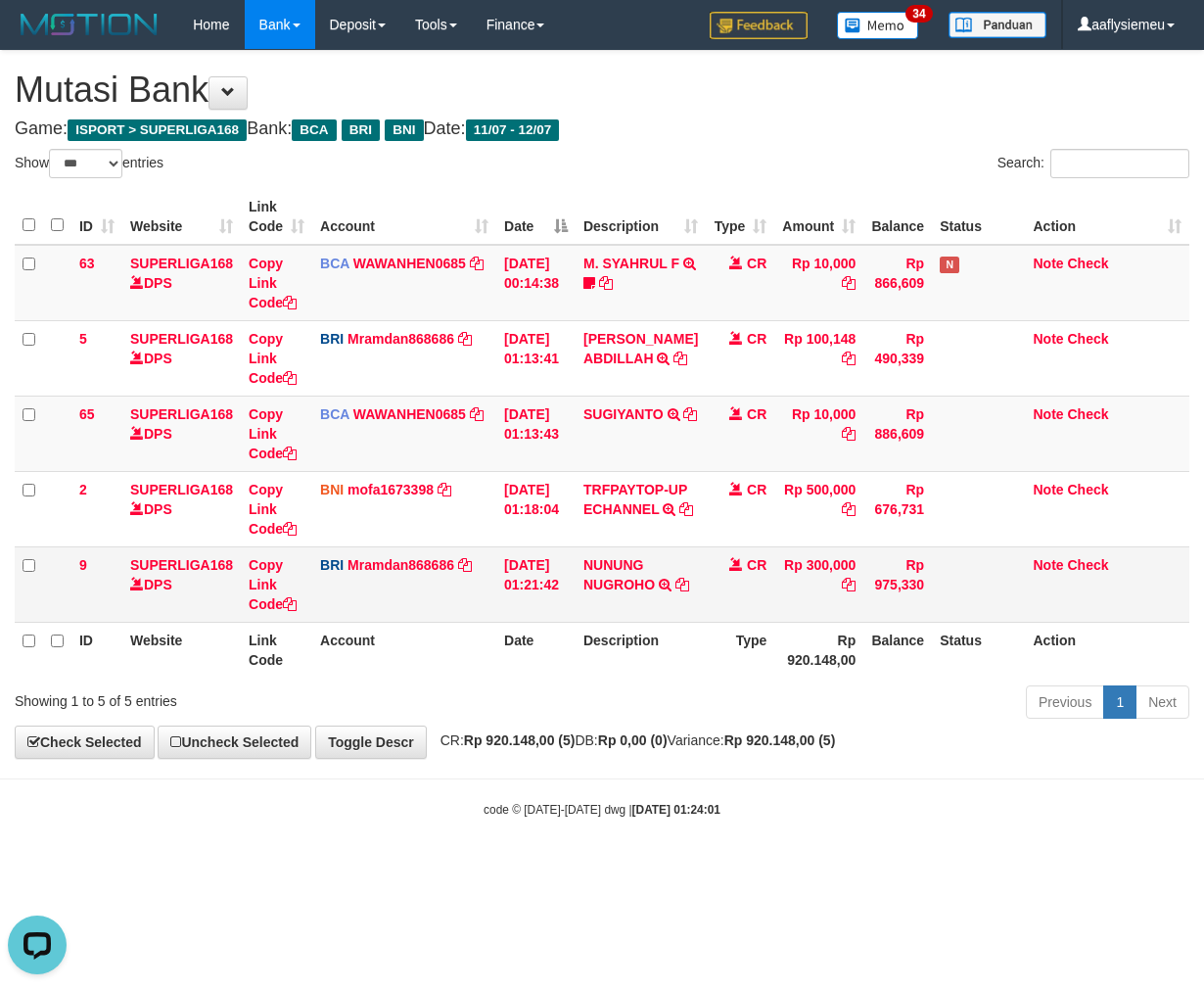click on "CR" at bounding box center [740, 584] 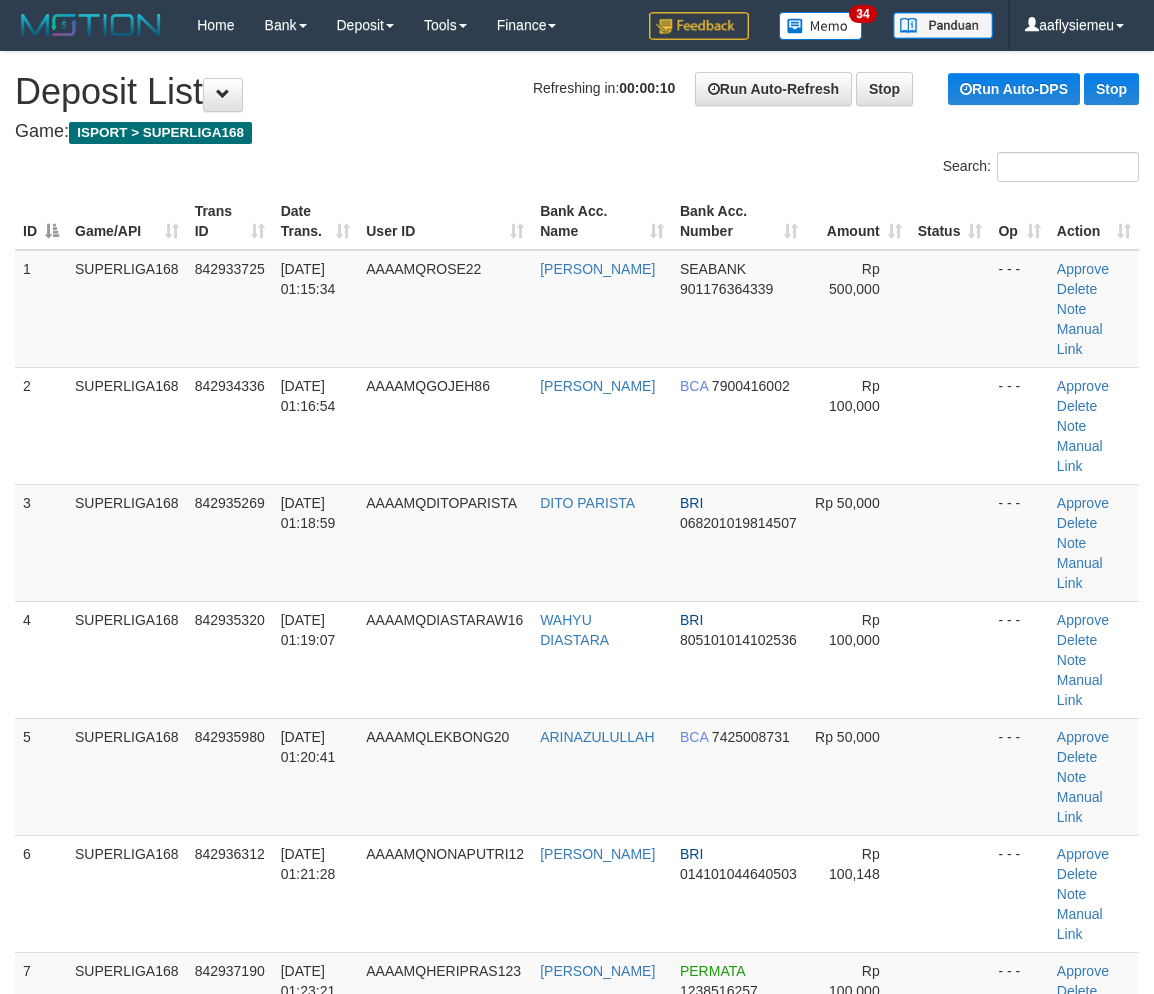scroll, scrollTop: 0, scrollLeft: 0, axis: both 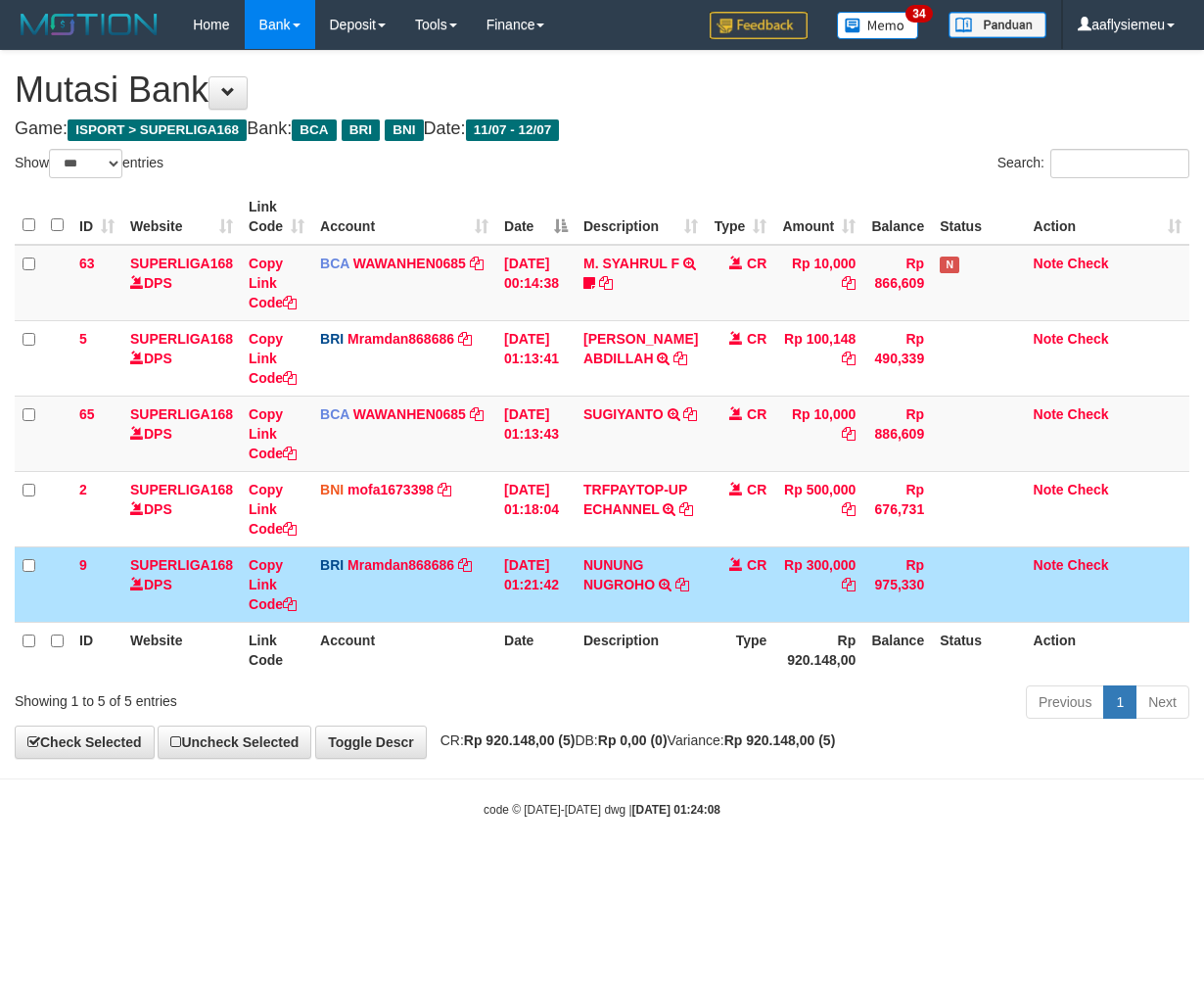 select on "***" 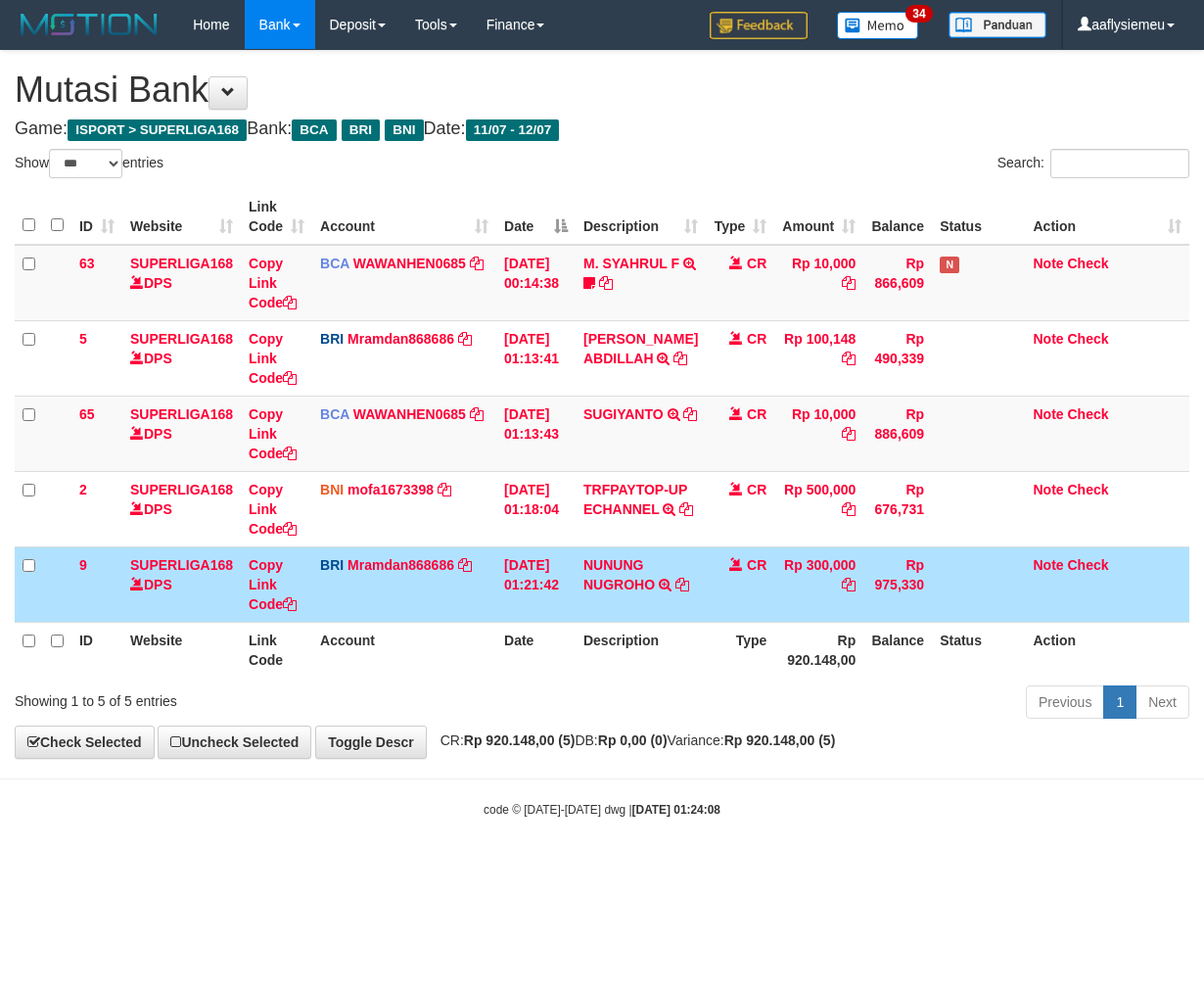 scroll, scrollTop: 0, scrollLeft: 0, axis: both 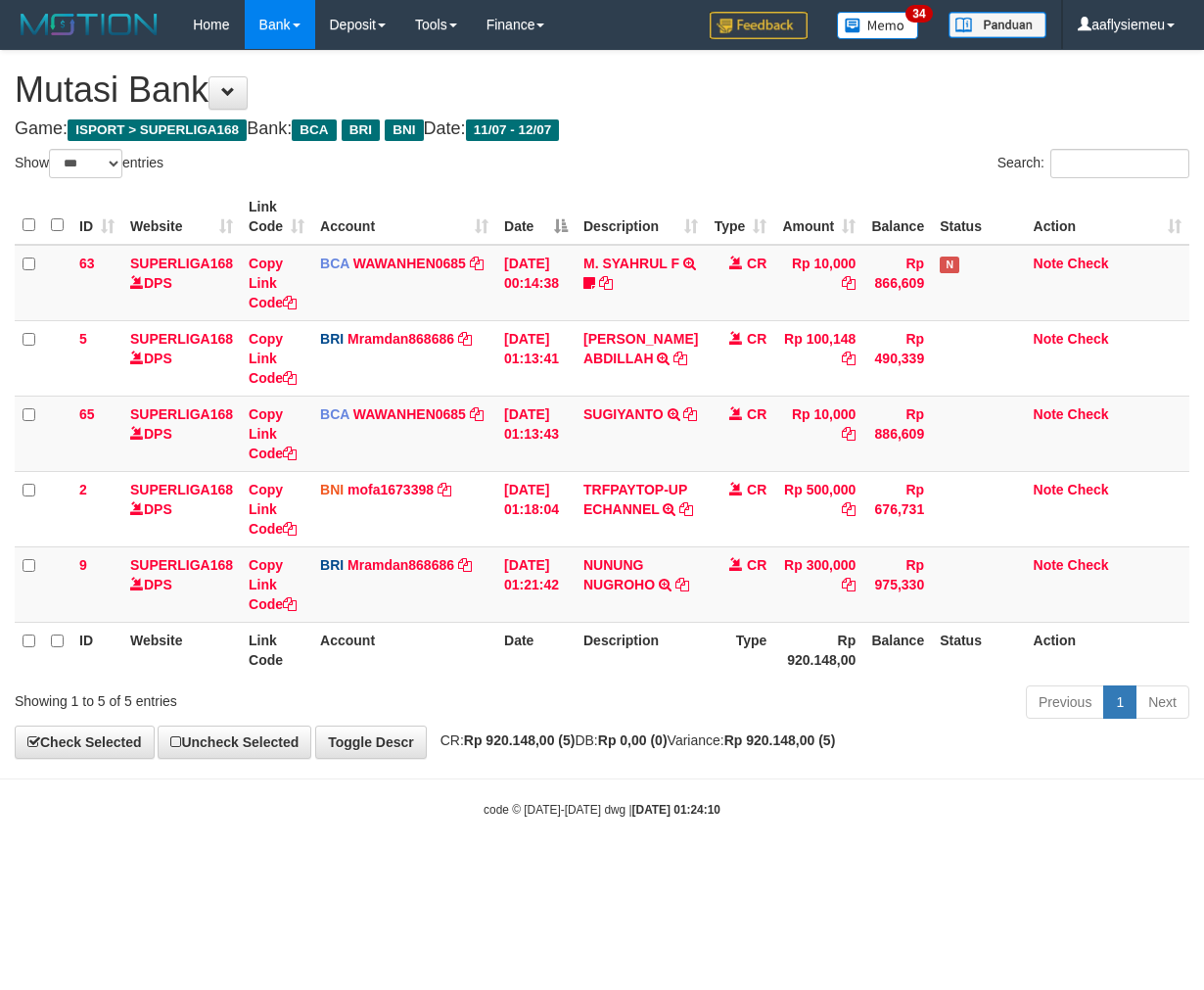 select on "***" 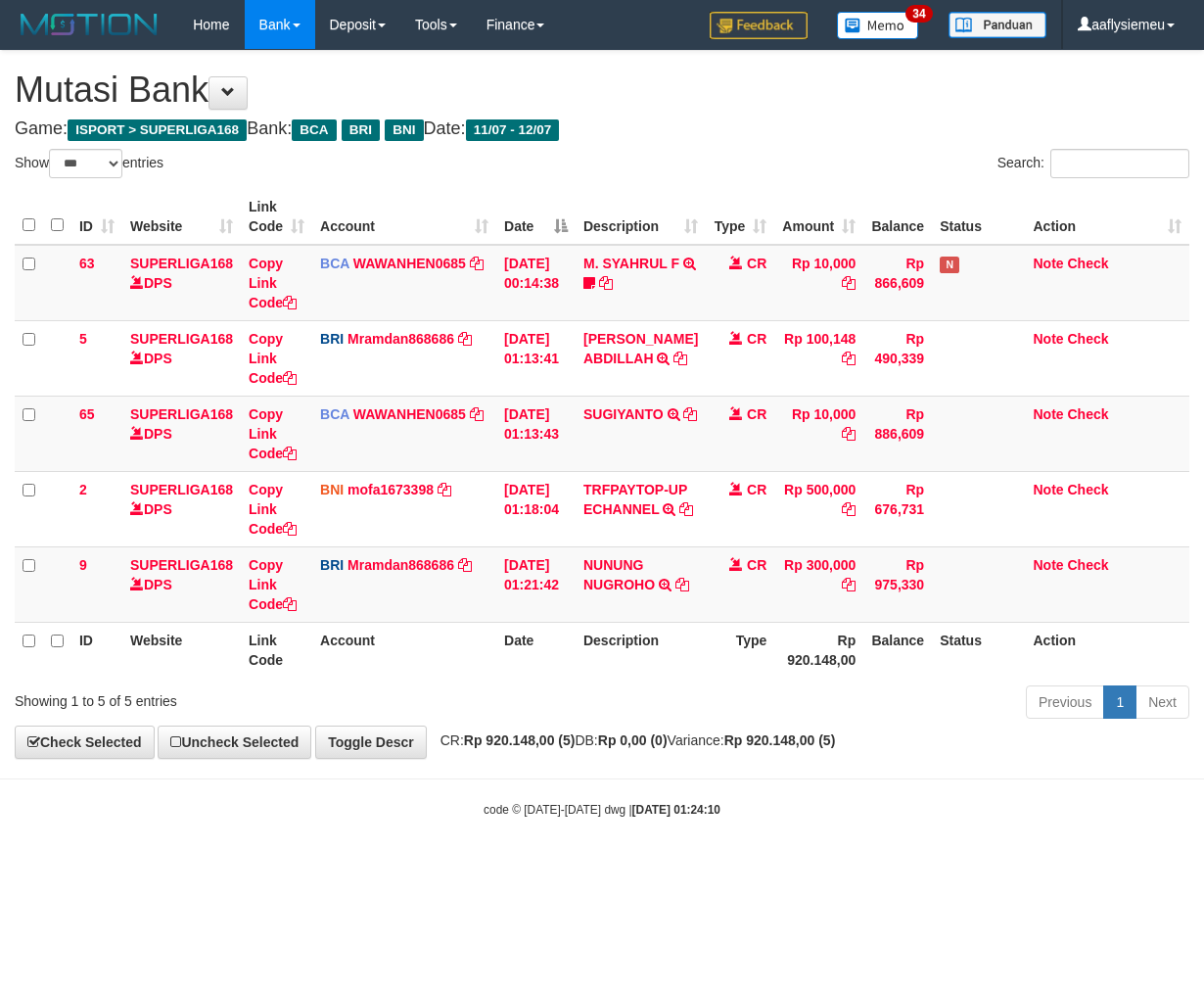 scroll, scrollTop: 0, scrollLeft: 0, axis: both 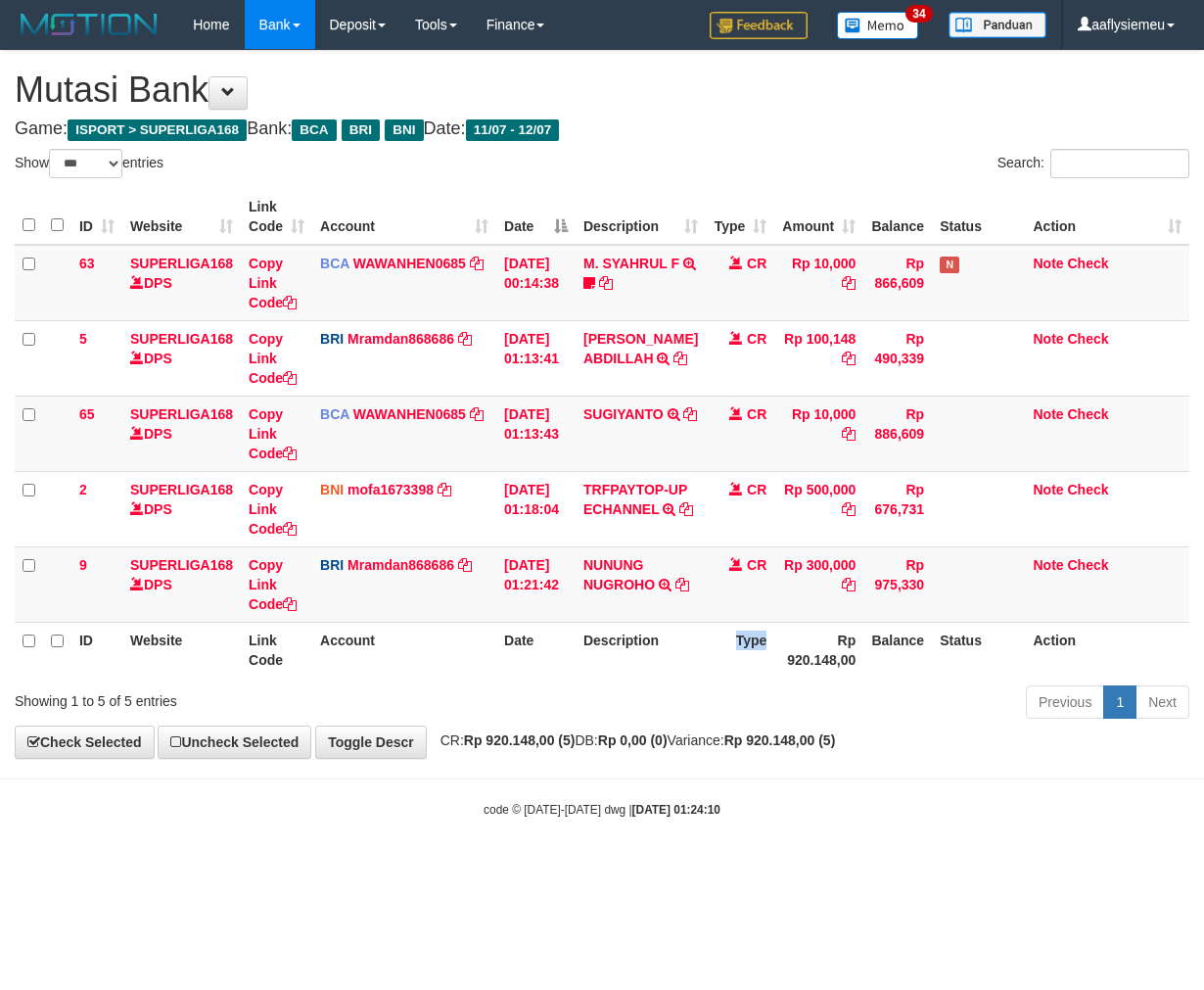 click on "Type" at bounding box center [740, 649] 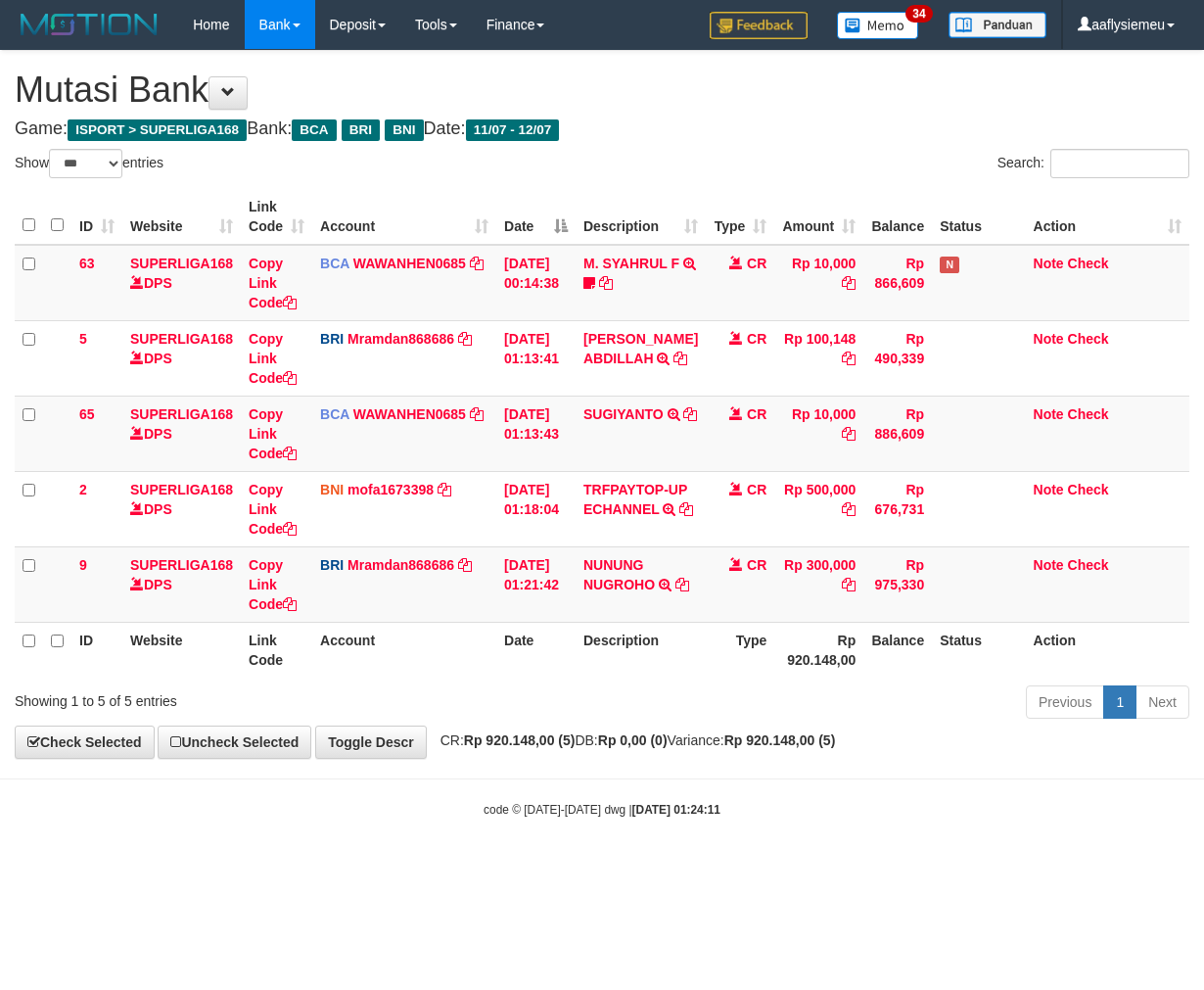 select on "***" 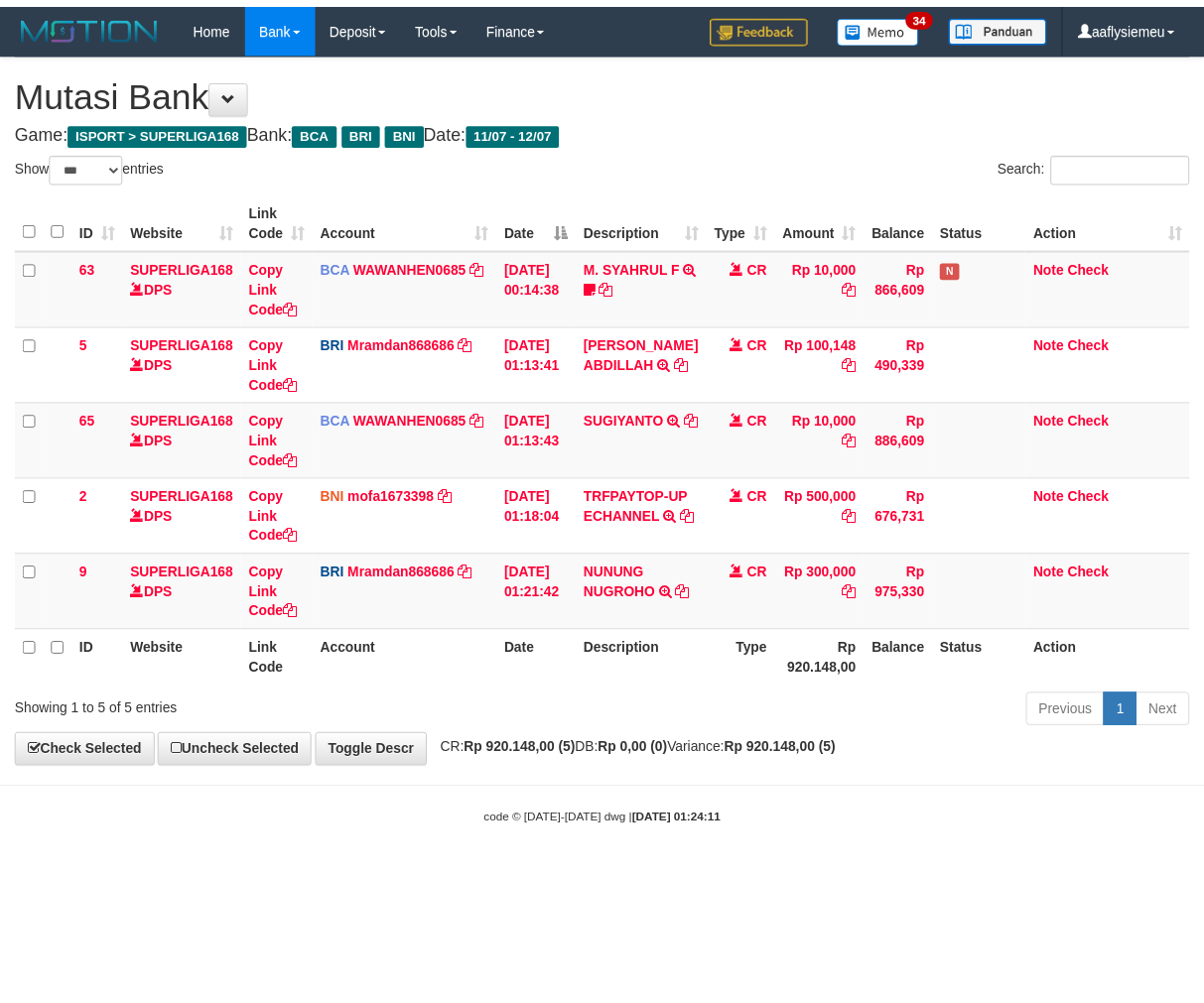 scroll, scrollTop: 0, scrollLeft: 0, axis: both 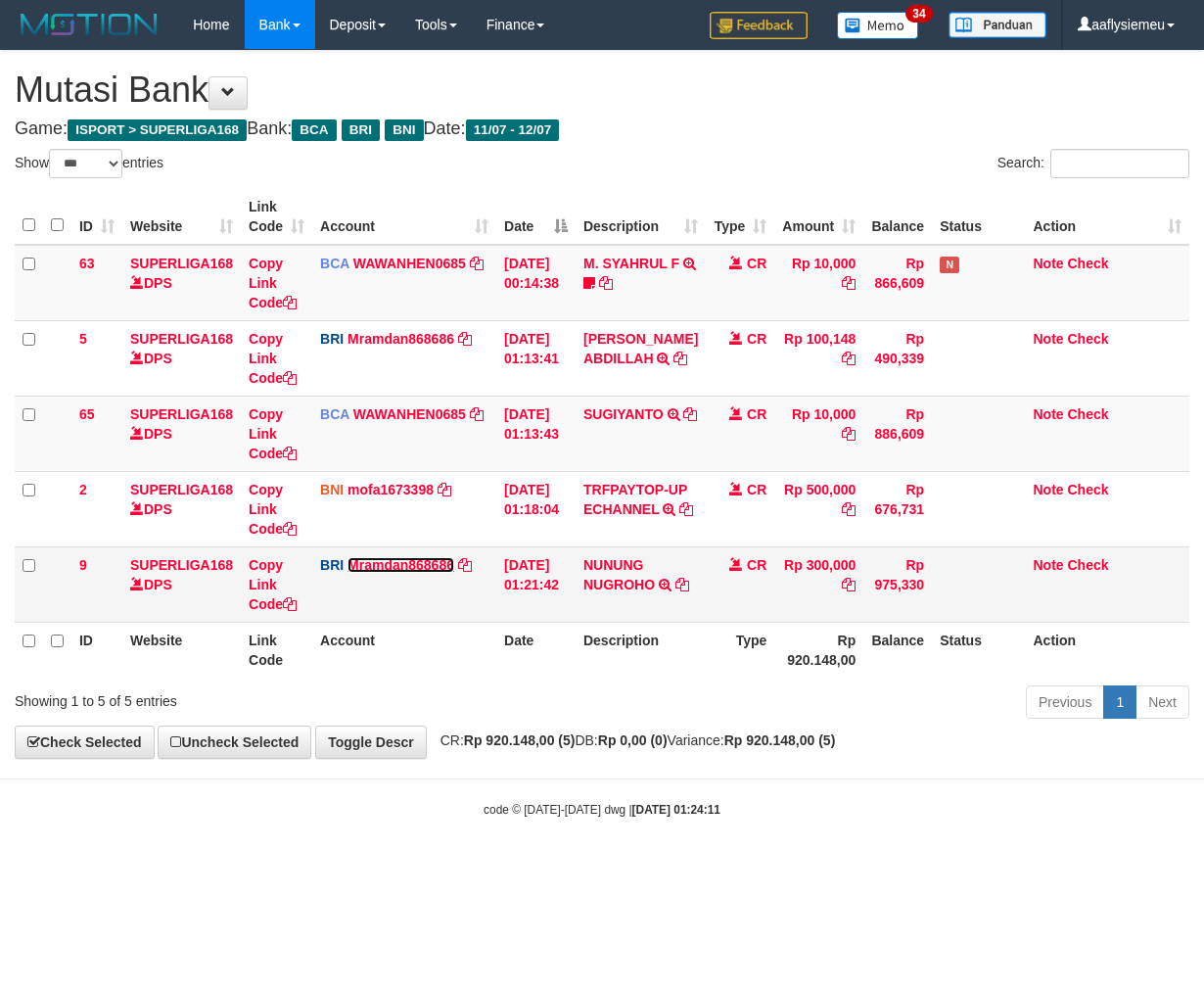 click on "Mramdan868686" at bounding box center (400, 565) 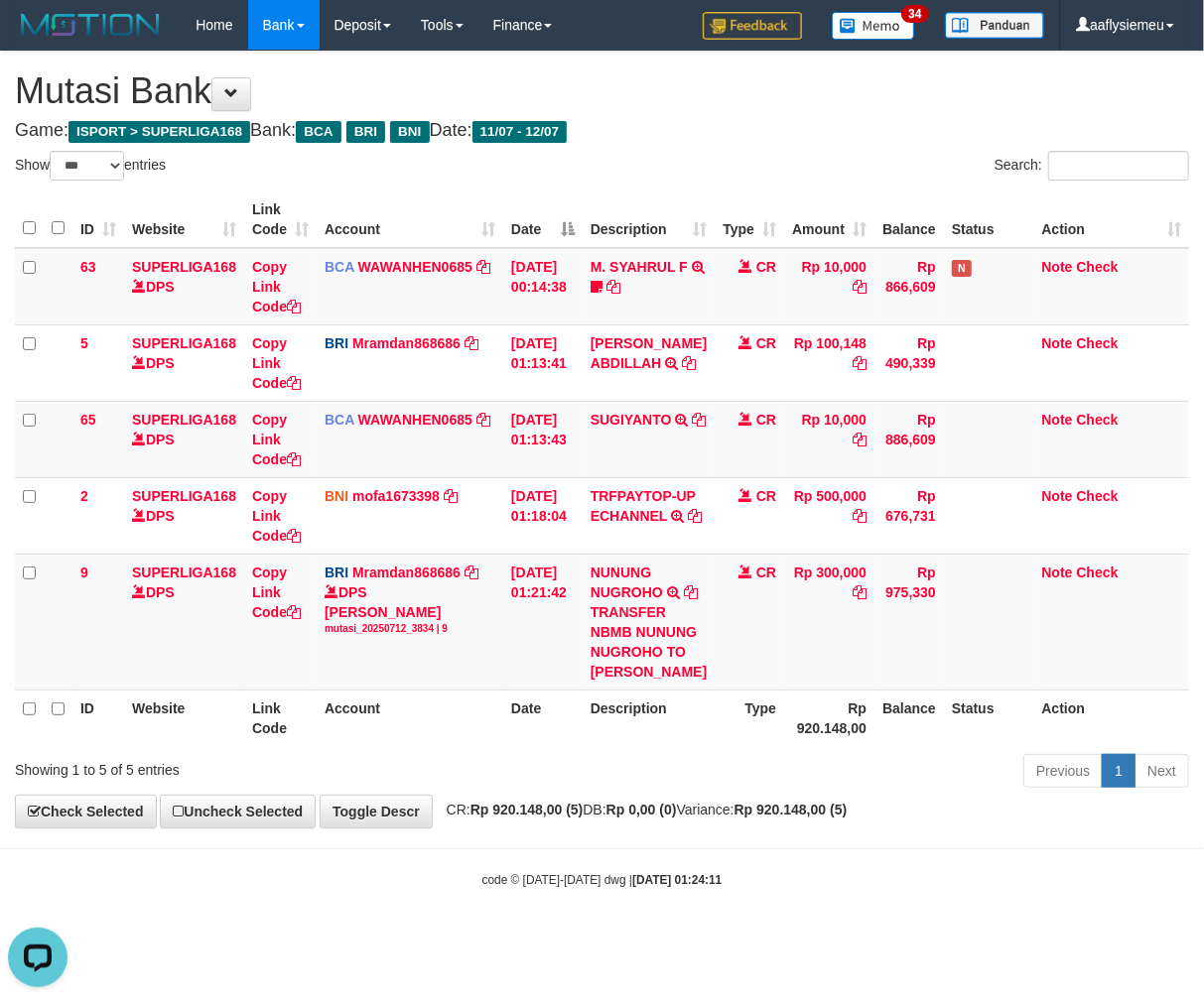 scroll, scrollTop: 0, scrollLeft: 0, axis: both 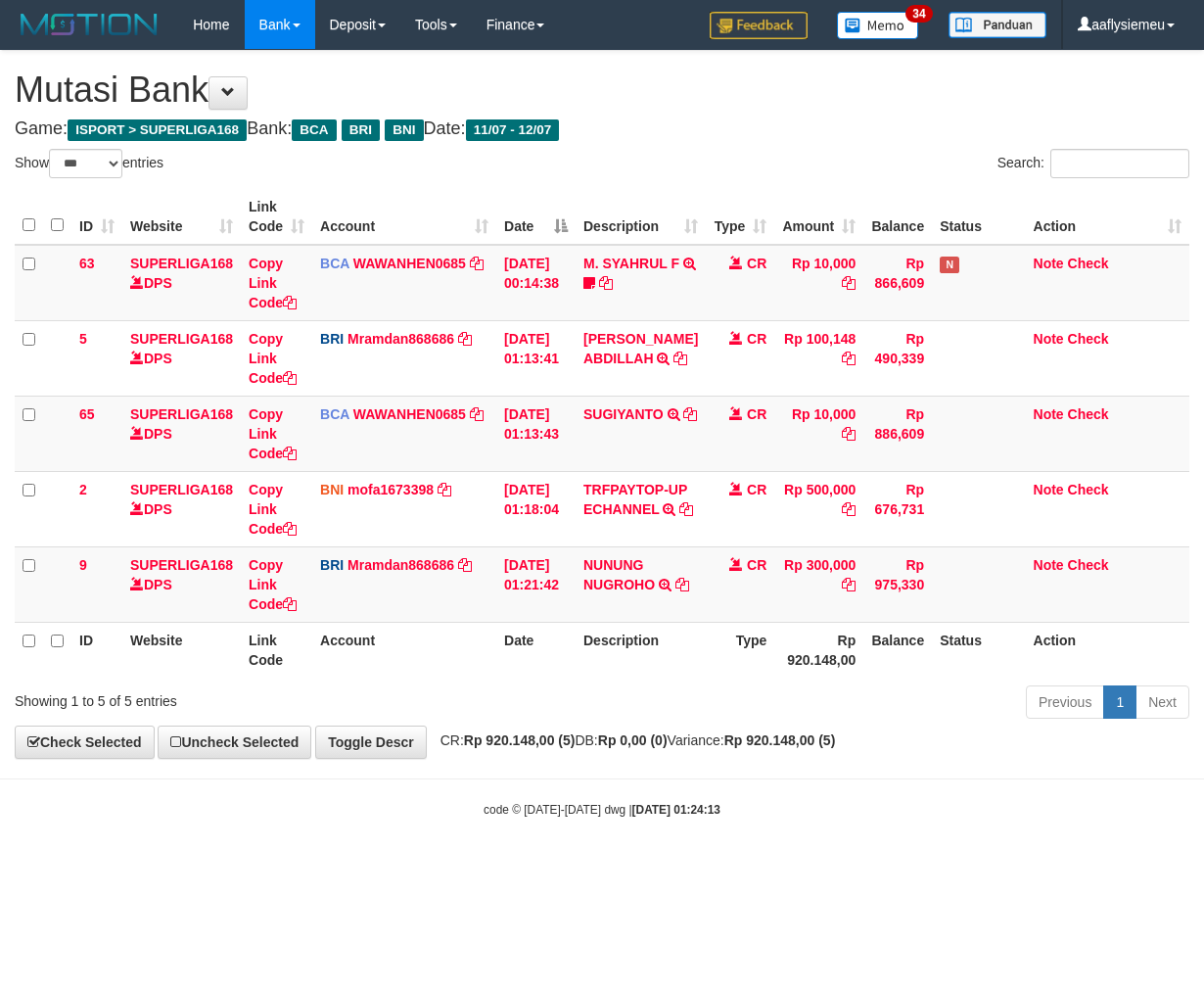 select on "***" 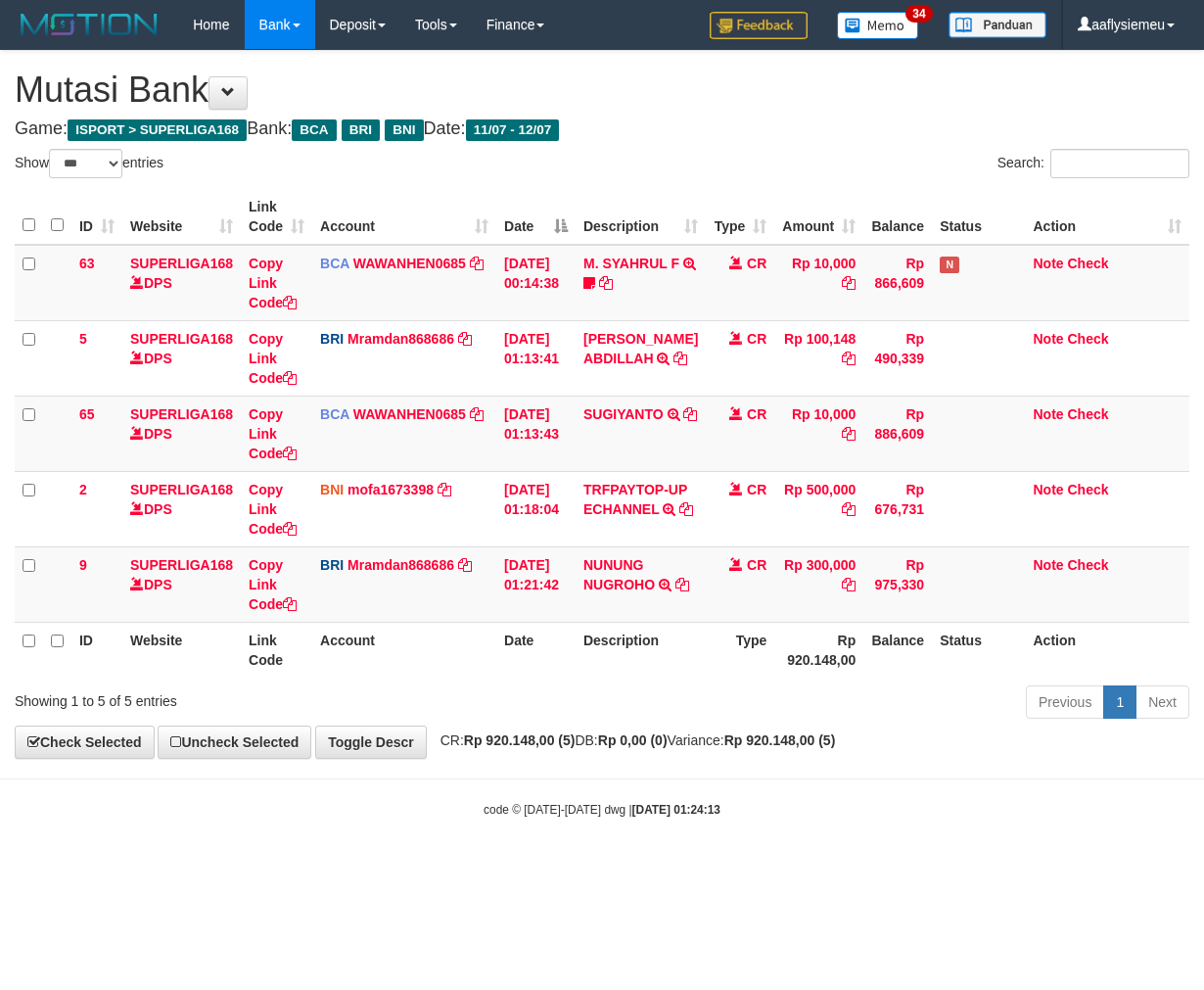 scroll, scrollTop: 0, scrollLeft: 0, axis: both 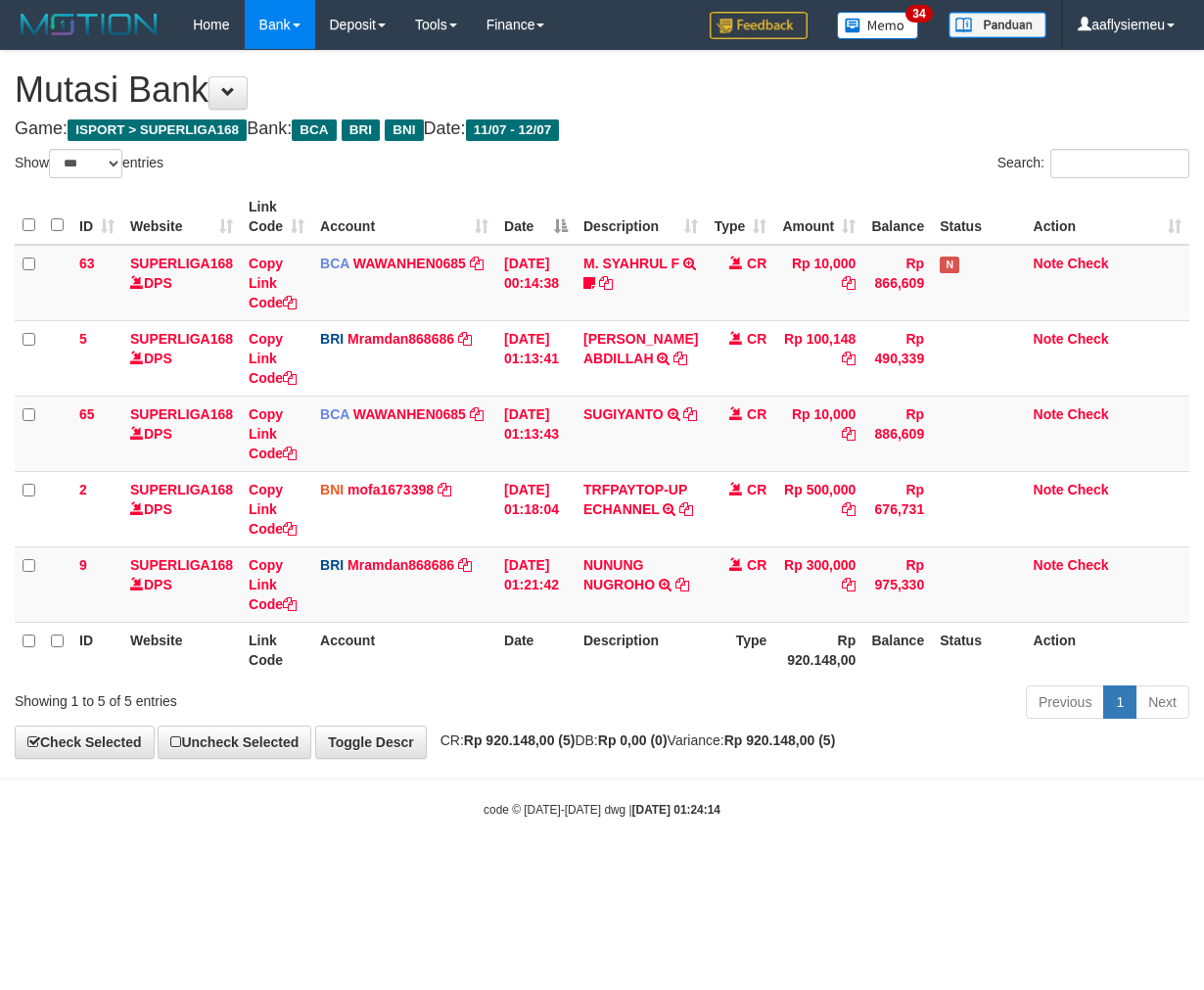 select on "***" 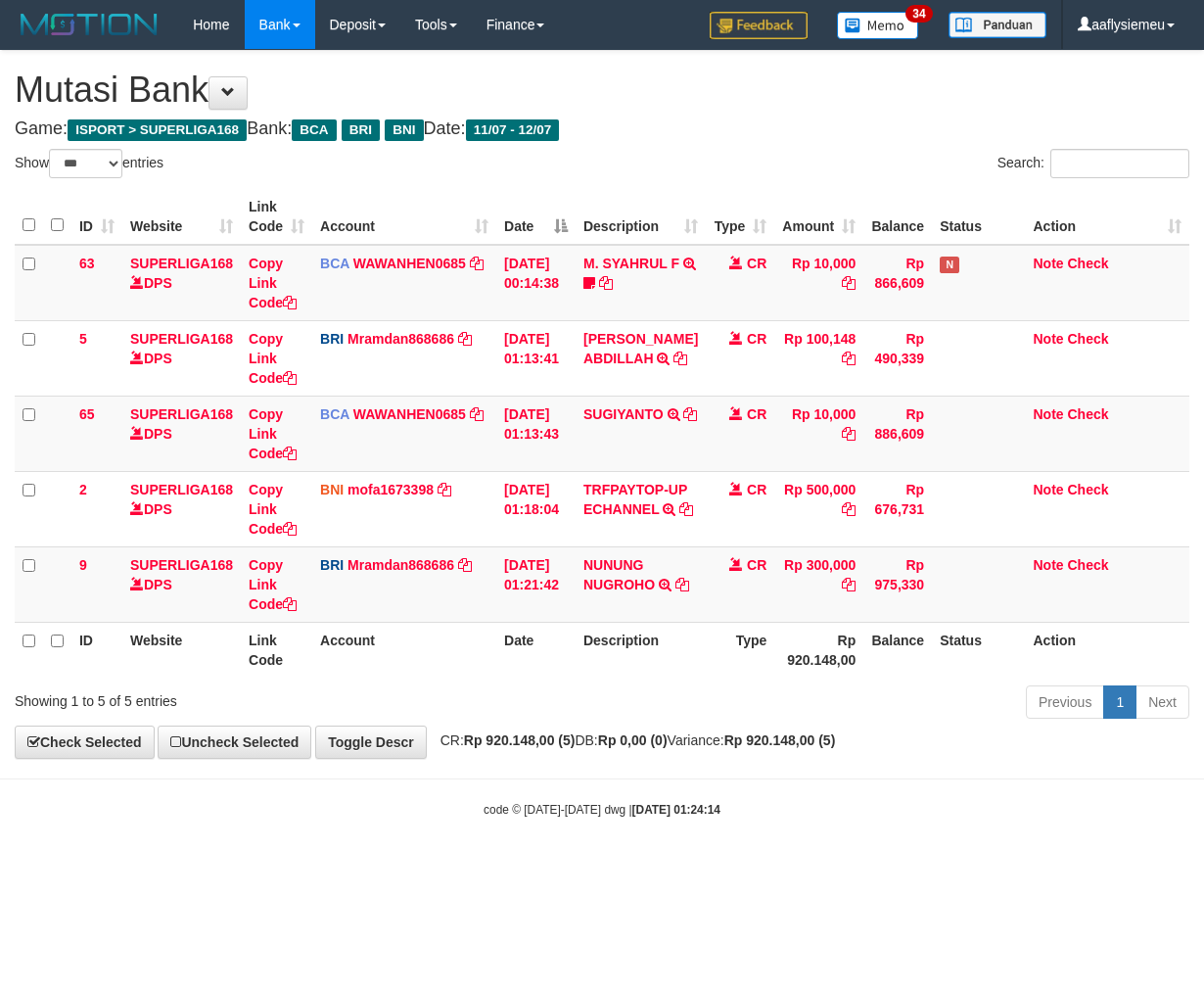 scroll, scrollTop: 0, scrollLeft: 0, axis: both 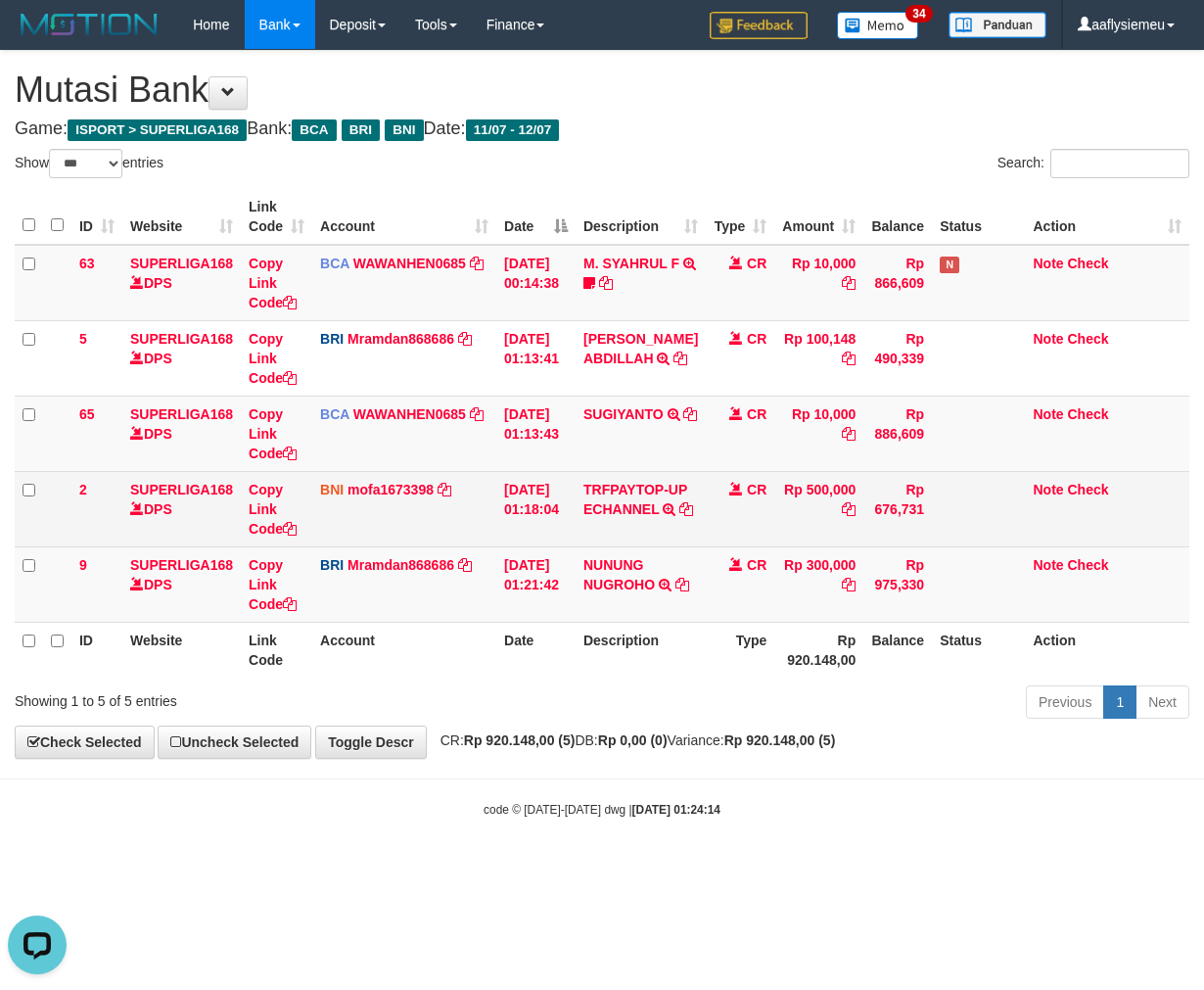 drag, startPoint x: 574, startPoint y: 548, endPoint x: 605, endPoint y: 551, distance: 31.144823 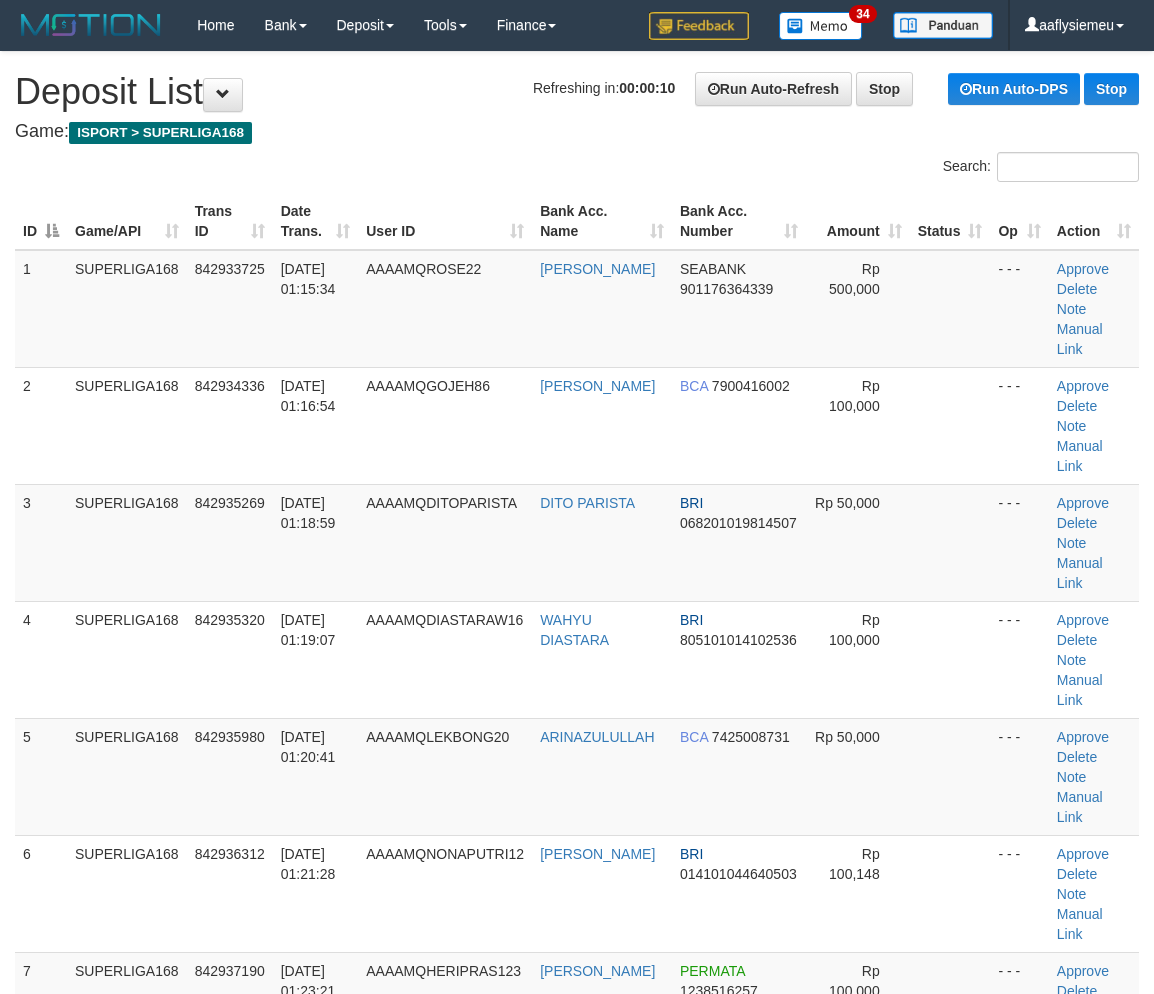 scroll, scrollTop: 0, scrollLeft: 0, axis: both 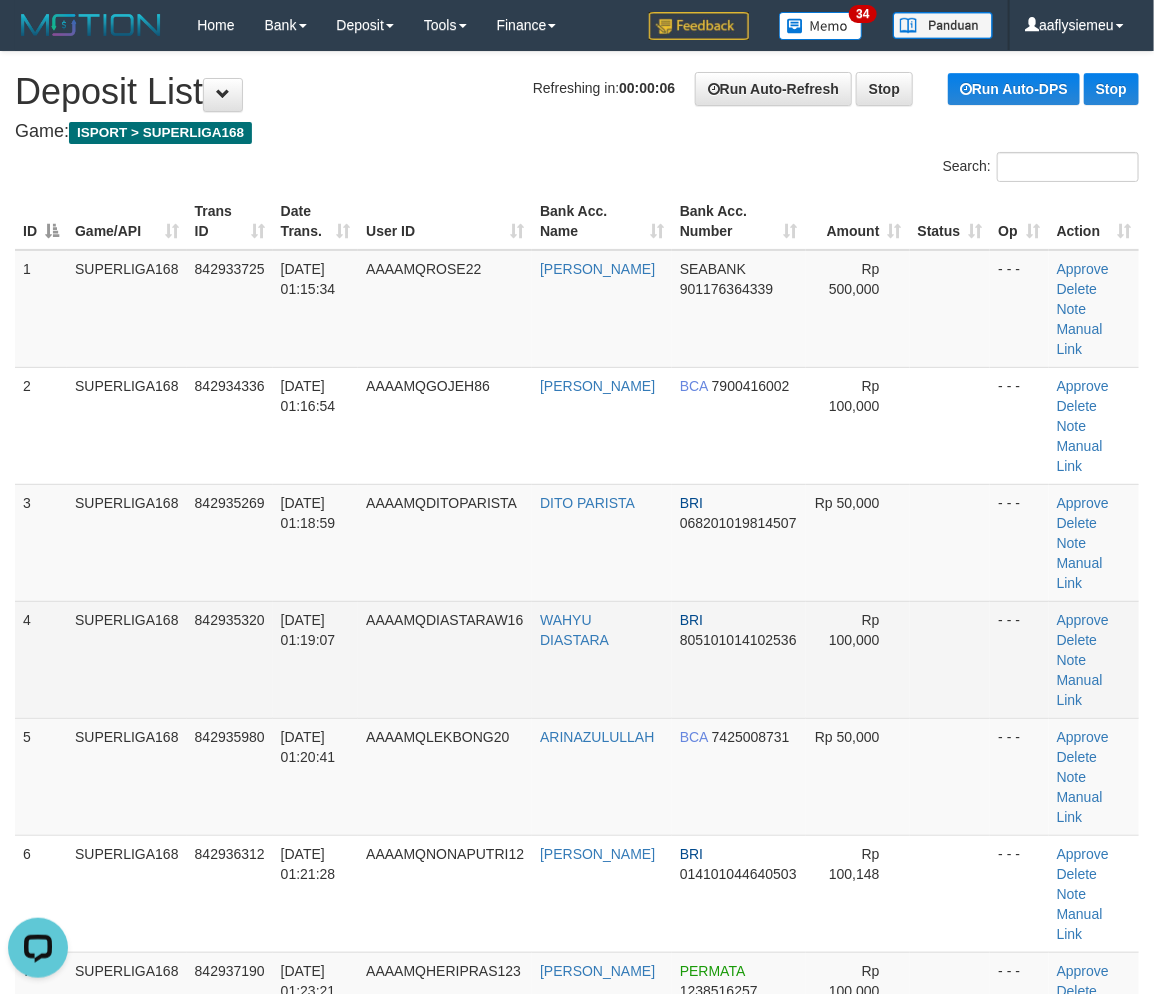 click on "4" at bounding box center (41, 659) 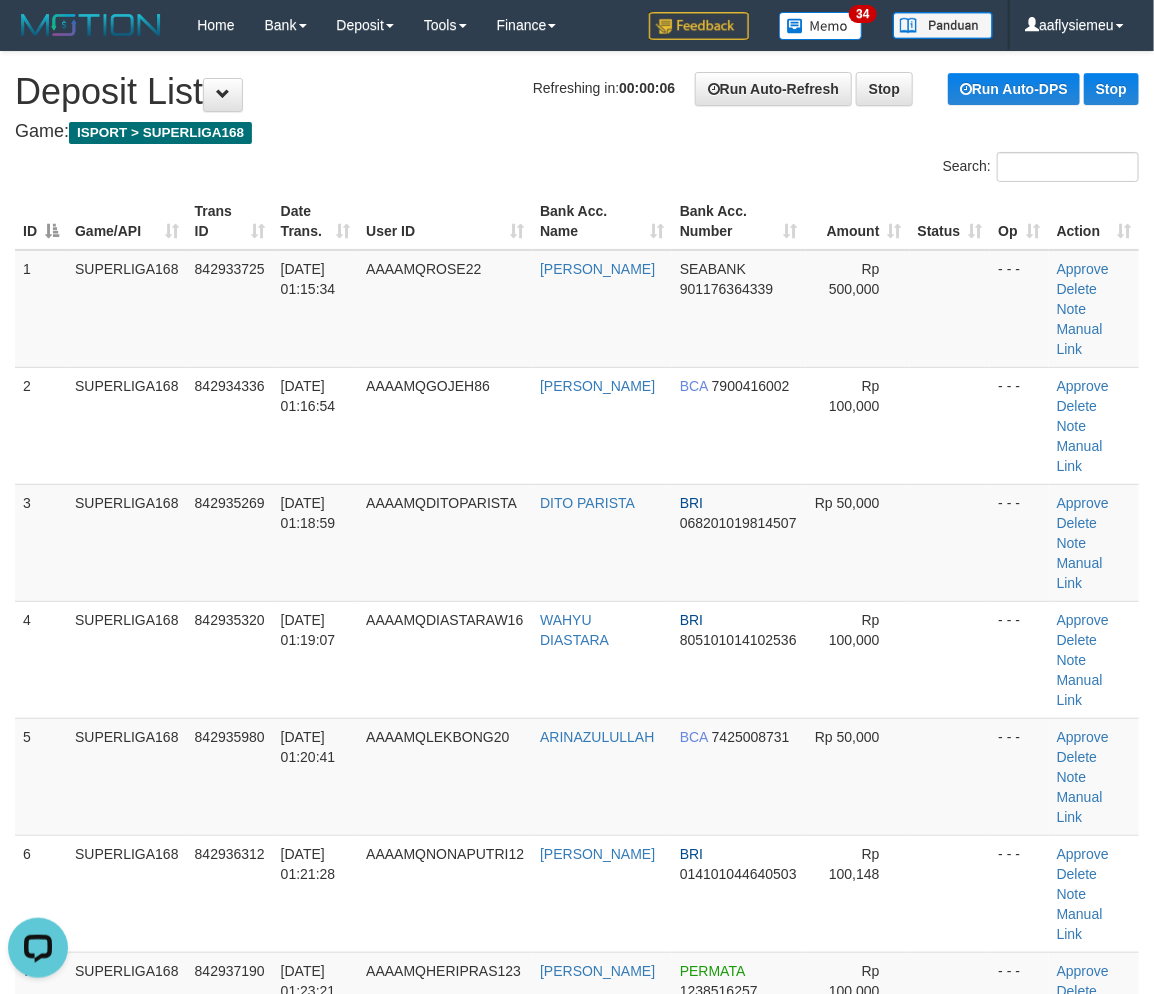 drag, startPoint x: 233, startPoint y: 597, endPoint x: 3, endPoint y: 656, distance: 237.44684 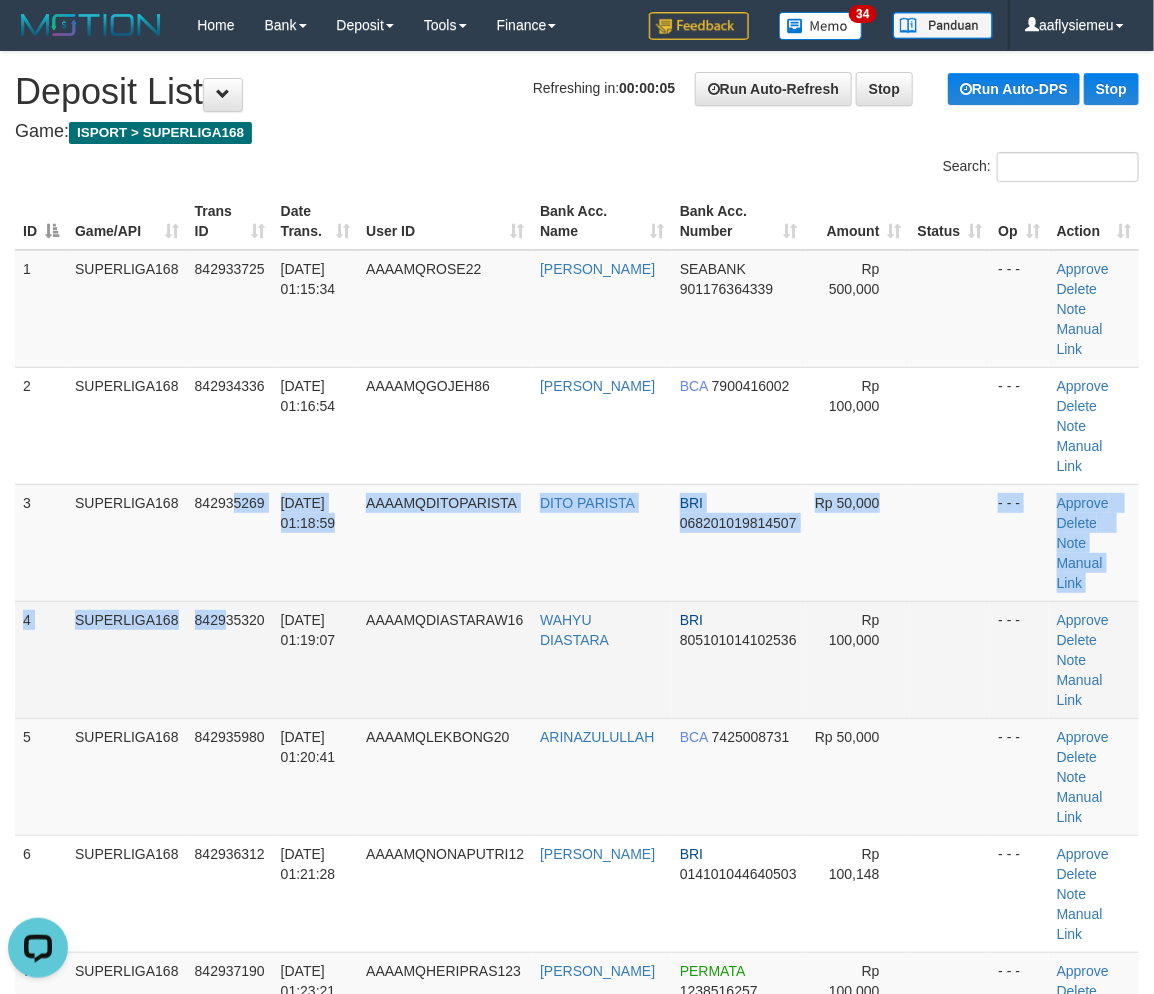 click on "4" at bounding box center (41, 659) 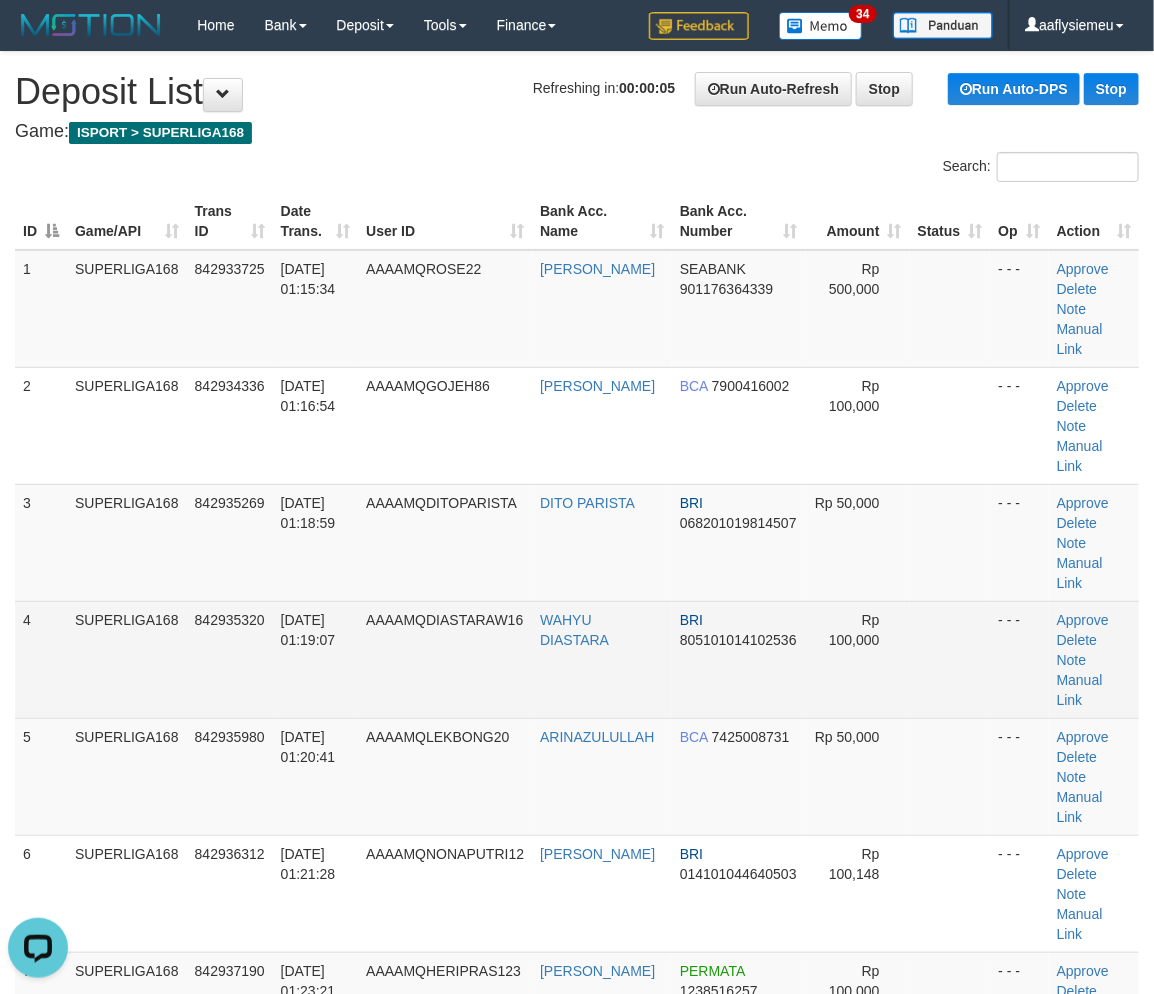 click on "SUPERLIGA168" at bounding box center (127, 659) 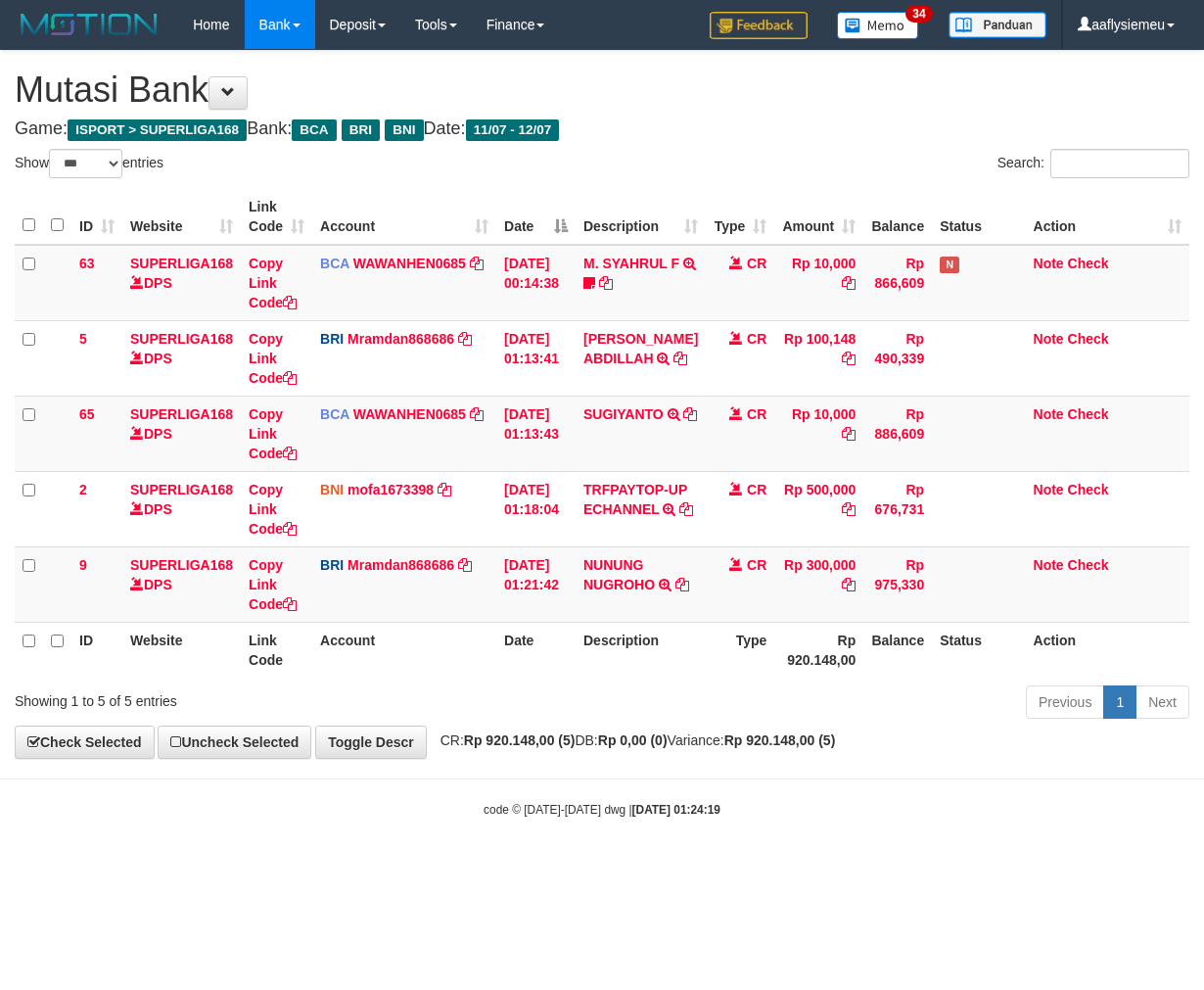 select on "***" 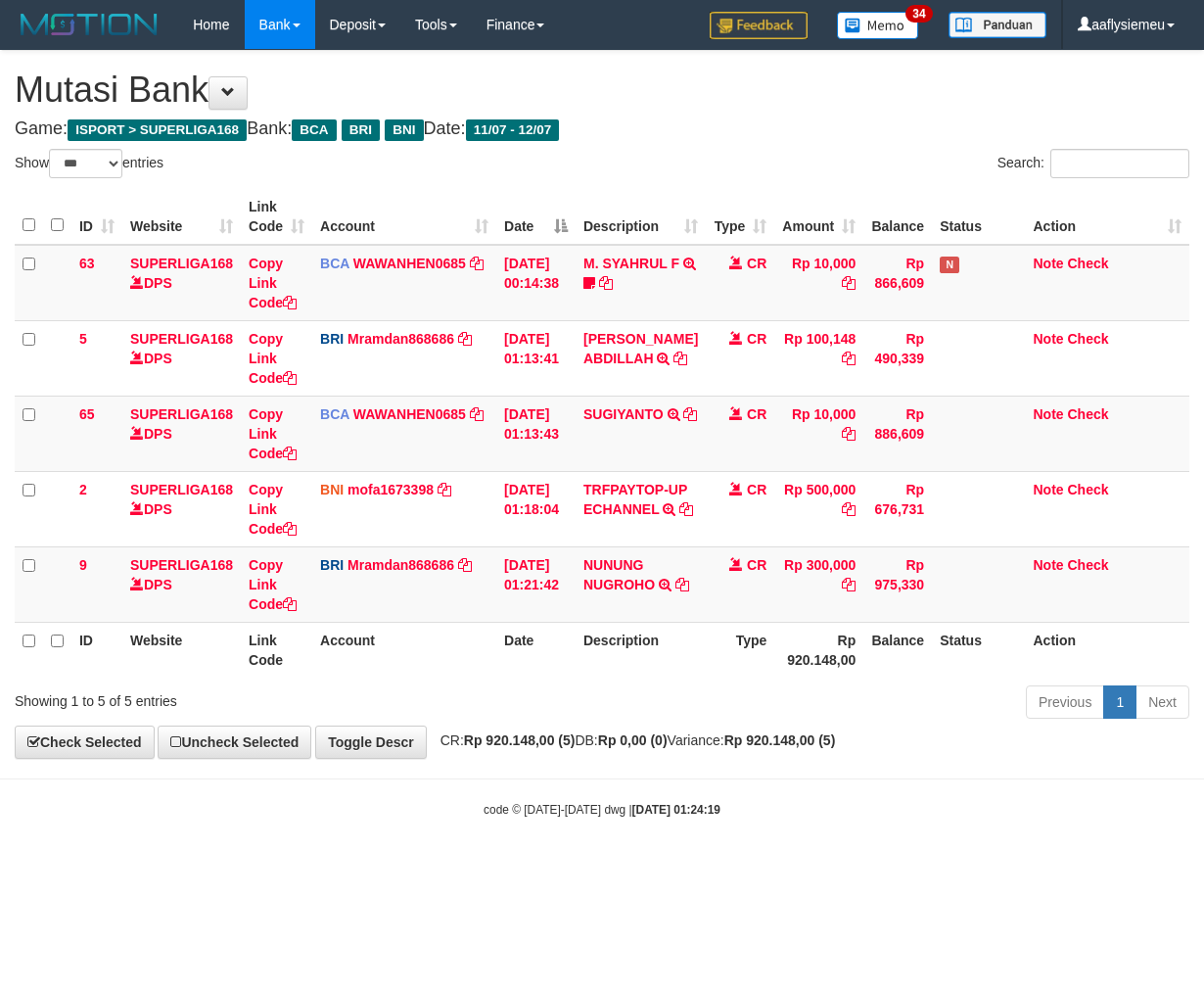 scroll, scrollTop: 0, scrollLeft: 0, axis: both 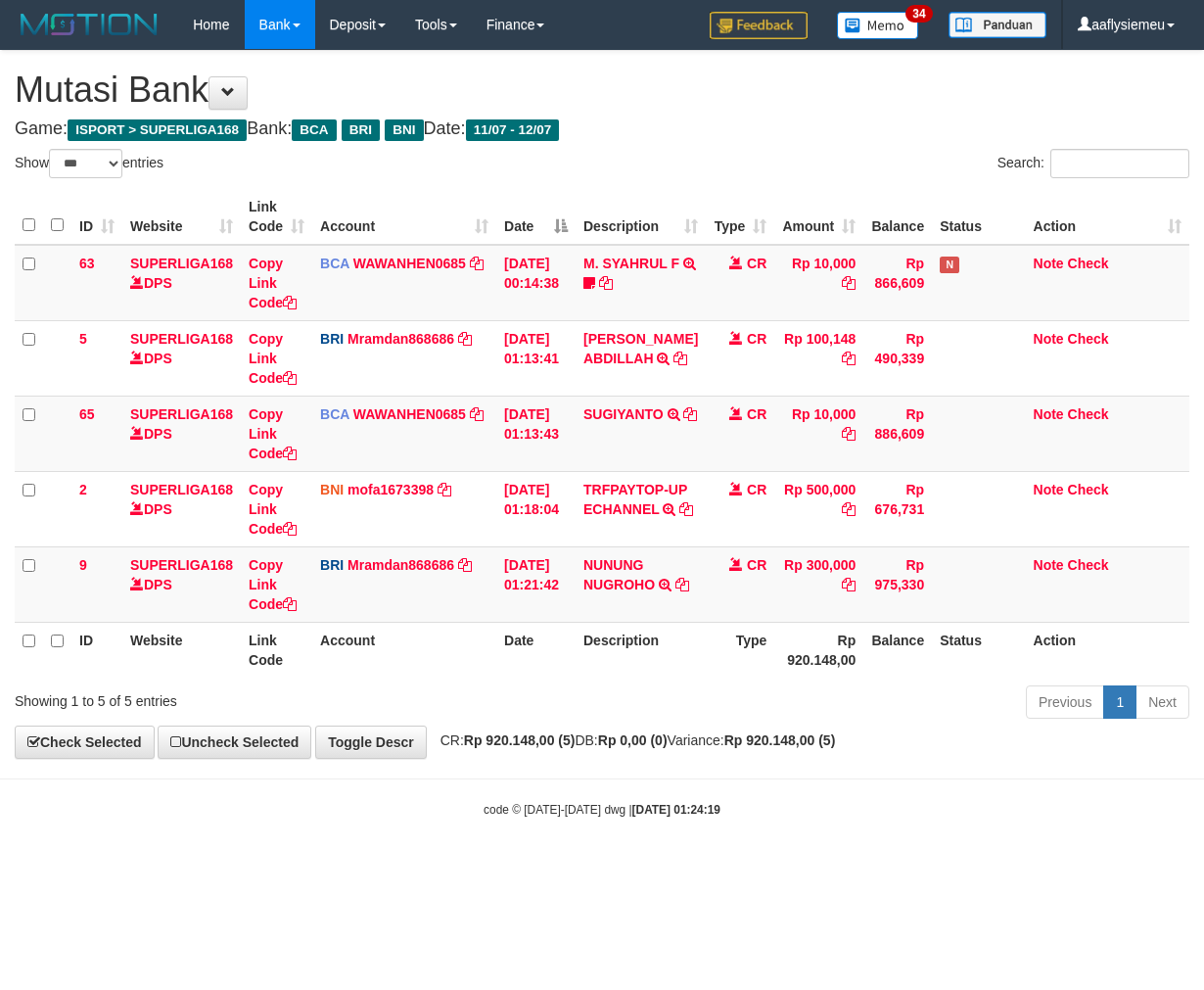 select on "***" 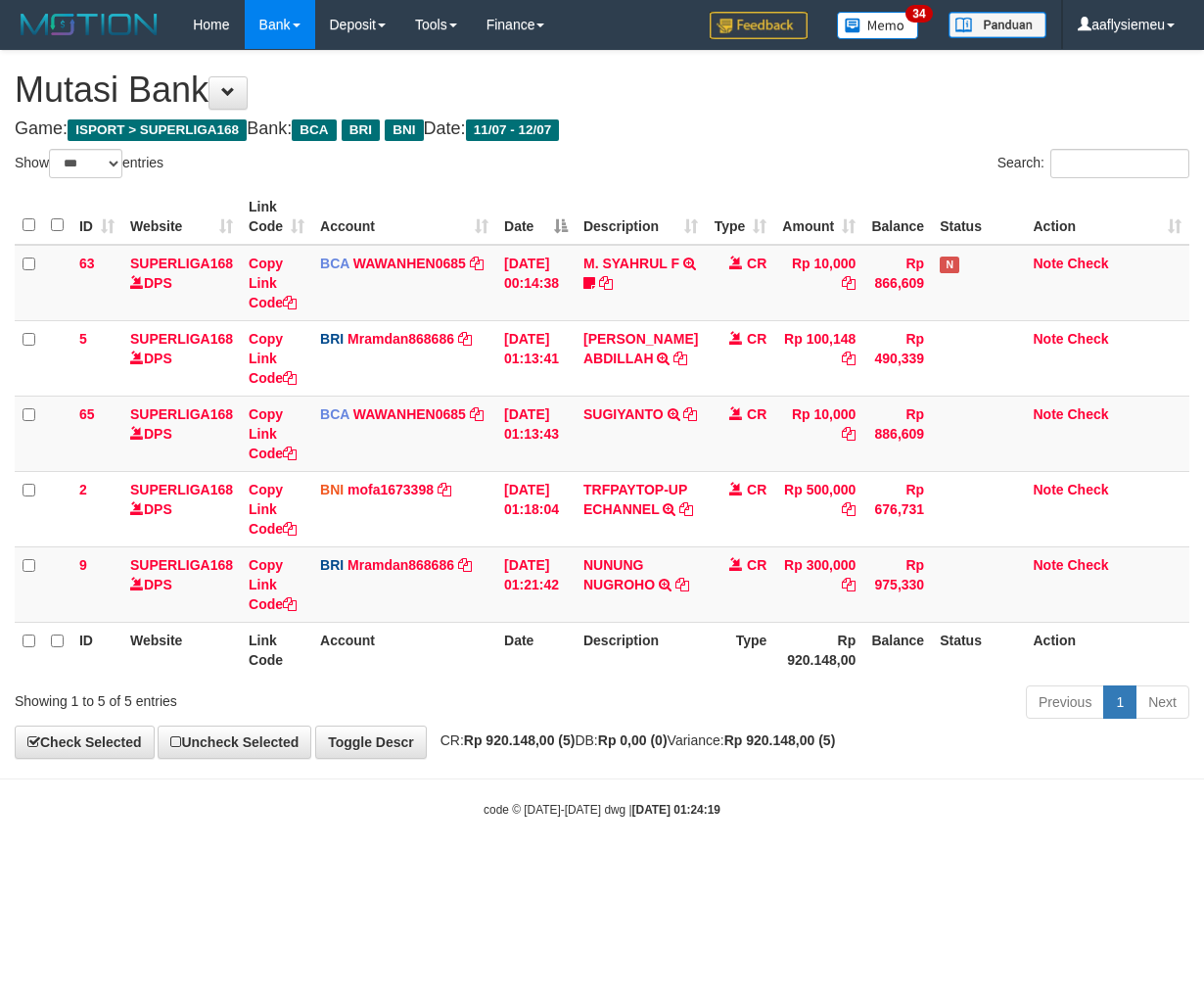 scroll, scrollTop: 0, scrollLeft: 0, axis: both 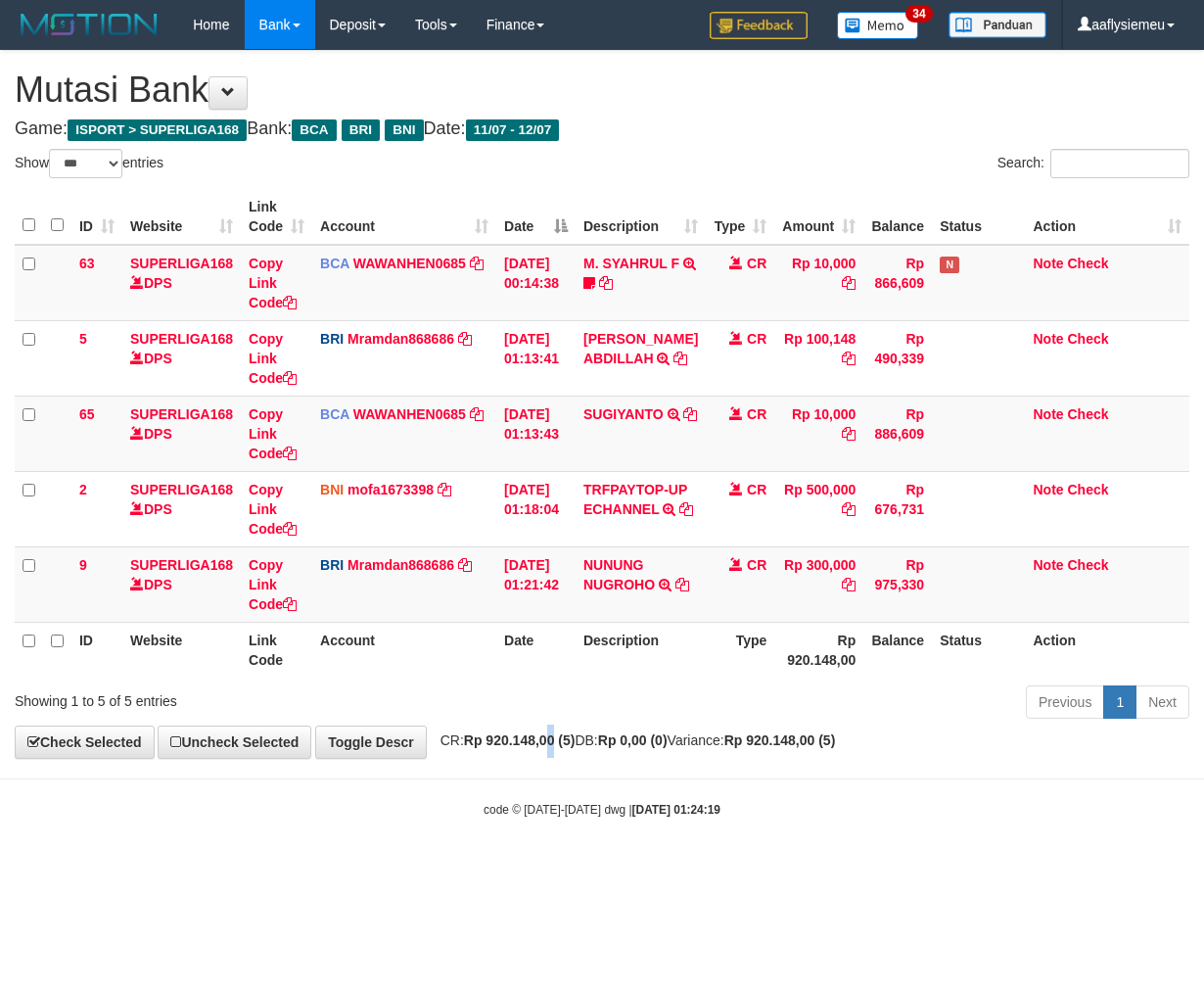 drag, startPoint x: 563, startPoint y: 751, endPoint x: 1042, endPoint y: 644, distance: 490.805 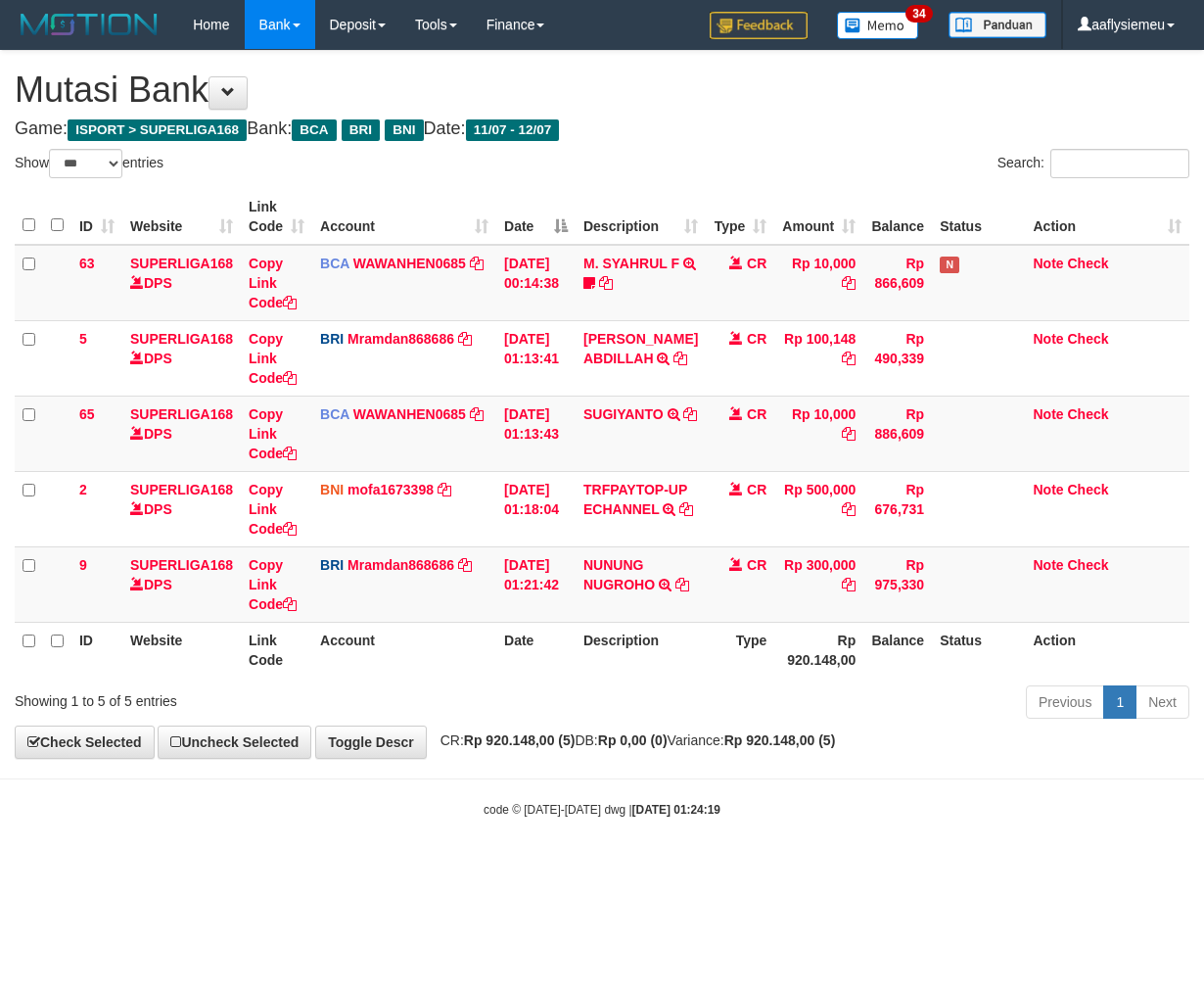 click on "Previous 1 Next" at bounding box center [854, 704] 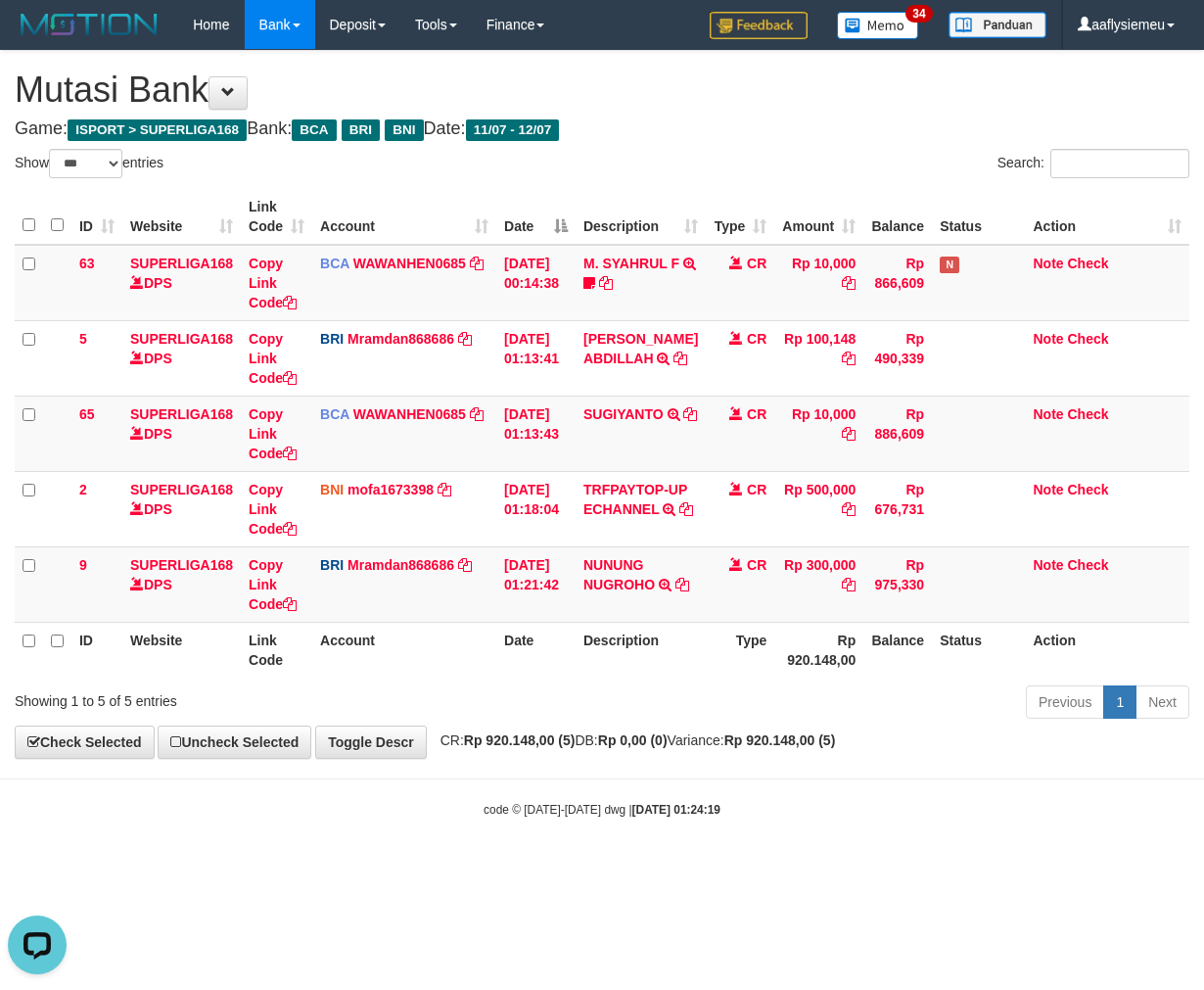 scroll, scrollTop: 0, scrollLeft: 0, axis: both 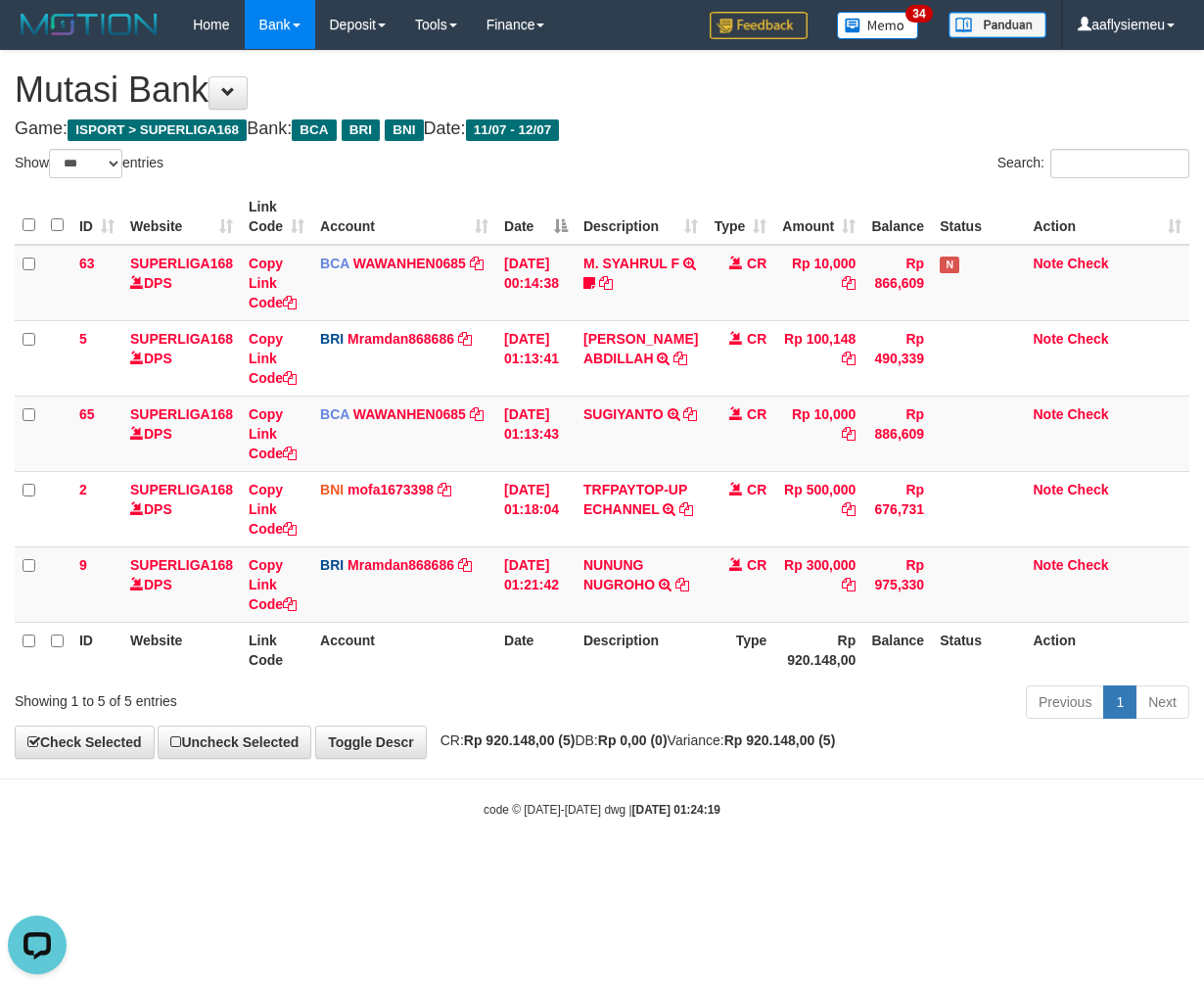 drag, startPoint x: 709, startPoint y: 786, endPoint x: 1198, endPoint y: 683, distance: 499.72993 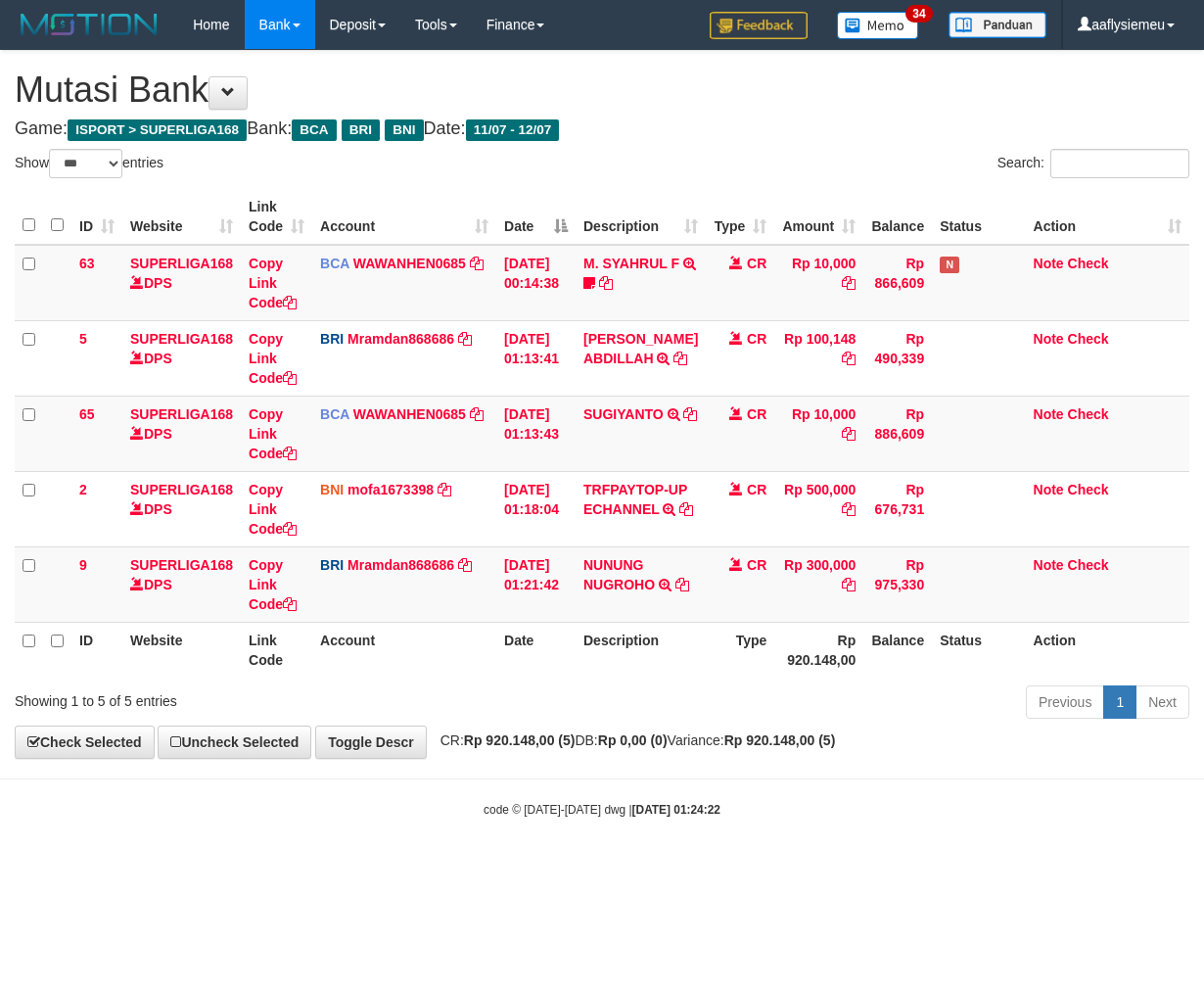 select on "***" 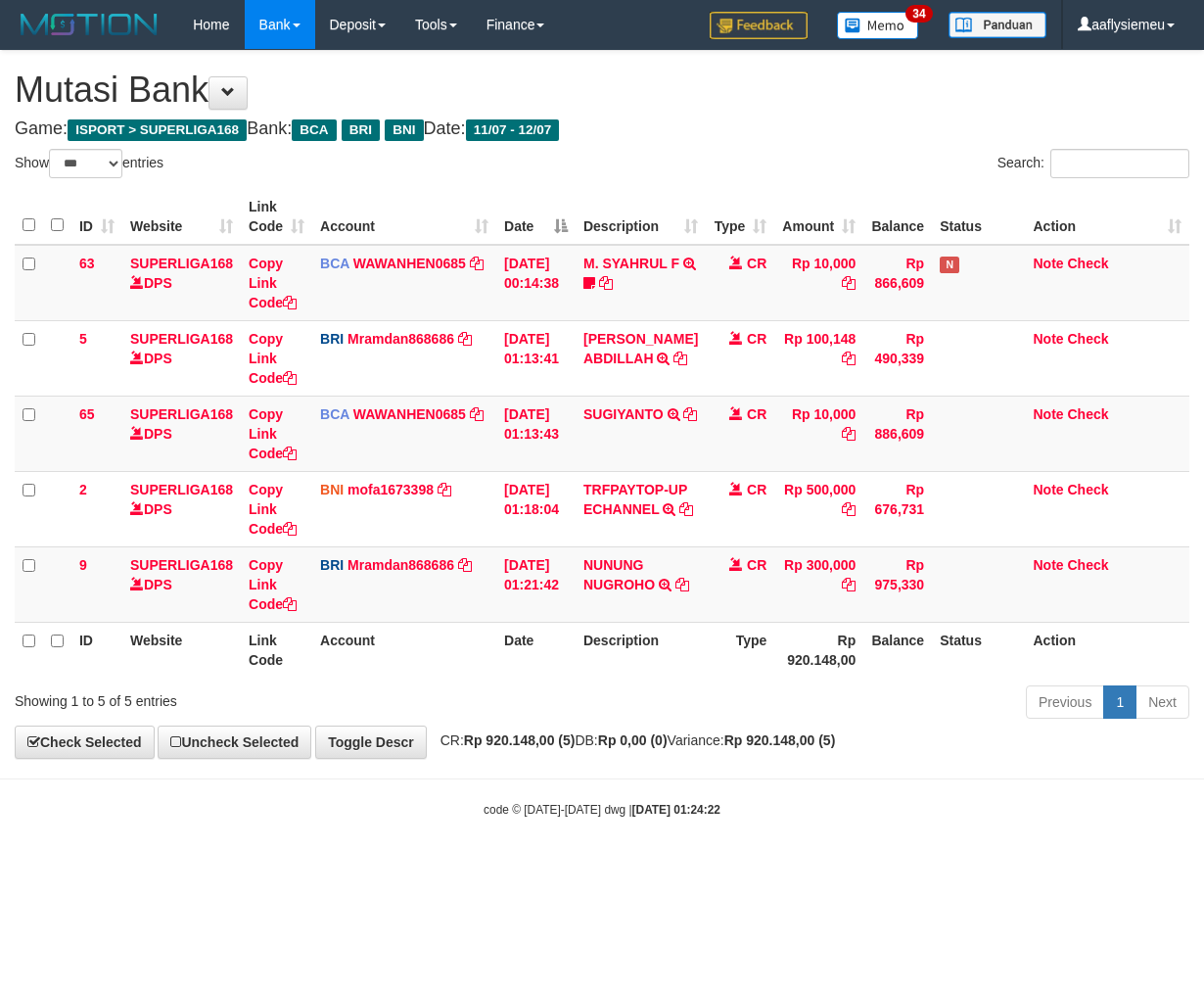 scroll, scrollTop: 0, scrollLeft: 0, axis: both 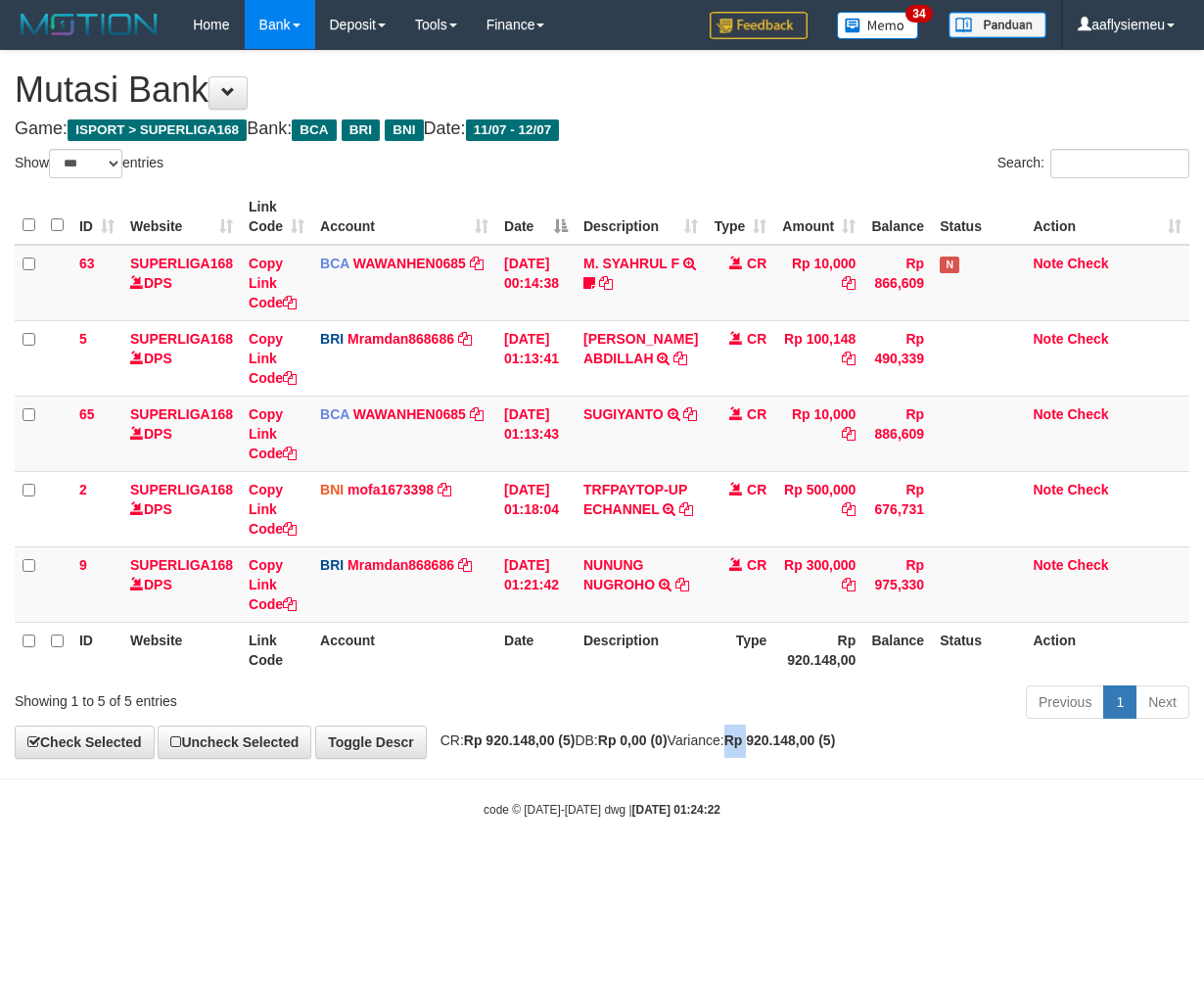 click on "Rp 920.148,00 (5)" at bounding box center (780, 740) 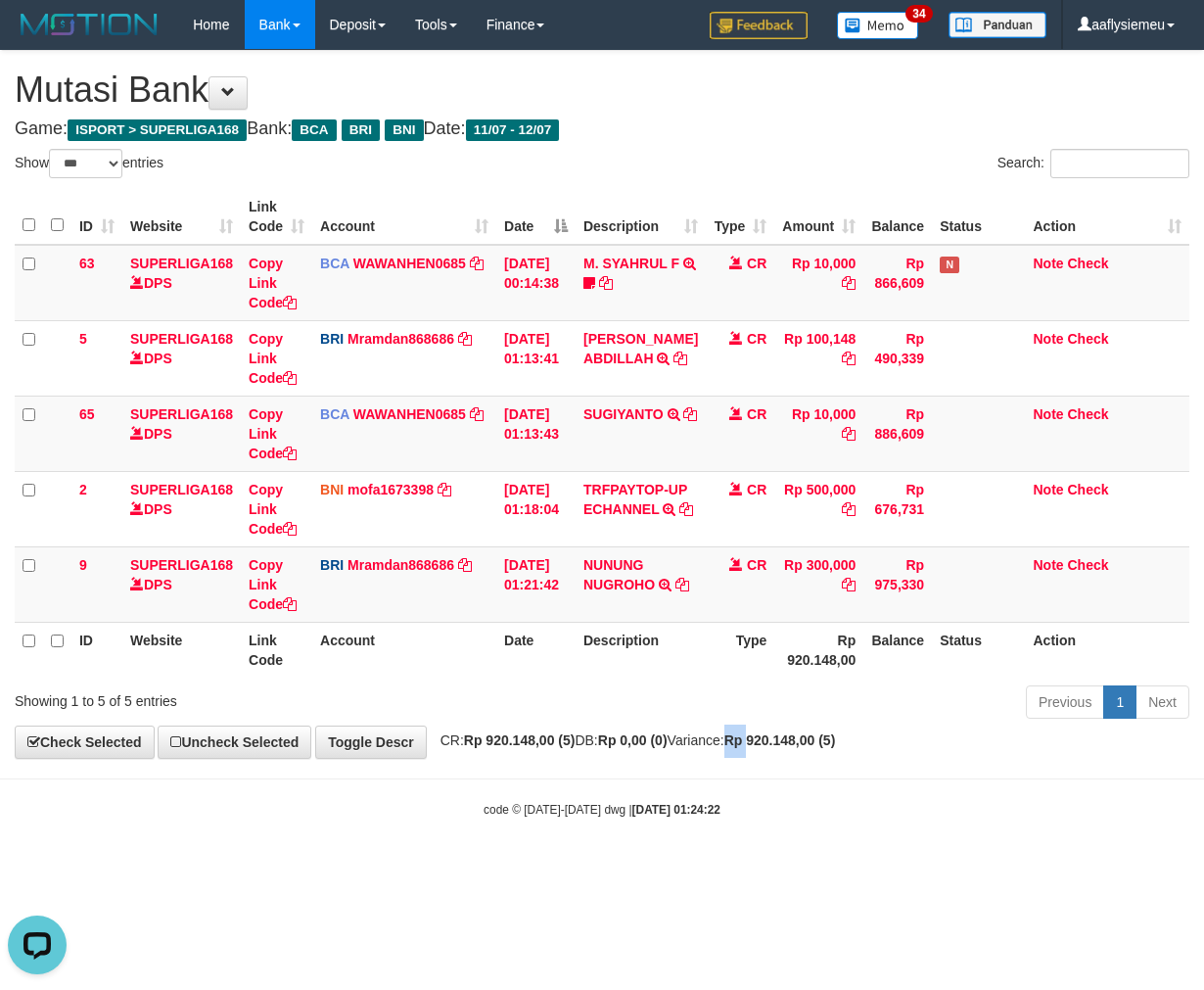 scroll, scrollTop: 0, scrollLeft: 0, axis: both 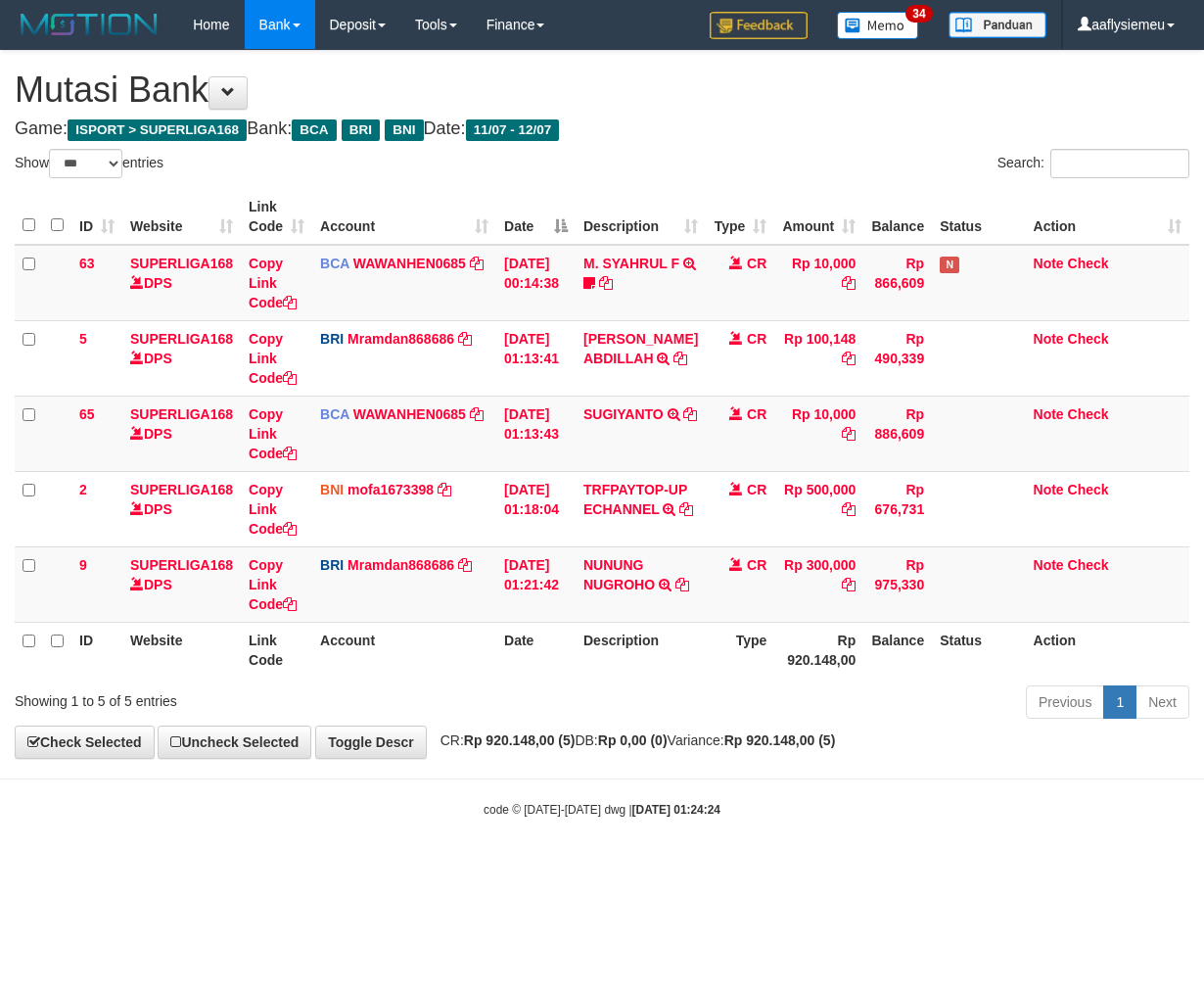 select on "***" 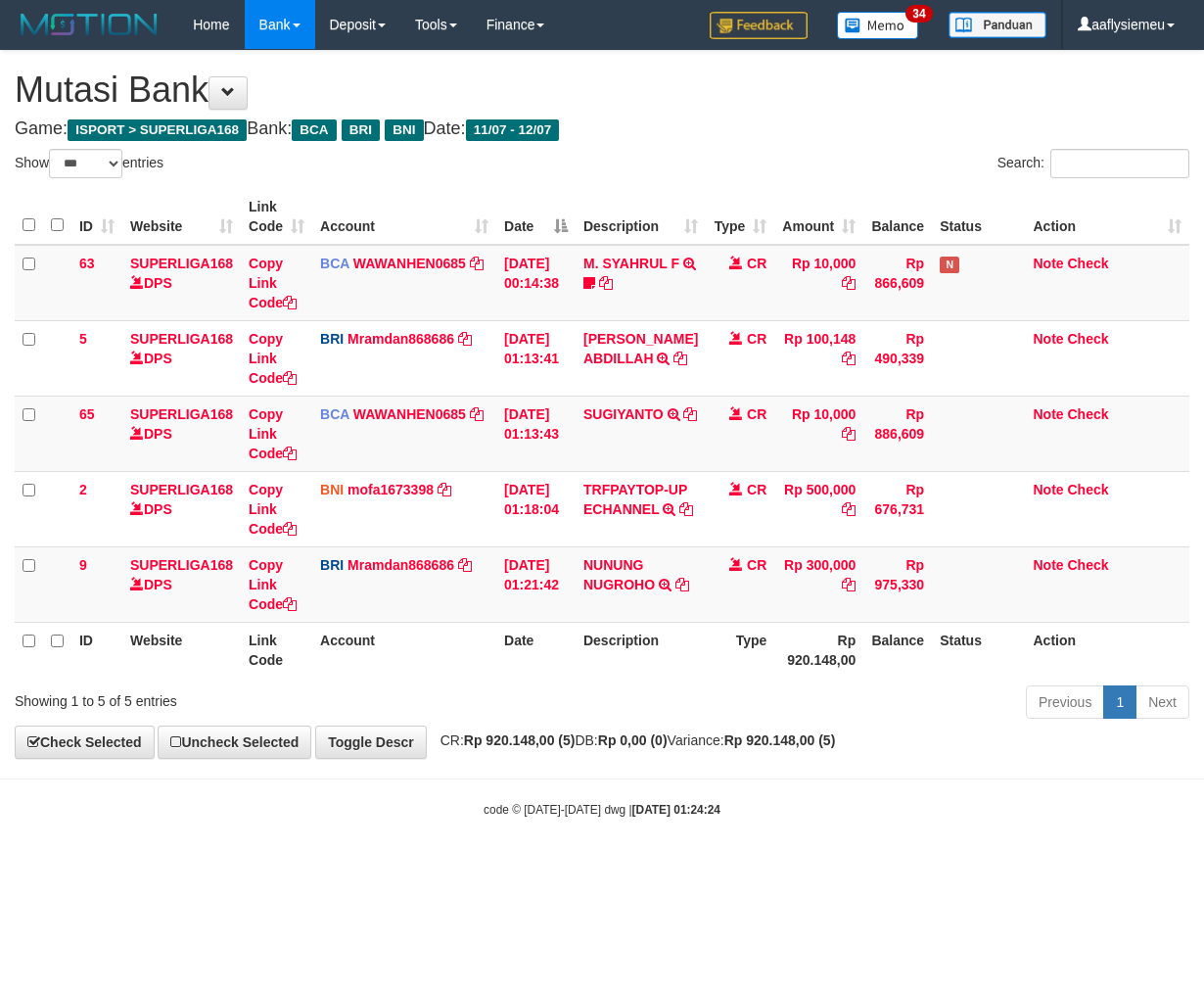 scroll, scrollTop: 0, scrollLeft: 0, axis: both 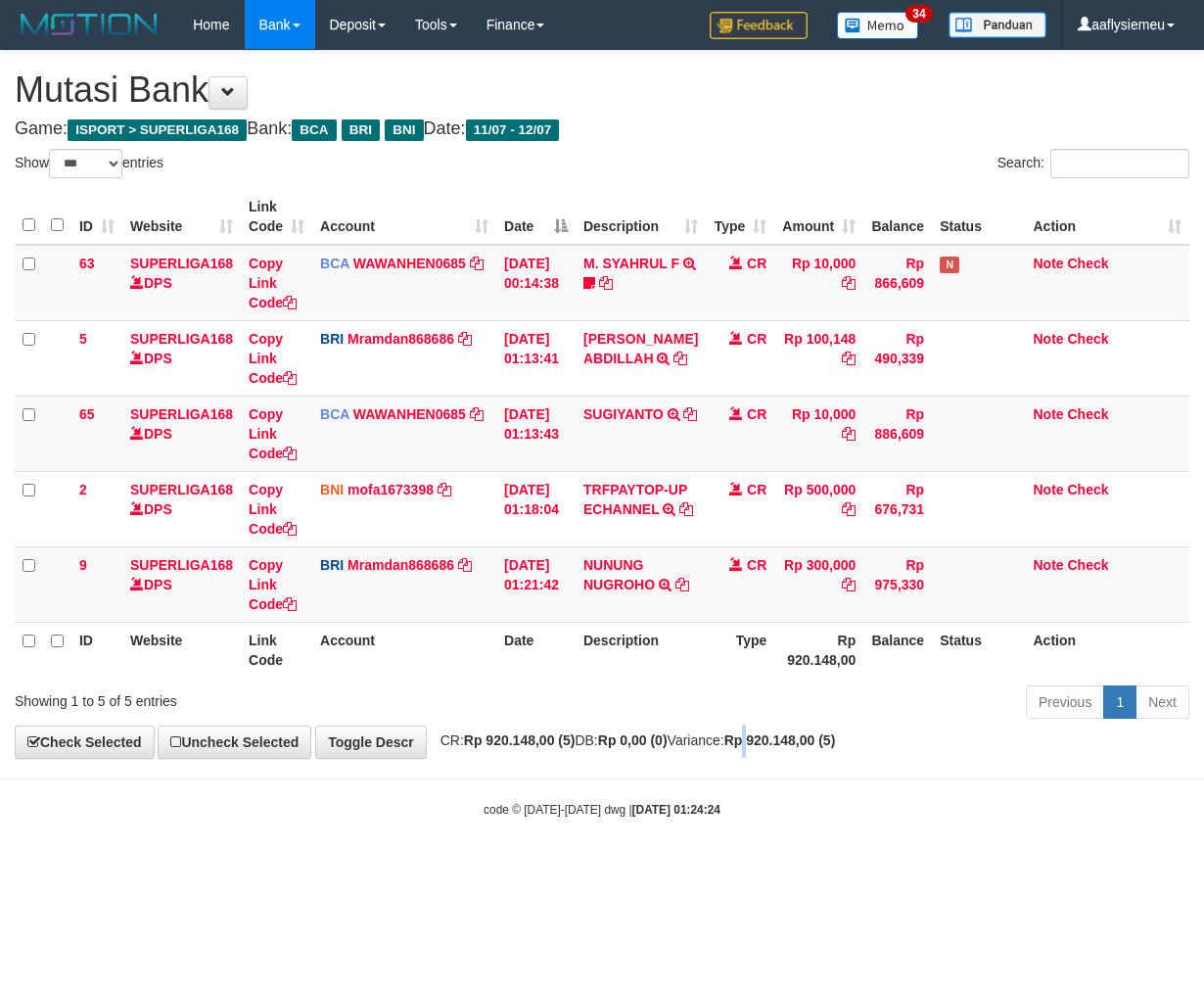 click on "Rp 920.148,00 (5)" at bounding box center (780, 740) 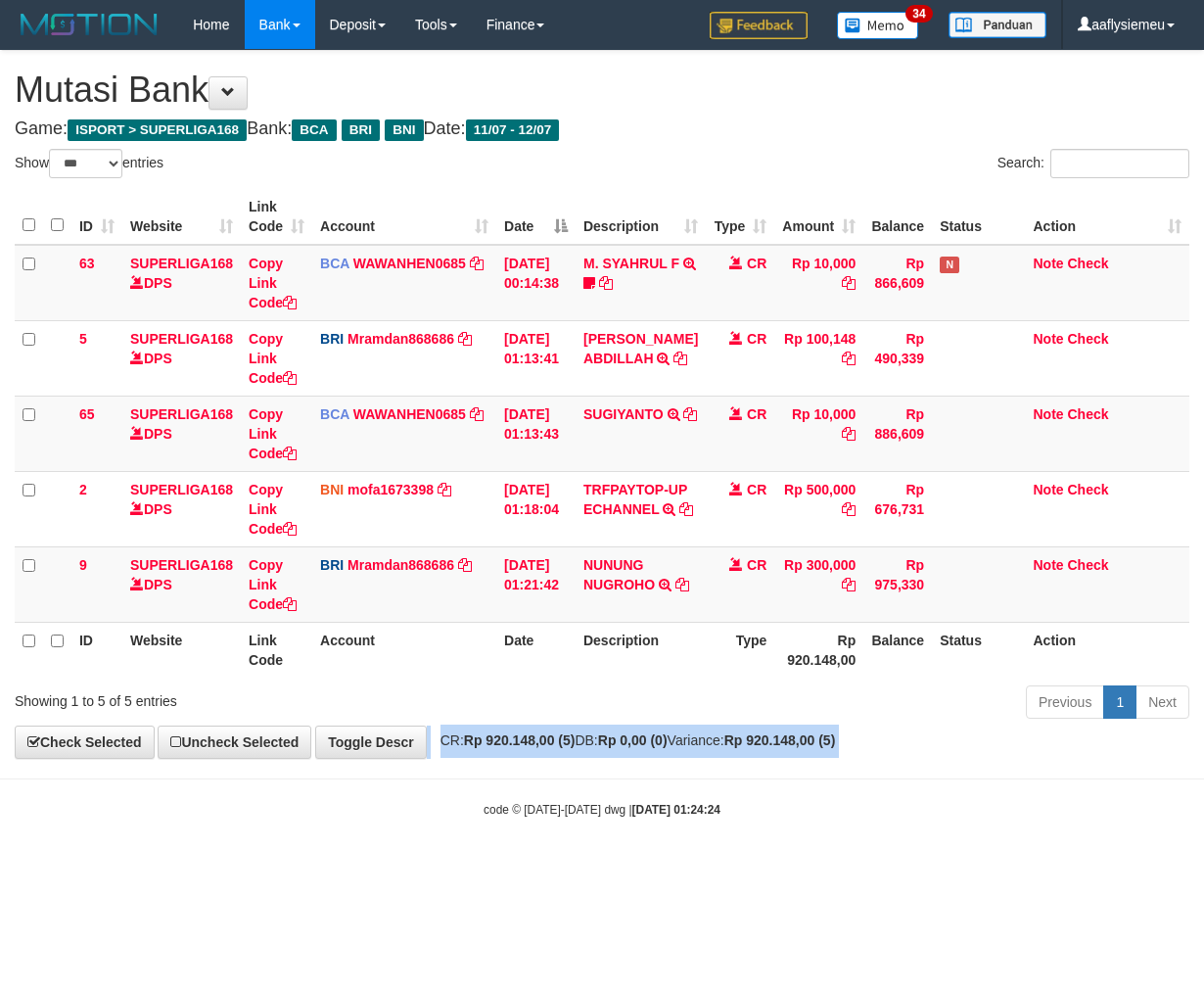 click on "Rp 920.148,00 (5)" at bounding box center (780, 740) 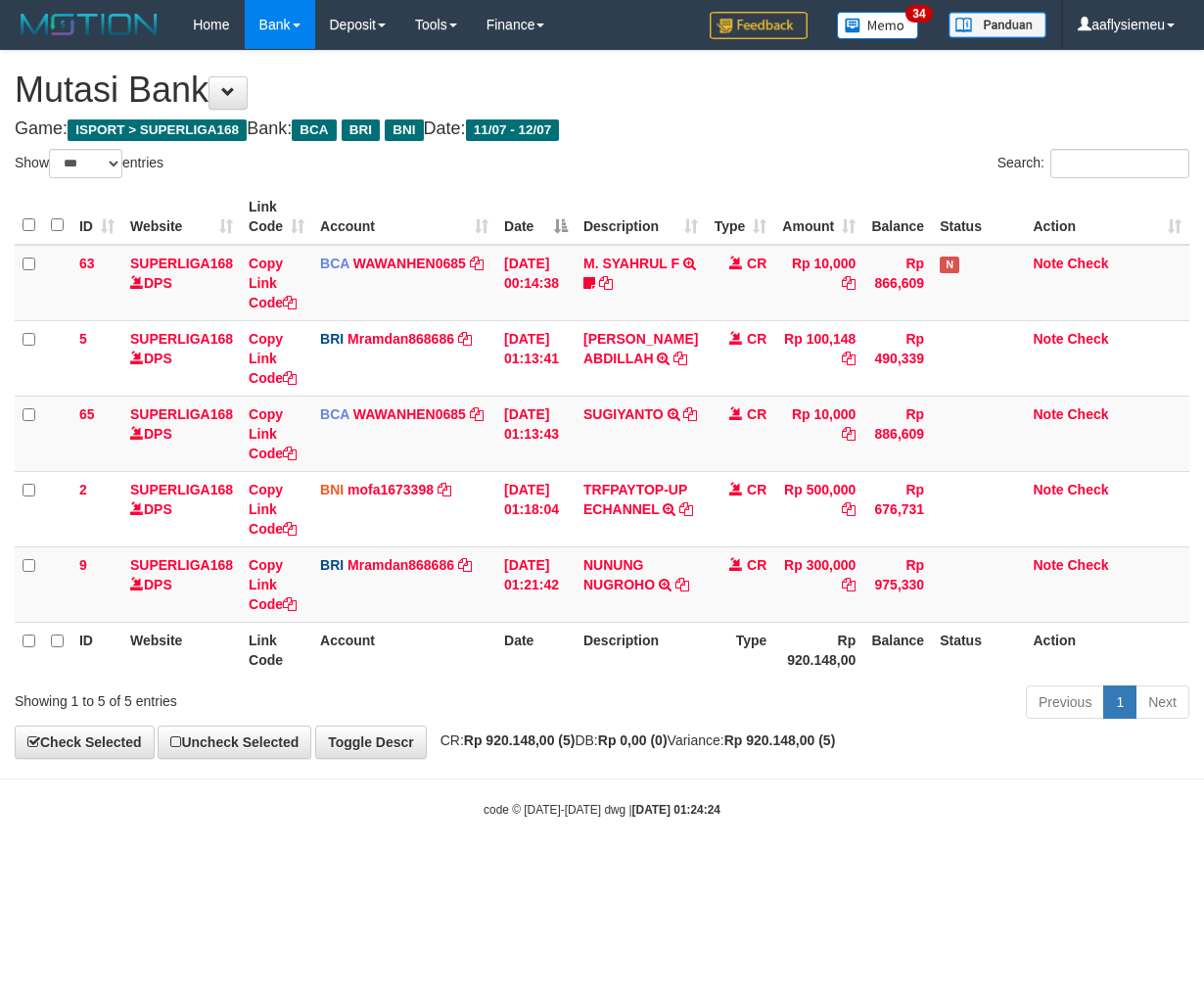click on "Action" at bounding box center (1107, 649) 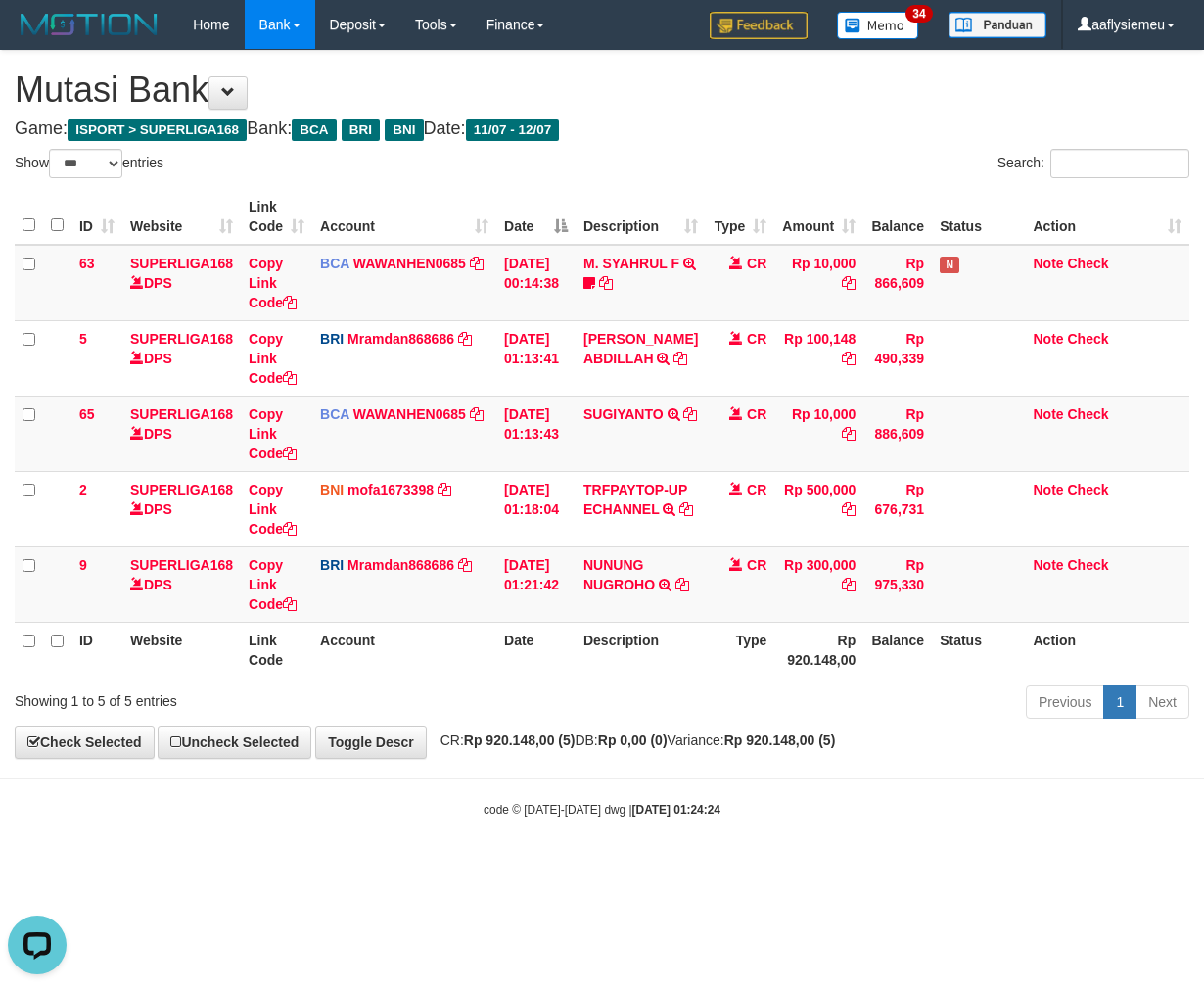 scroll, scrollTop: 0, scrollLeft: 0, axis: both 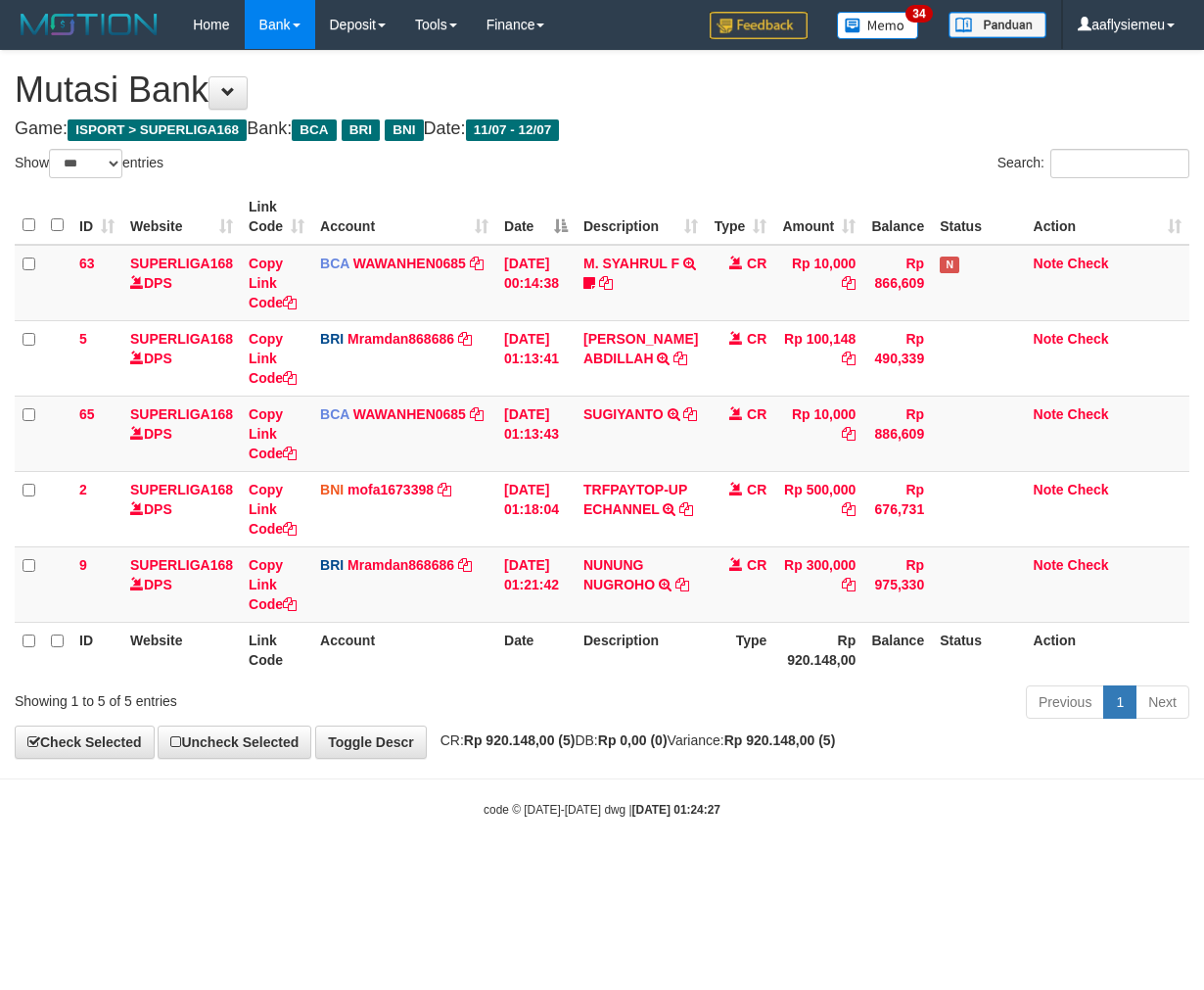 select on "***" 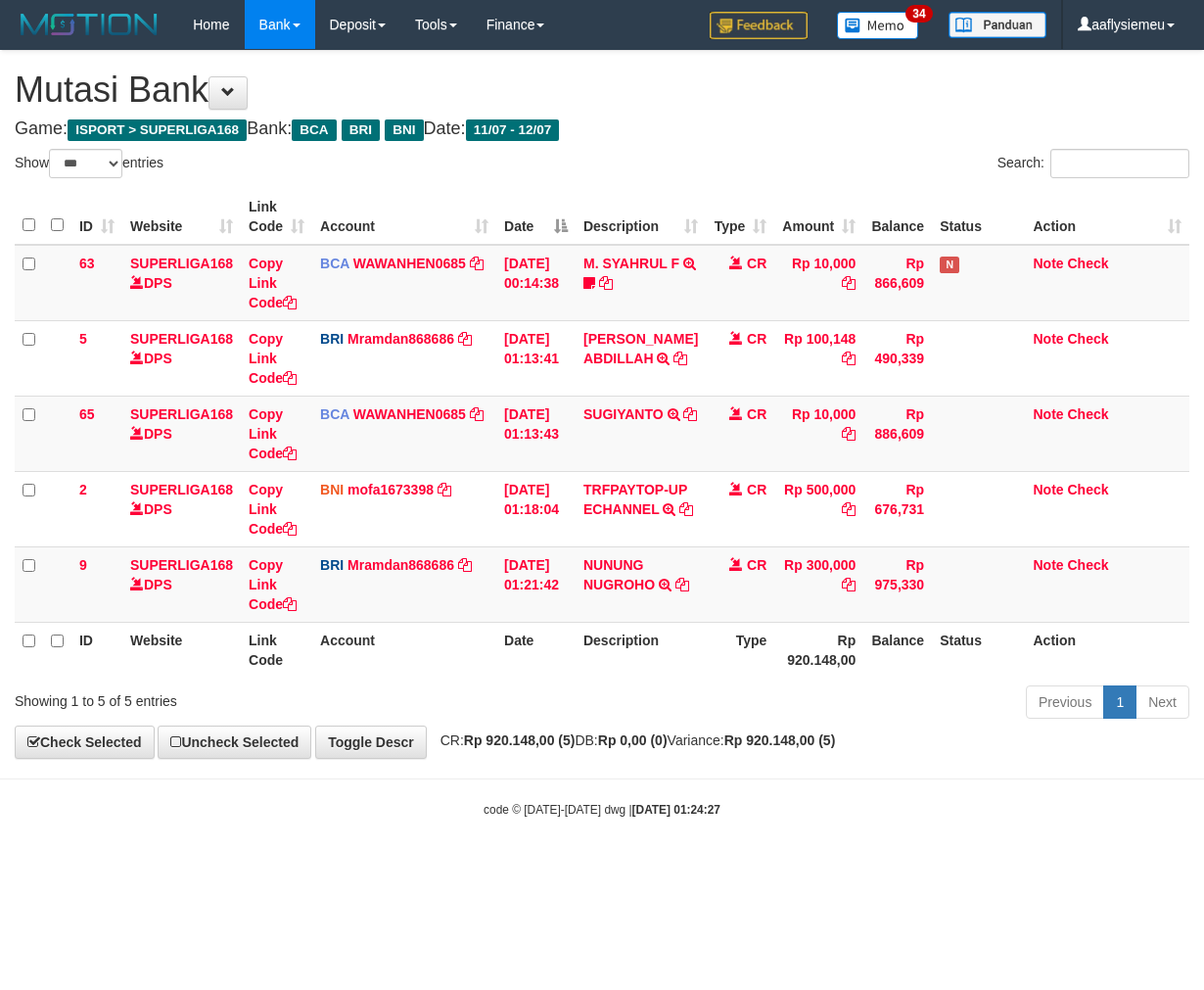 scroll, scrollTop: 0, scrollLeft: 0, axis: both 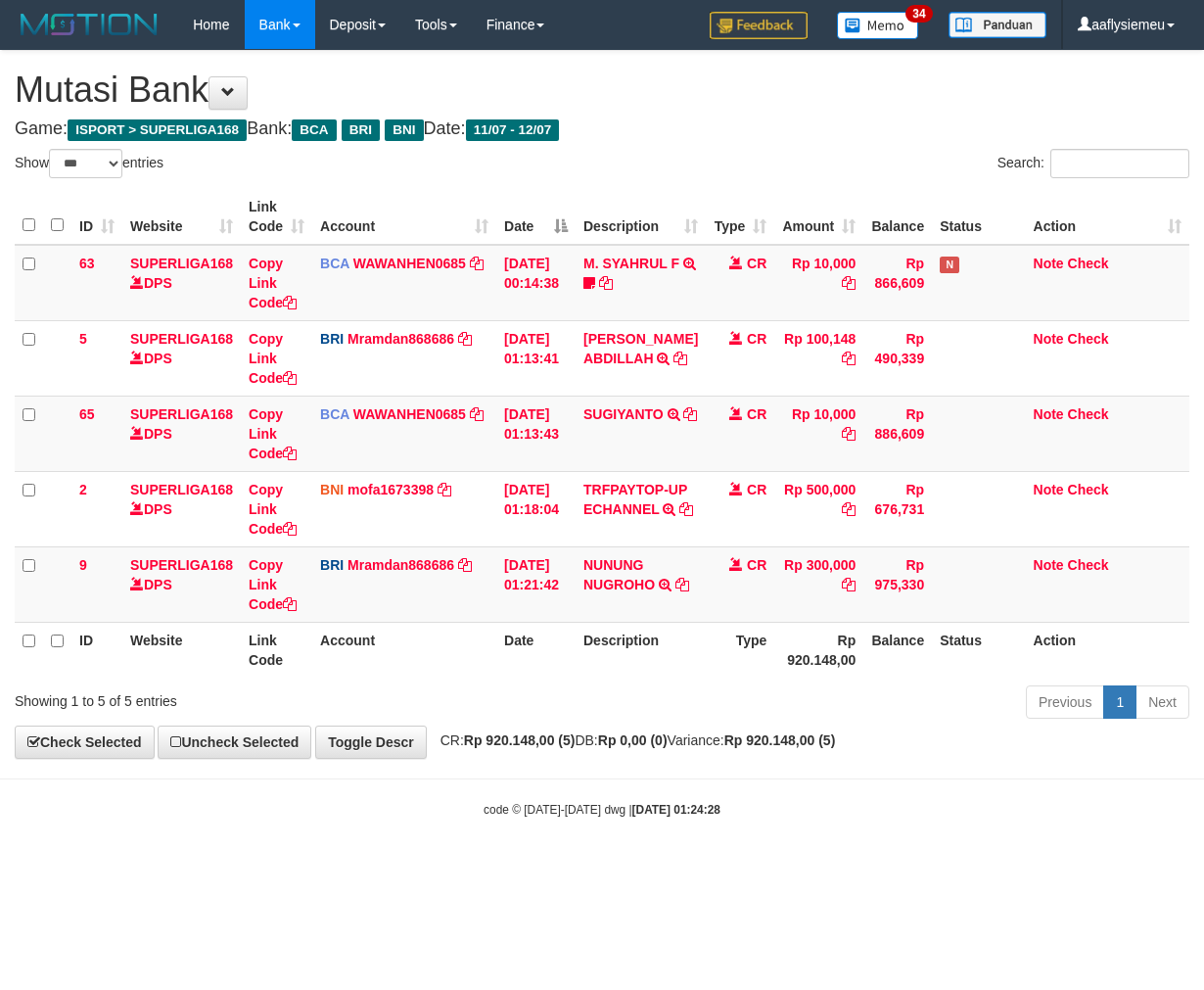select on "***" 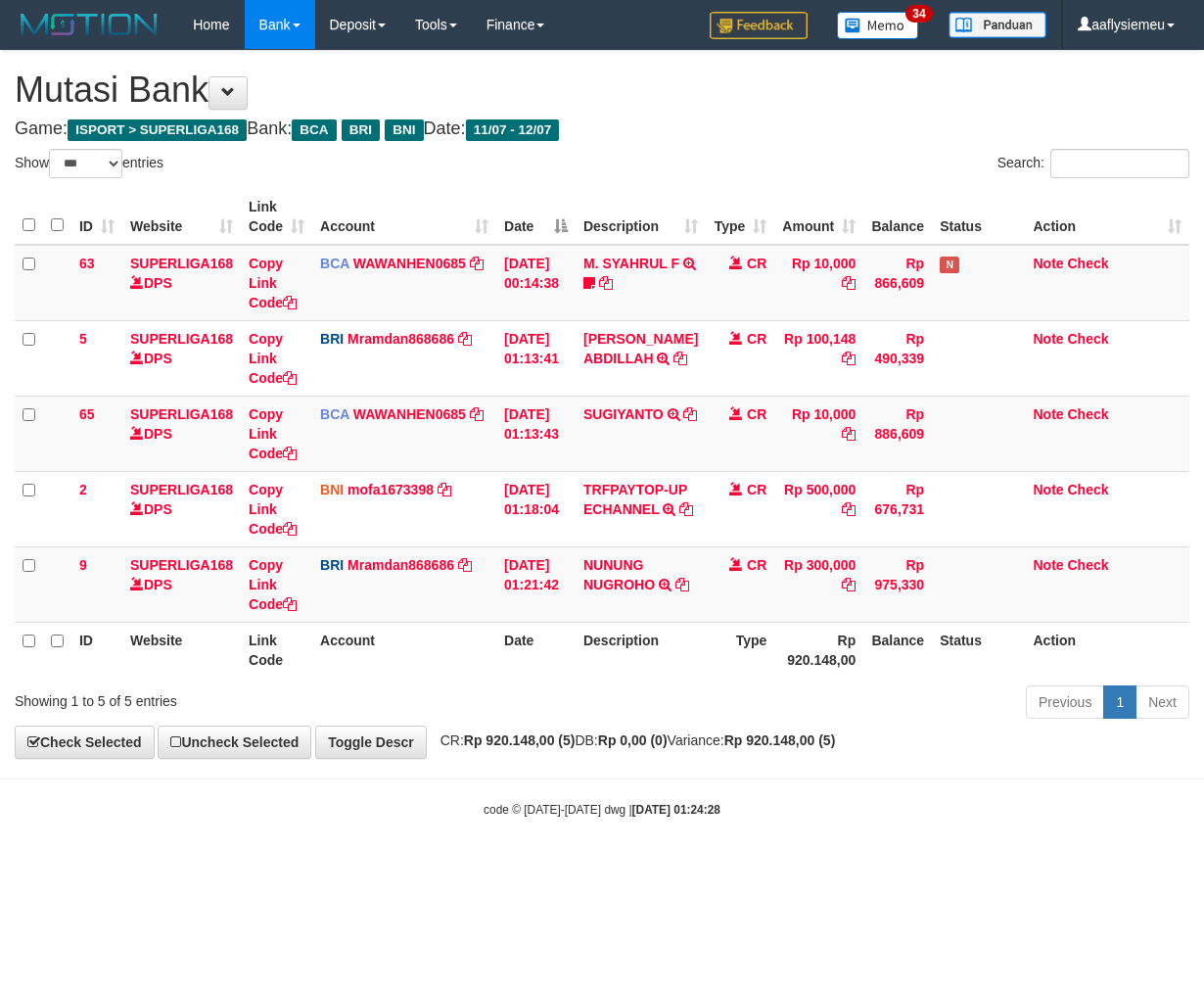 scroll, scrollTop: 0, scrollLeft: 0, axis: both 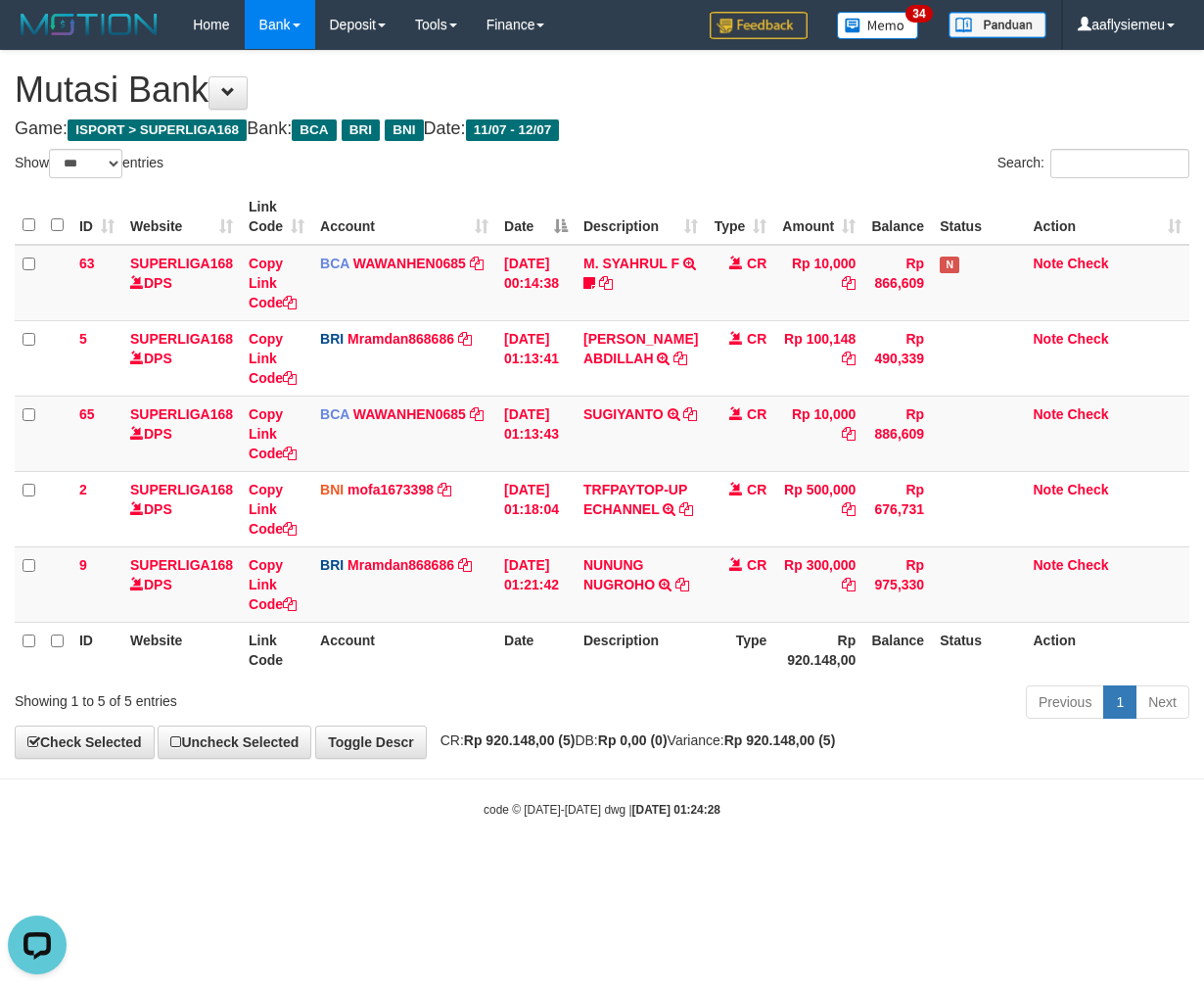 click on "Previous 1 Next" at bounding box center [854, 704] 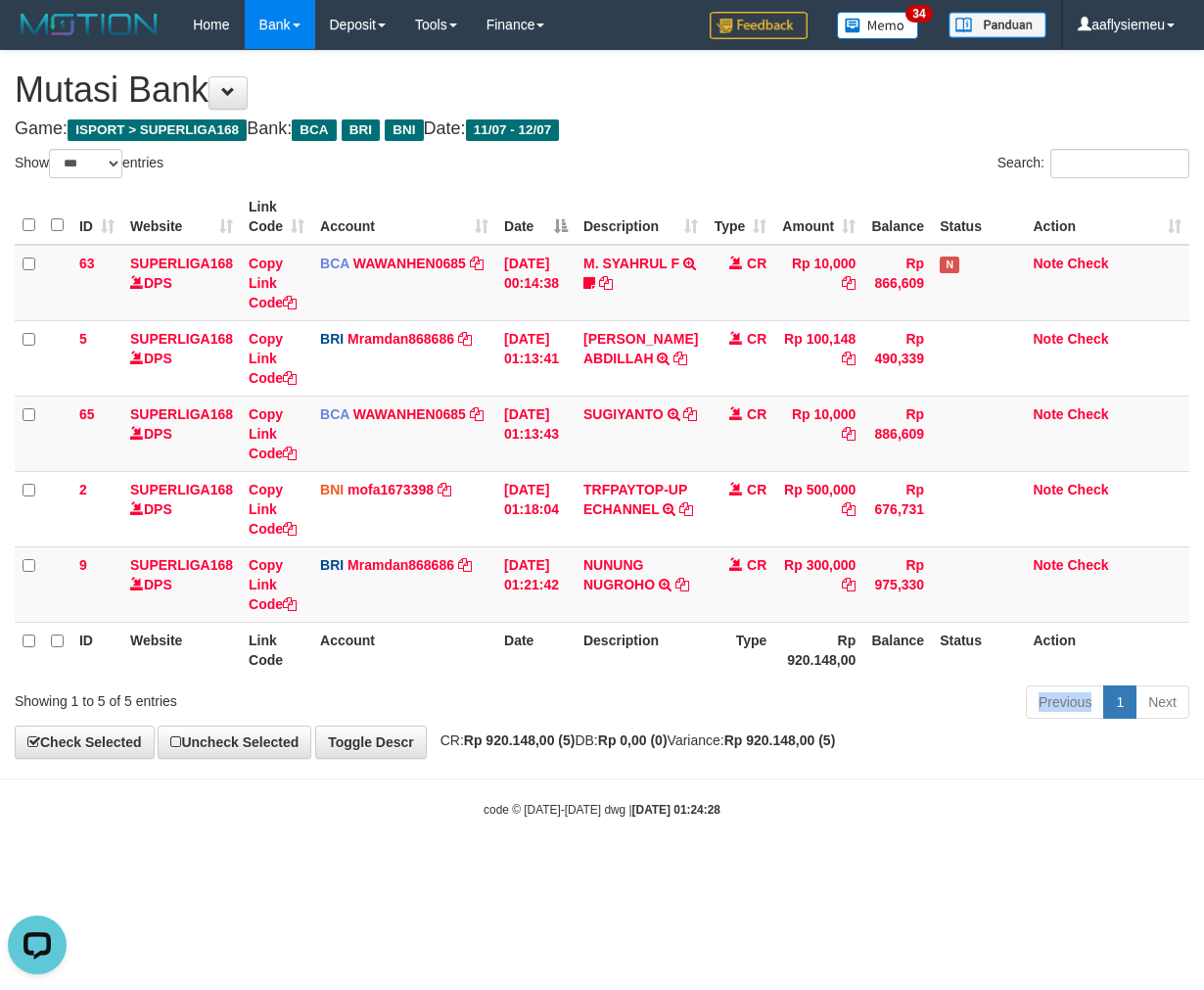 drag, startPoint x: 716, startPoint y: 717, endPoint x: 718, endPoint y: 696, distance: 21.095023 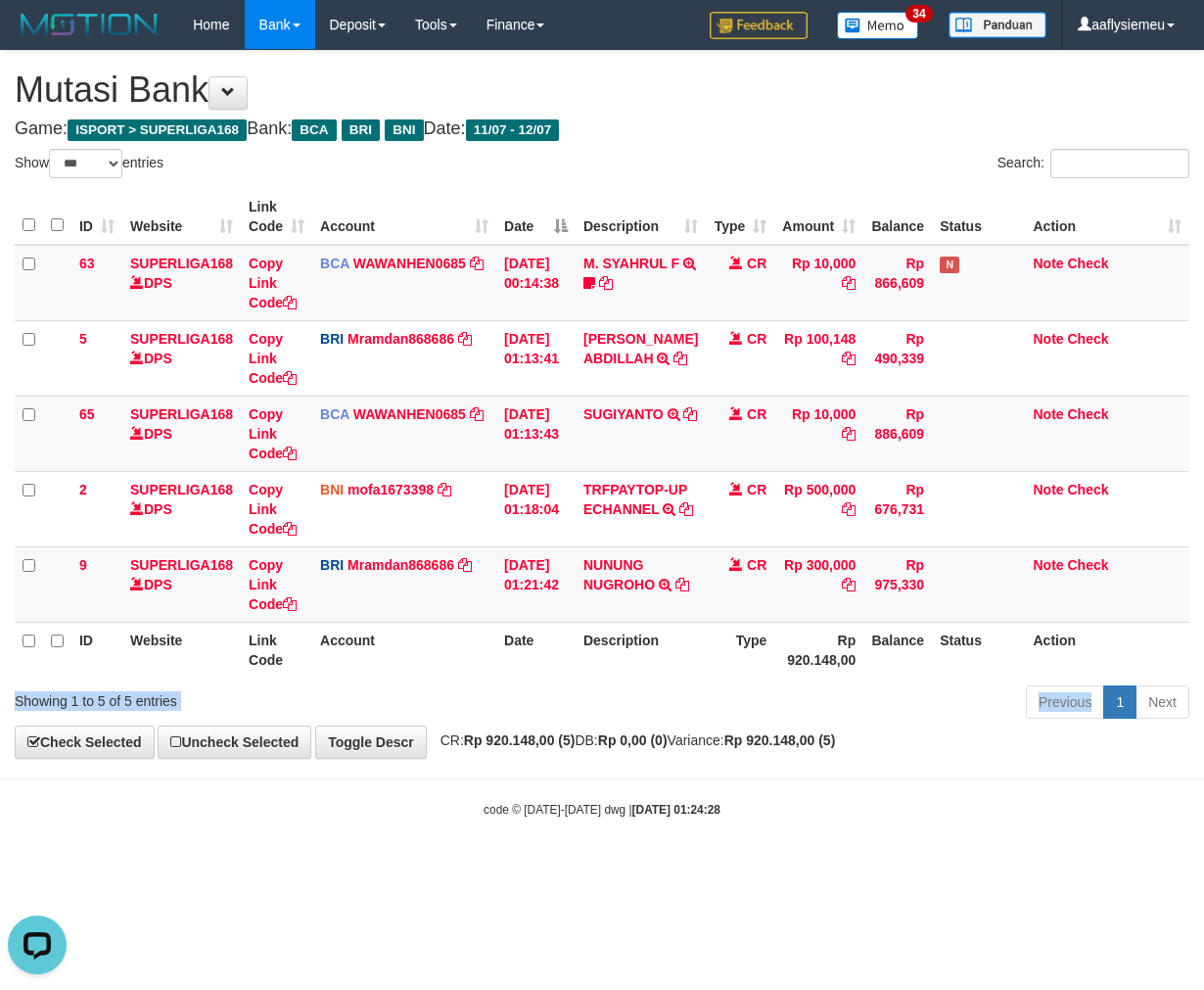click on "ID Website Link Code Account Date Description Type Amount Balance Status Action
63
SUPERLIGA168    DPS
Copy Link Code
BCA
WAWANHEN0685
DPS
WAWAN HENDRATNO
mutasi_20250712_3096 | 63
mutasi_20250712_3096 | 63
12/07/2025 00:14:38
M. SYAHRUL F            TRSF E-BANKING CR 1207/FTSCY/WS95051
10000.002025071252074317 TRFDN-M. SYAHRUL FESPAY DEBIT INDONE    frmnsyh373
CR
Rp 10,000
Rp 866,609
N
Note
Check
5
SUPERLIGA168    DPS
Copy Link Code
BRI" at bounding box center (602, 433) 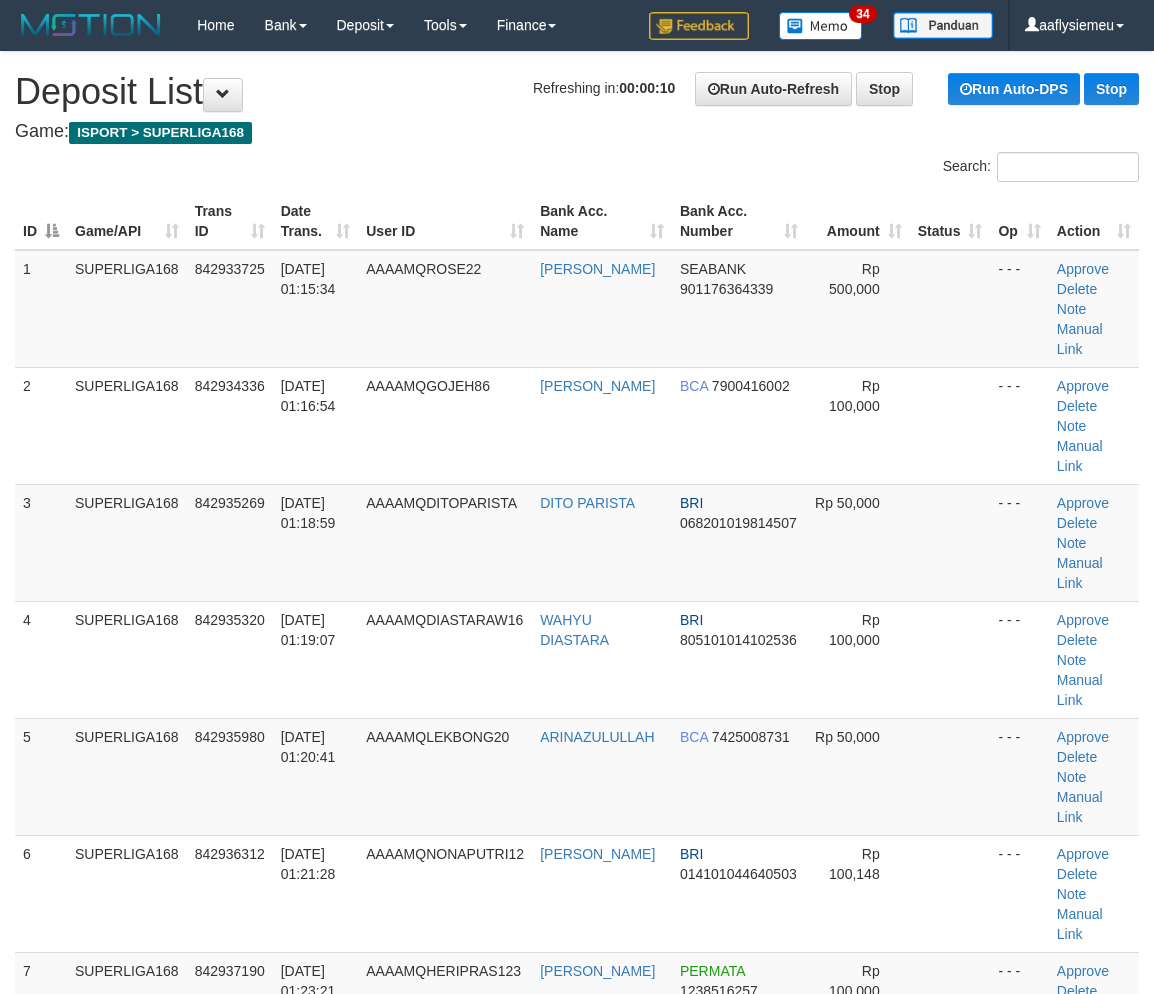 scroll, scrollTop: 0, scrollLeft: 0, axis: both 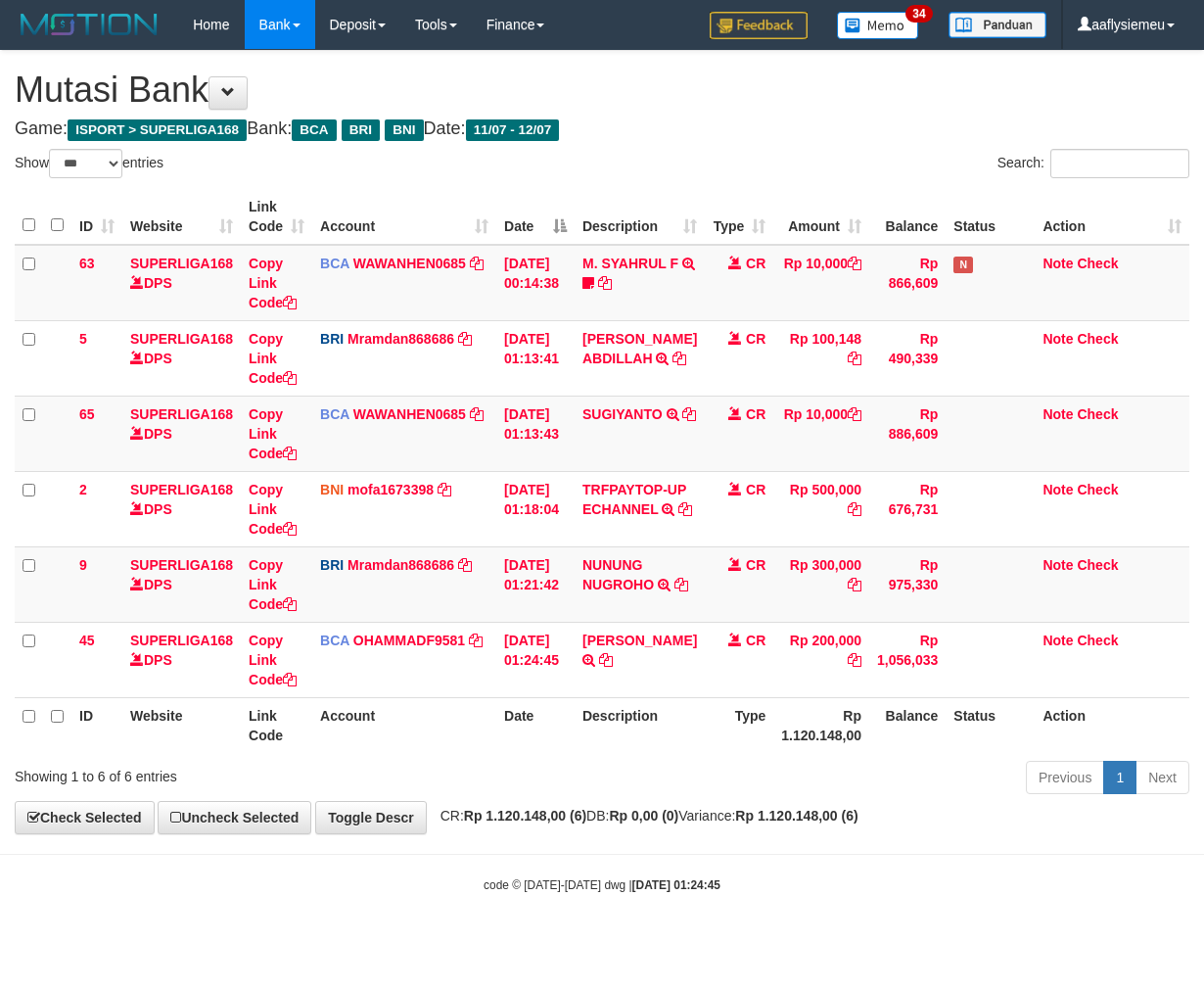 select on "***" 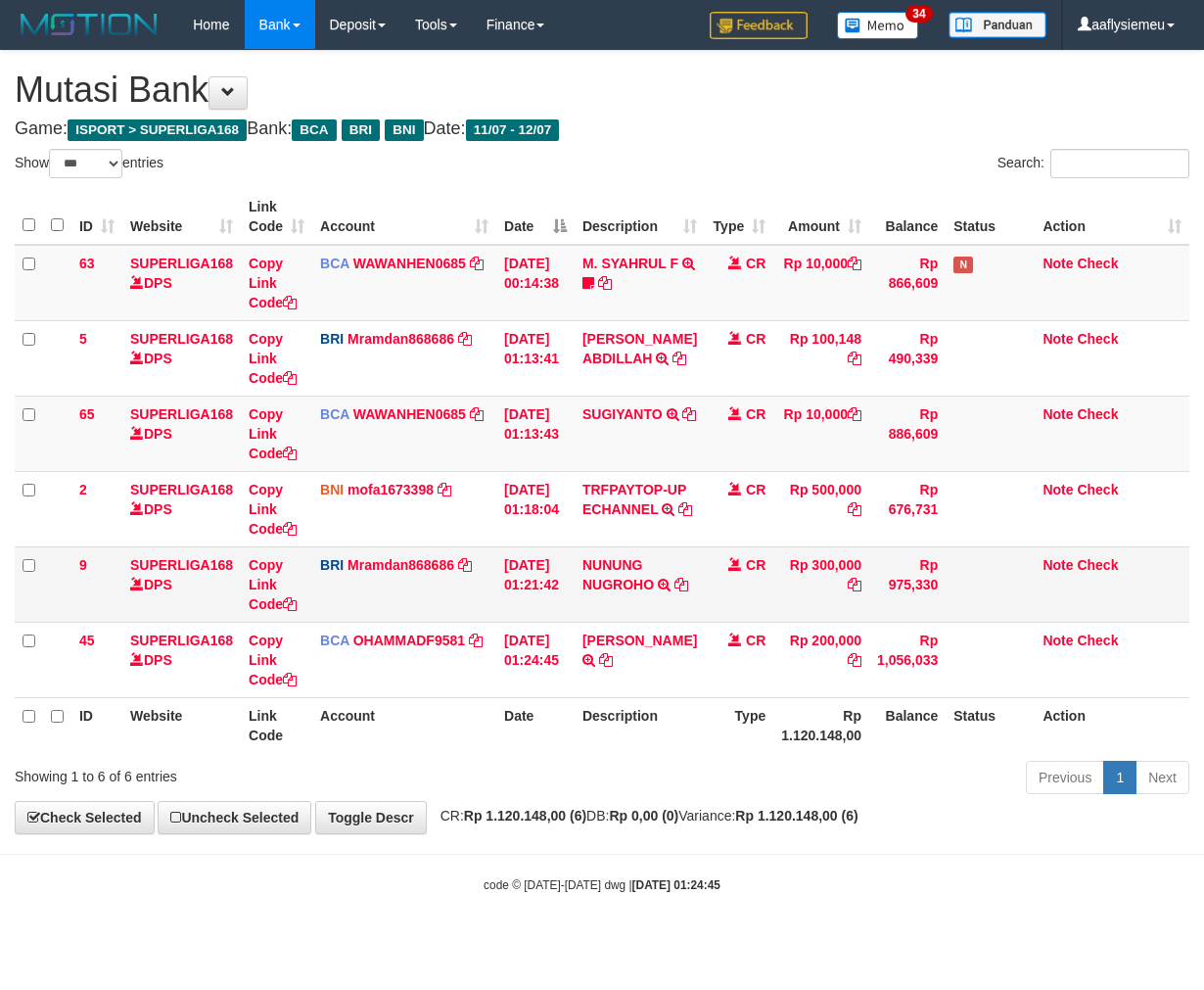 scroll, scrollTop: 0, scrollLeft: 0, axis: both 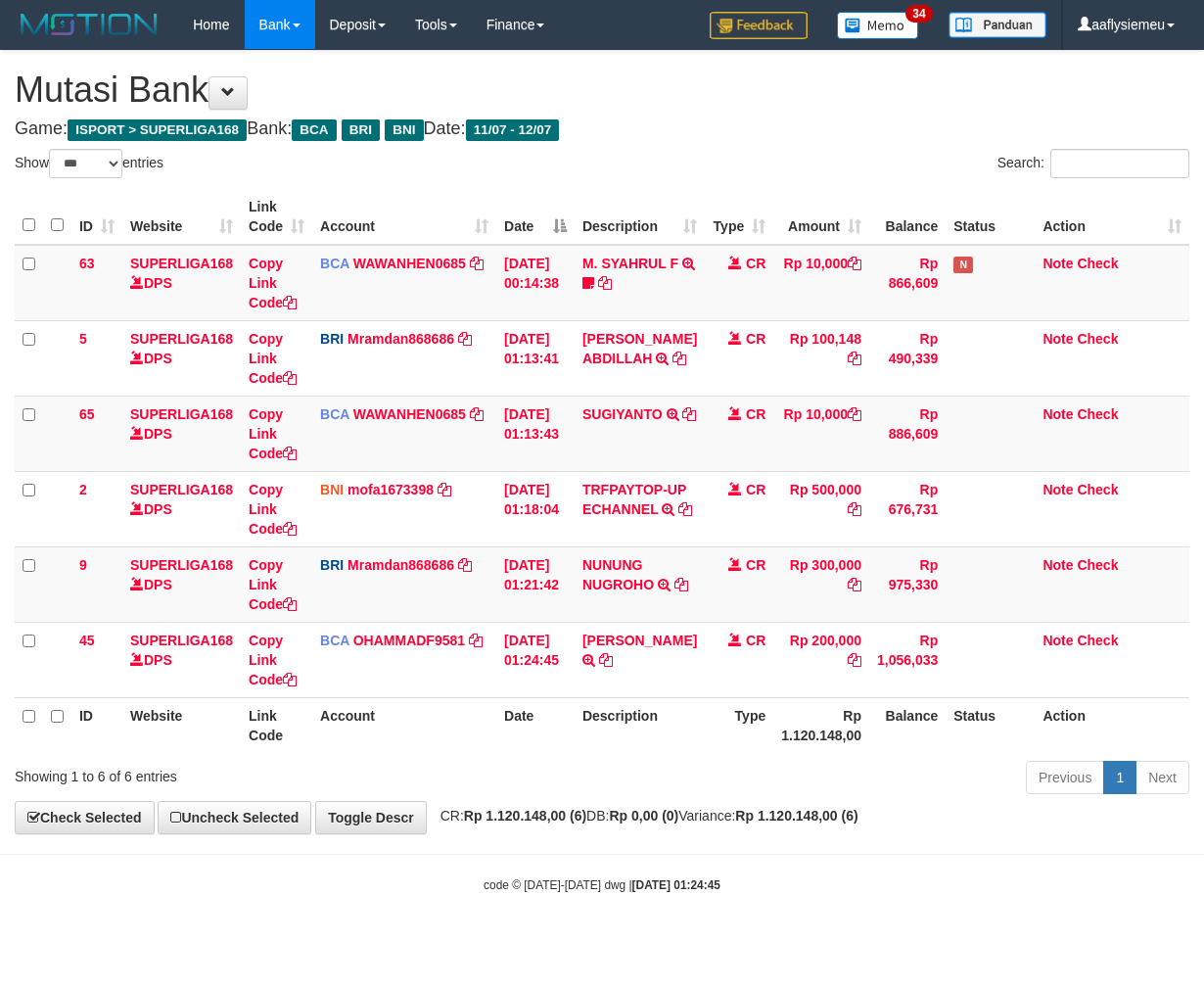 click on "Type" at bounding box center (739, 725) 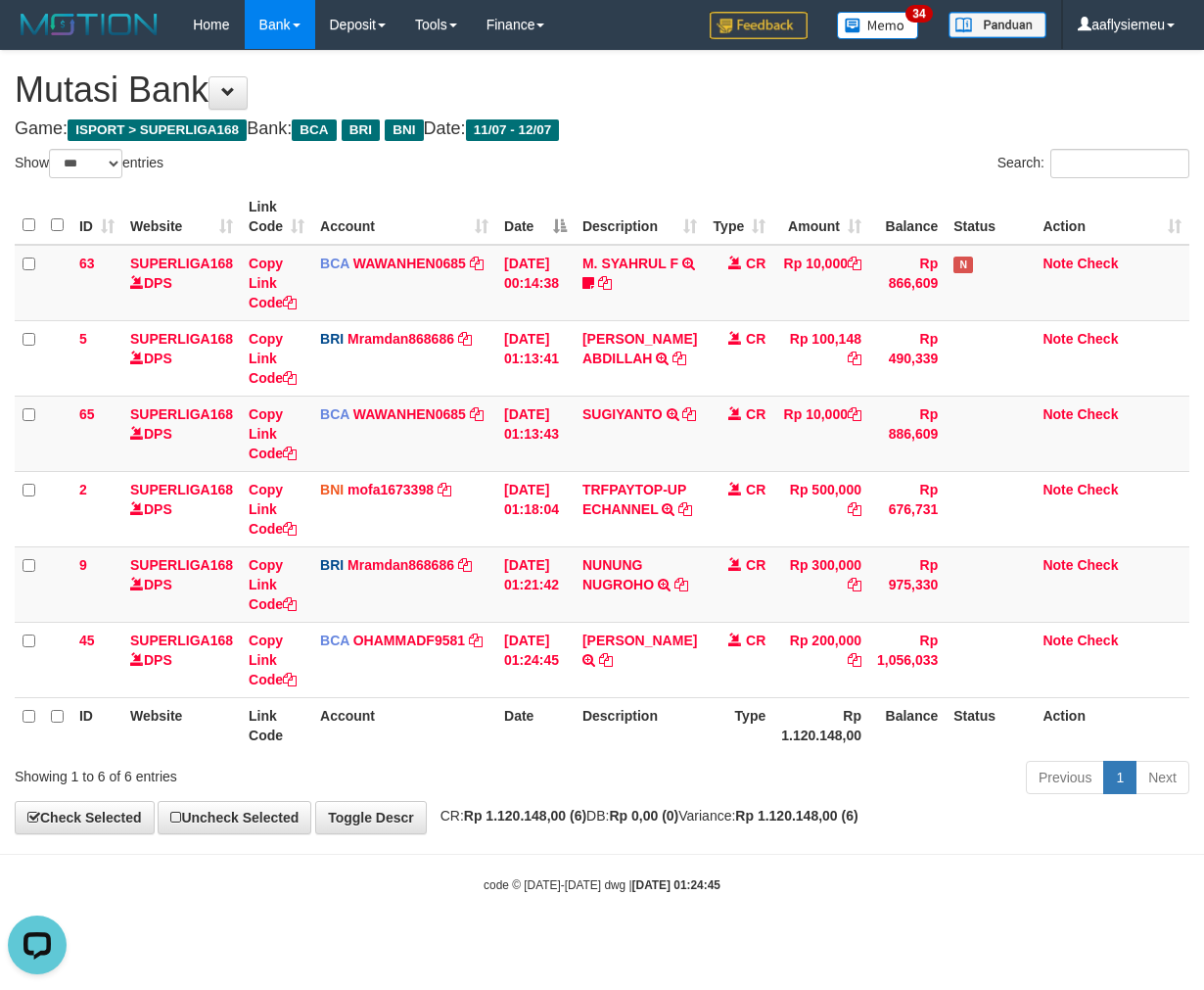 click on "Status" at bounding box center [990, 725] 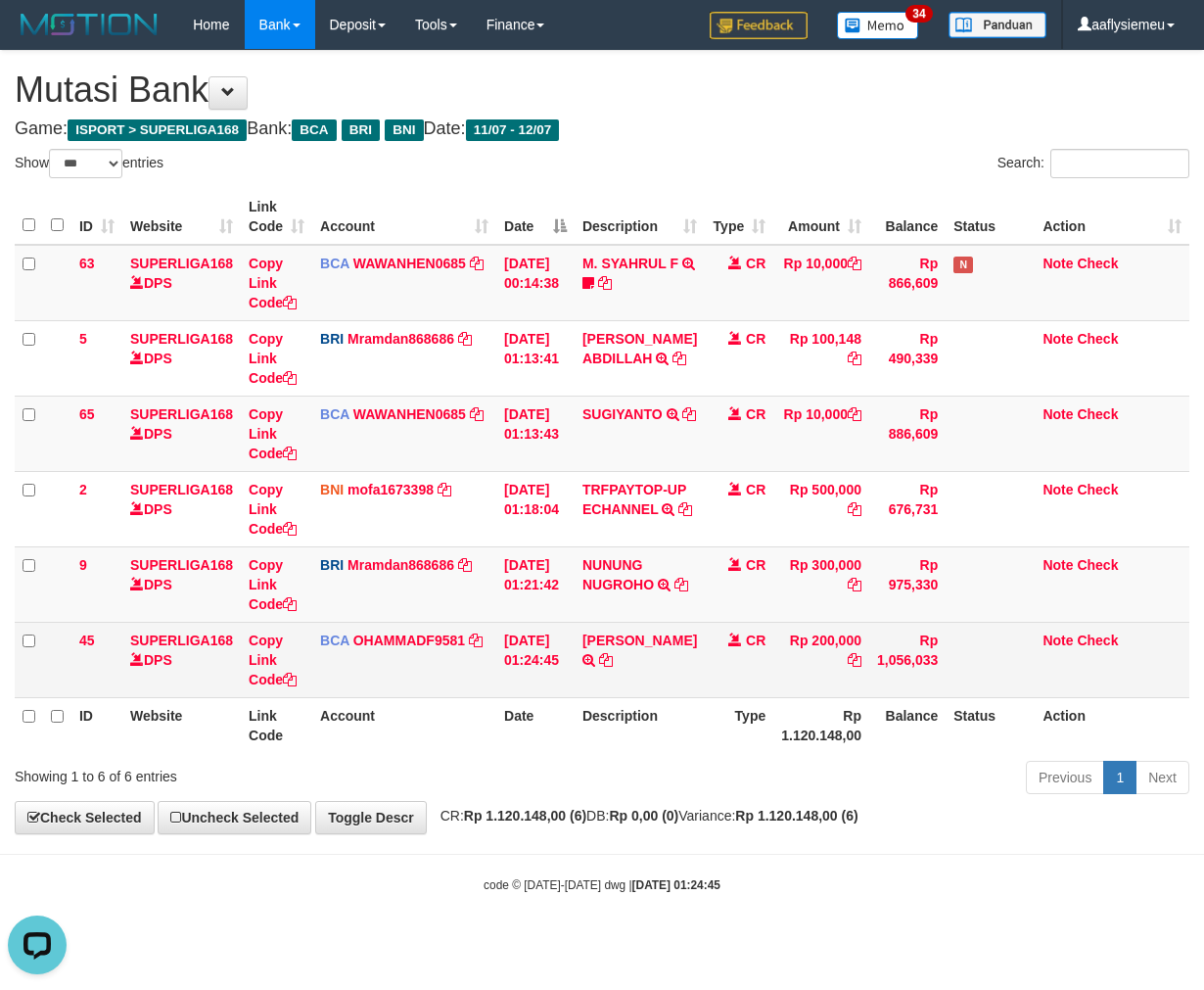 click on "Rp 1,056,033" at bounding box center [907, 659] 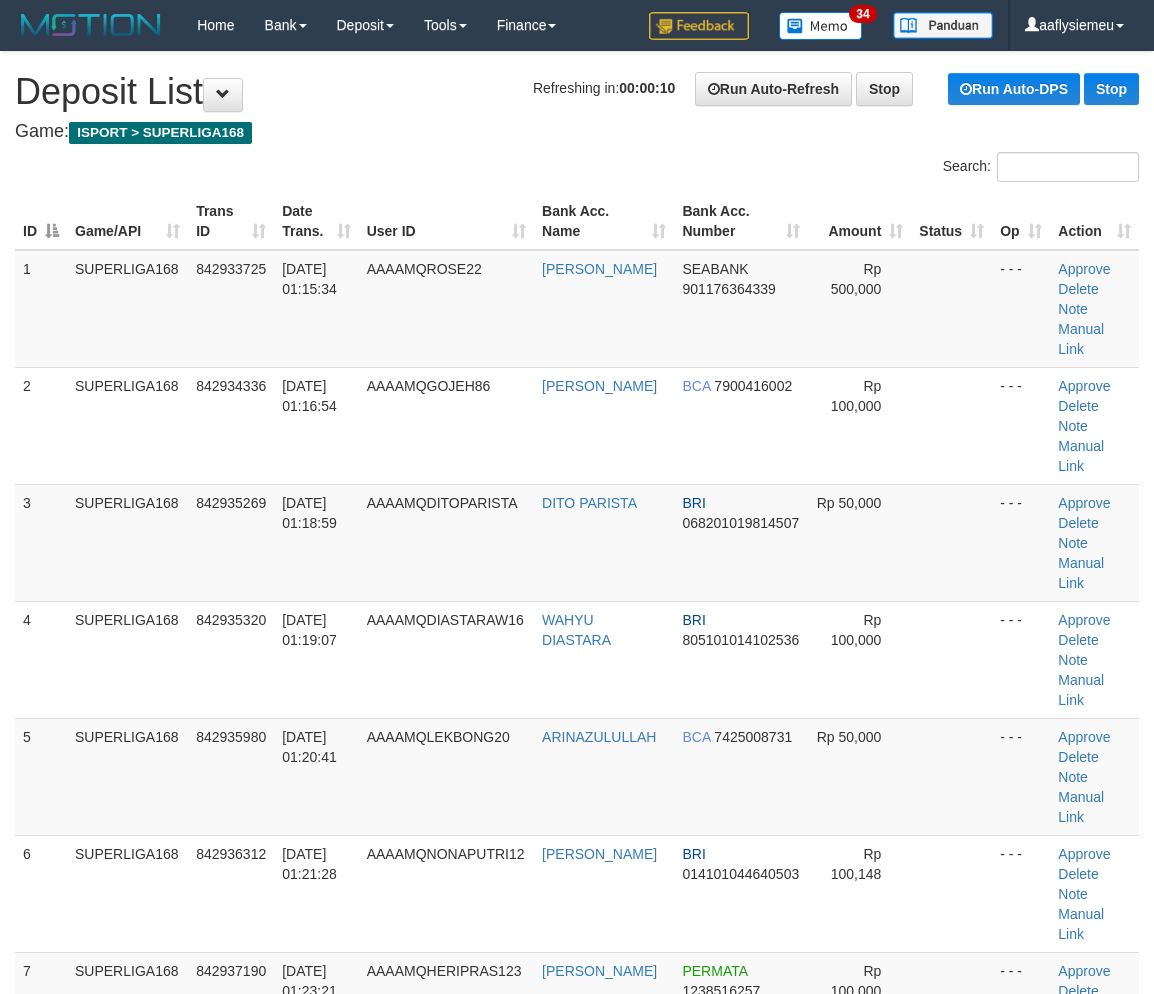 scroll, scrollTop: 0, scrollLeft: 0, axis: both 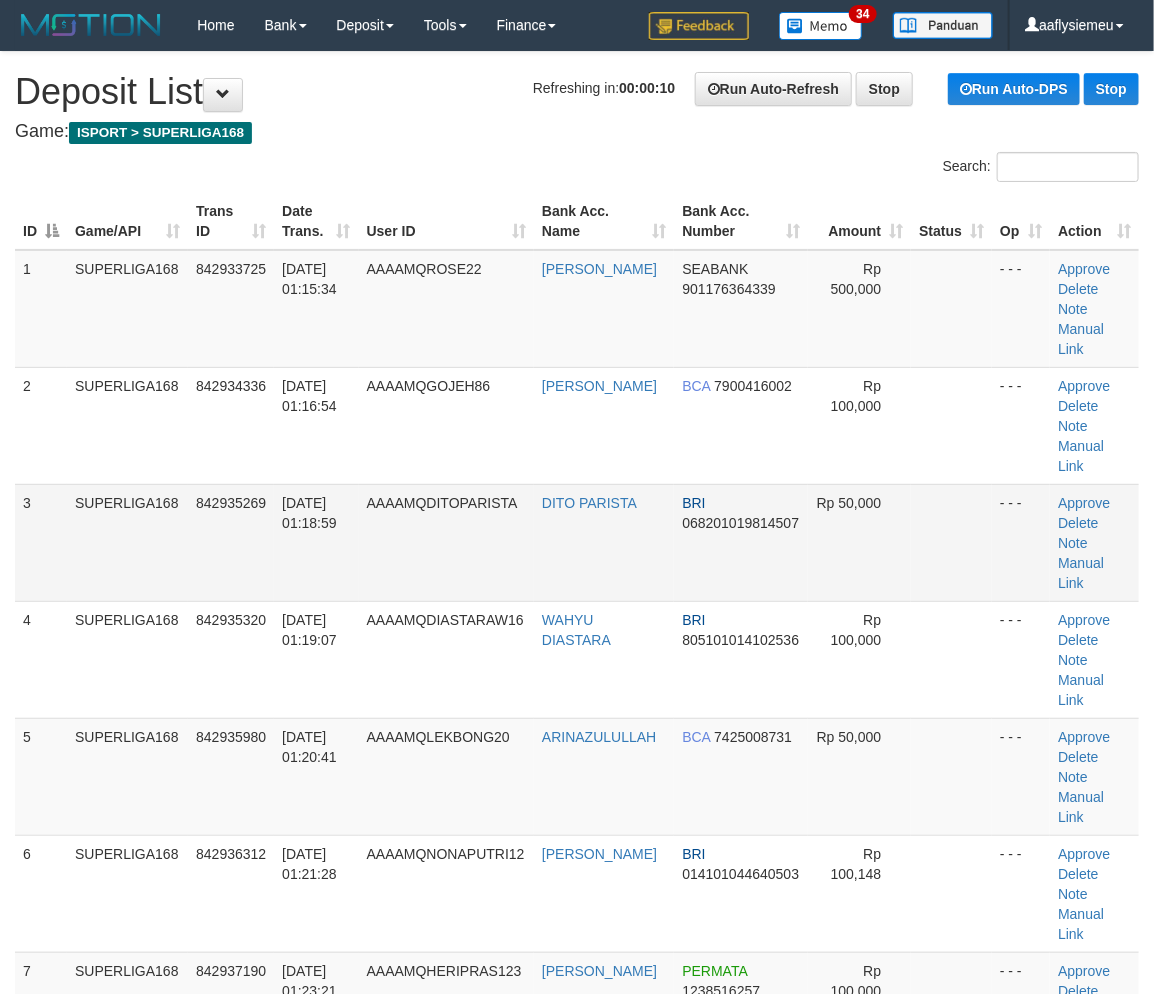 click on "3" at bounding box center (41, 542) 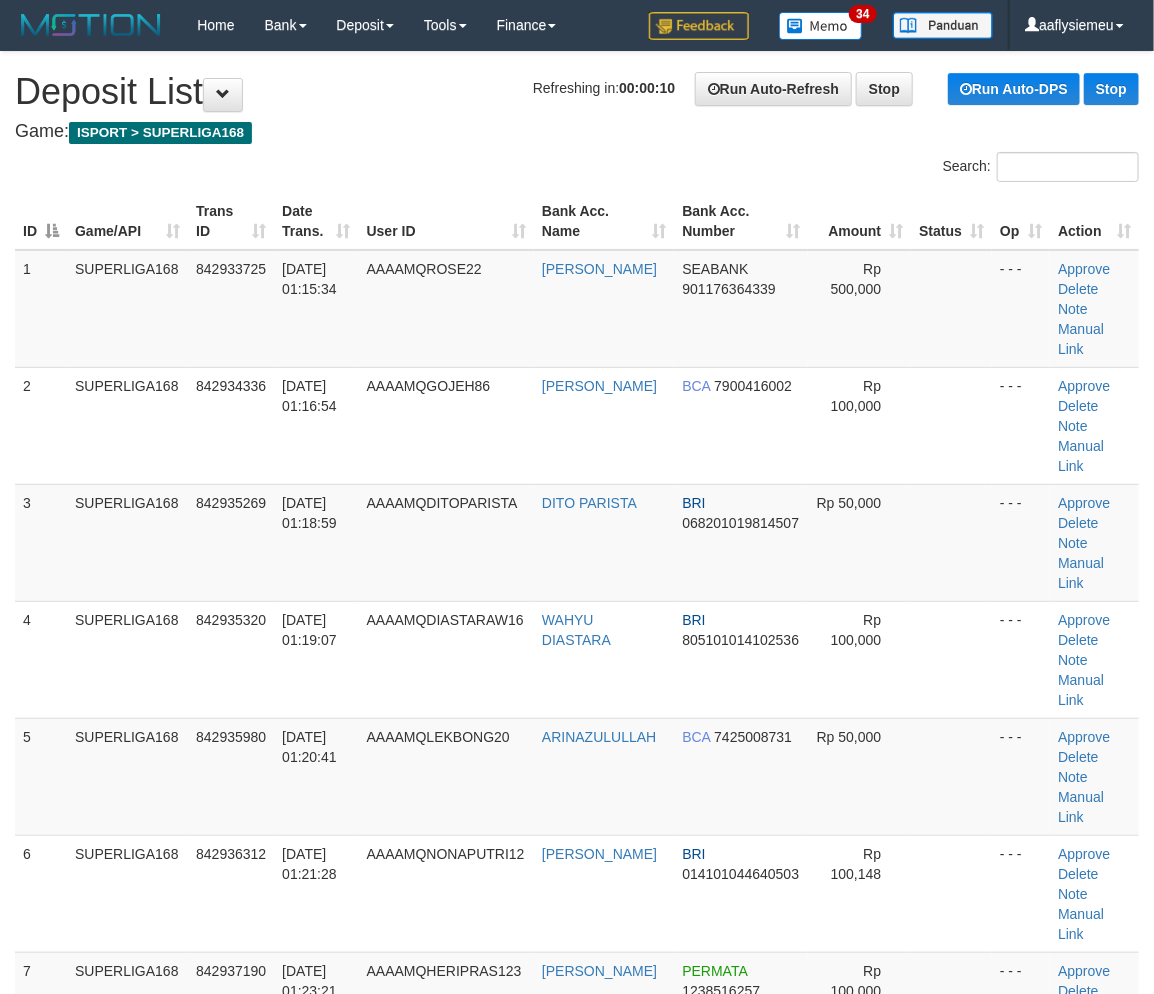 click on "ID Game/API Trans ID Date Trans. User ID Bank Acc. Name Bank Acc. Number Amount Status Op Action
1
SUPERLIGA168
842933725
12/07/2025 01:15:34
AAAAMQROSE22
ADAM YORDAN
SEABANK
901176364339
Rp 500,000
- - -
Approve
Delete
Note
Manual Link
2
SUPERLIGA168
842934336
12/07/2025 01:16:54
AAAAMQGOJEH86
GUSTI YUGO SAPUTRO
BCA
7900416002 BRI" at bounding box center [577, 873] 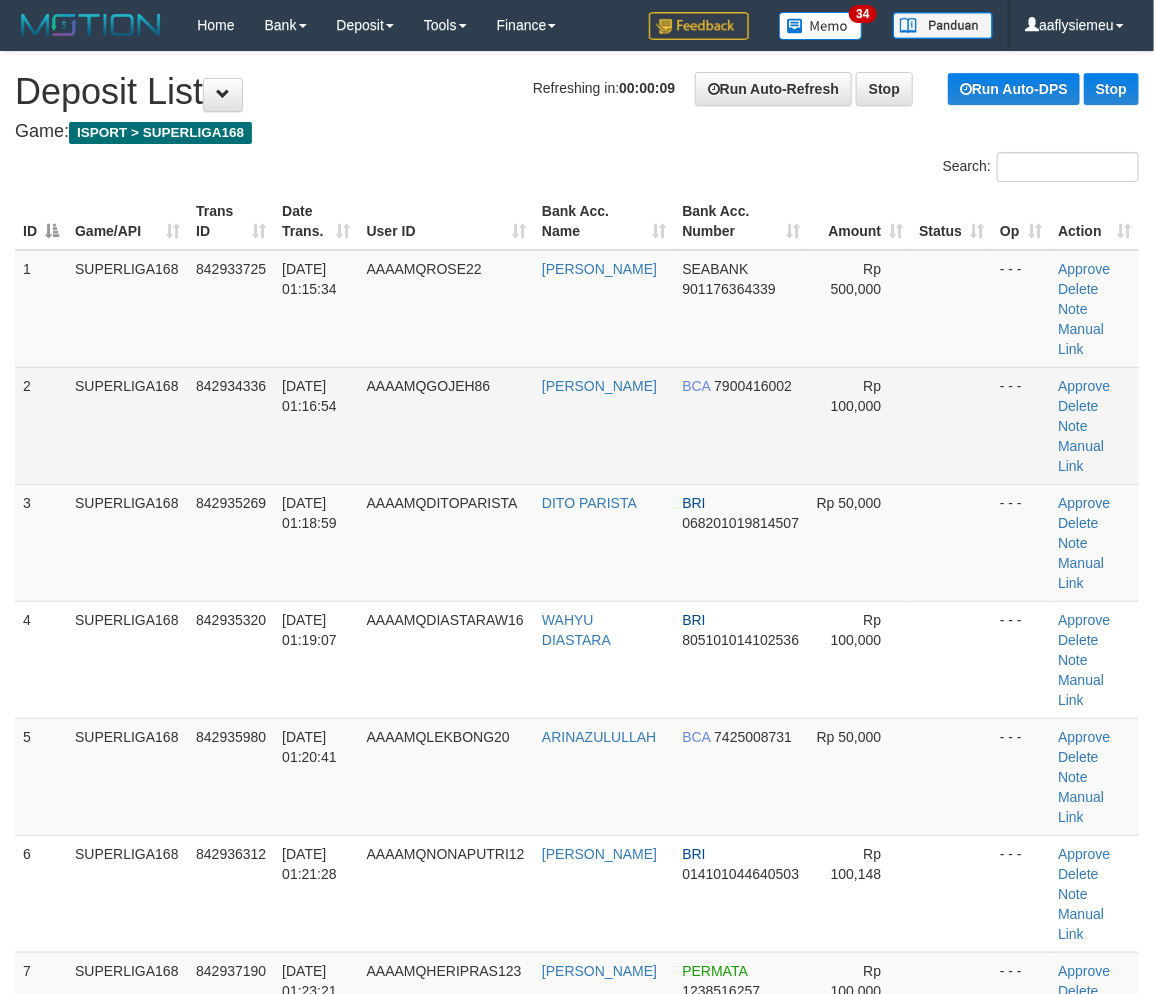 drag, startPoint x: 258, startPoint y: 471, endPoint x: 6, endPoint y: 554, distance: 265.3168 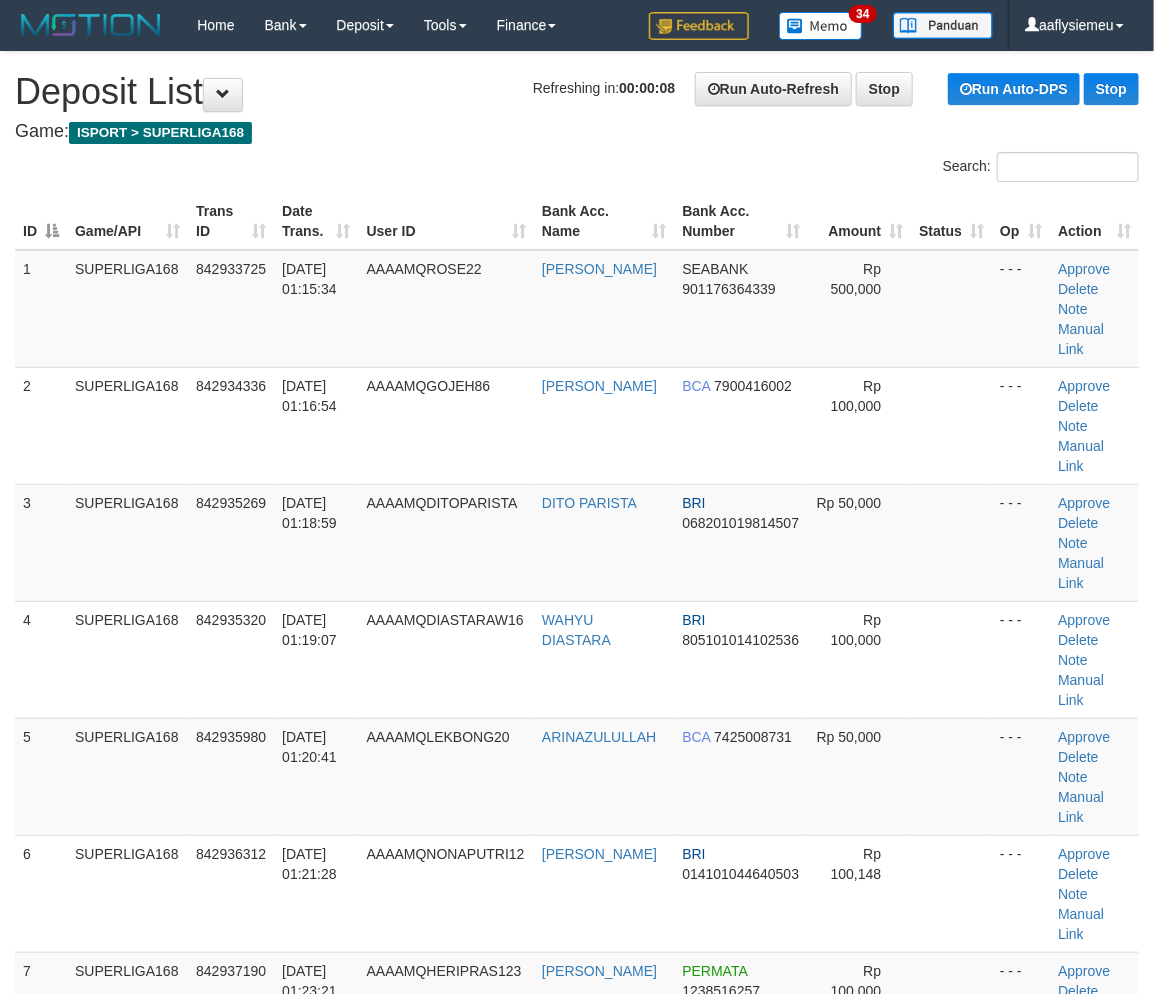click on "ID Game/API Trans ID Date Trans. User ID Bank Acc. Name Bank Acc. Number Amount Status Op Action
1
SUPERLIGA168
842933725
12/07/2025 01:15:34
AAAAMQROSE22
ADAM YORDAN
SEABANK
901176364339
Rp 500,000
- - -
Approve
Delete
Note
Manual Link
2
SUPERLIGA168
842934336
12/07/2025 01:16:54
AAAAMQGOJEH86
GUSTI YUGO SAPUTRO
BCA
7900416002 BRI" at bounding box center (577, 873) 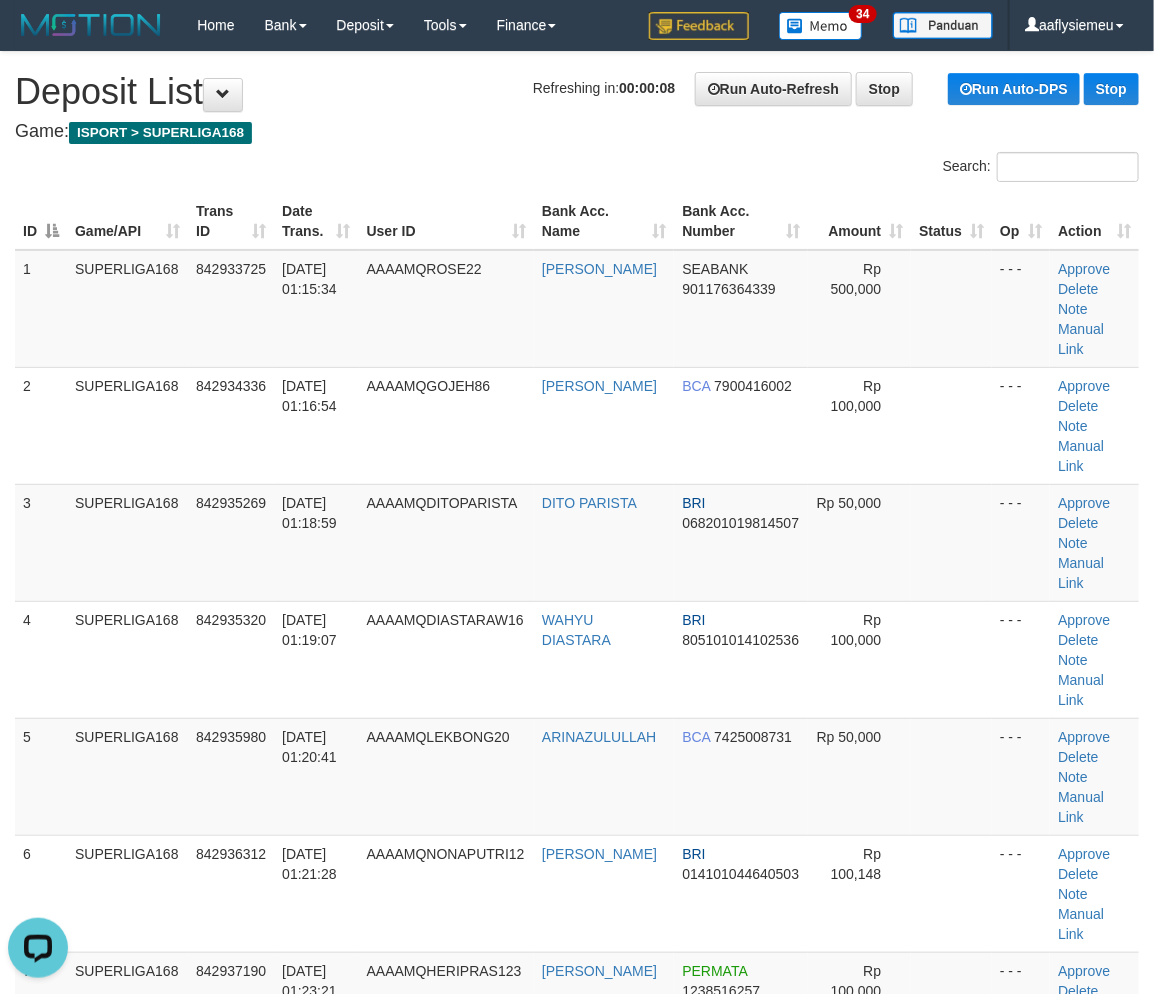 scroll, scrollTop: 0, scrollLeft: 0, axis: both 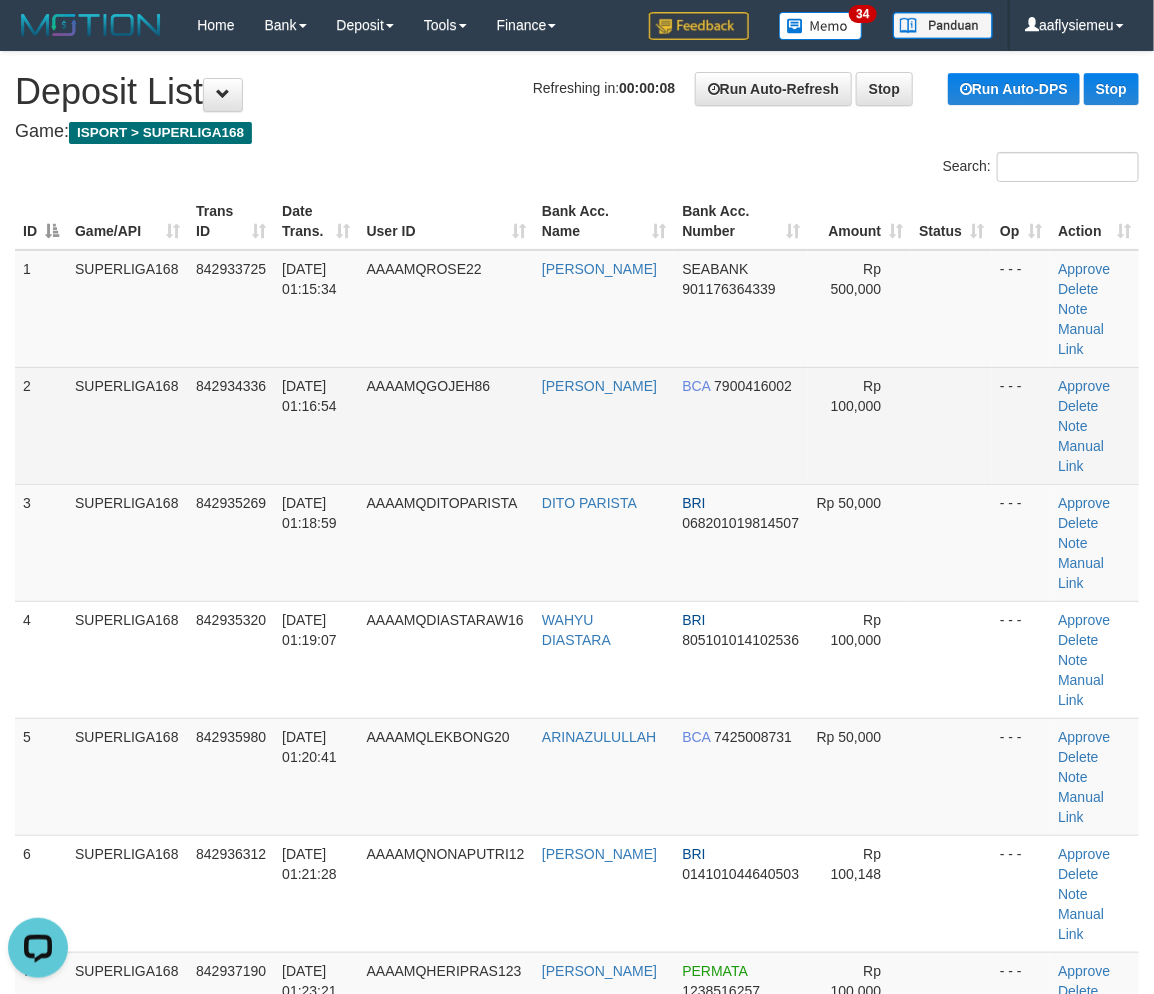 click on "SUPERLIGA168" at bounding box center (127, 425) 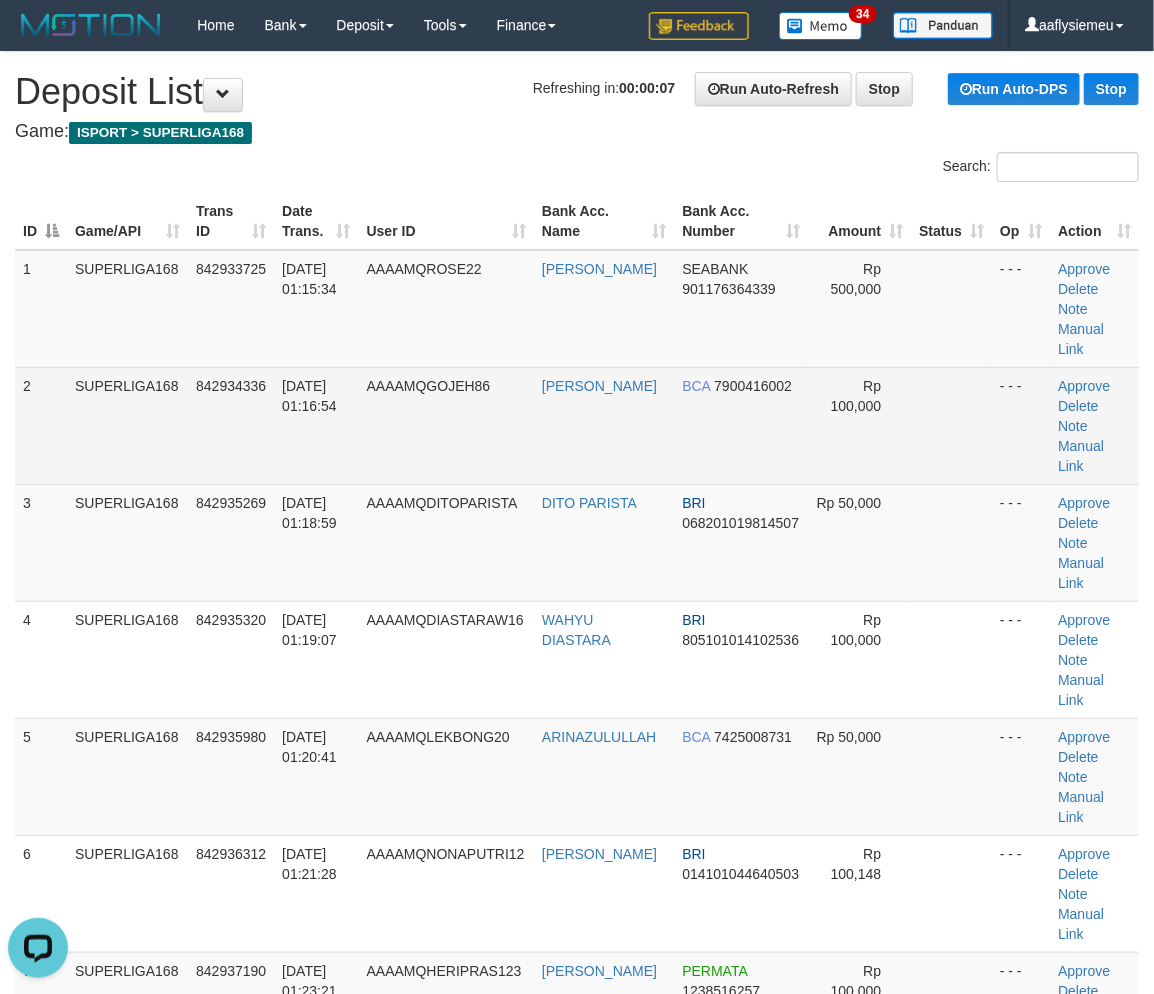 click on "SUPERLIGA168" at bounding box center (127, 425) 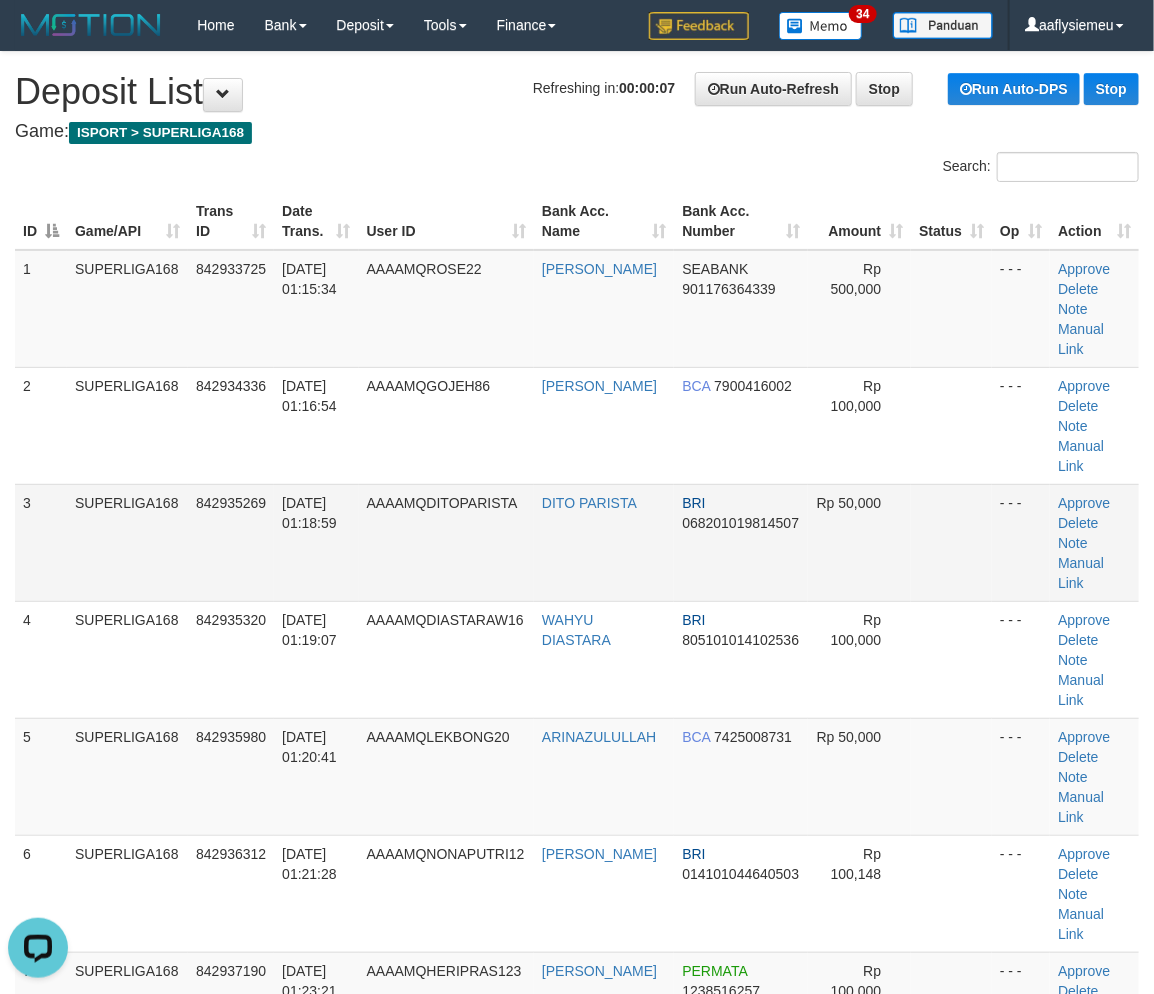 click on "SUPERLIGA168" at bounding box center [127, 542] 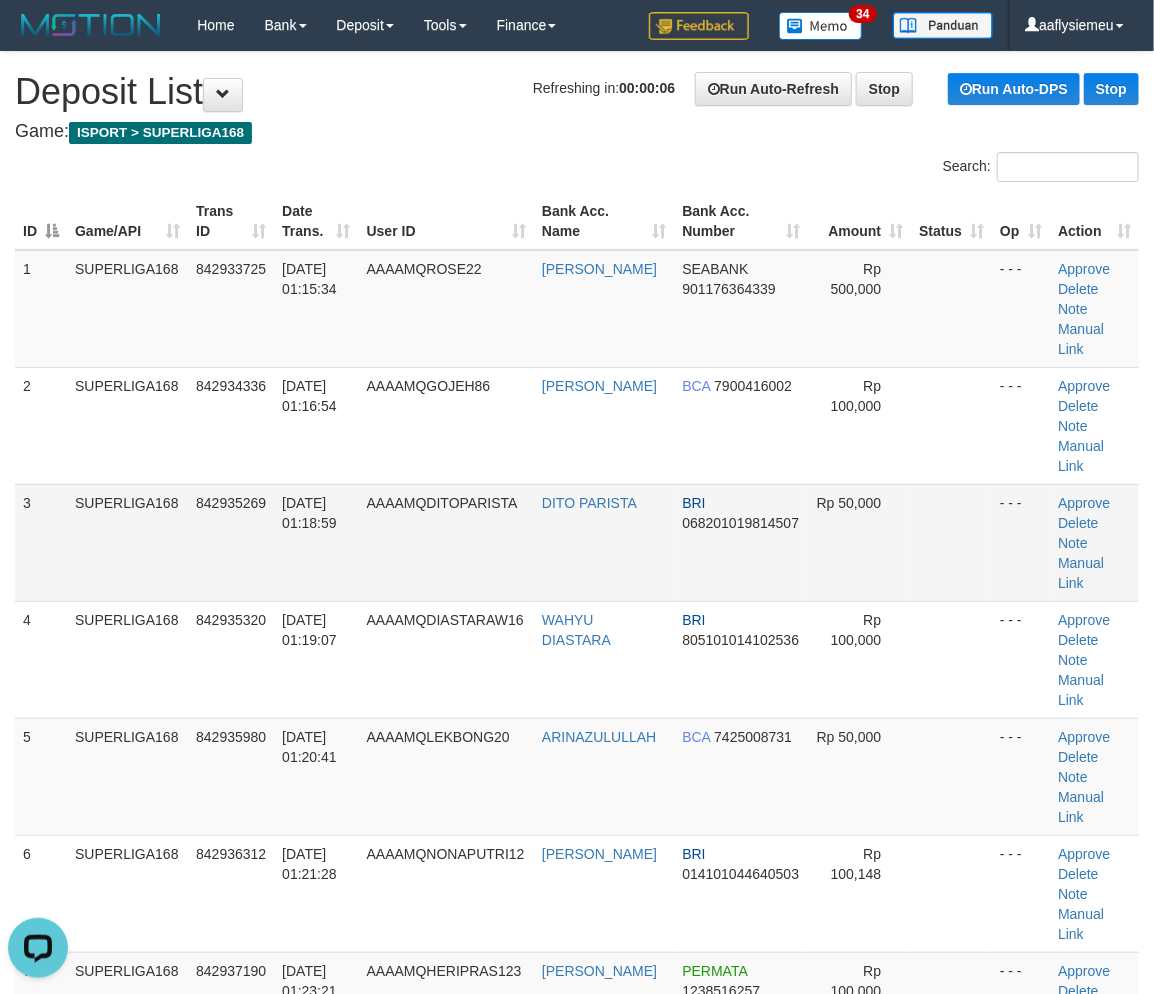 click on "SUPERLIGA168" at bounding box center [127, 542] 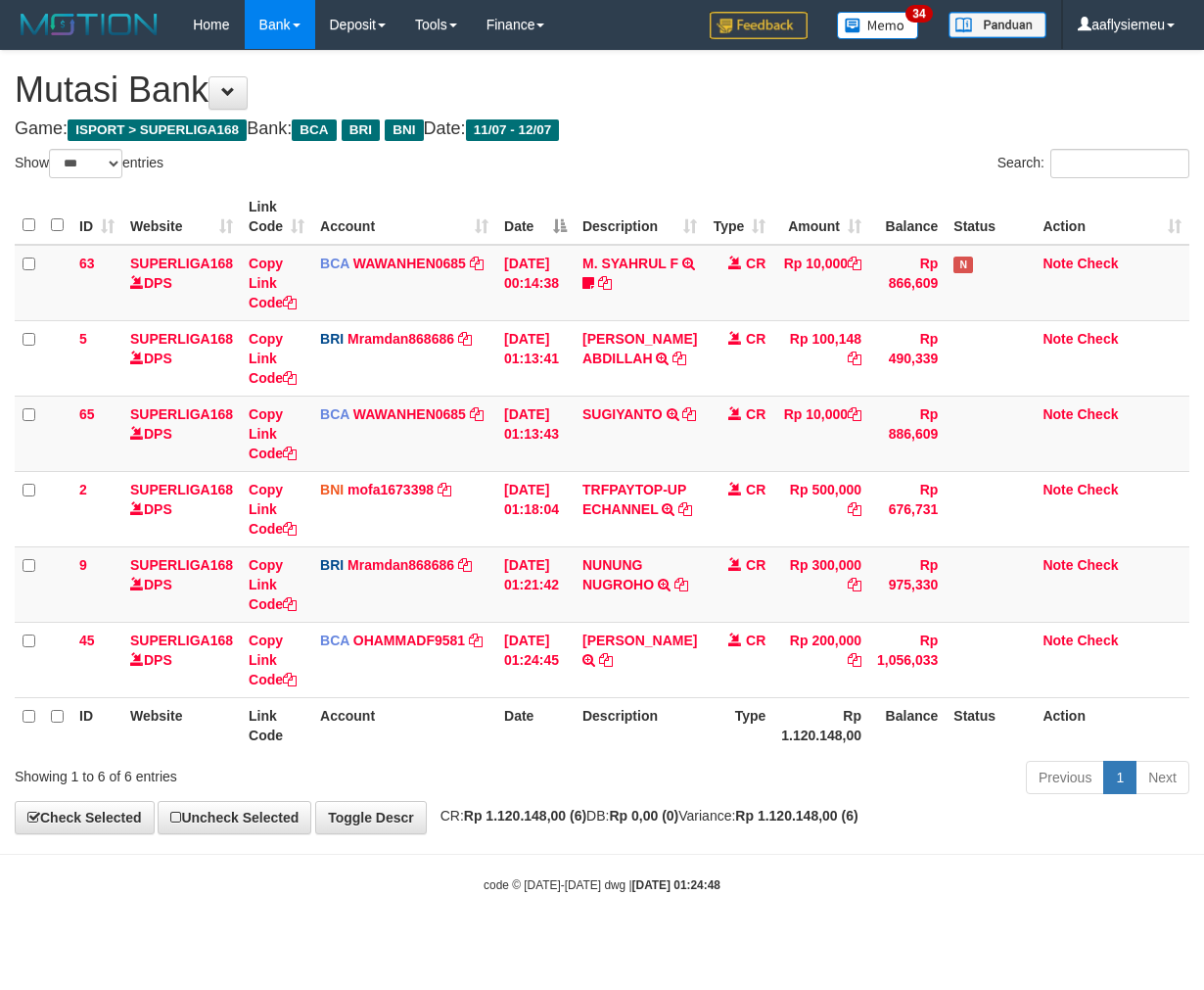 select on "***" 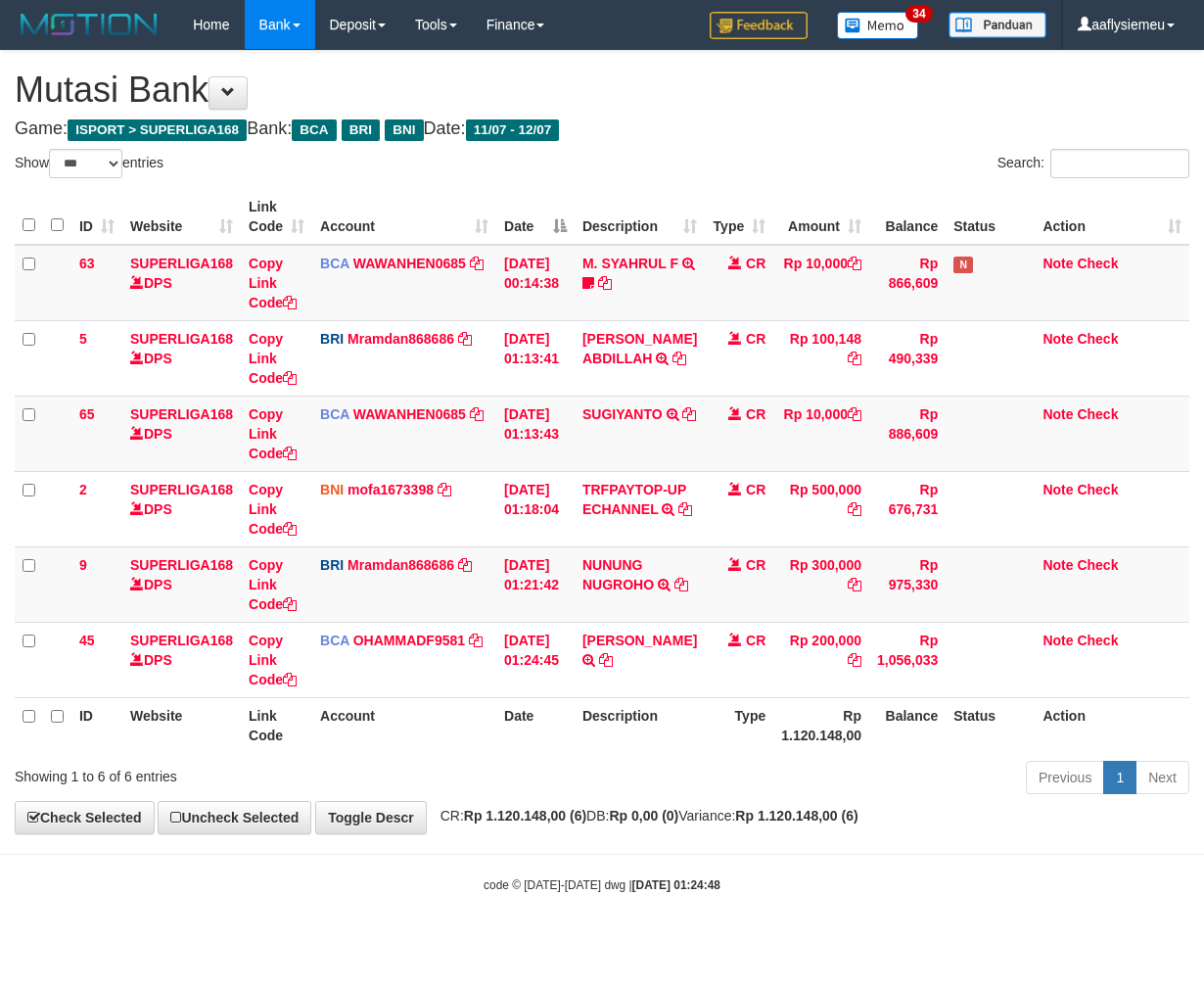 scroll, scrollTop: 0, scrollLeft: 0, axis: both 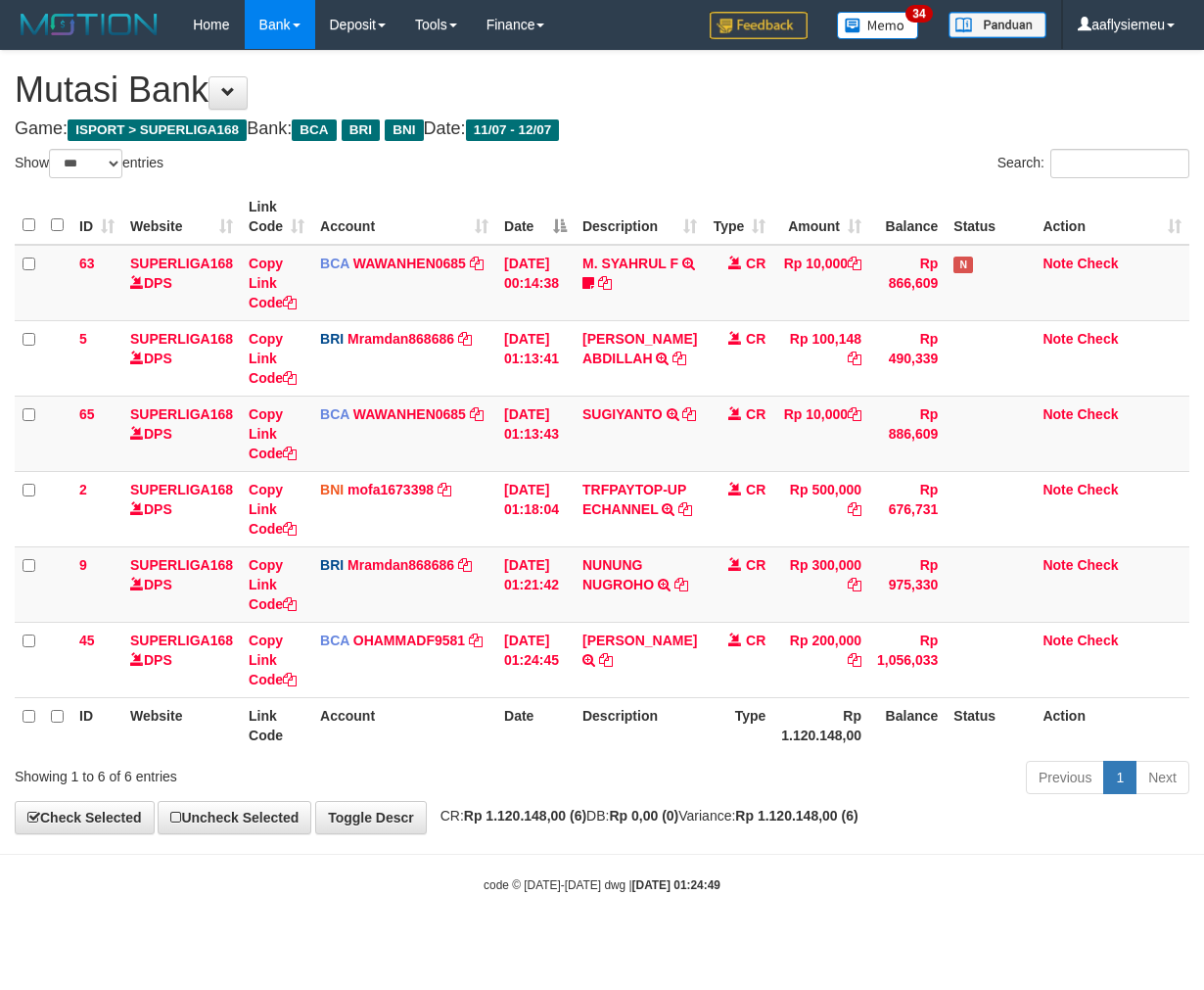 select on "***" 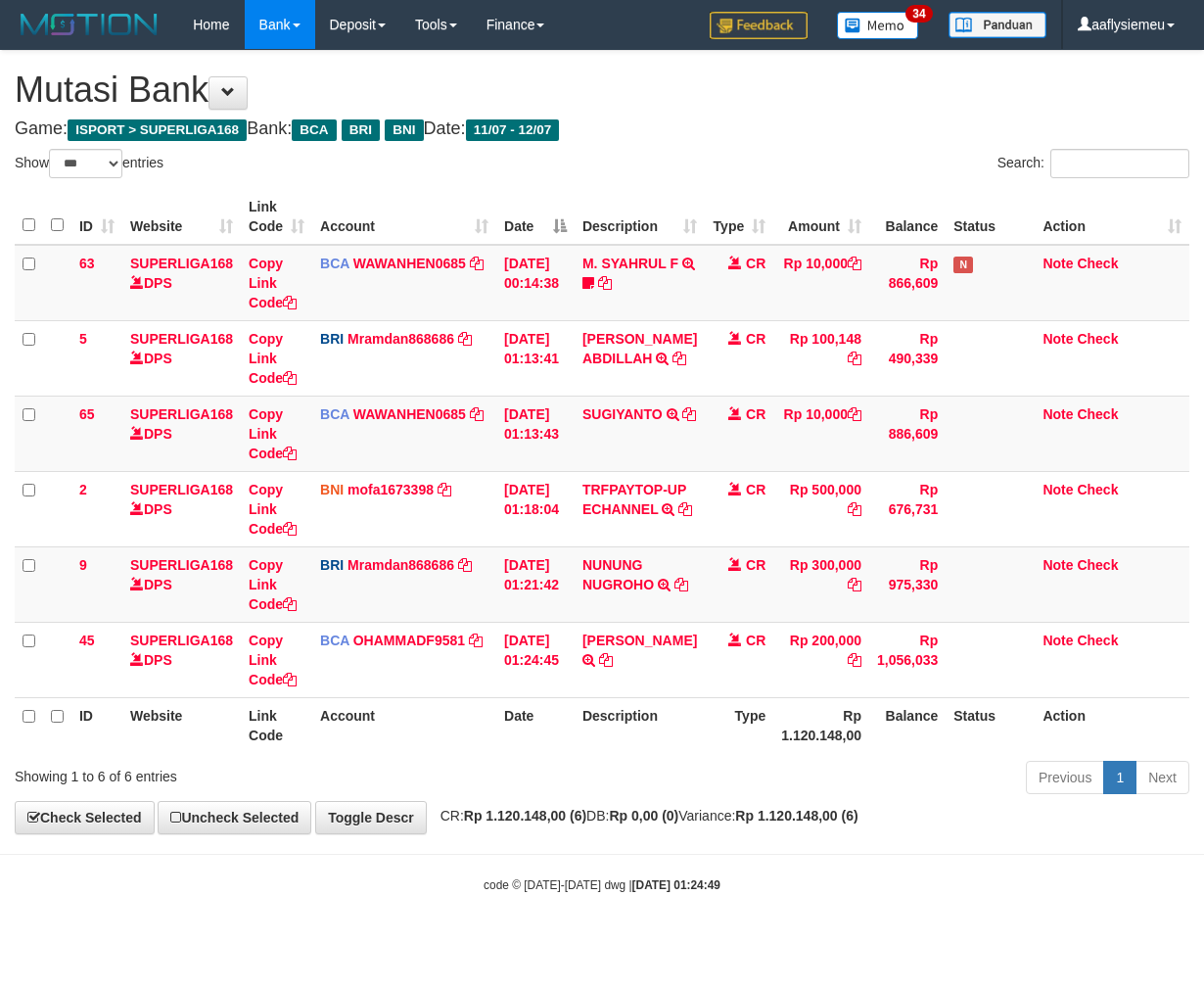 scroll, scrollTop: 0, scrollLeft: 0, axis: both 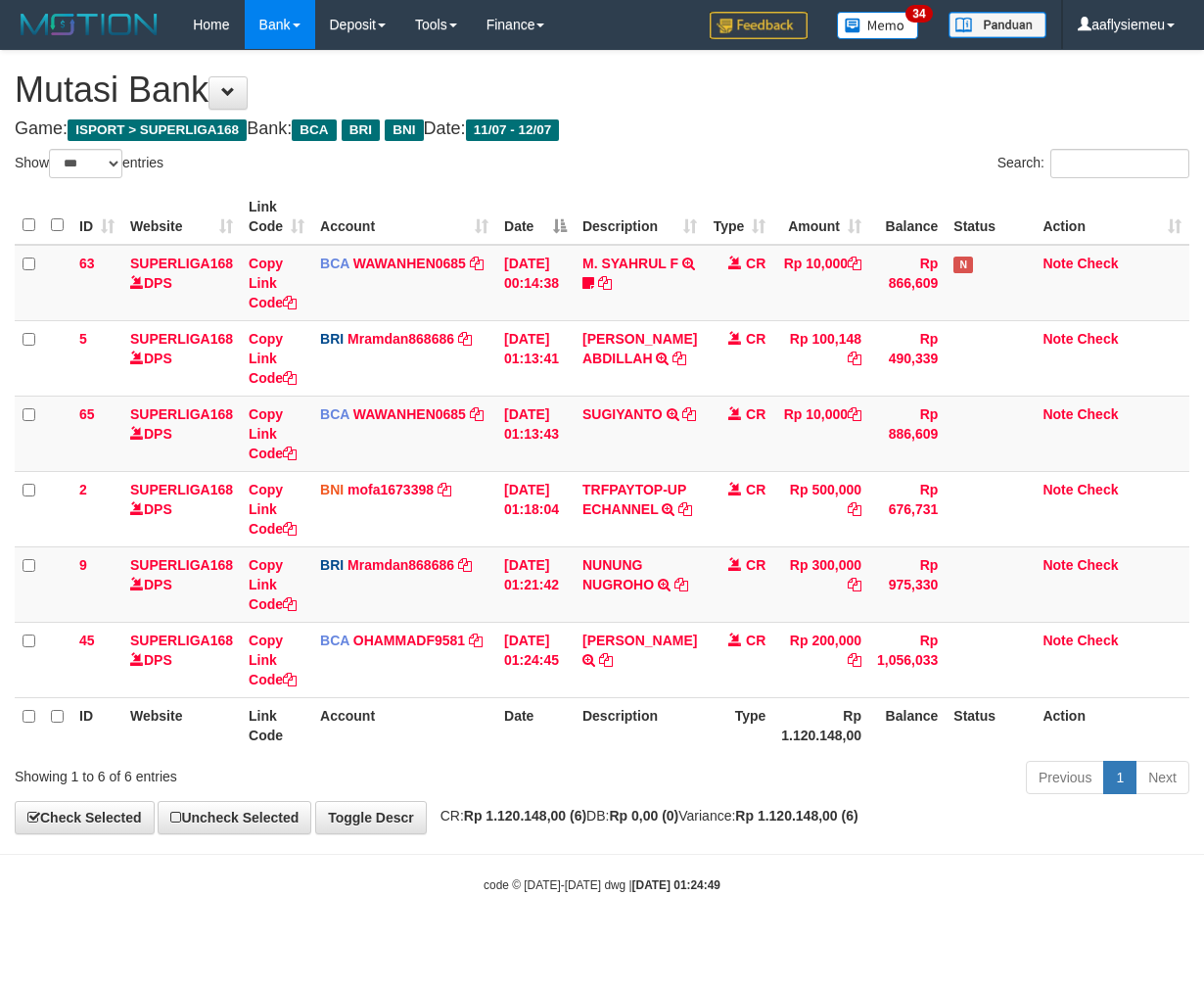 select on "***" 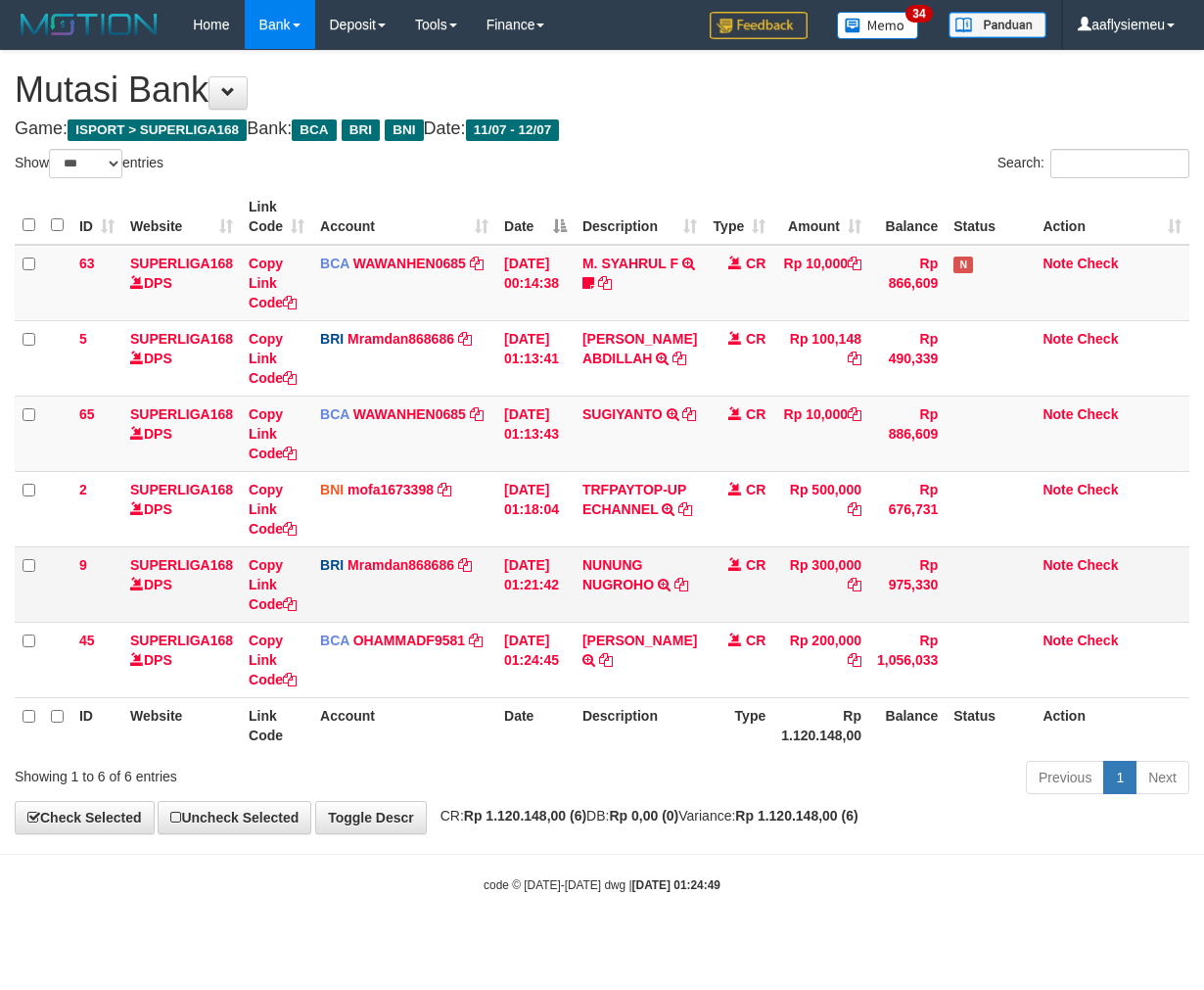 scroll, scrollTop: 0, scrollLeft: 0, axis: both 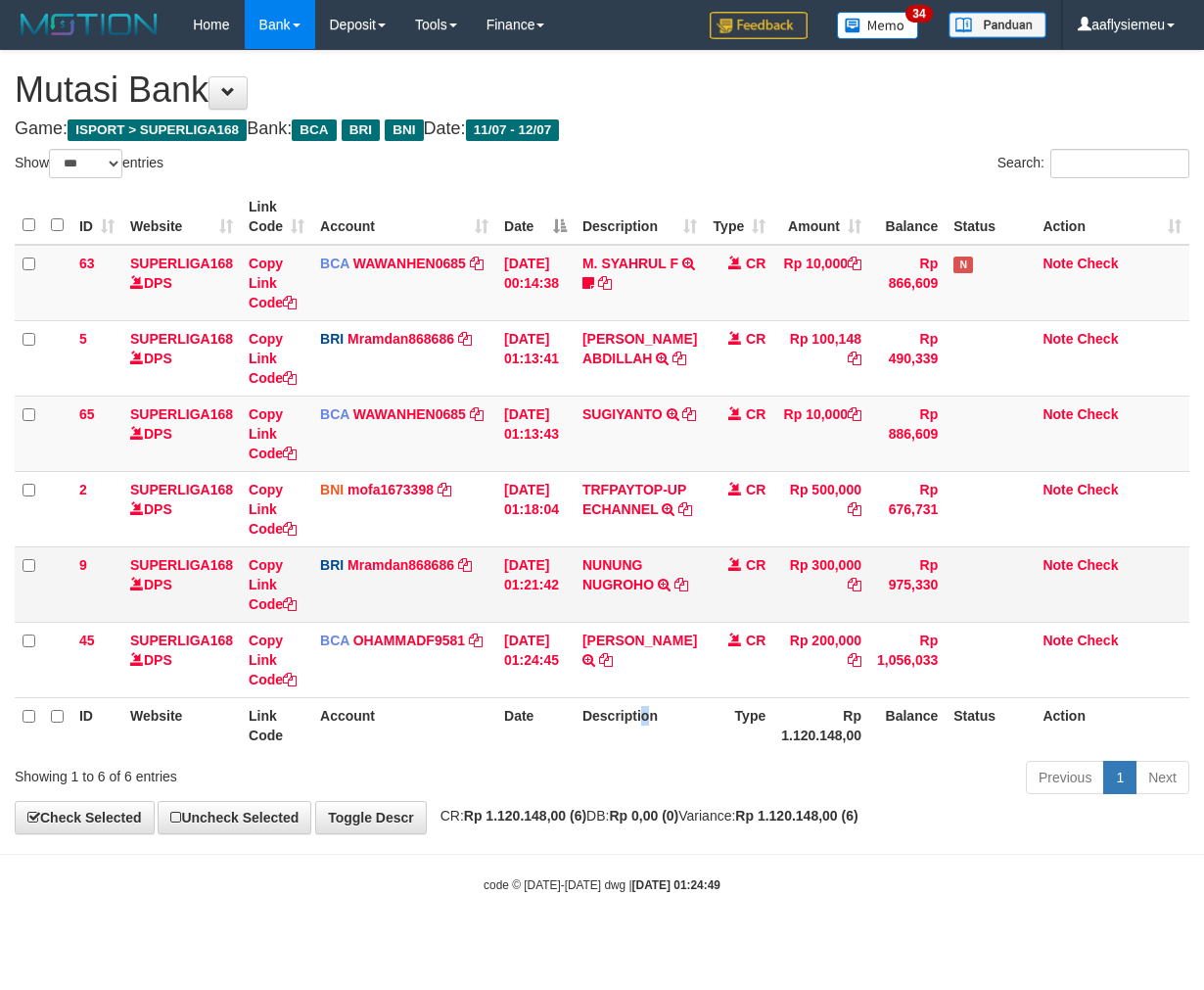 drag, startPoint x: 0, startPoint y: 0, endPoint x: 982, endPoint y: 610, distance: 1156.0381 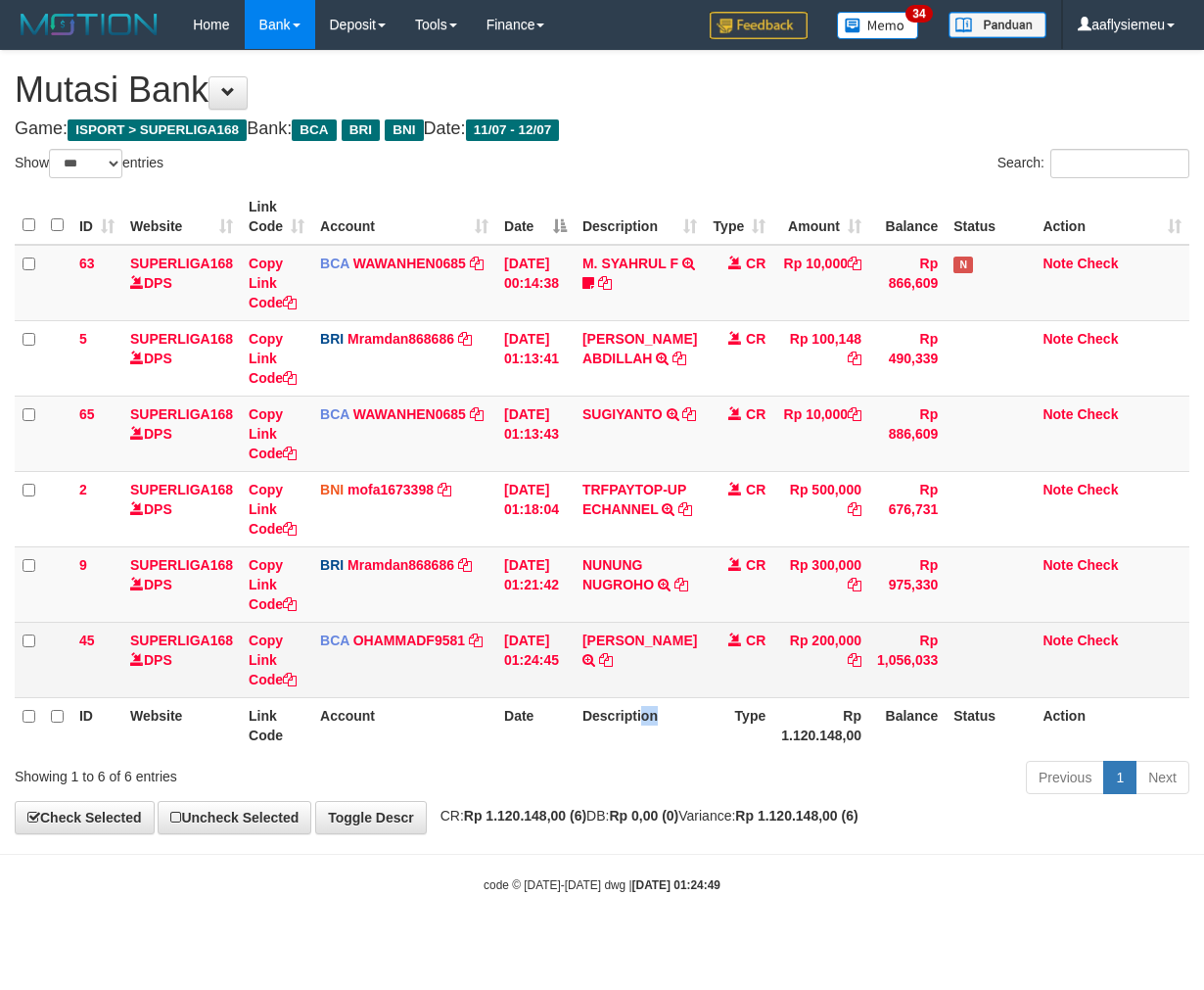 click on "CR" at bounding box center (756, 640) 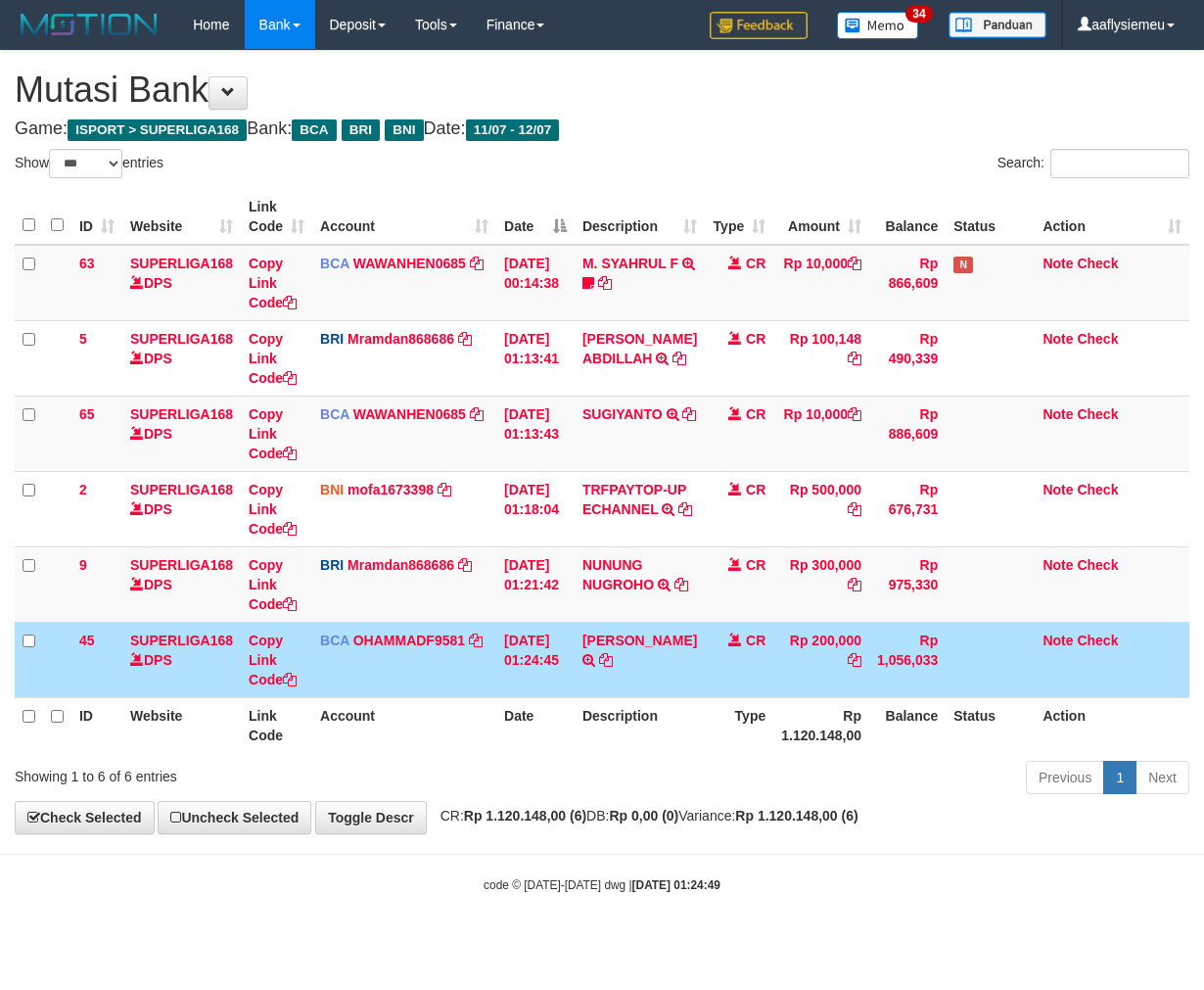 click on "BCA
OHAMMADF9581
DPS
MOHAMMAD FAHMI ALFARIZI
mutasi_20250712_4780 | 45
mutasi_20250712_4780 | 45" at bounding box center [404, 659] 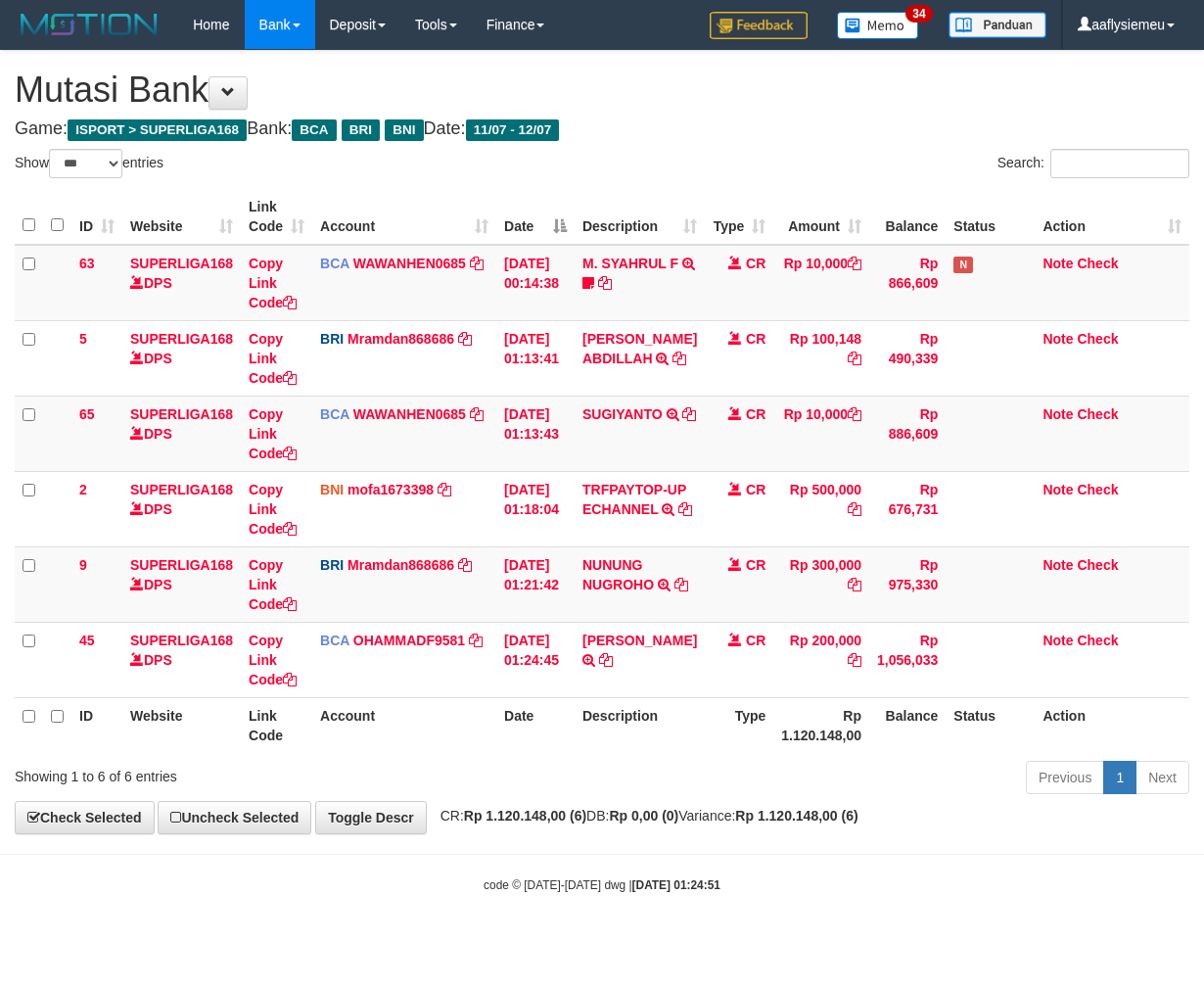 select on "***" 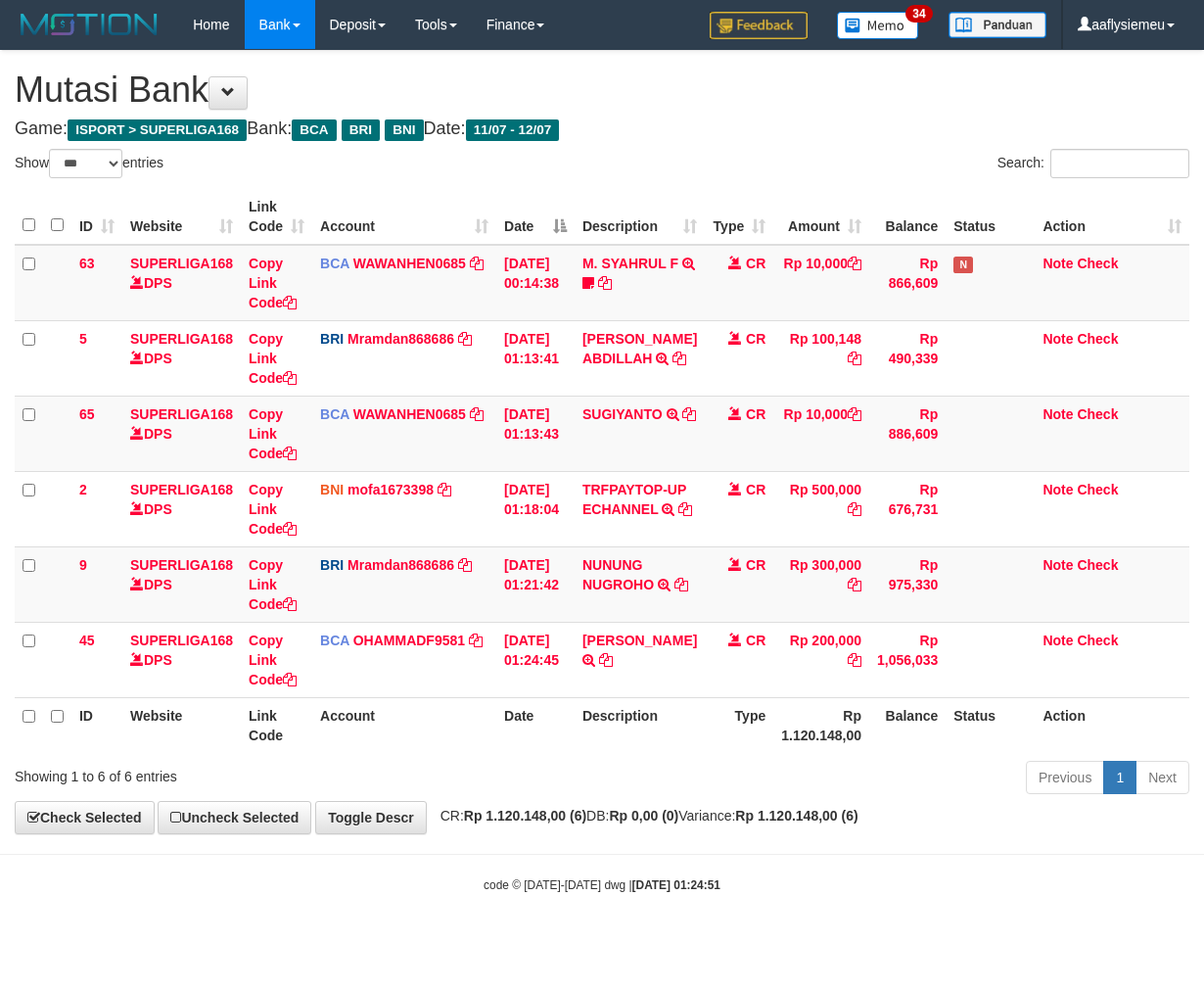 scroll, scrollTop: 0, scrollLeft: 0, axis: both 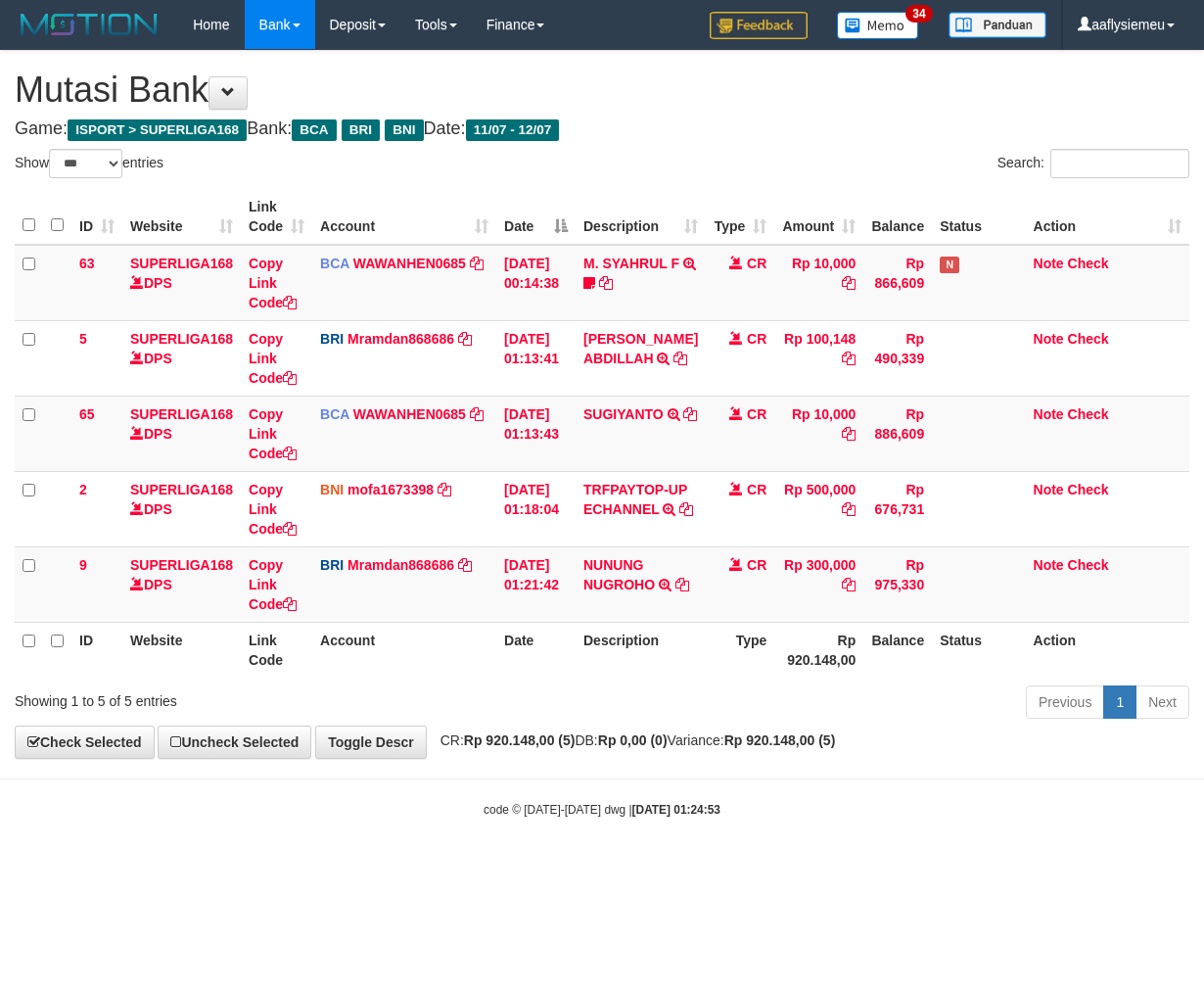 select on "***" 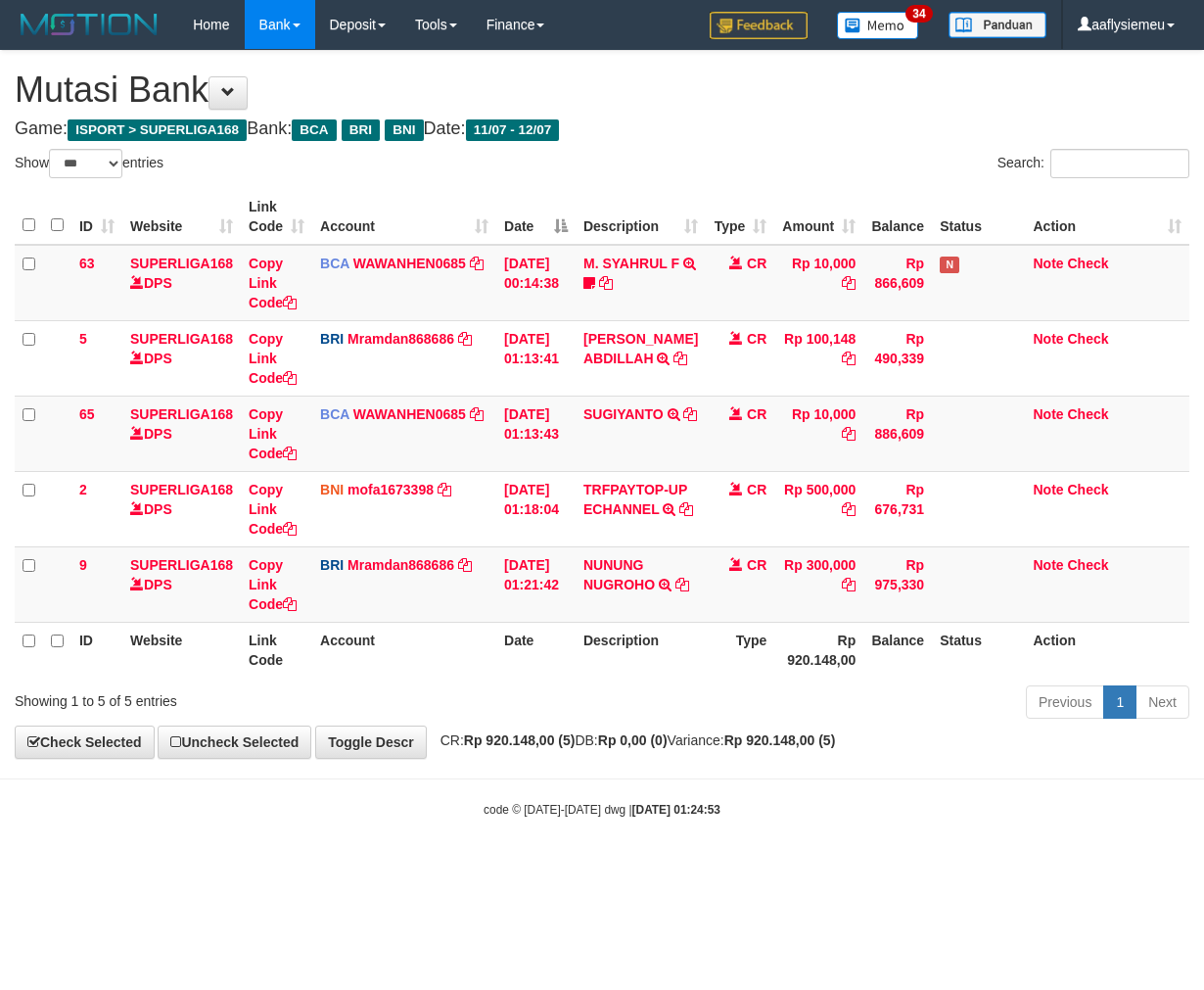scroll, scrollTop: 0, scrollLeft: 0, axis: both 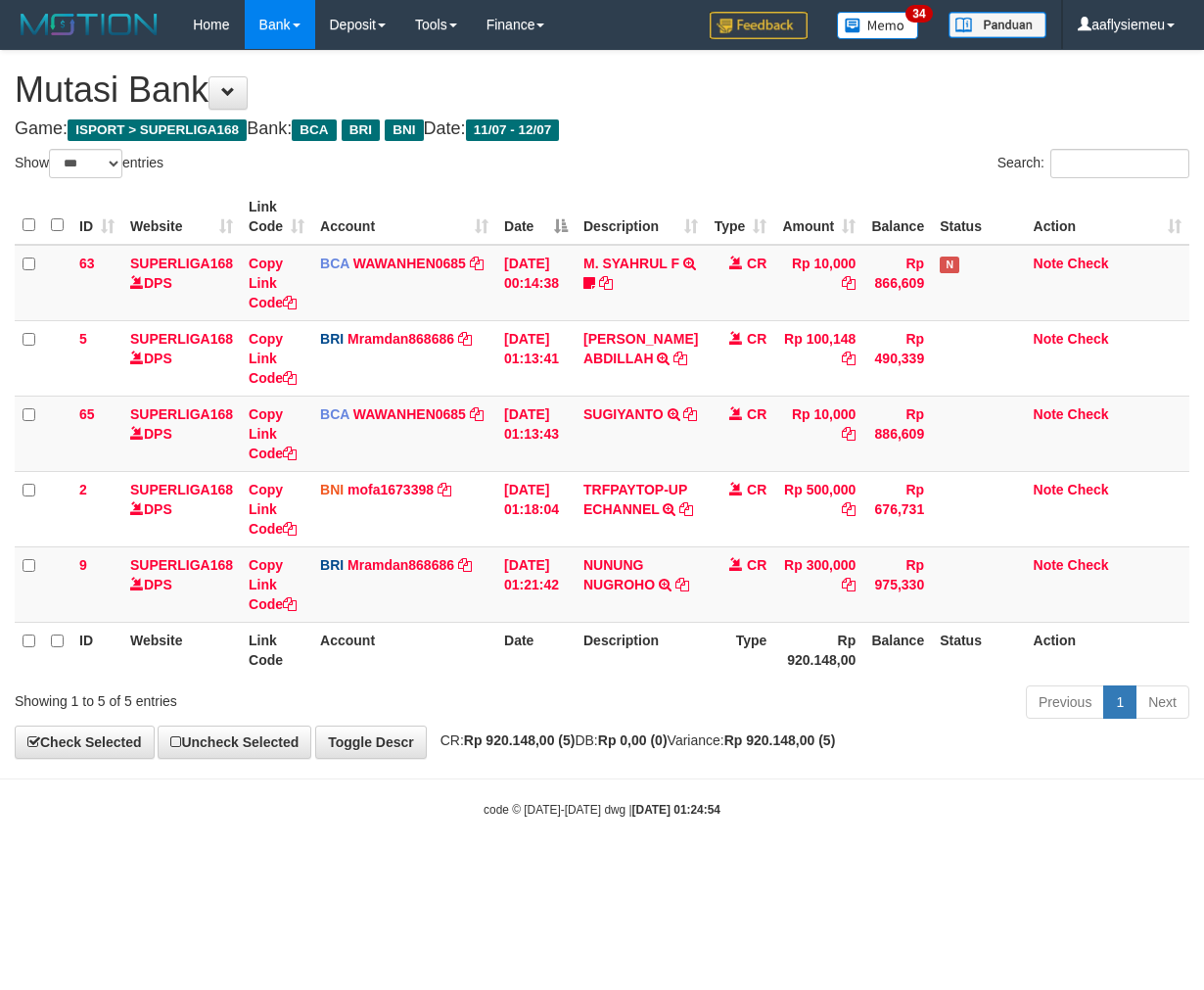 select on "***" 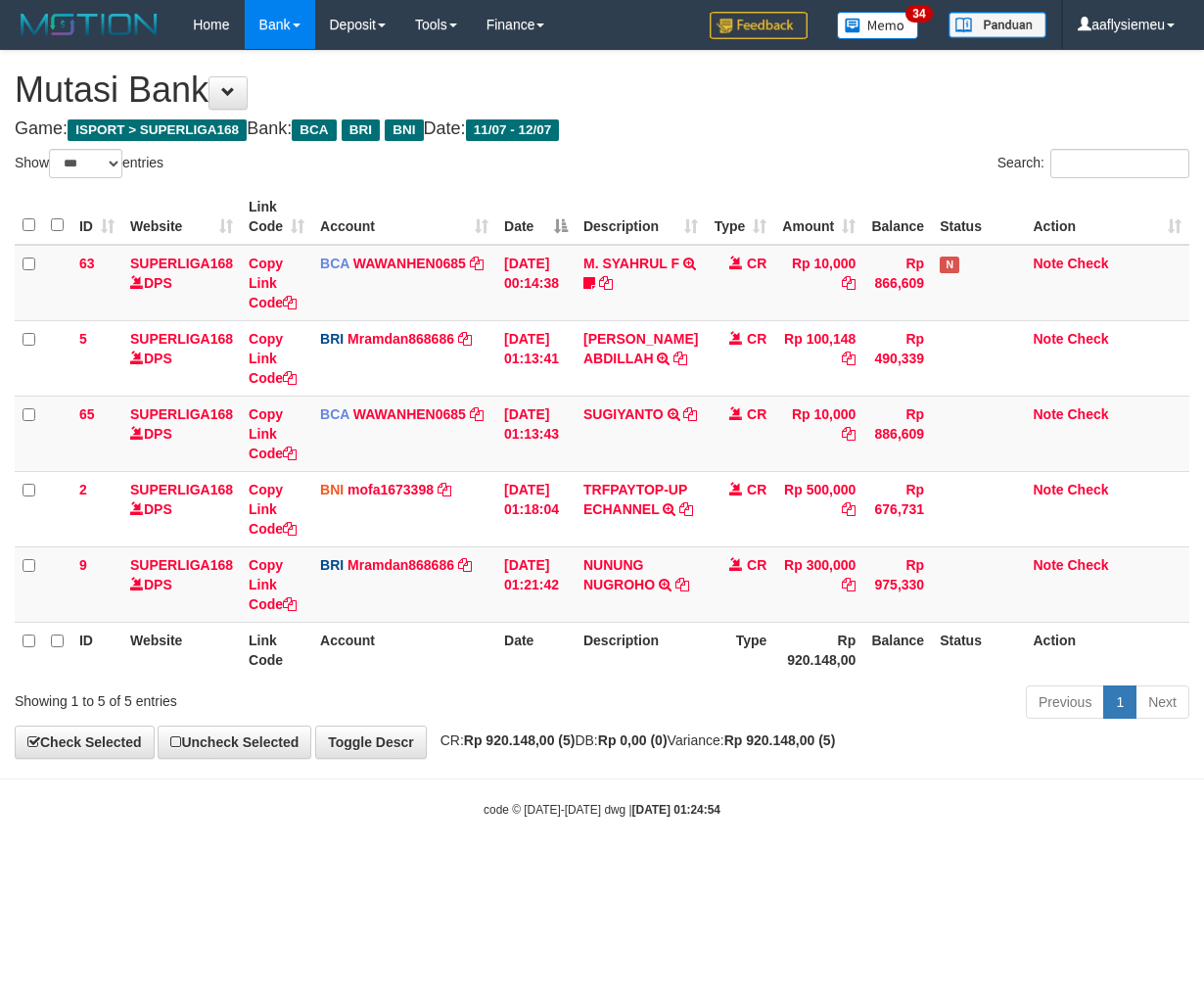scroll, scrollTop: 0, scrollLeft: 0, axis: both 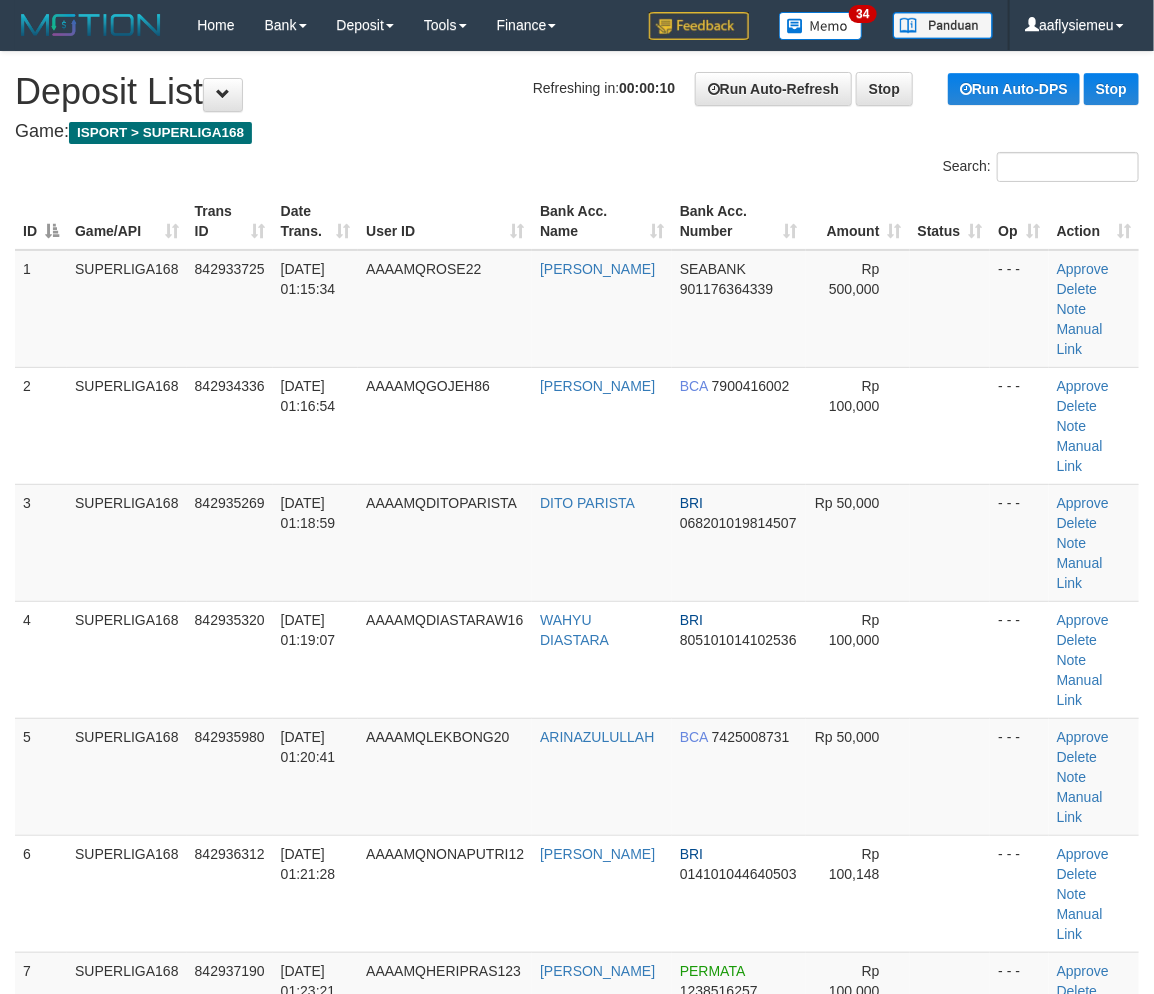 click on "ID Game/API Trans ID Date Trans. User ID Bank Acc. Name Bank Acc. Number Amount Status Op Action
1
SUPERLIGA168
842933725
12/07/2025 01:15:34
AAAAMQROSE22
ADAM YORDAN
SEABANK
901176364339
Rp 500,000
- - -
Approve
Delete
Note
Manual Link
2
SUPERLIGA168
842934336
12/07/2025 01:16:54
AAAAMQGOJEH86
GUSTI YUGO SAPUTRO
BCA
7900416002" at bounding box center [577, 835] 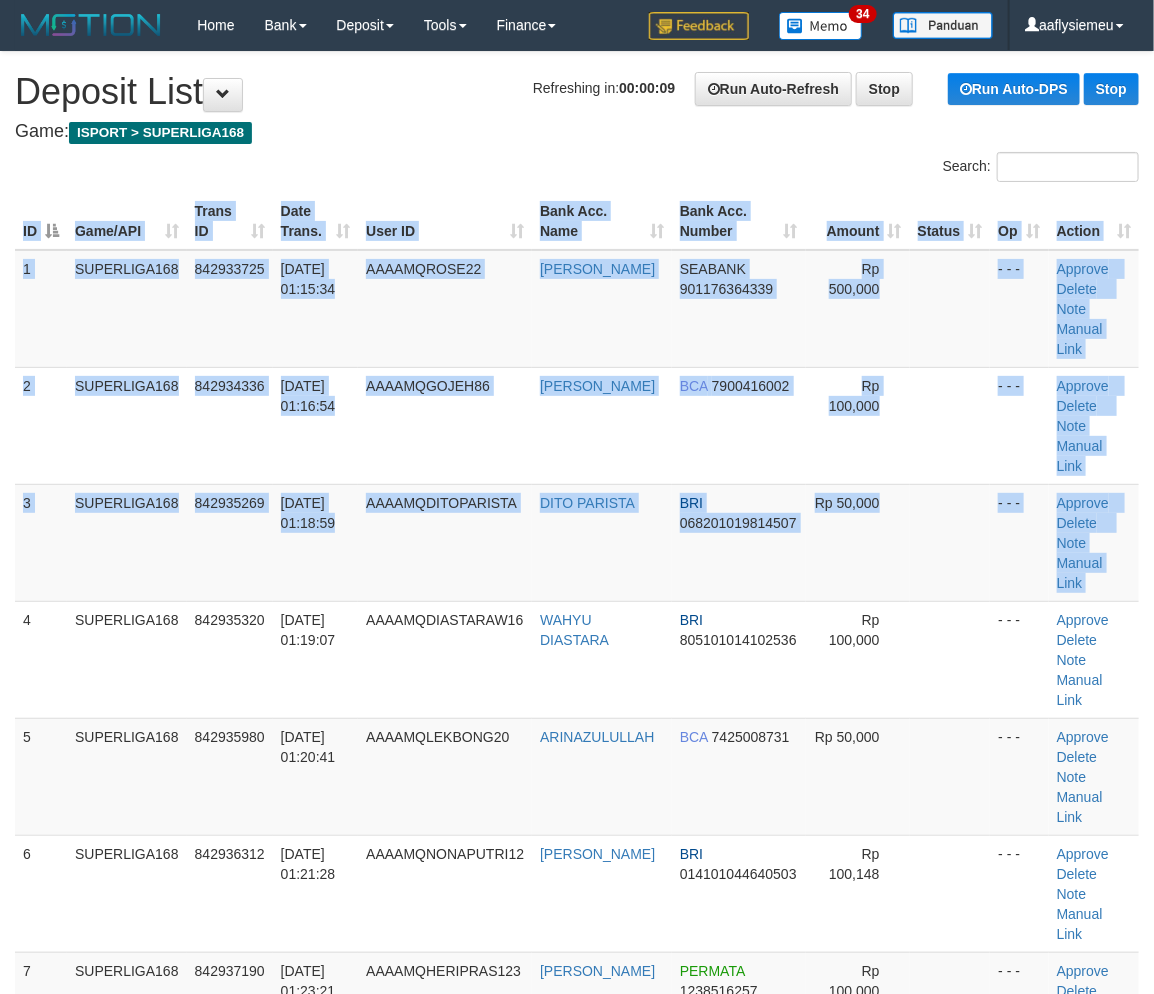 click on "ID Game/API Trans ID Date Trans. User ID Bank Acc. Name Bank Acc. Number Amount Status Op Action
1
SUPERLIGA168
842933725
12/07/2025 01:15:34
AAAAMQROSE22
ADAM YORDAN
SEABANK
901176364339
Rp 500,000
- - -
Approve
Delete
Note
Manual Link
2
SUPERLIGA168
842934336
12/07/2025 01:16:54
AAAAMQGOJEH86
GUSTI YUGO SAPUTRO
BCA
7900416002" at bounding box center [577, 835] 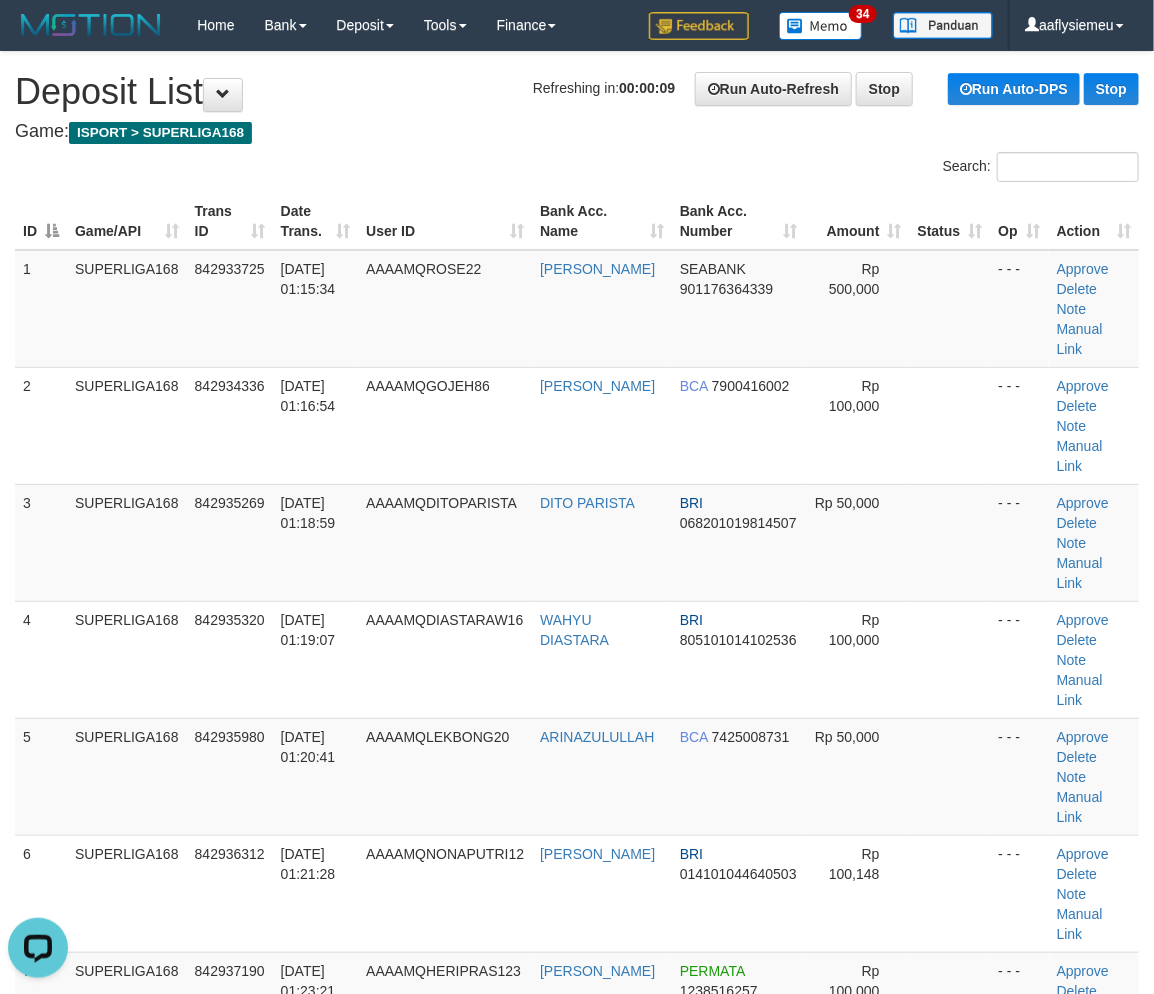 scroll, scrollTop: 0, scrollLeft: 0, axis: both 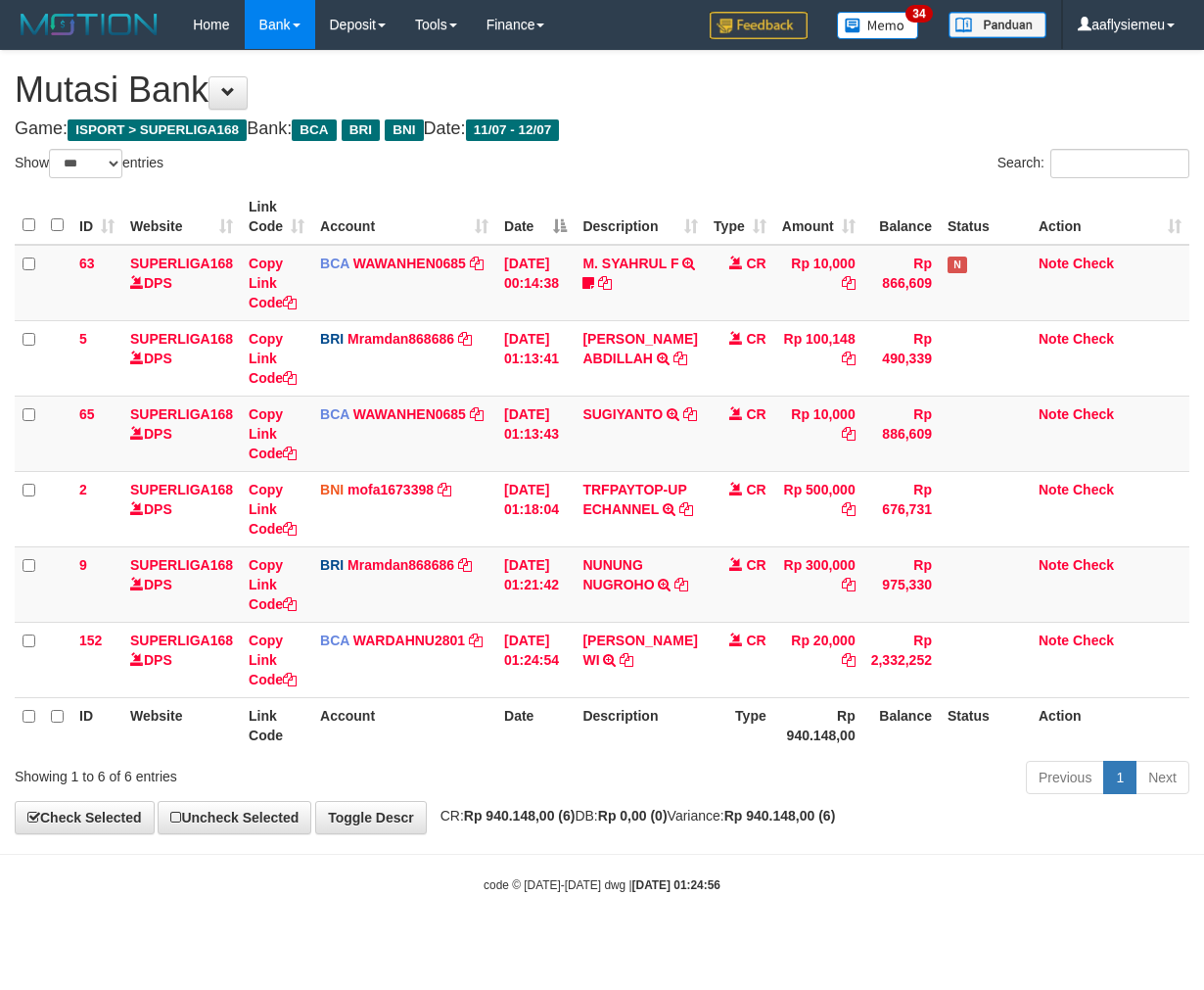 select on "***" 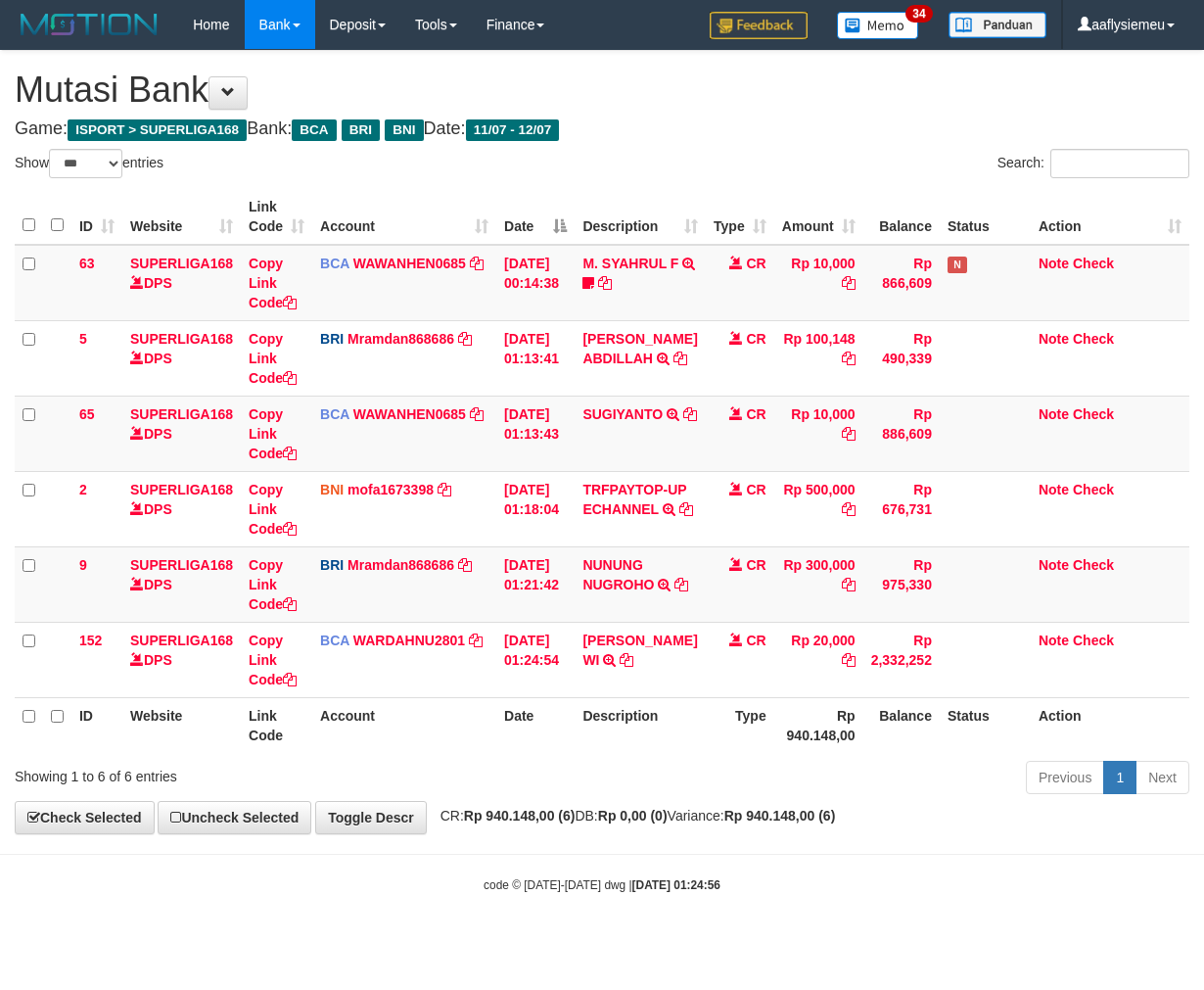scroll, scrollTop: 0, scrollLeft: 0, axis: both 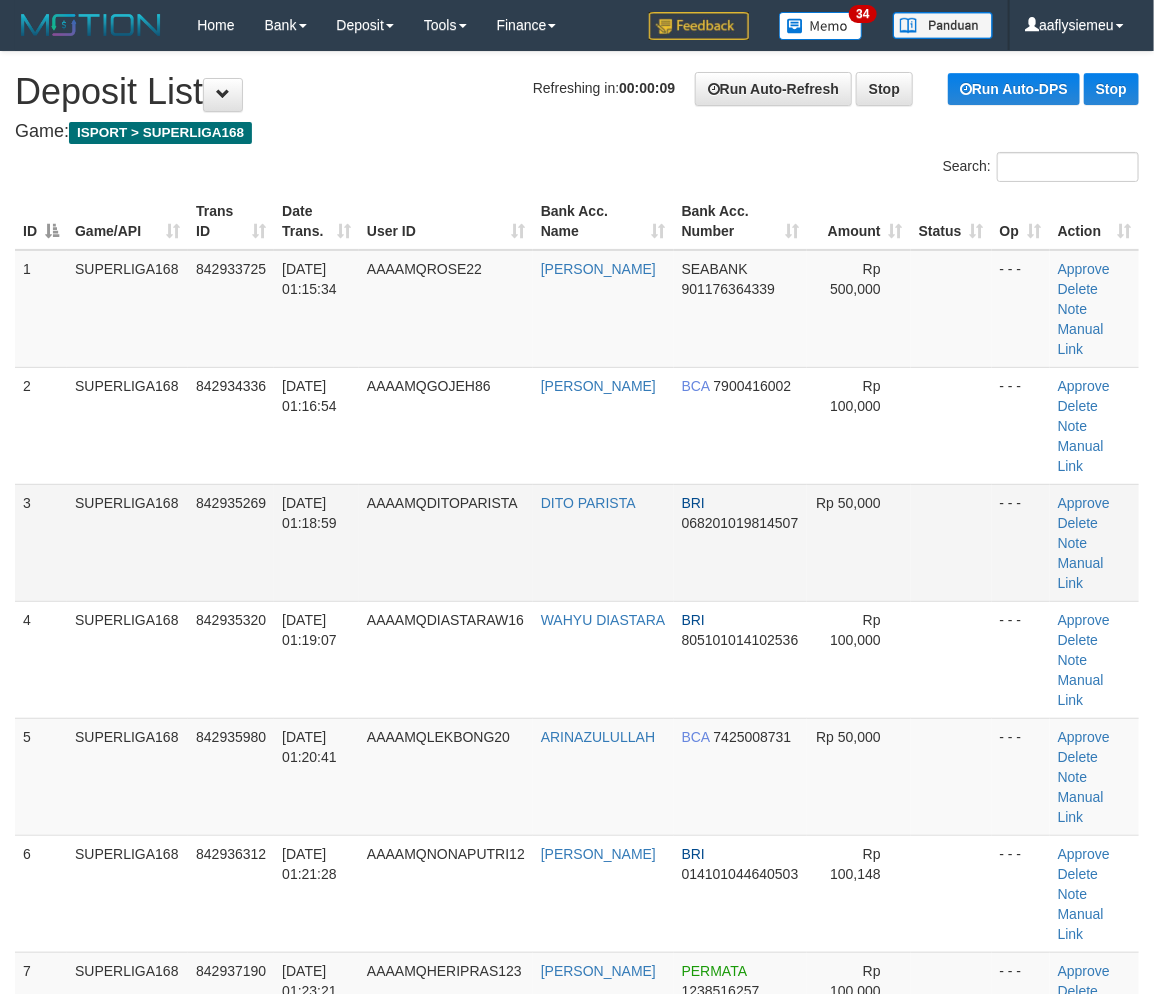 click on "SUPERLIGA168" at bounding box center (127, 542) 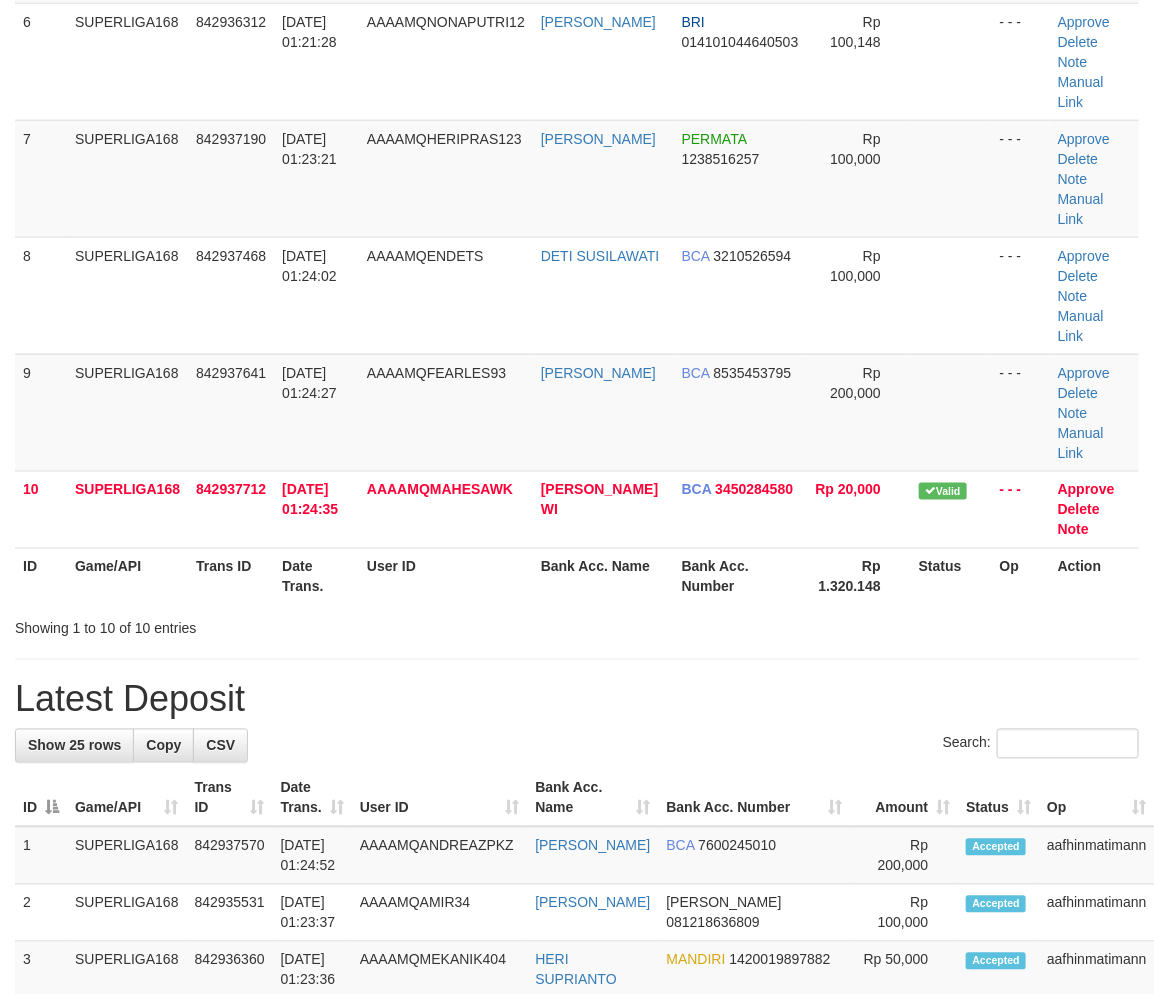 drag, startPoint x: 24, startPoint y: 484, endPoint x: -7, endPoint y: 523, distance: 49.819675 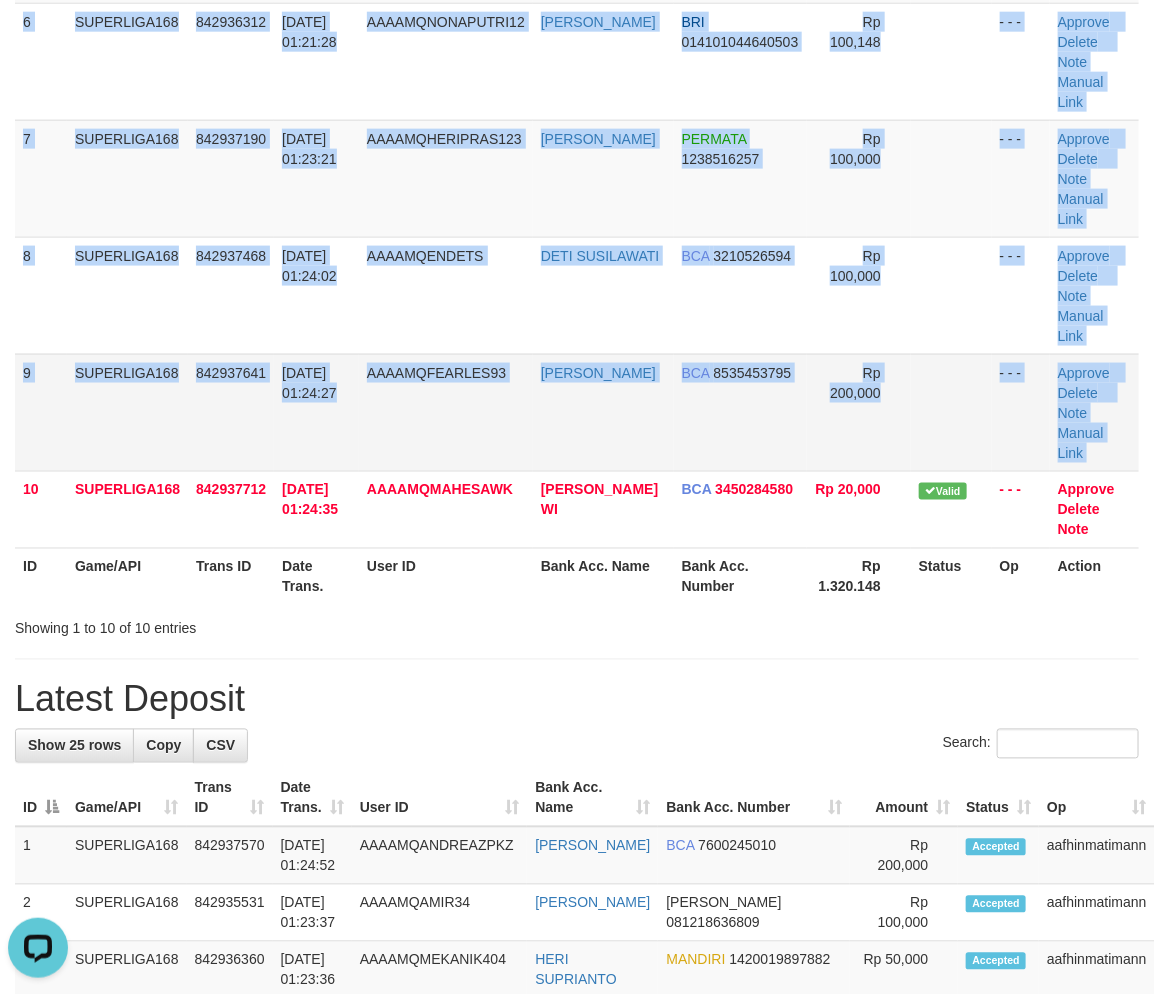 scroll, scrollTop: 0, scrollLeft: 0, axis: both 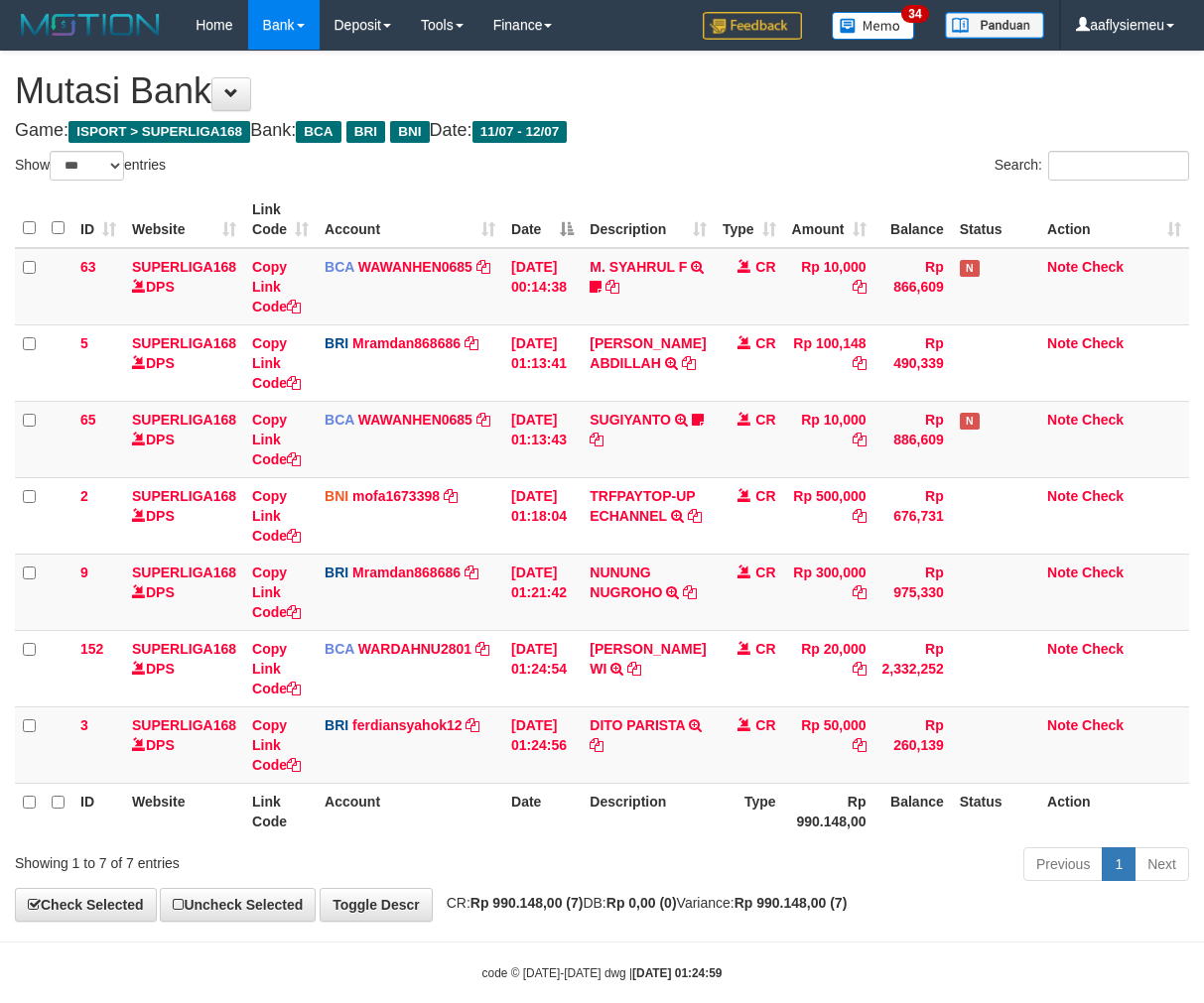 select on "***" 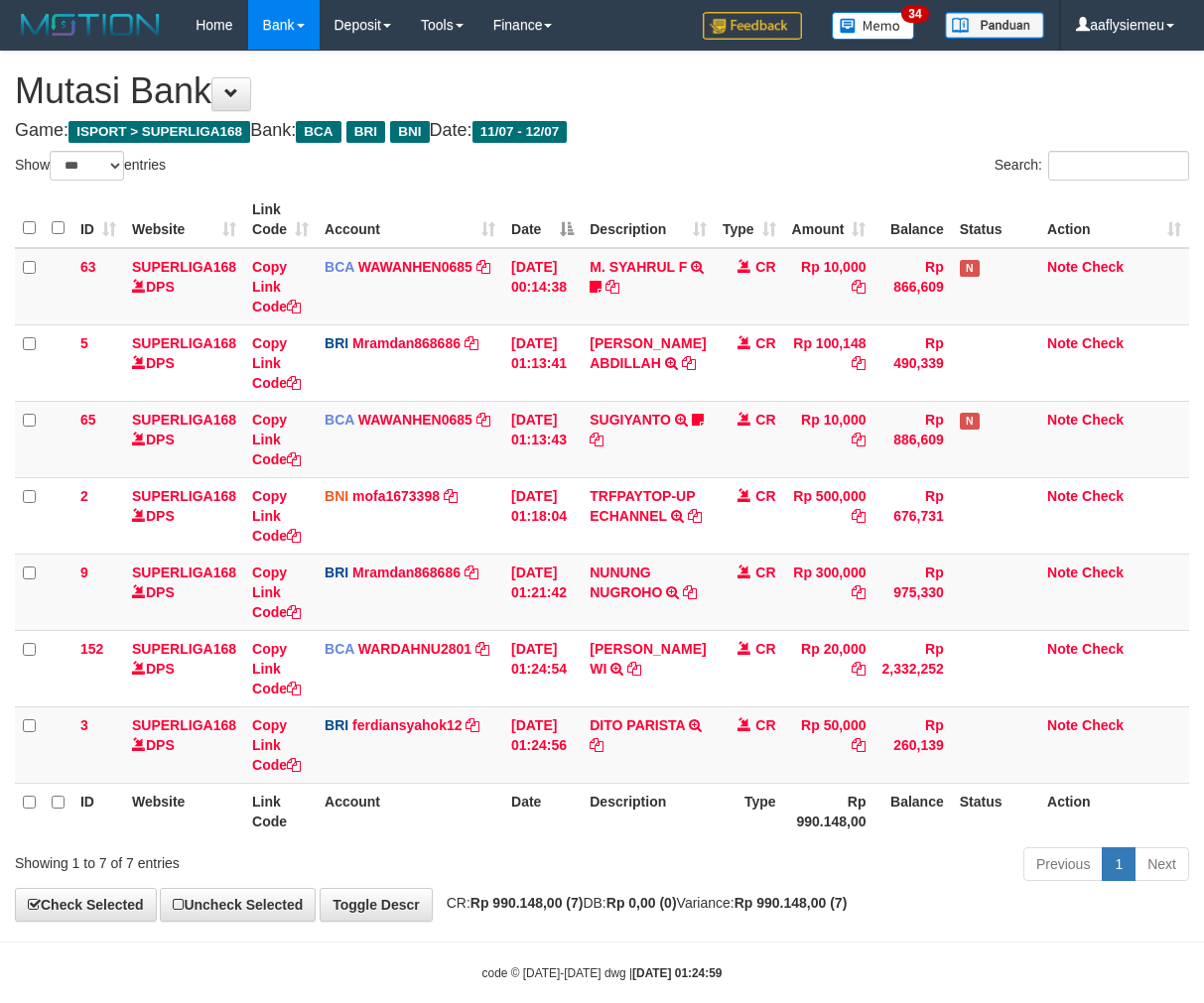 scroll, scrollTop: 0, scrollLeft: 0, axis: both 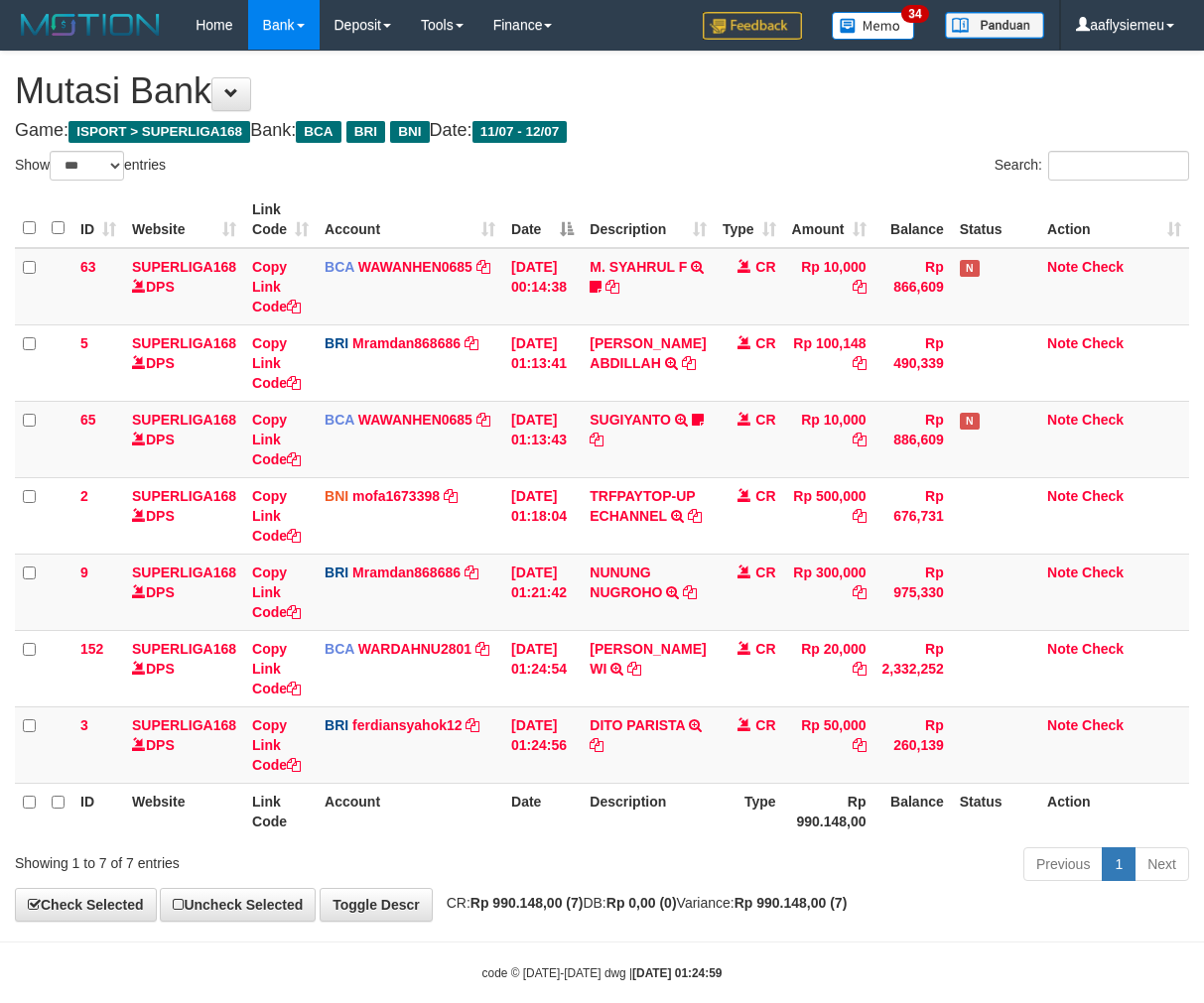 select on "***" 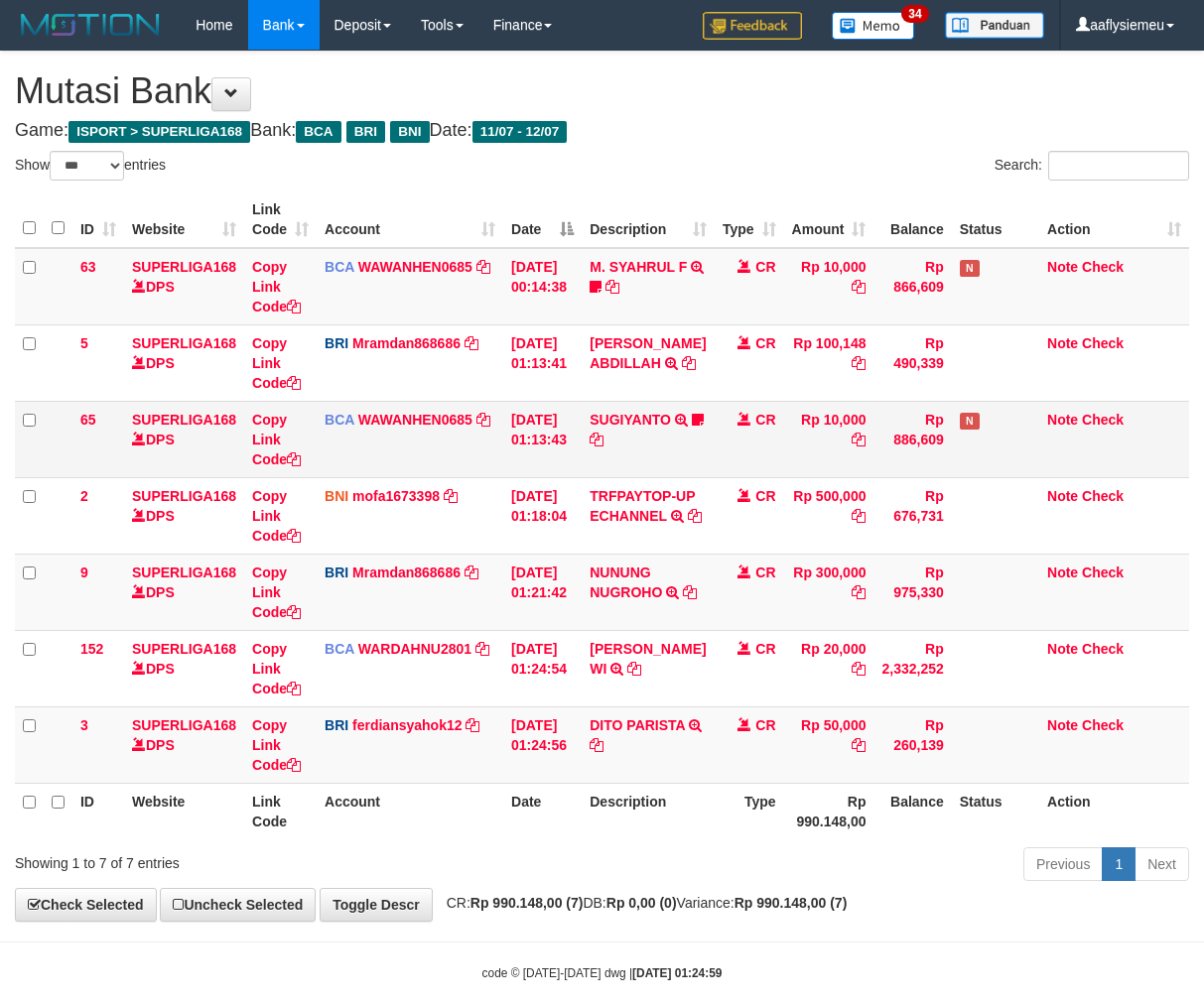 scroll, scrollTop: 0, scrollLeft: 0, axis: both 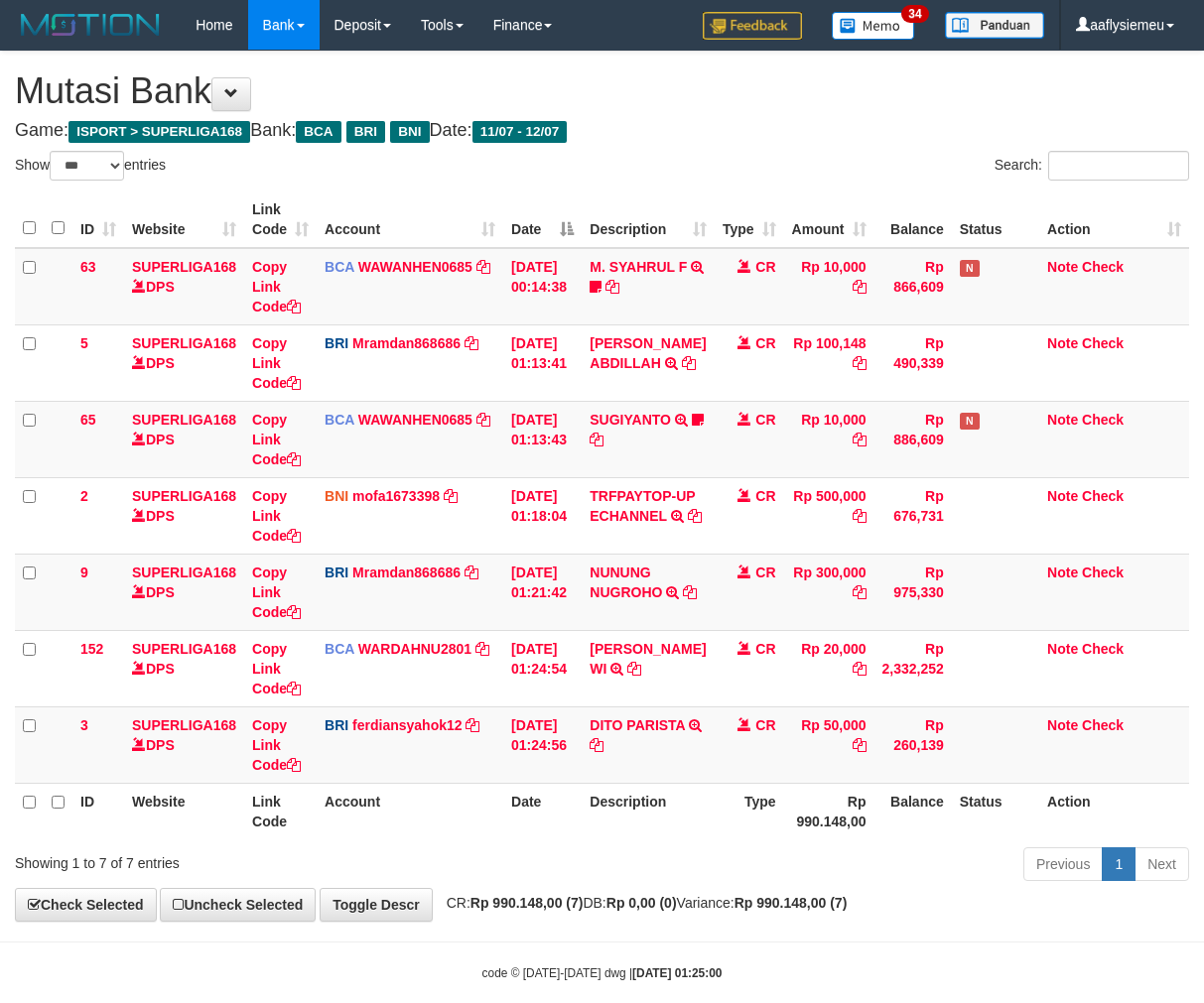 select on "***" 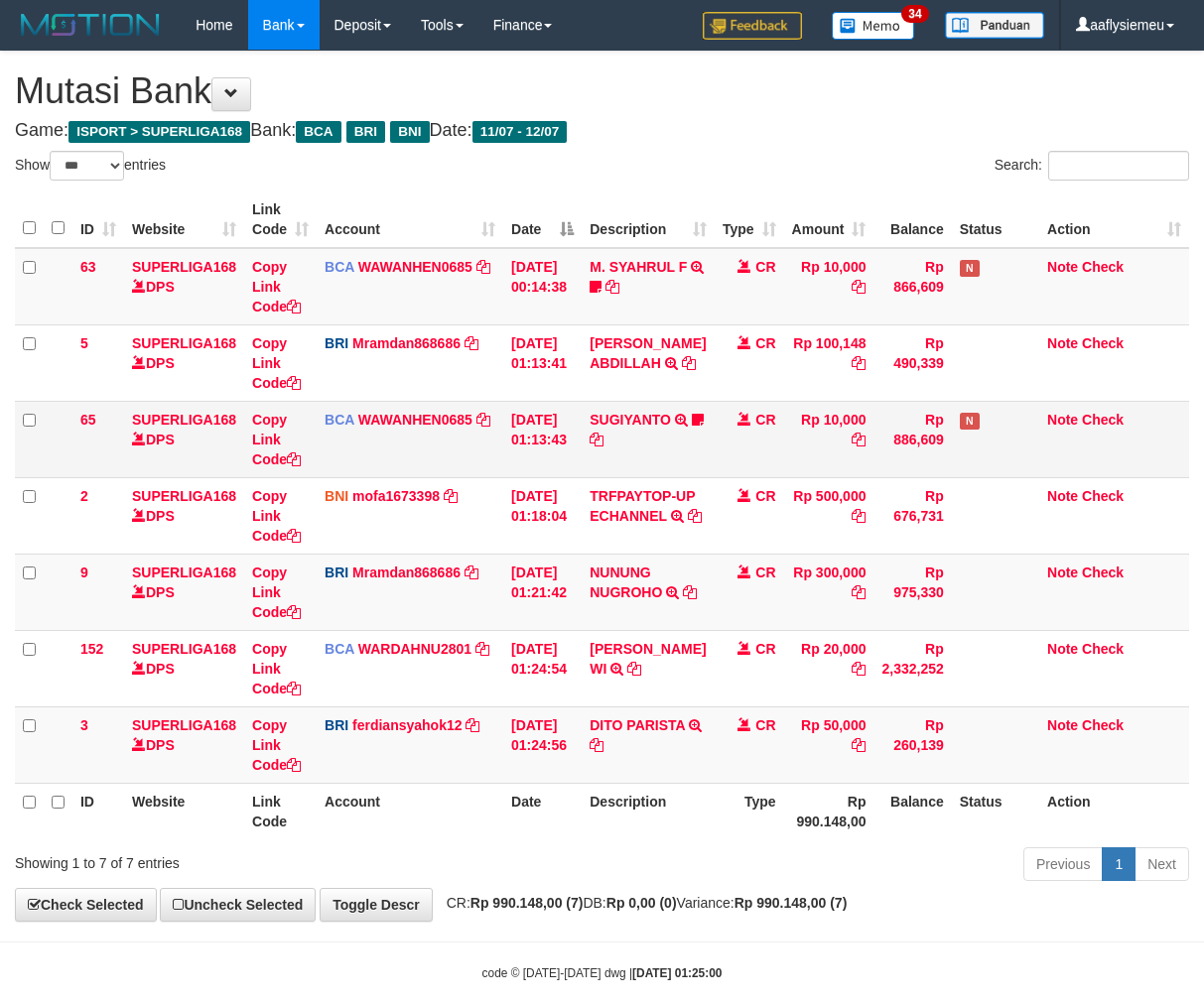 scroll, scrollTop: 0, scrollLeft: 0, axis: both 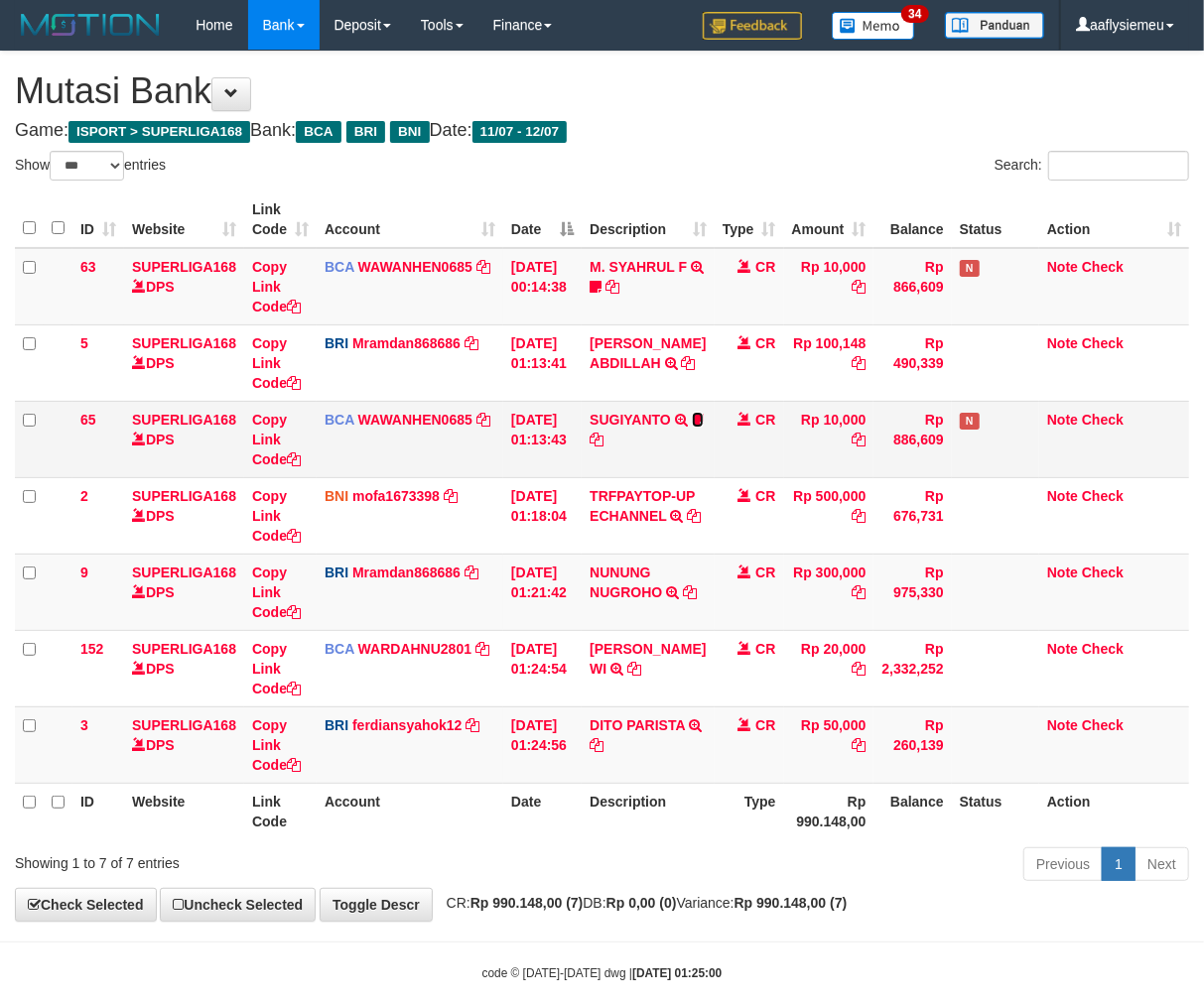 click at bounding box center [698, 420] 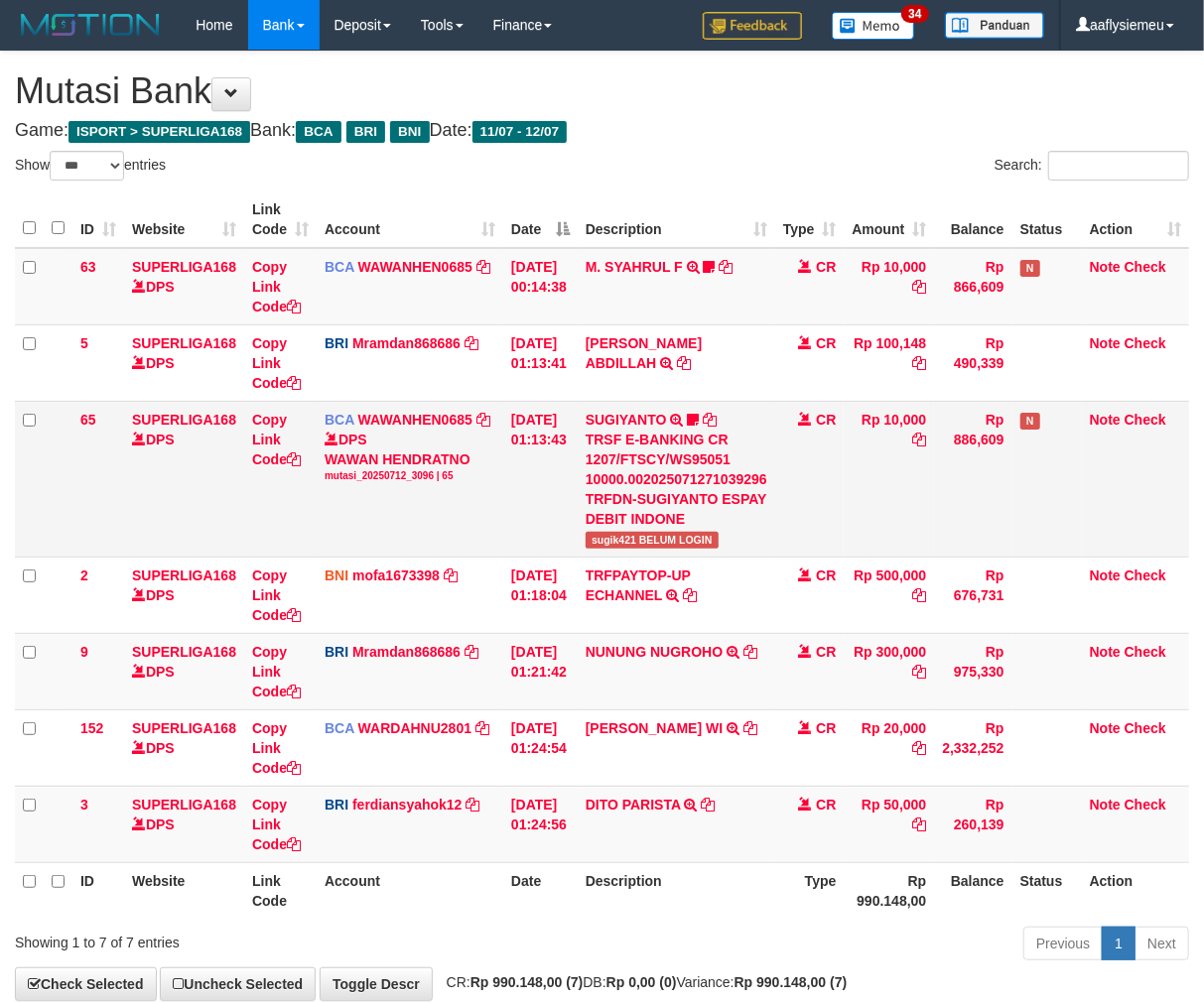 drag, startPoint x: 626, startPoint y: 551, endPoint x: 647, endPoint y: 615, distance: 67.35726 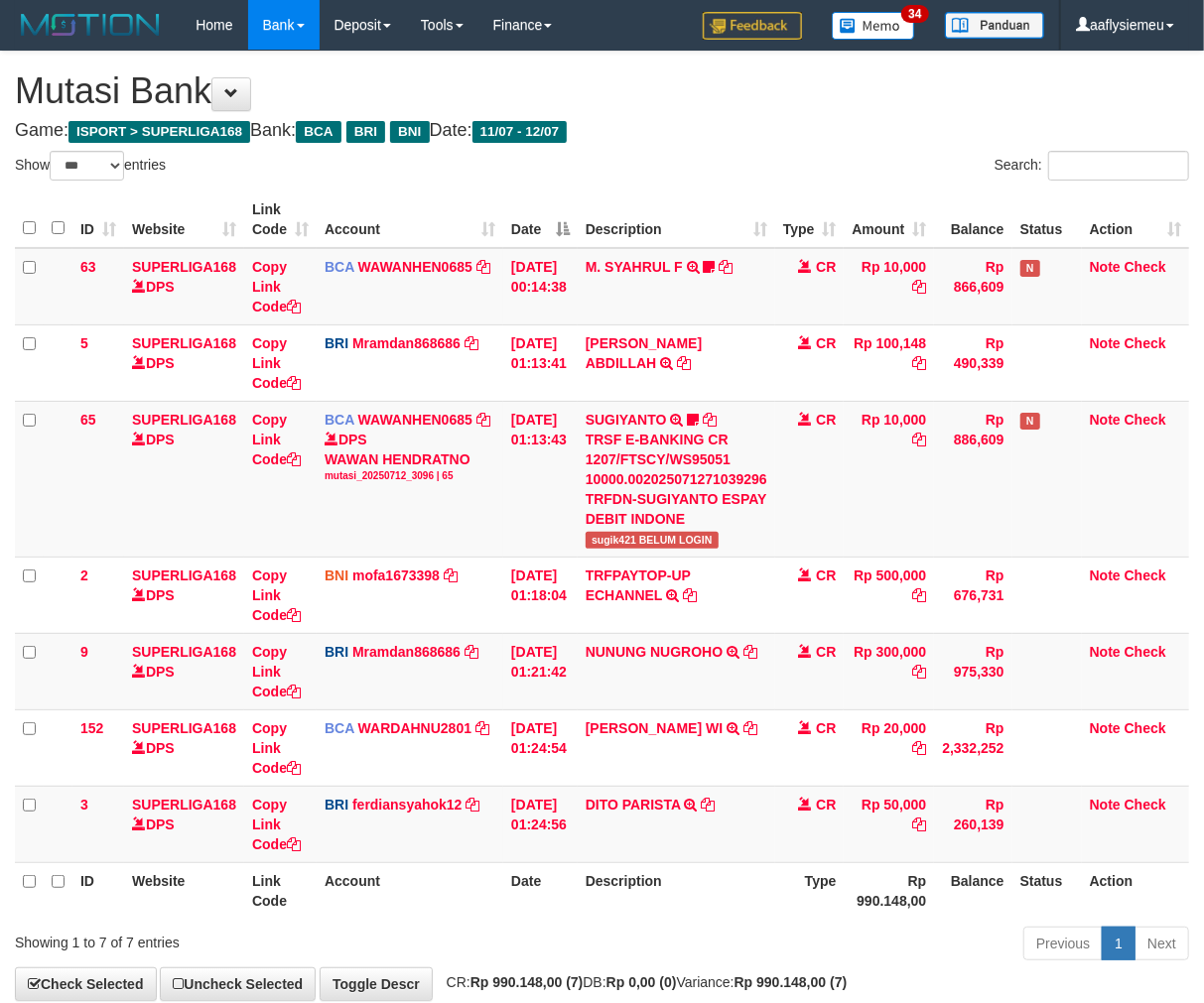 drag, startPoint x: 697, startPoint y: 820, endPoint x: 1211, endPoint y: 629, distance: 548.34022 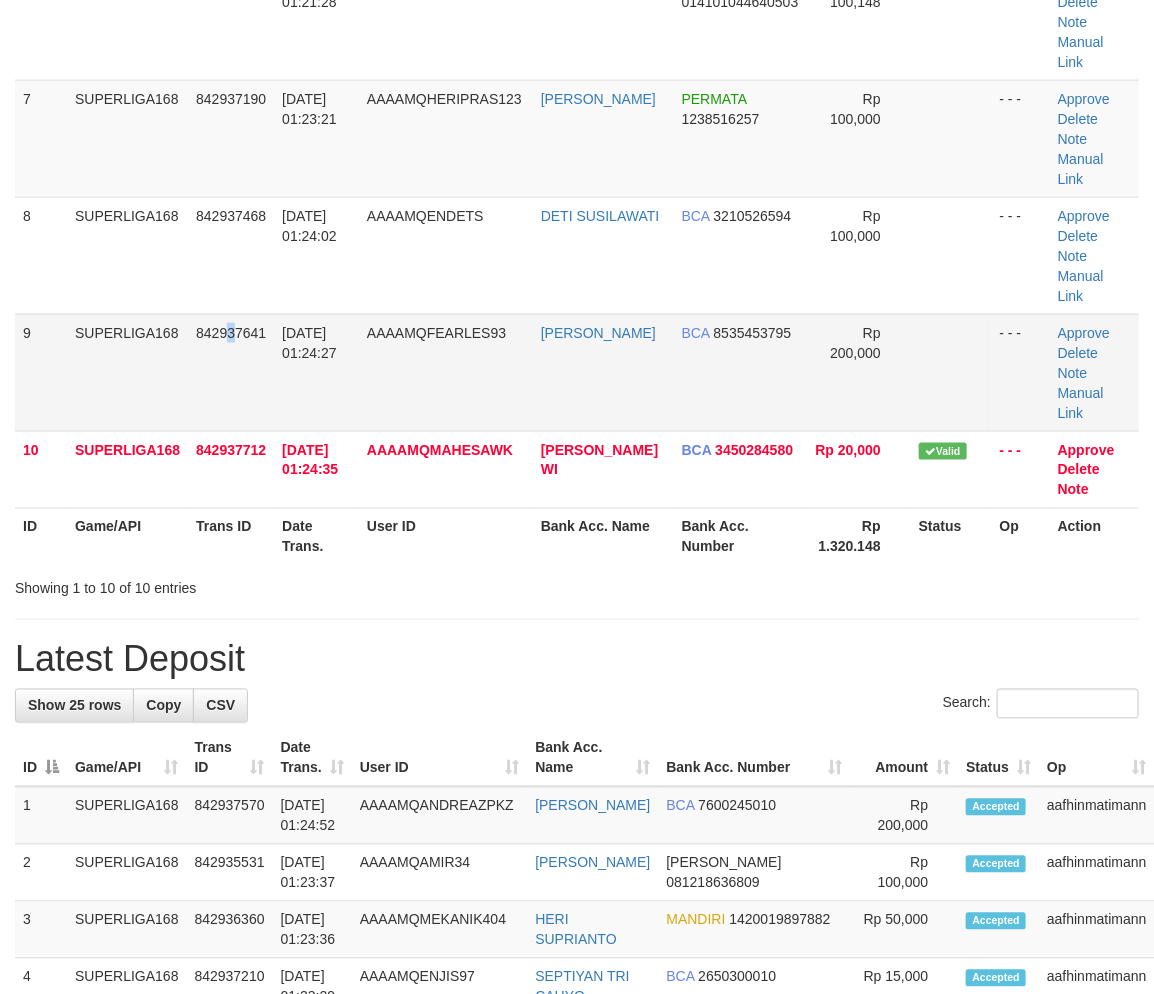 drag, startPoint x: 230, startPoint y: 326, endPoint x: 261, endPoint y: 343, distance: 35.35534 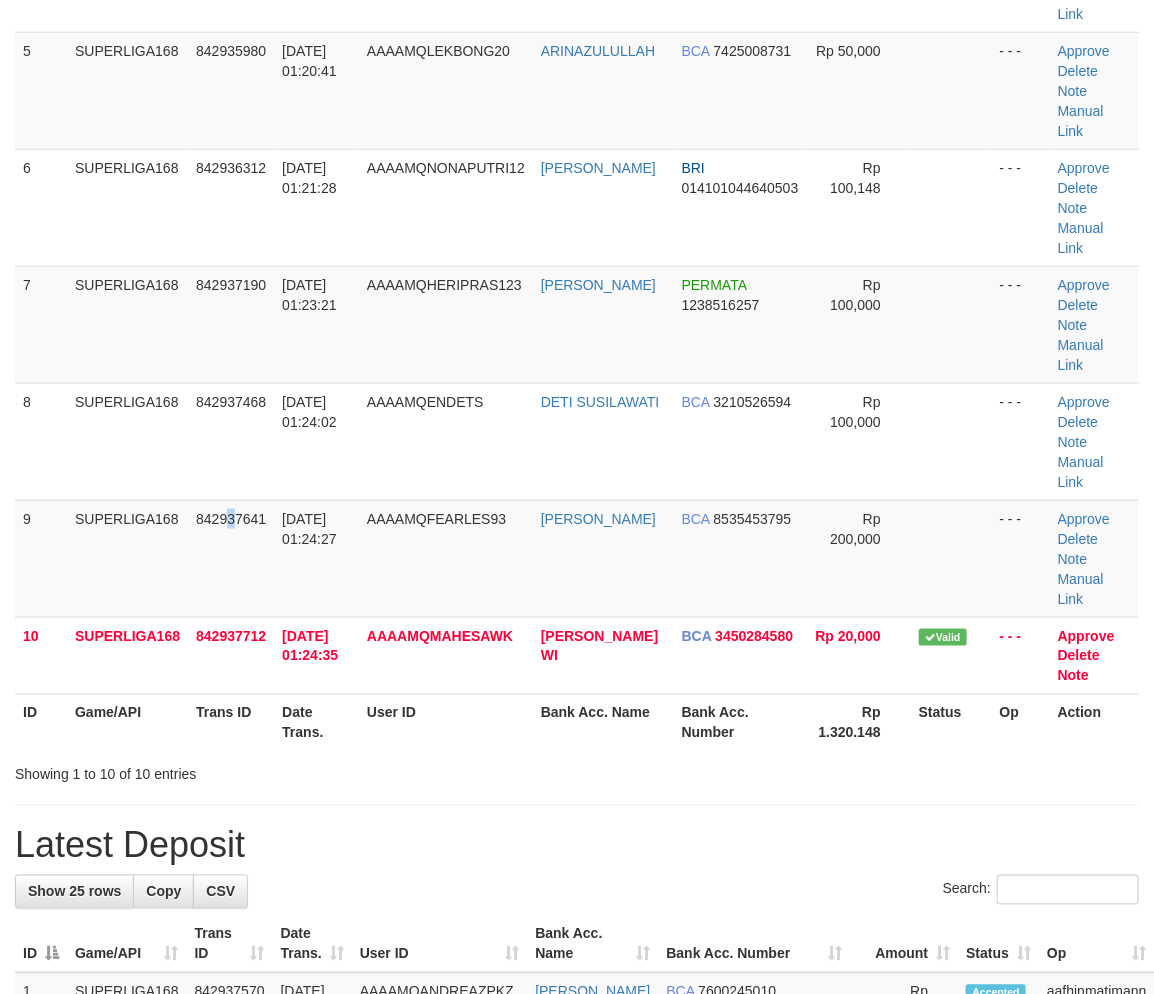 scroll, scrollTop: 387, scrollLeft: 0, axis: vertical 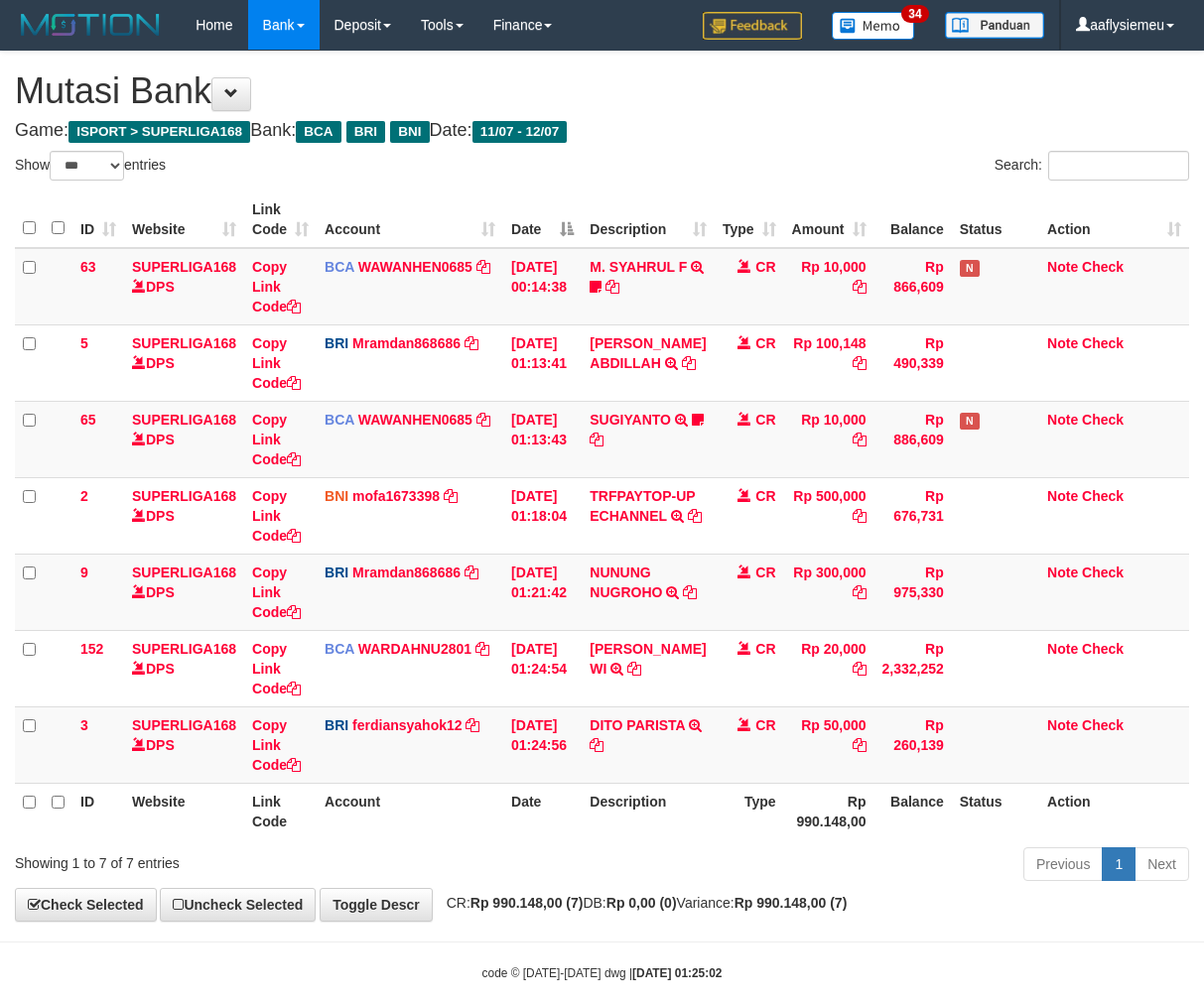 select on "***" 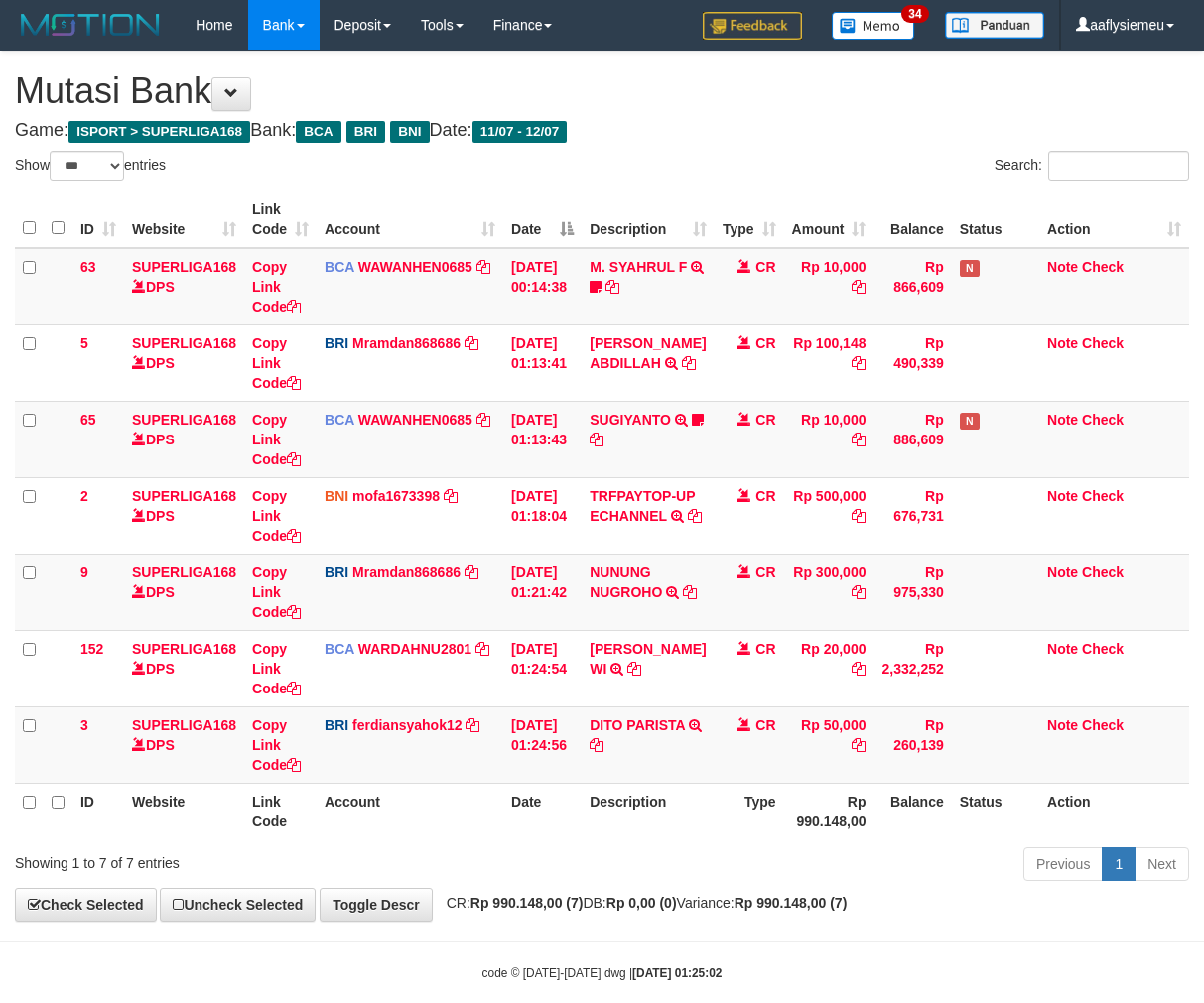 scroll, scrollTop: 0, scrollLeft: 0, axis: both 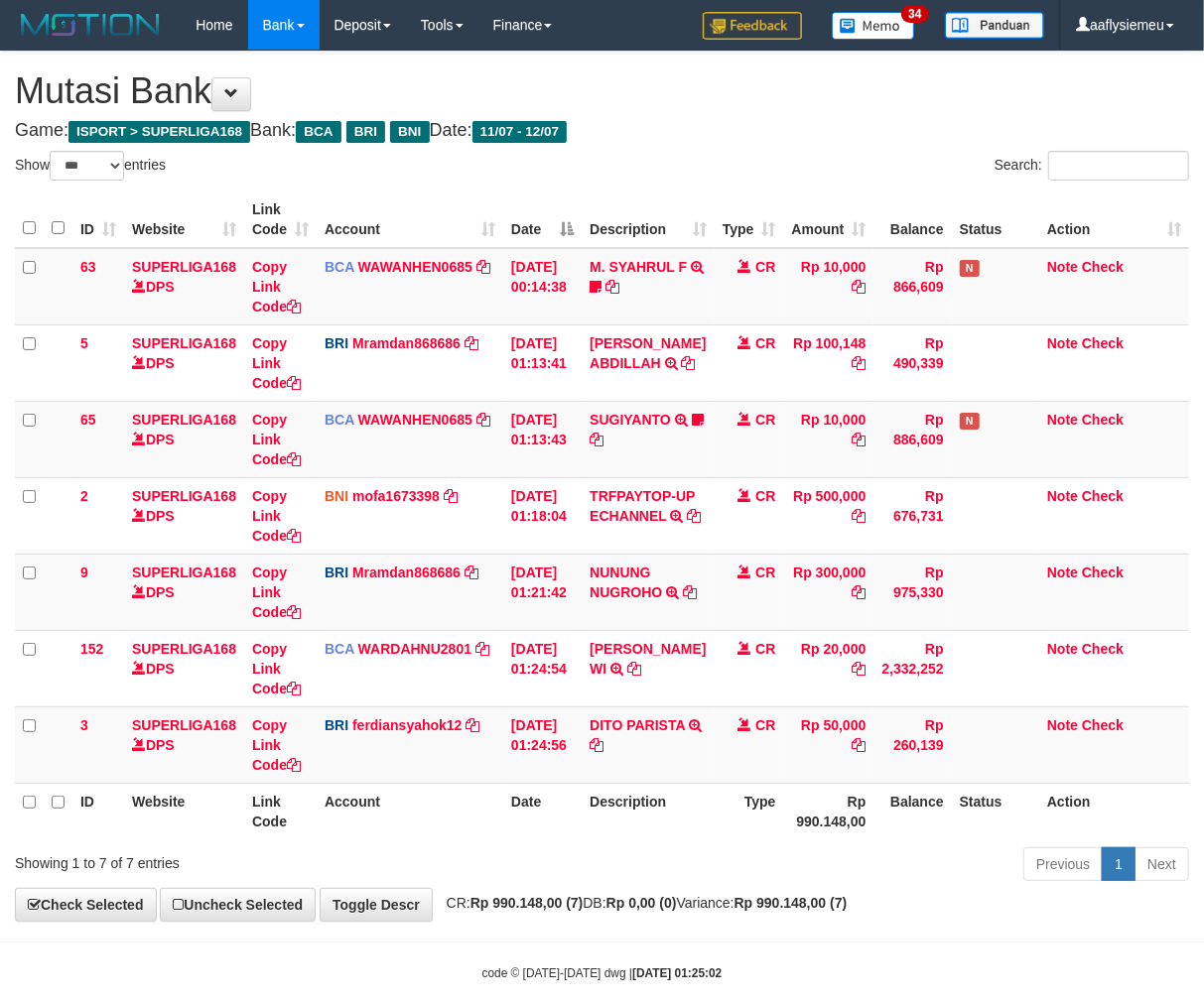 click on "Description" at bounding box center (647, 811) 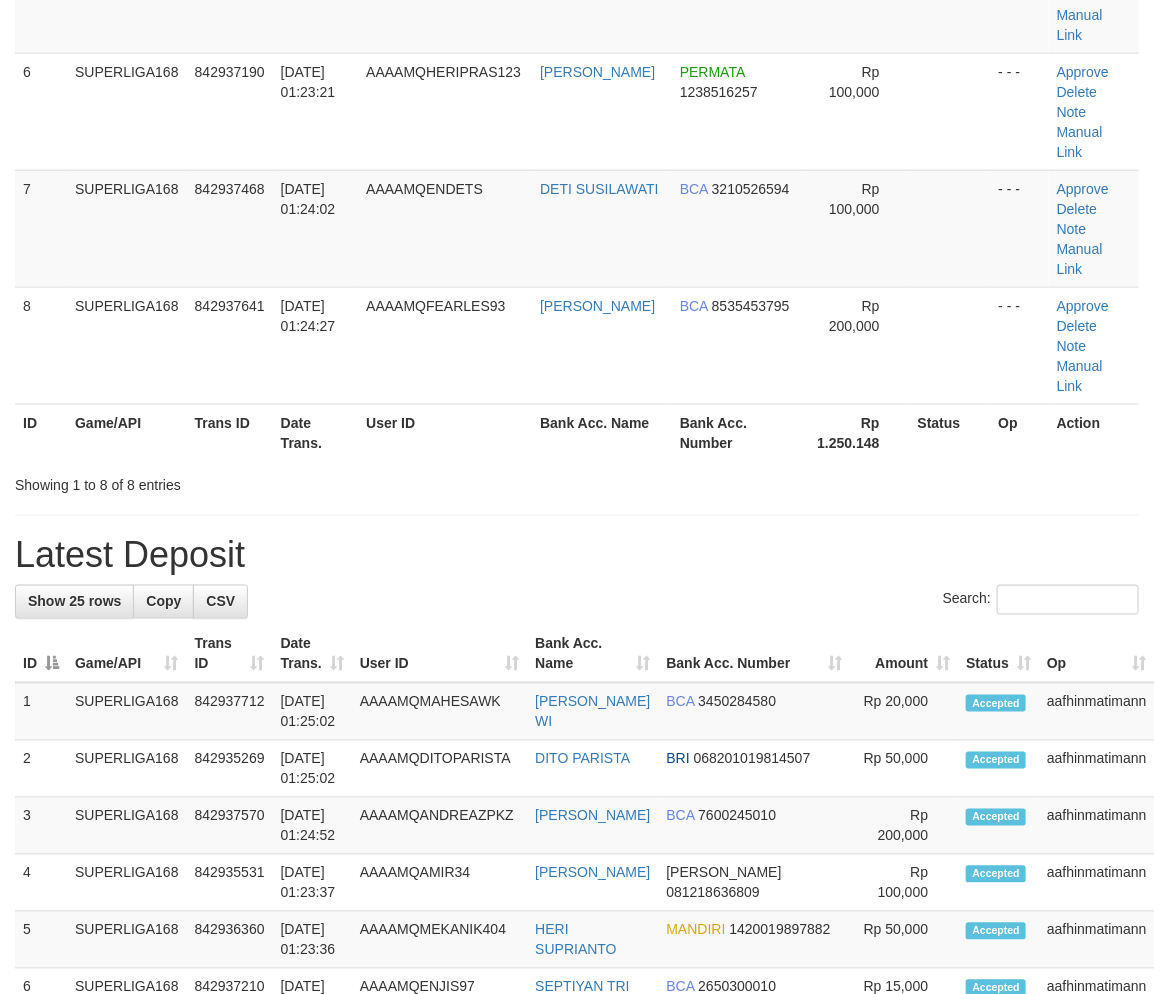 scroll, scrollTop: 387, scrollLeft: 0, axis: vertical 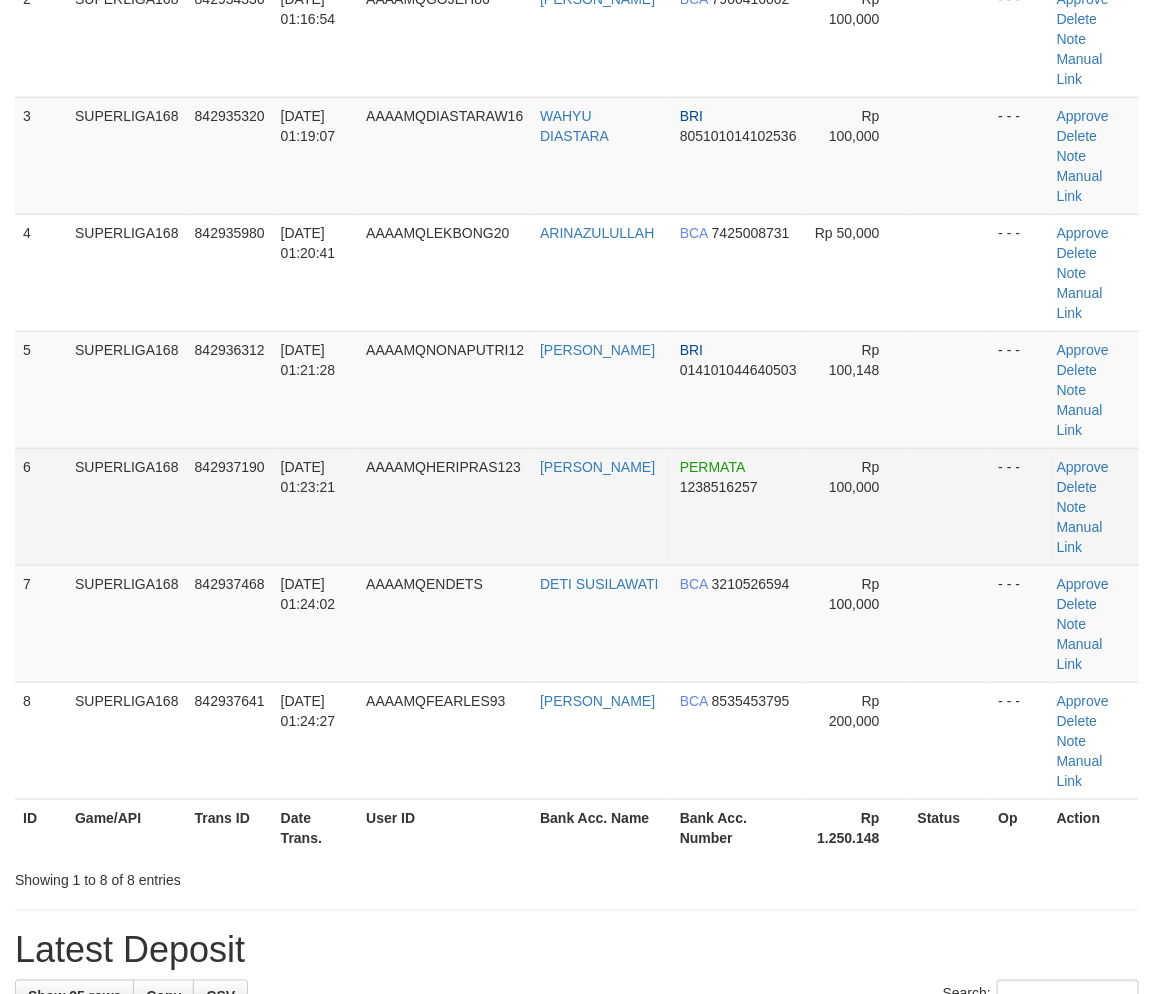 click on "SUPERLIGA168" at bounding box center (127, 506) 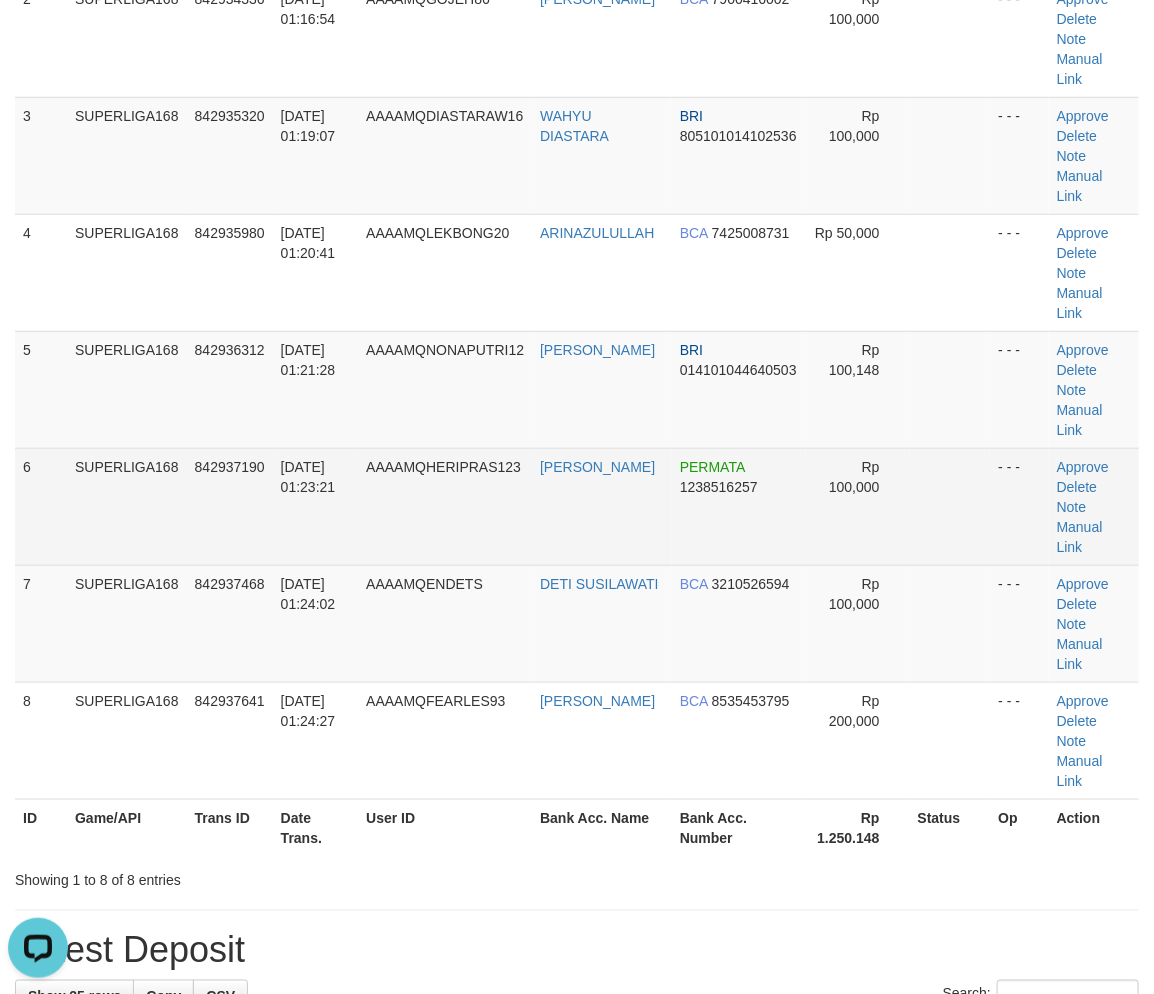 scroll, scrollTop: 0, scrollLeft: 0, axis: both 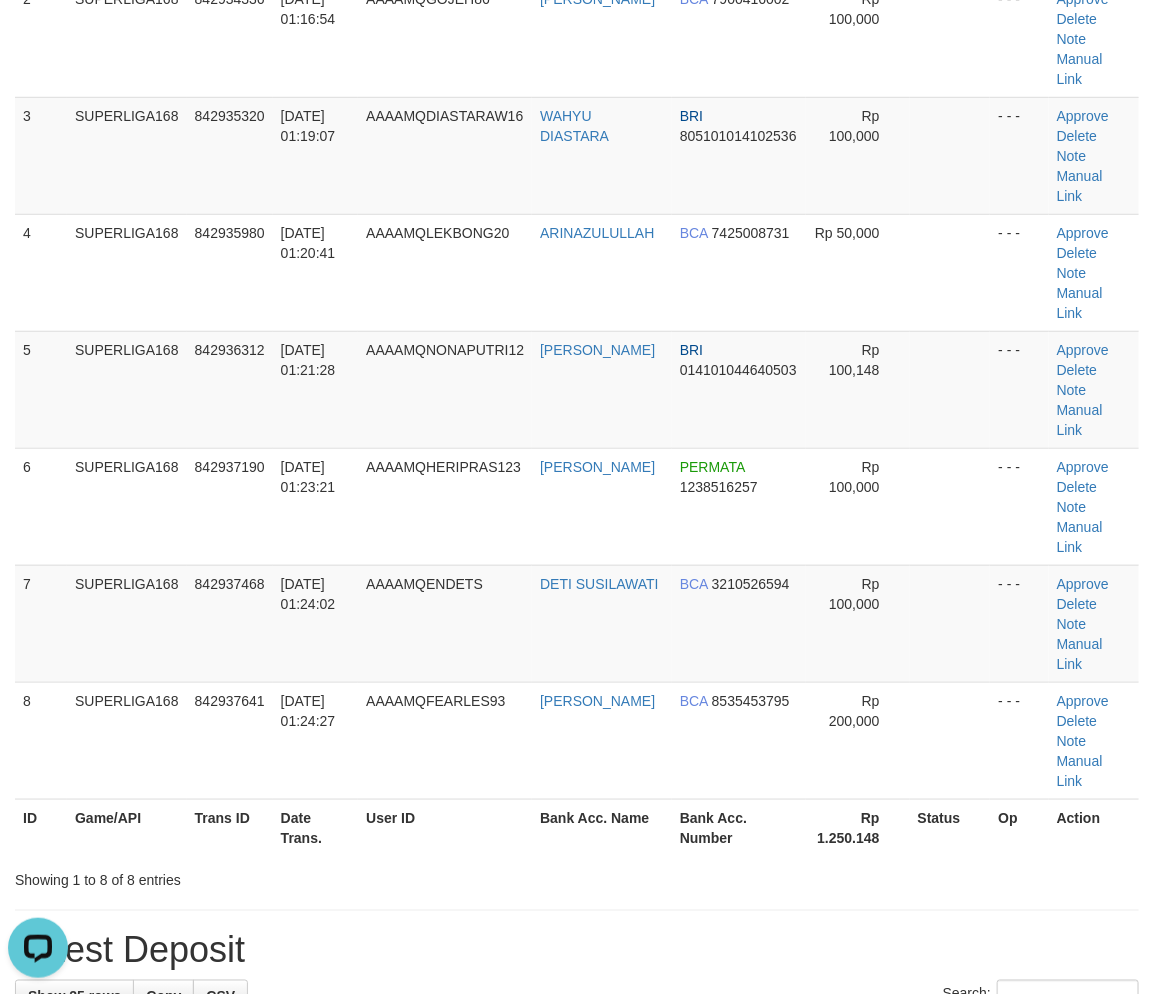 click on "ID Game/API Trans ID Date Trans. User ID Bank Acc. Name Bank Acc. Number Amount Status Op Action
1
SUPERLIGA168
842933725
12/07/2025 01:15:34
AAAAMQROSE22
ADAM YORDAN
SEABANK
901176364339
Rp 500,000
- - -
Approve
Delete
Note
Manual Link
2
SUPERLIGA168
842934336
12/07/2025 01:16:54
AAAAMQGOJEH86
GUSTI YUGO SAPUTRO
BCA
7900416002" at bounding box center (577, 331) 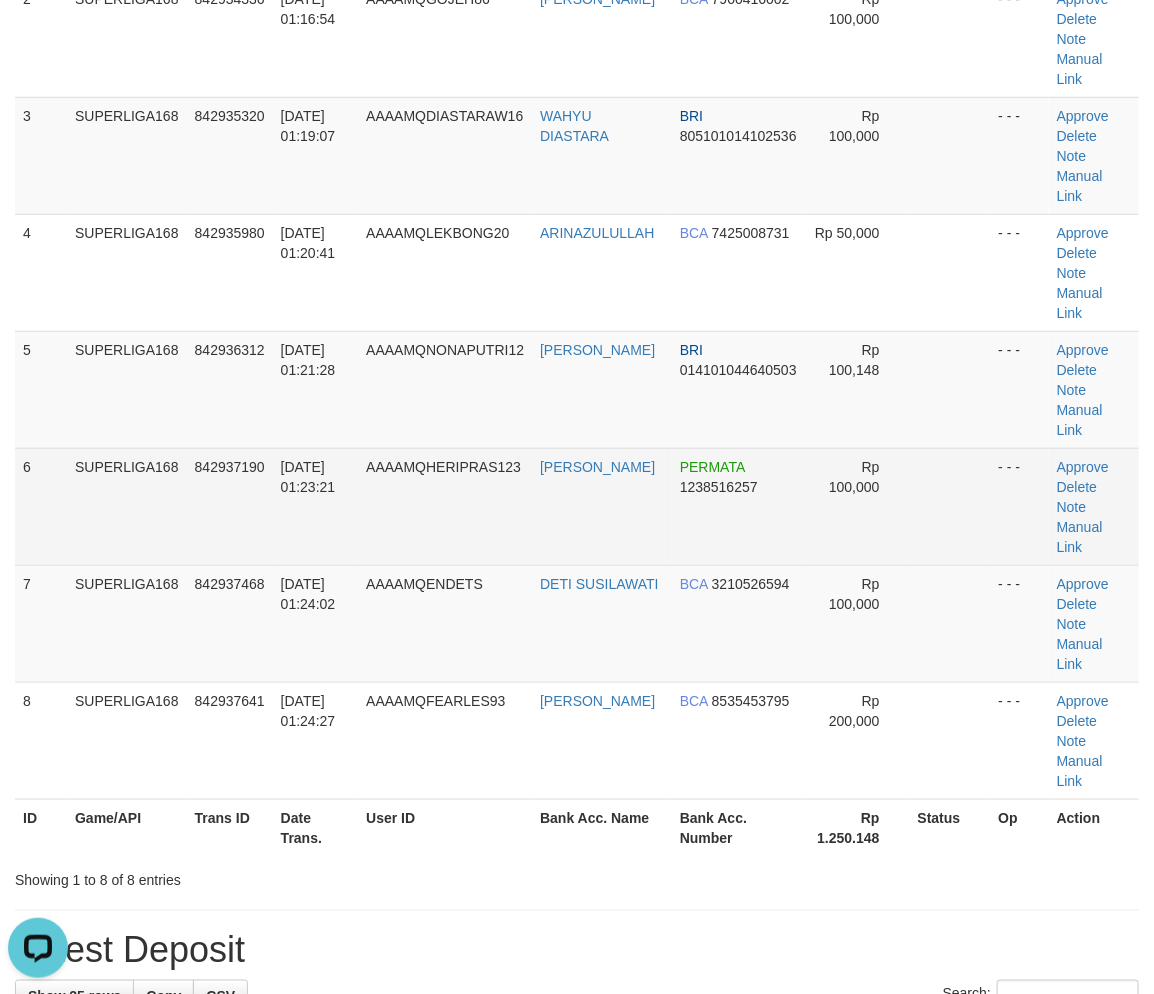 drag, startPoint x: 51, startPoint y: 481, endPoint x: 32, endPoint y: 495, distance: 23.600847 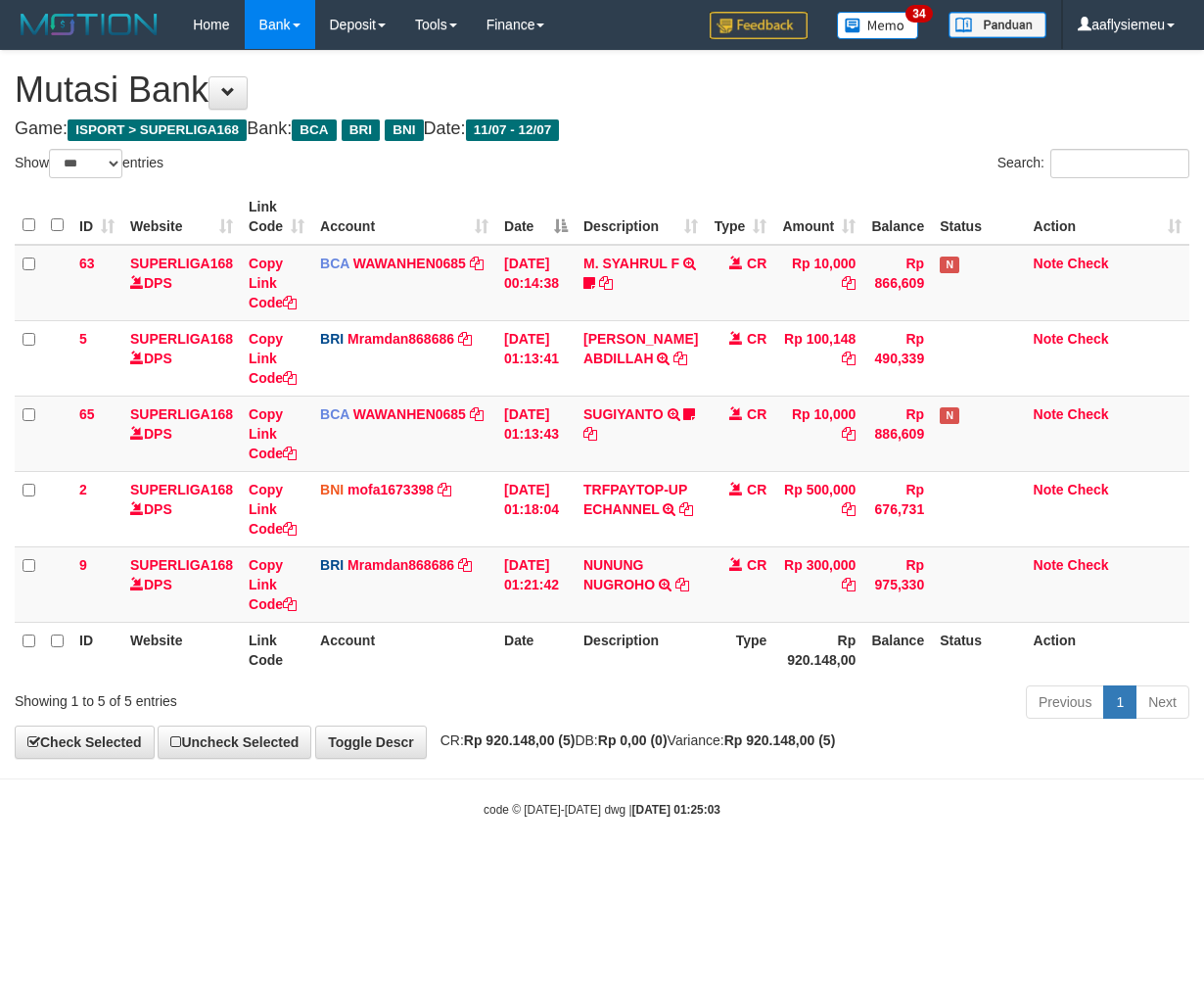 select on "***" 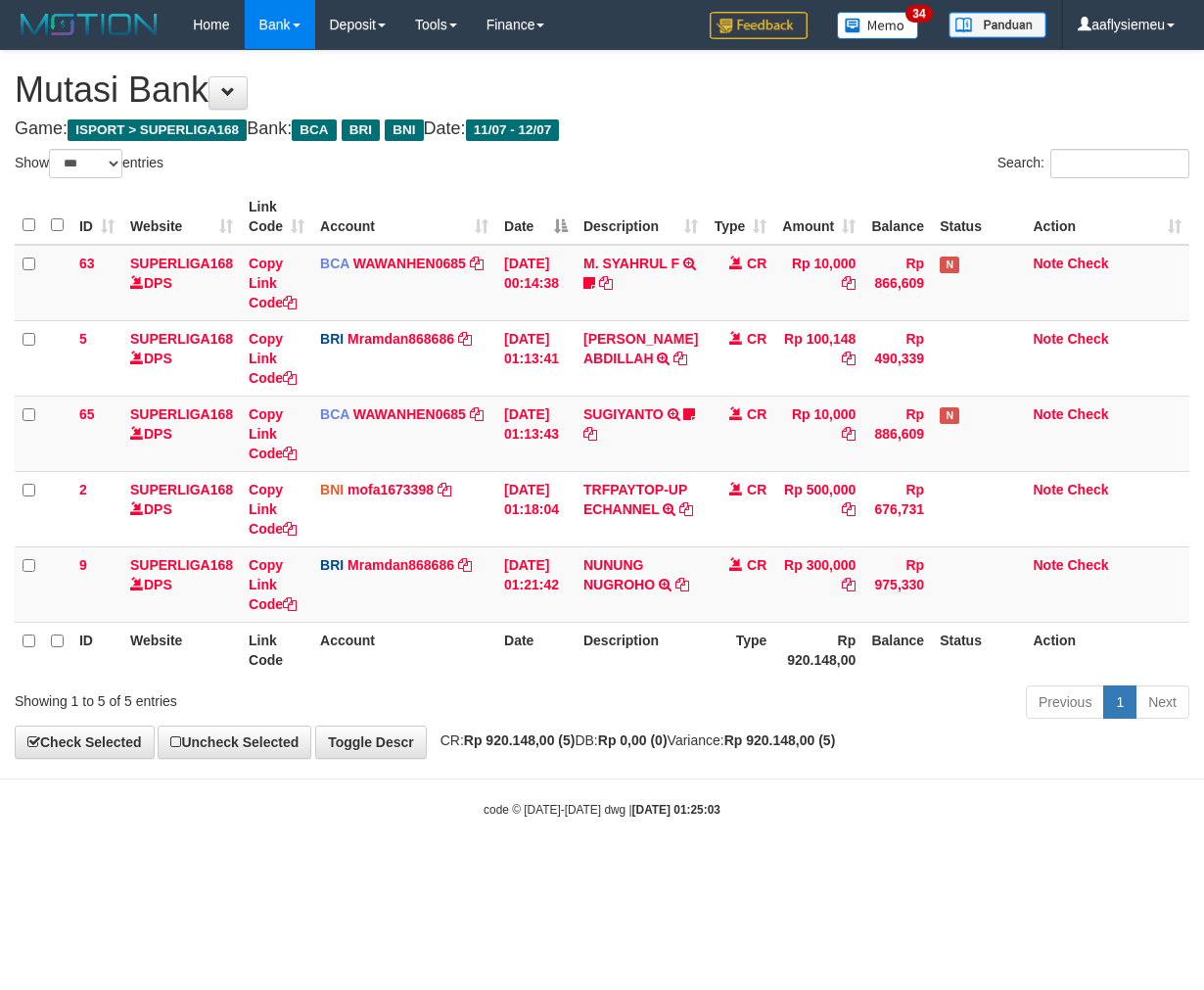 scroll, scrollTop: 0, scrollLeft: 0, axis: both 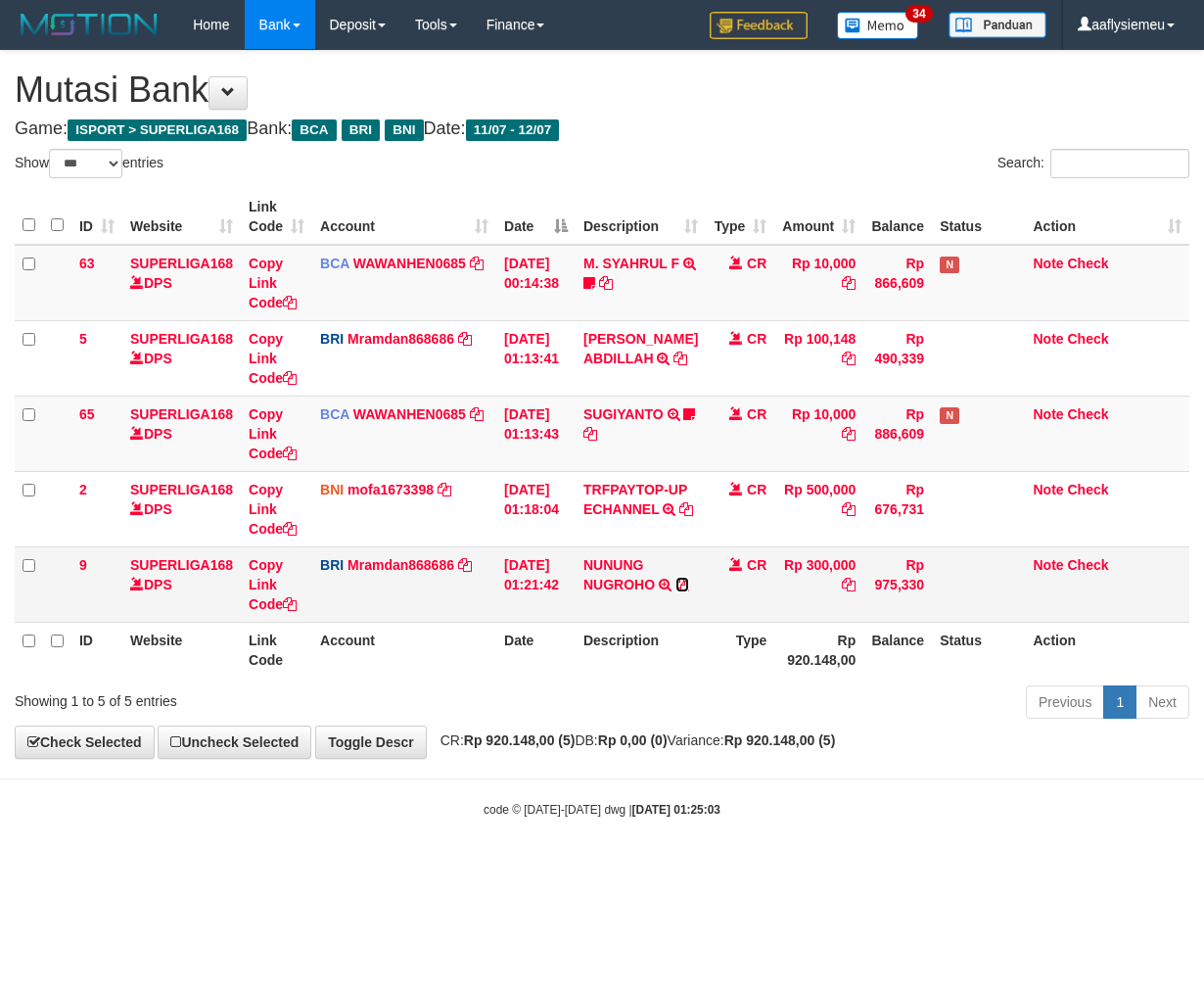 click at bounding box center (682, 585) 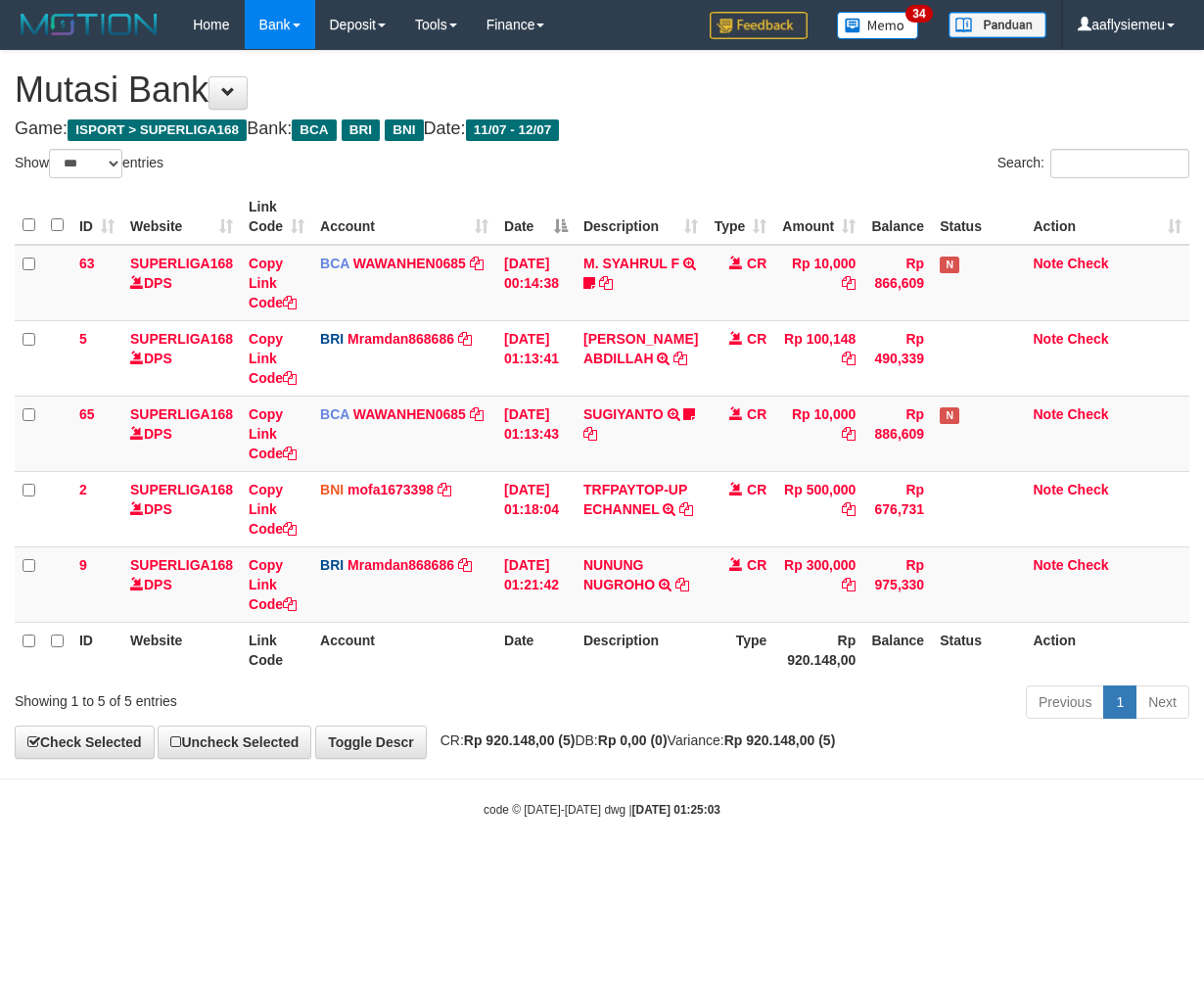click on "**********" at bounding box center (602, 404) 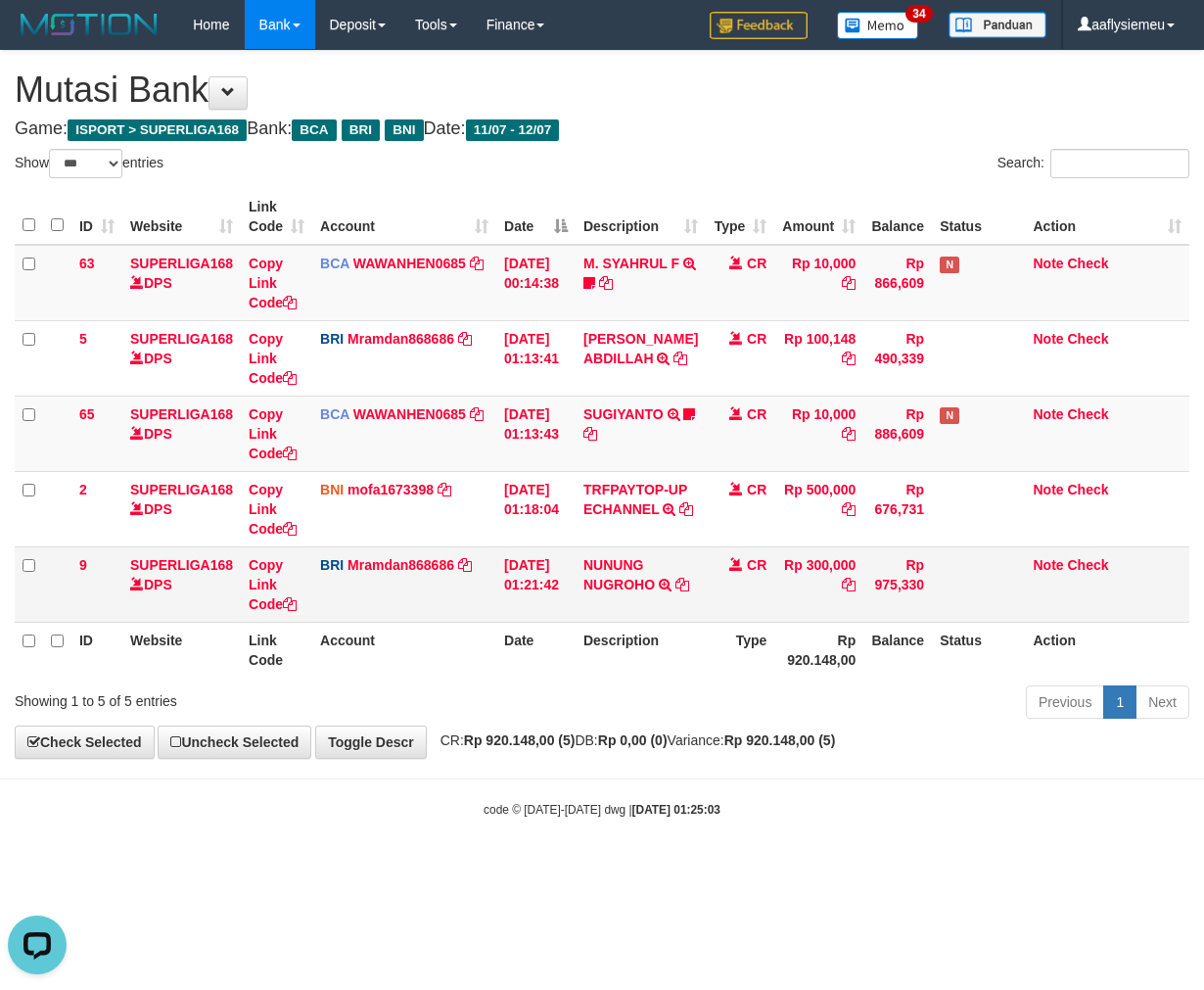 scroll, scrollTop: 0, scrollLeft: 0, axis: both 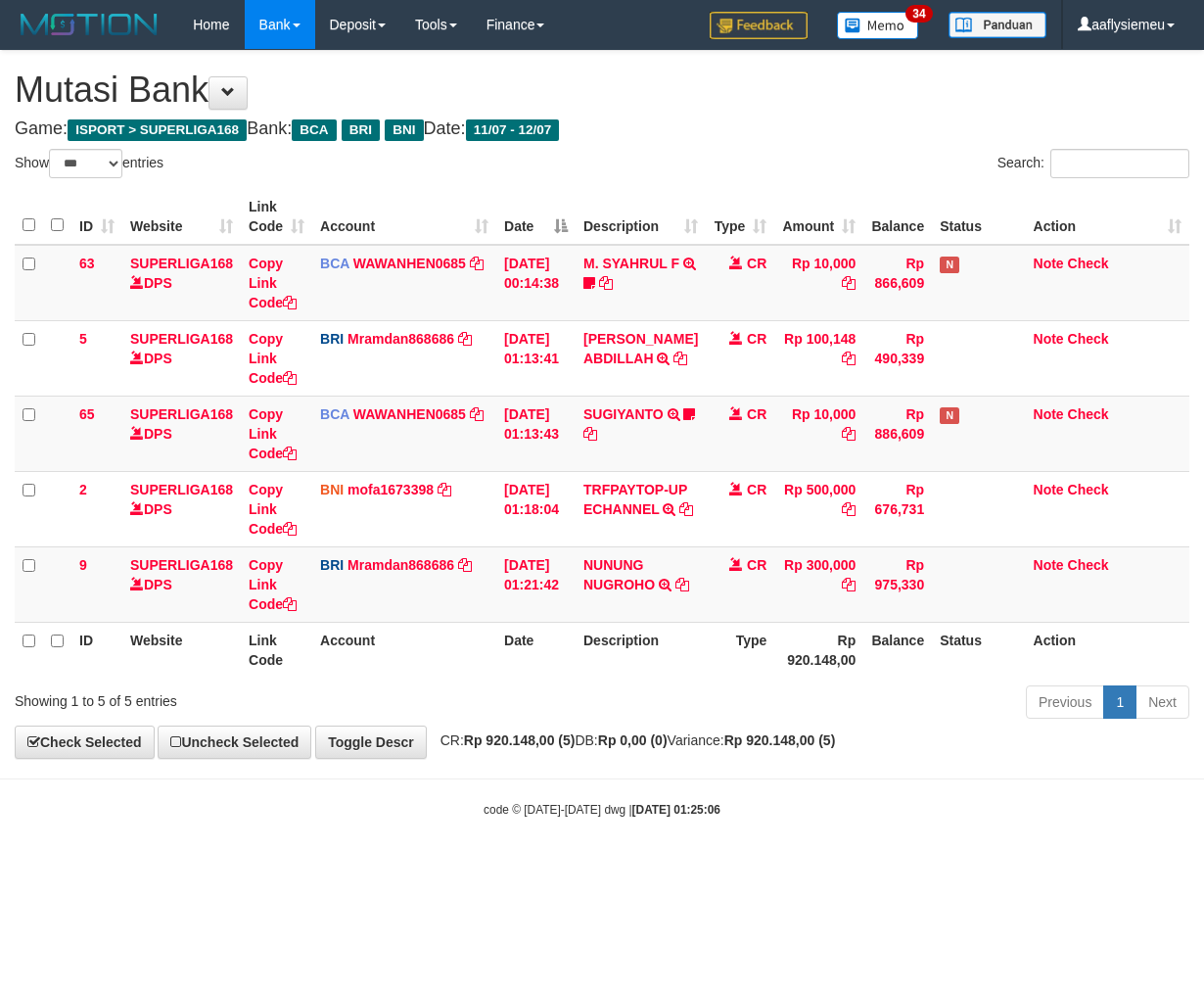select on "***" 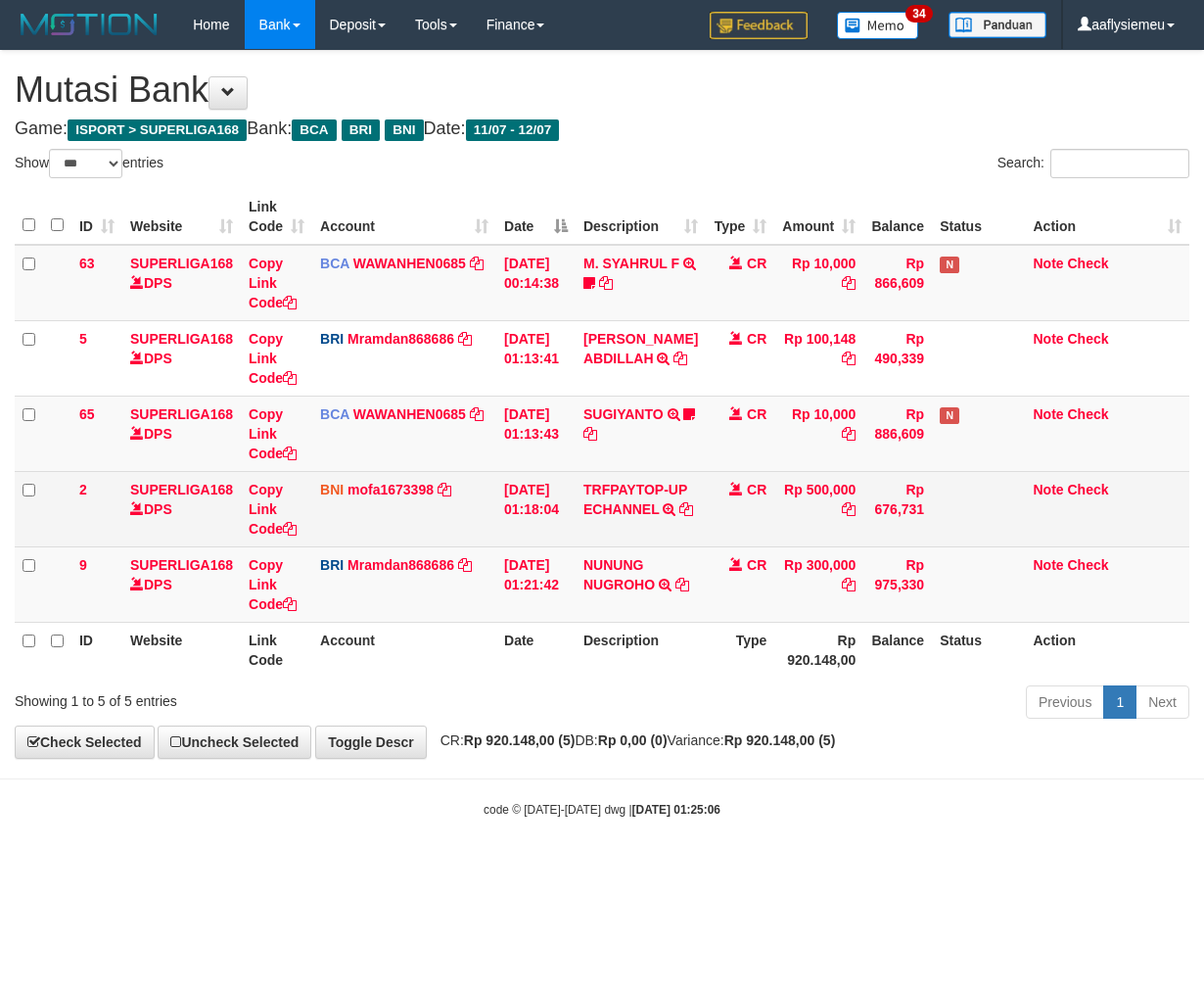 scroll, scrollTop: 0, scrollLeft: 0, axis: both 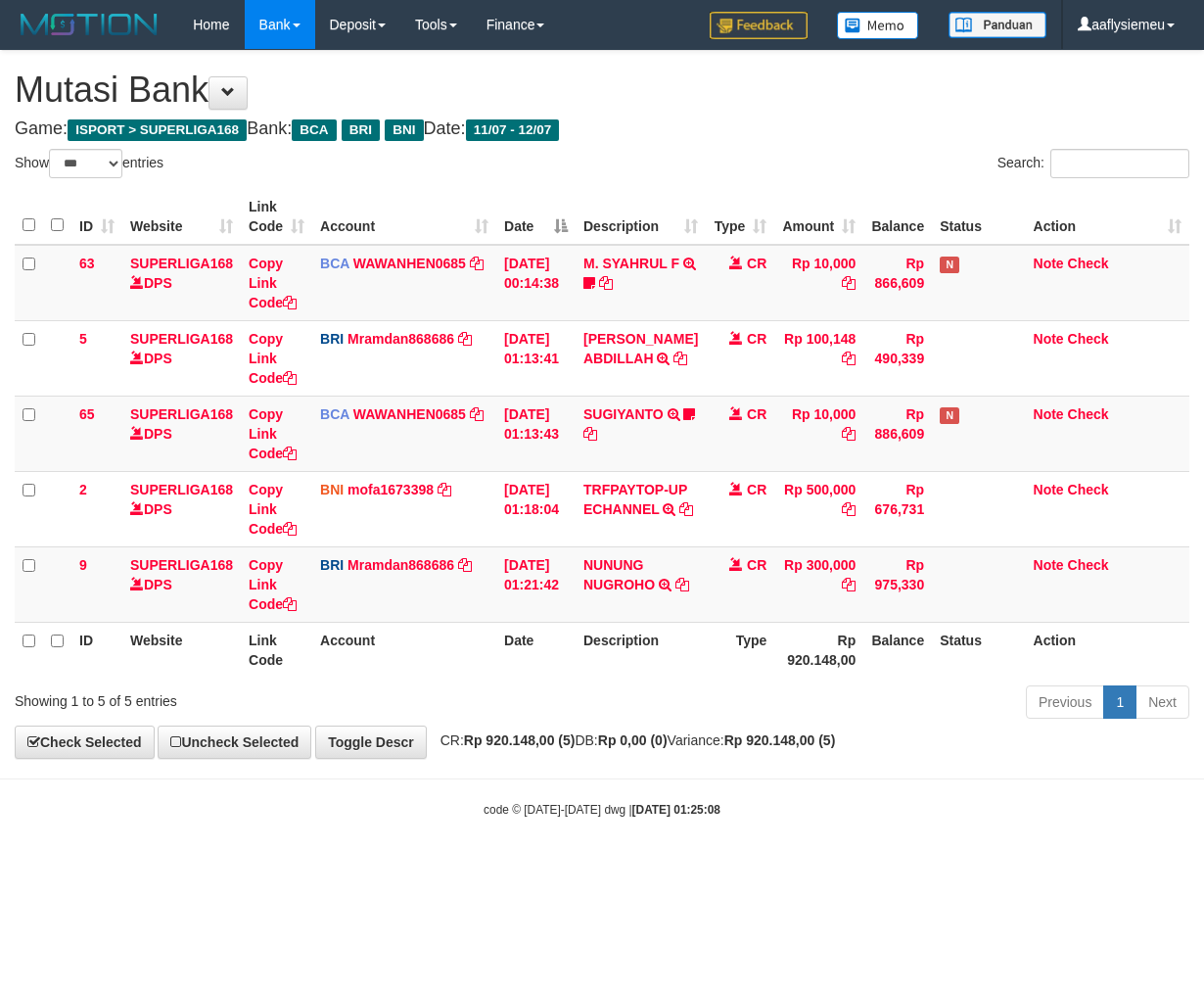select on "***" 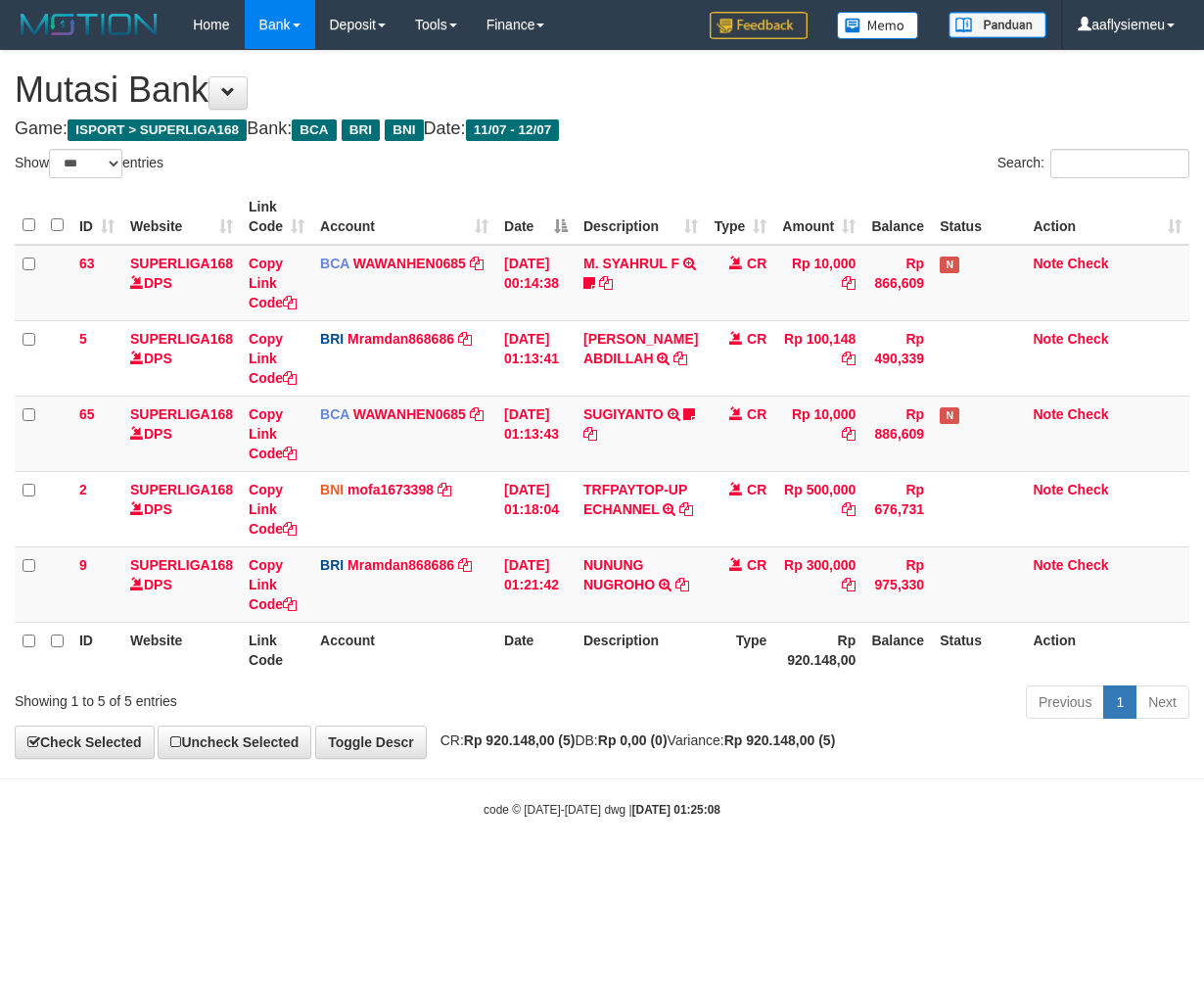 scroll, scrollTop: 0, scrollLeft: 0, axis: both 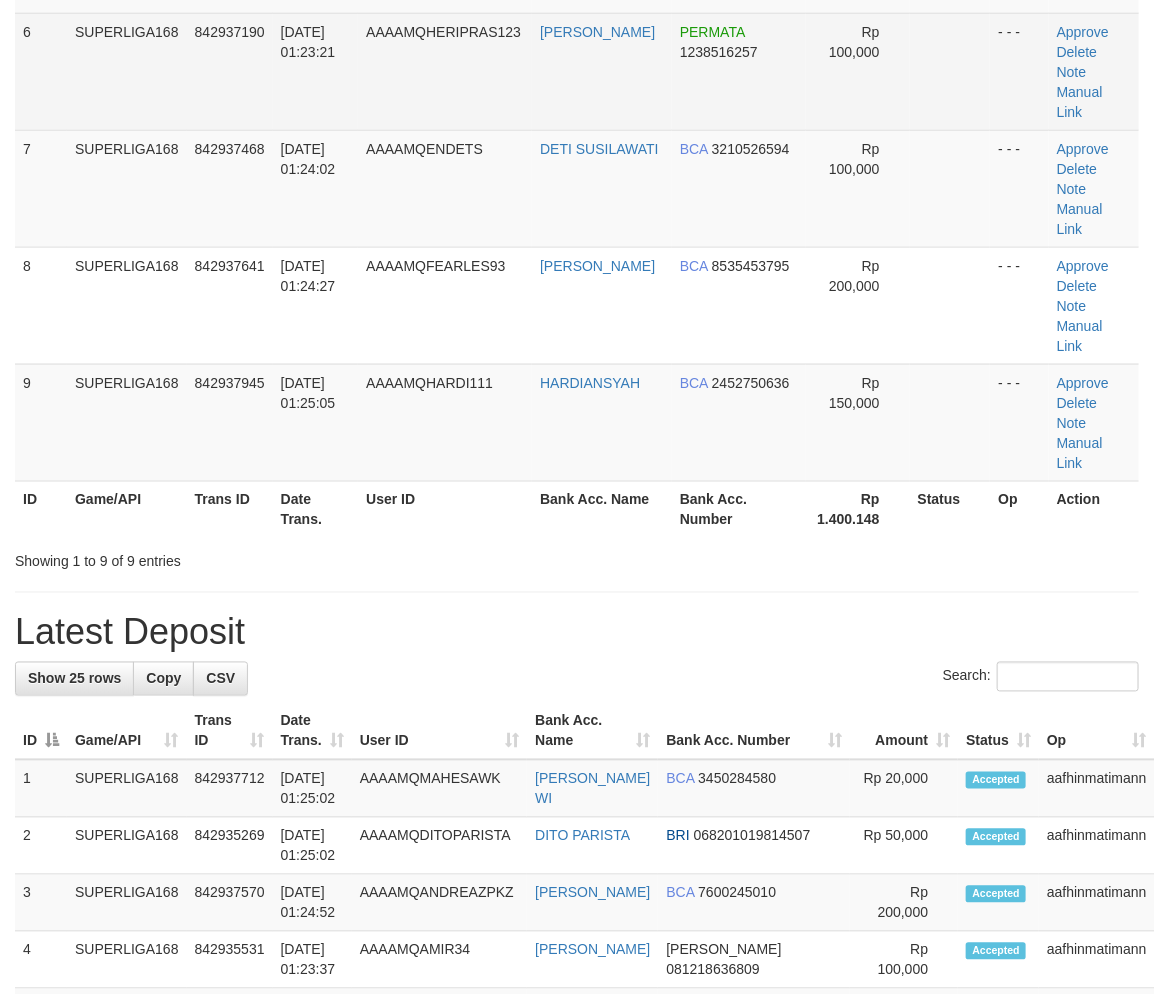 drag, startPoint x: 216, startPoint y: 382, endPoint x: 16, endPoint y: 463, distance: 215.77998 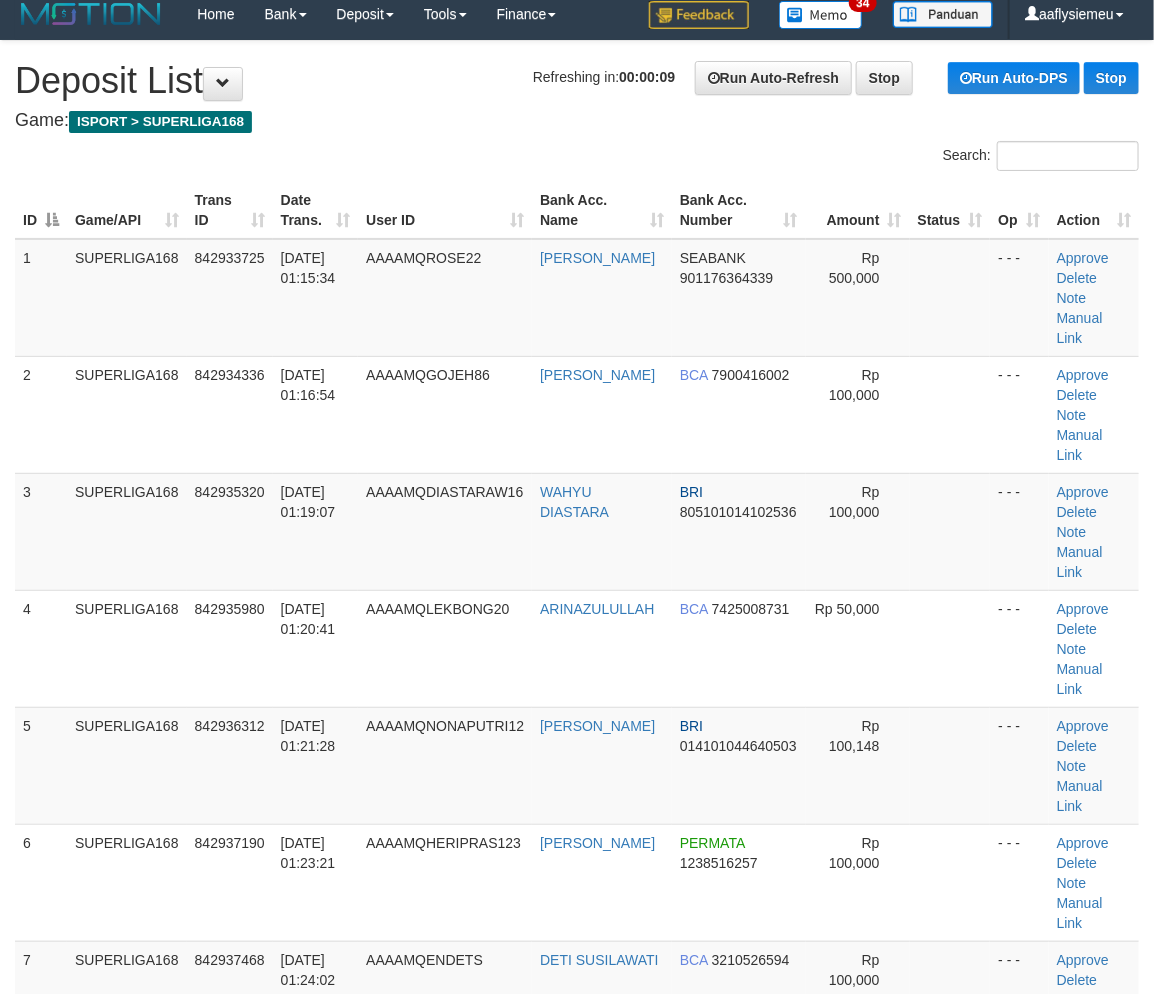 scroll, scrollTop: 0, scrollLeft: 0, axis: both 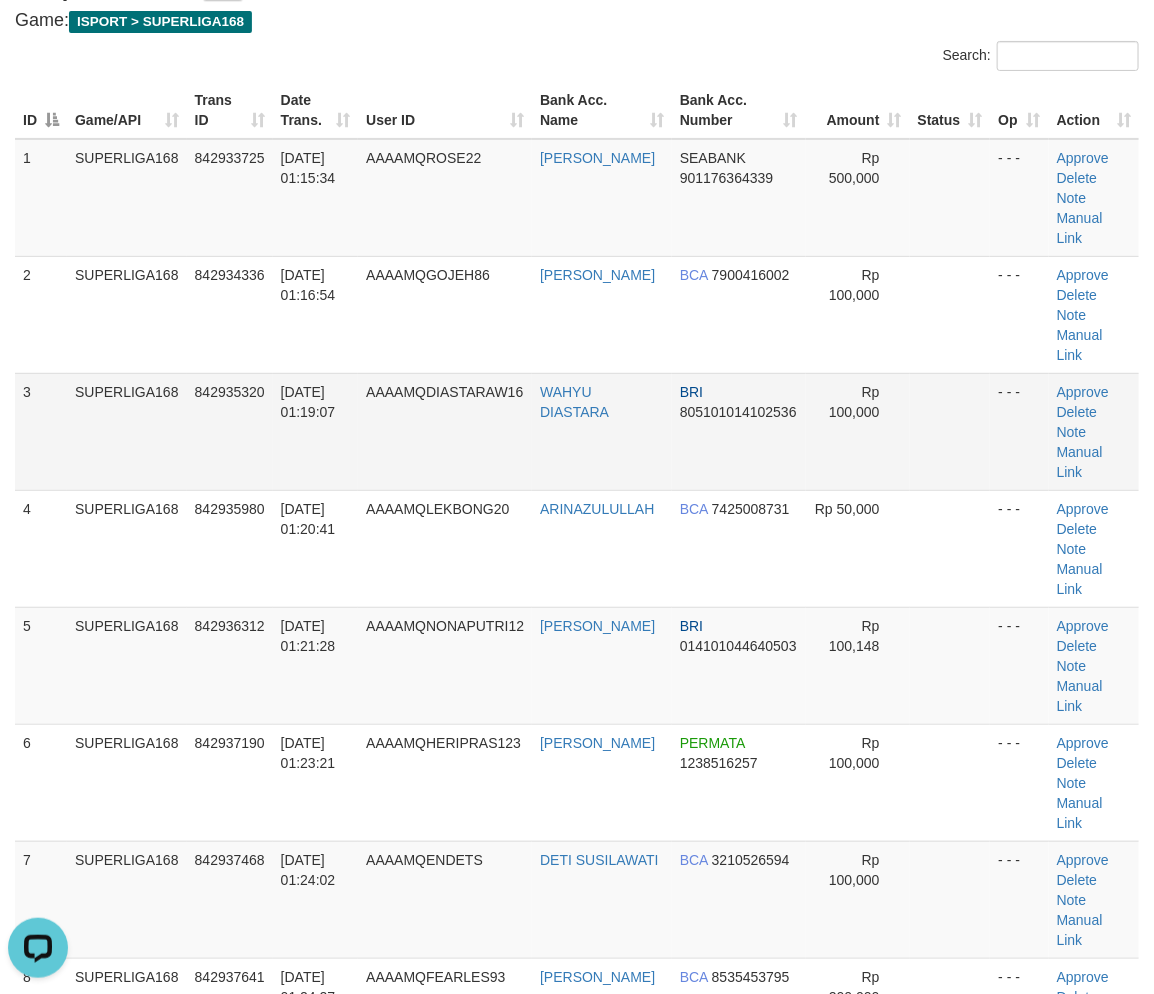 drag, startPoint x: 138, startPoint y: 410, endPoint x: 106, endPoint y: 427, distance: 36.23534 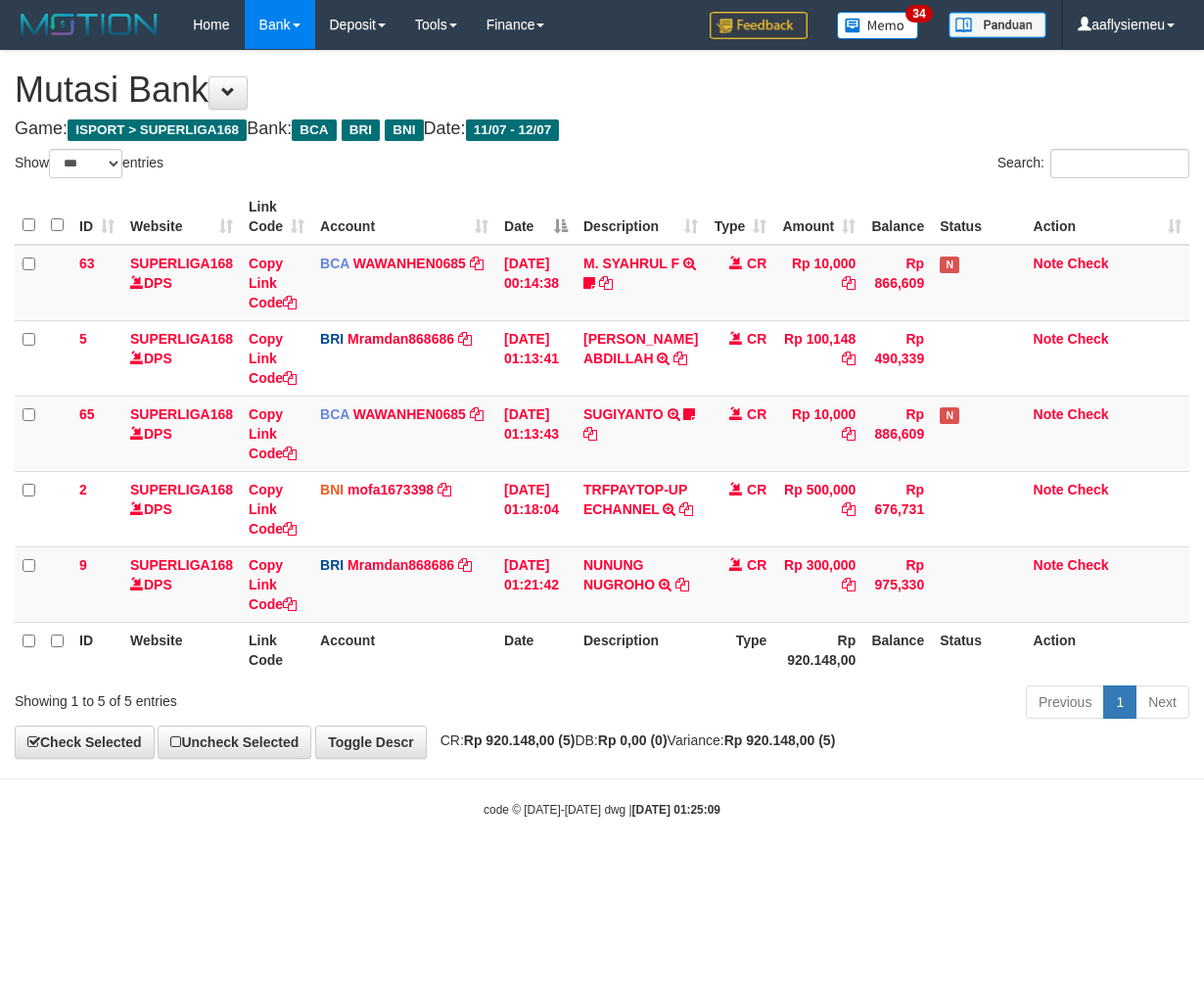 select on "***" 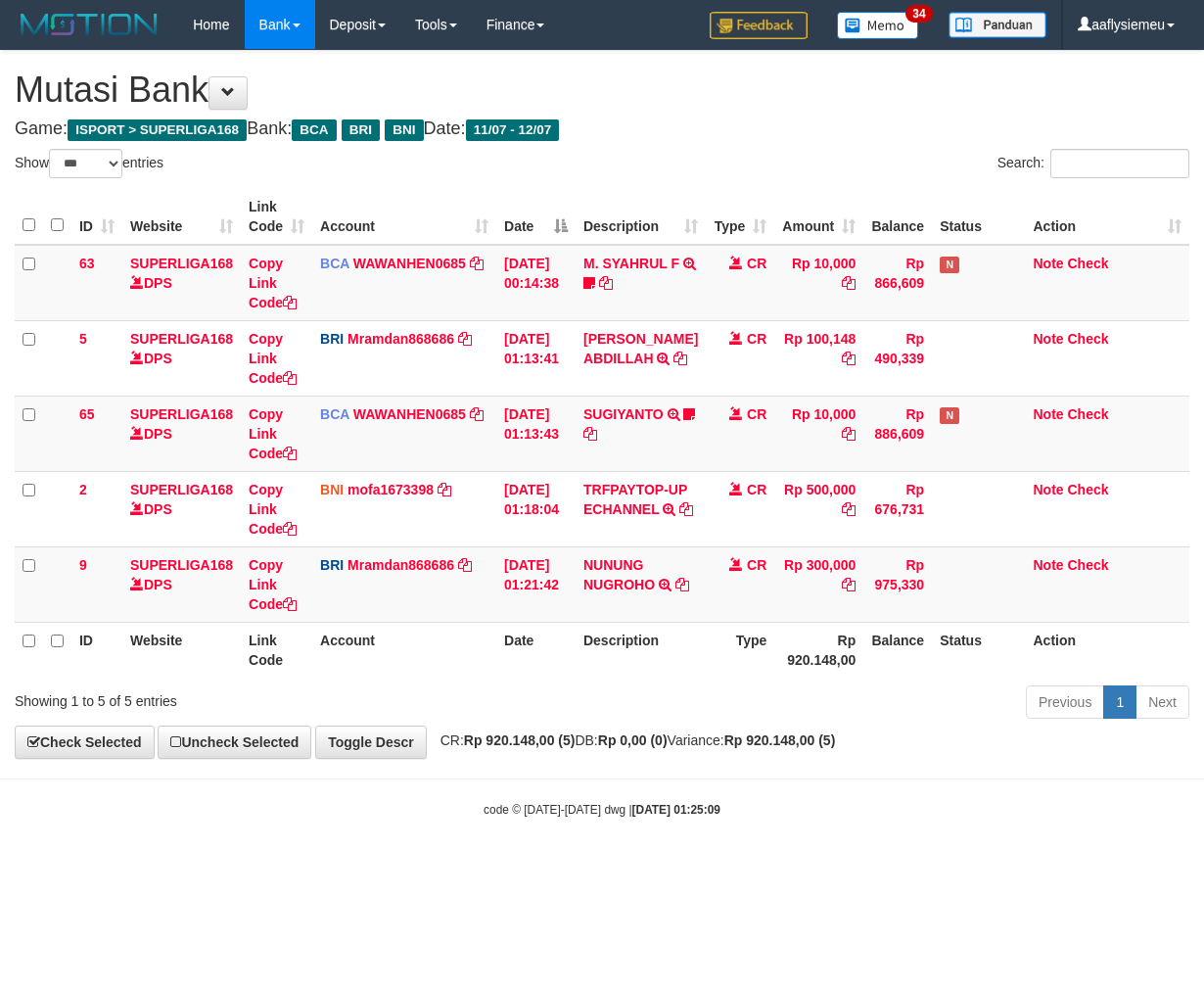 scroll, scrollTop: 0, scrollLeft: 0, axis: both 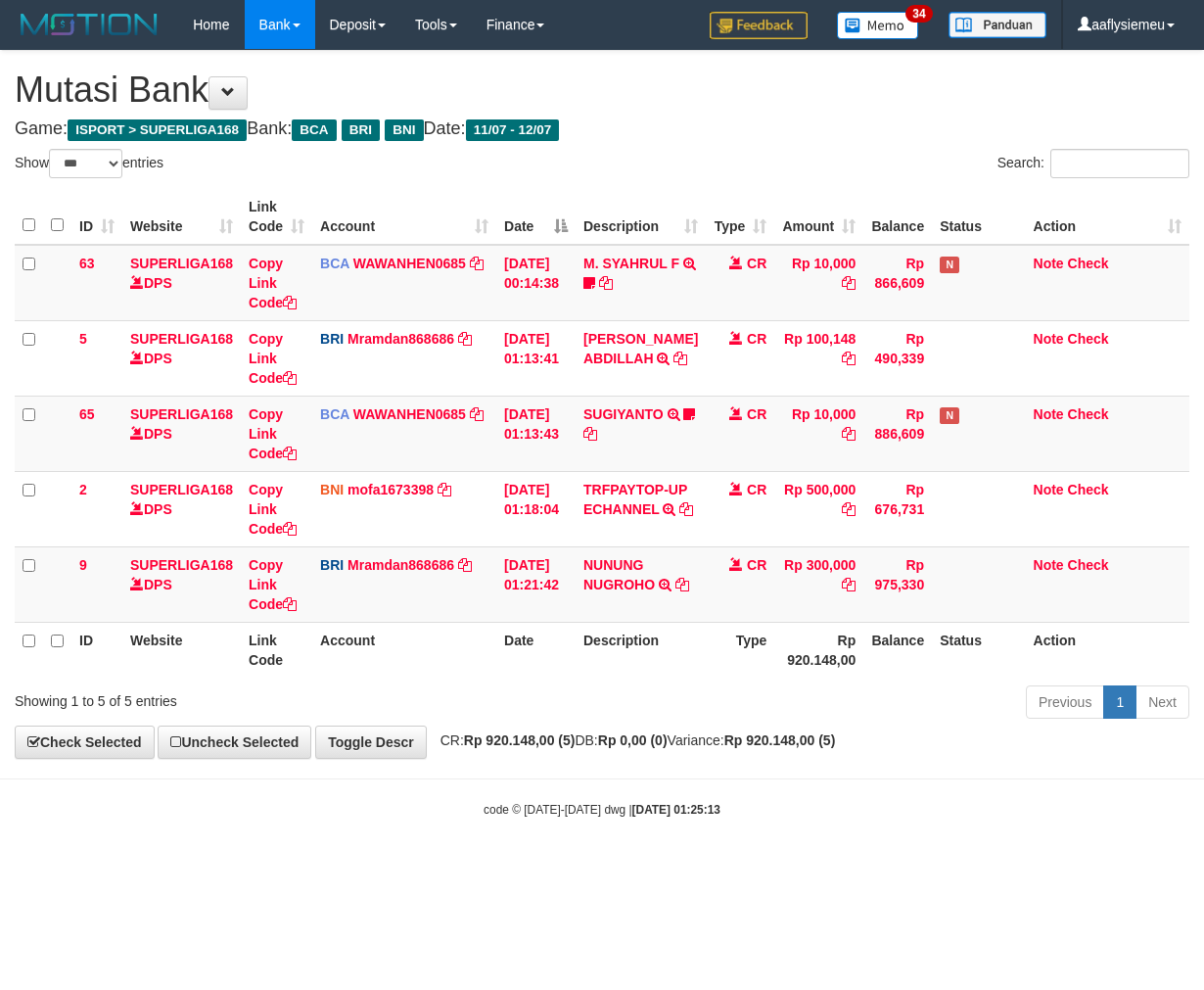 select on "***" 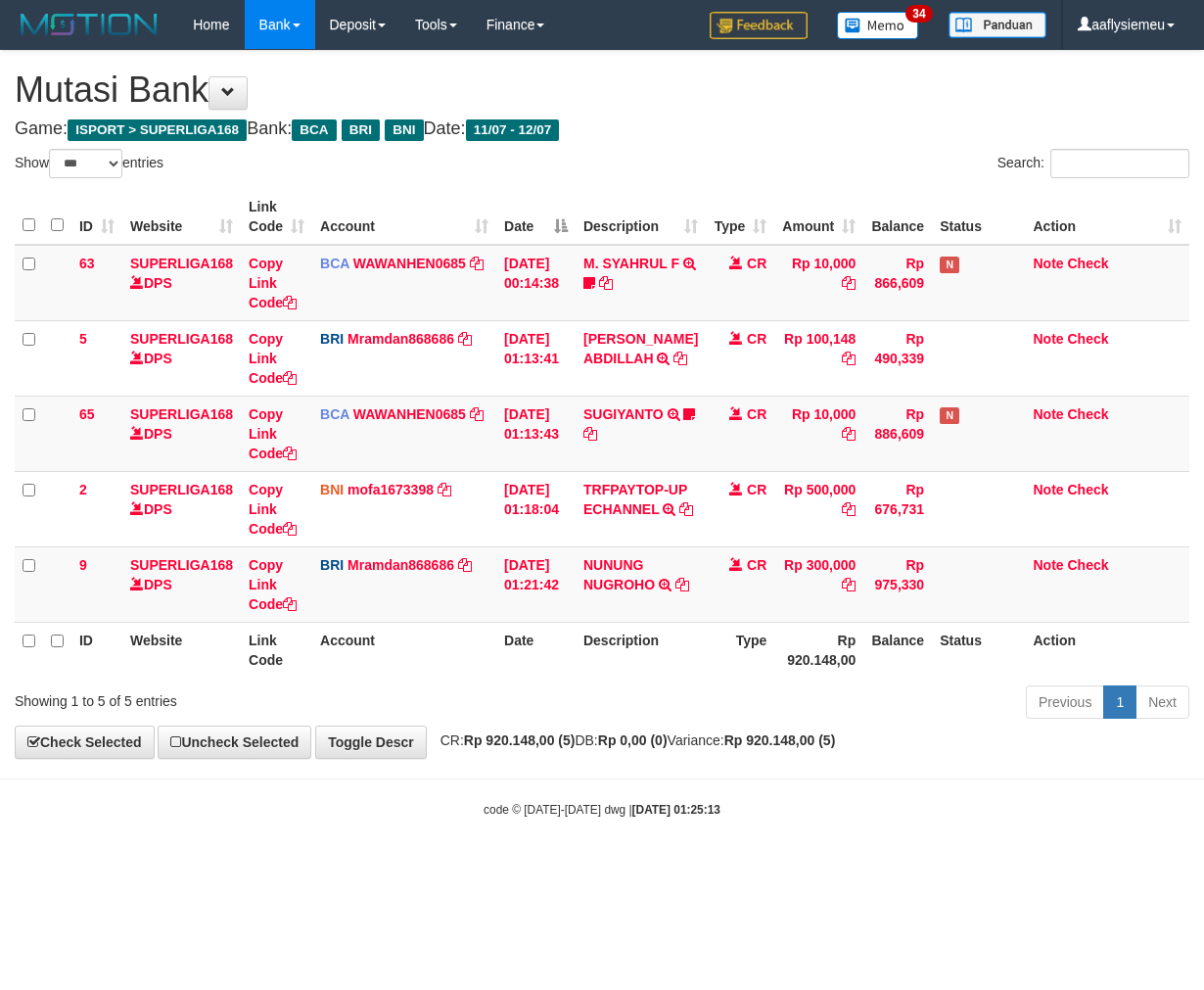 scroll, scrollTop: 0, scrollLeft: 0, axis: both 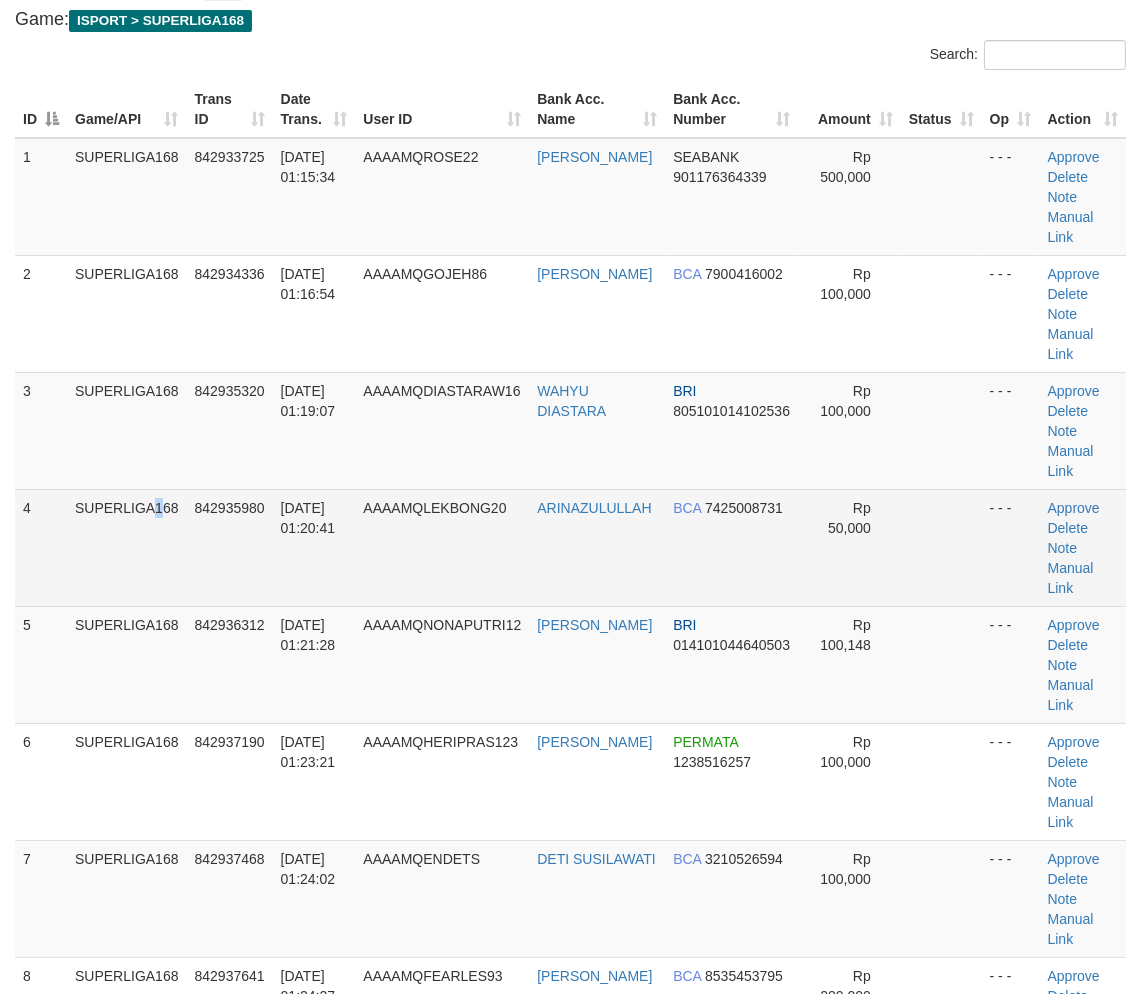 click on "SUPERLIGA168" at bounding box center (127, 547) 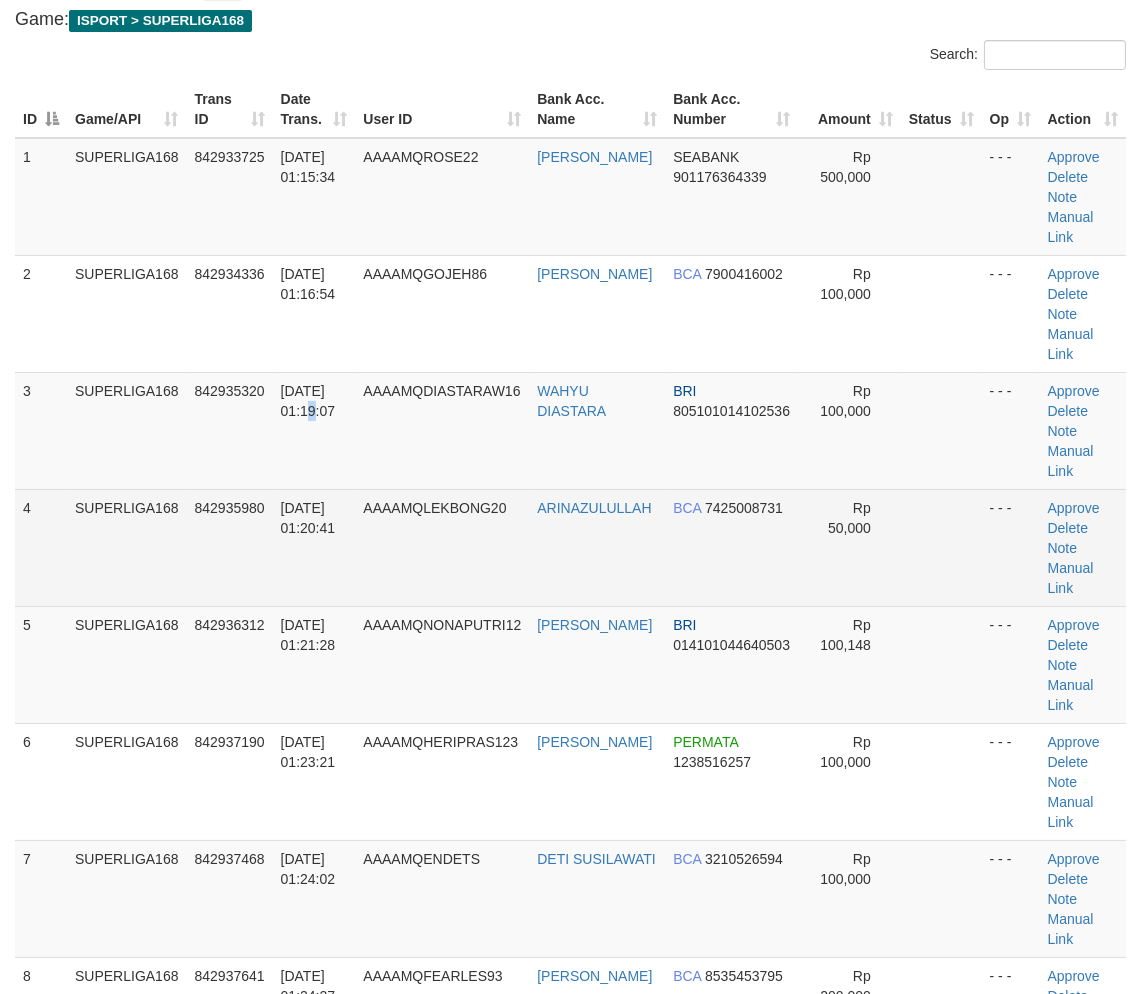 drag, startPoint x: 285, startPoint y: 480, endPoint x: 246, endPoint y: 496, distance: 42.154476 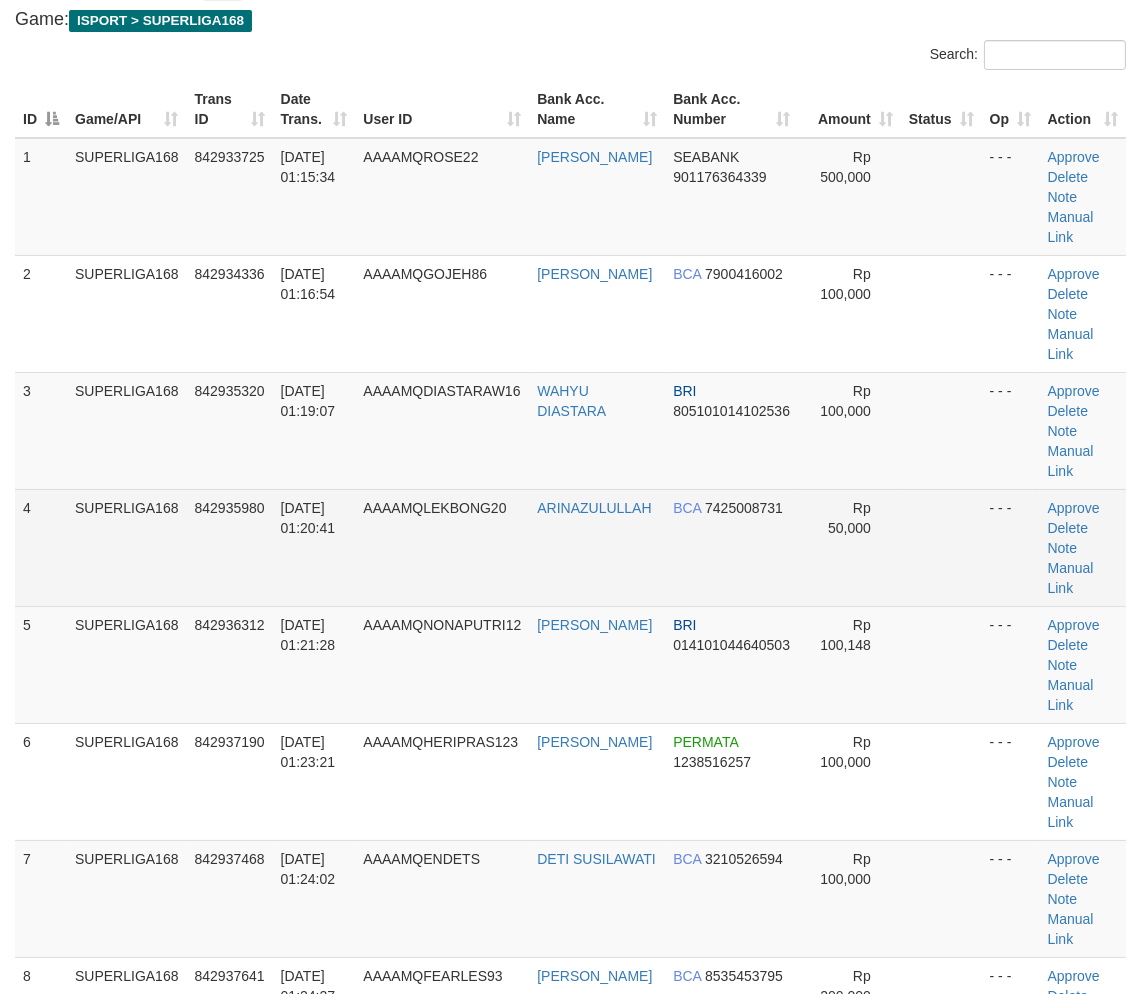drag, startPoint x: 152, startPoint y: 495, endPoint x: 34, endPoint y: 557, distance: 133.29666 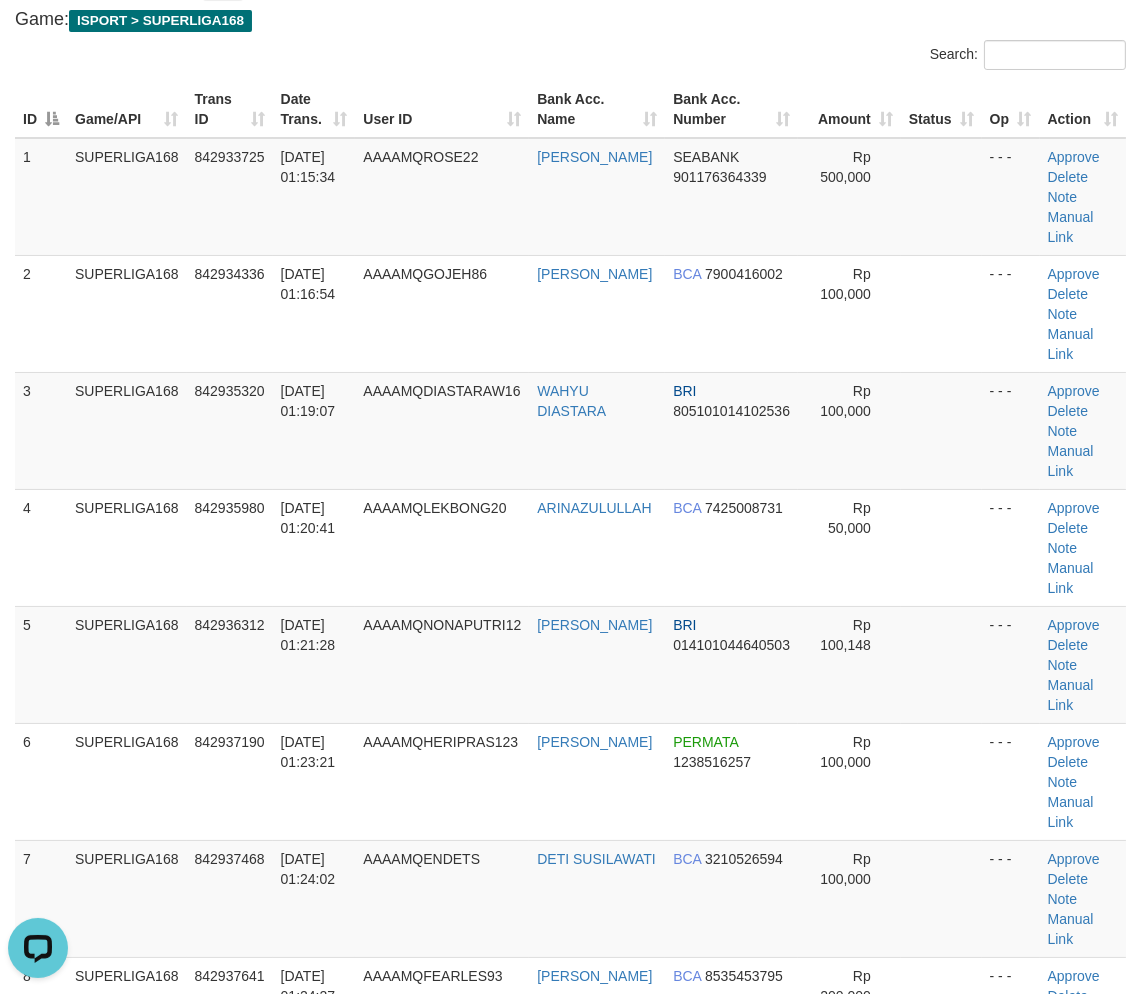 scroll, scrollTop: 0, scrollLeft: 0, axis: both 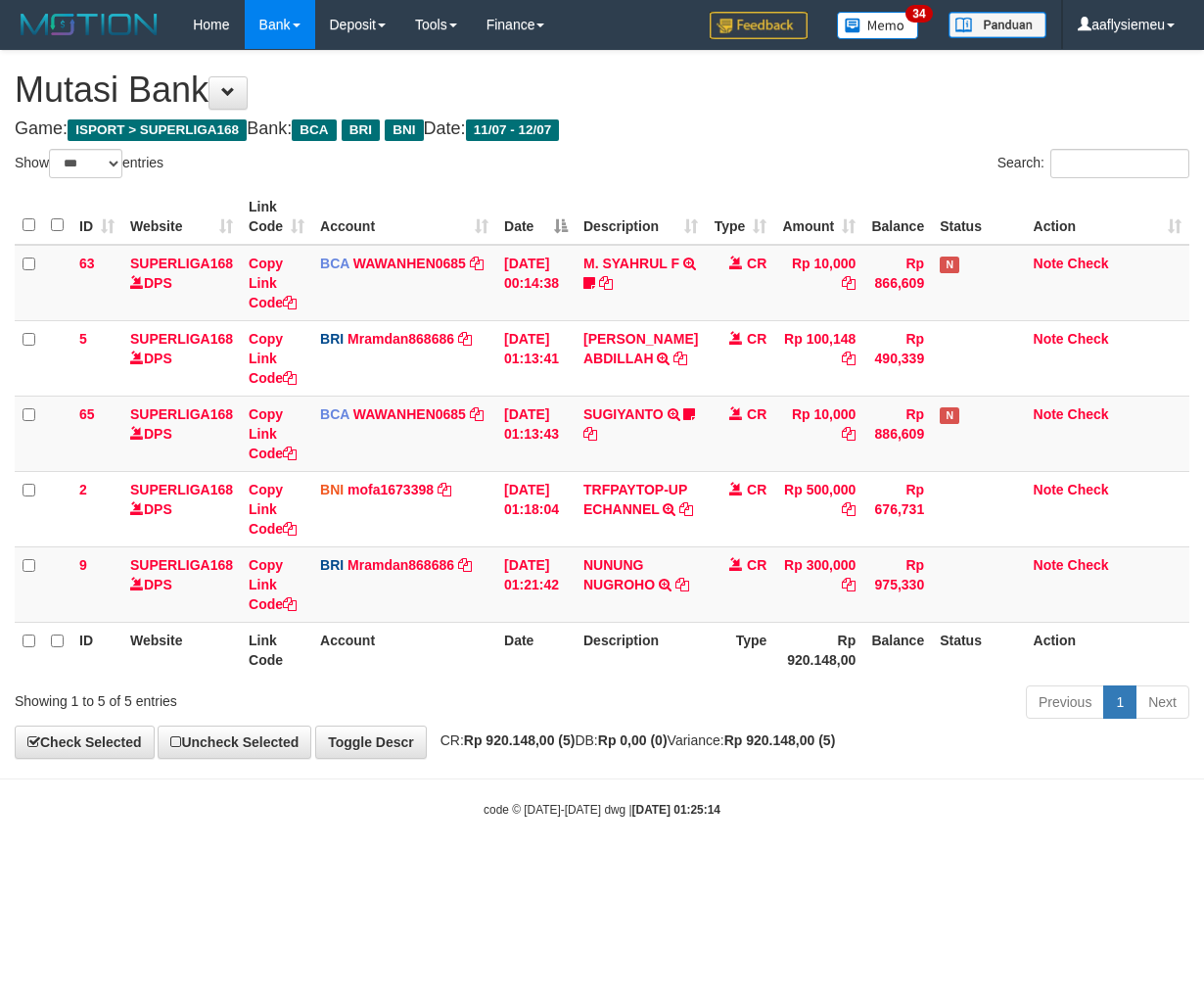 select on "***" 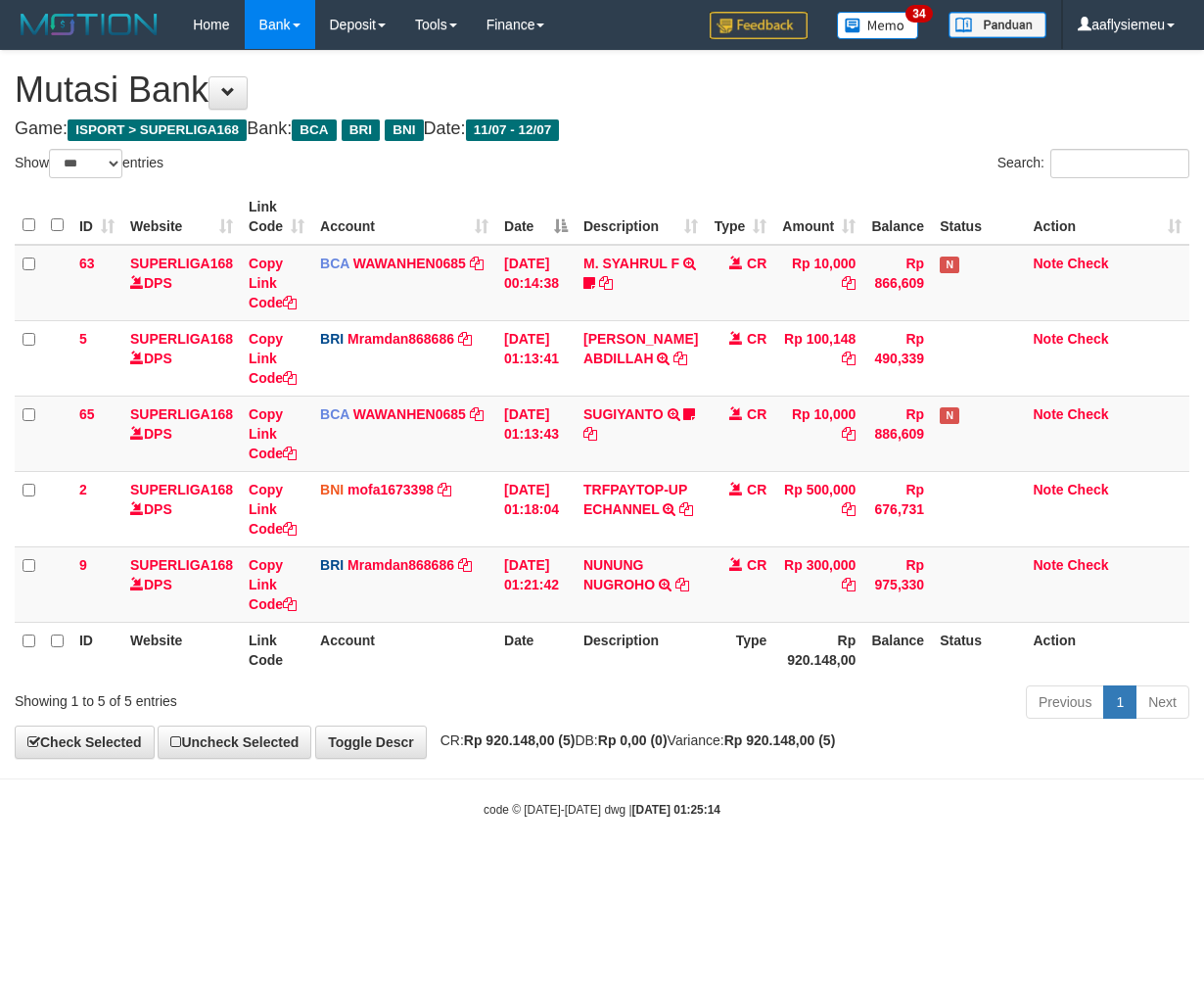 scroll, scrollTop: 0, scrollLeft: 0, axis: both 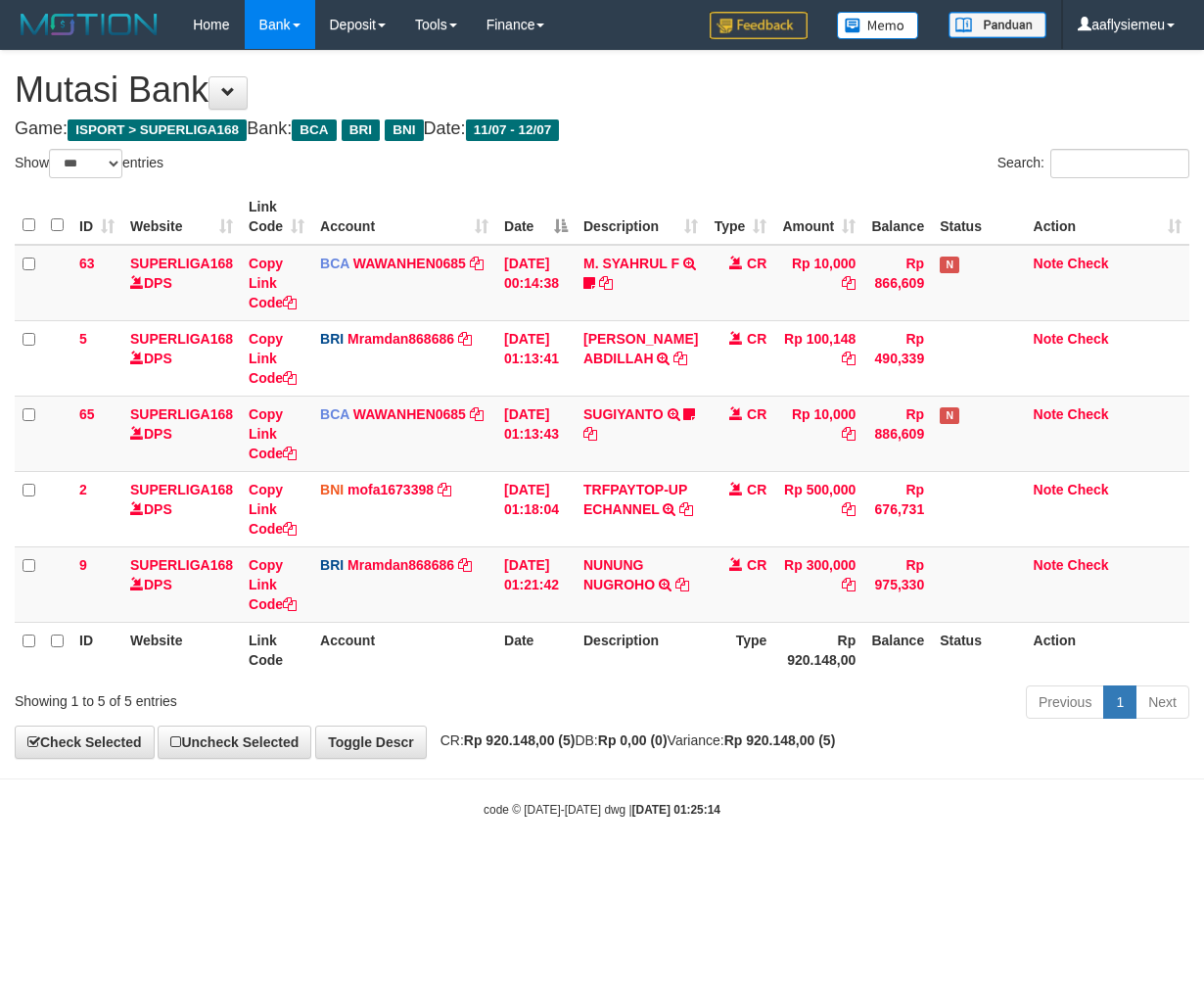 select on "***" 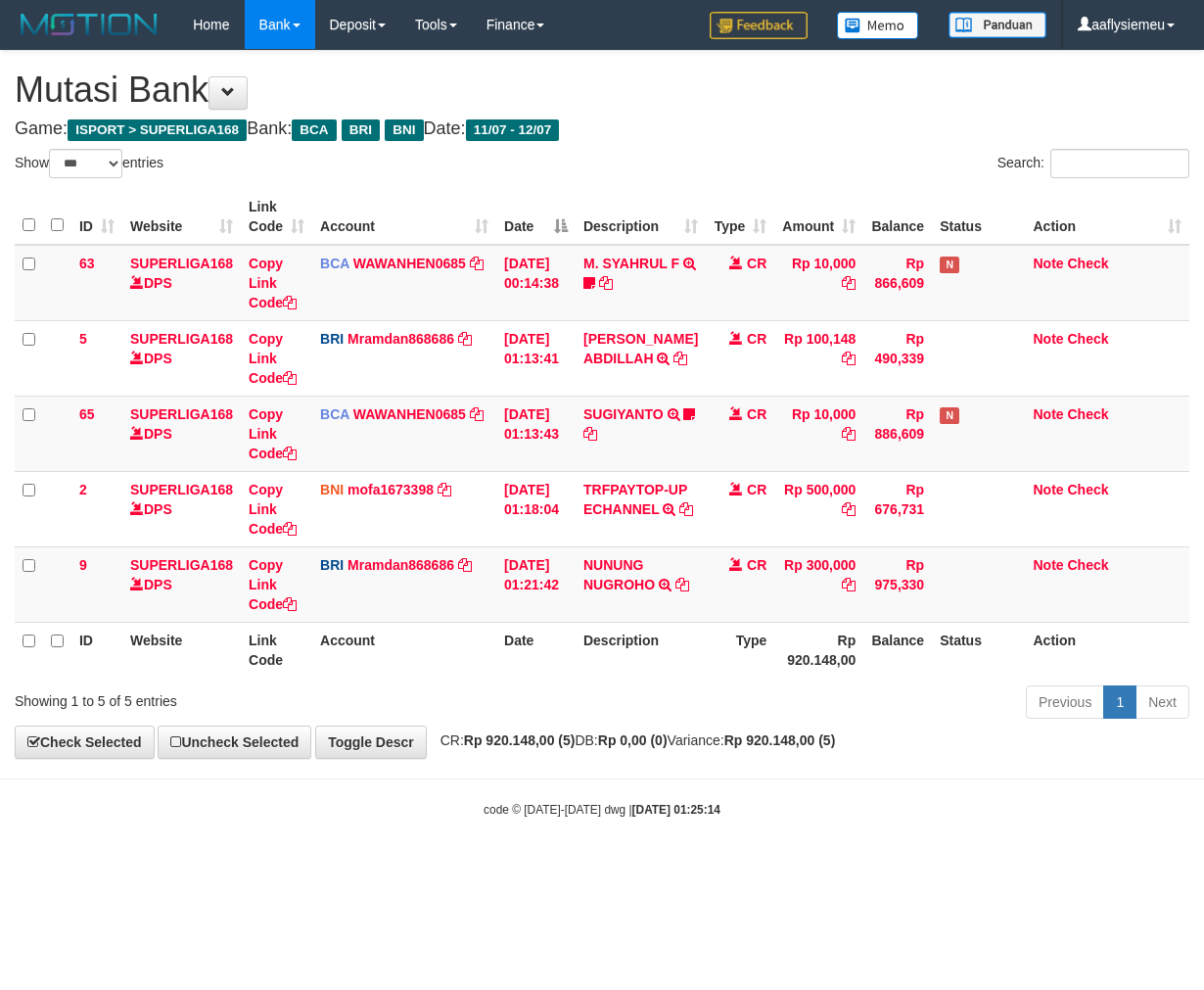 scroll, scrollTop: 0, scrollLeft: 0, axis: both 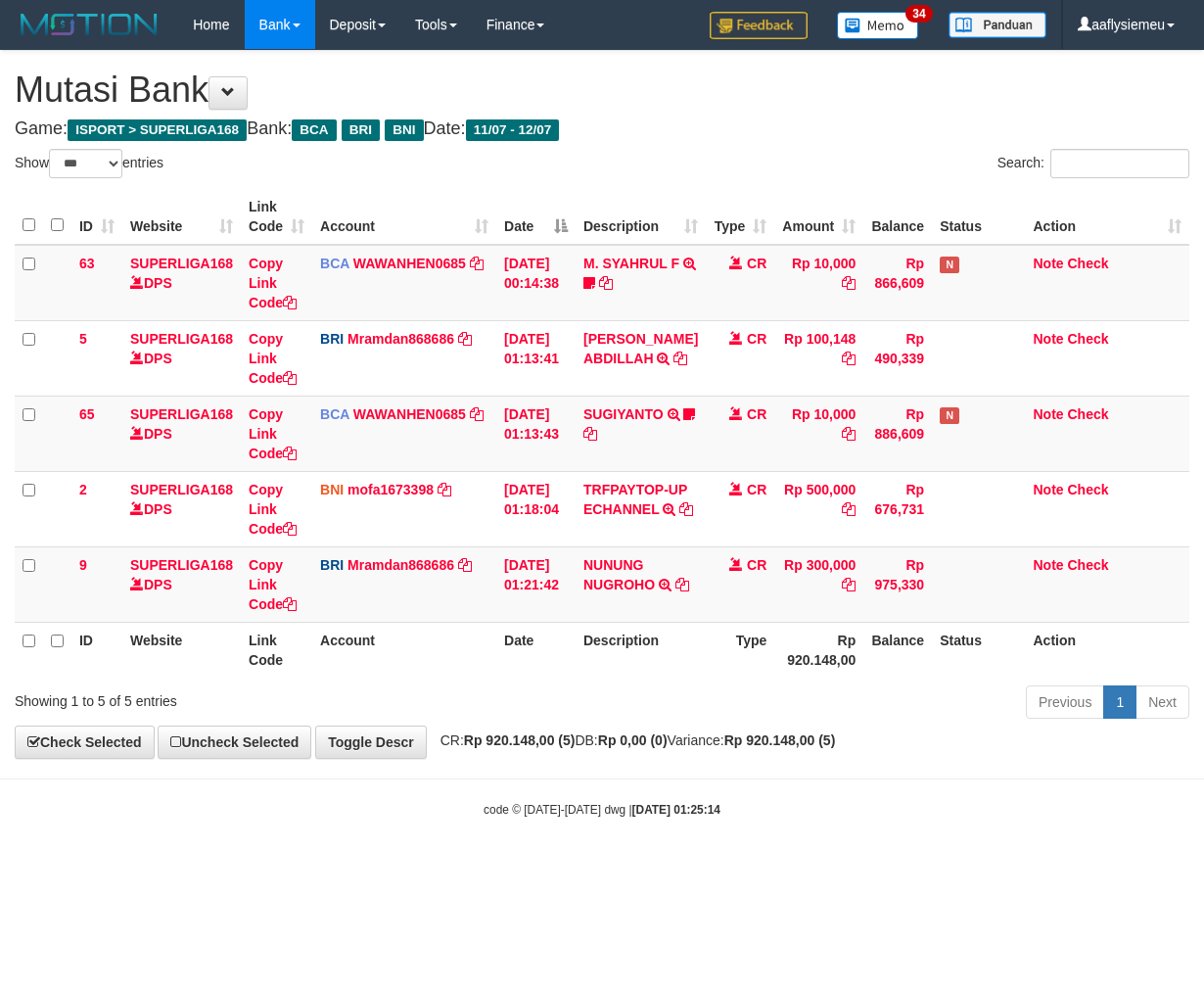 drag, startPoint x: 804, startPoint y: 748, endPoint x: 941, endPoint y: 706, distance: 143.29341 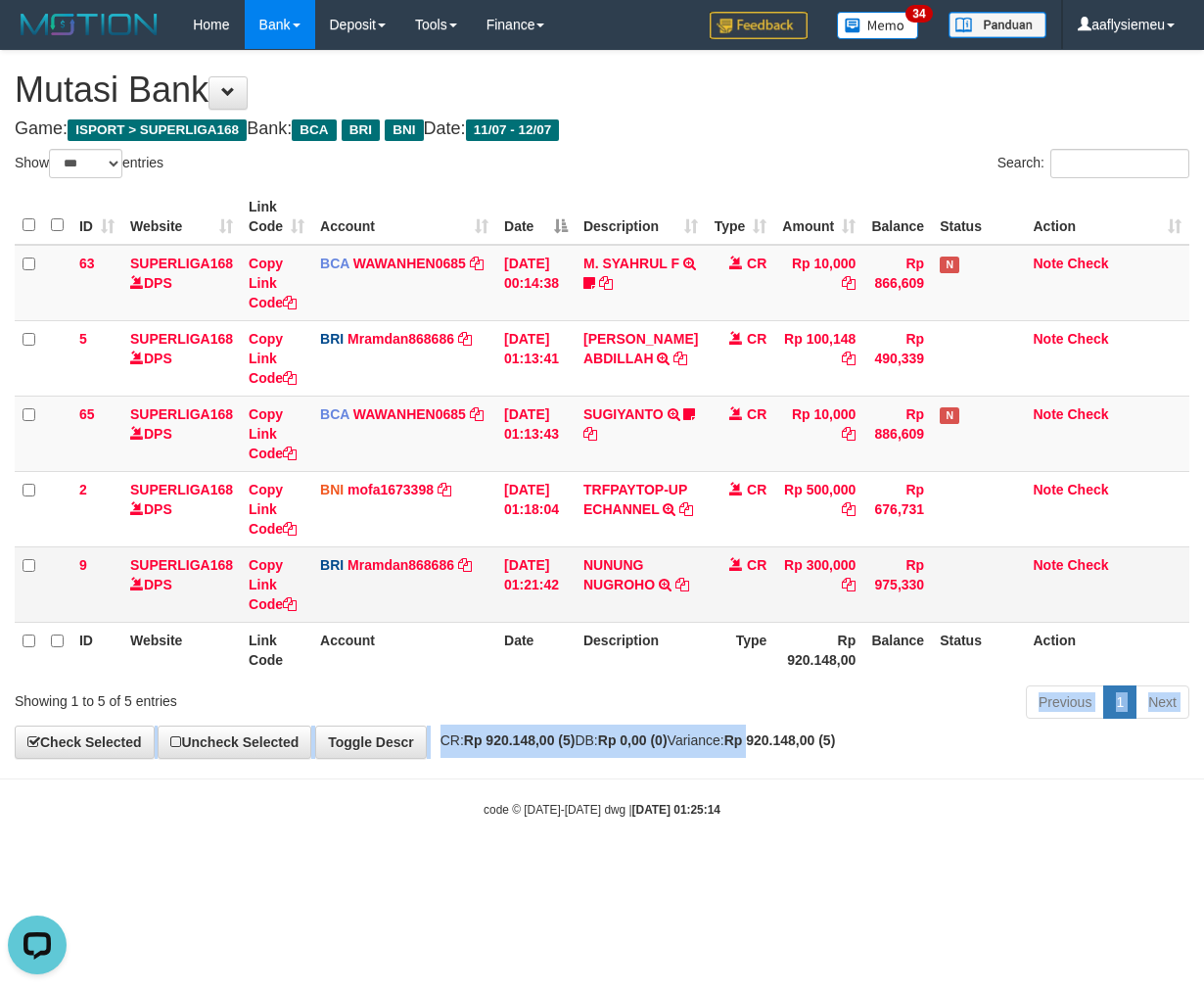 scroll, scrollTop: 0, scrollLeft: 0, axis: both 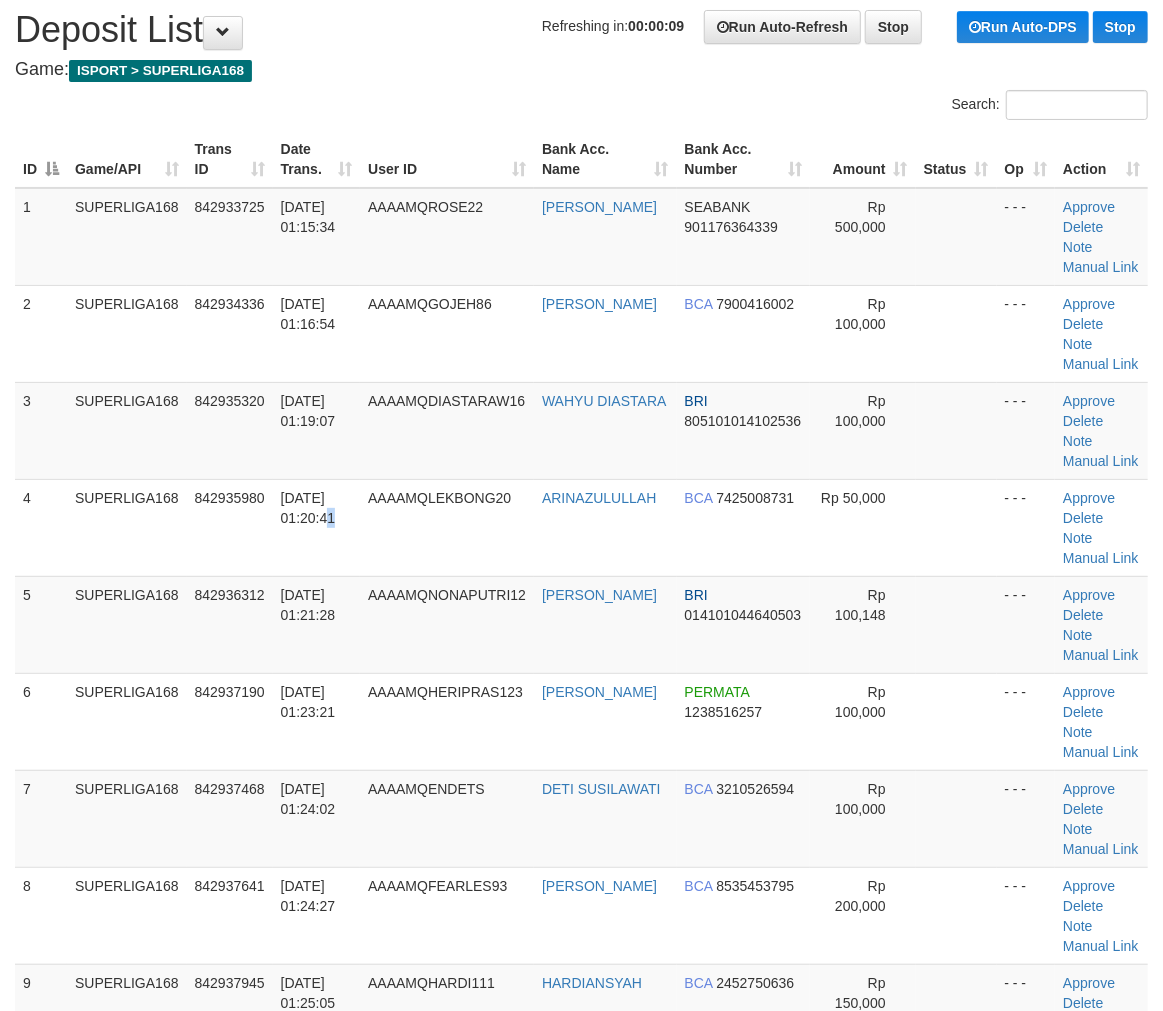drag, startPoint x: 305, startPoint y: 572, endPoint x: 1, endPoint y: 645, distance: 312.64197 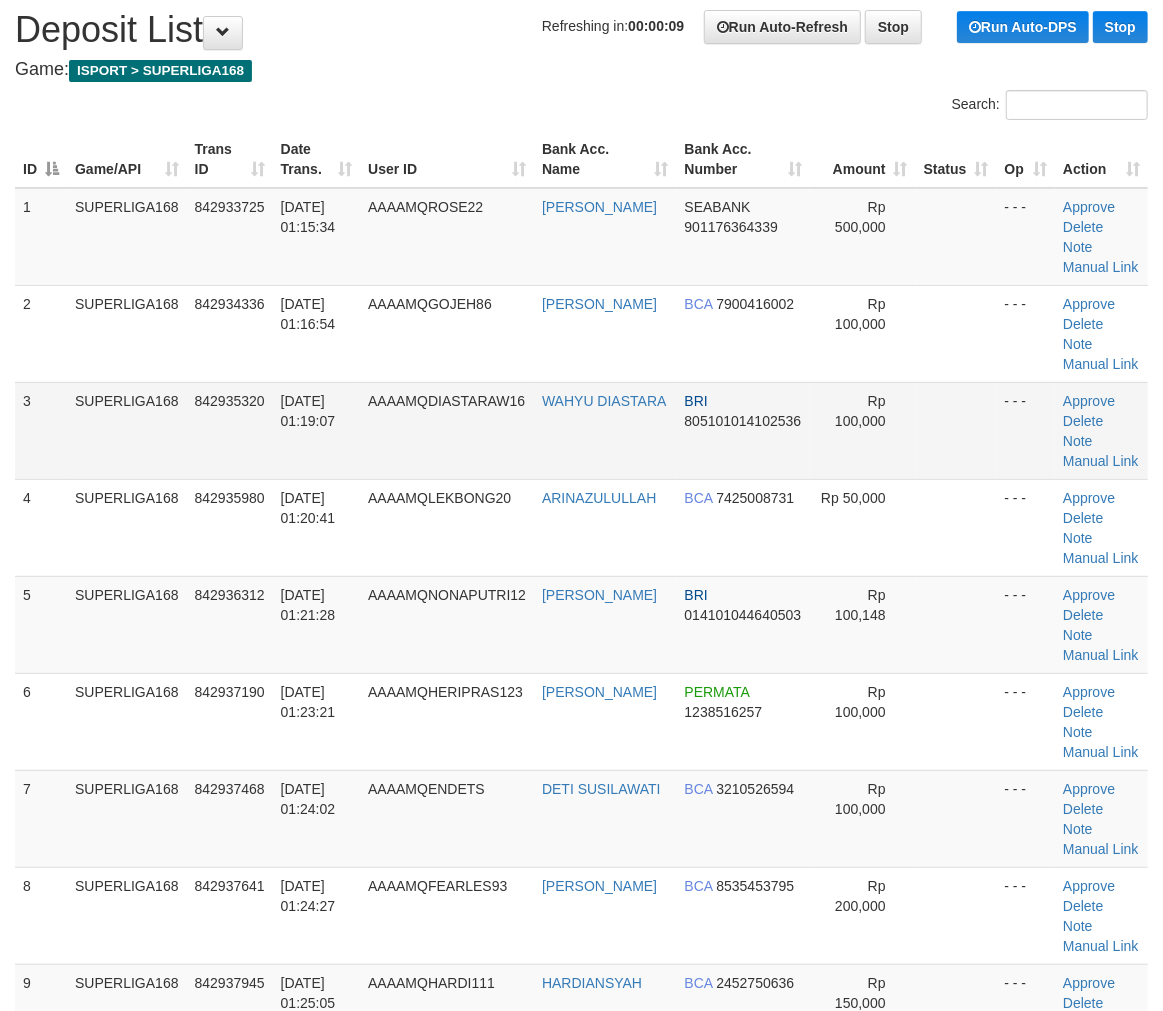 drag, startPoint x: 205, startPoint y: 531, endPoint x: 0, endPoint y: 595, distance: 214.75801 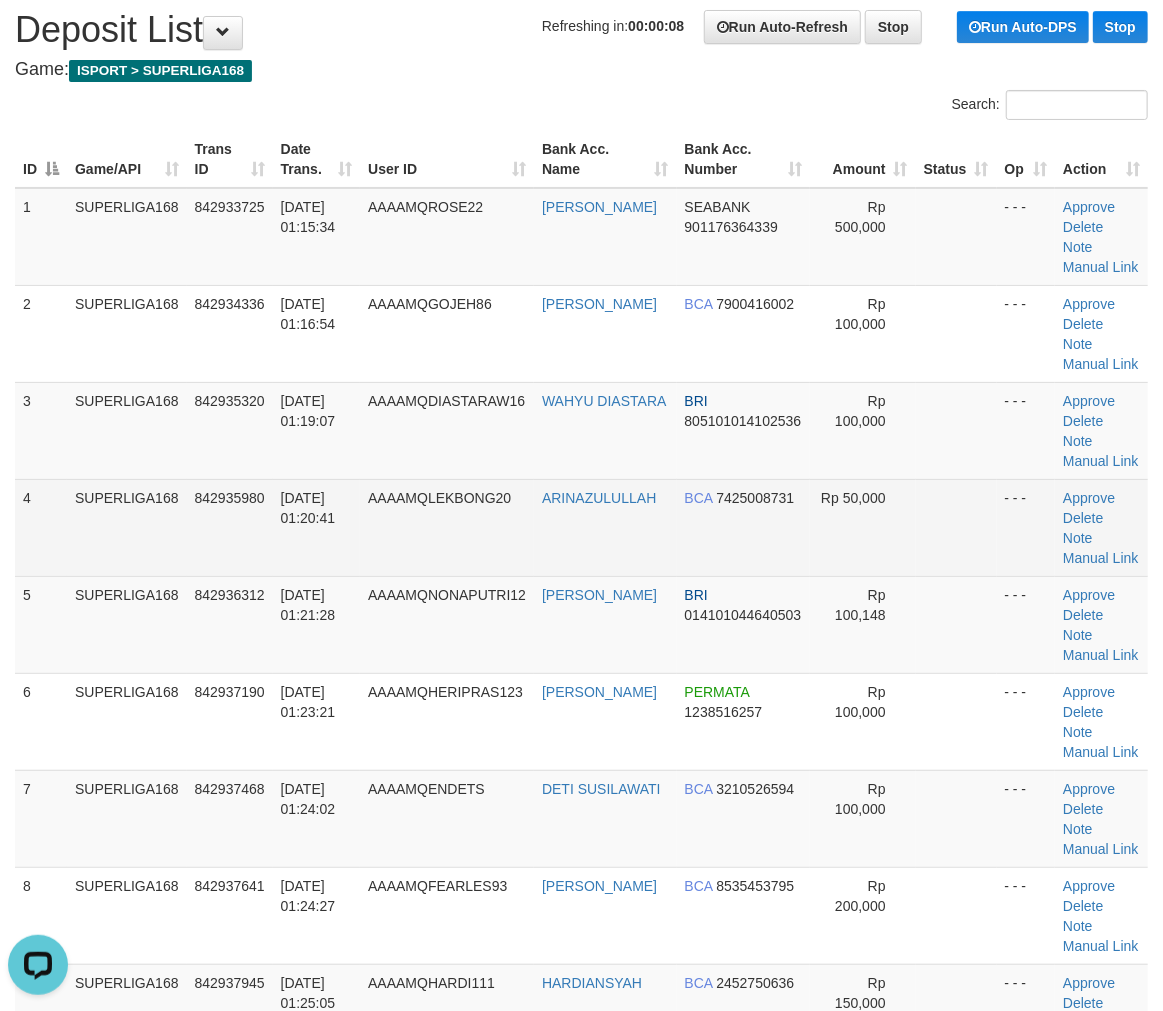 scroll, scrollTop: 0, scrollLeft: 0, axis: both 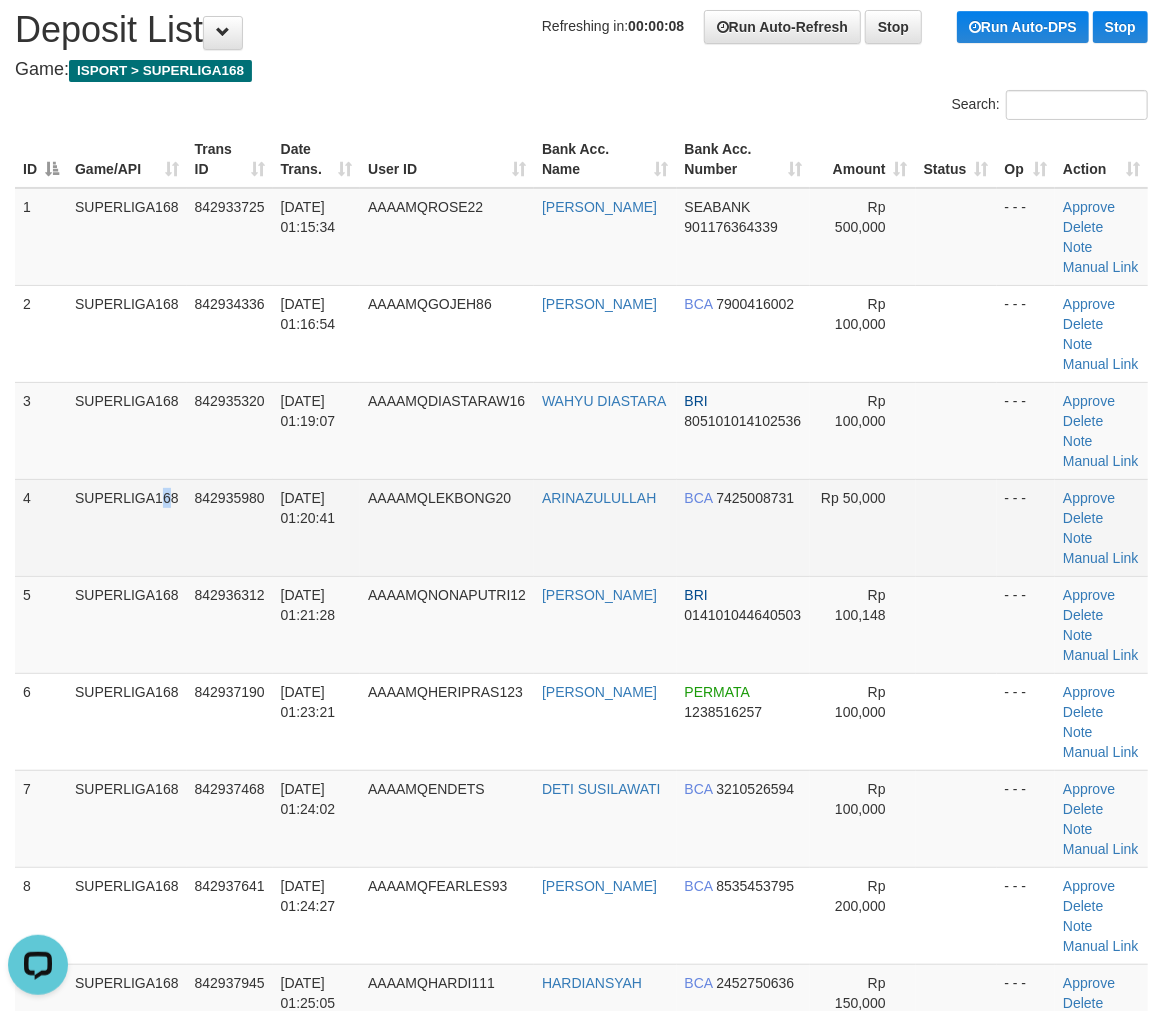 drag, startPoint x: 122, startPoint y: 582, endPoint x: 105, endPoint y: 590, distance: 18.788294 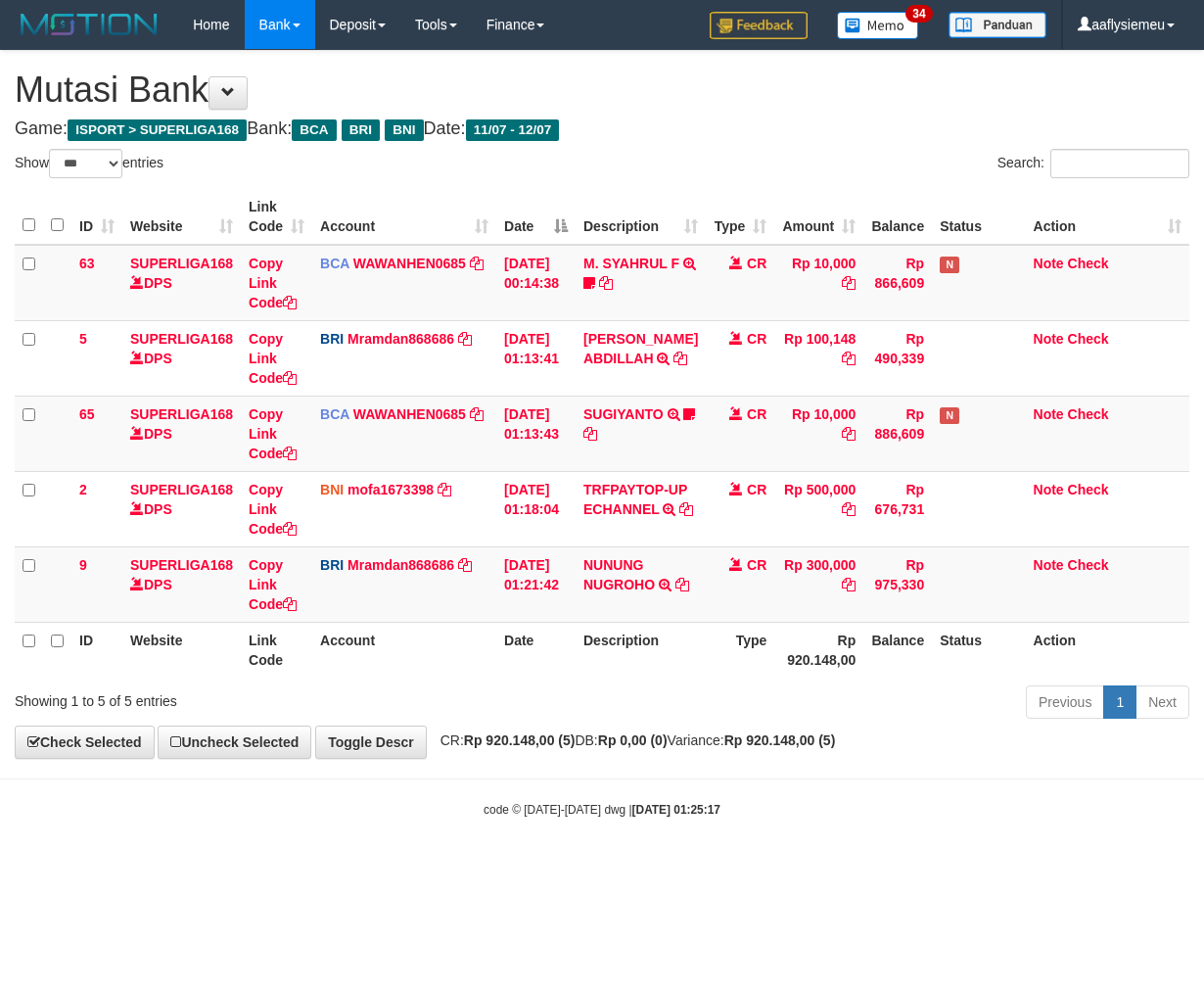 select on "***" 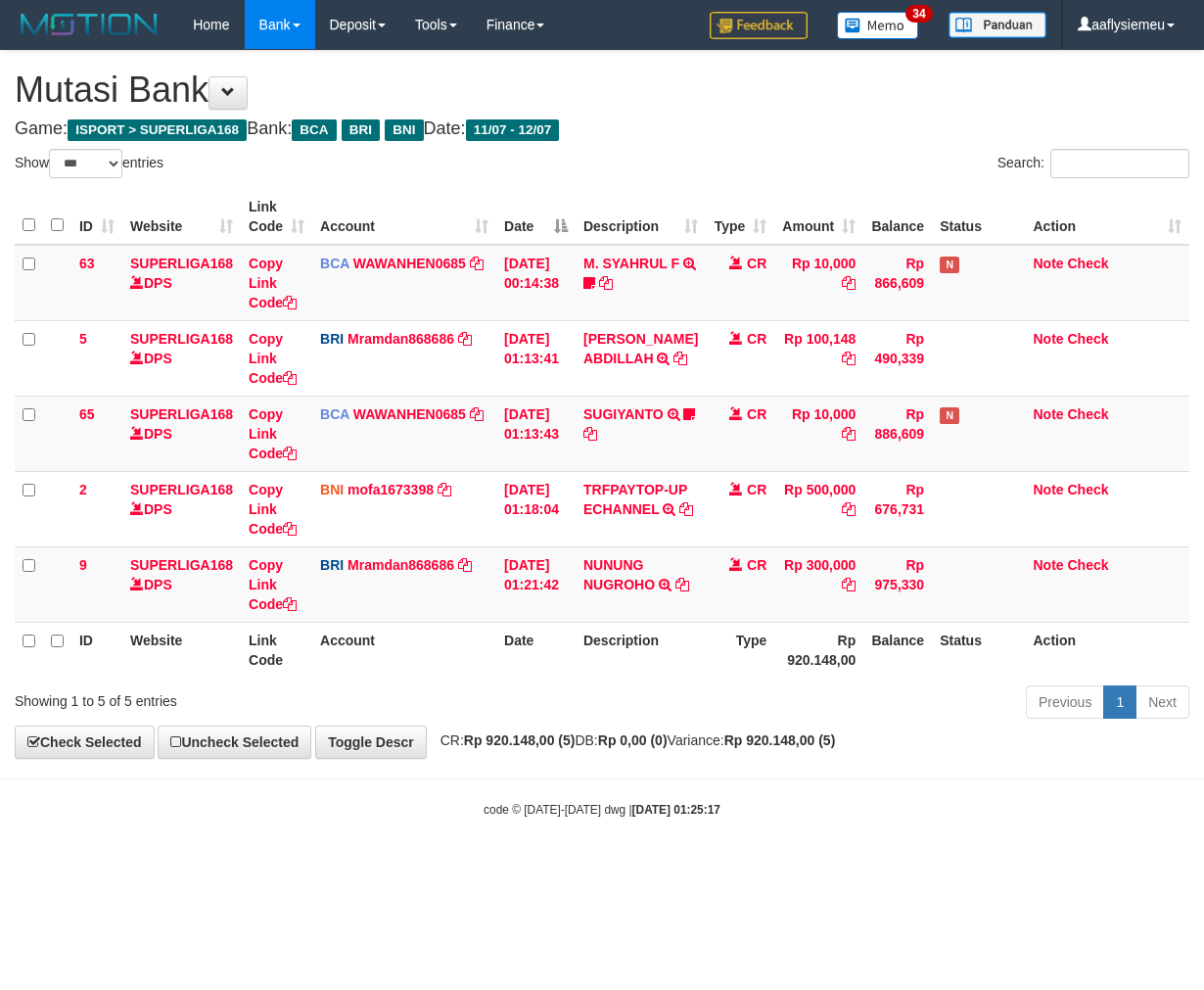 scroll, scrollTop: 0, scrollLeft: 0, axis: both 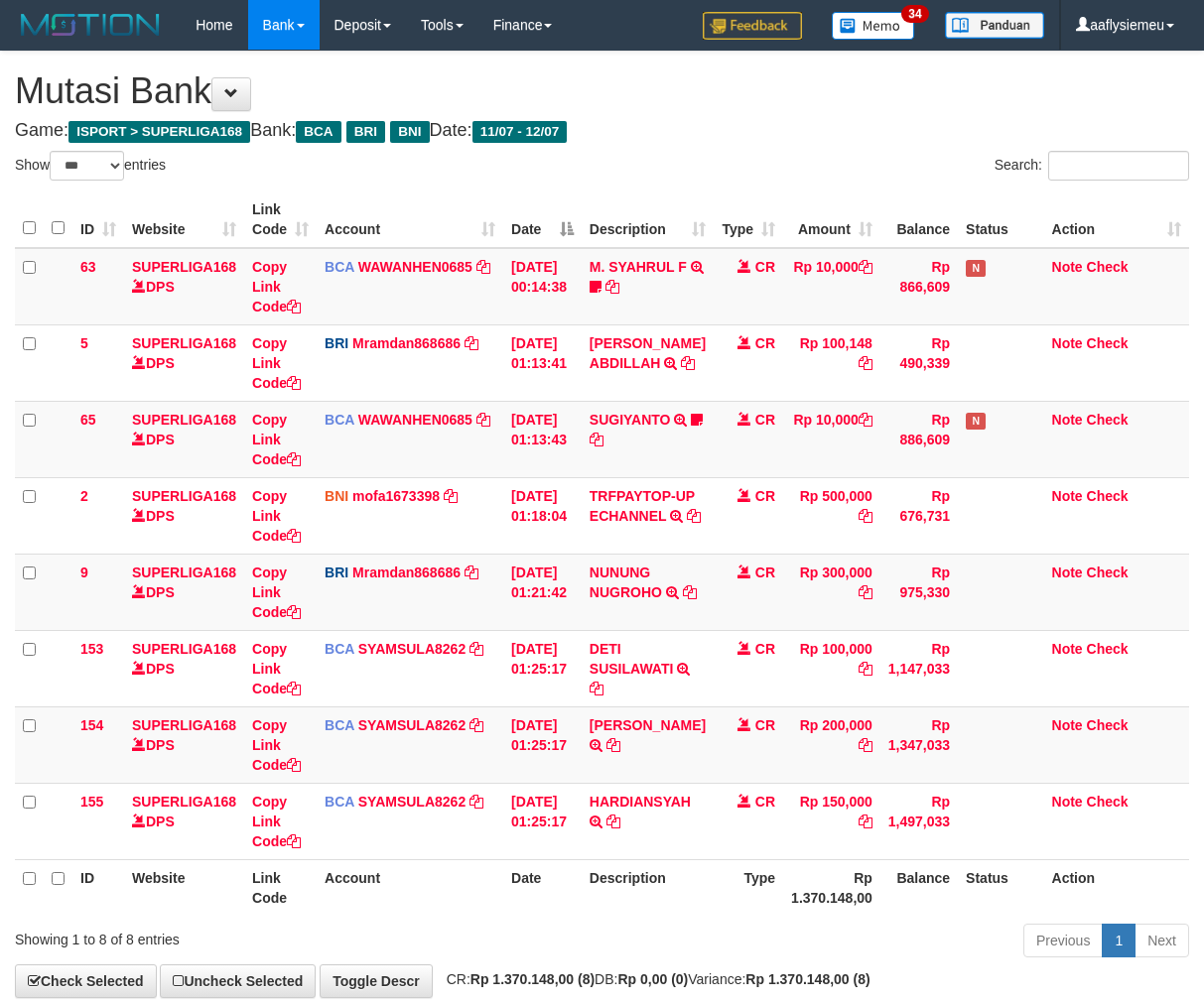 select on "***" 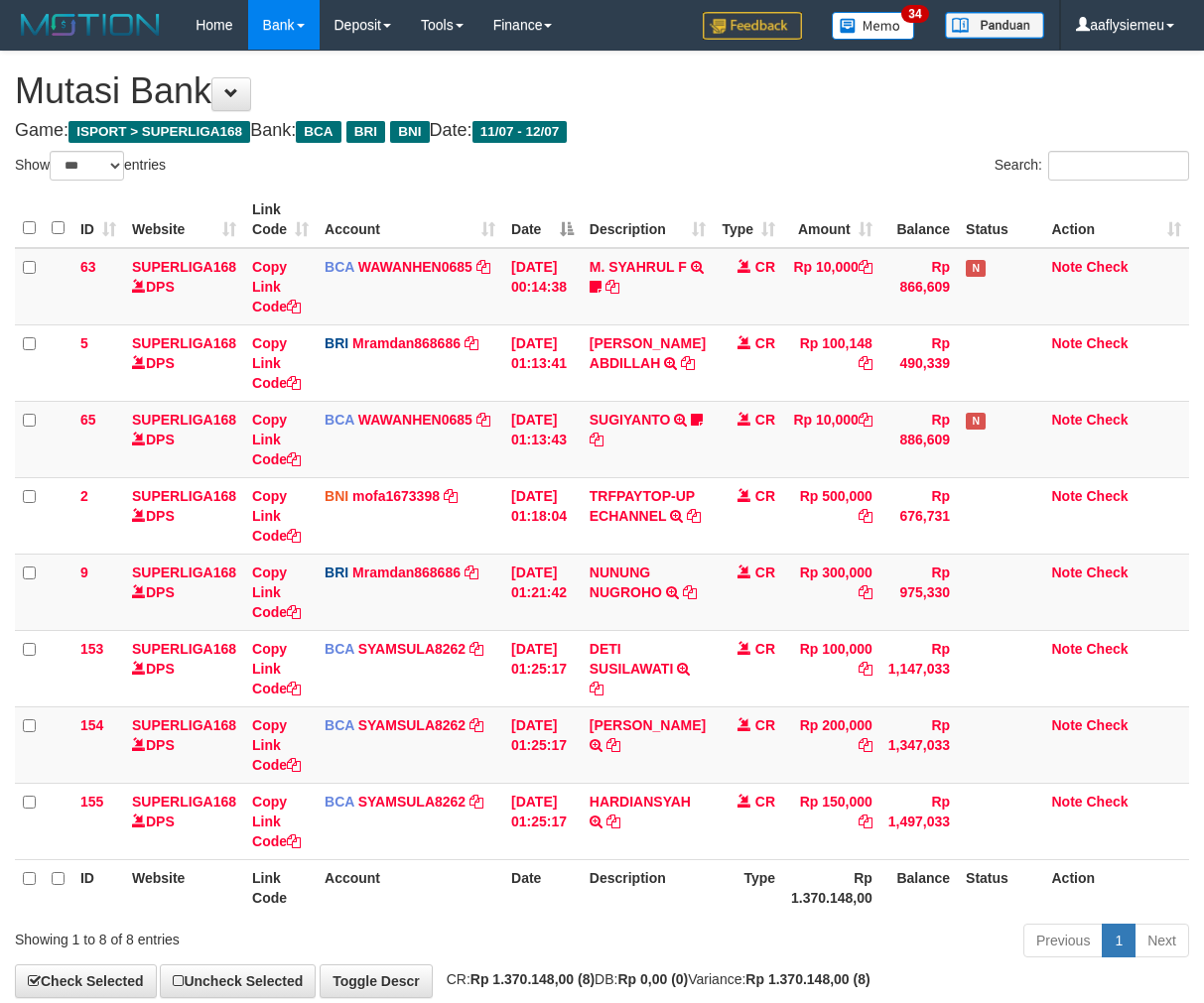 scroll, scrollTop: 0, scrollLeft: 0, axis: both 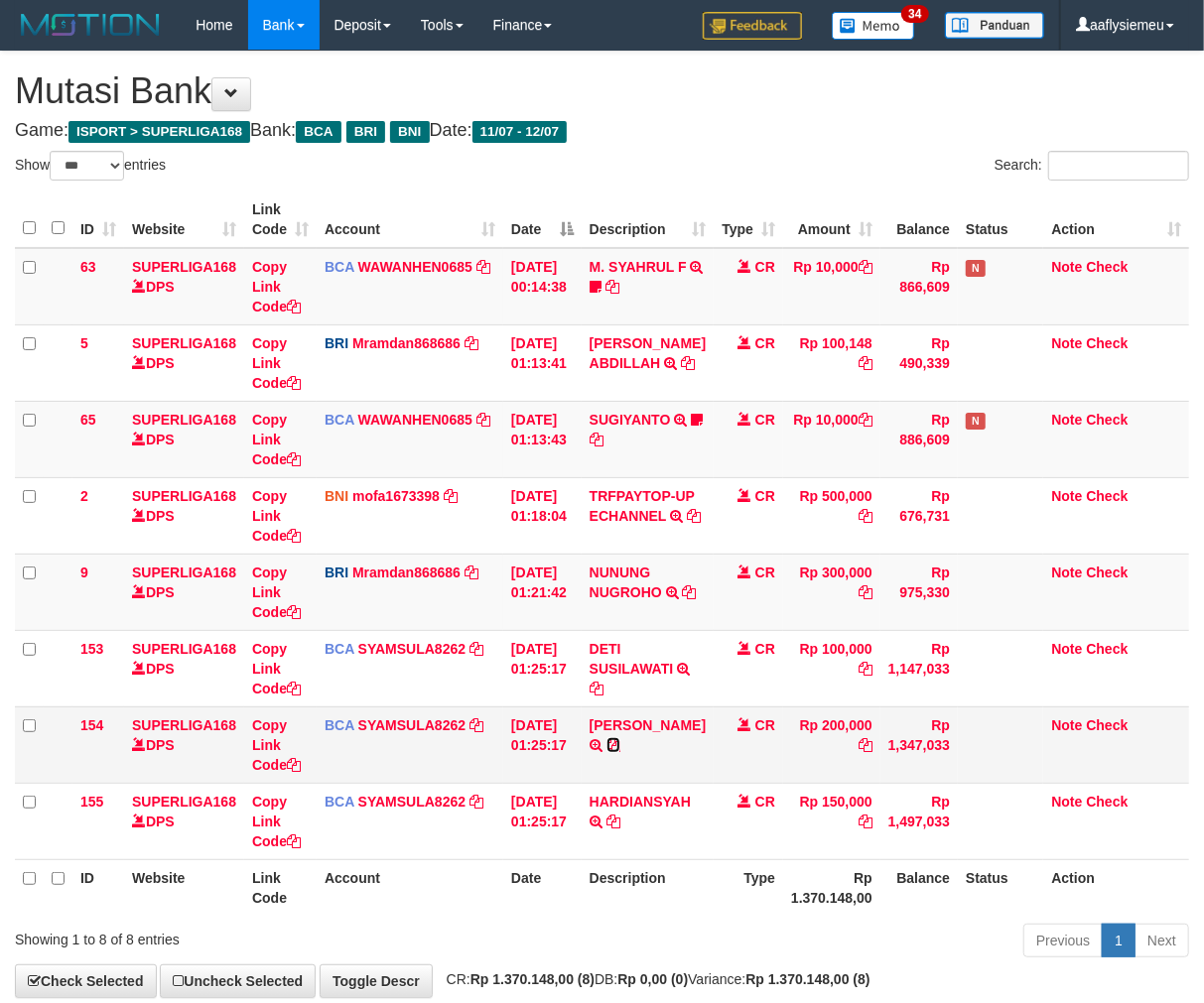 click at bounding box center [613, 745] 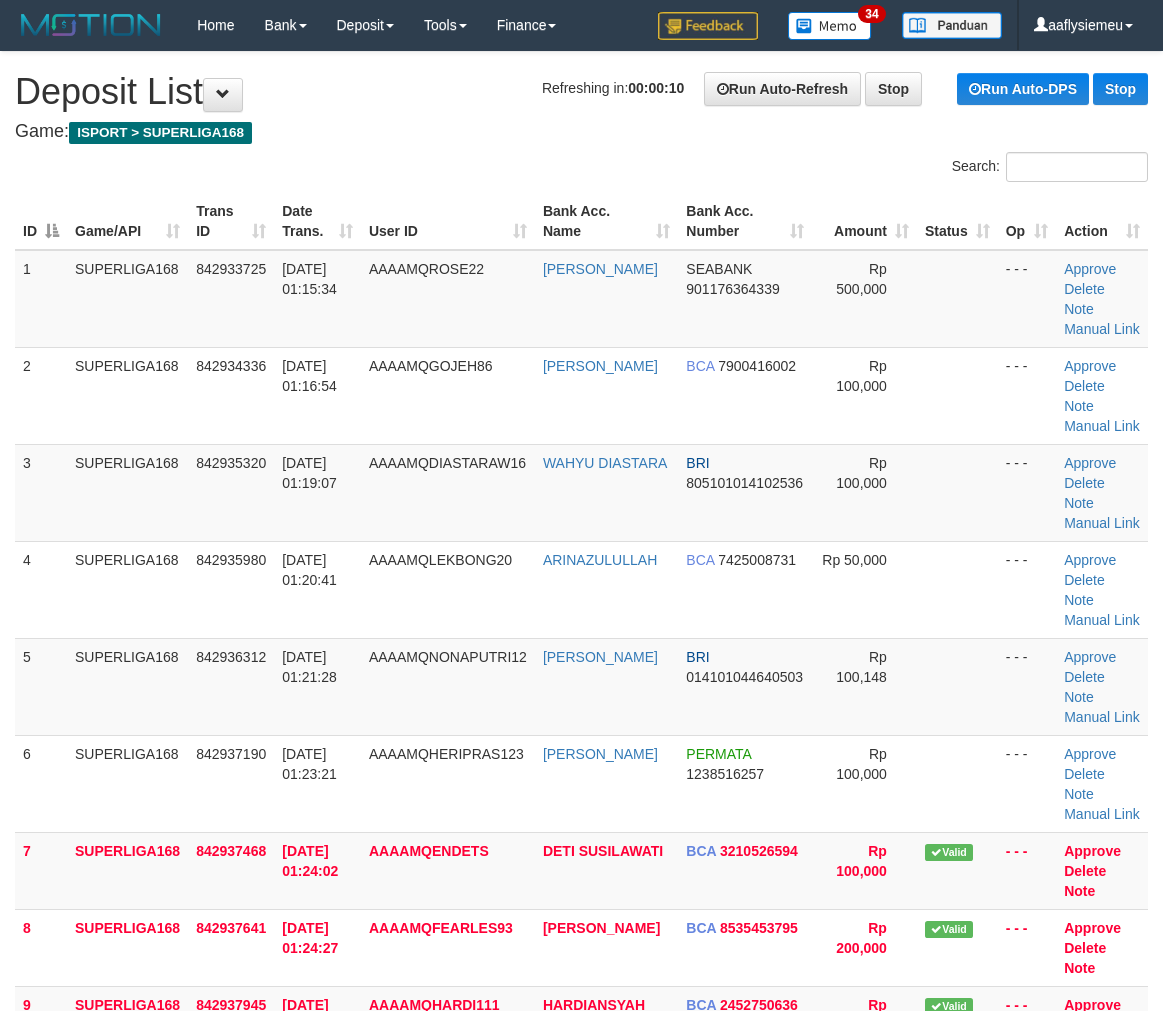 scroll, scrollTop: 62, scrollLeft: 0, axis: vertical 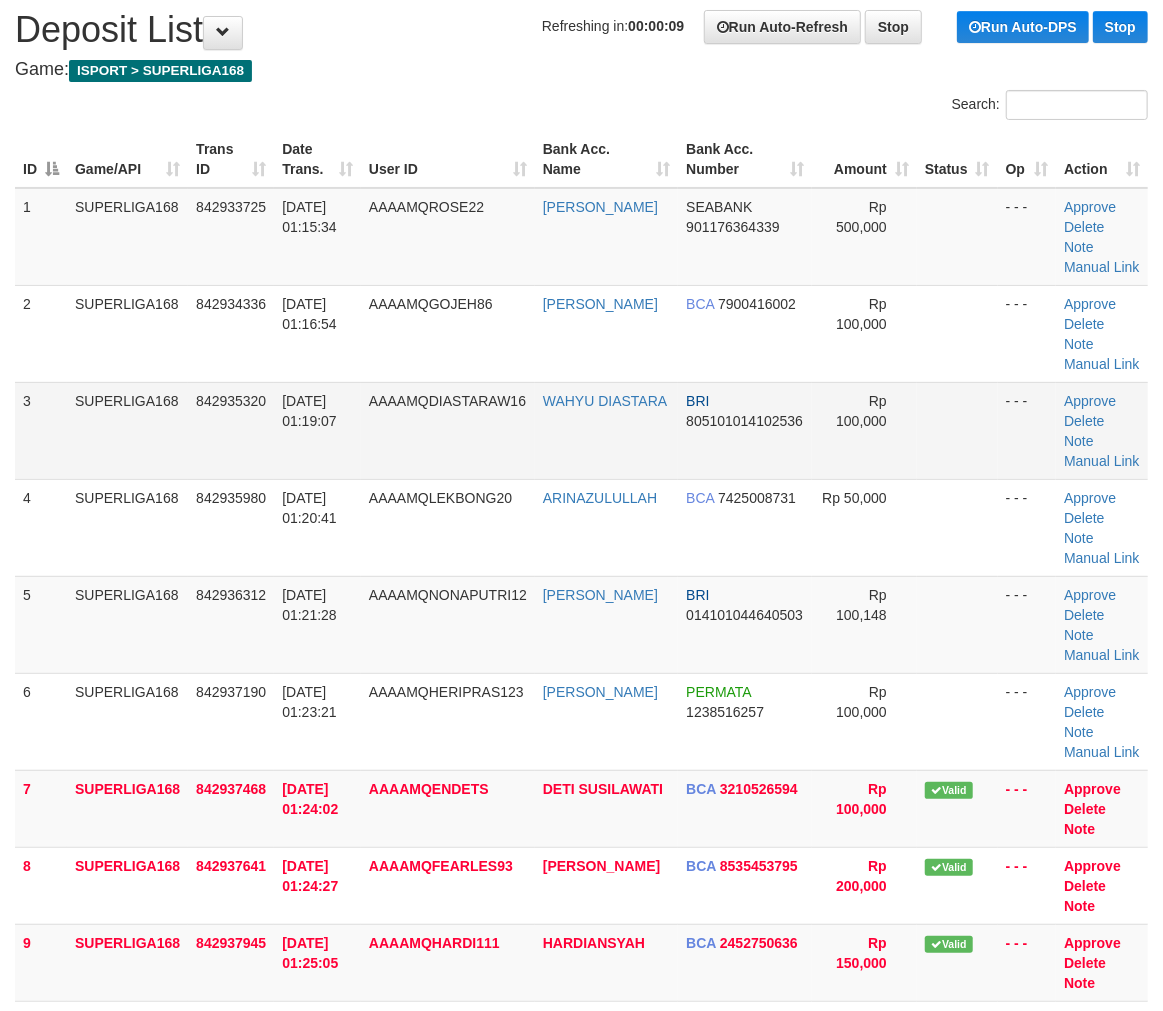click on "12/07/2025 01:19:07" at bounding box center (317, 430) 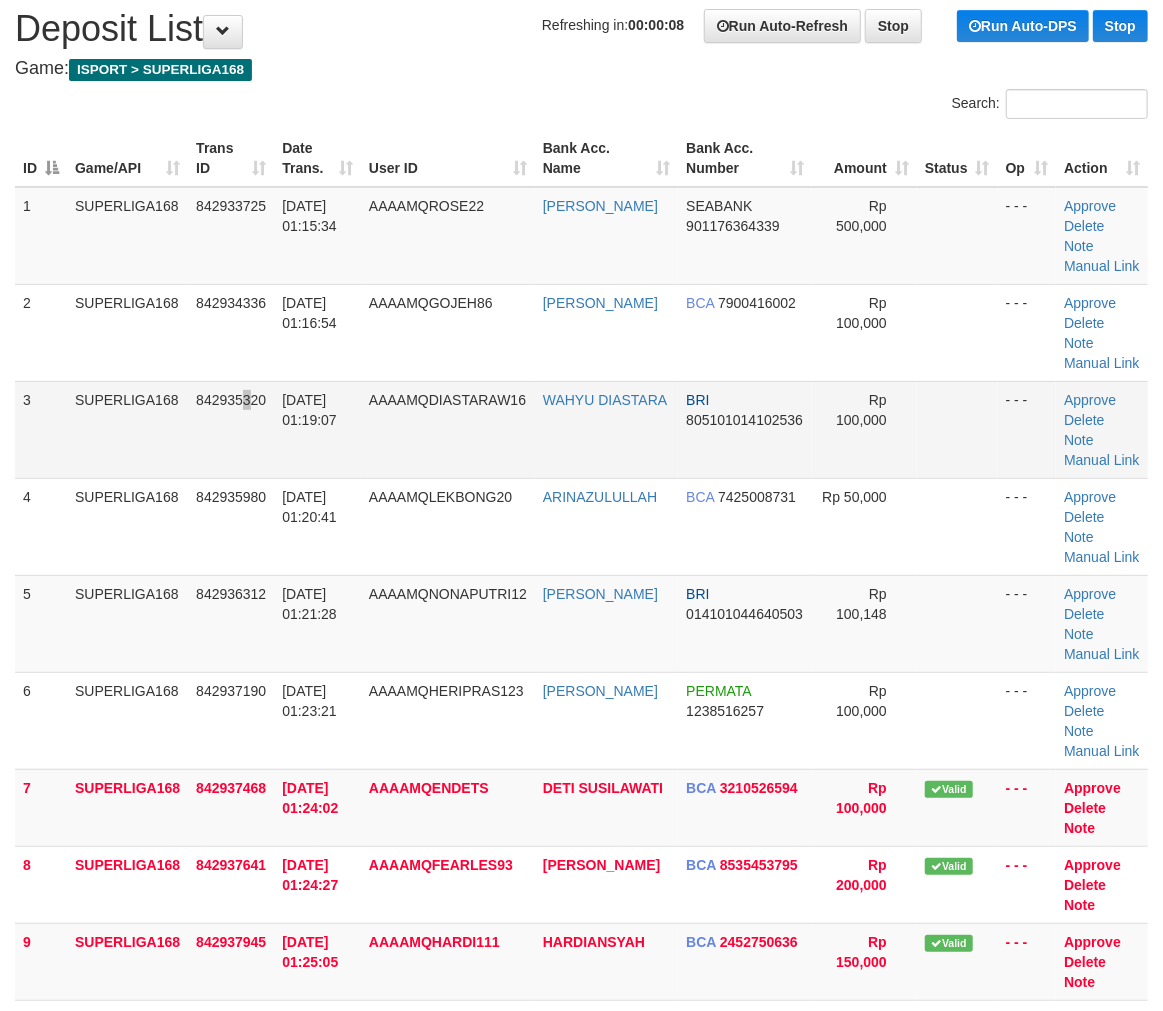 drag, startPoint x: 242, startPoint y: 524, endPoint x: 252, endPoint y: 523, distance: 10.049875 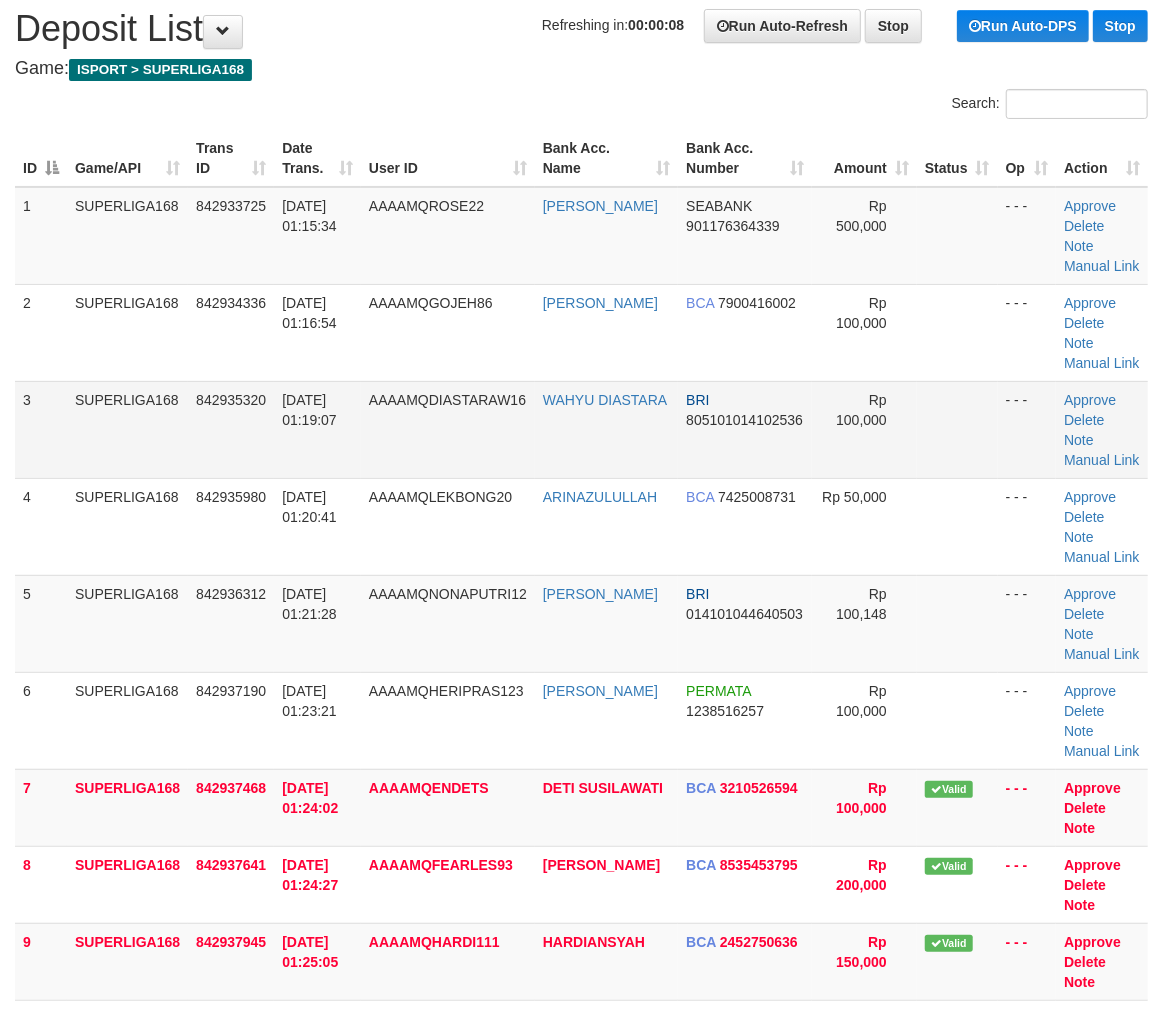 scroll, scrollTop: 617, scrollLeft: 0, axis: vertical 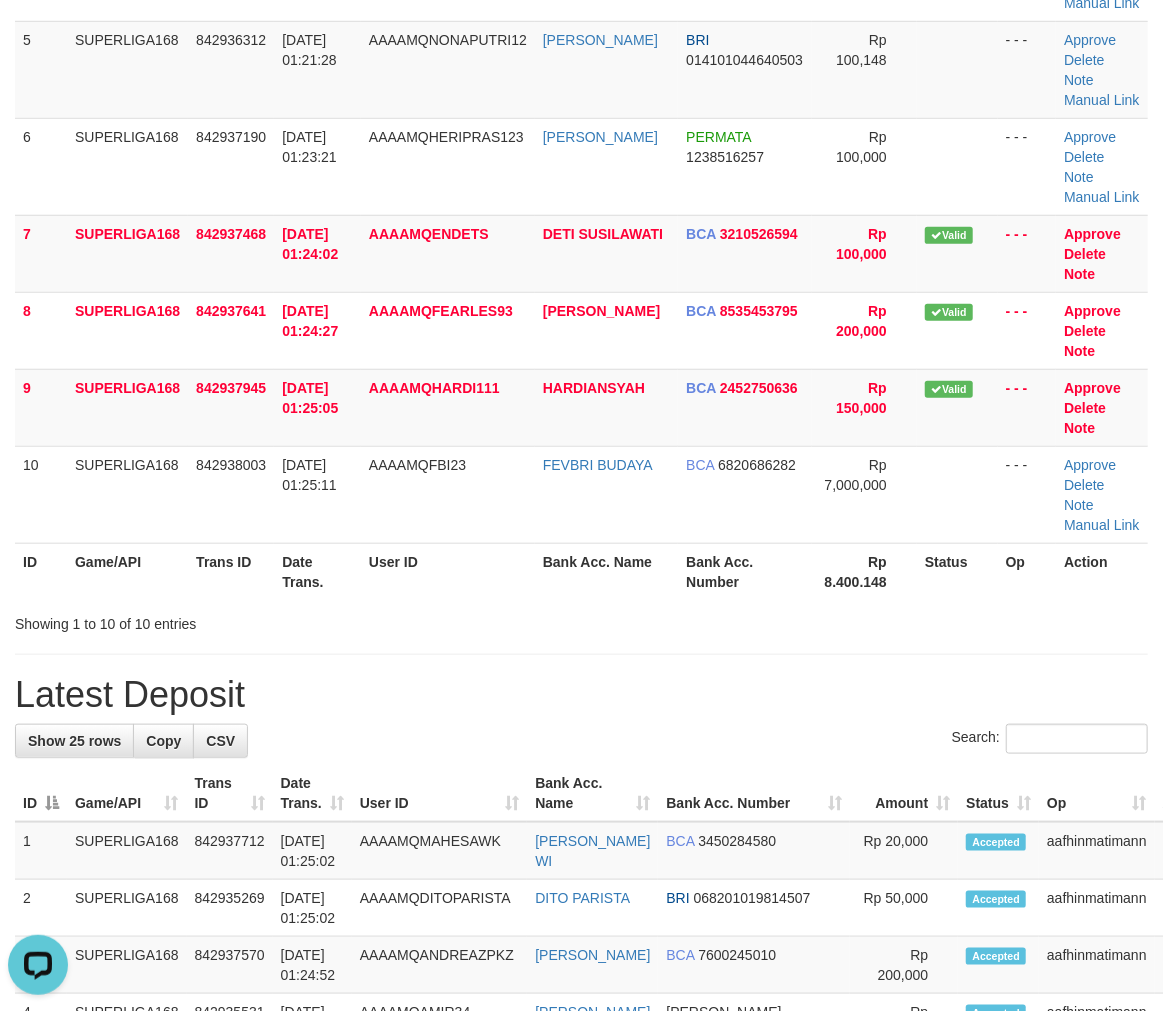 drag, startPoint x: 288, startPoint y: 456, endPoint x: 3, endPoint y: 598, distance: 318.41638 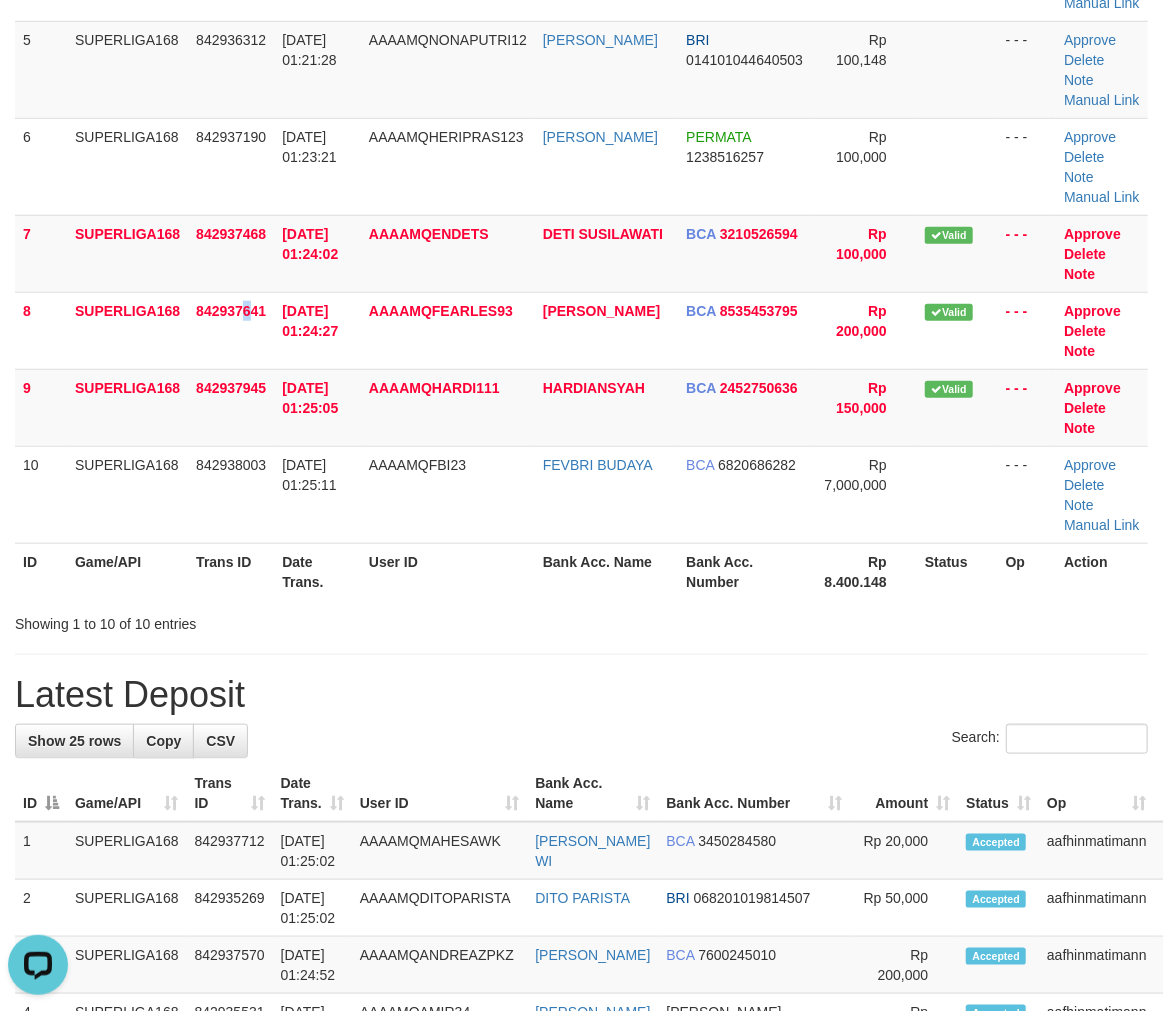 drag, startPoint x: 248, startPoint y: 467, endPoint x: 7, endPoint y: 574, distance: 263.68542 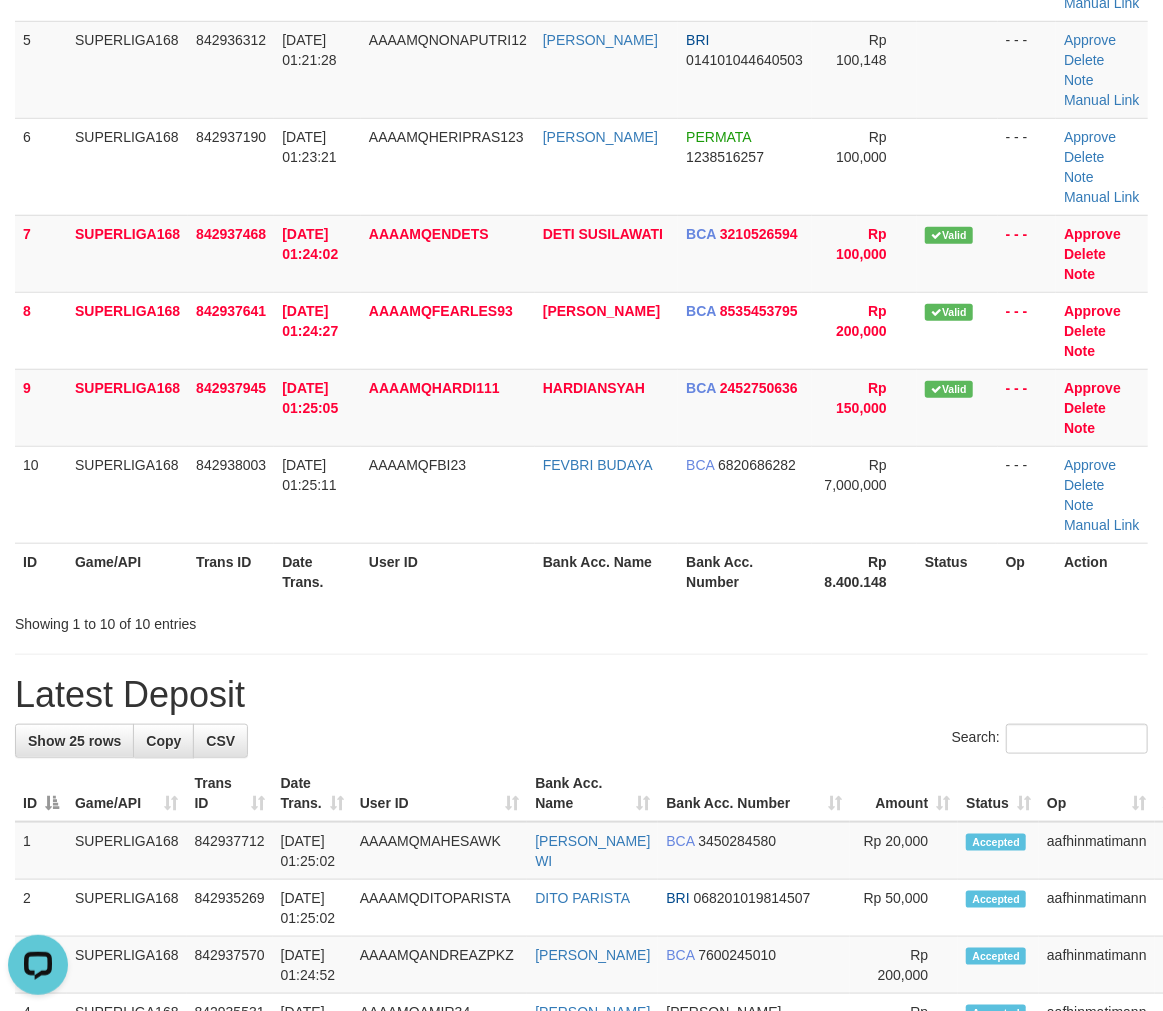 drag, startPoint x: 155, startPoint y: 491, endPoint x: 1, endPoint y: 560, distance: 168.7513 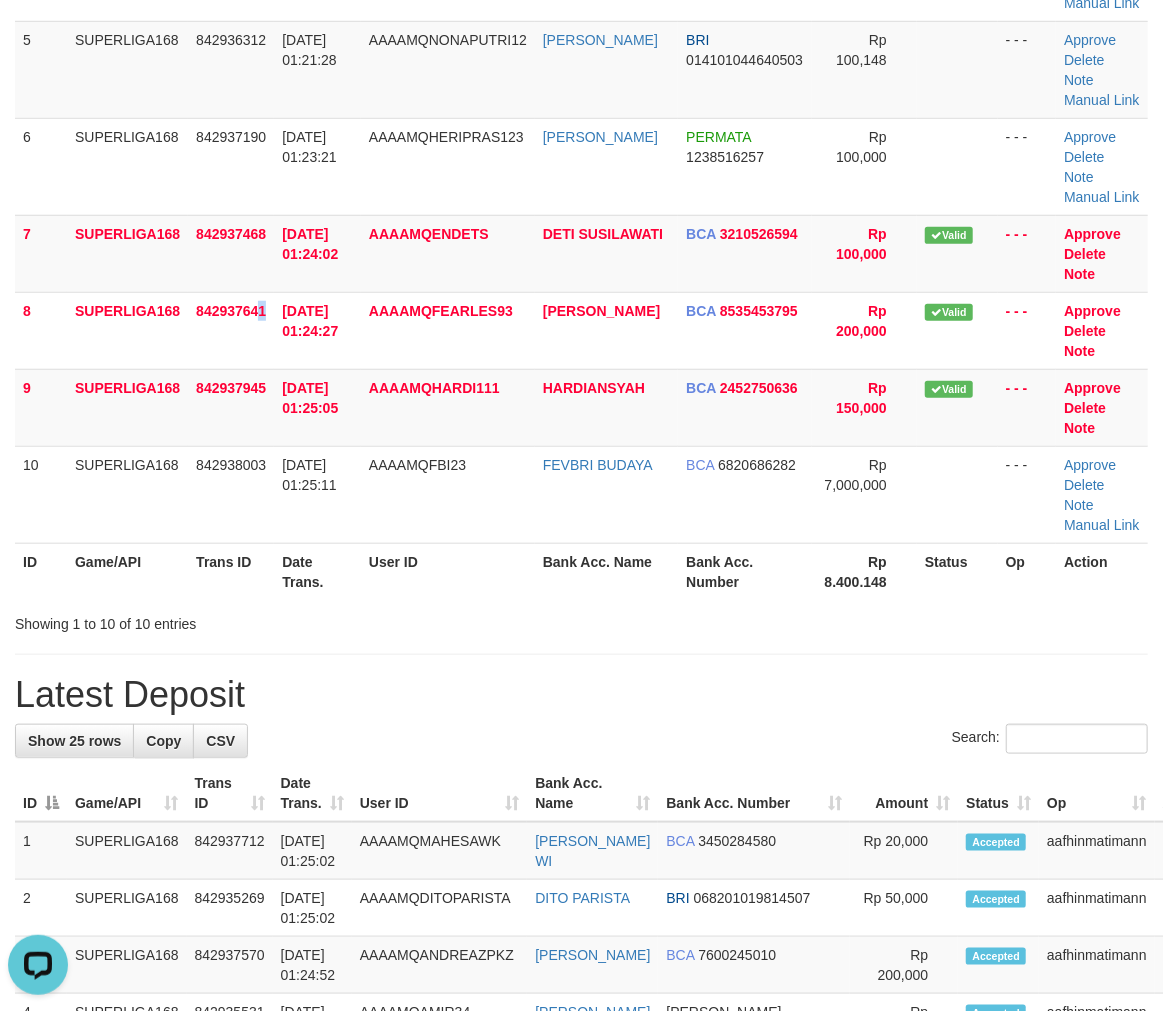 drag, startPoint x: 264, startPoint y: 458, endPoint x: 3, endPoint y: 596, distance: 295.23718 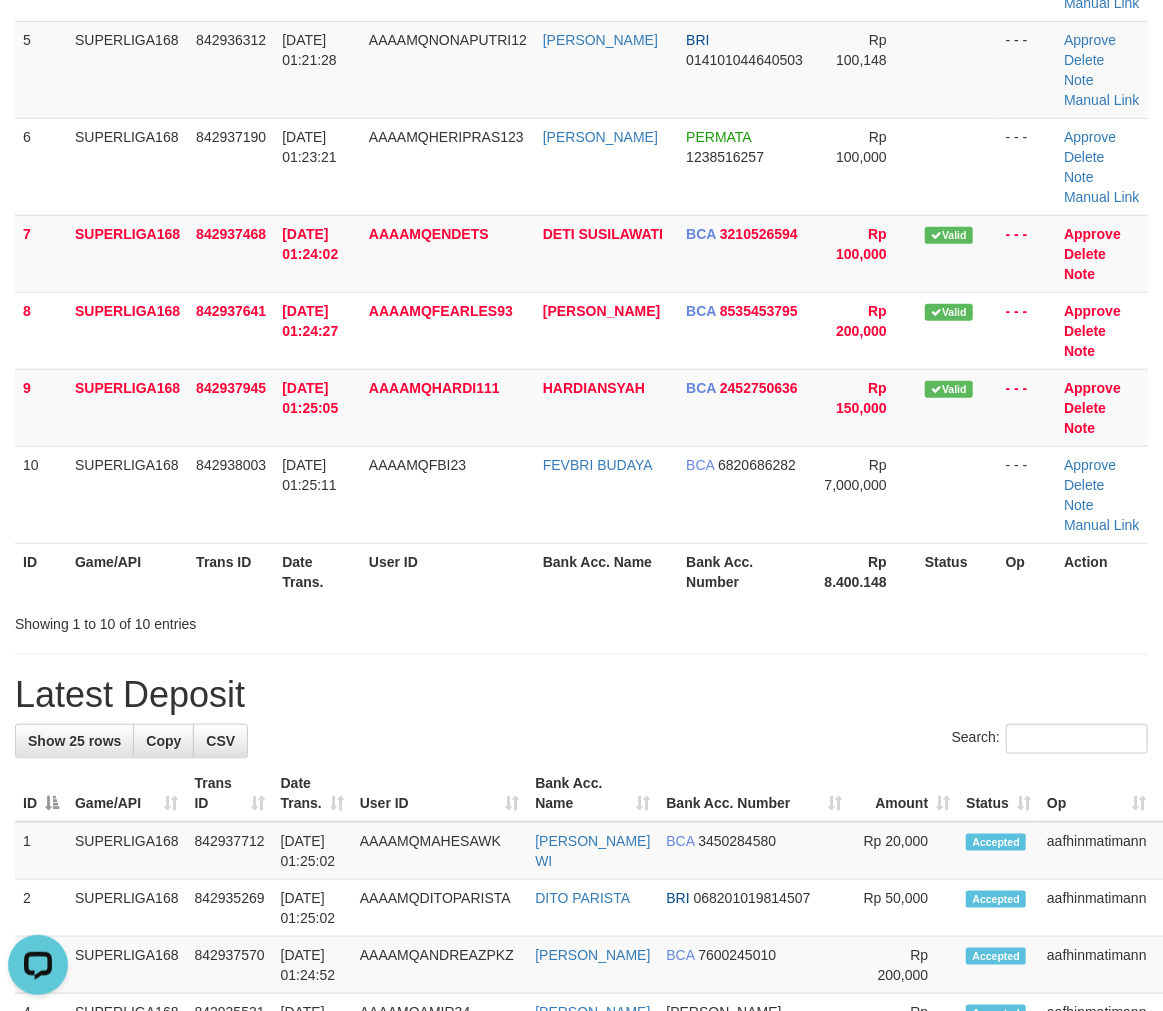 drag, startPoint x: 147, startPoint y: 483, endPoint x: 0, endPoint y: 527, distance: 153.4438 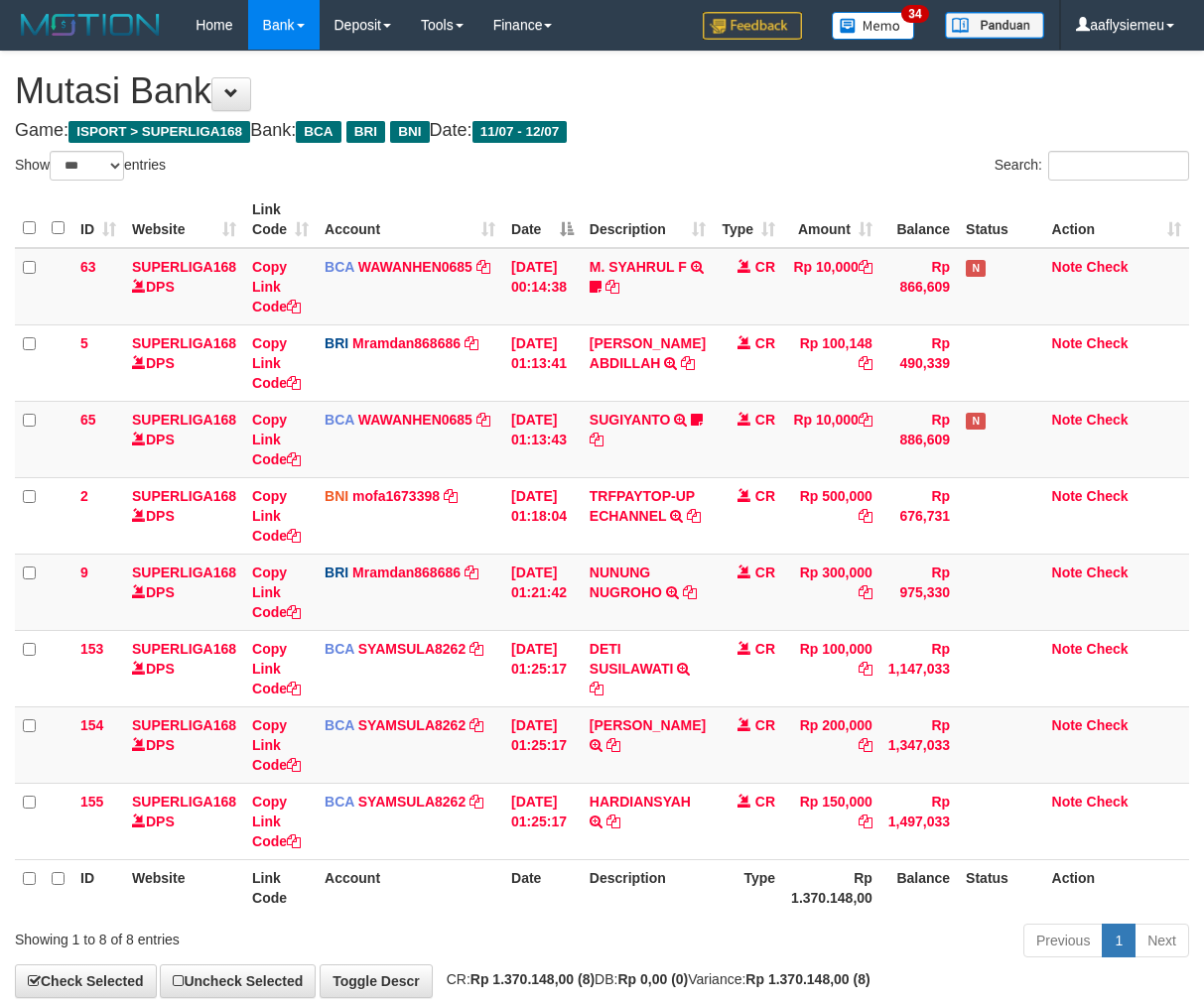 select on "***" 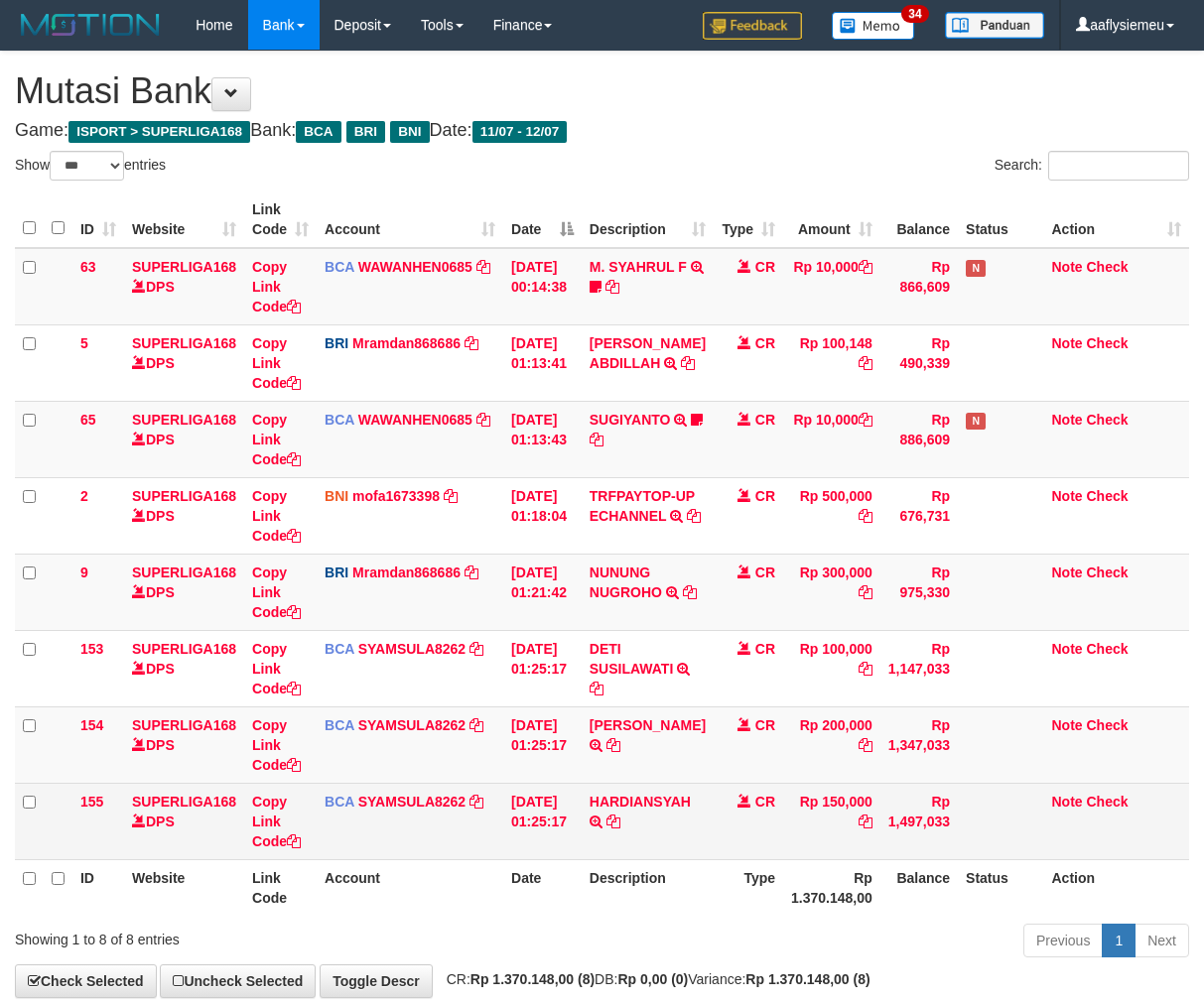 scroll, scrollTop: 0, scrollLeft: 0, axis: both 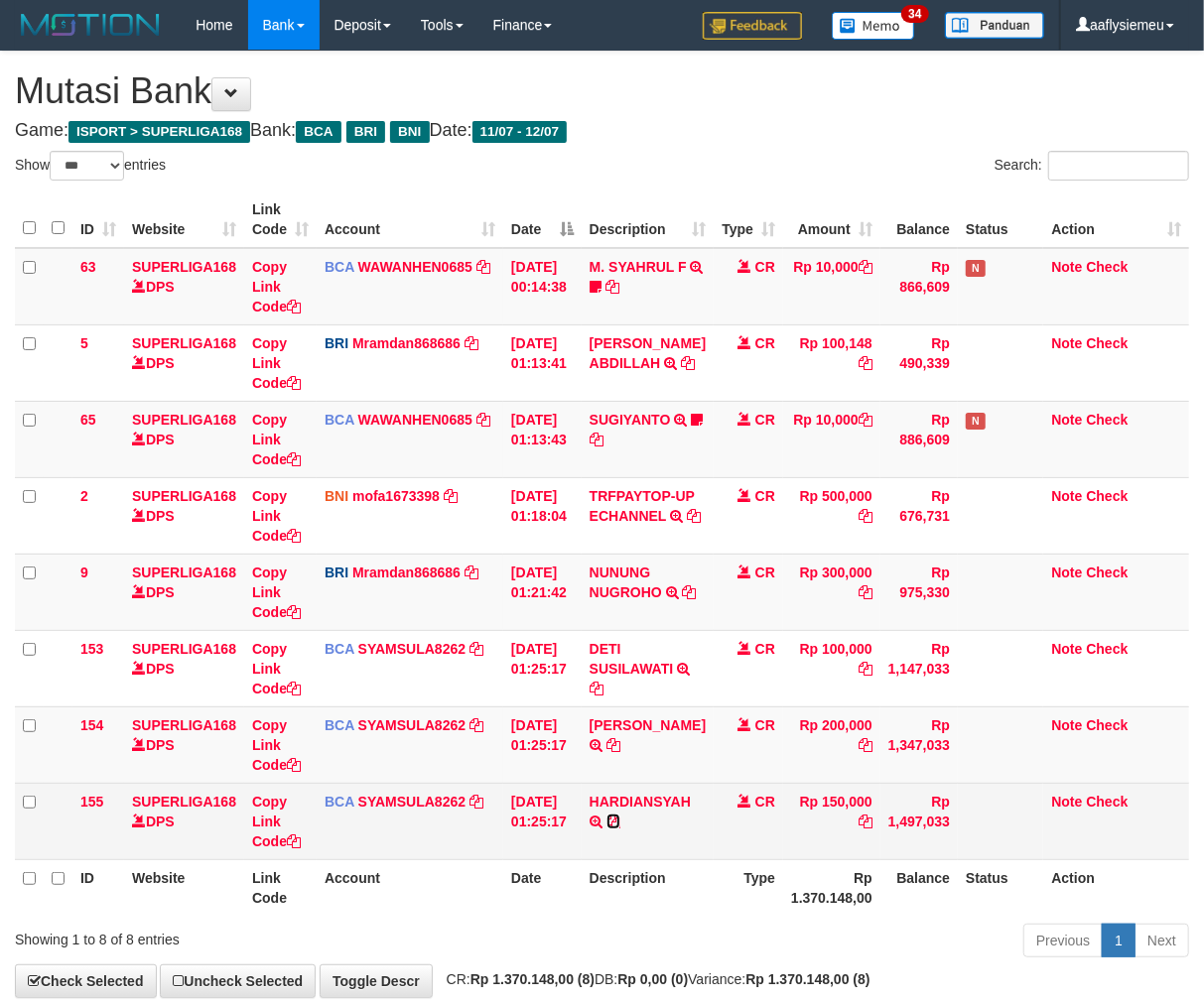 drag, startPoint x: 623, startPoint y: 818, endPoint x: 1219, endPoint y: 653, distance: 618.4181 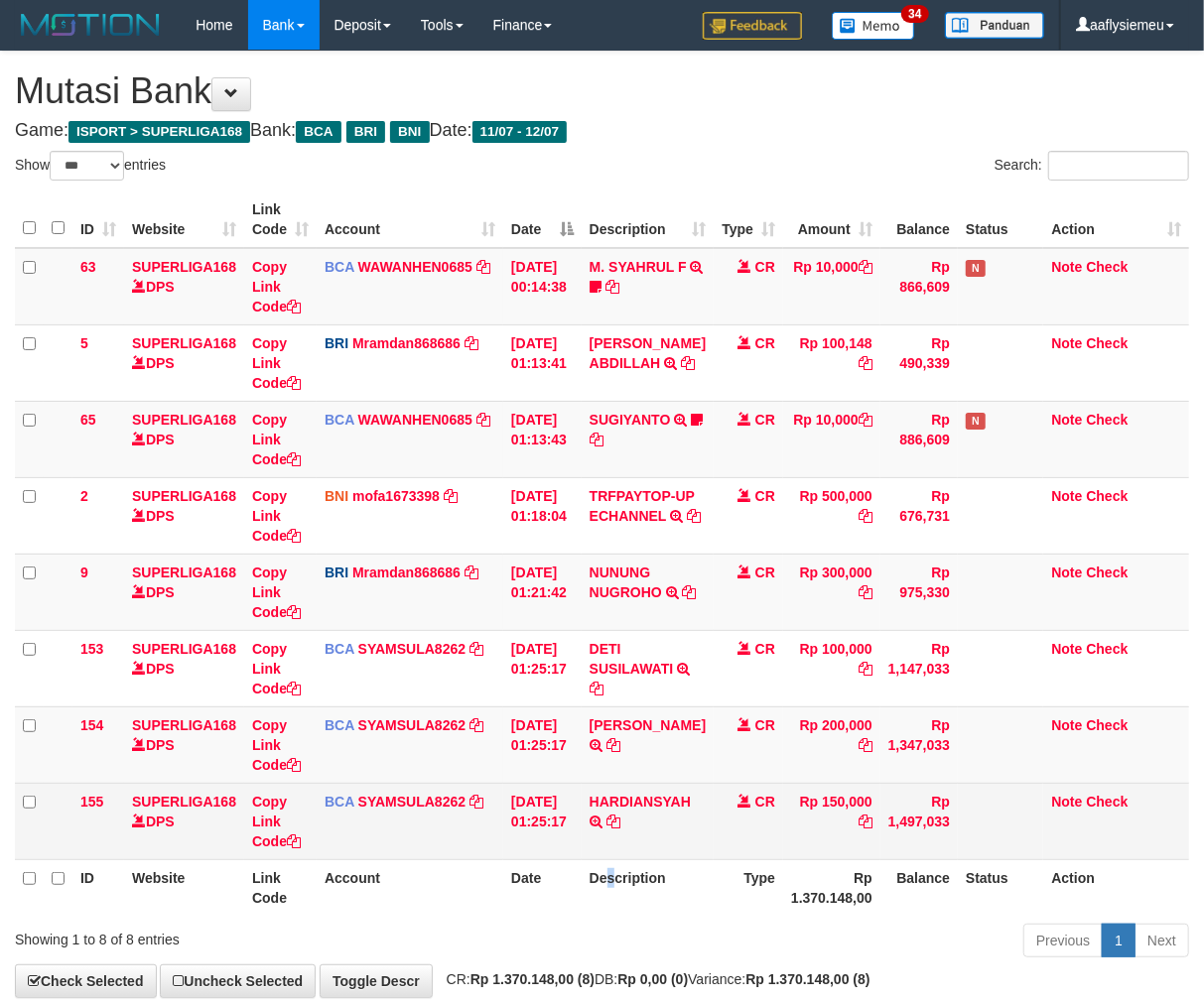 drag, startPoint x: 616, startPoint y: 911, endPoint x: 829, endPoint y: 800, distance: 240.18743 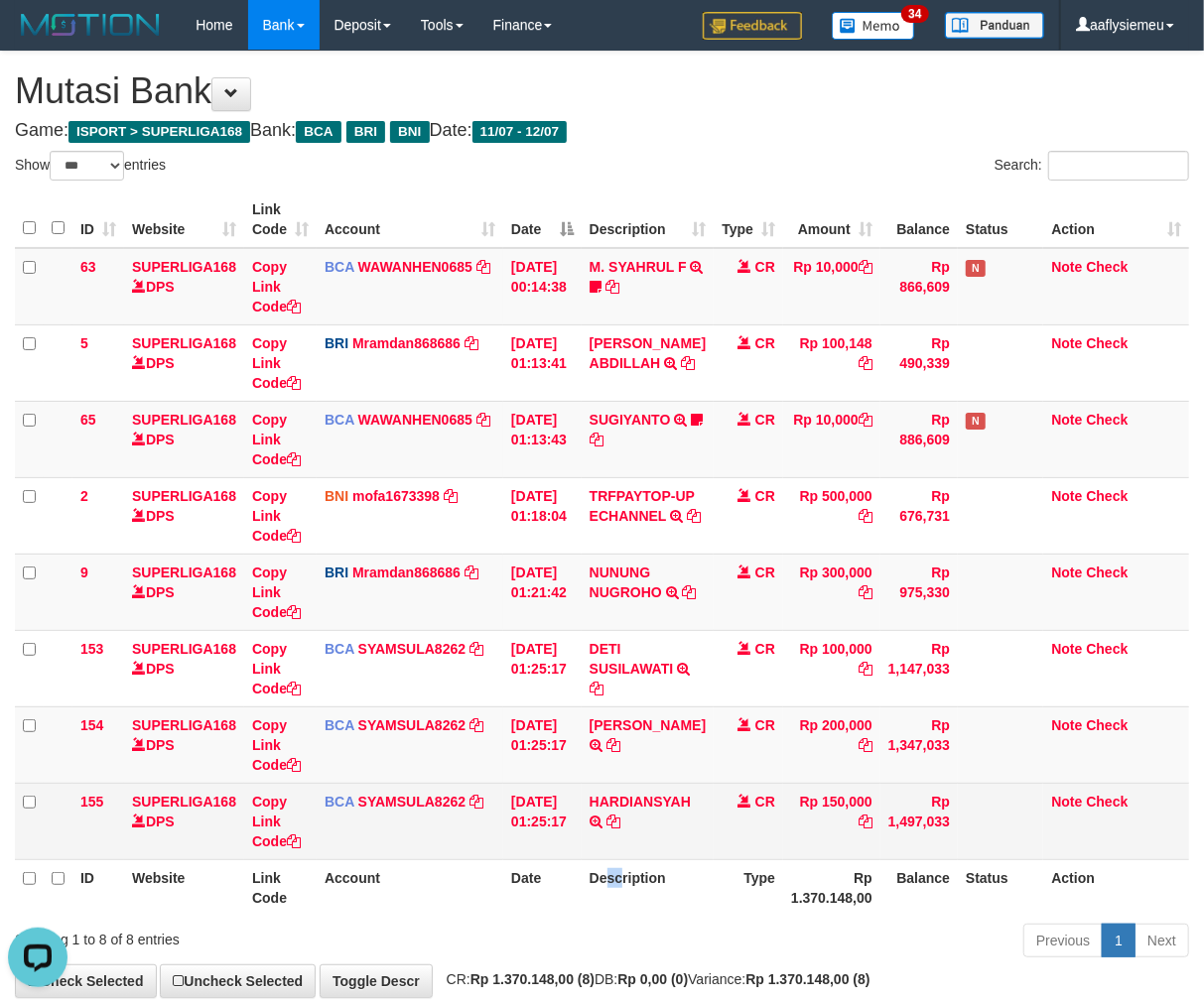 scroll, scrollTop: 0, scrollLeft: 0, axis: both 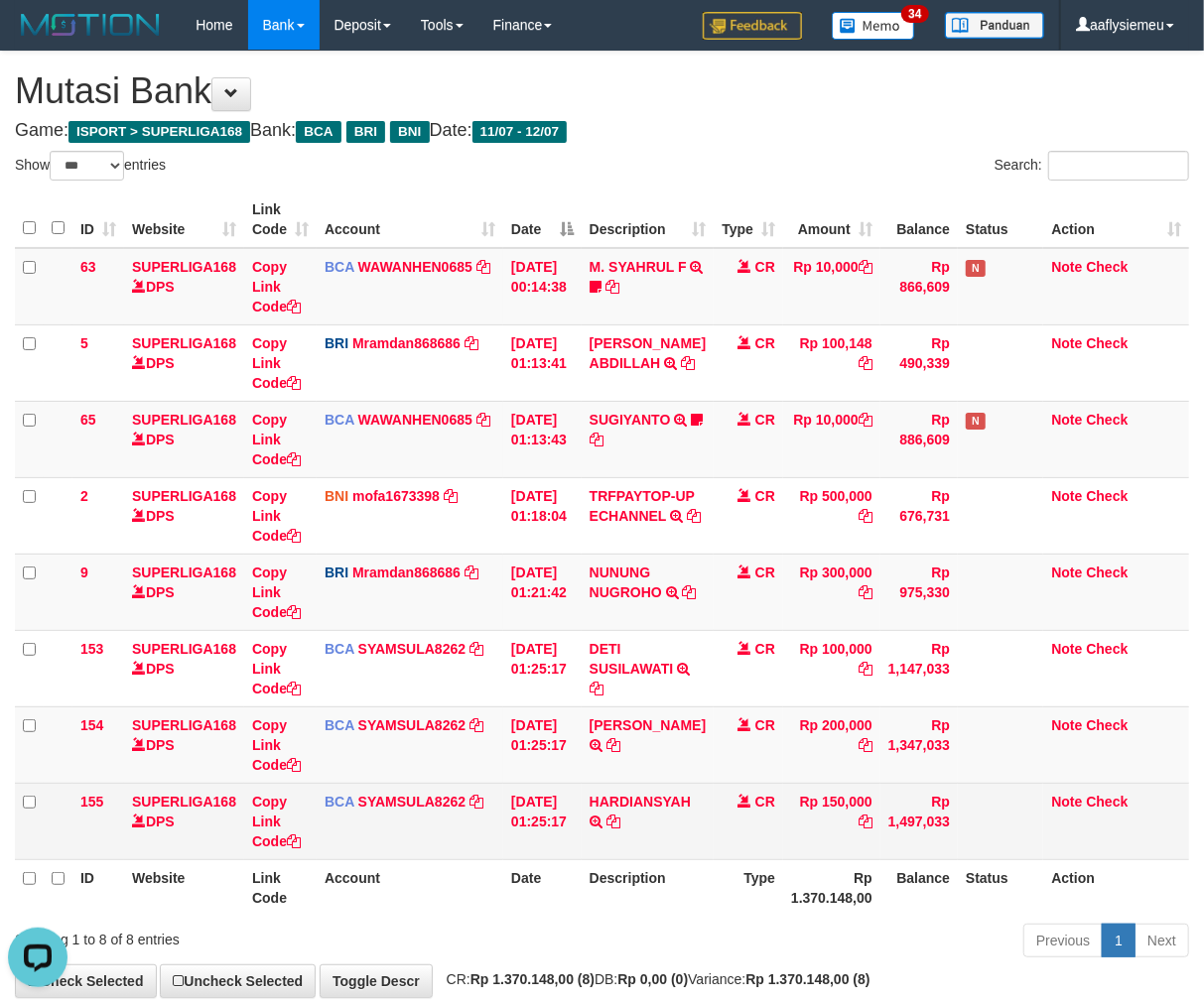 drag, startPoint x: 494, startPoint y: 915, endPoint x: 780, endPoint y: 820, distance: 301.36523 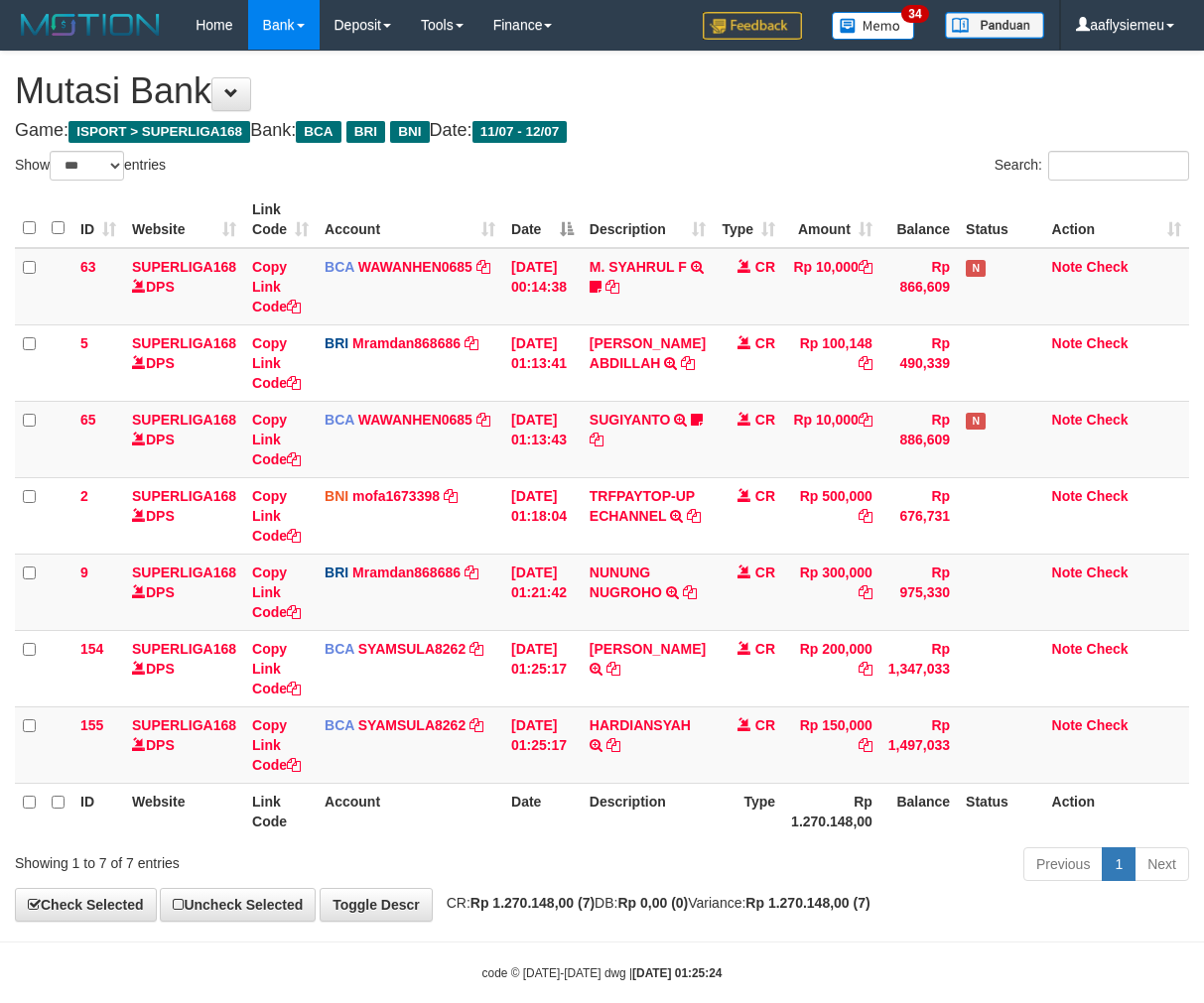 select on "***" 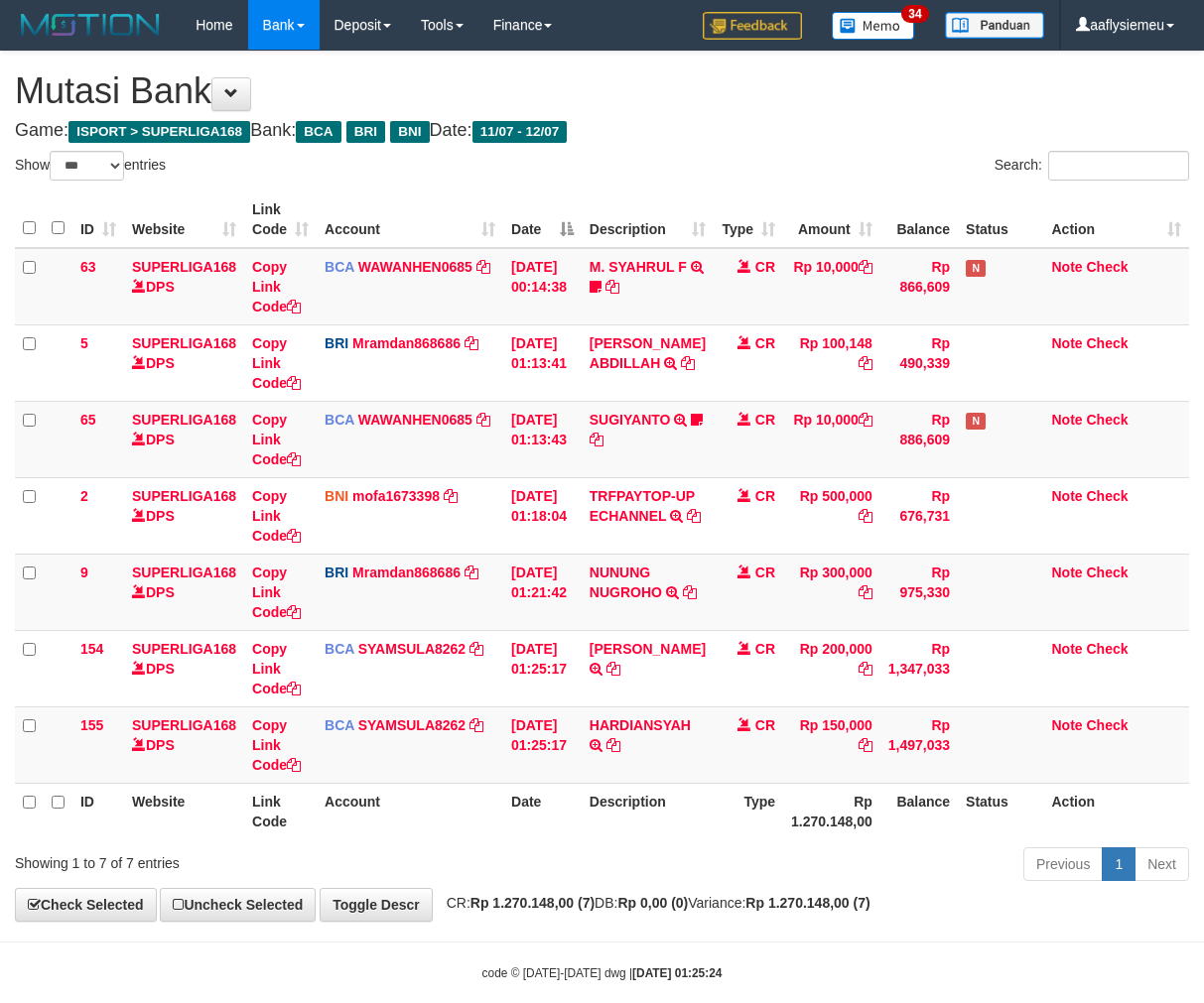 scroll, scrollTop: 0, scrollLeft: 0, axis: both 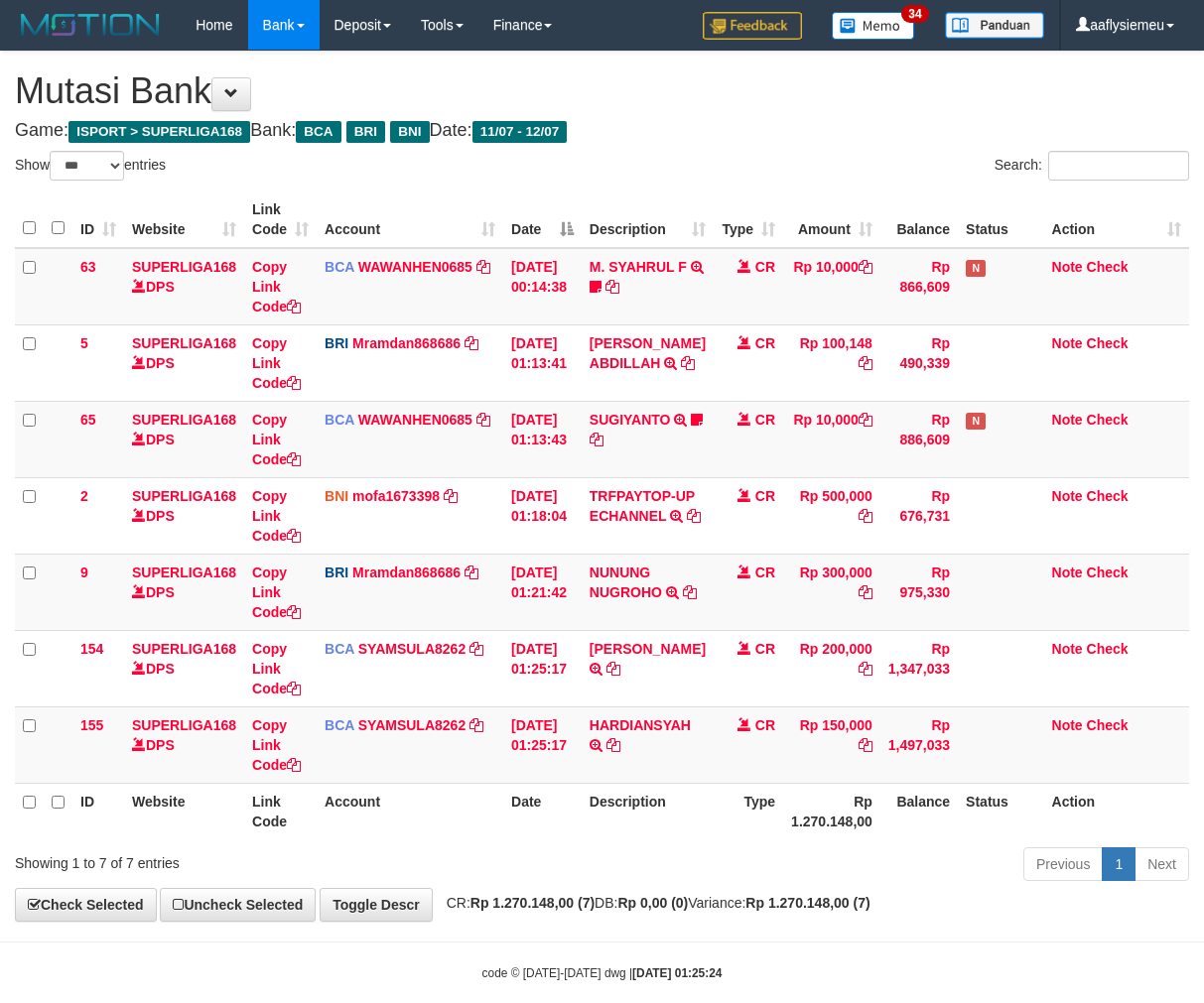 select on "***" 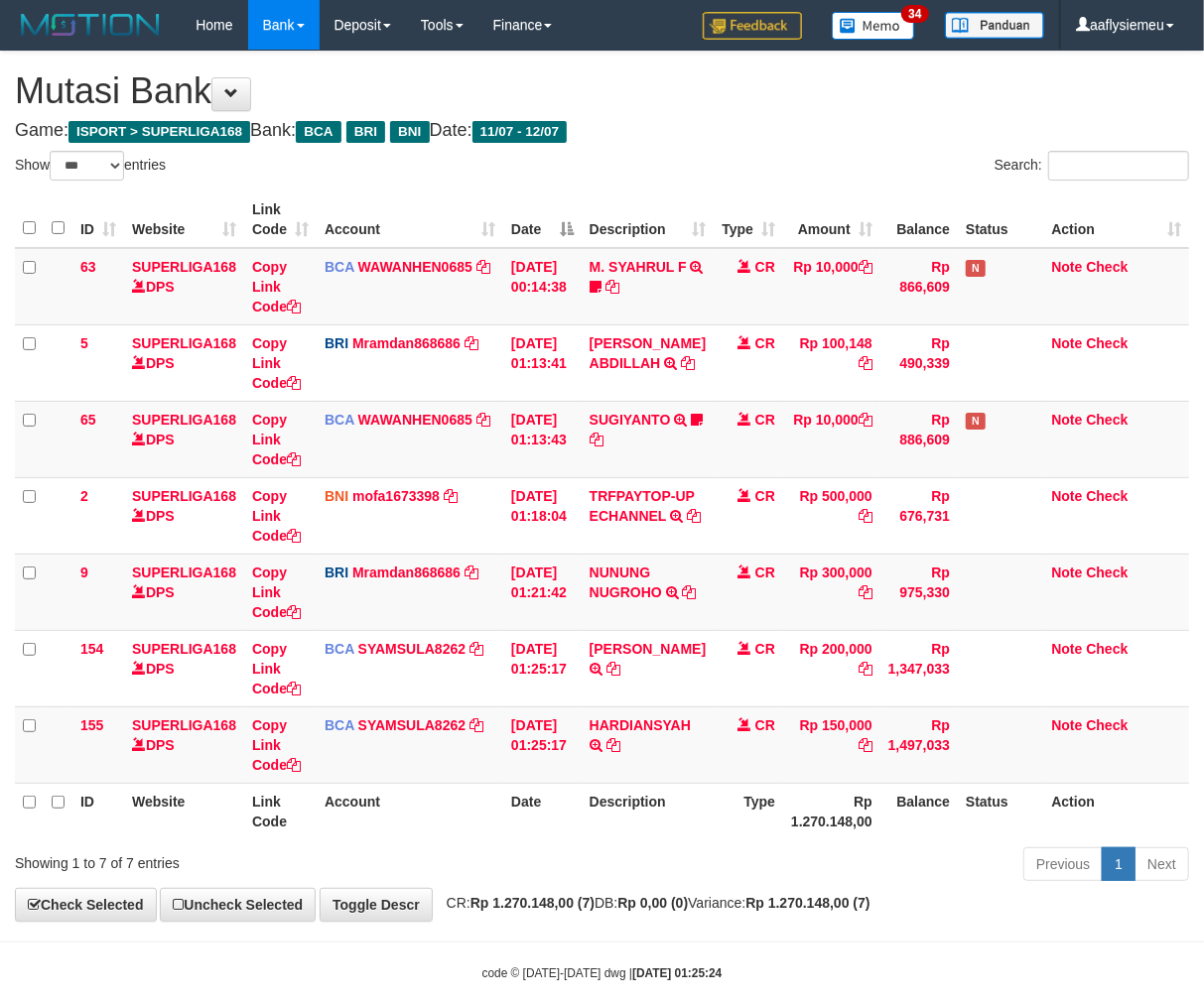 click on "Type" at bounding box center (748, 811) 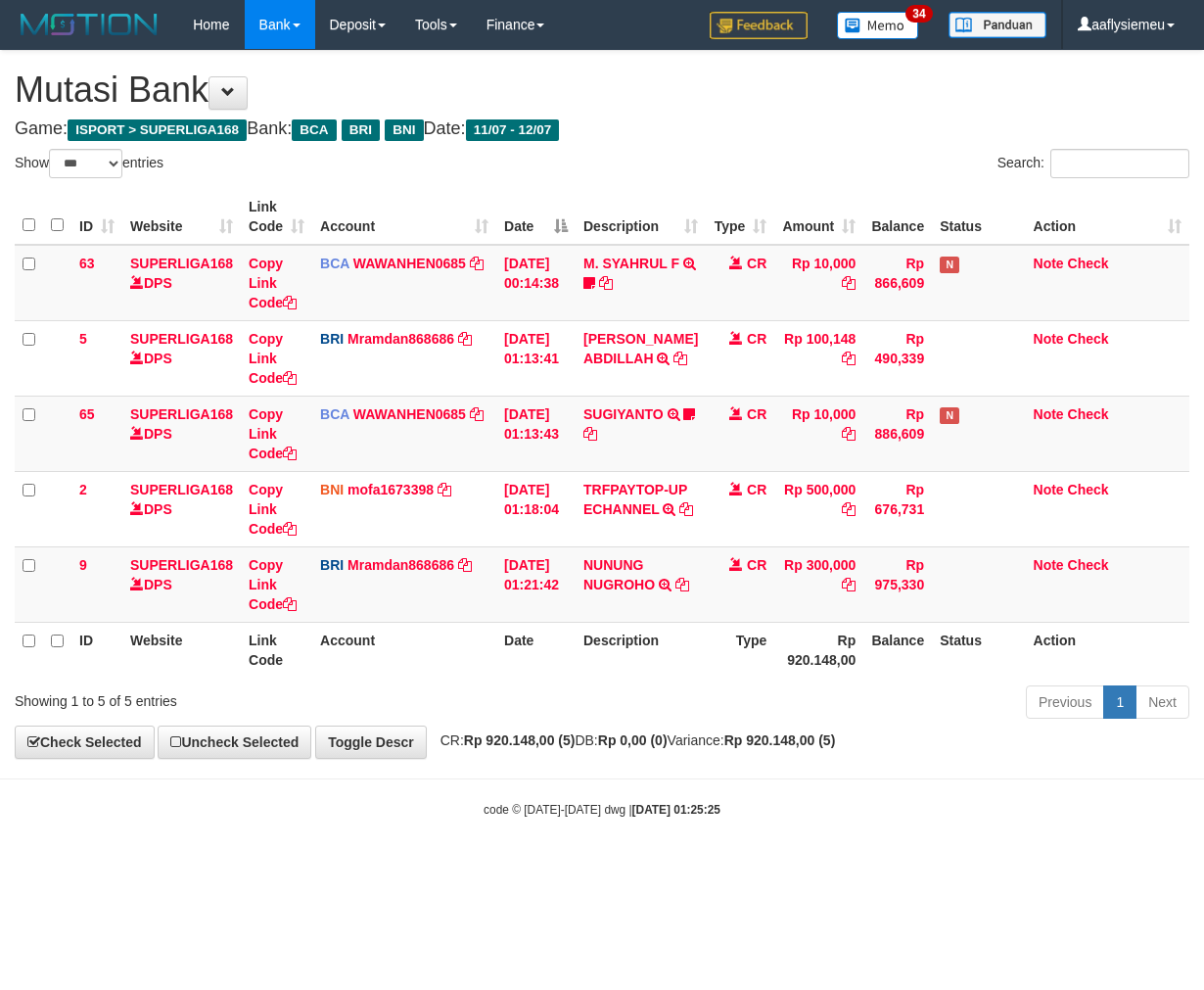 select on "***" 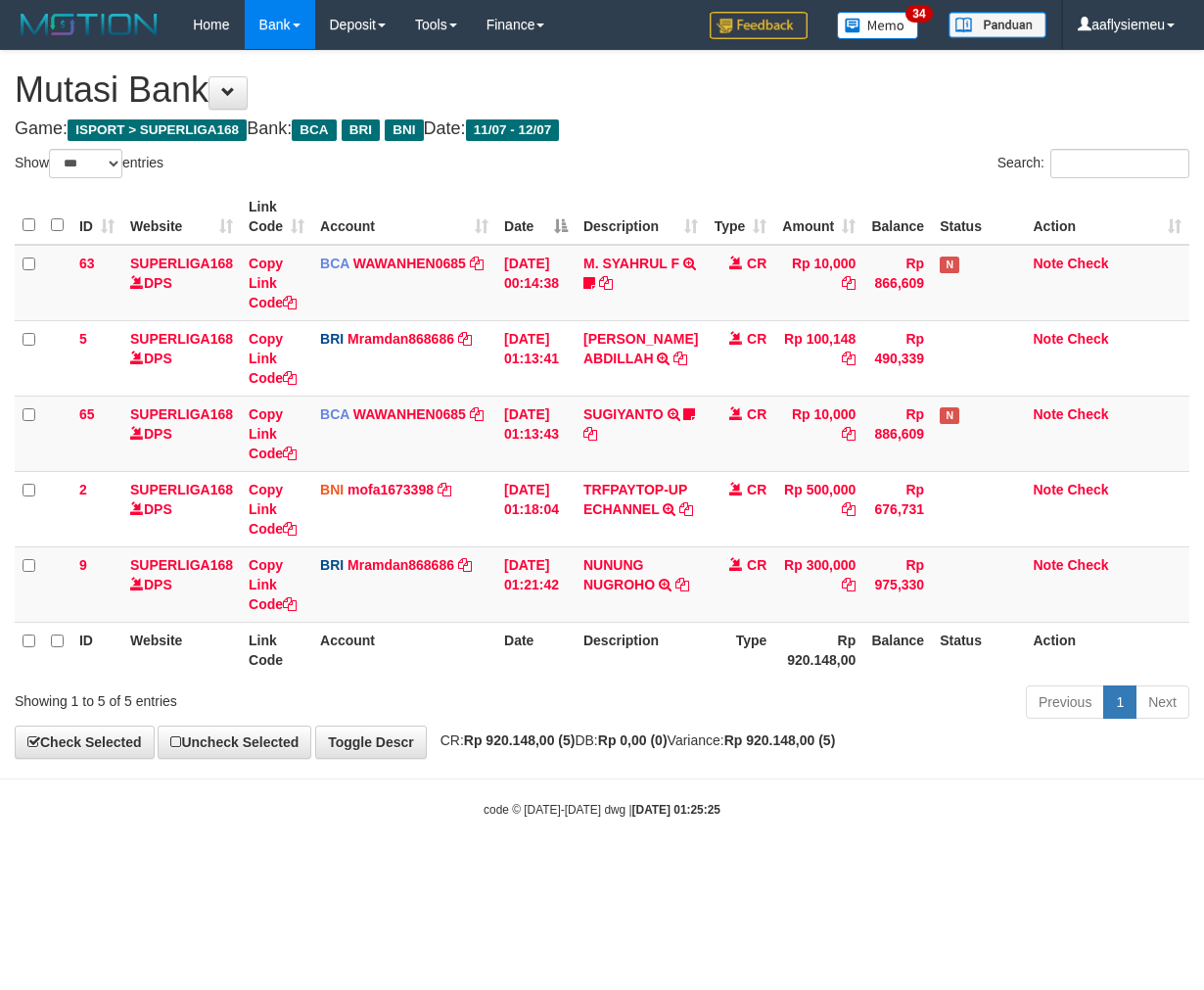 scroll, scrollTop: 0, scrollLeft: 0, axis: both 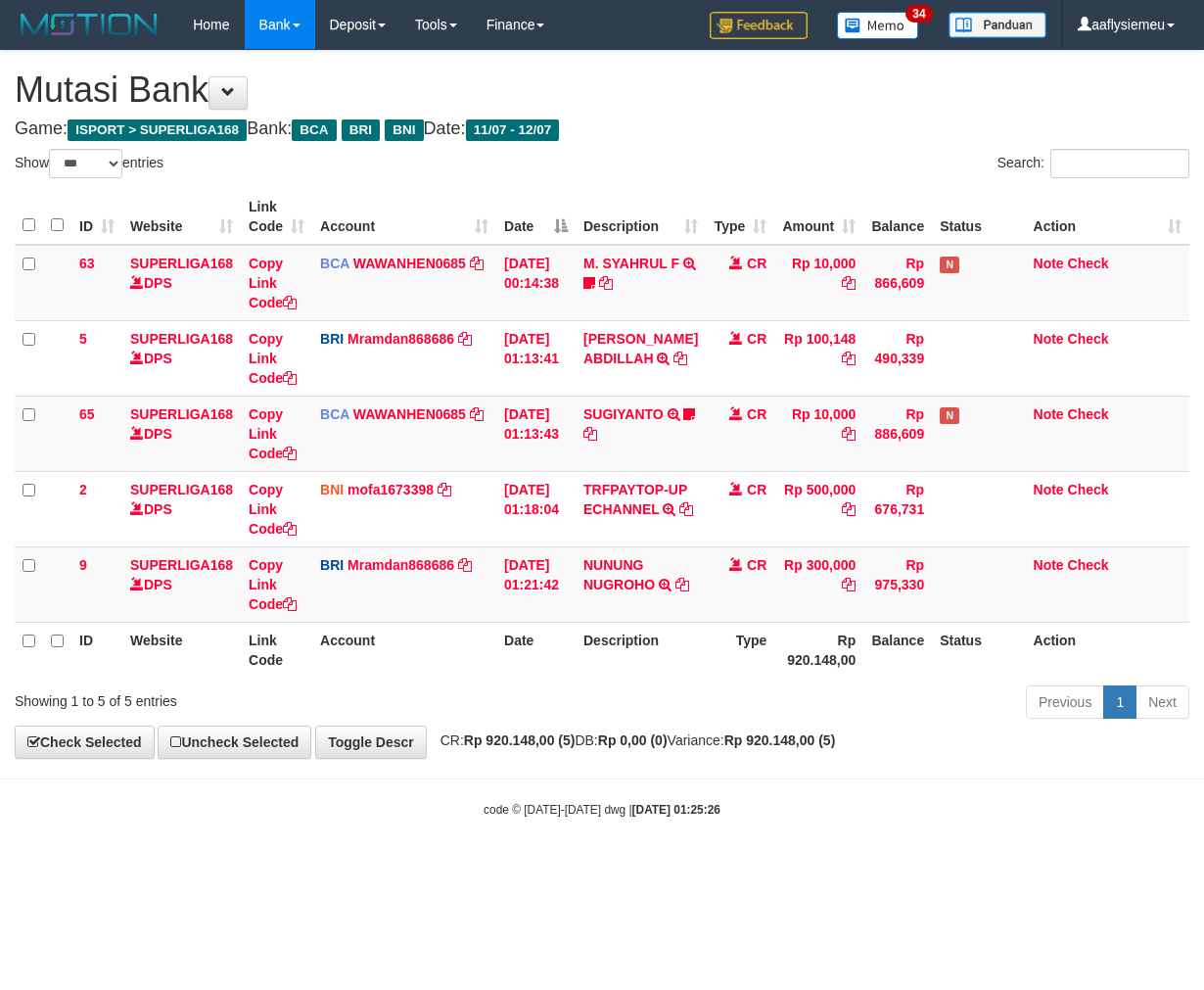 select on "***" 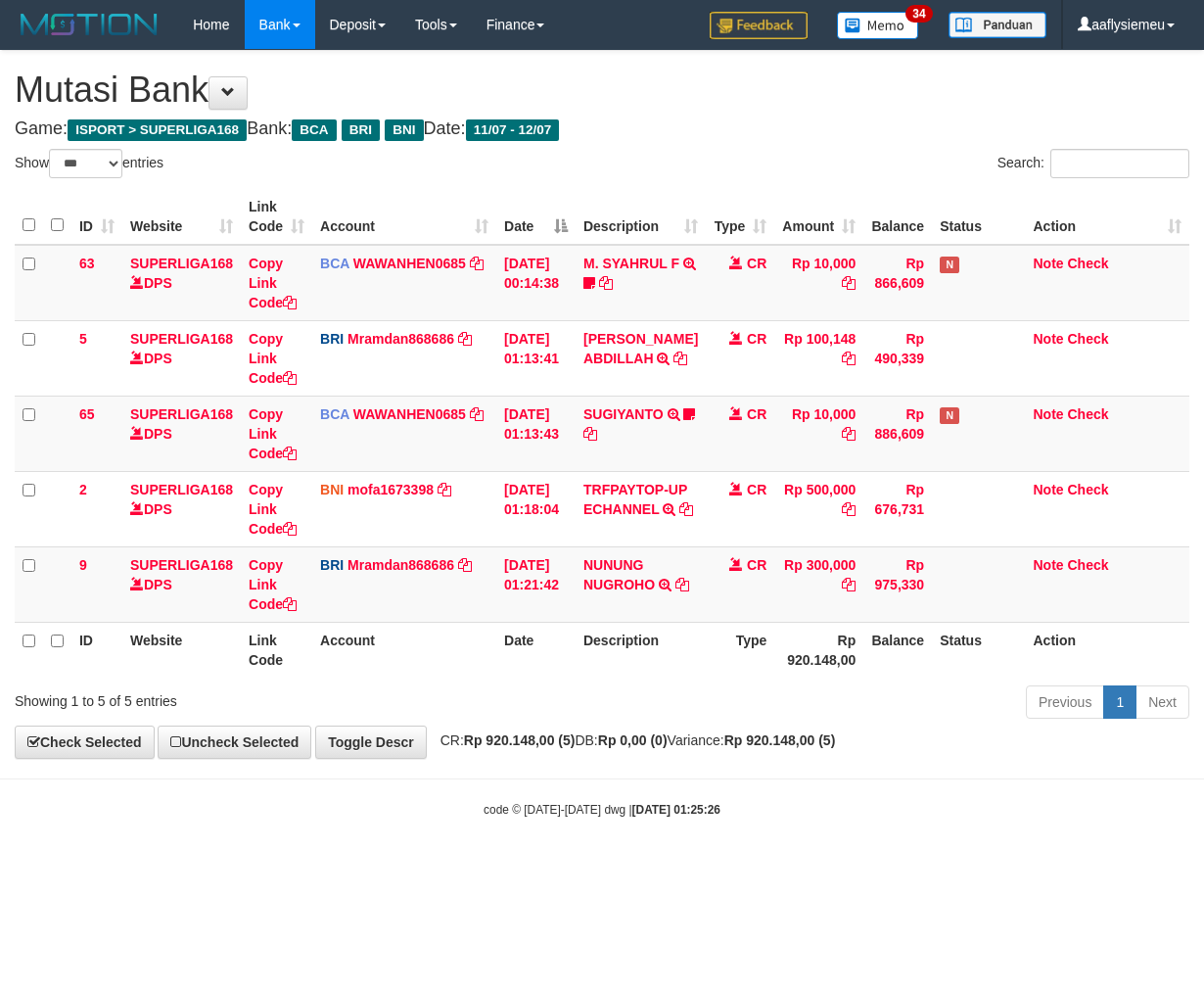 scroll, scrollTop: 0, scrollLeft: 0, axis: both 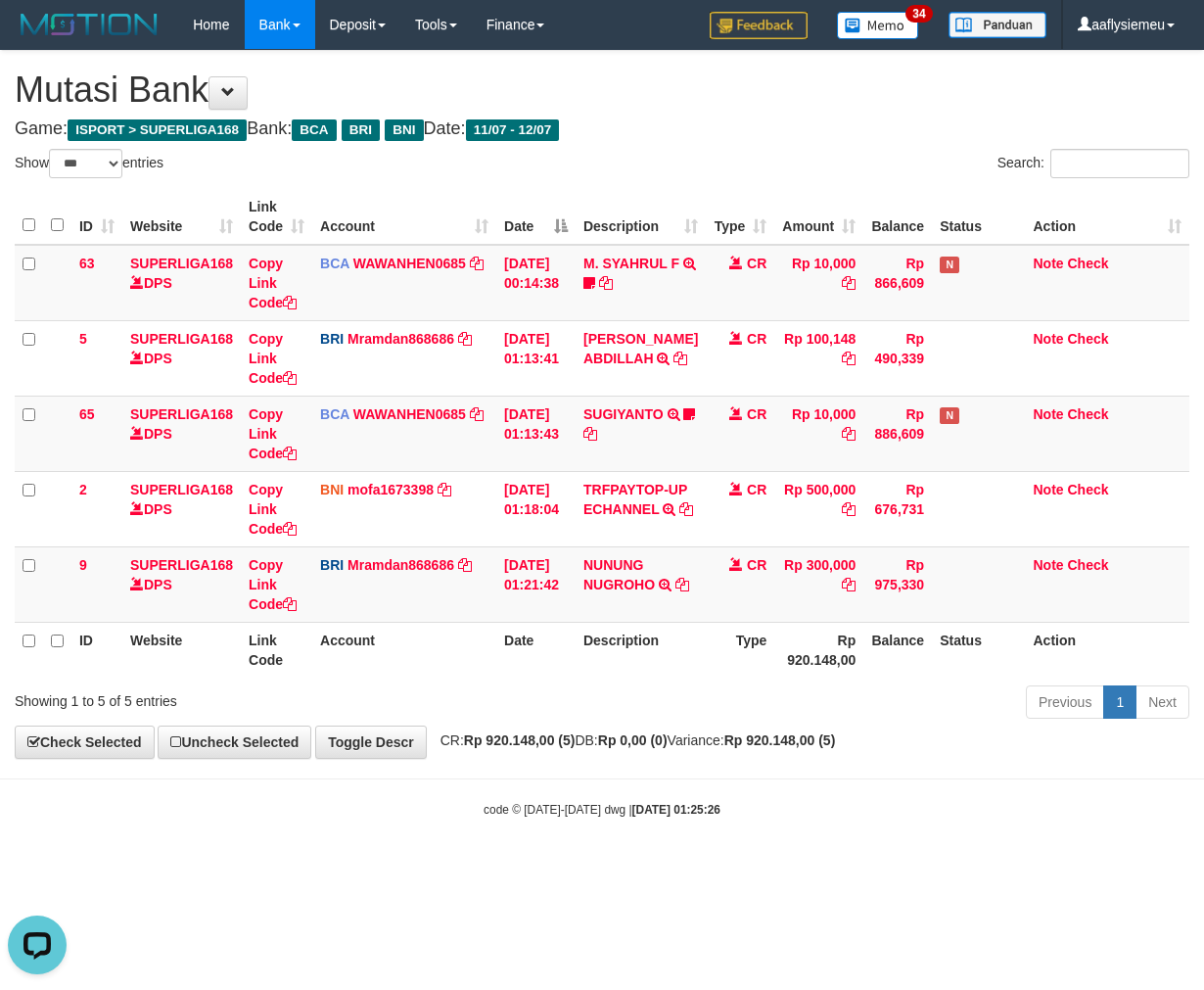 click on "CR:  Rp 920.148,00 (5)      DB:  Rp 0,00 (0)      Variance:  Rp 920.148,00 (5)" at bounding box center [633, 740] 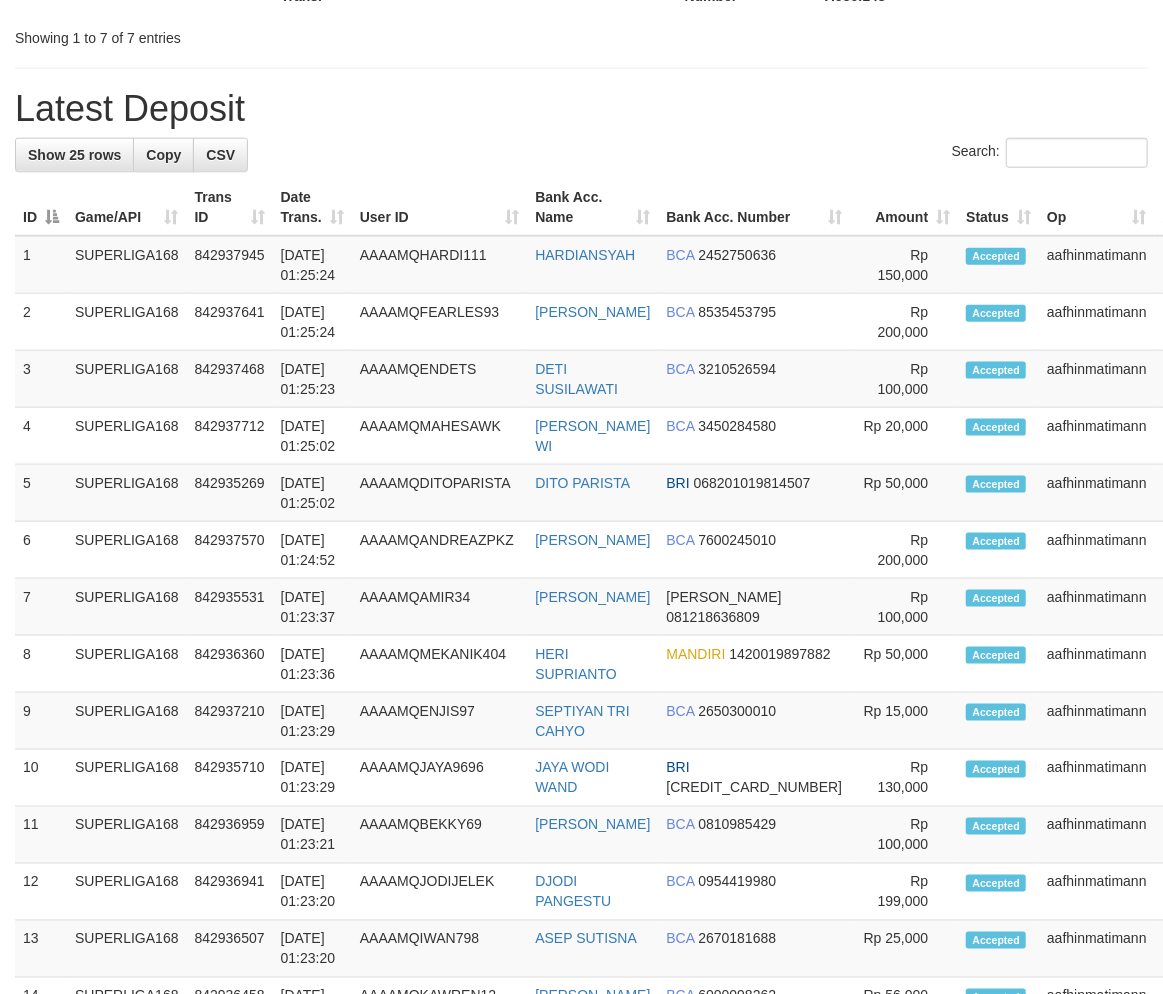 scroll, scrollTop: 617, scrollLeft: 0, axis: vertical 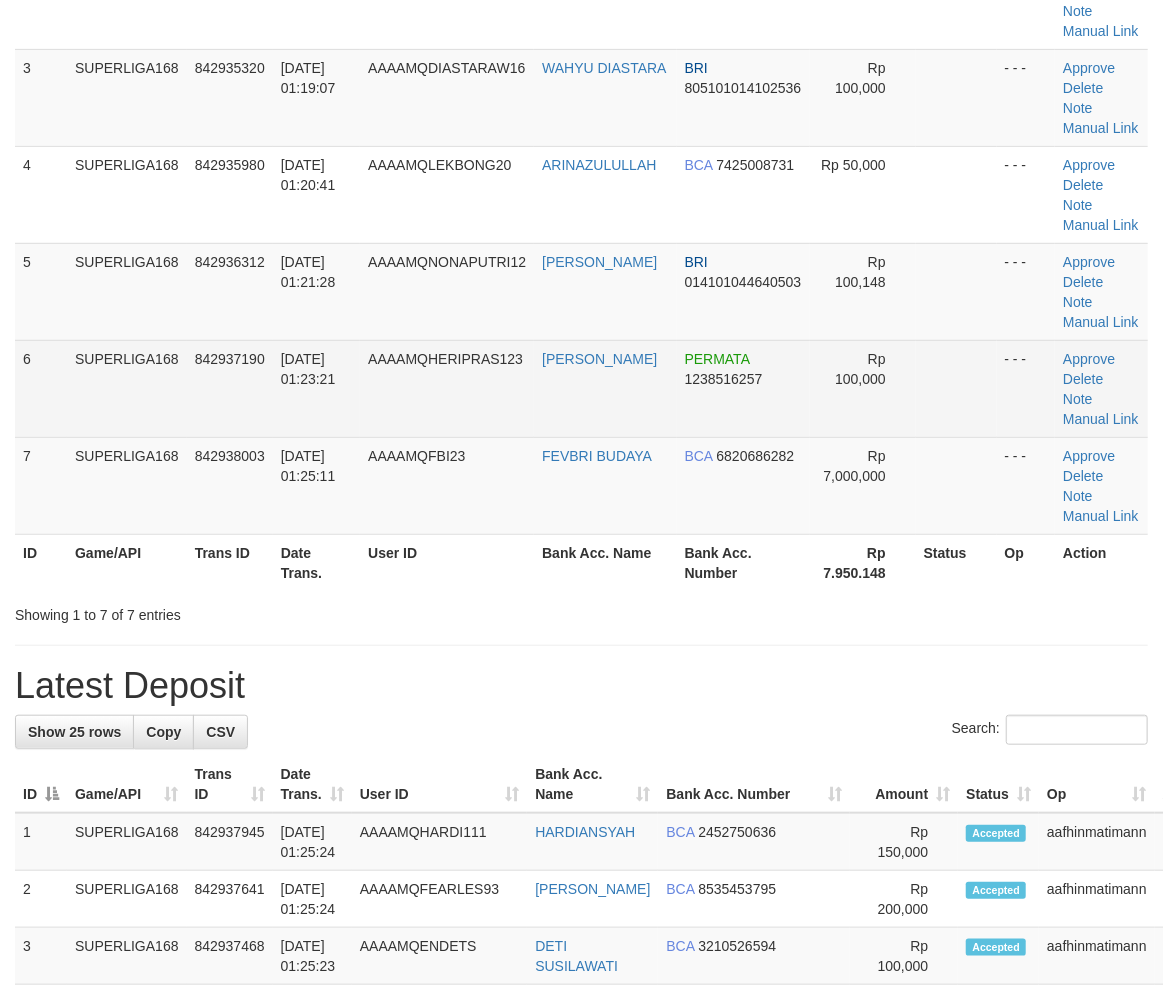 click on "842937190" at bounding box center (230, 388) 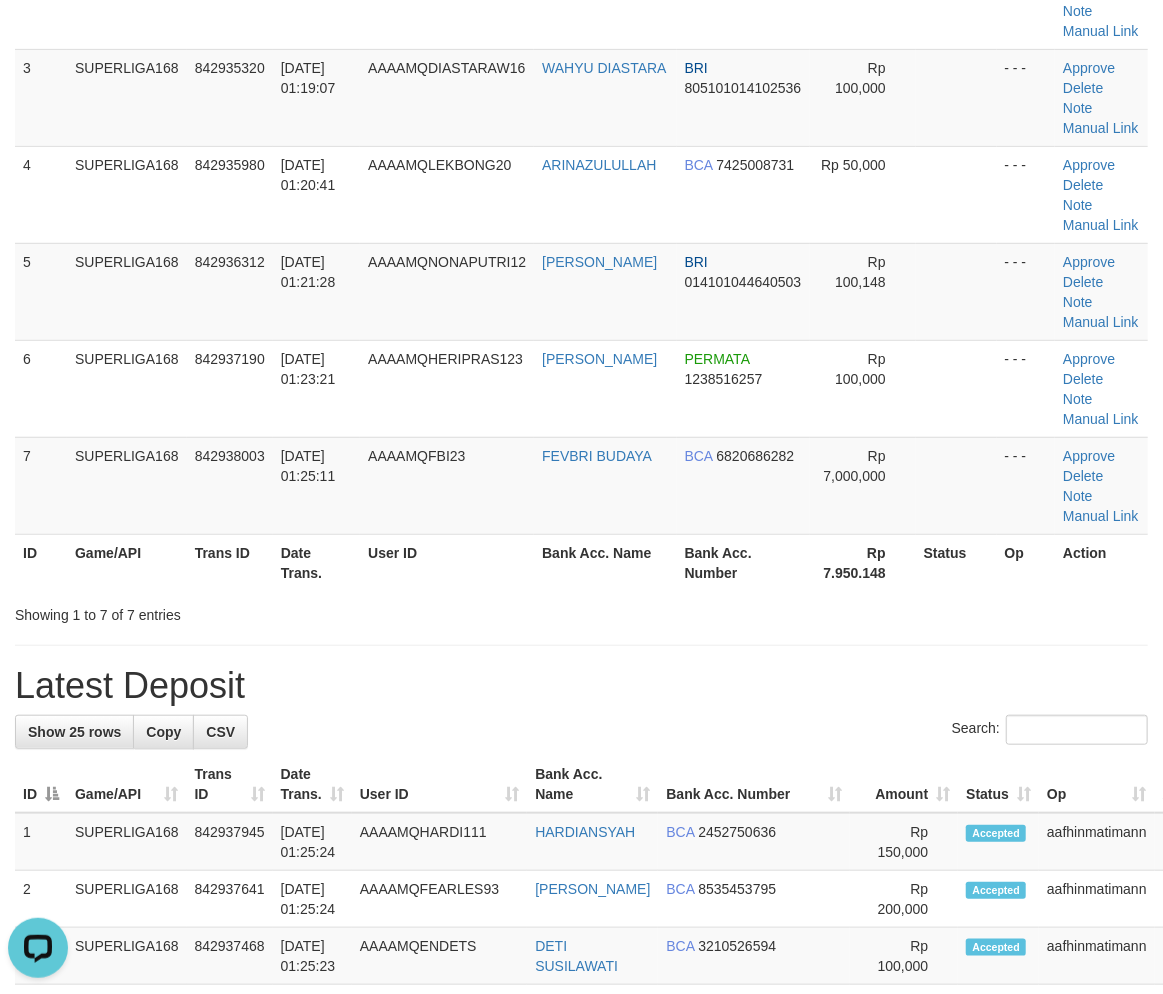 scroll, scrollTop: 0, scrollLeft: 0, axis: both 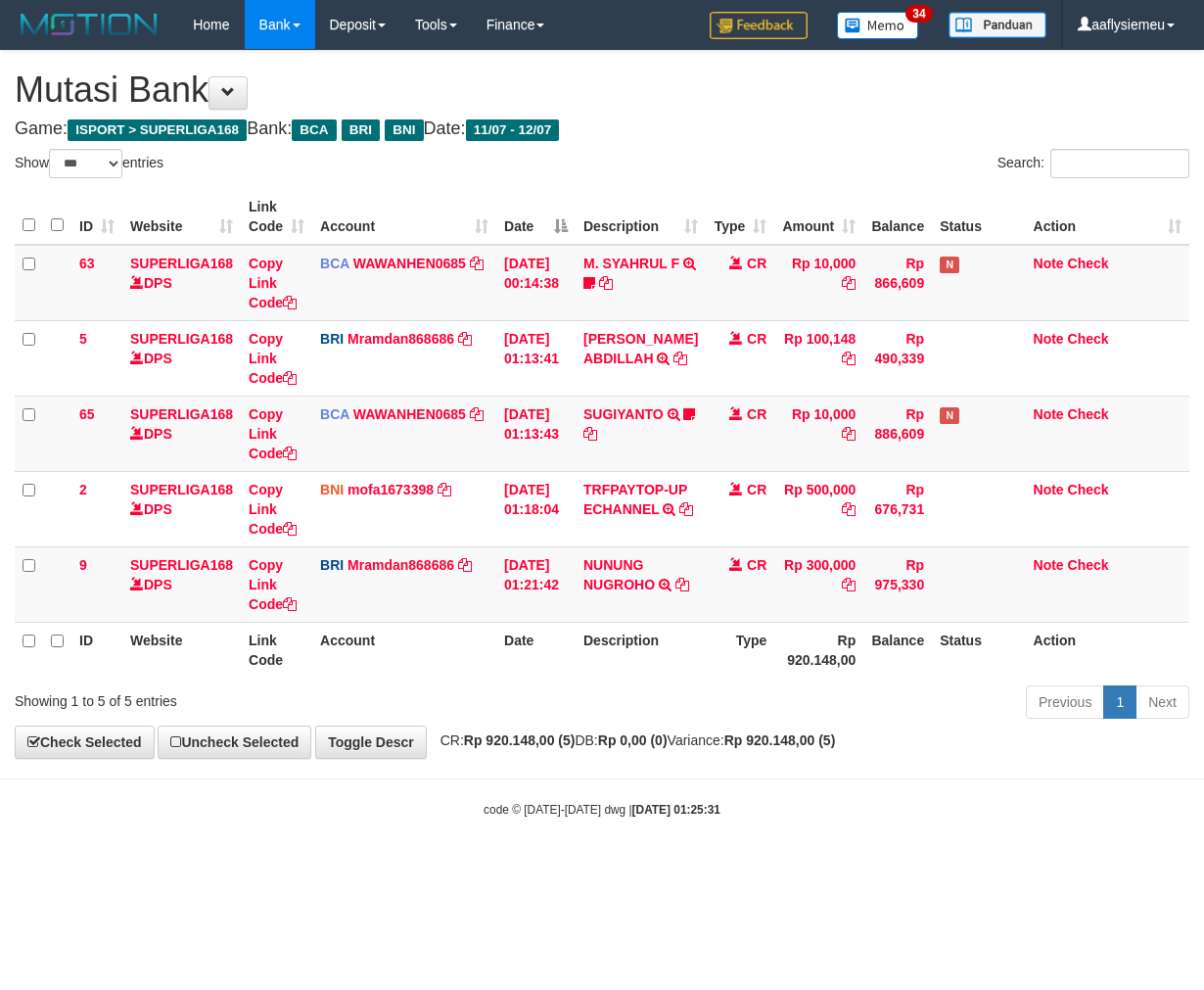 select on "***" 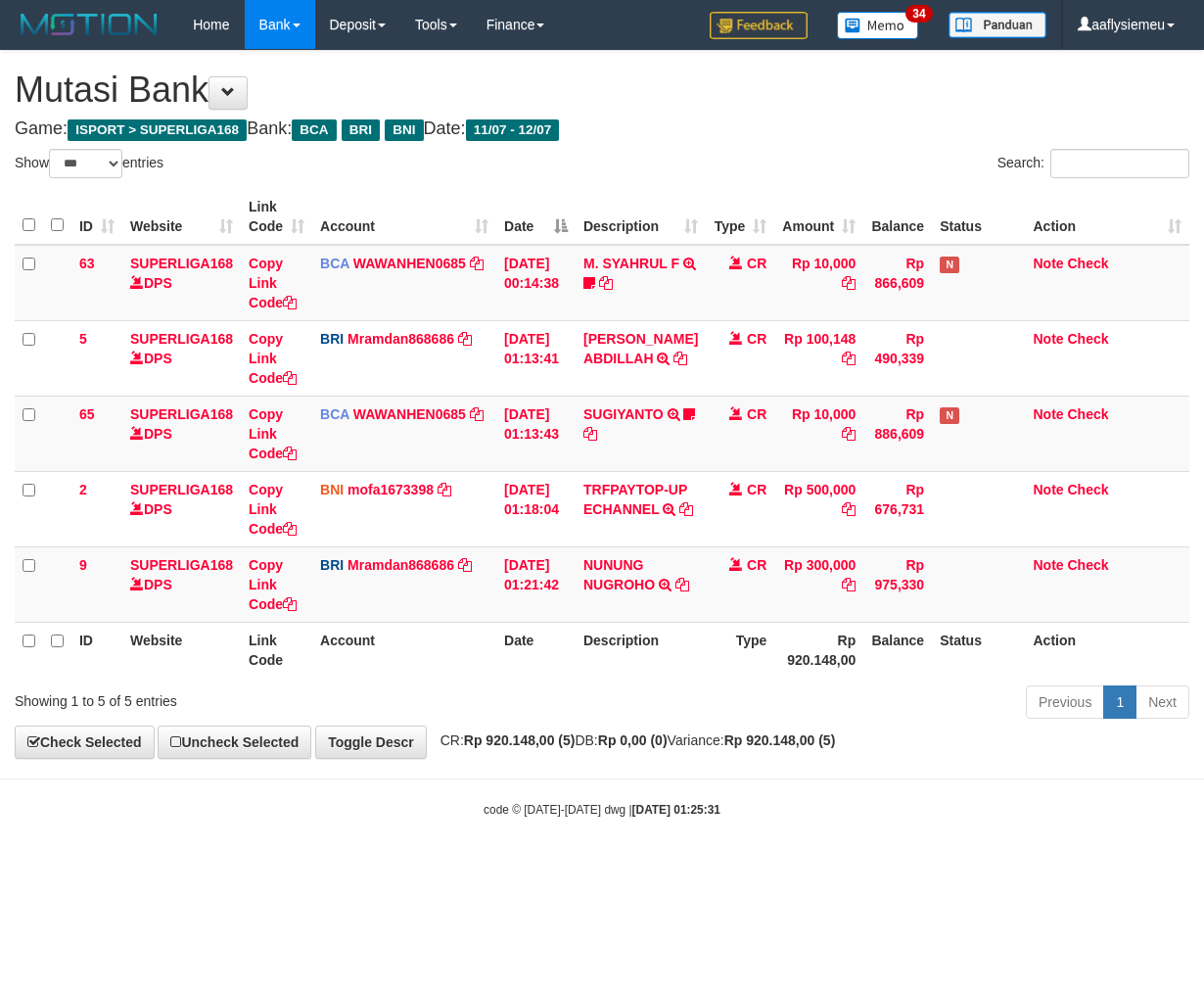 scroll, scrollTop: 0, scrollLeft: 0, axis: both 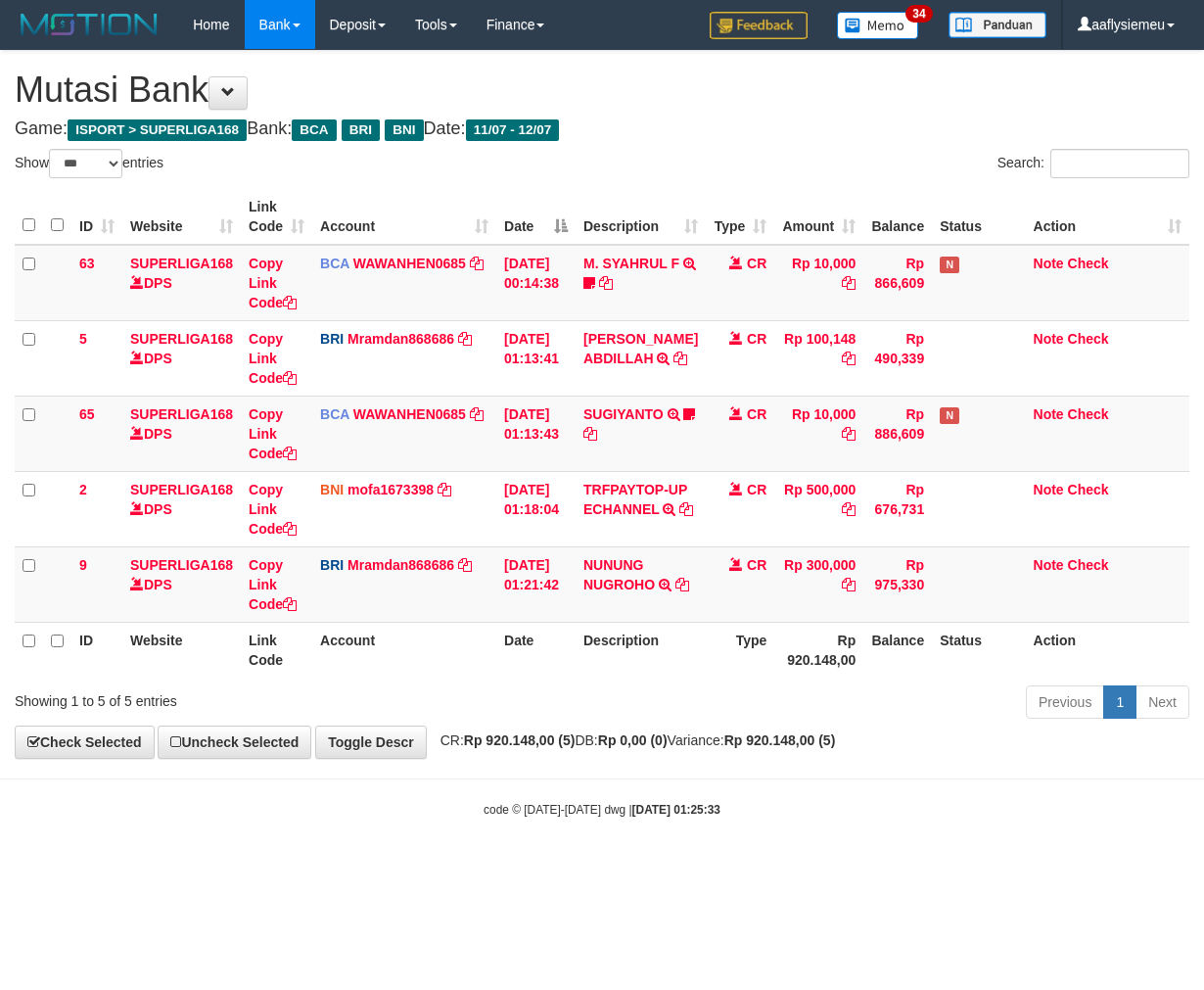 select on "***" 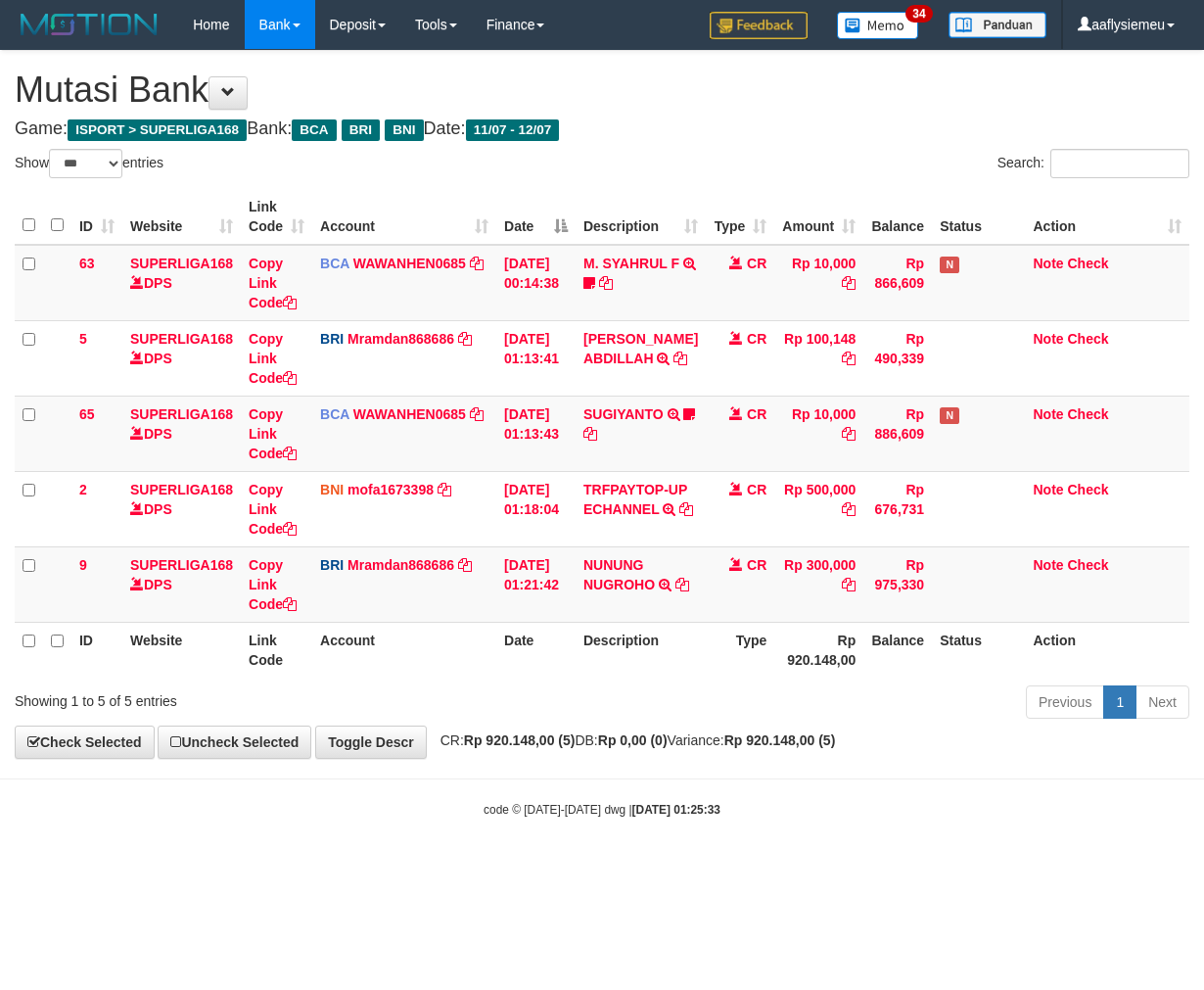 scroll, scrollTop: 0, scrollLeft: 0, axis: both 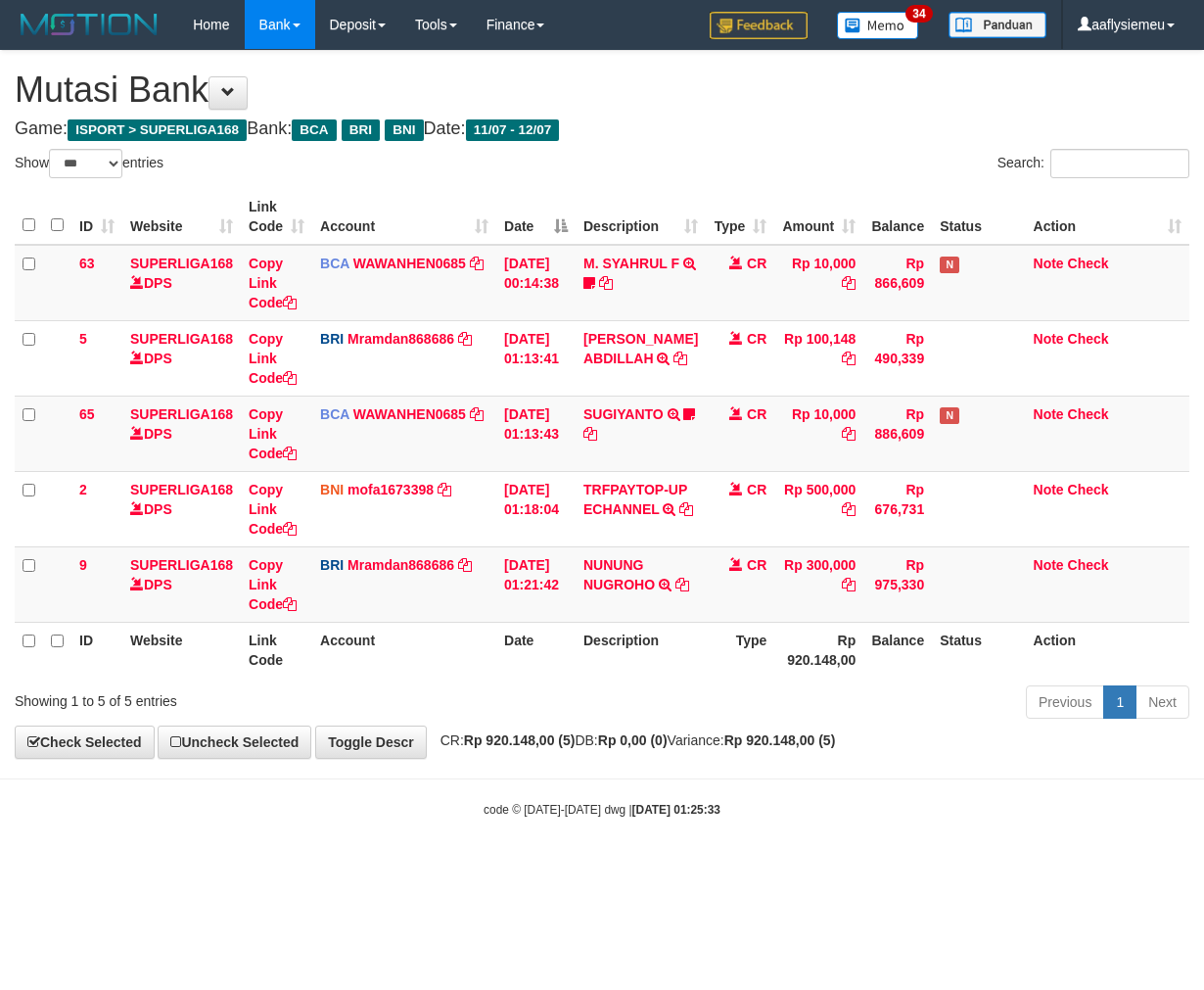 select on "***" 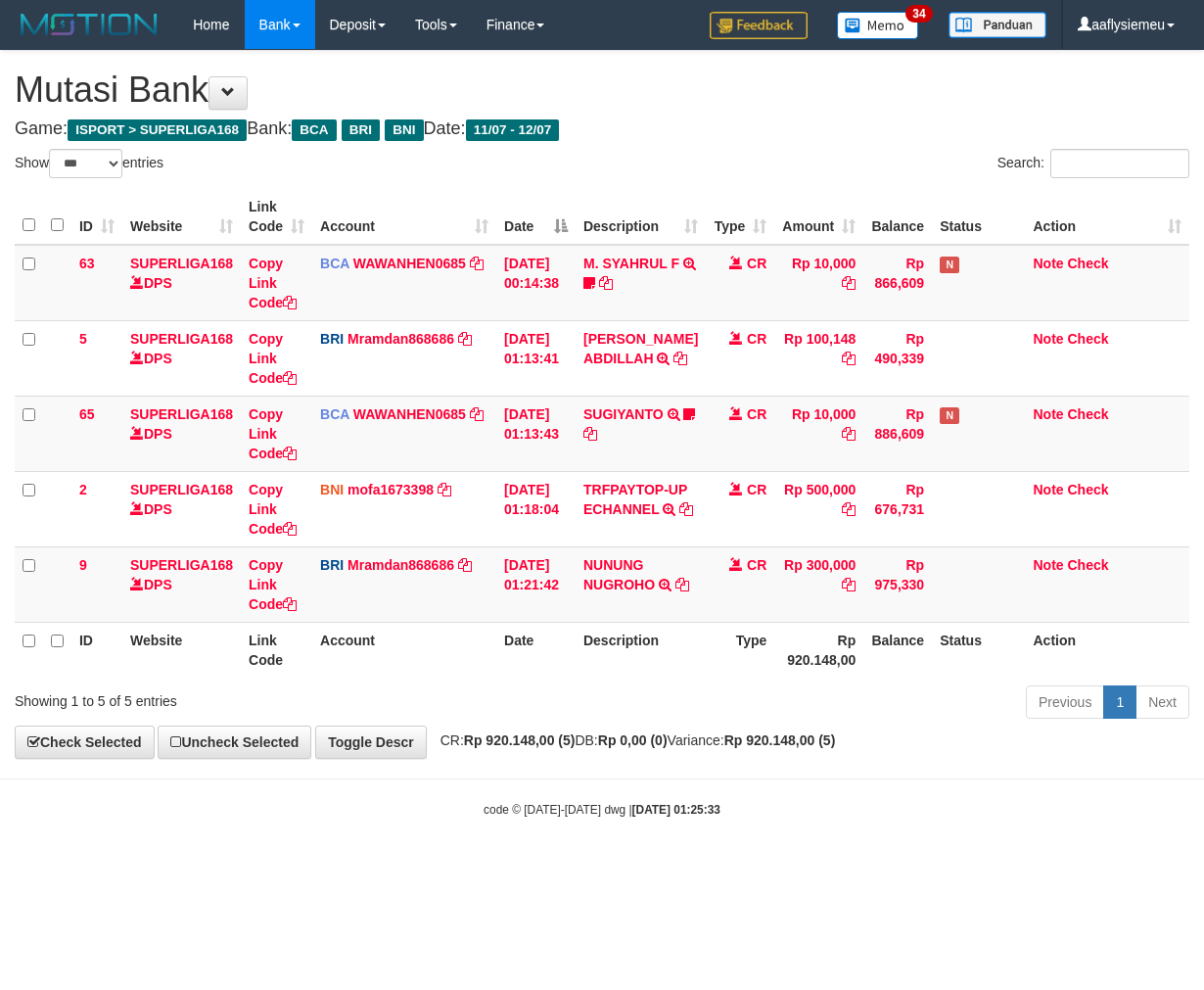 scroll, scrollTop: 0, scrollLeft: 0, axis: both 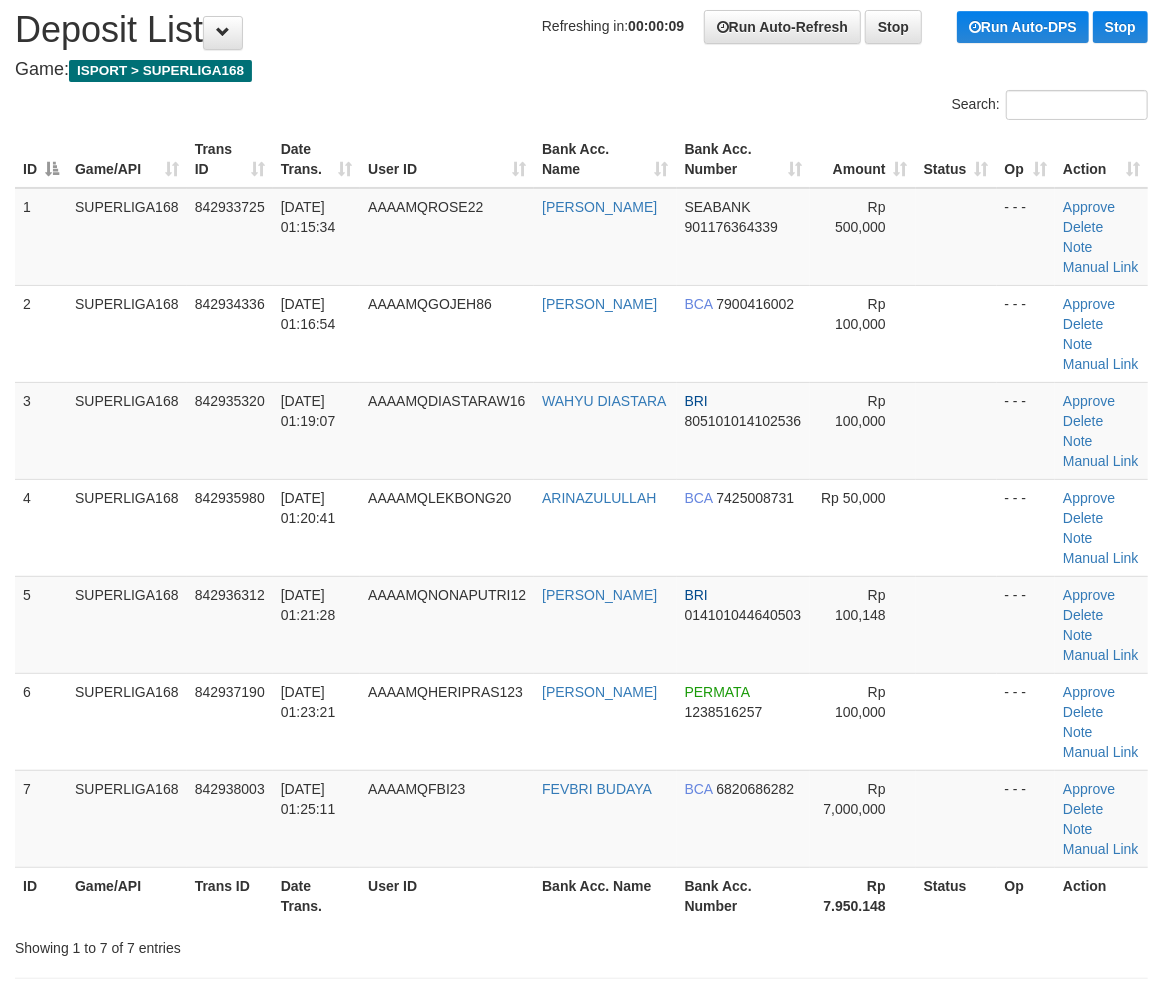 drag, startPoint x: 115, startPoint y: 515, endPoint x: 3, endPoint y: 545, distance: 115.948265 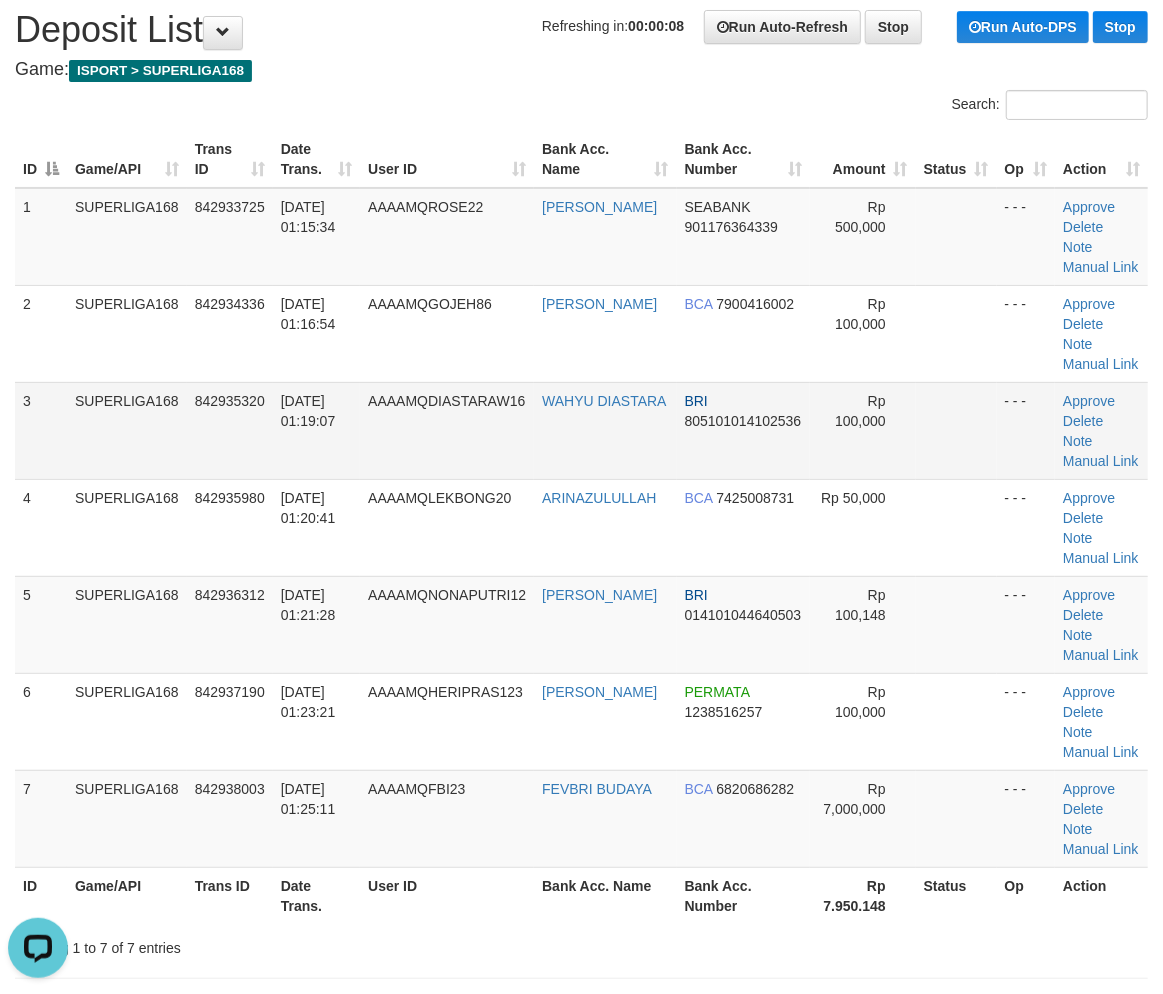 scroll, scrollTop: 0, scrollLeft: 0, axis: both 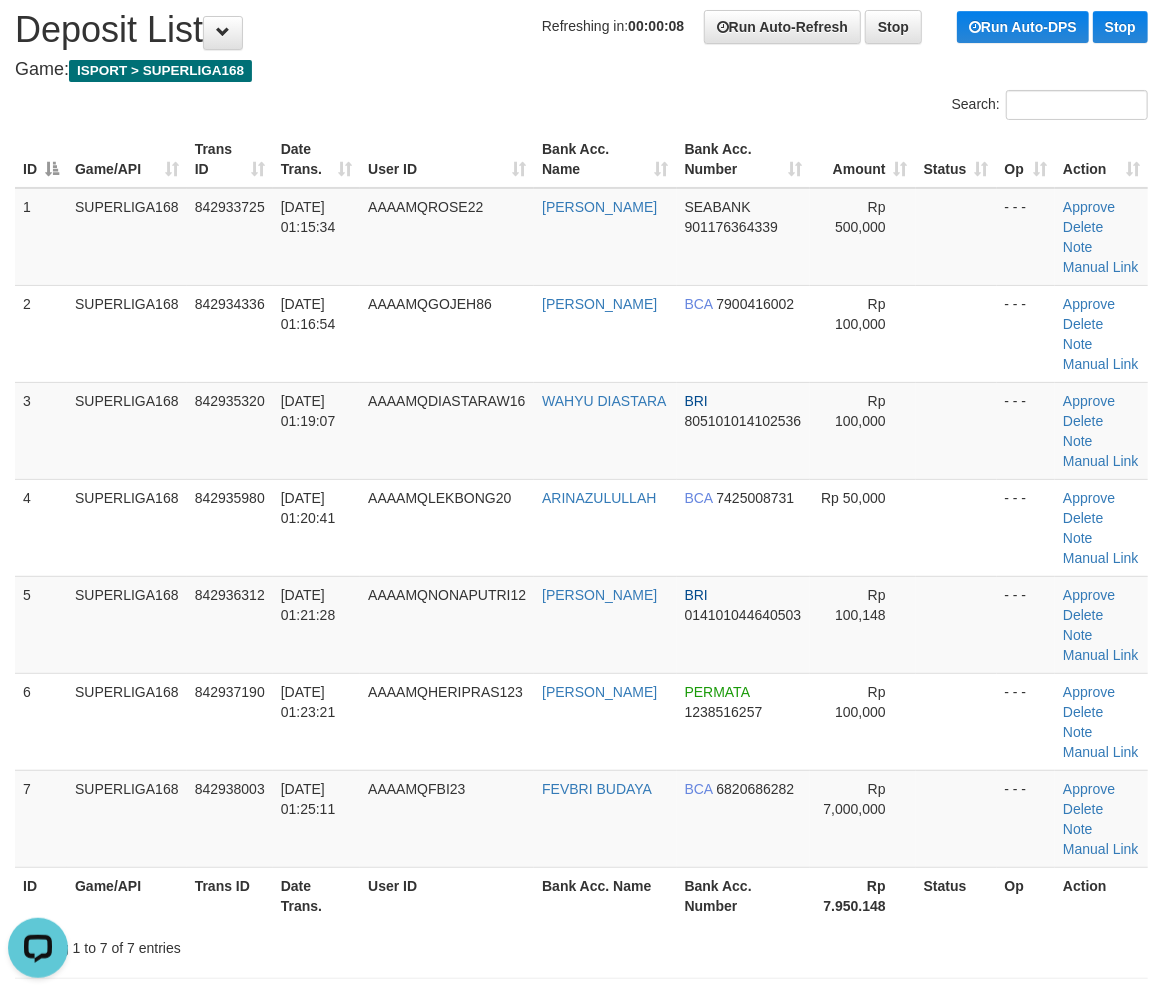 drag, startPoint x: 135, startPoint y: 522, endPoint x: 2, endPoint y: 576, distance: 143.54442 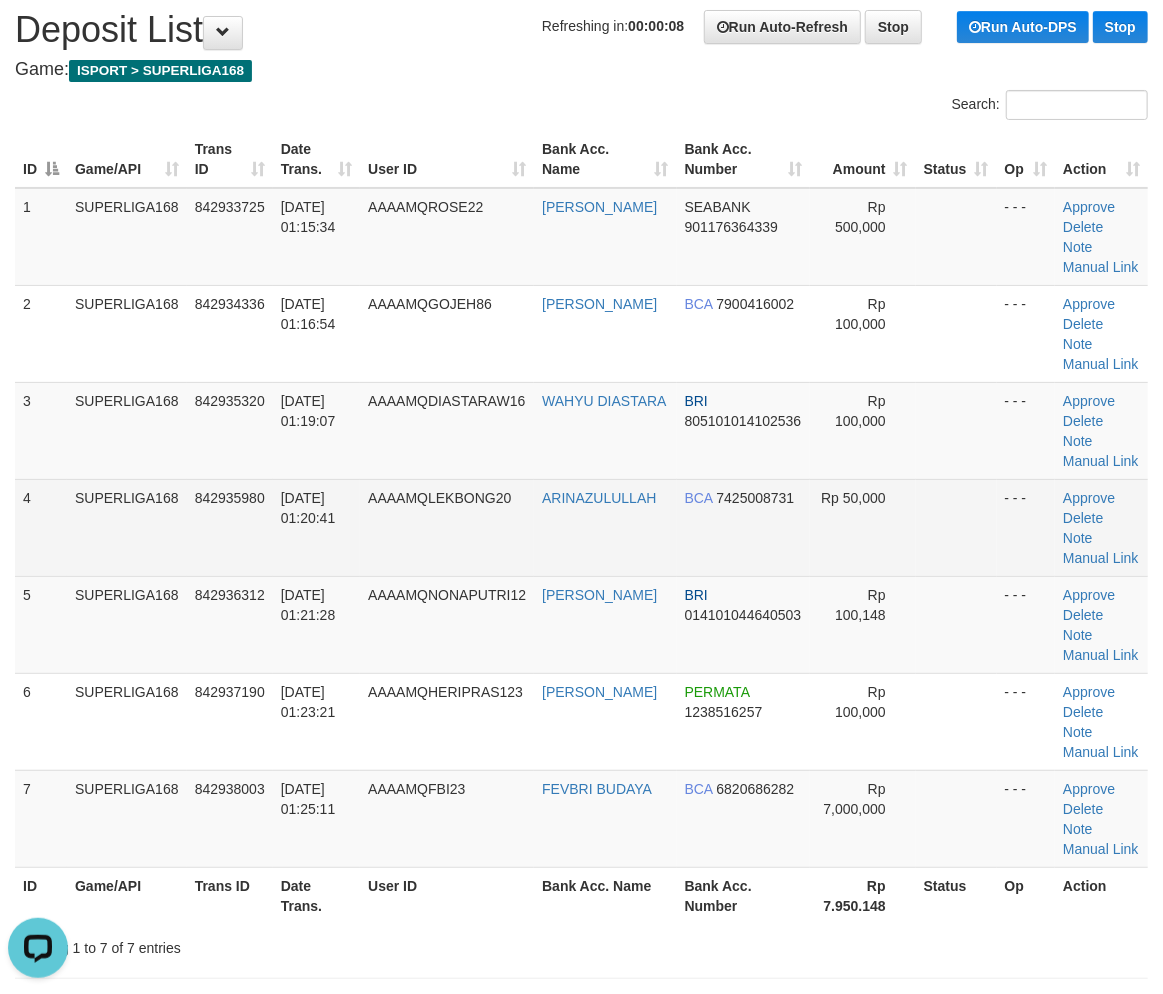 click on "842935980" at bounding box center [230, 498] 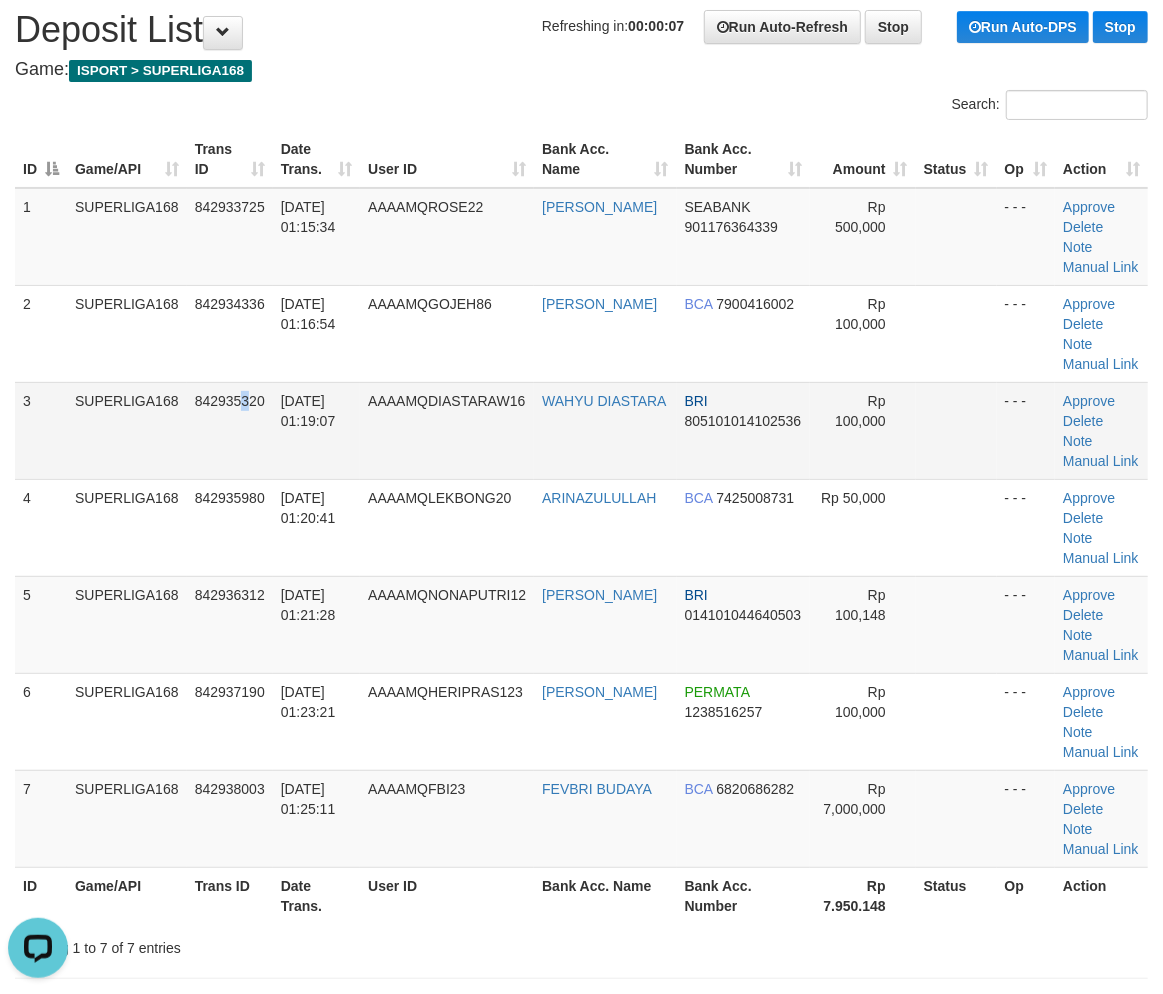 click on "842935320" at bounding box center (230, 430) 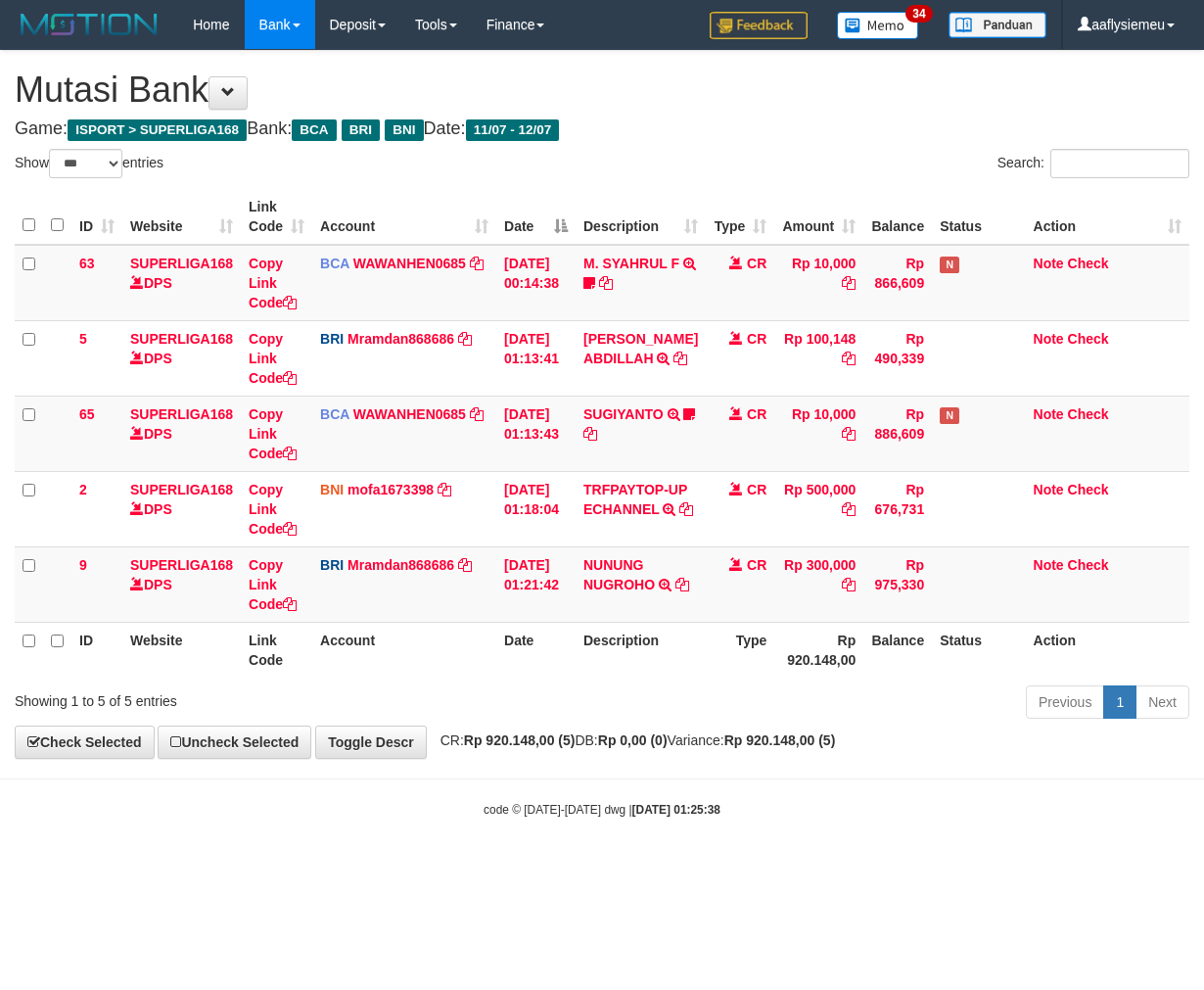 select on "***" 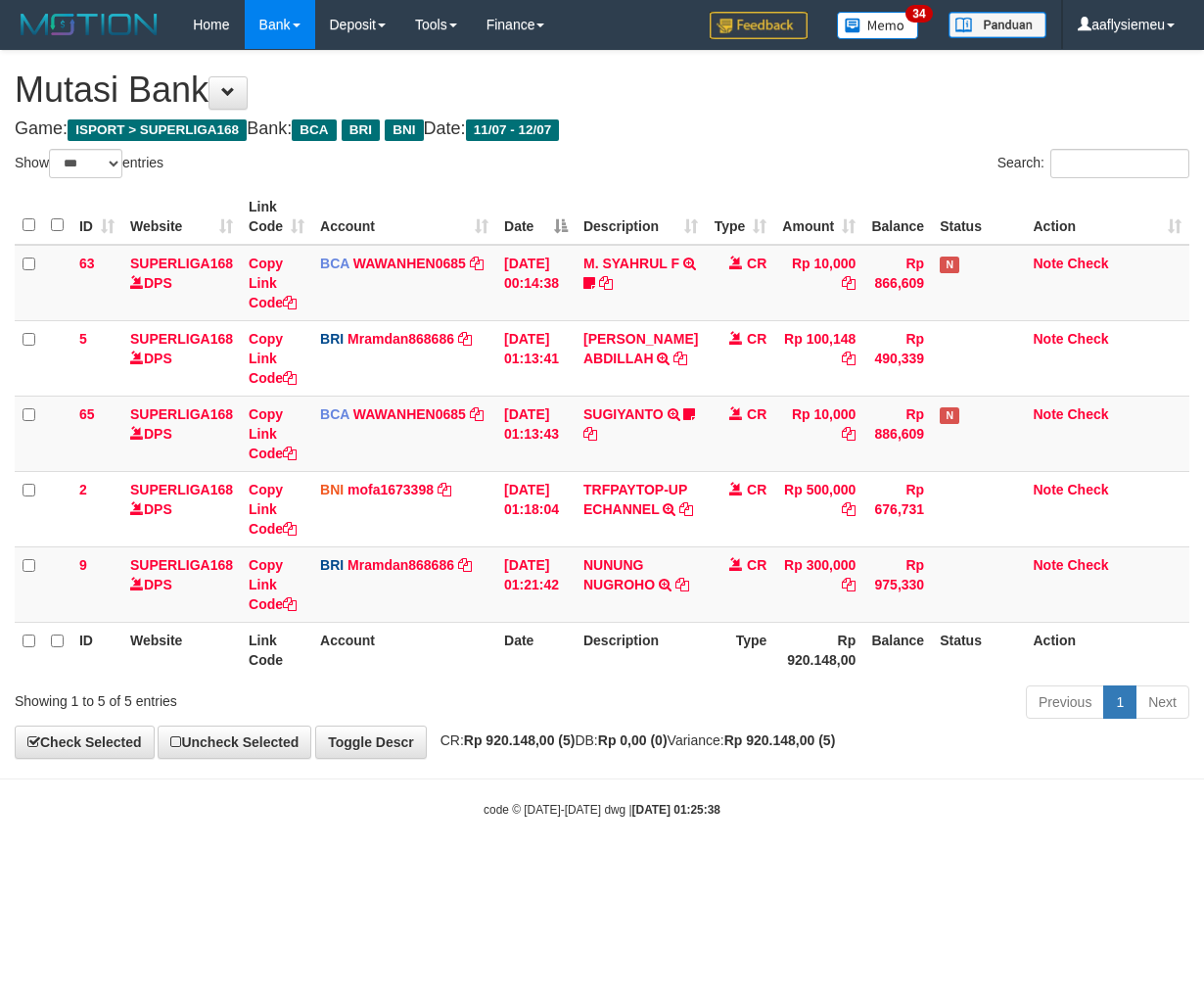 scroll, scrollTop: 0, scrollLeft: 0, axis: both 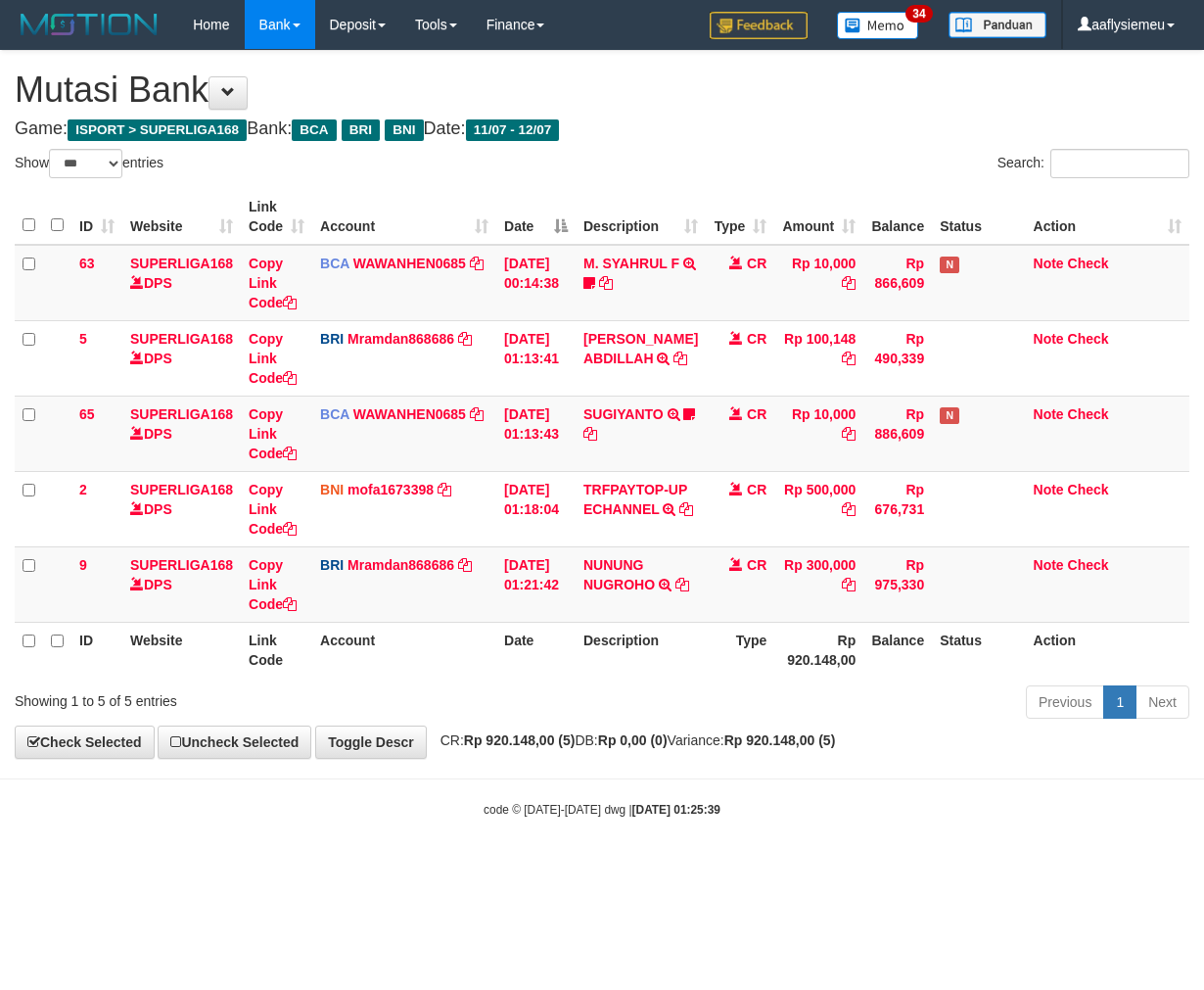 select on "***" 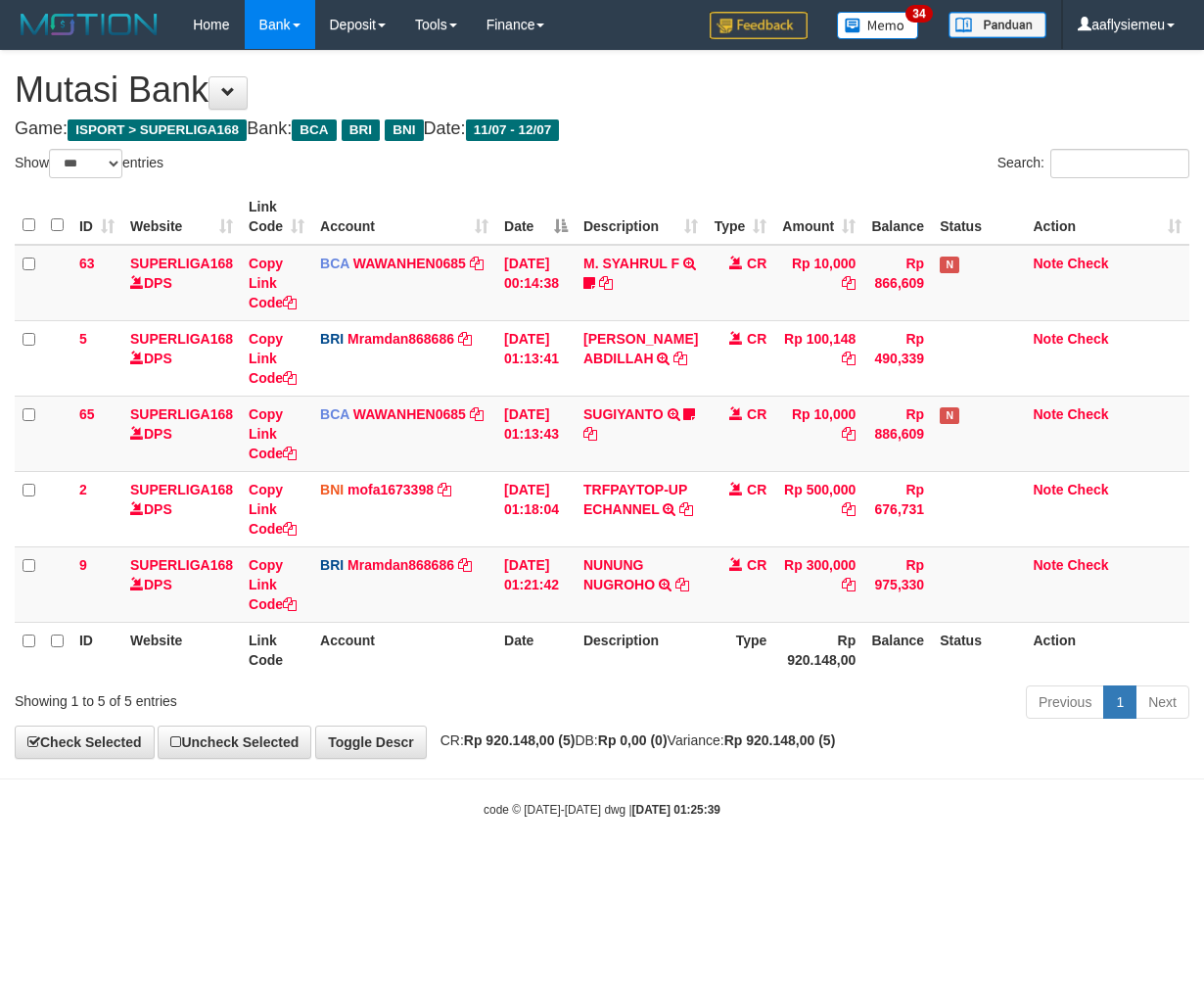 scroll, scrollTop: 0, scrollLeft: 0, axis: both 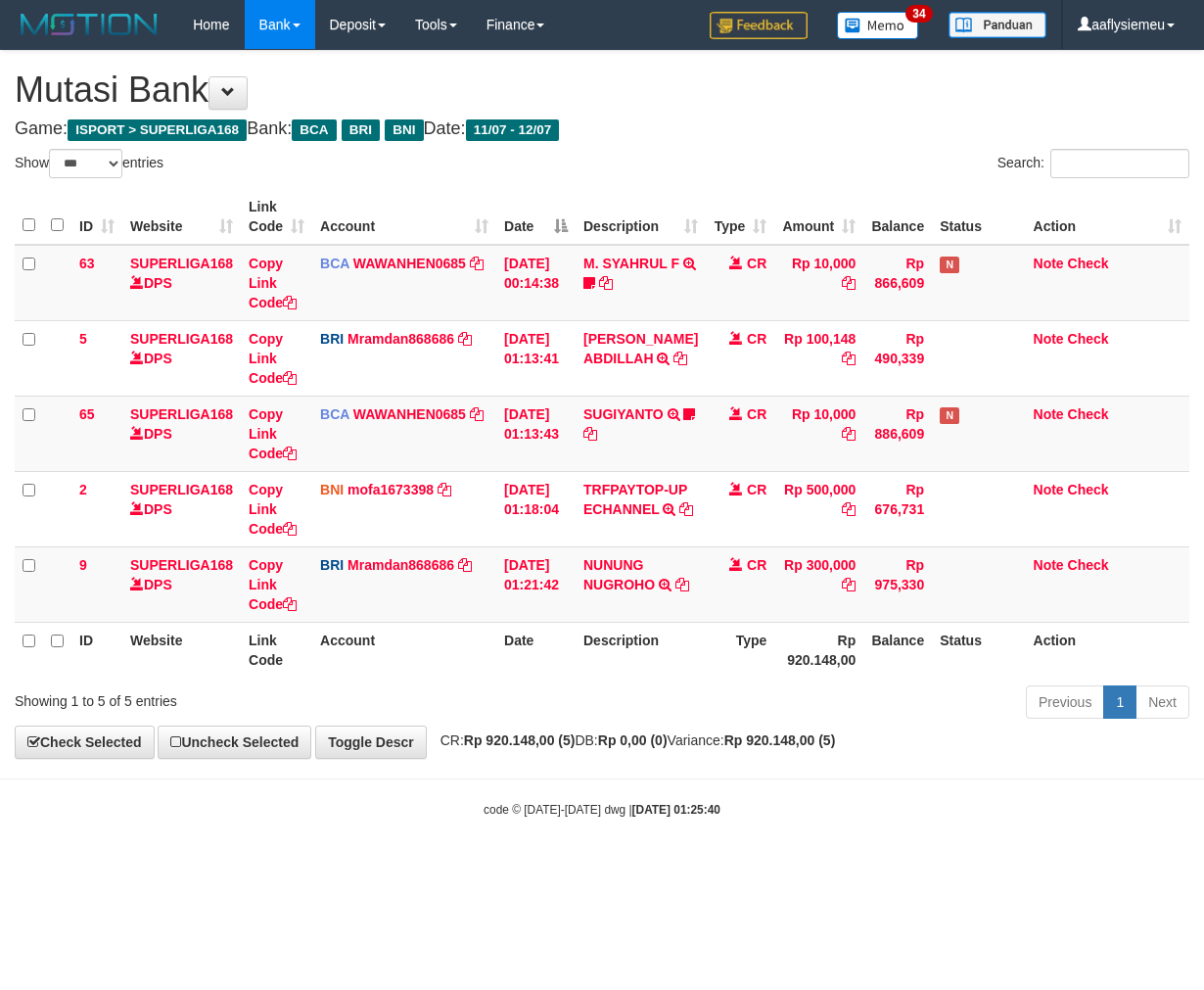 select on "***" 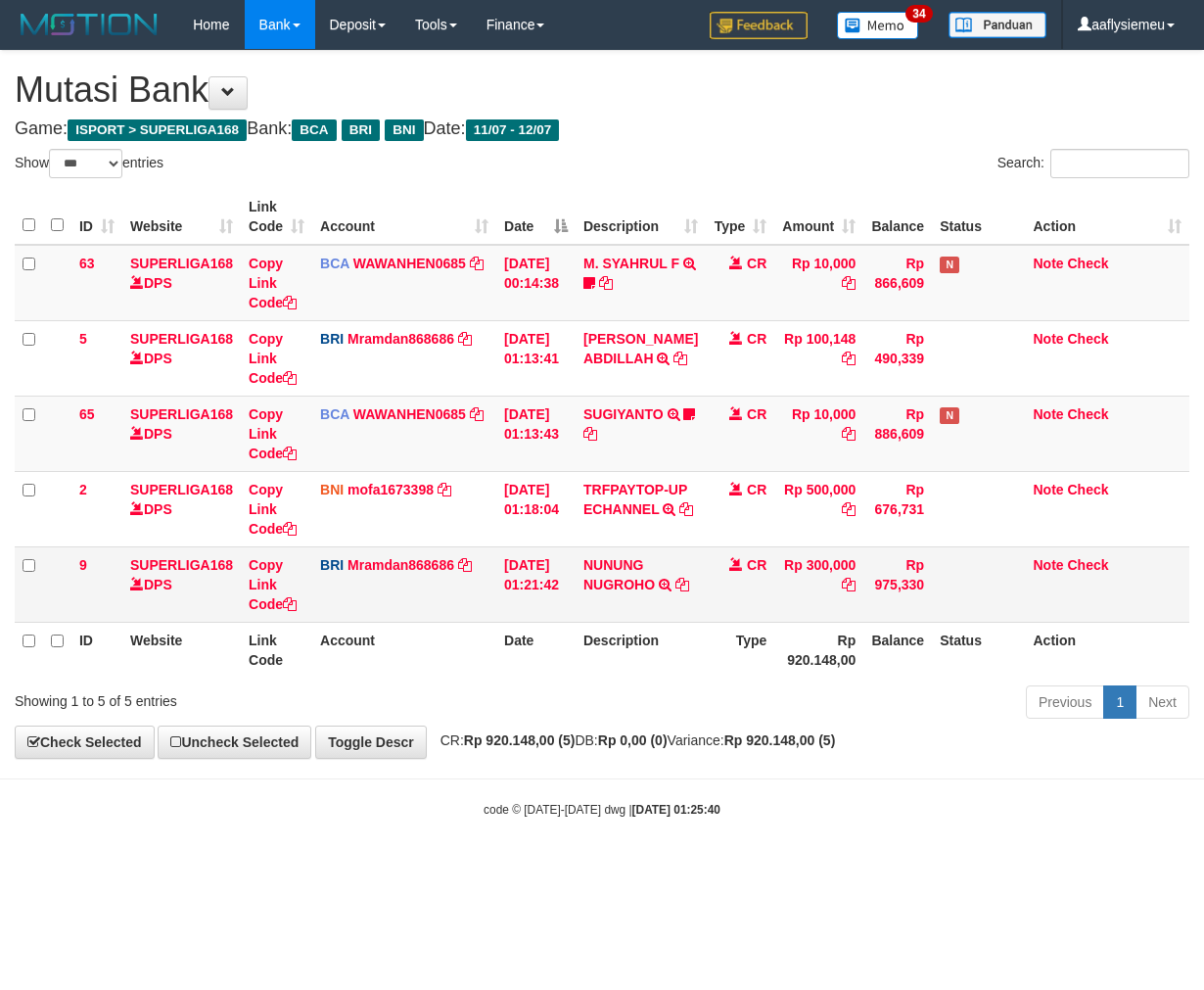 scroll, scrollTop: 0, scrollLeft: 0, axis: both 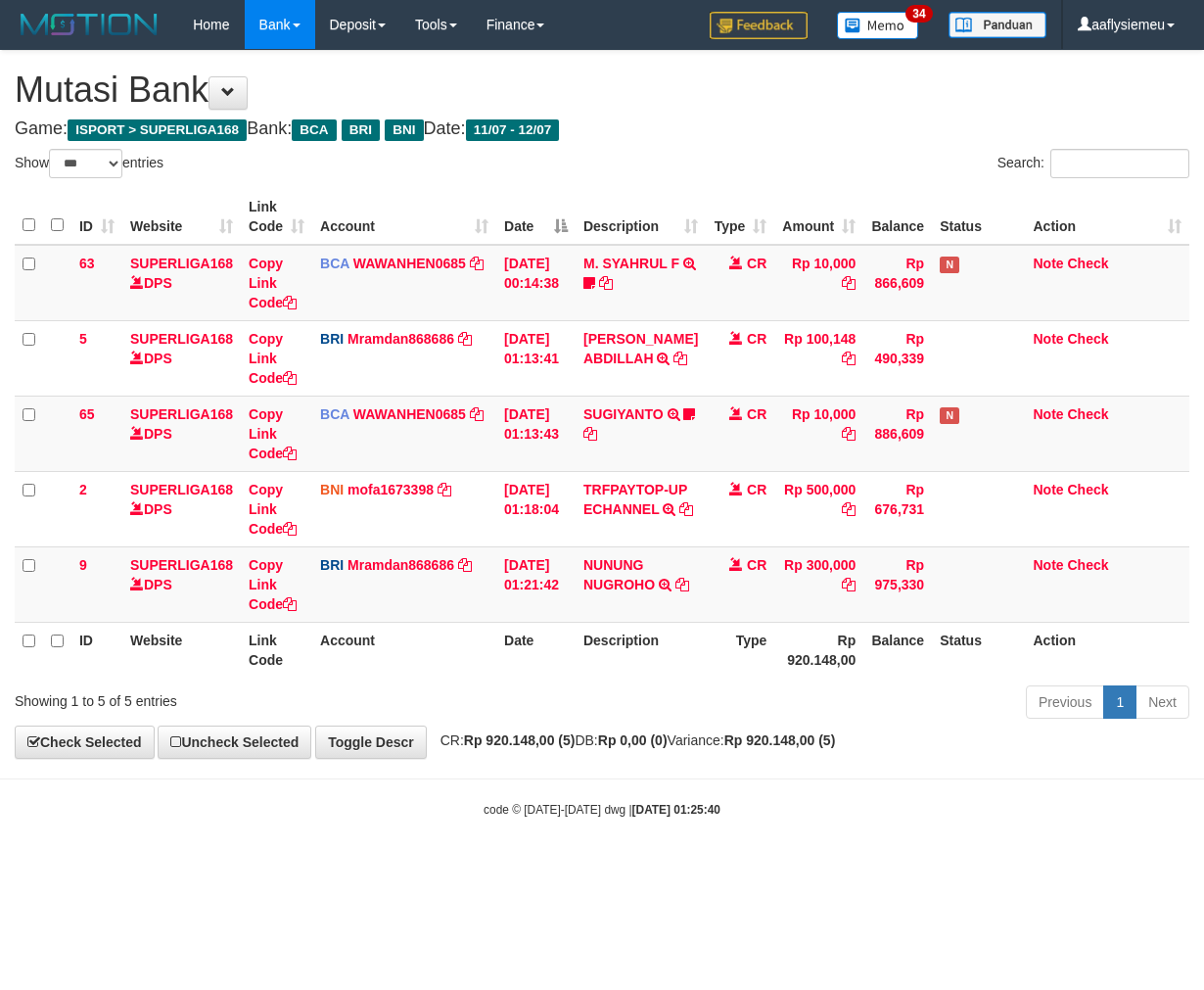 click on "Toggle navigation
Home
Bank
Account List
Load
By Website
Group
[ISPORT]													SUPERLIGA168
By Load Group (DPS)
34" at bounding box center [602, 434] 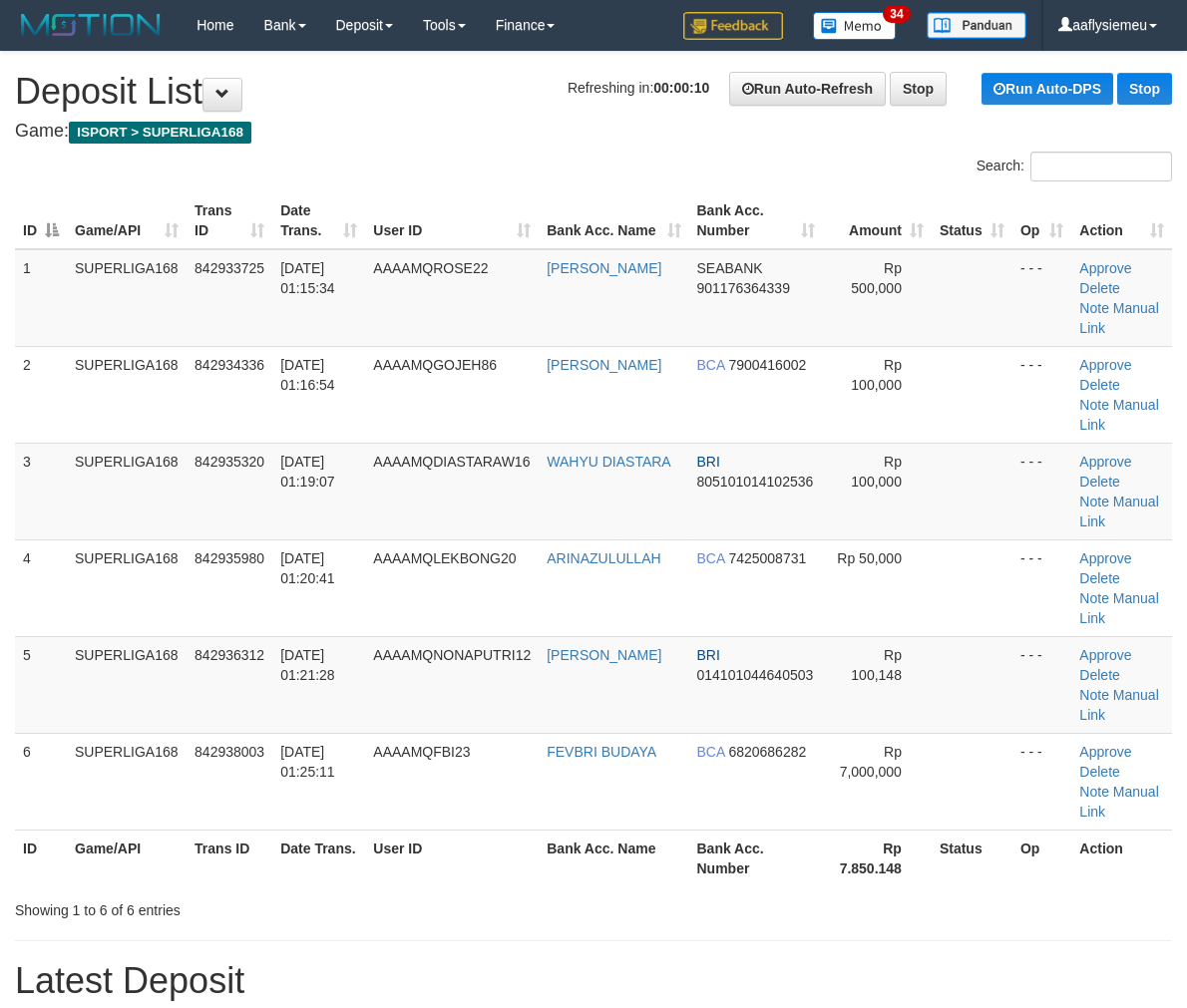 scroll, scrollTop: 62, scrollLeft: 0, axis: vertical 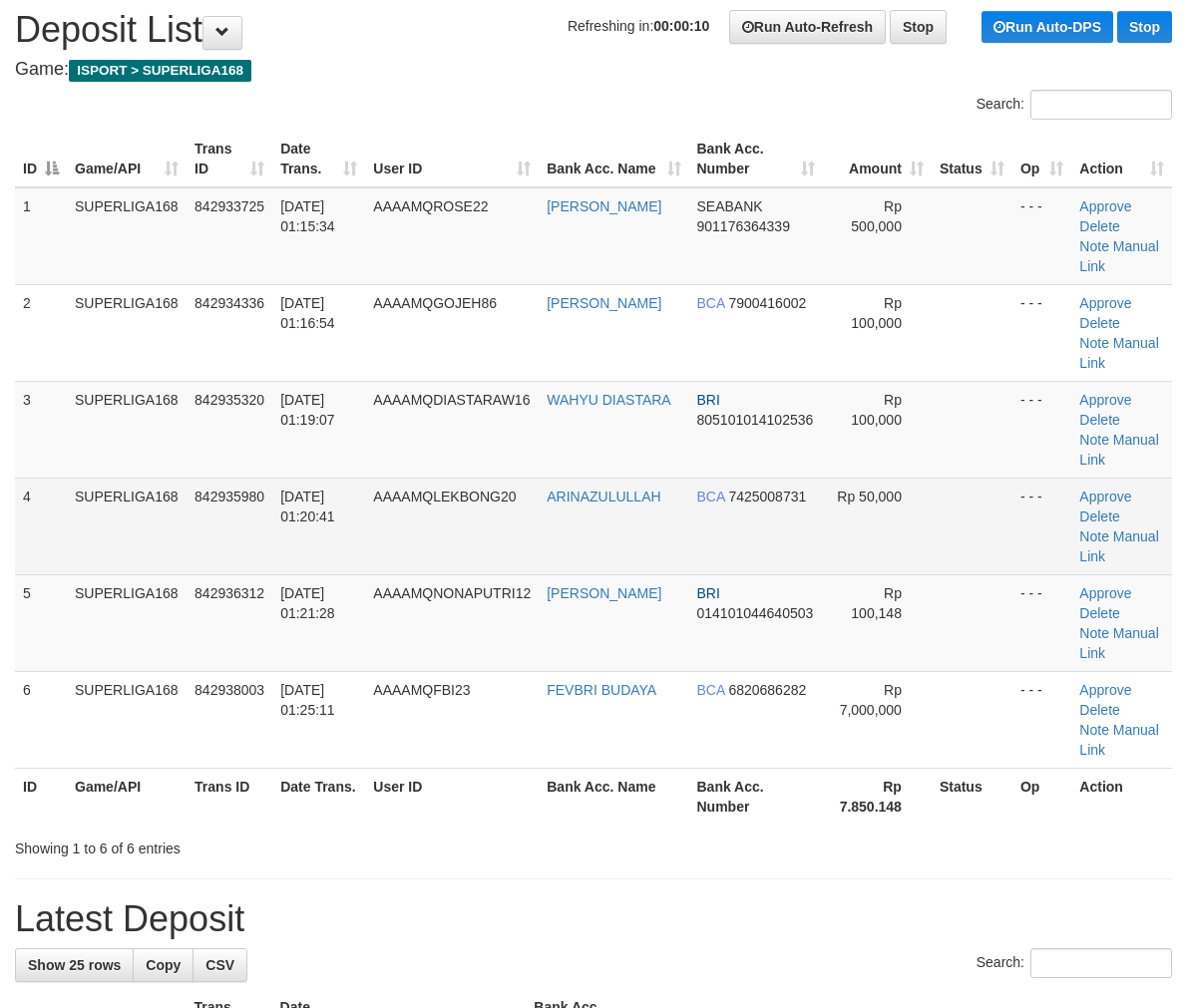click on "SUPERLIGA168" at bounding box center [127, 525] 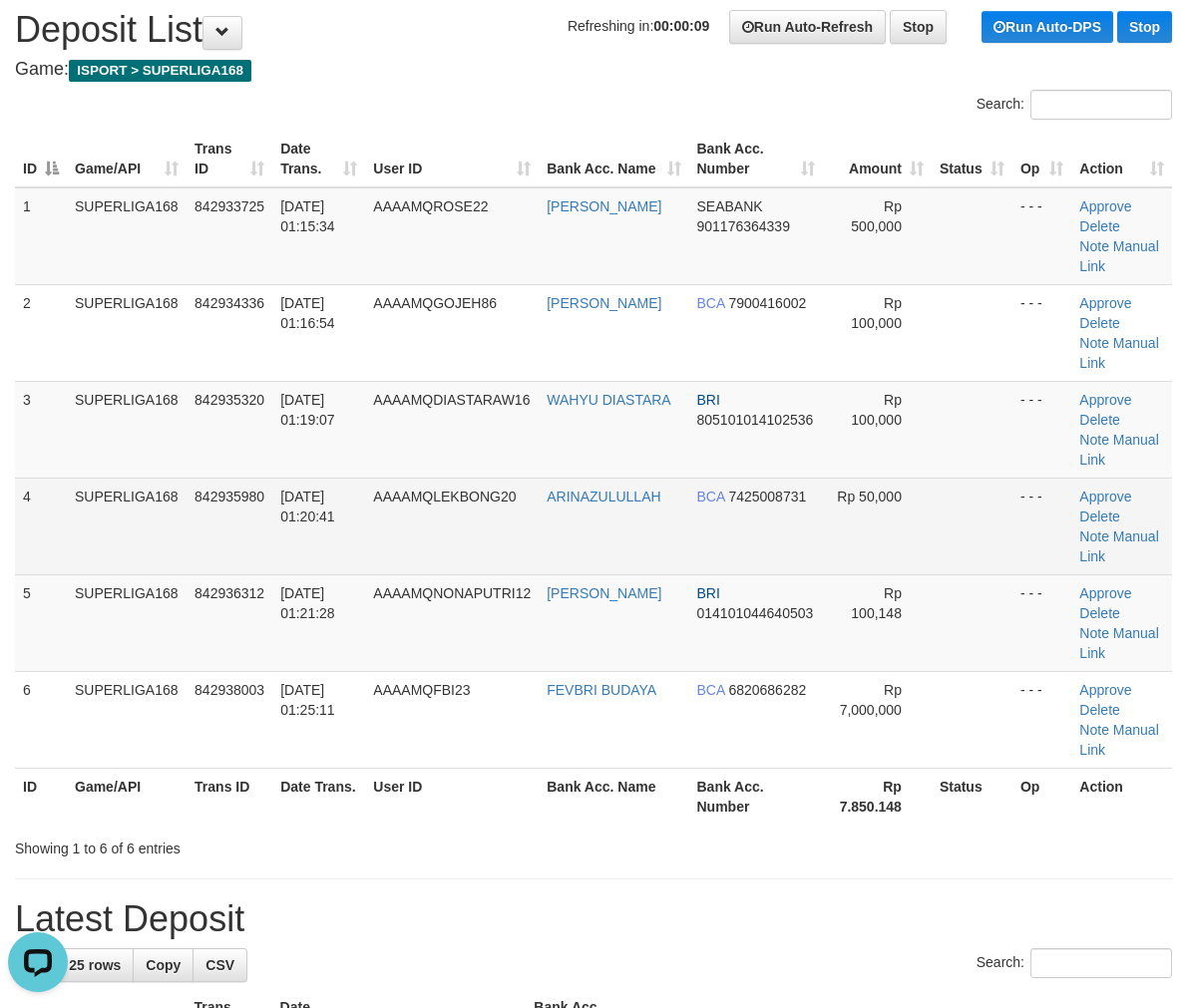 scroll, scrollTop: 0, scrollLeft: 0, axis: both 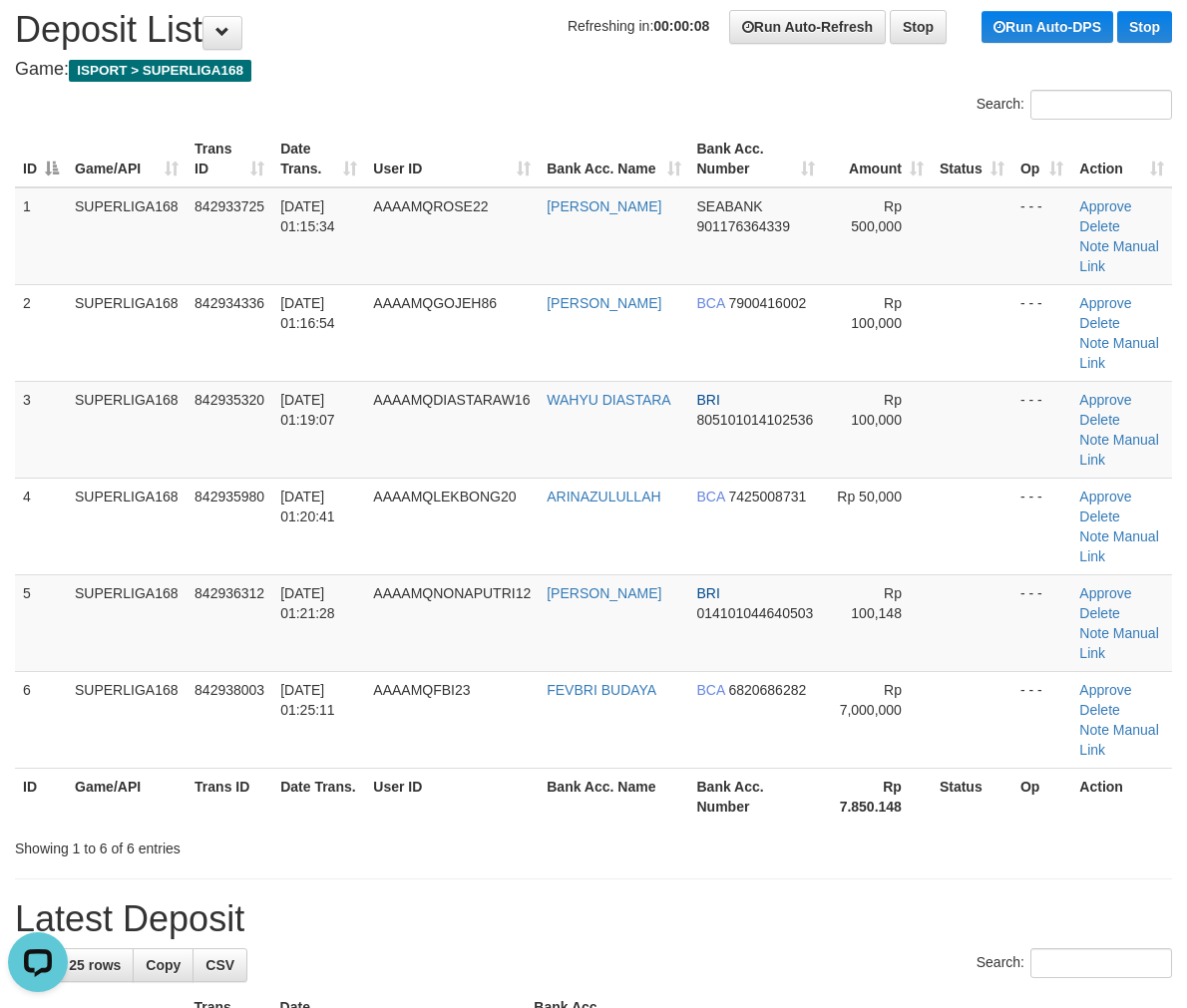 click on "ID Game/API Trans ID Date Trans. User ID Bank Acc. Name Bank Acc. Number Amount Status Op Action
1
SUPERLIGA168
842933725
12/07/2025 01:15:34
AAAAMQROSE22
ADAM YORDAN
SEABANK
901176364339
Rp 500,000
- - -
Approve
Delete
Note
Manual Link
2
SUPERLIGA168
842934336
12/07/2025 01:16:54
AAAAMQGOJEH86
GUSTI YUGO SAPUTRO
BCA
7900416002
Rp 100,000" at bounding box center [594, 478] 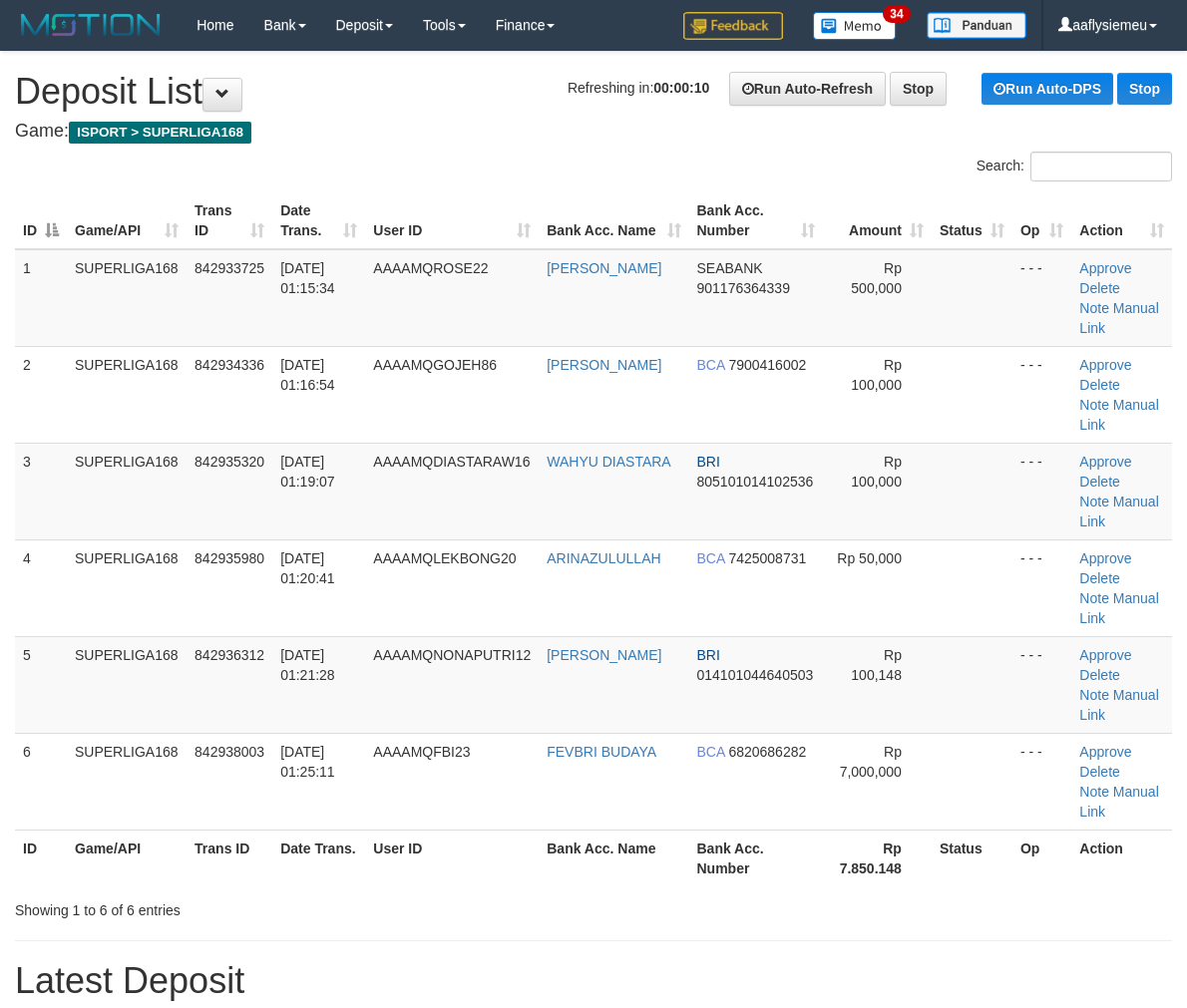 scroll, scrollTop: 62, scrollLeft: 0, axis: vertical 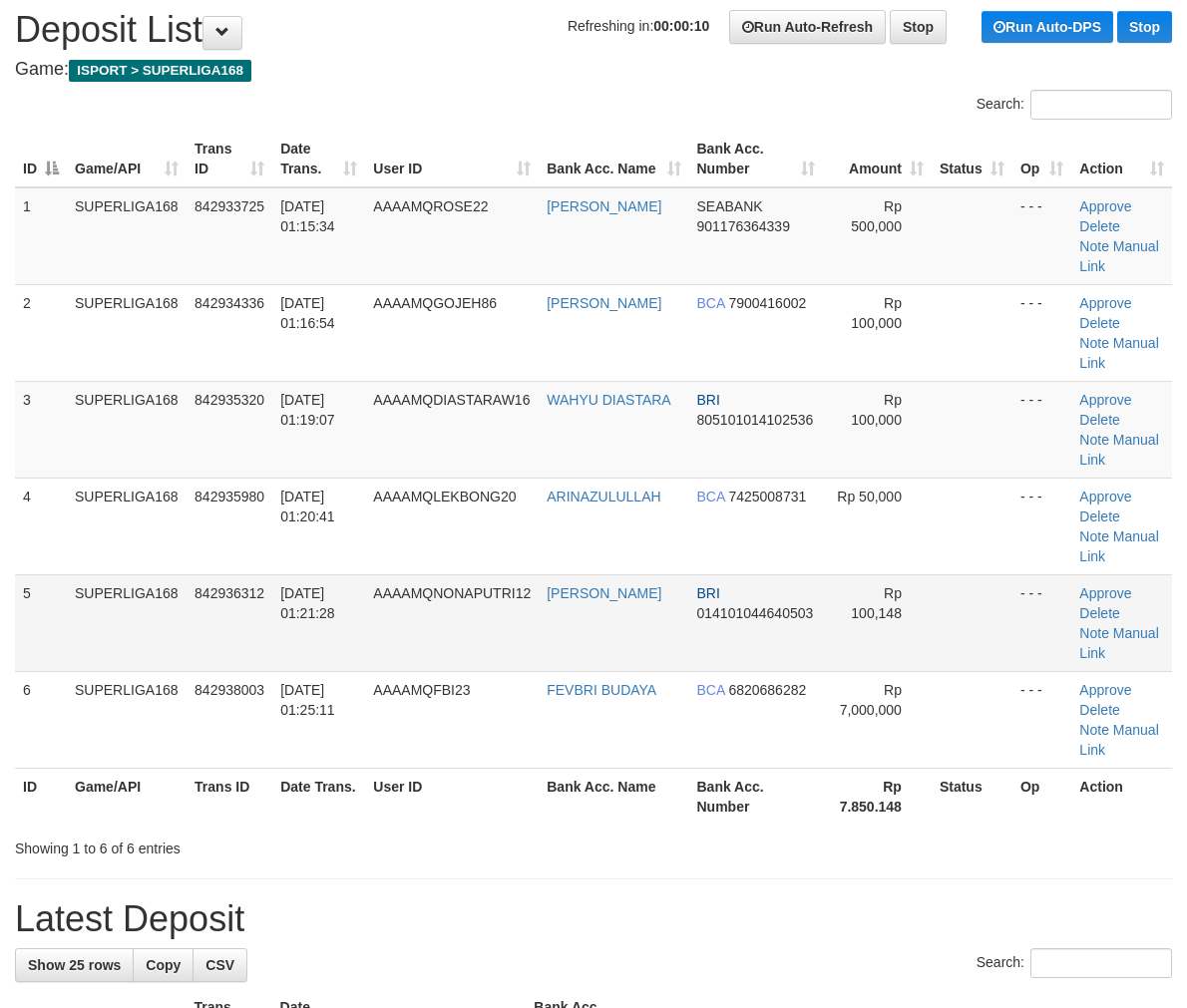 drag, startPoint x: 176, startPoint y: 548, endPoint x: 72, endPoint y: 601, distance: 116.72618 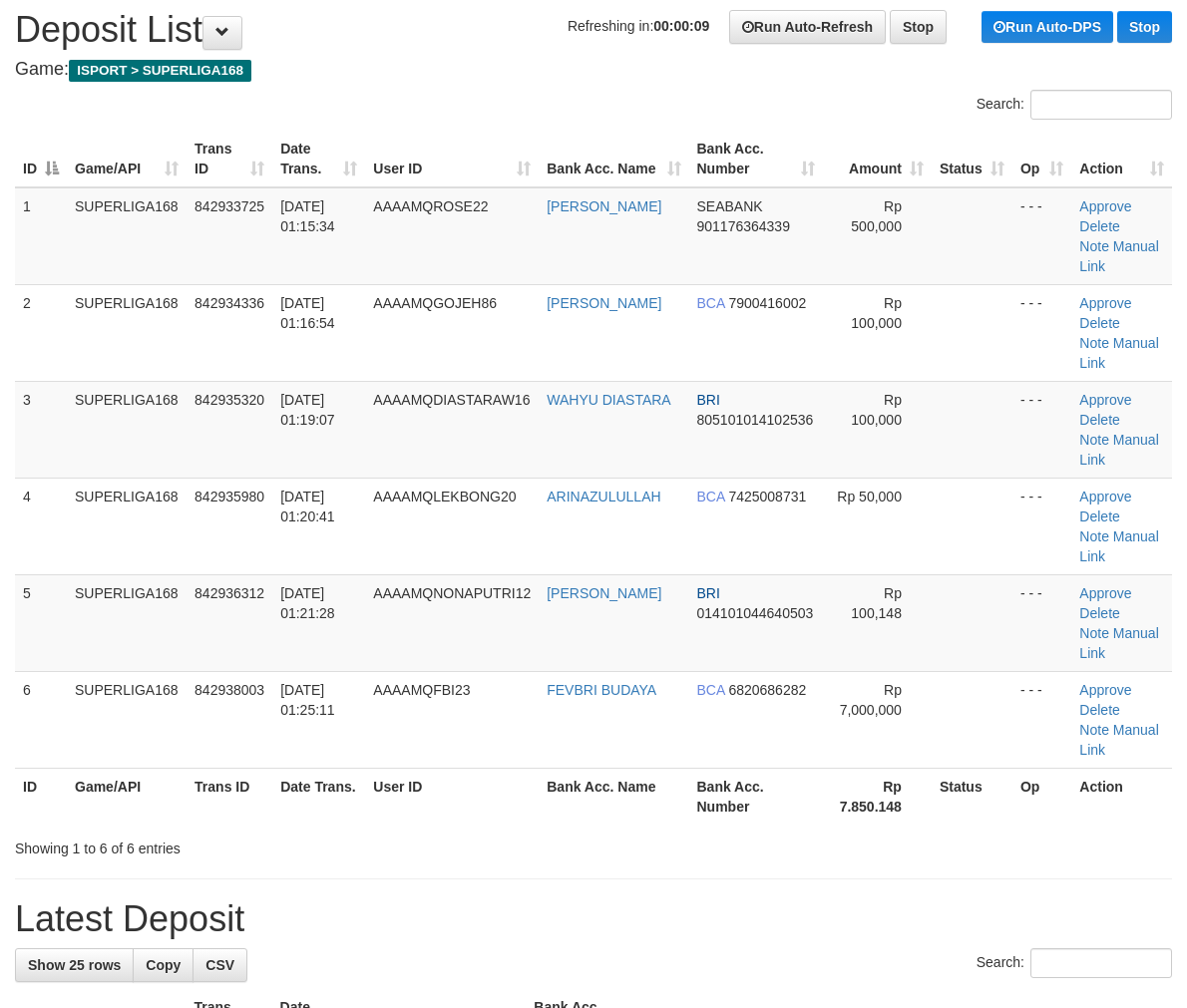 drag, startPoint x: 157, startPoint y: 568, endPoint x: 1, endPoint y: 624, distance: 165.7468 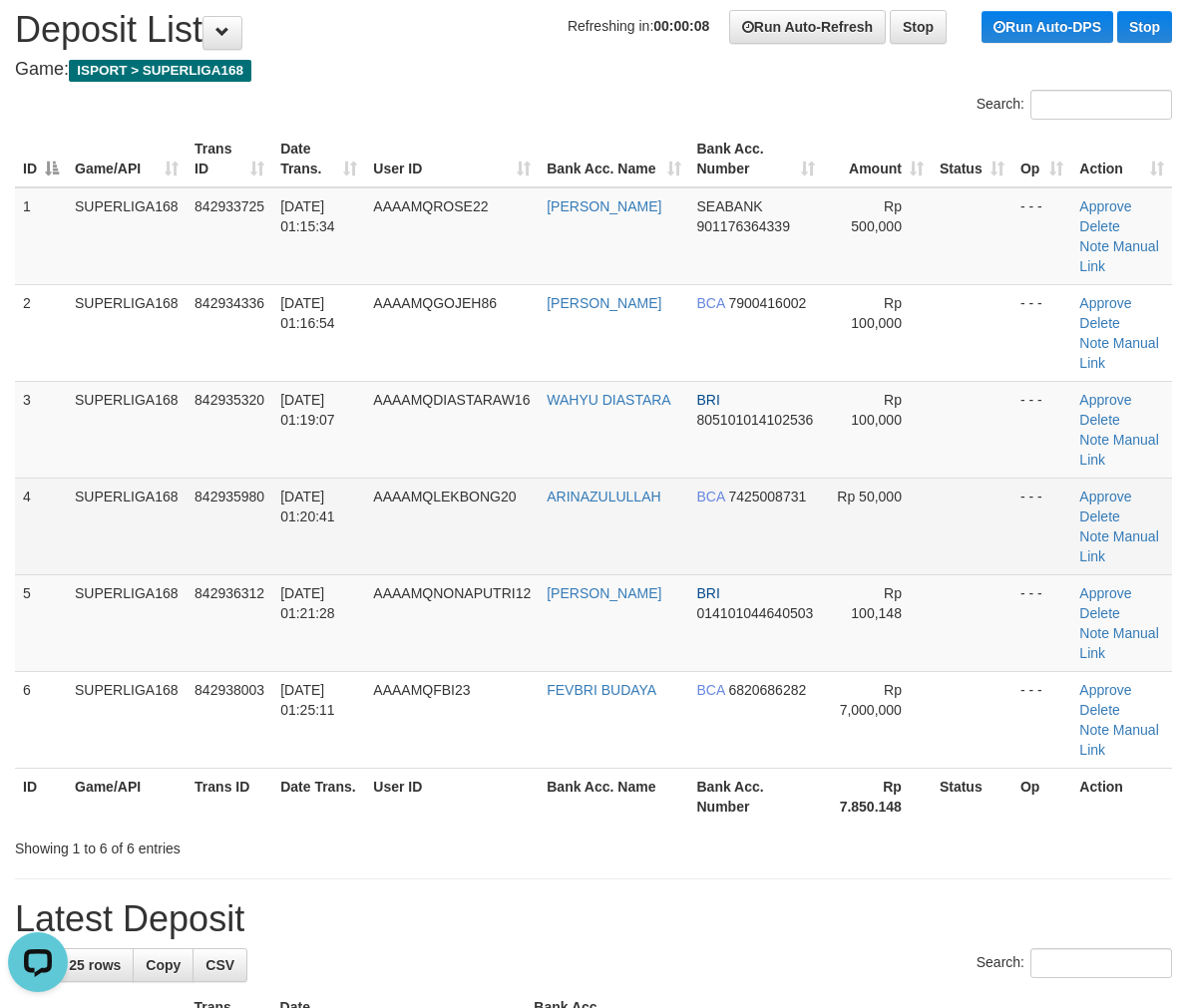 scroll, scrollTop: 0, scrollLeft: 0, axis: both 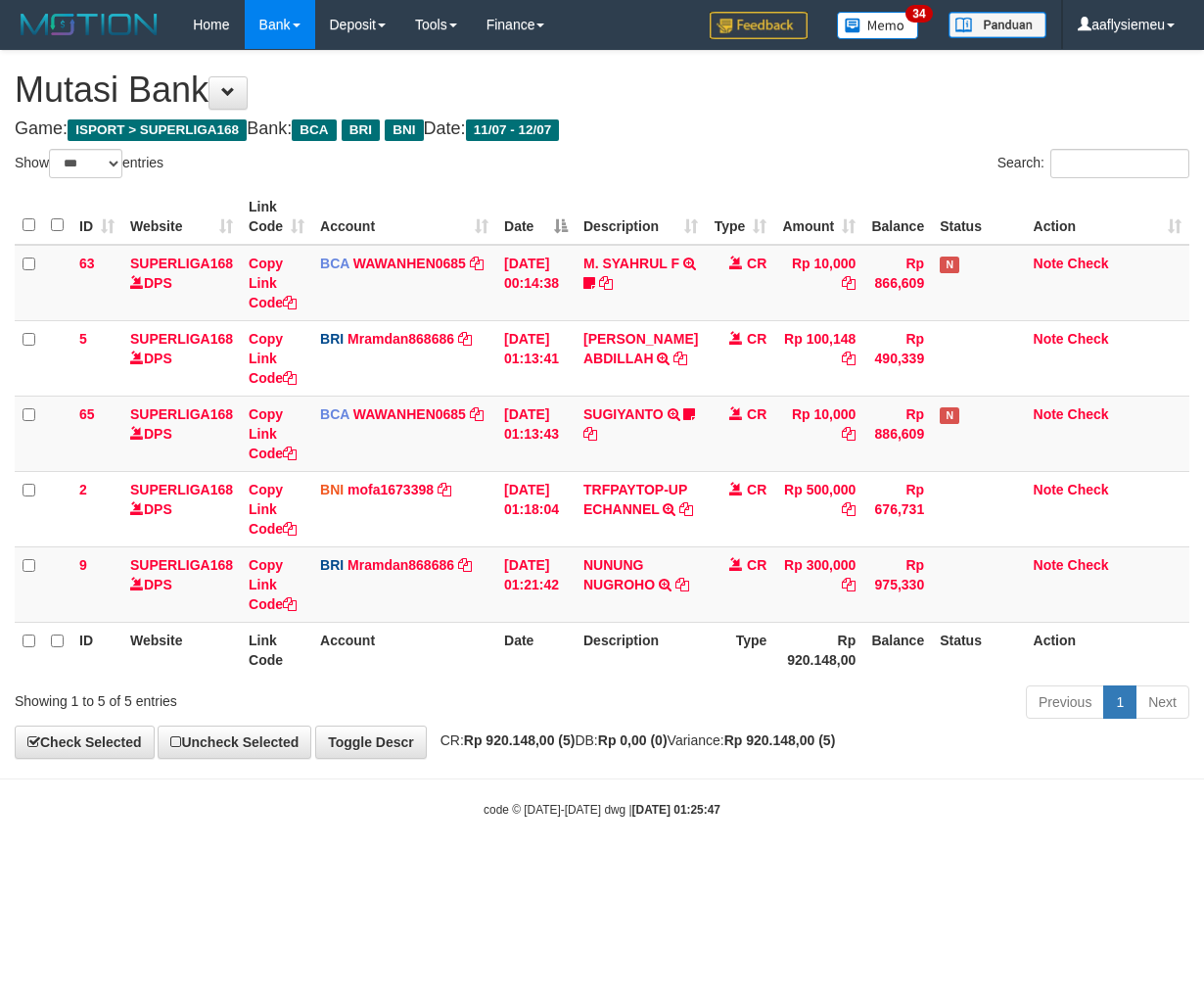 select on "***" 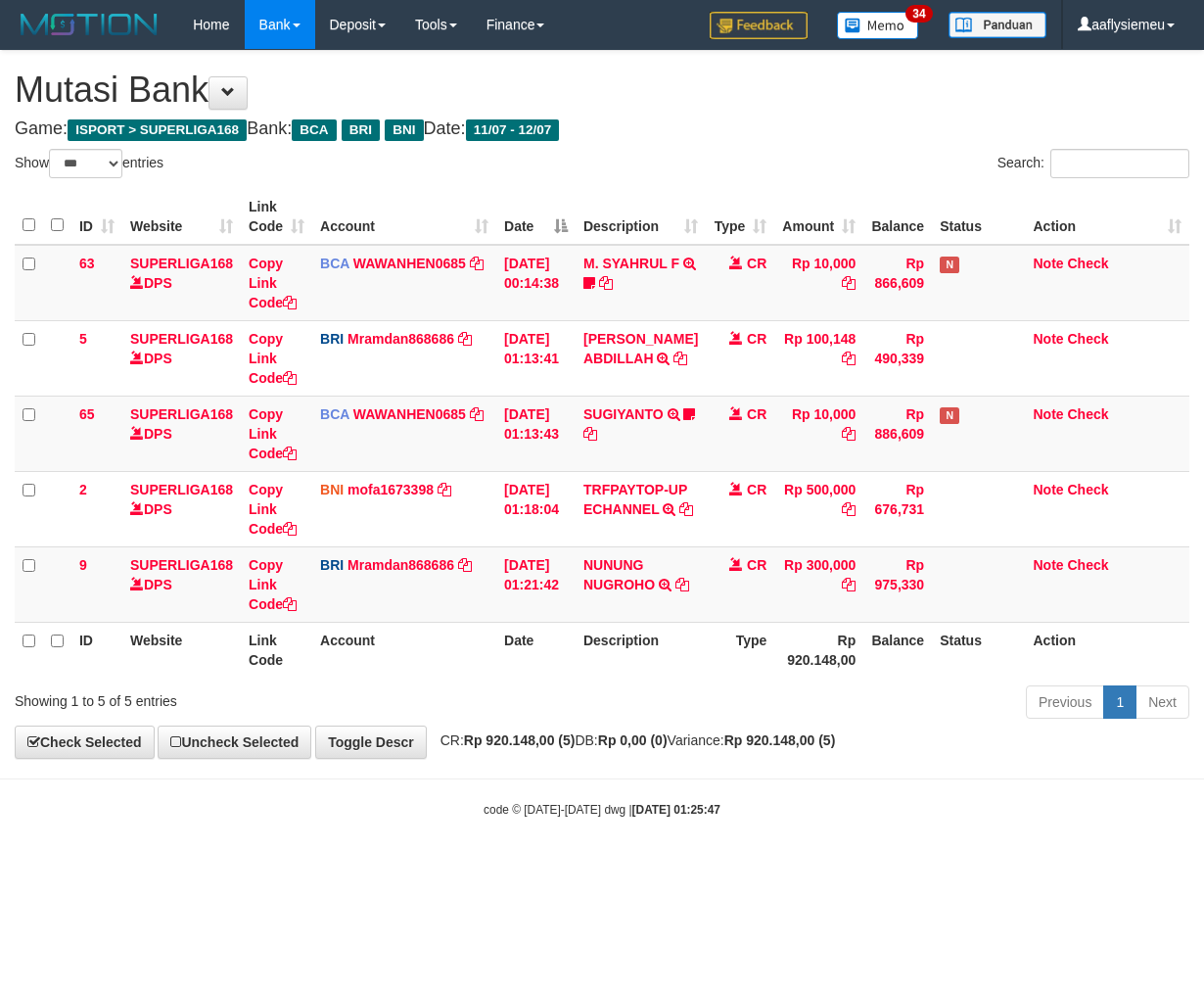 scroll, scrollTop: 0, scrollLeft: 0, axis: both 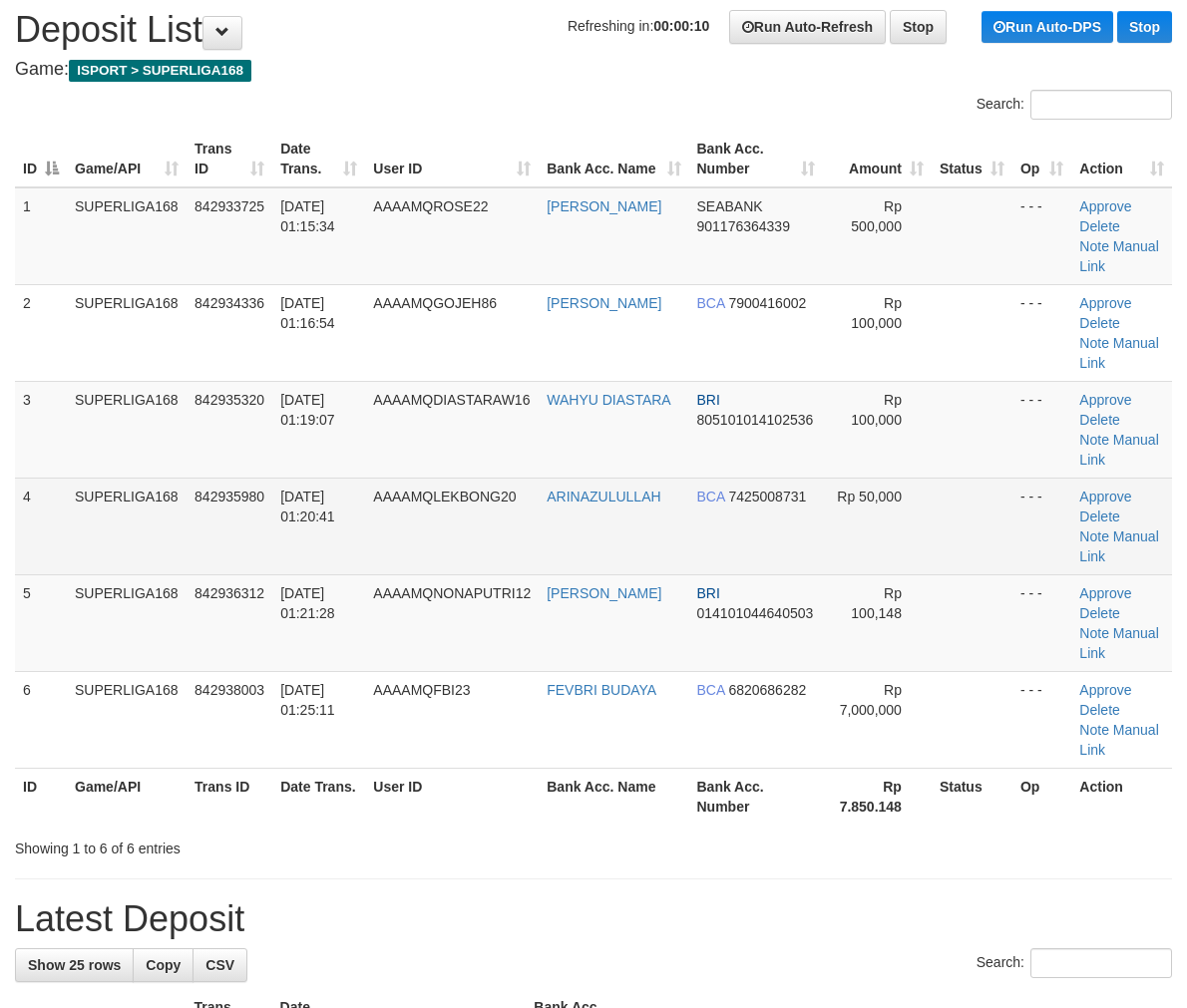 drag, startPoint x: 195, startPoint y: 489, endPoint x: 177, endPoint y: 501, distance: 21.633308 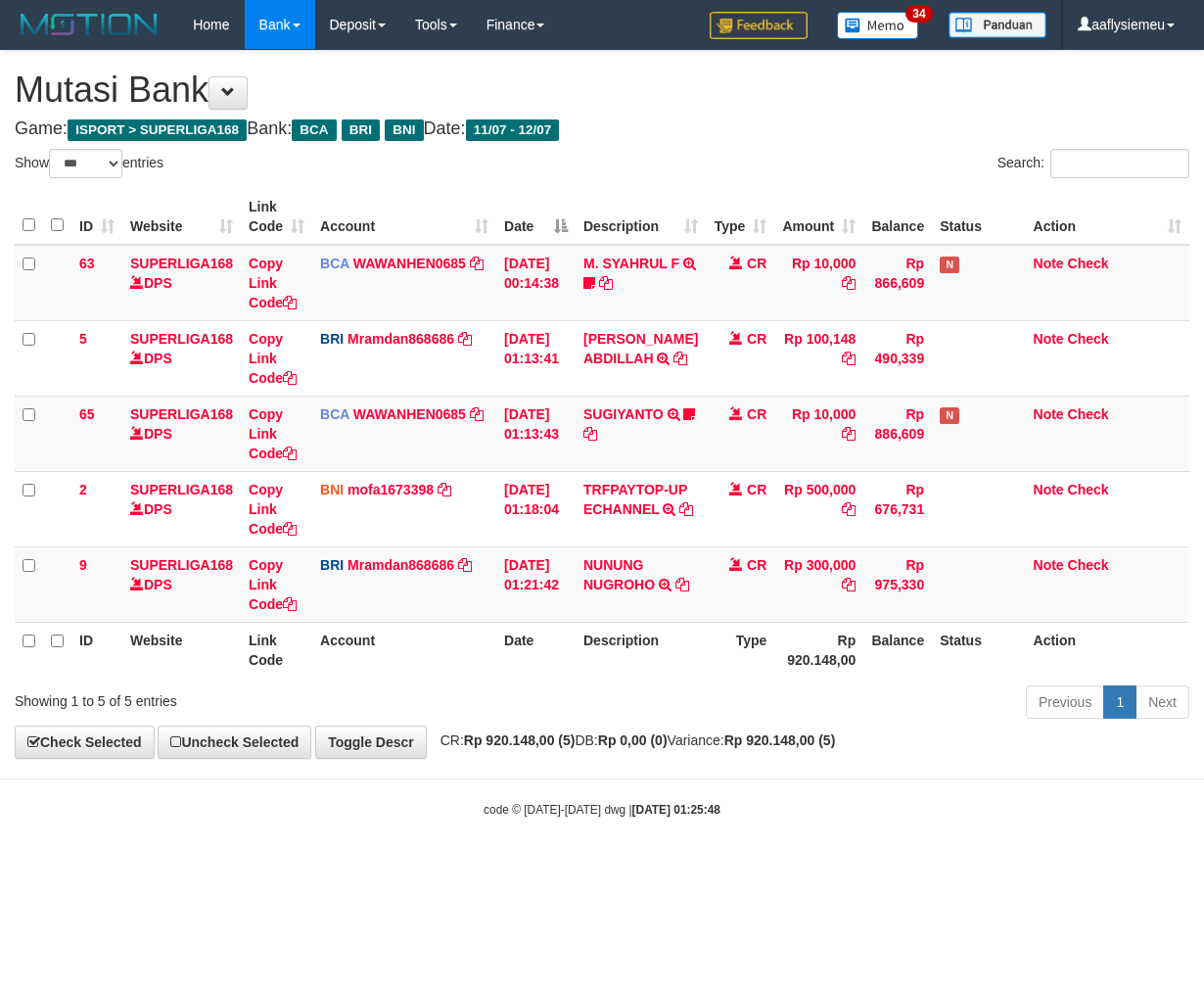 select on "***" 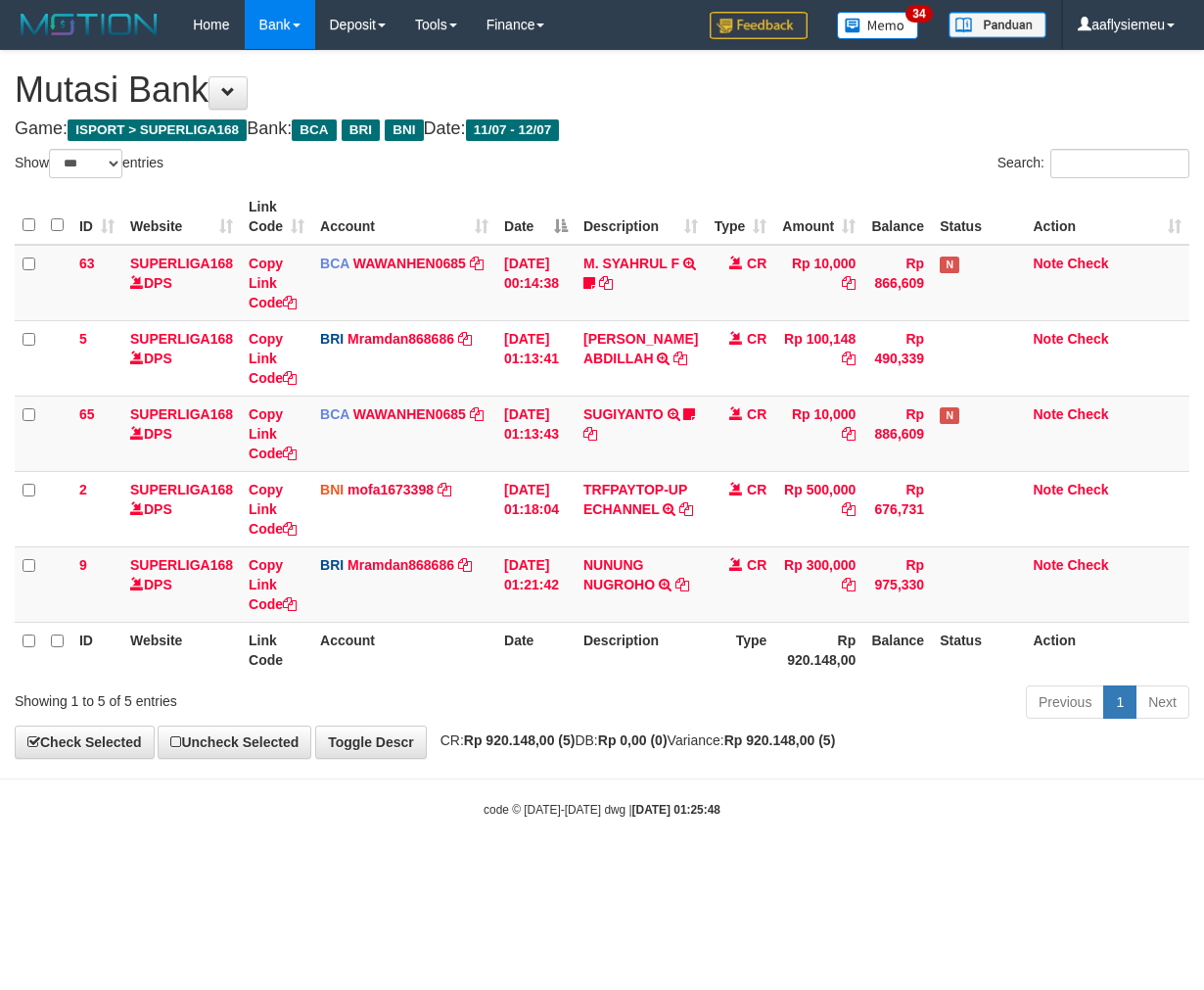 scroll, scrollTop: 0, scrollLeft: 0, axis: both 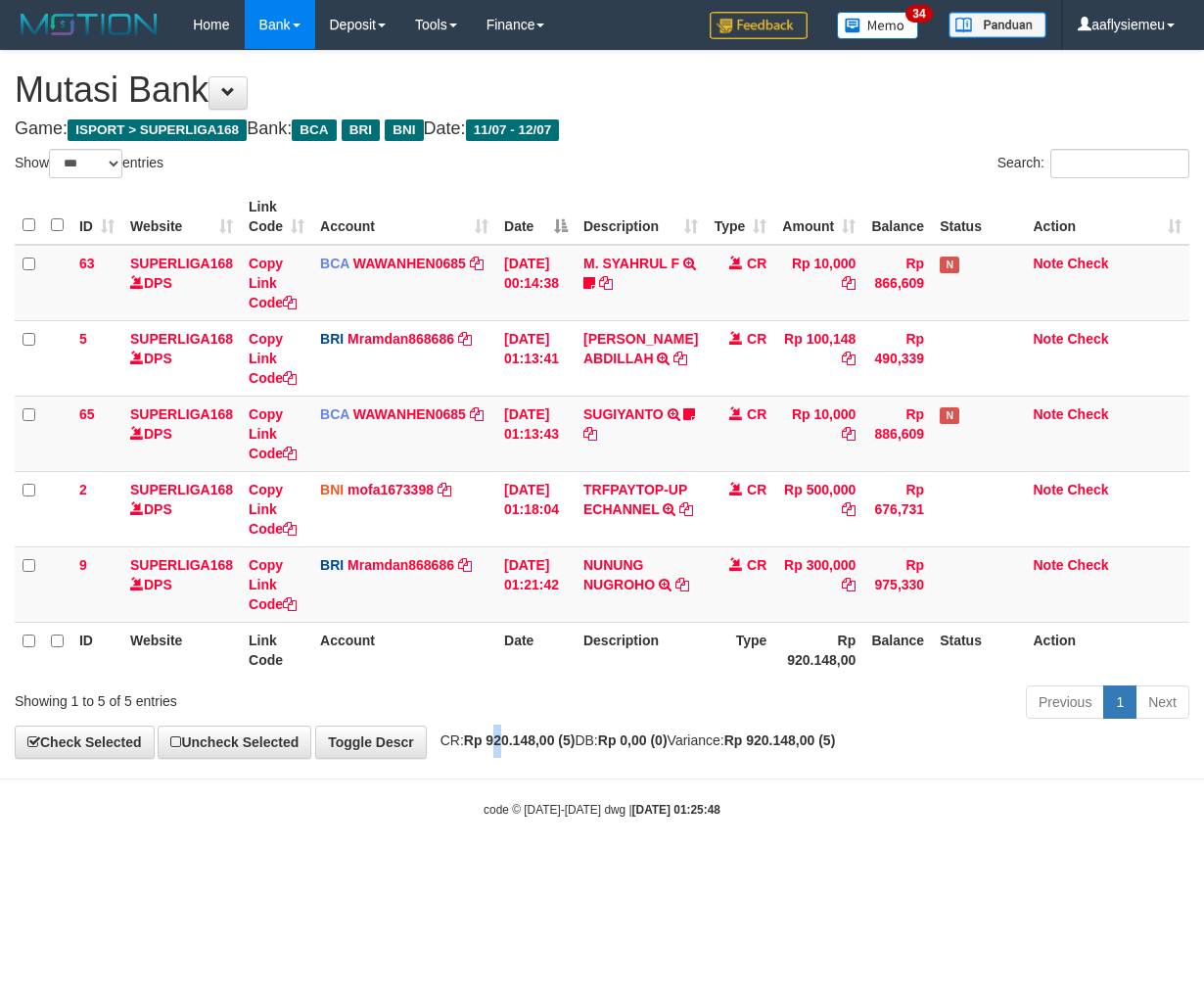 click on "Rp 920.148,00 (5)" at bounding box center [520, 740] 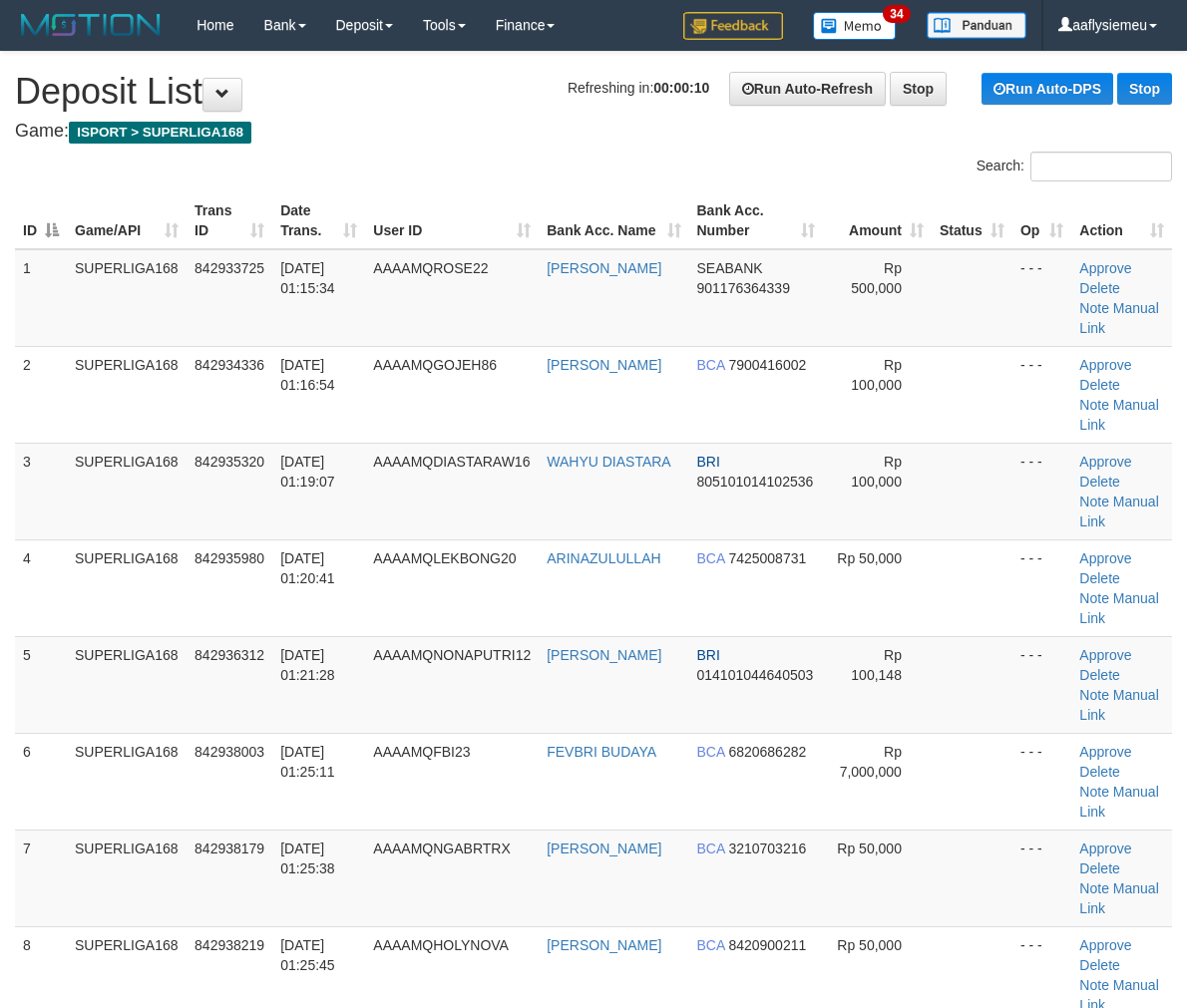 scroll, scrollTop: 62, scrollLeft: 0, axis: vertical 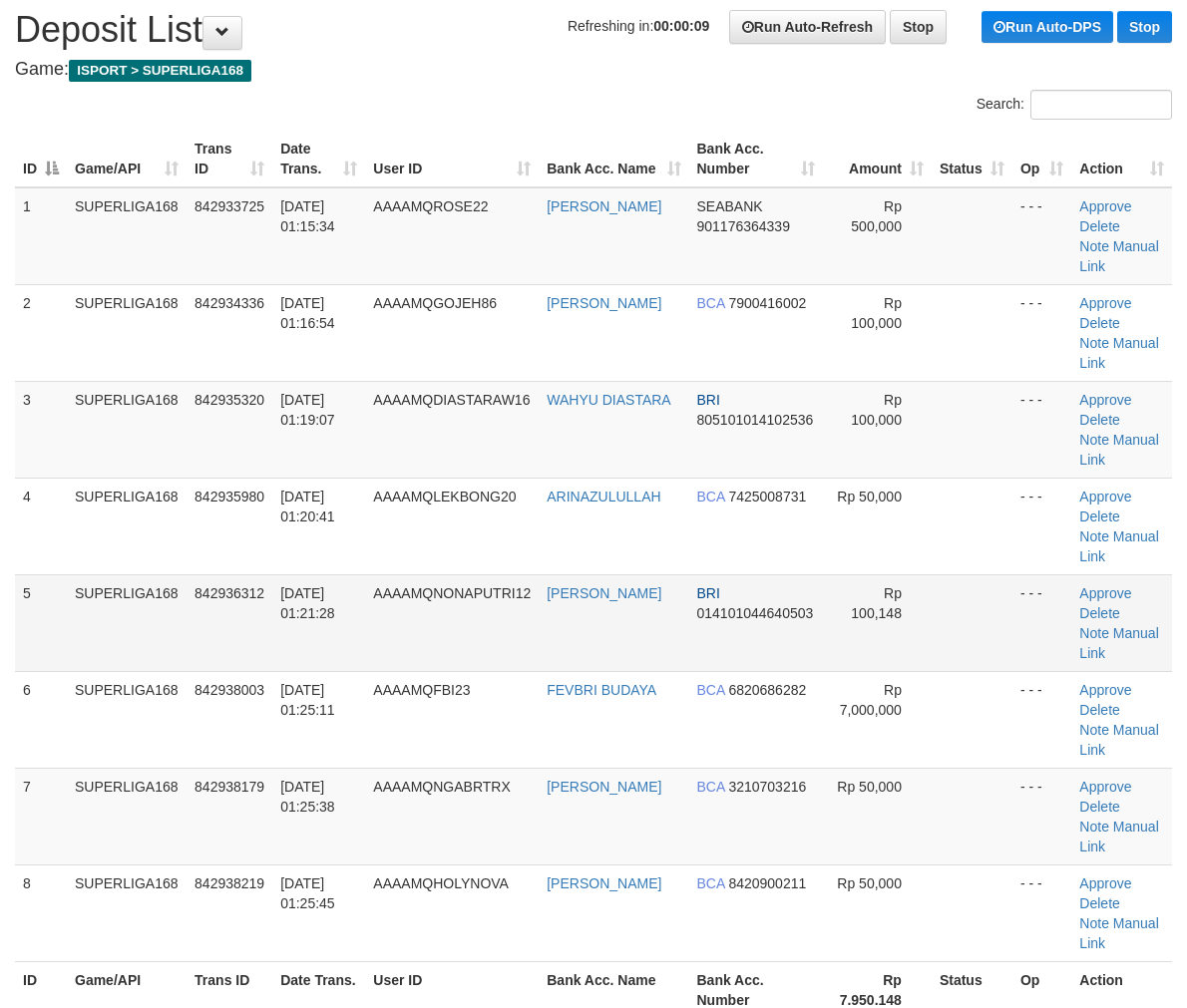 click on "[DATE] 01:21:28" at bounding box center [307, 603] 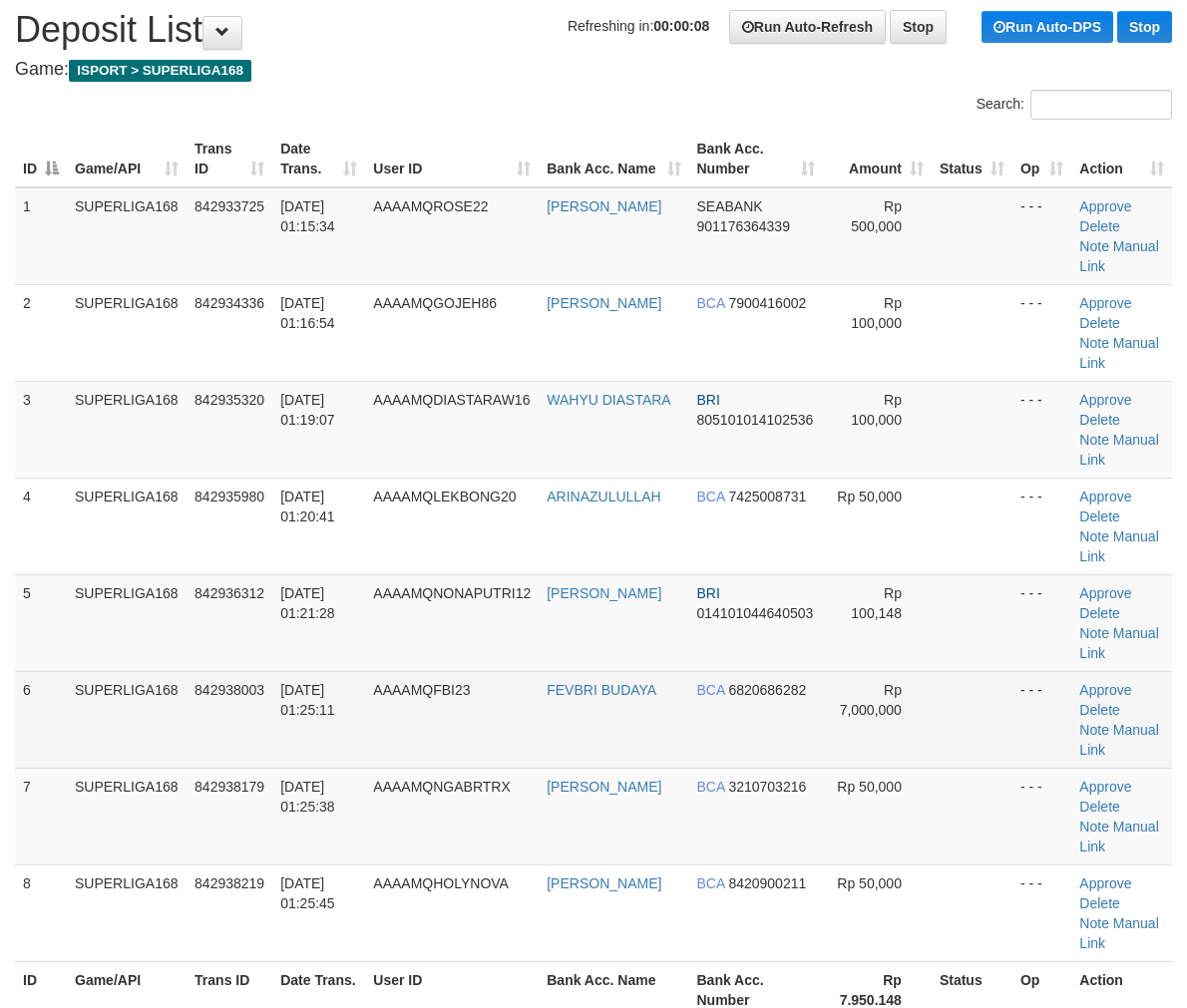 drag, startPoint x: 285, startPoint y: 644, endPoint x: 55, endPoint y: 712, distance: 239.84161 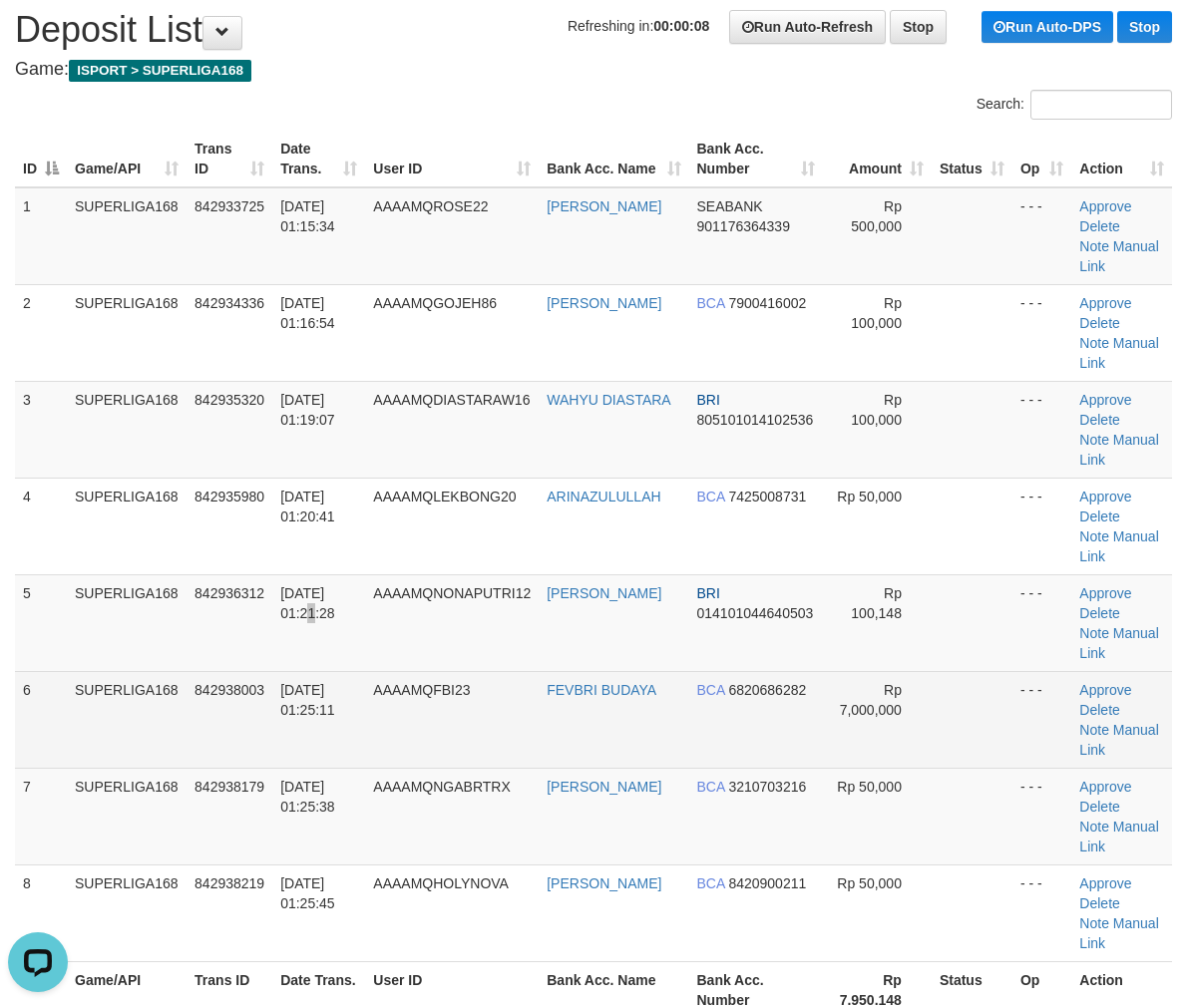 scroll, scrollTop: 0, scrollLeft: 0, axis: both 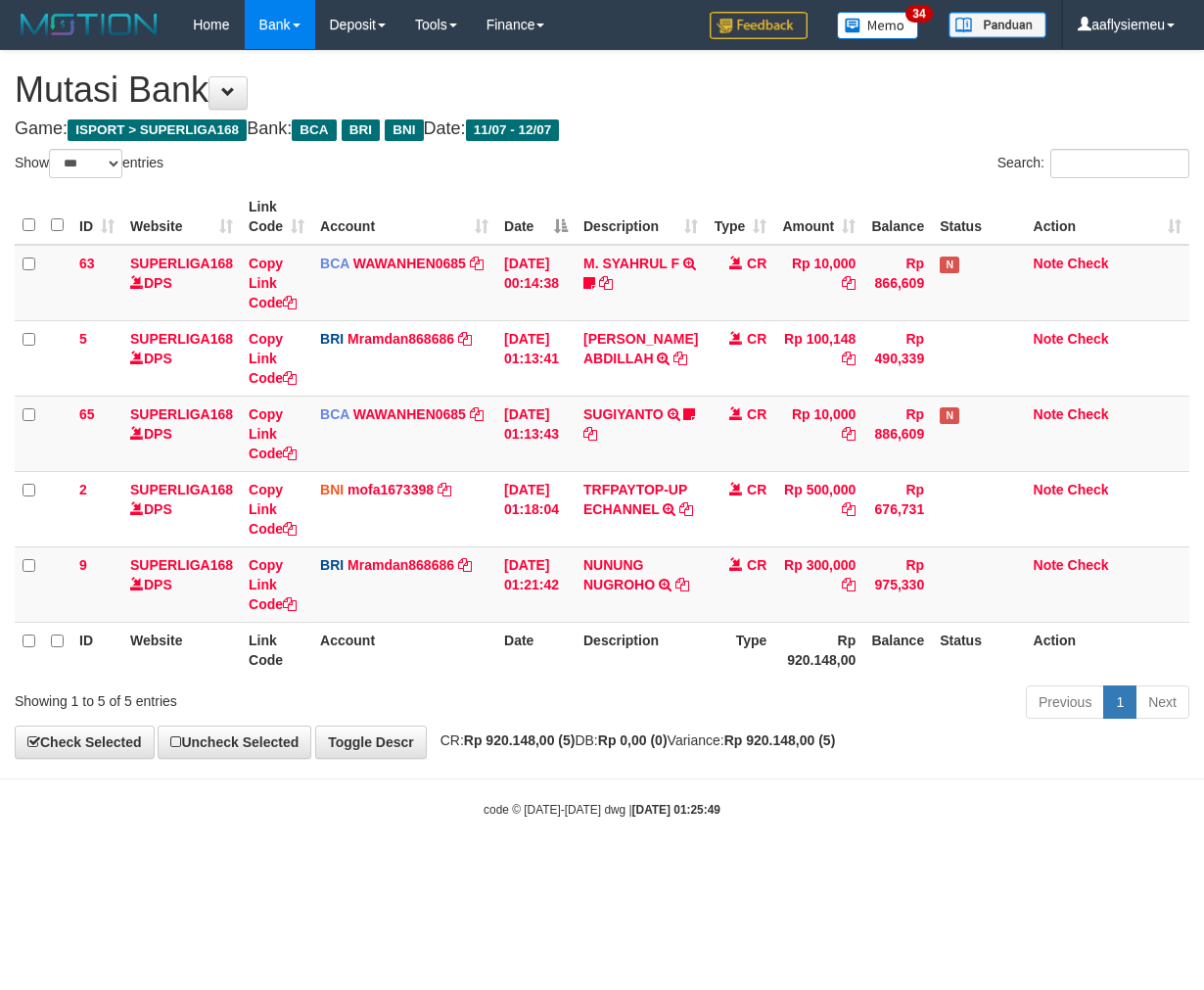 select on "***" 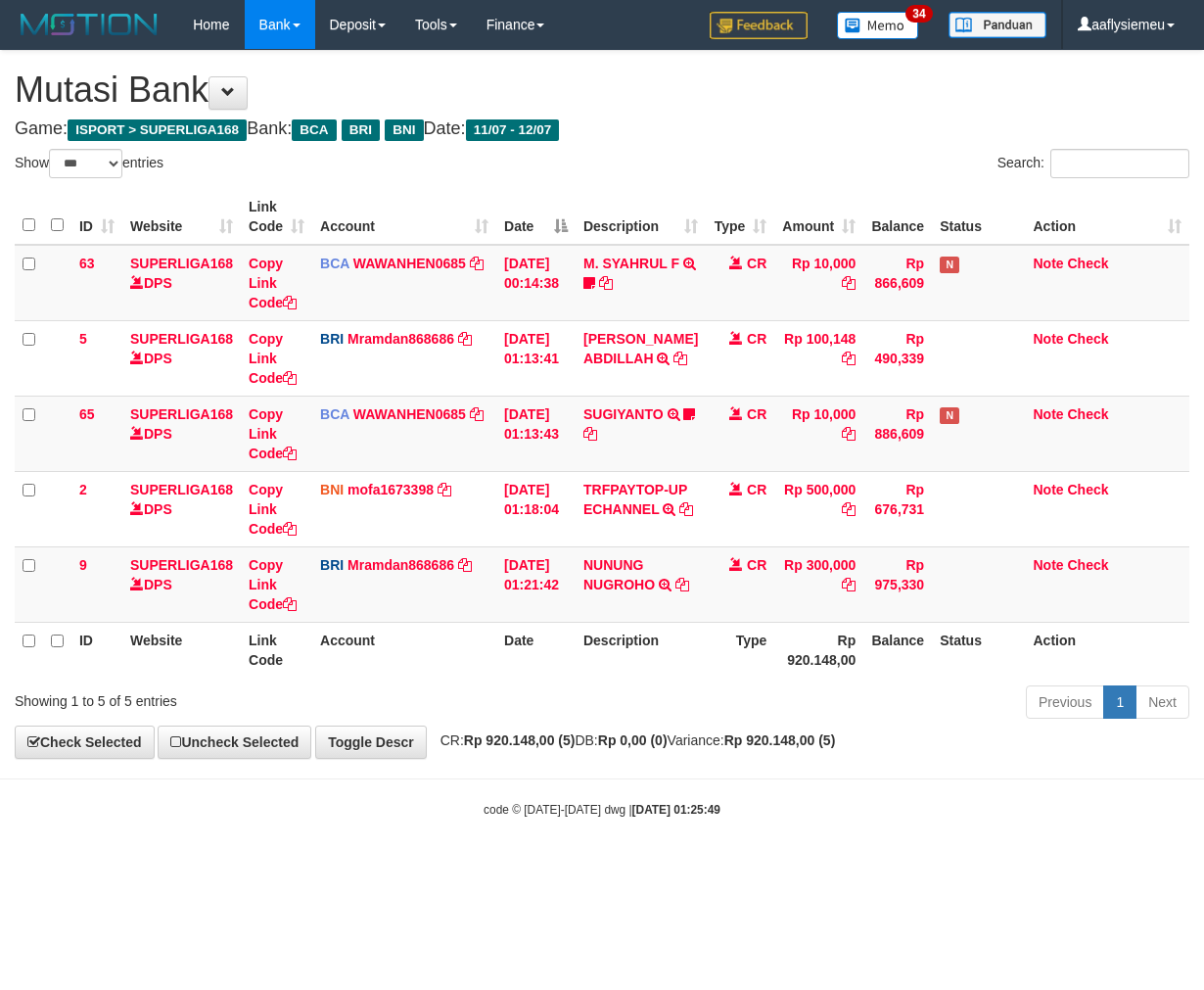 scroll, scrollTop: 0, scrollLeft: 0, axis: both 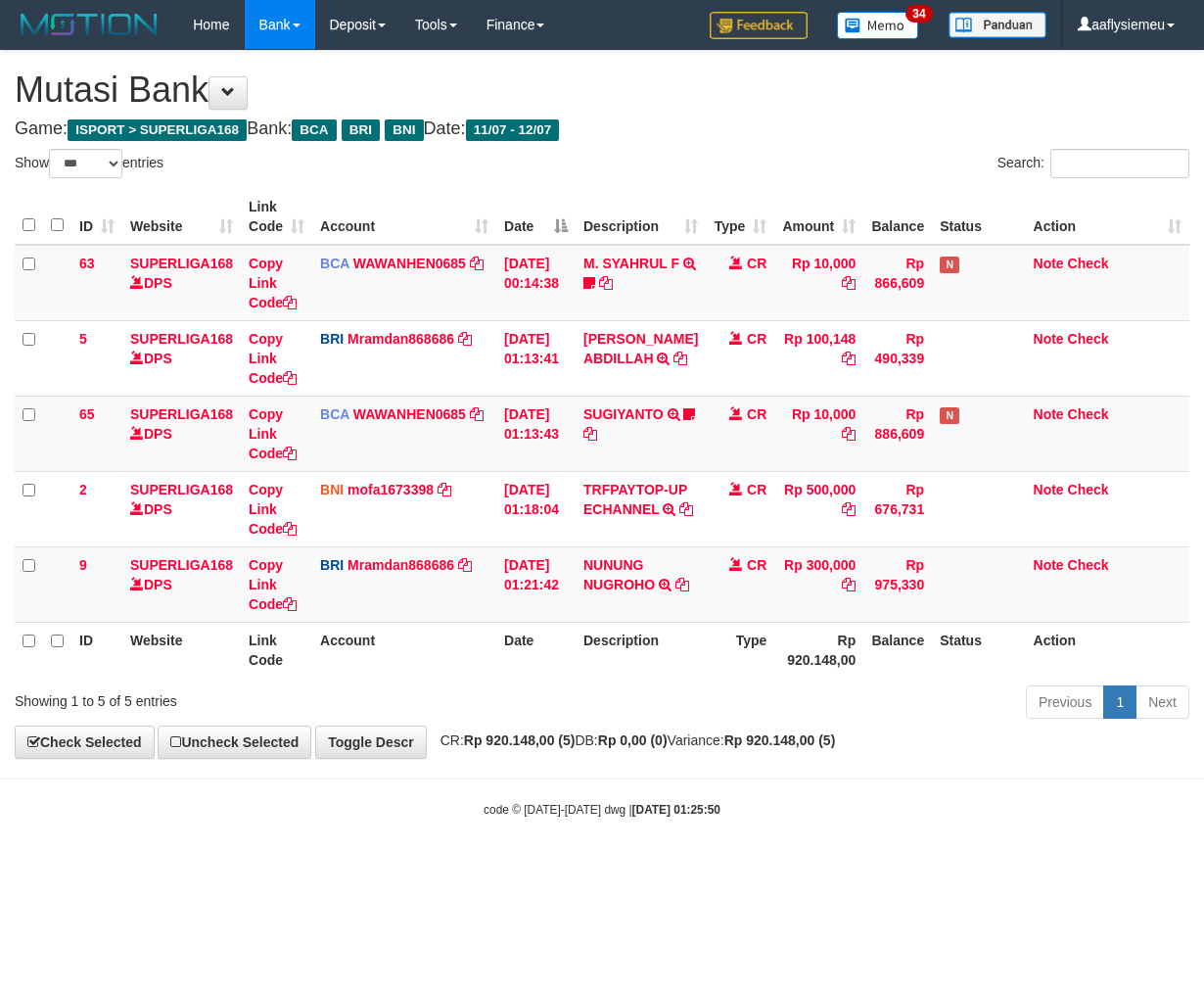select on "***" 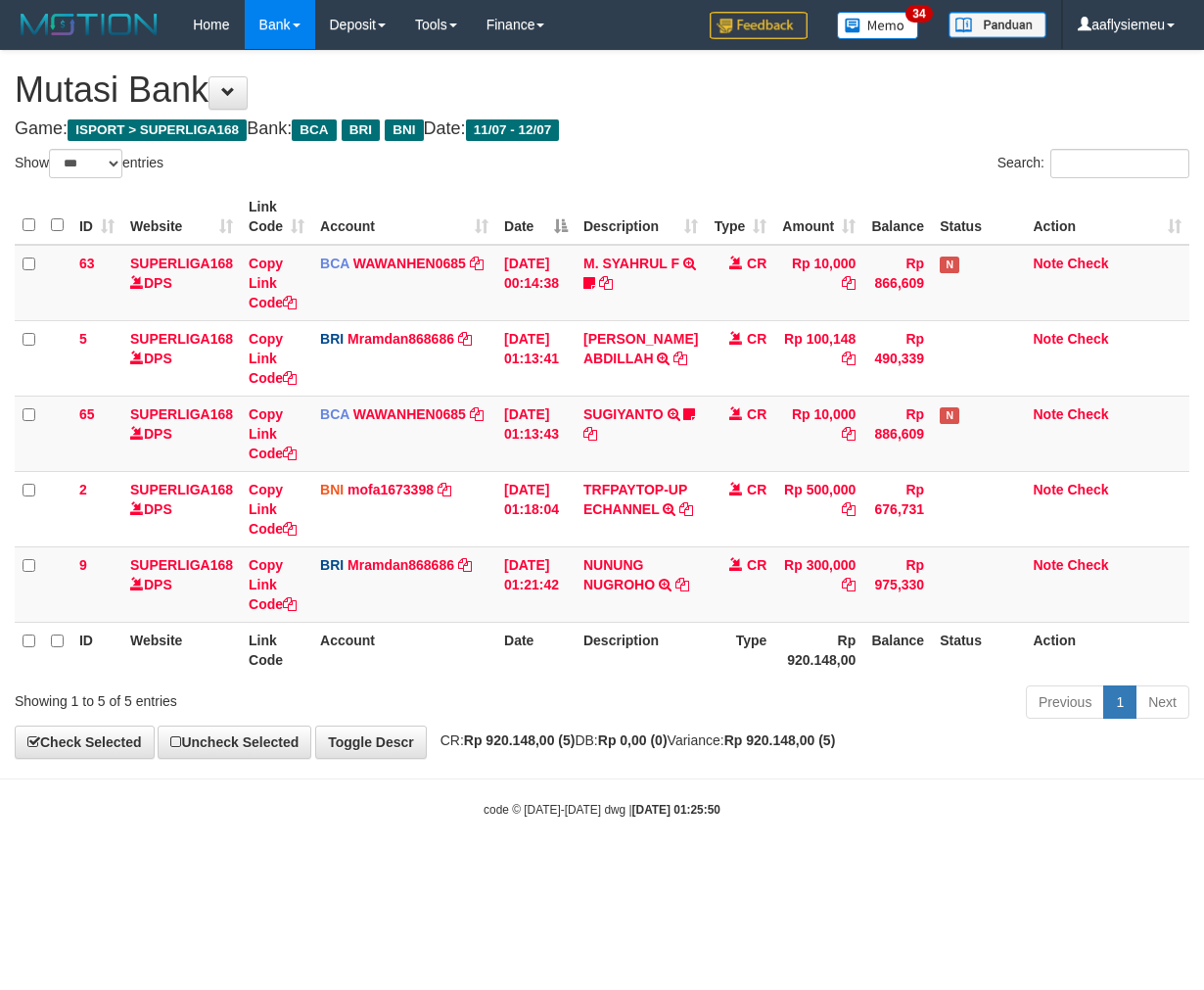 scroll, scrollTop: 0, scrollLeft: 0, axis: both 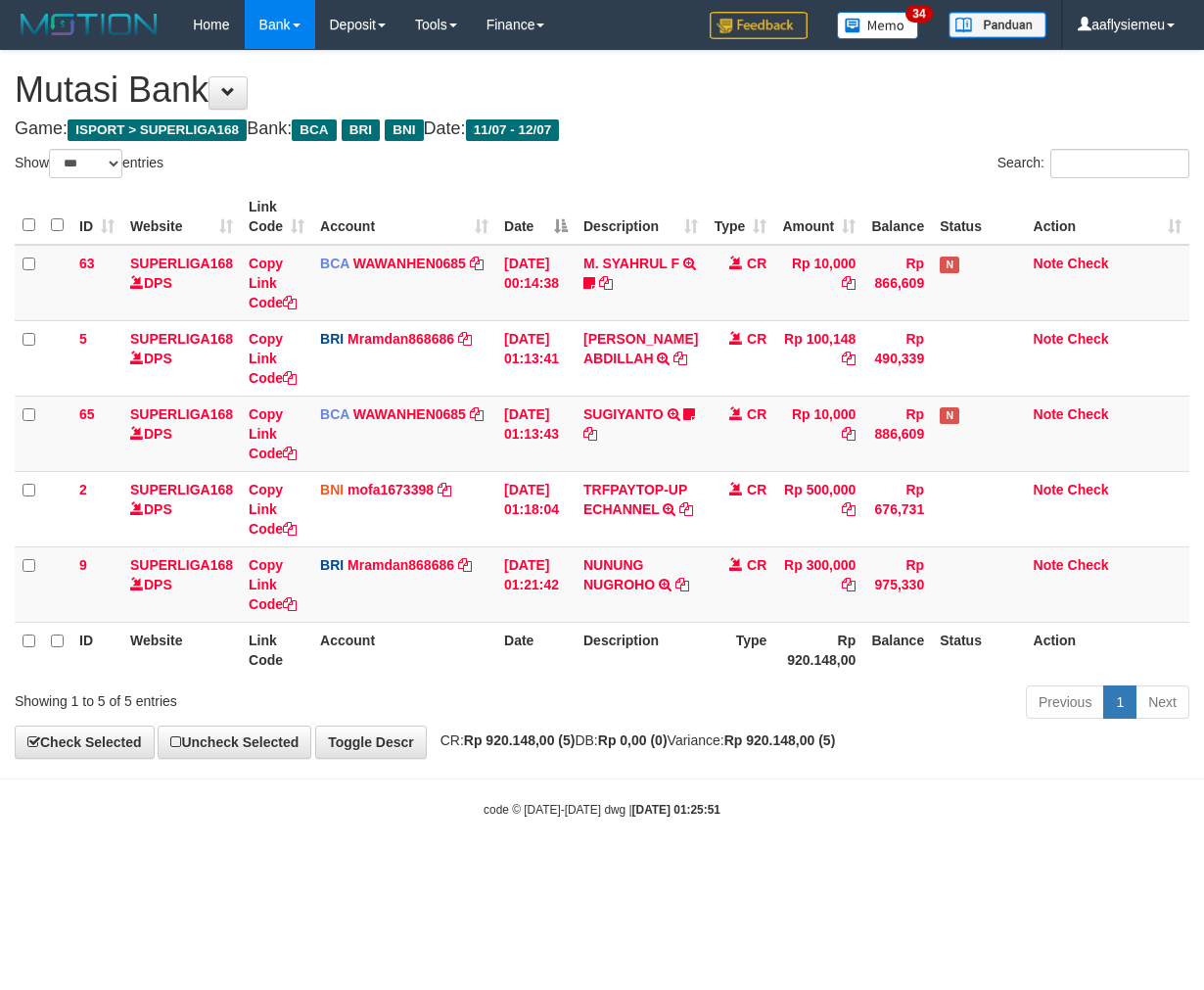 select on "***" 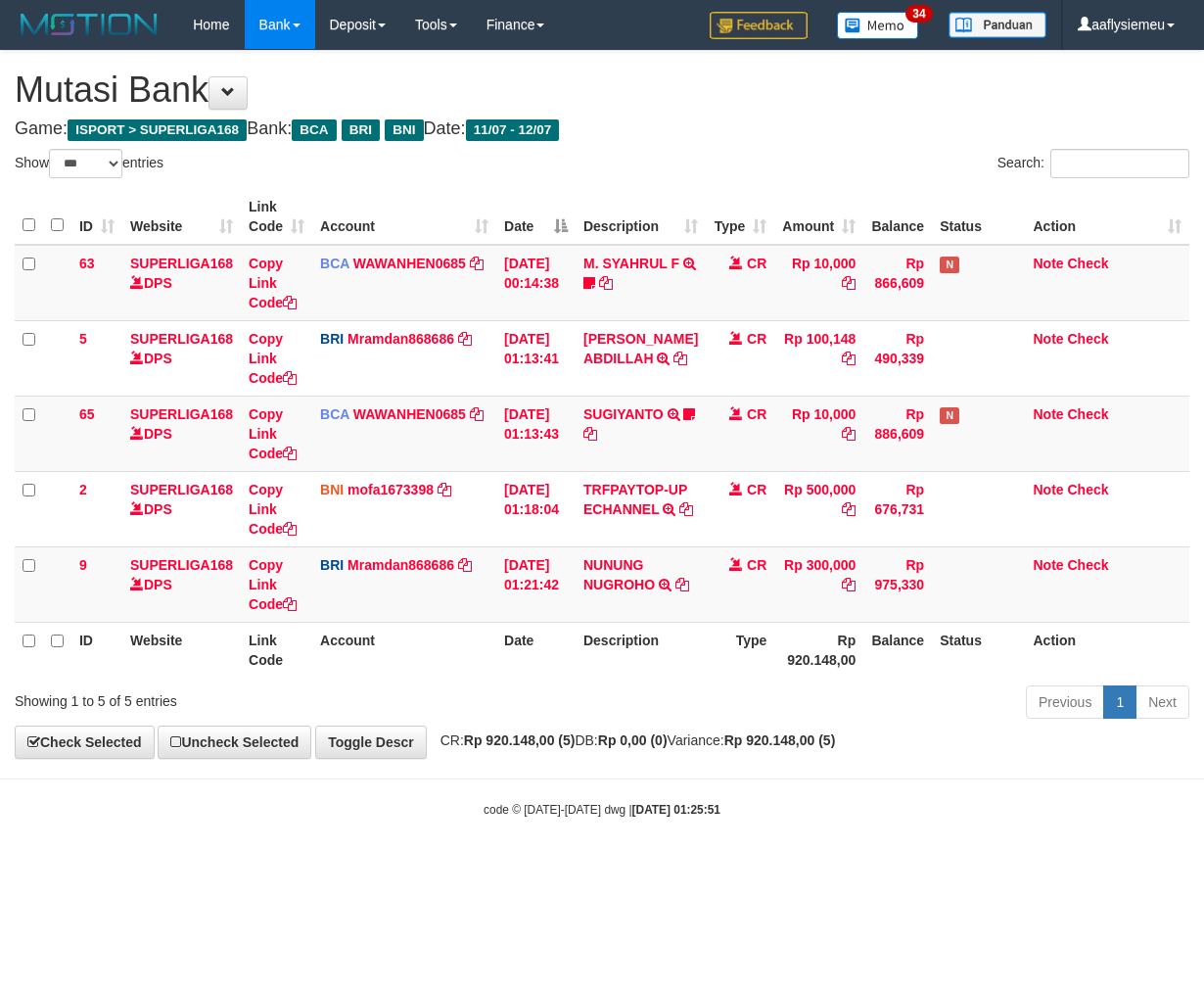 scroll, scrollTop: 0, scrollLeft: 0, axis: both 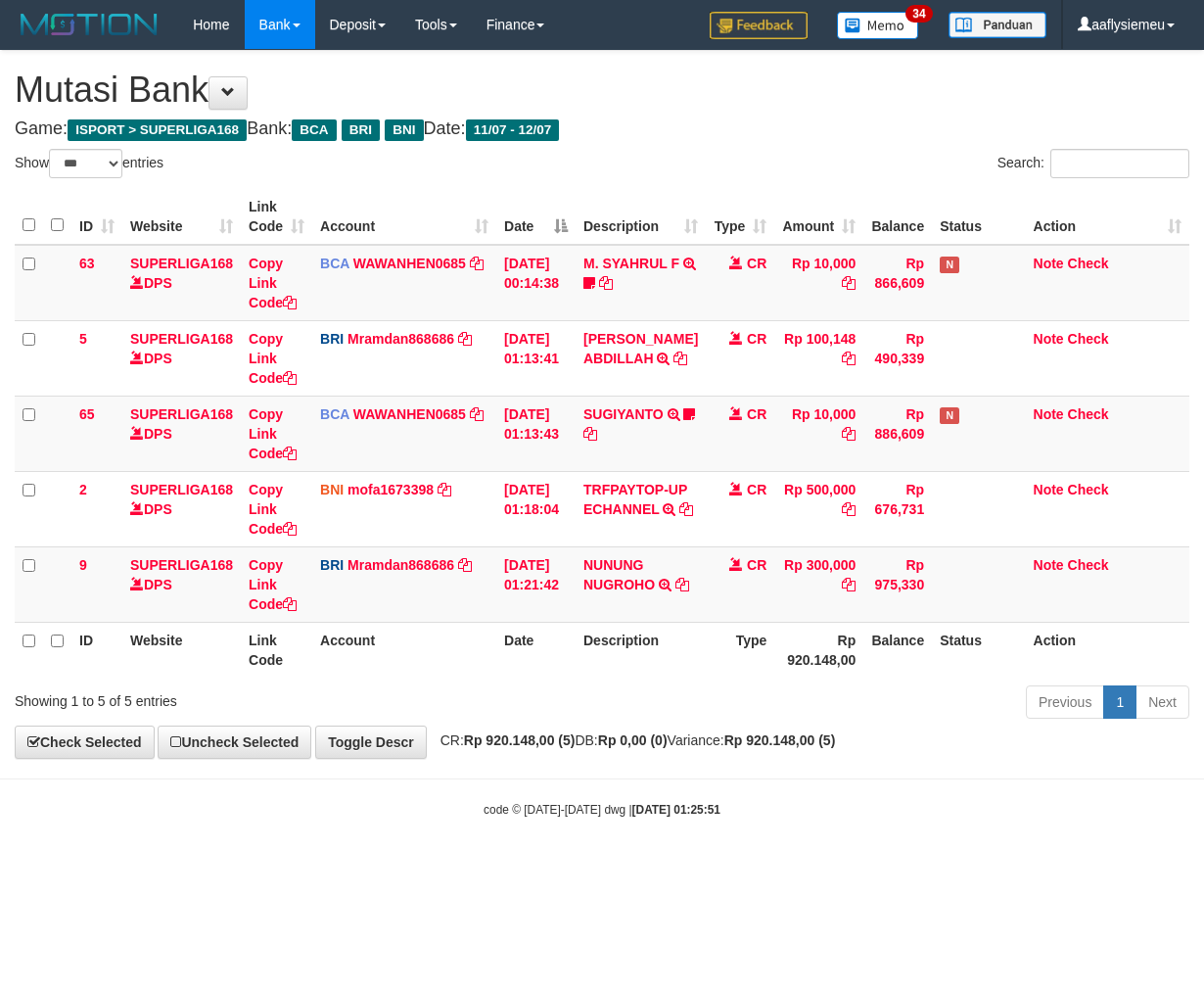 select on "***" 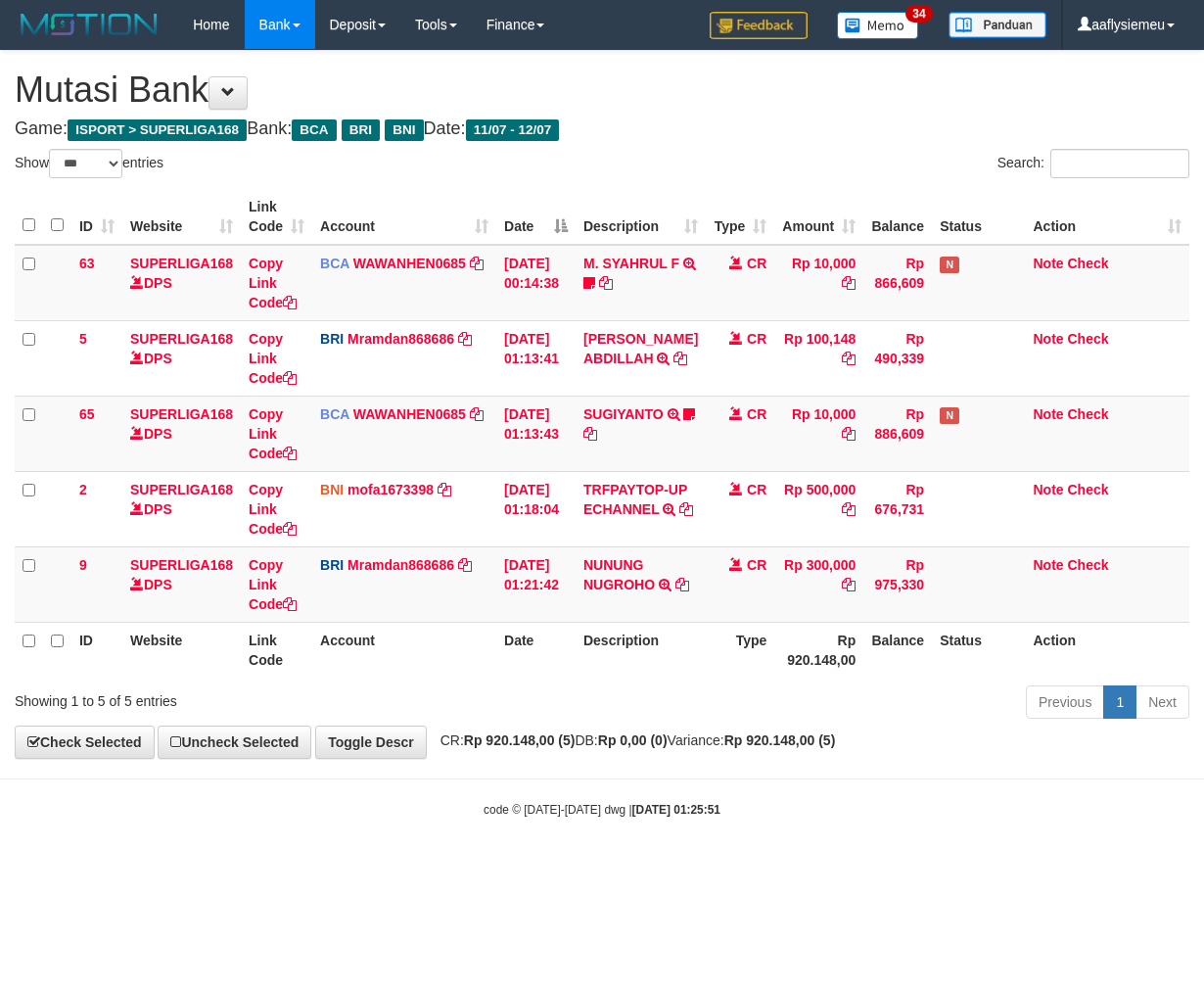 scroll, scrollTop: 0, scrollLeft: 0, axis: both 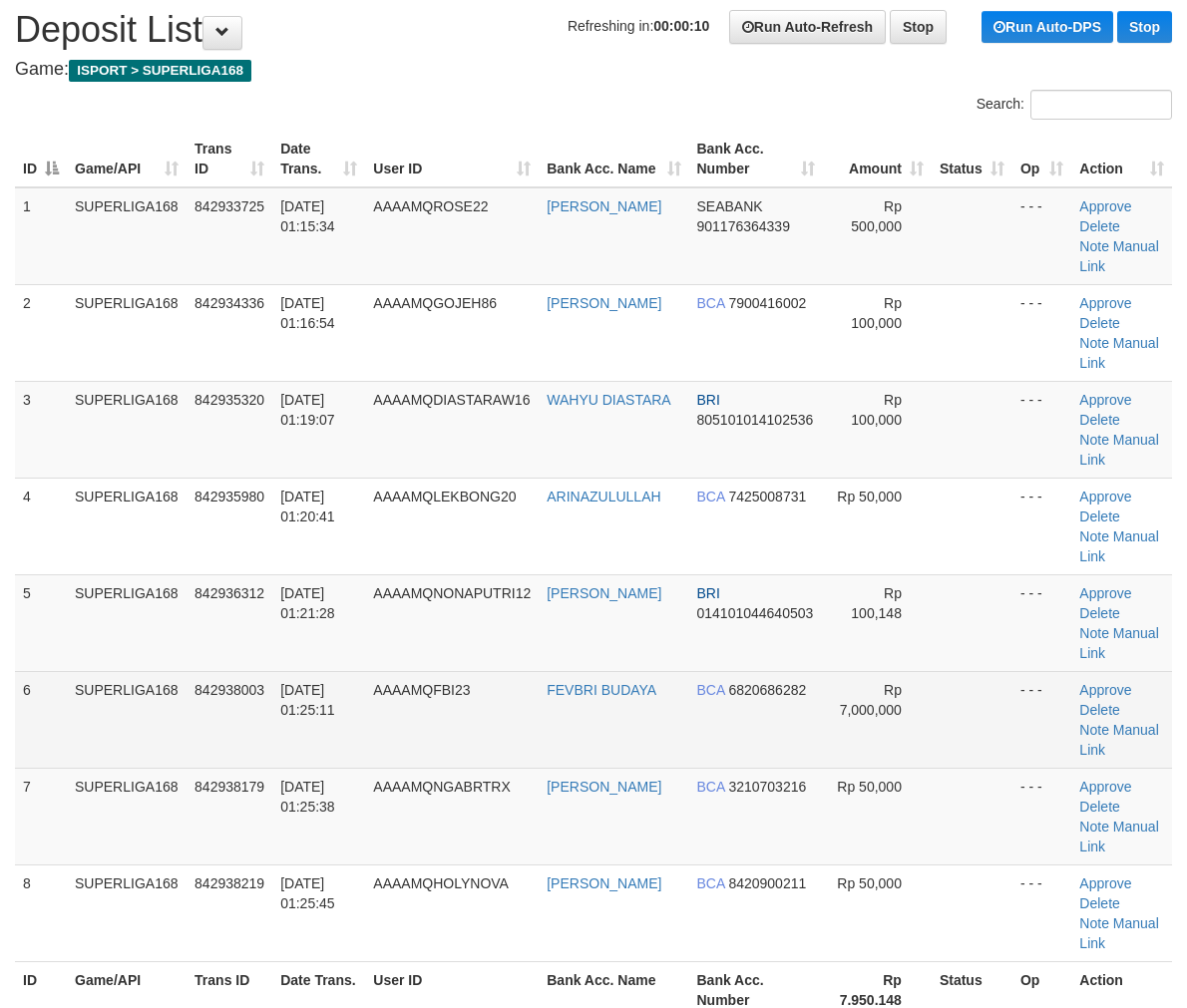 click on "842938003" at bounding box center [229, 719] 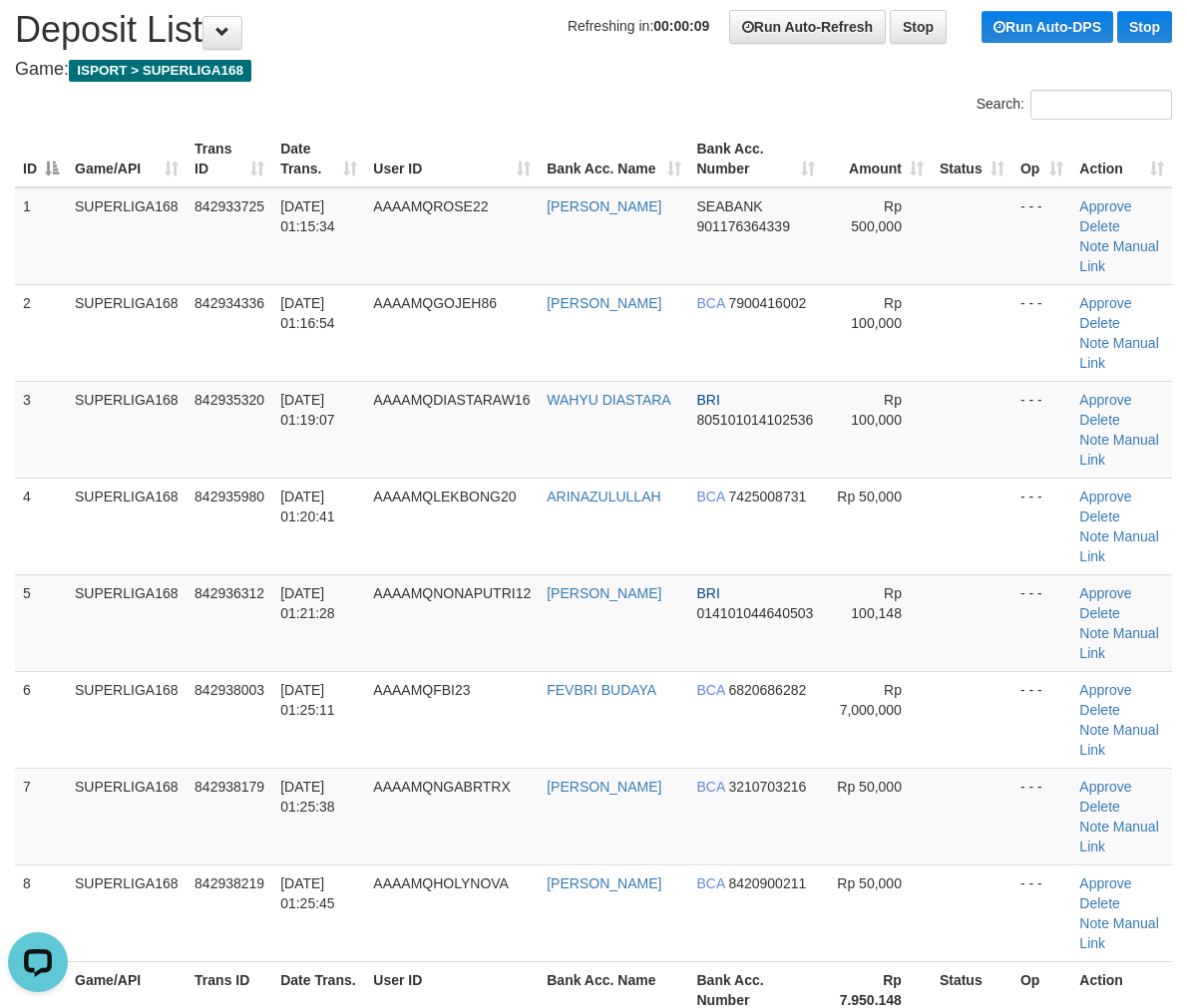 scroll, scrollTop: 0, scrollLeft: 0, axis: both 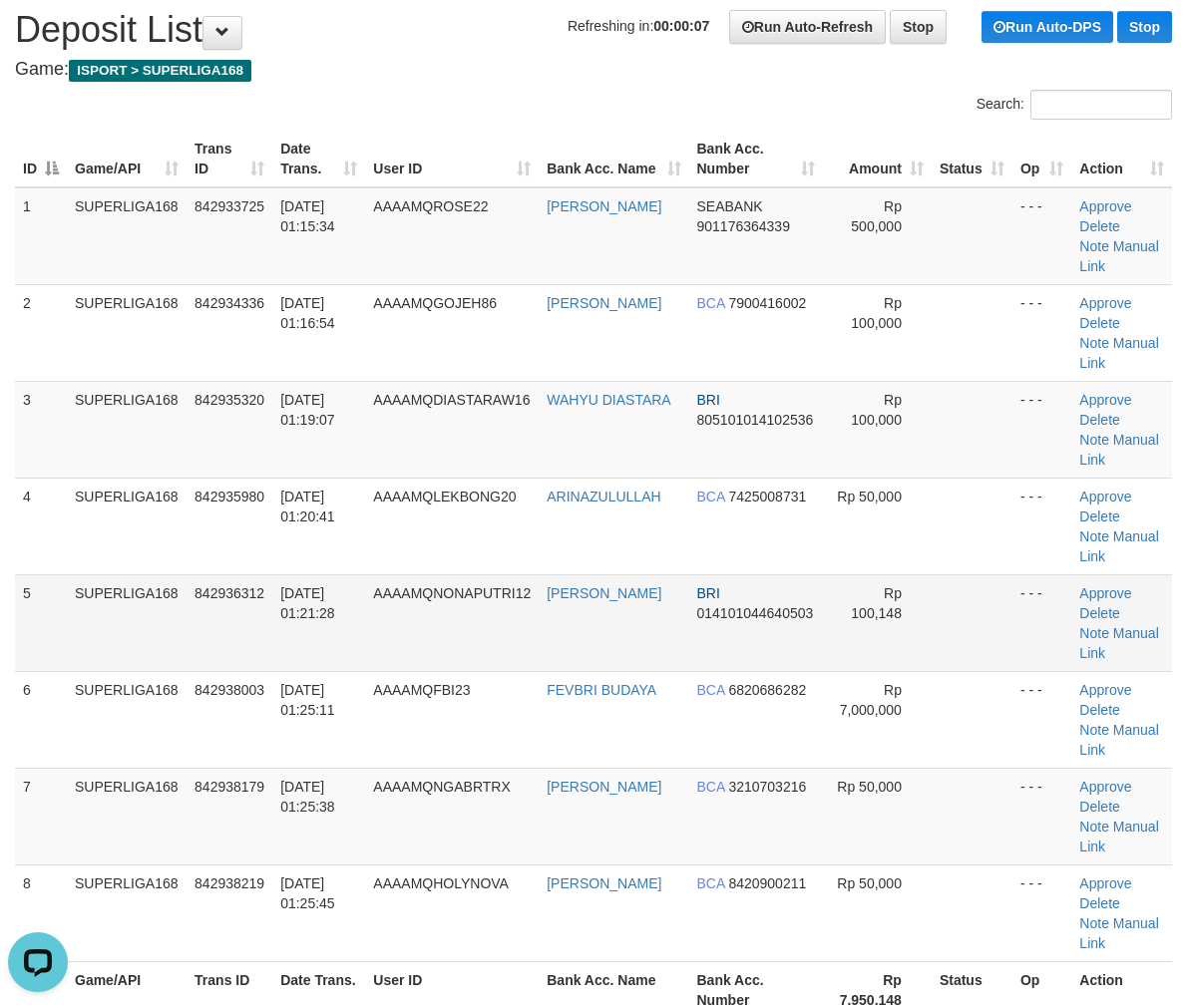 click on "SUPERLIGA168" at bounding box center [127, 622] 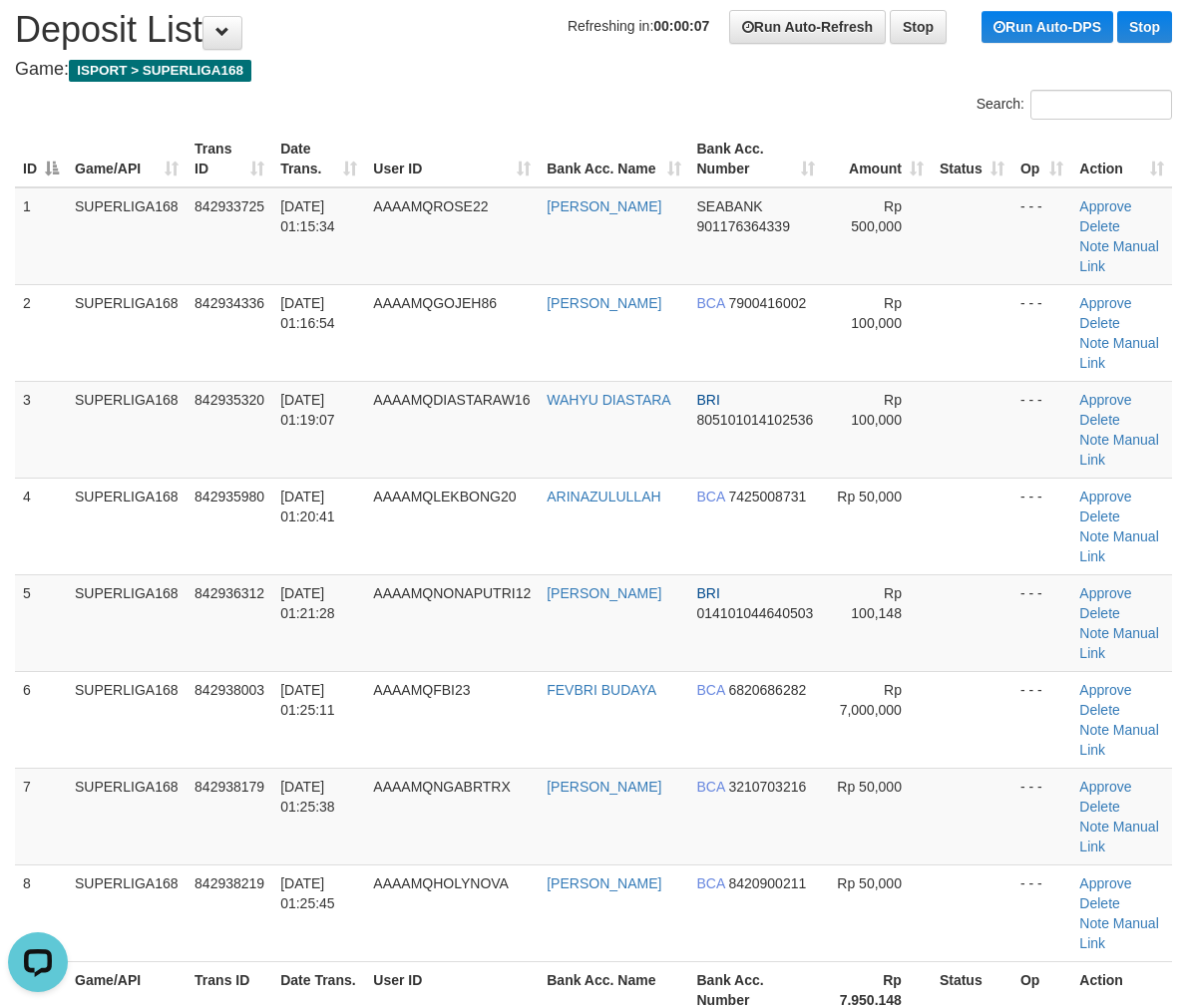 drag, startPoint x: 157, startPoint y: 550, endPoint x: 4, endPoint y: 620, distance: 168.25279 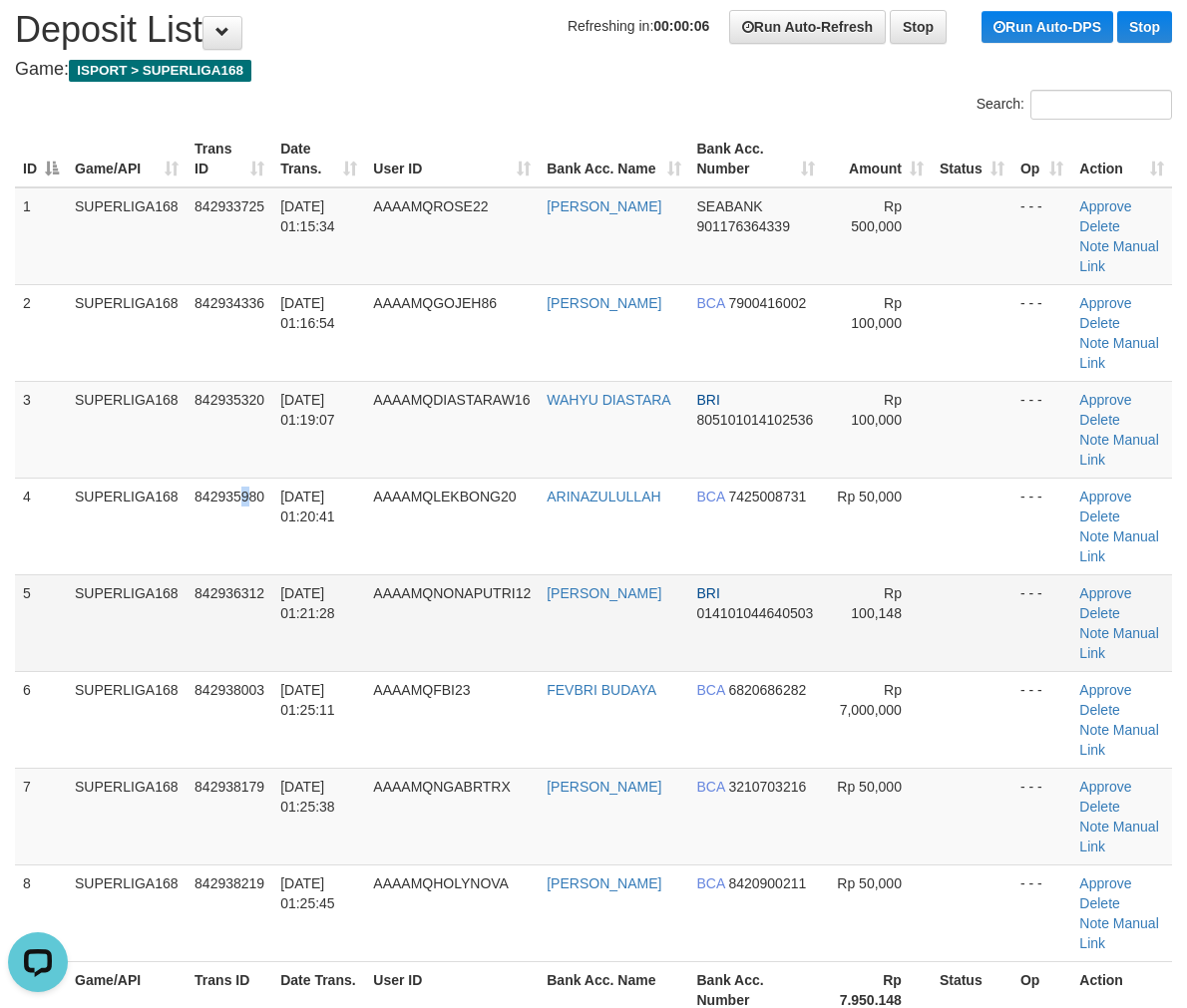 drag, startPoint x: 245, startPoint y: 518, endPoint x: 21, endPoint y: 601, distance: 238.88282 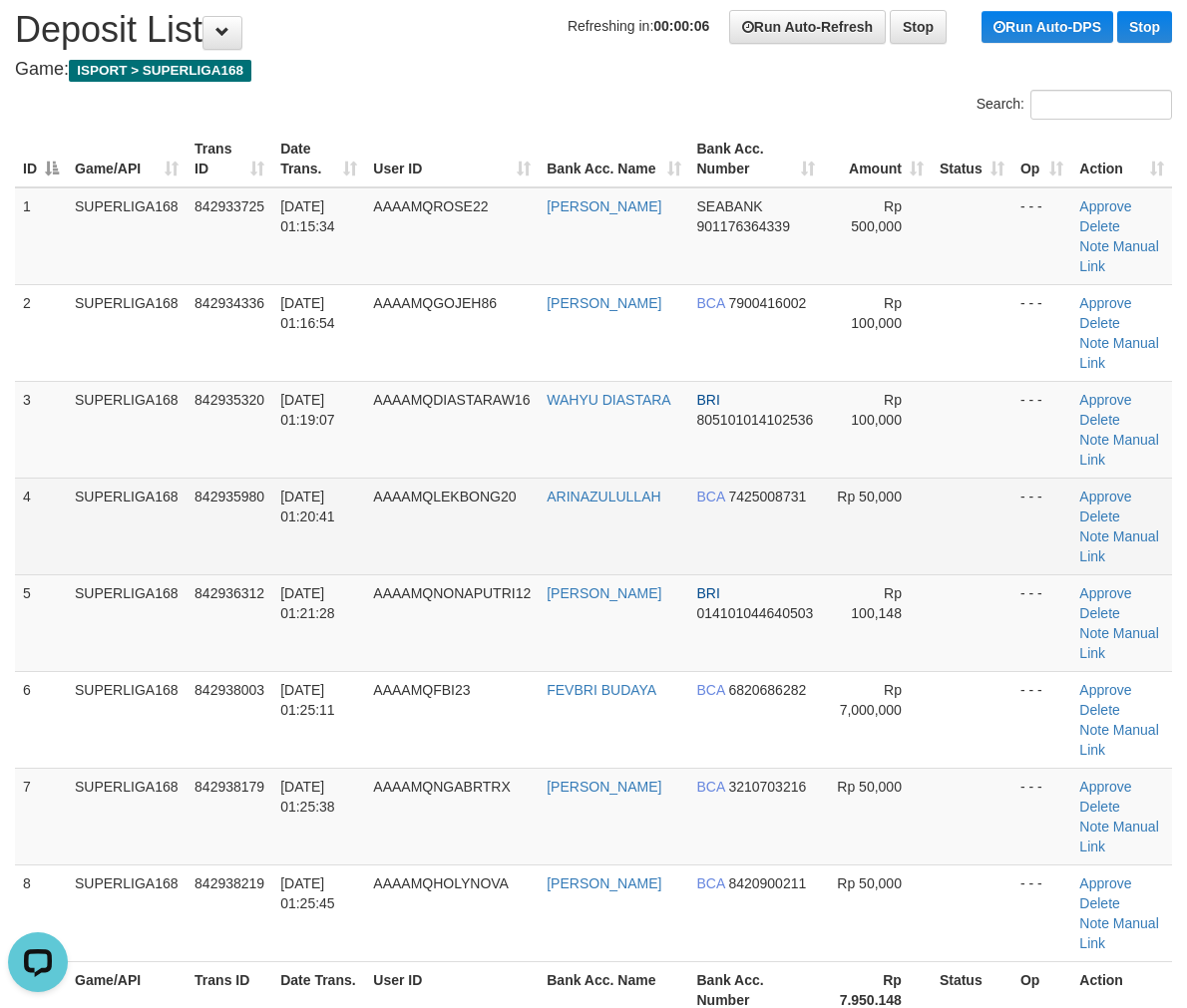 click on "SUPERLIGA168" at bounding box center [127, 525] 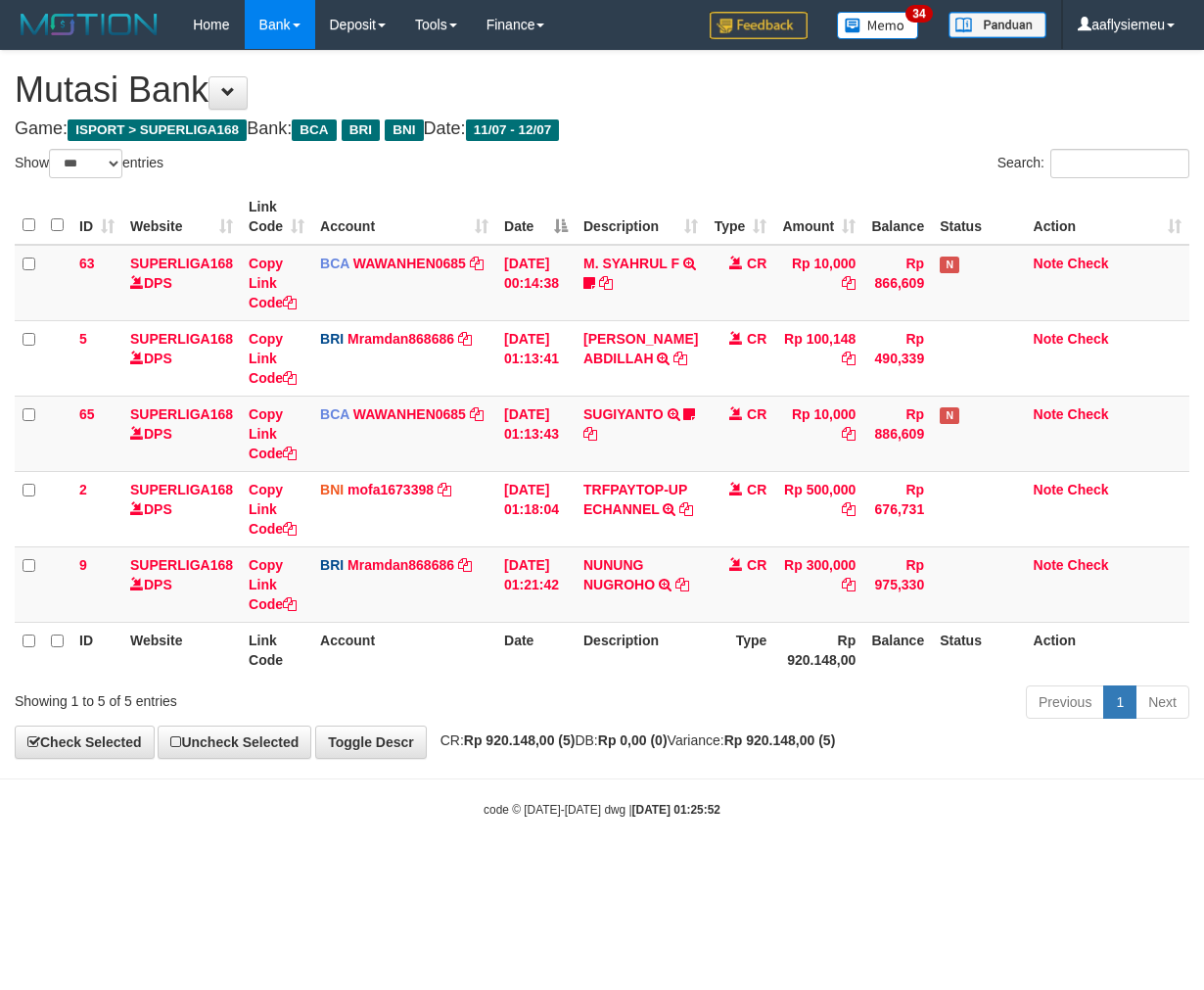 select on "***" 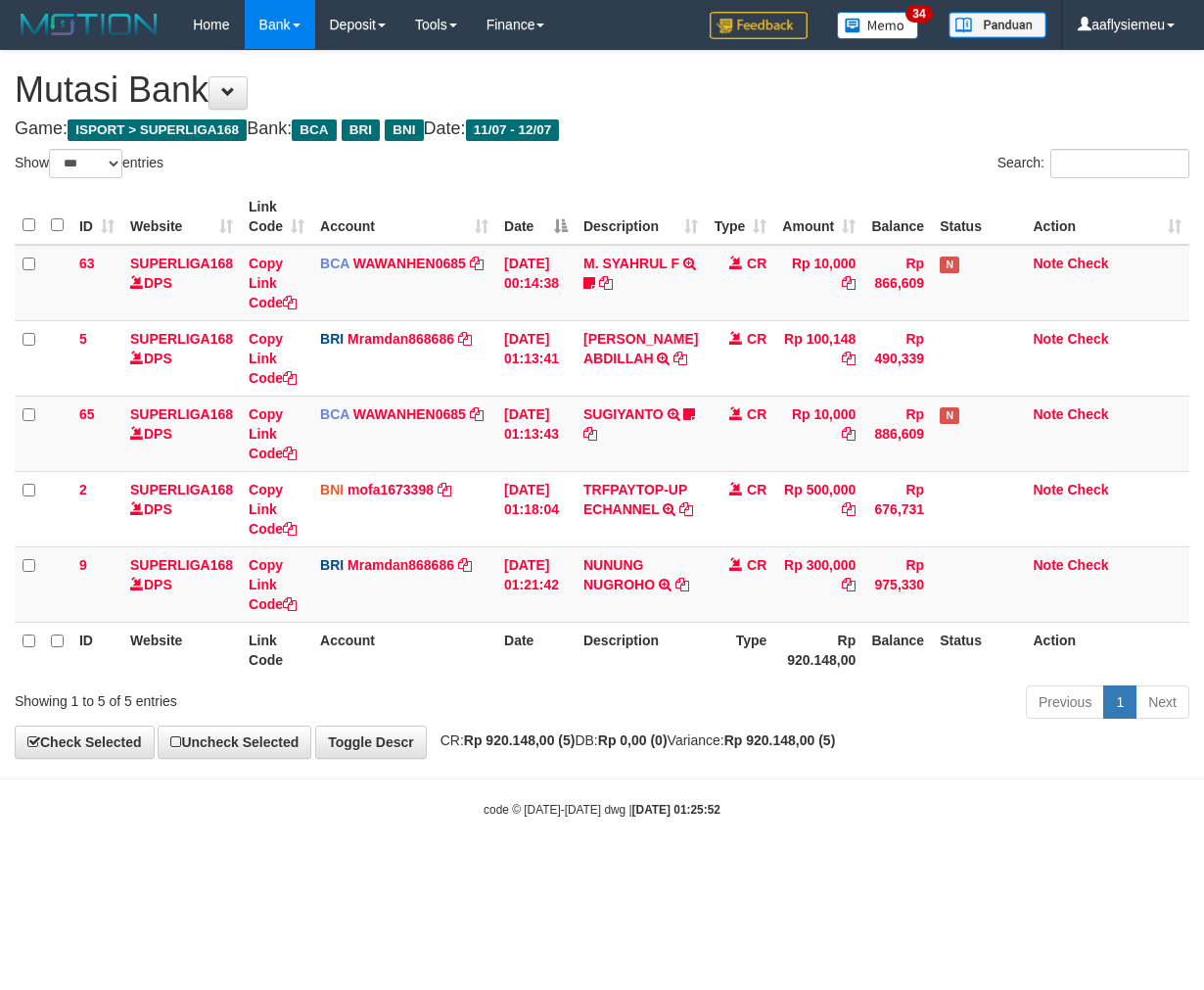 scroll, scrollTop: 0, scrollLeft: 0, axis: both 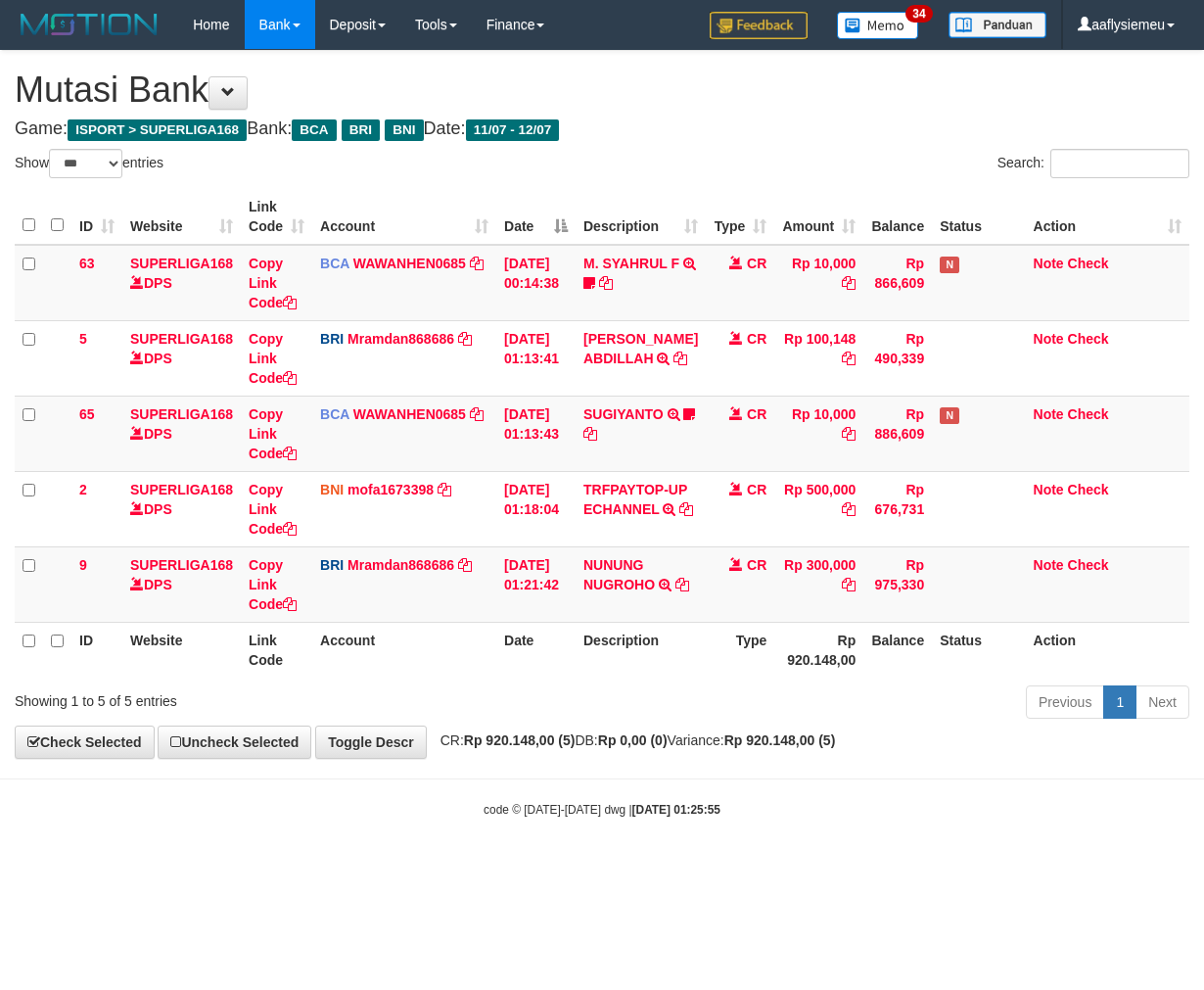 select on "***" 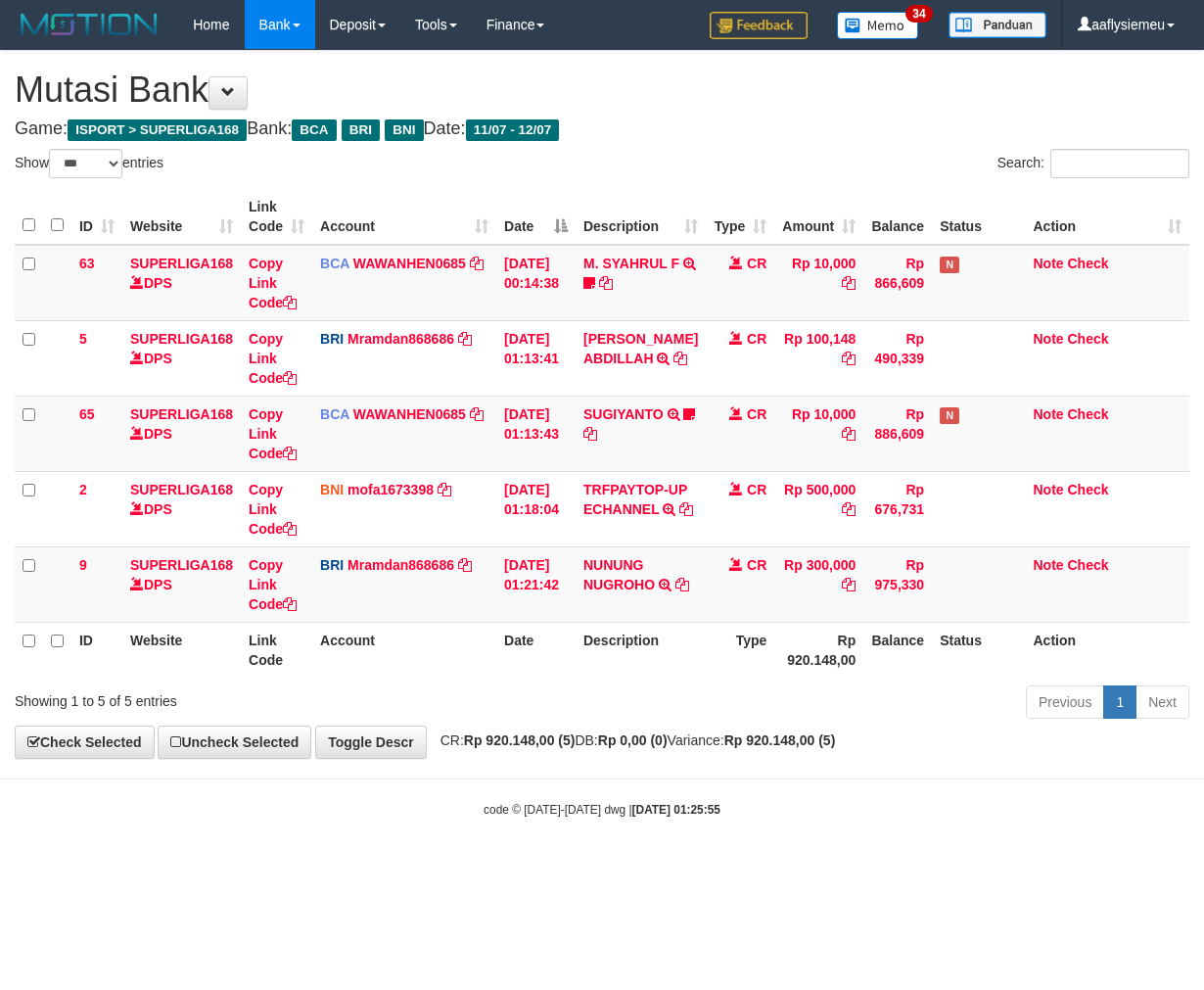 scroll, scrollTop: 0, scrollLeft: 0, axis: both 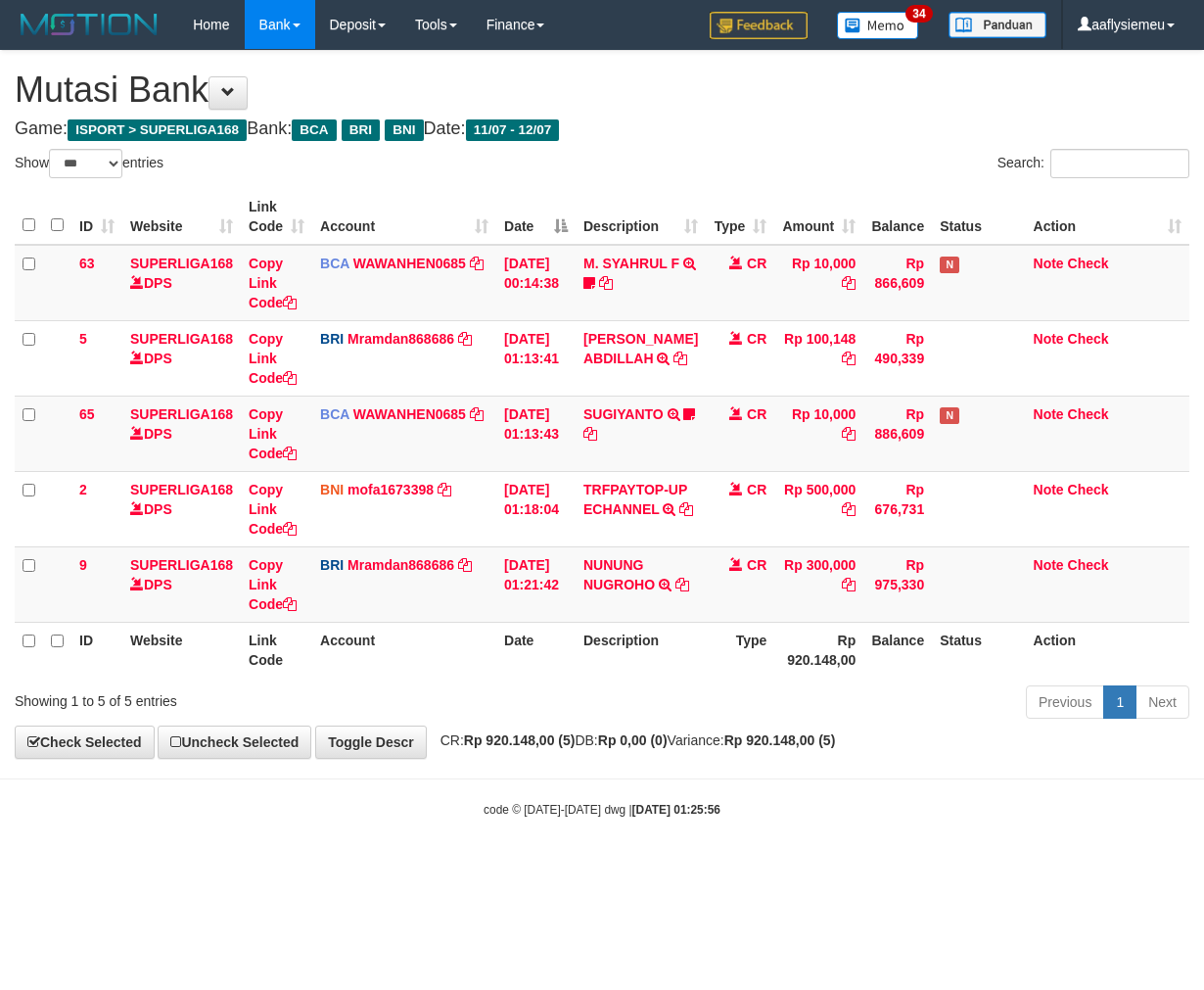 select on "***" 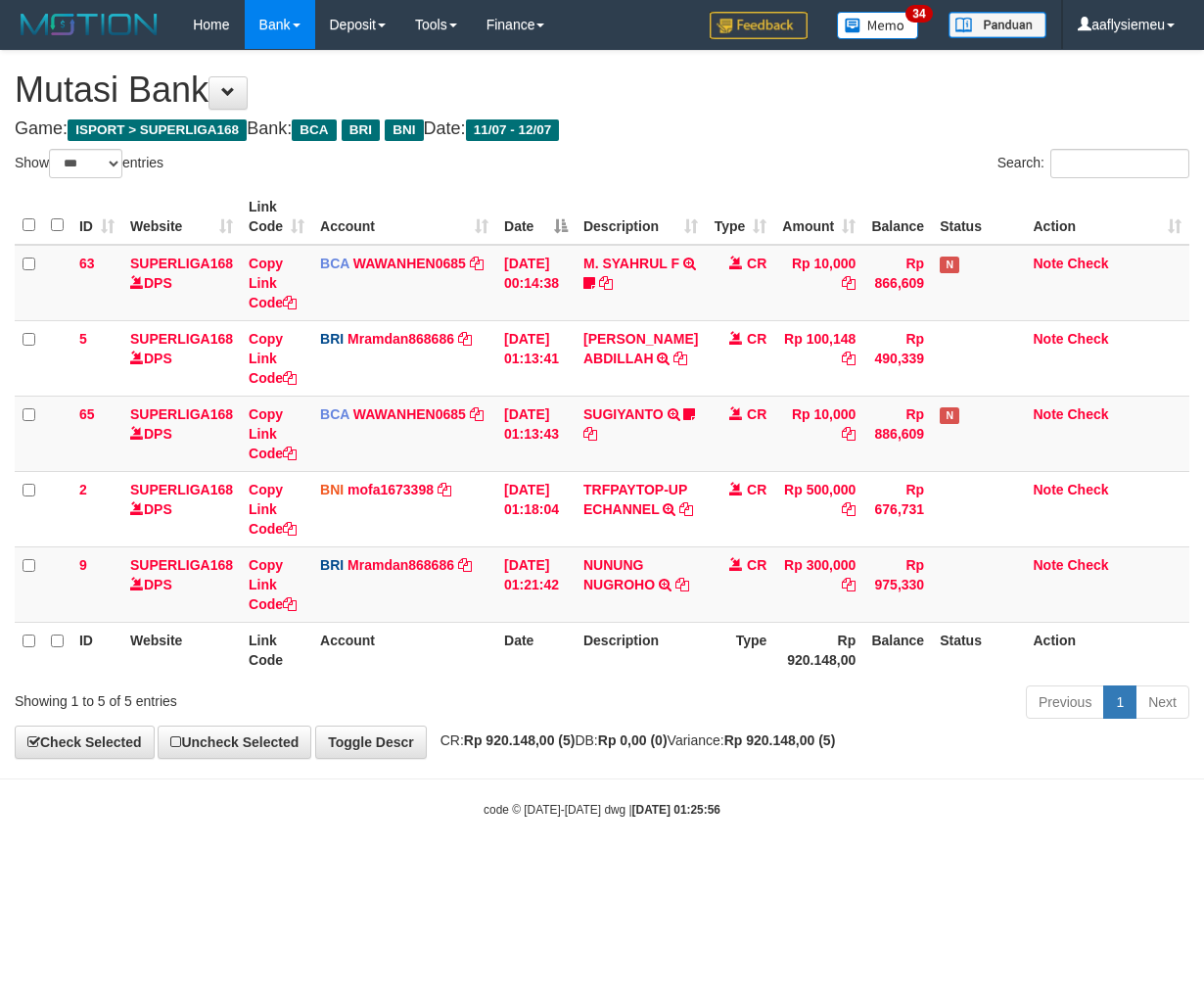 scroll, scrollTop: 0, scrollLeft: 0, axis: both 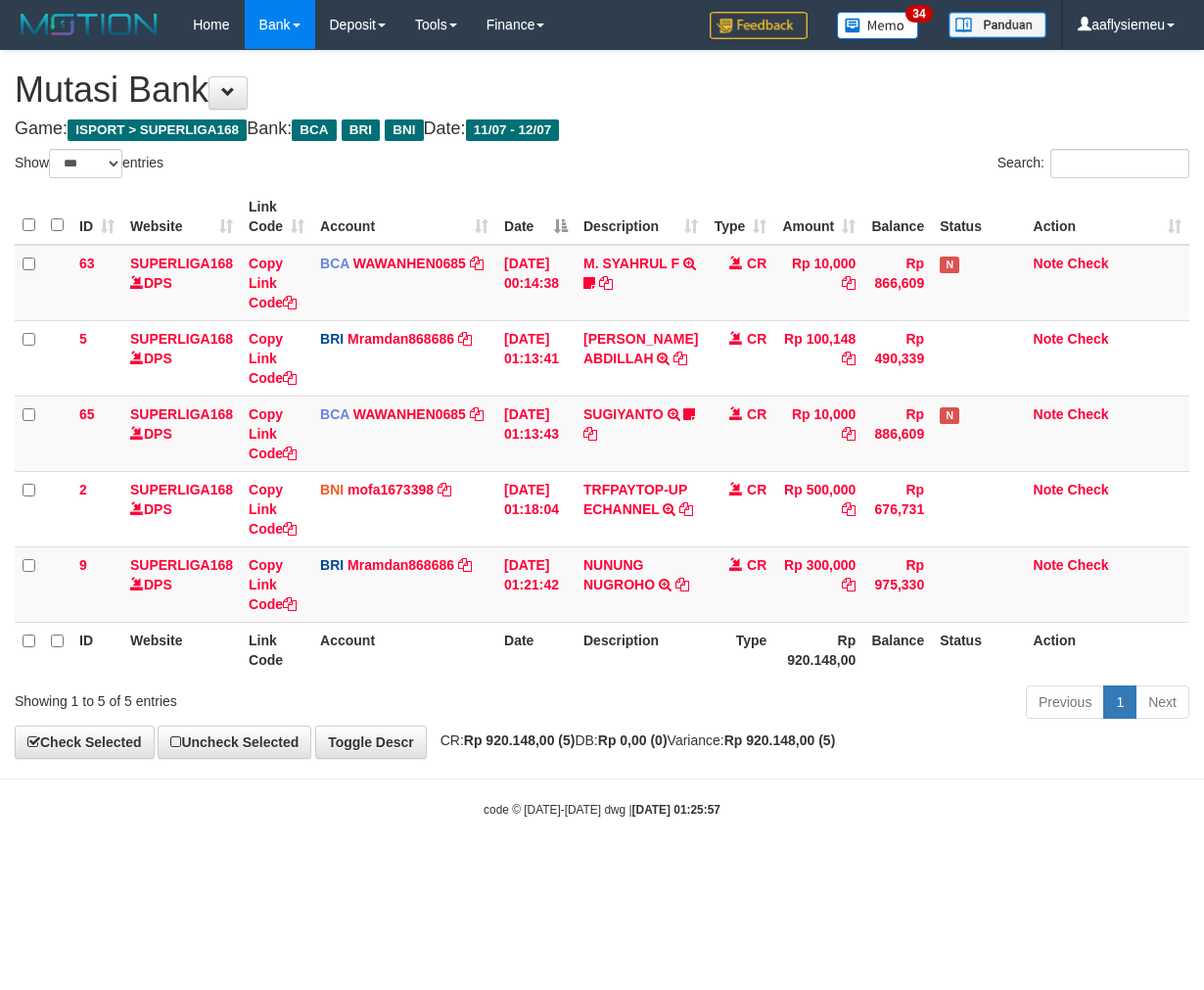select on "***" 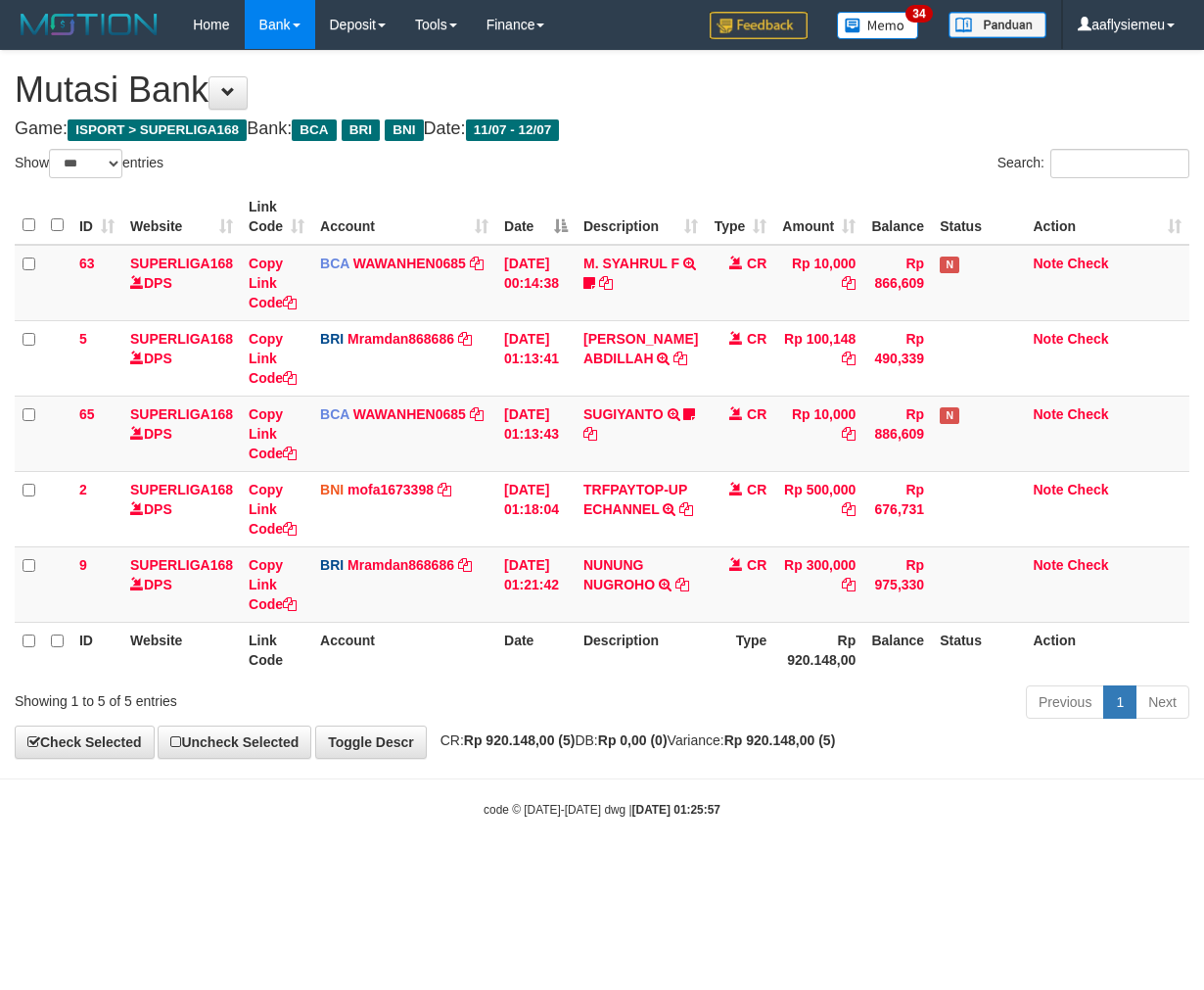 scroll, scrollTop: 0, scrollLeft: 0, axis: both 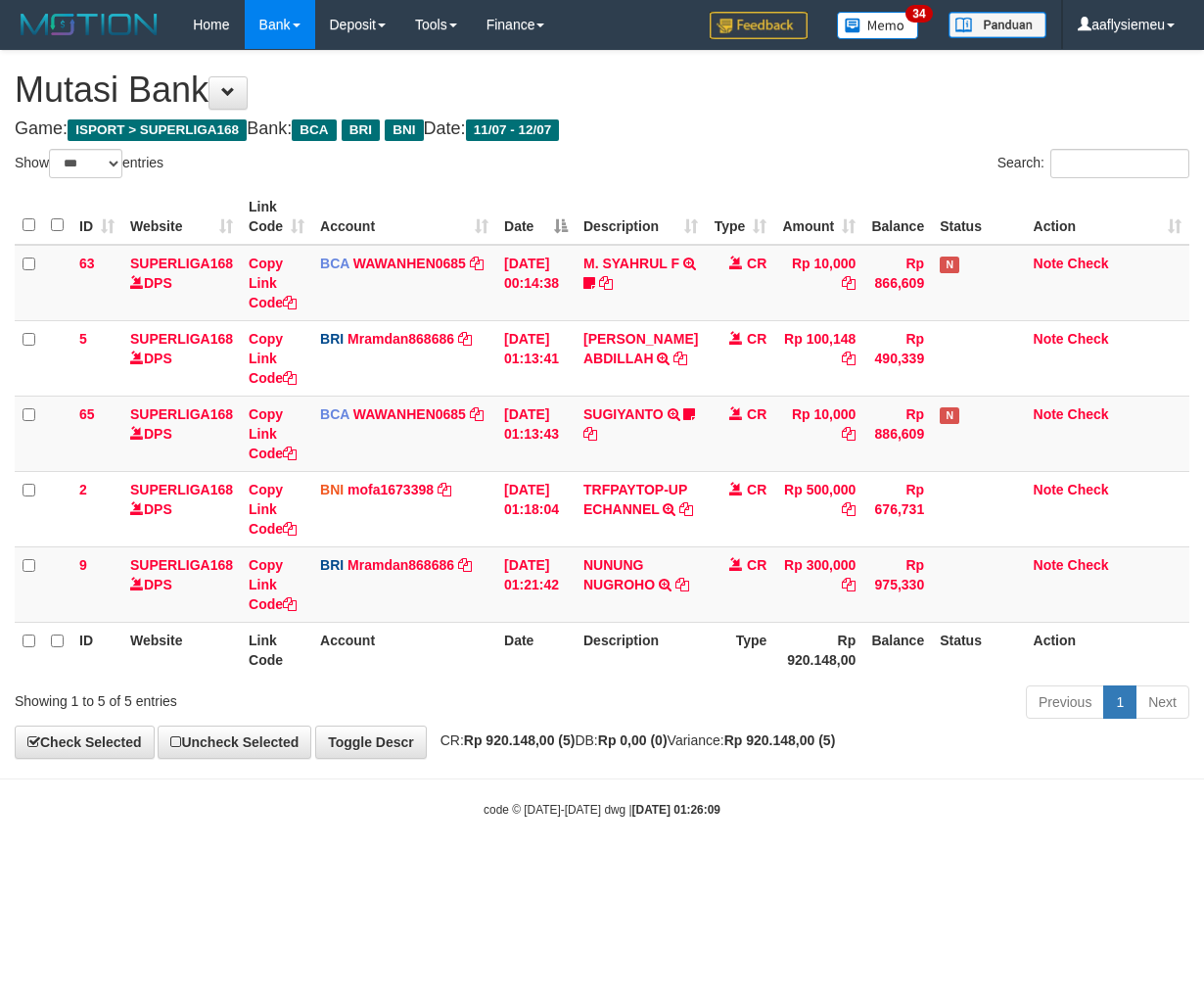 select on "***" 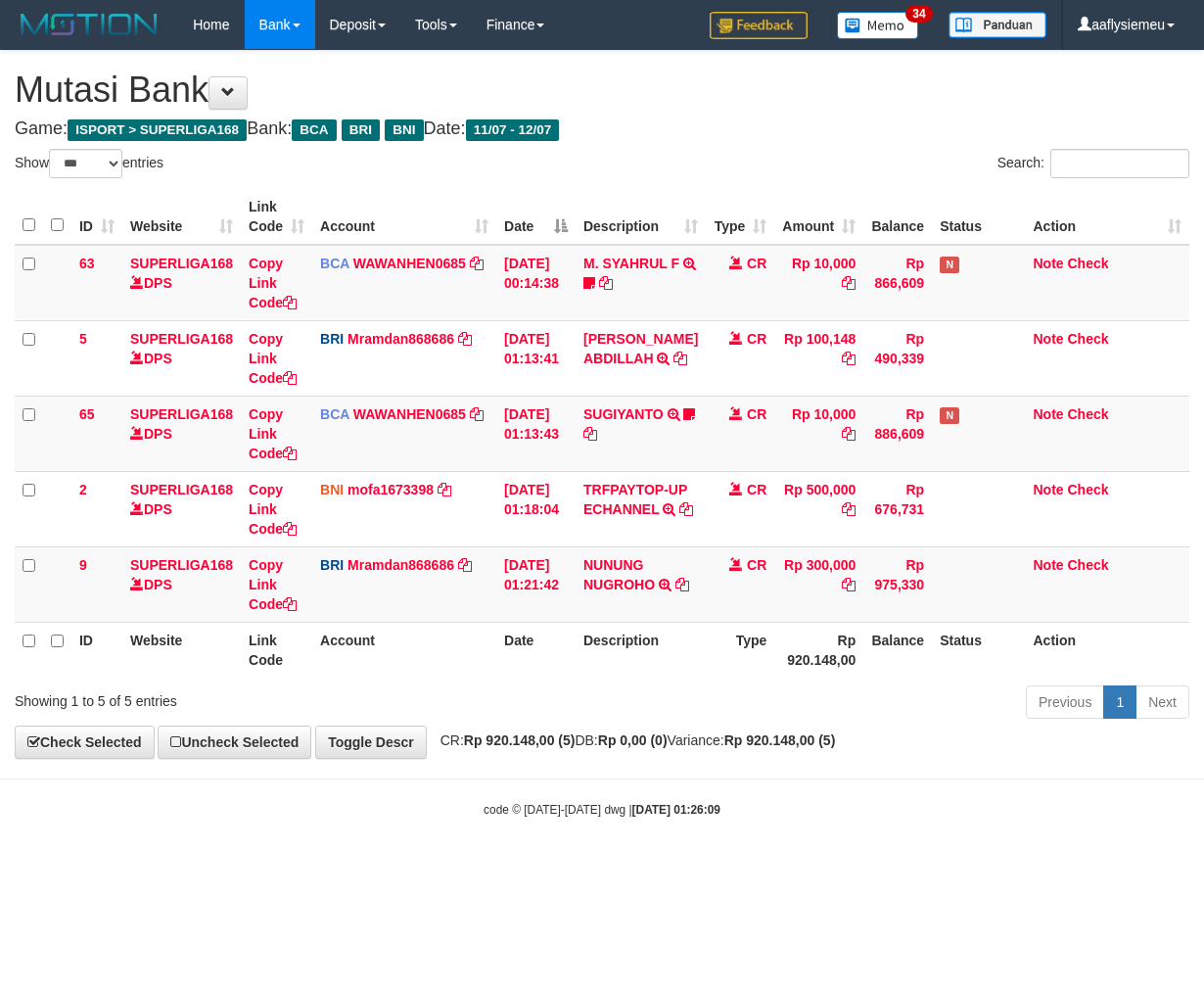 scroll, scrollTop: 0, scrollLeft: 0, axis: both 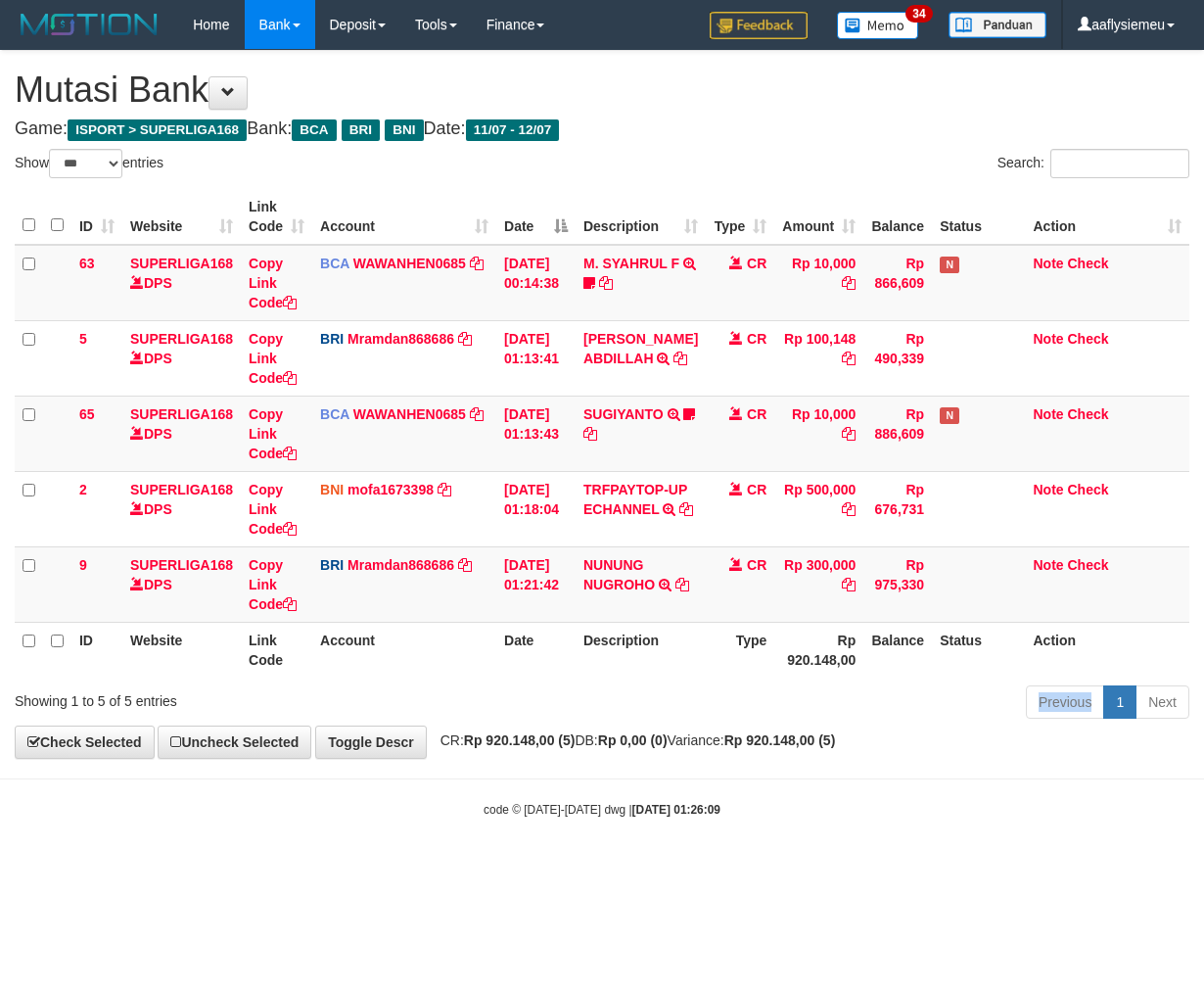 click on "Previous 1 Next" at bounding box center [854, 704] 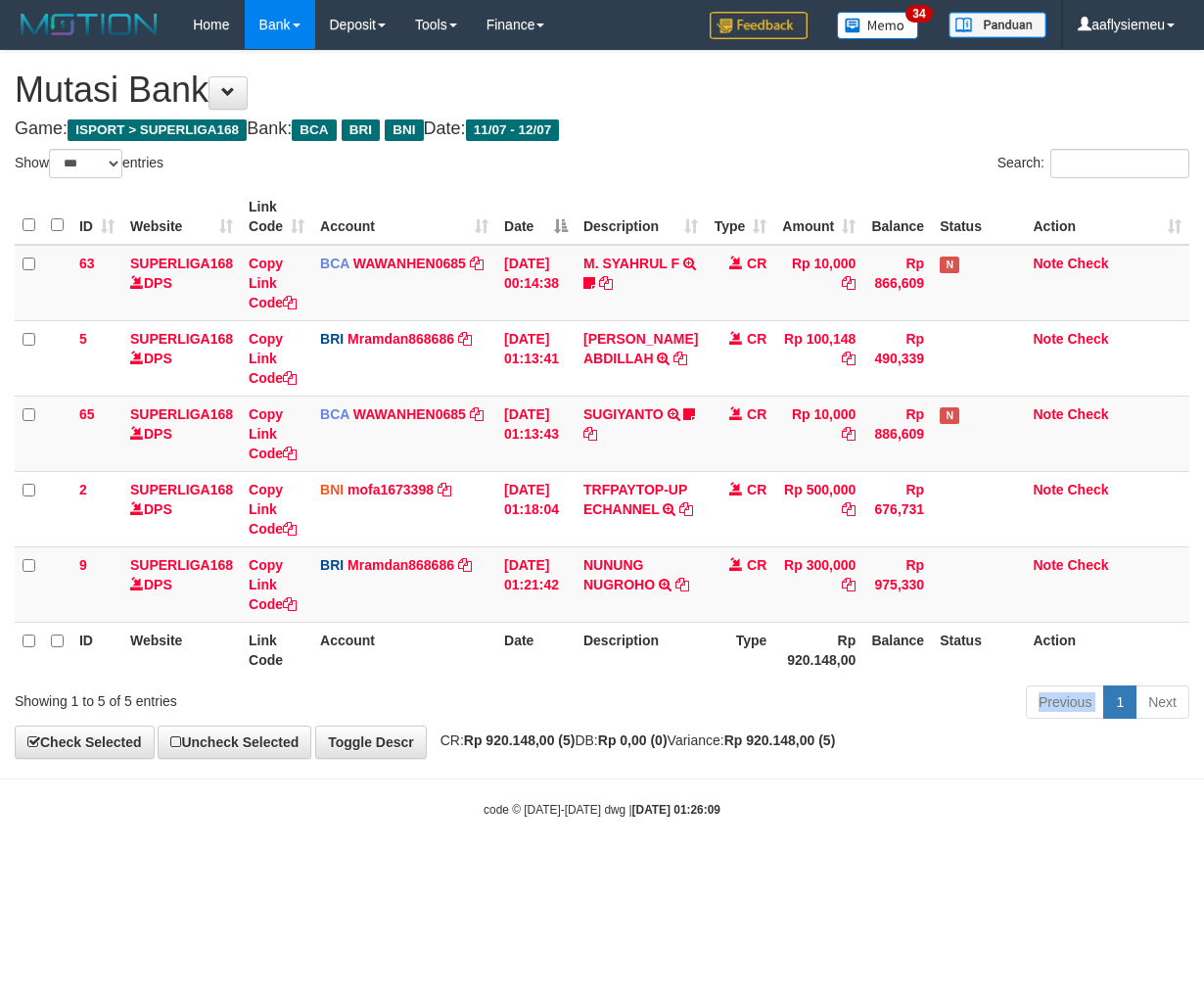 click on "Previous 1 Next" at bounding box center (854, 704) 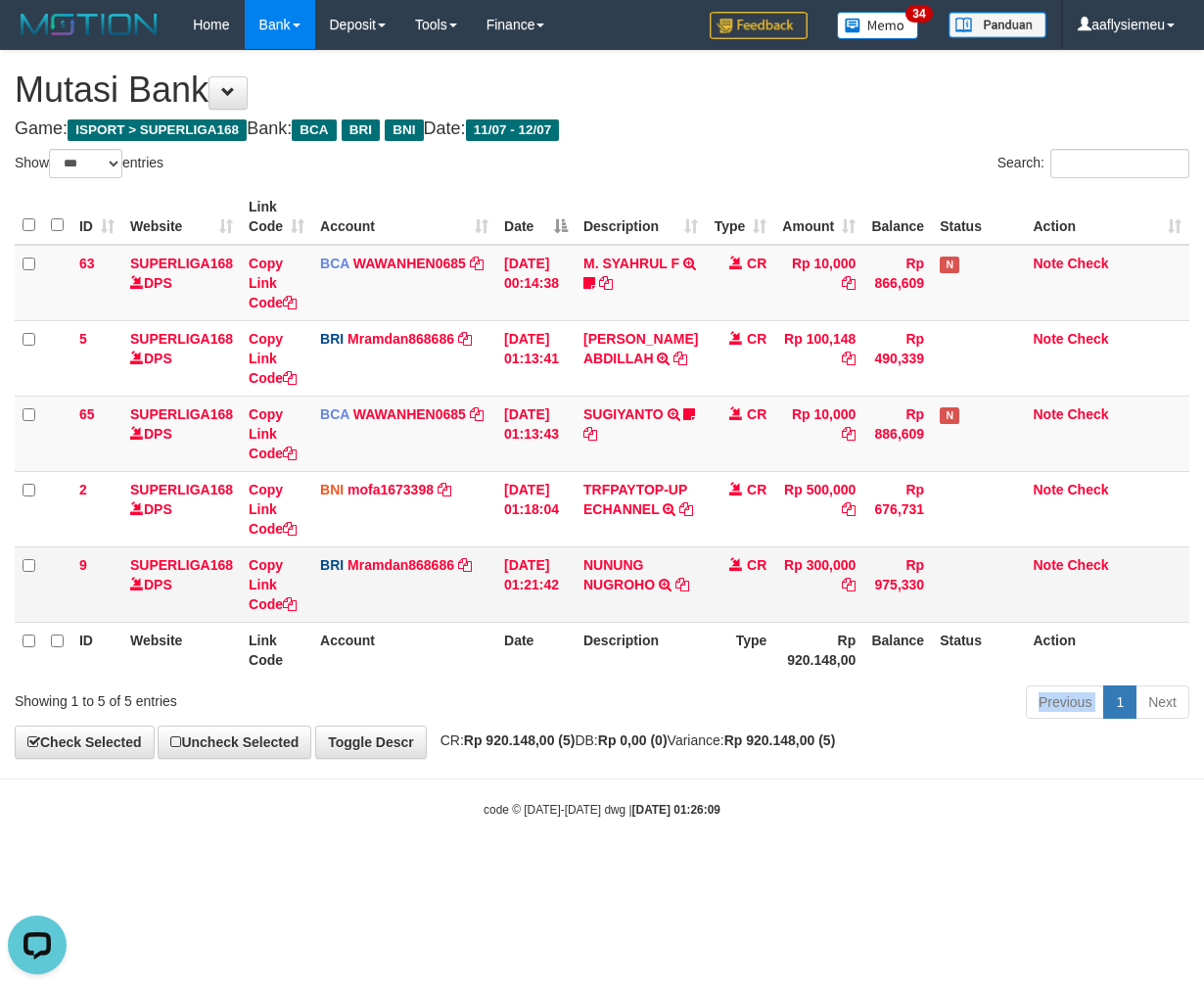 scroll, scrollTop: 0, scrollLeft: 0, axis: both 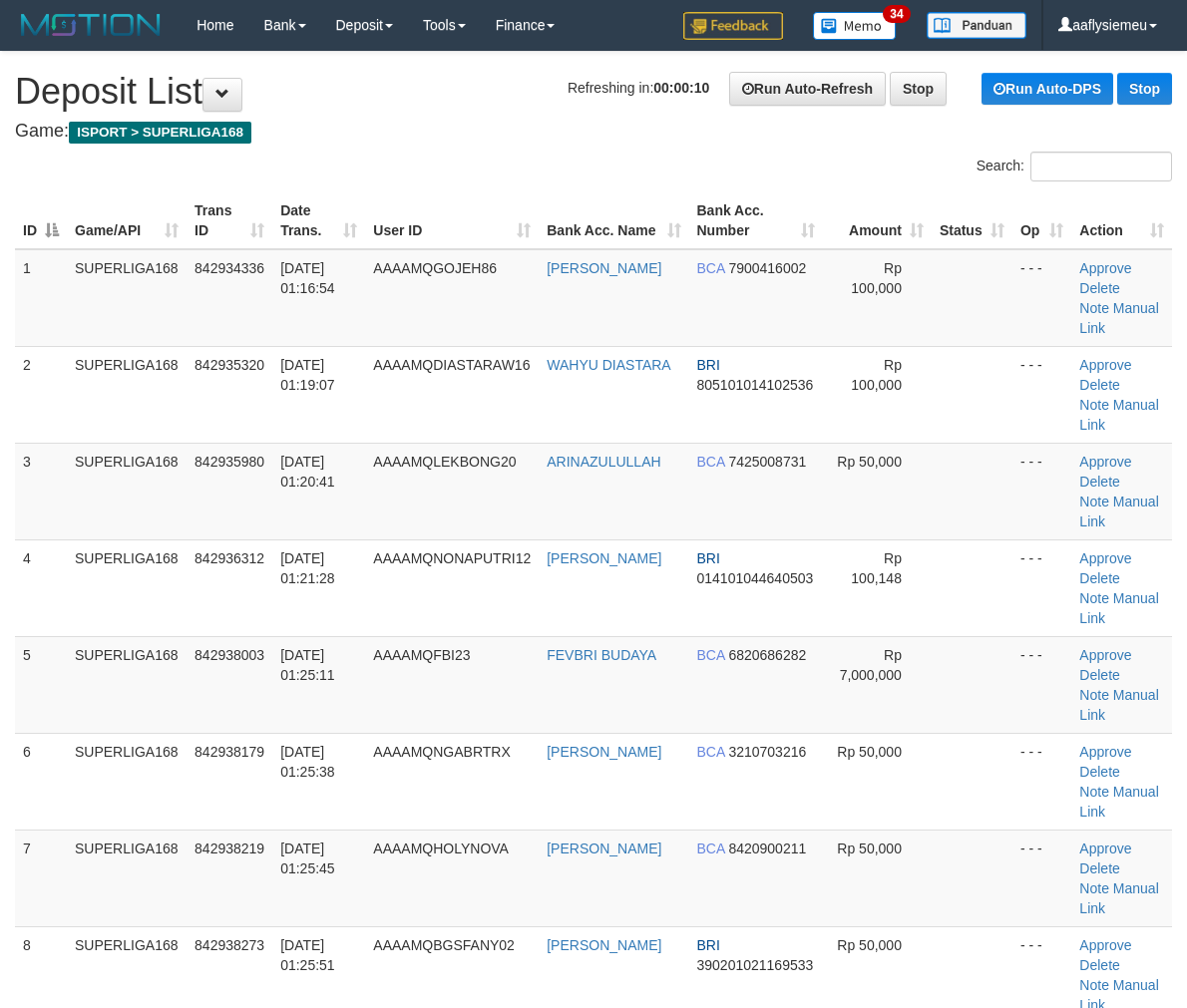 drag, startPoint x: 126, startPoint y: 565, endPoint x: 6, endPoint y: 608, distance: 127.471565 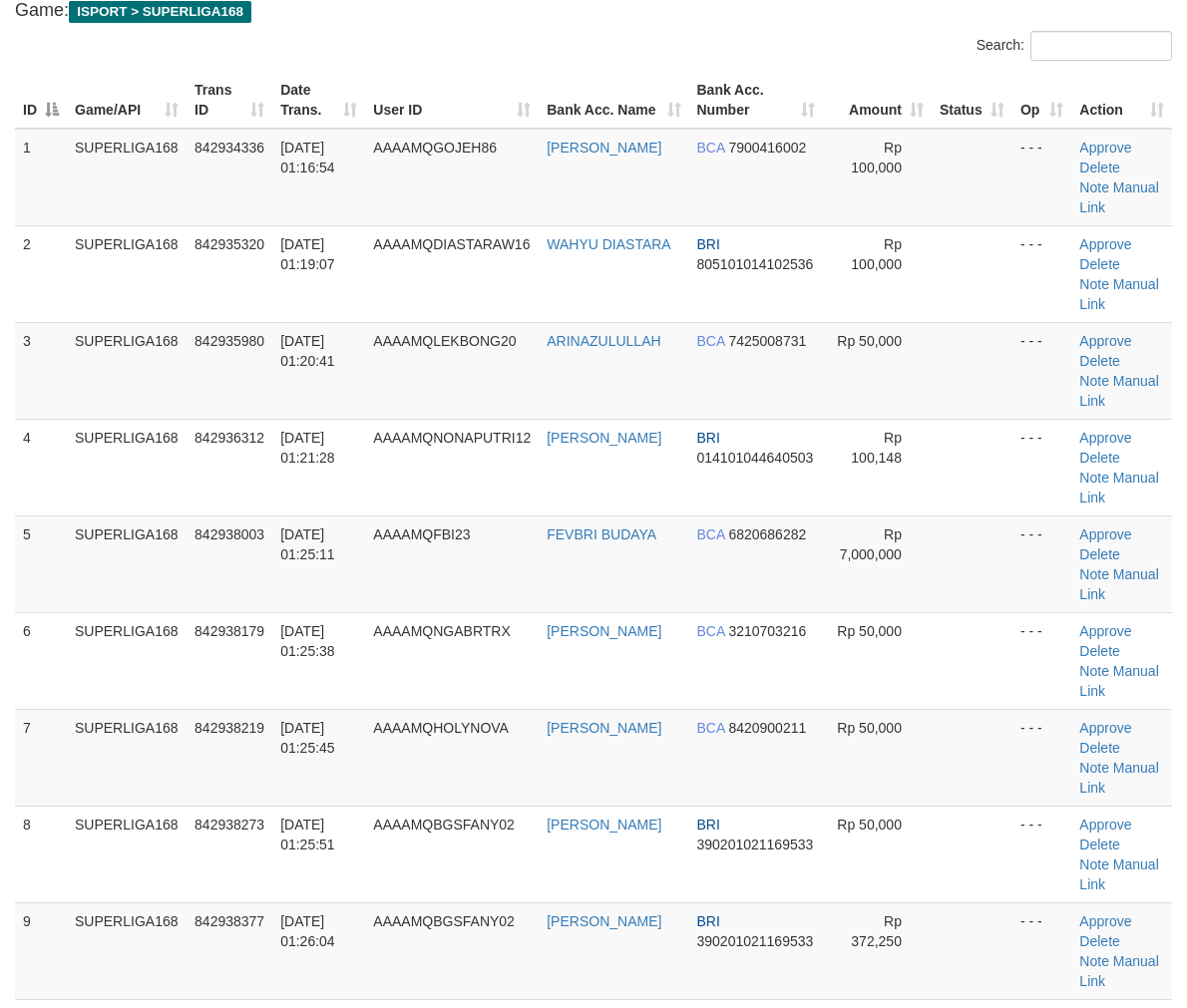scroll, scrollTop: 332, scrollLeft: 0, axis: vertical 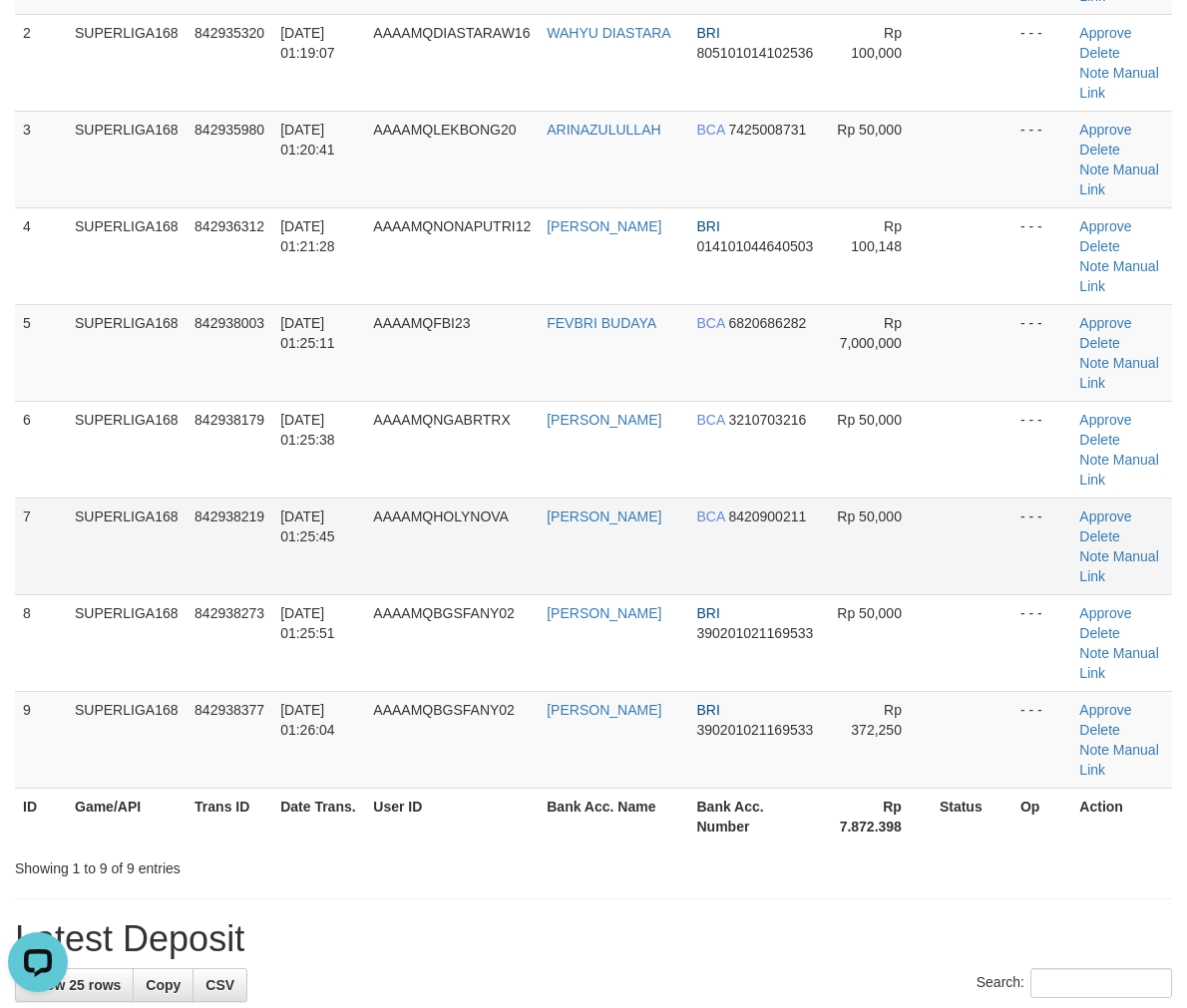 click on "AAAAMQHOLYNOVA" at bounding box center (452, 545) 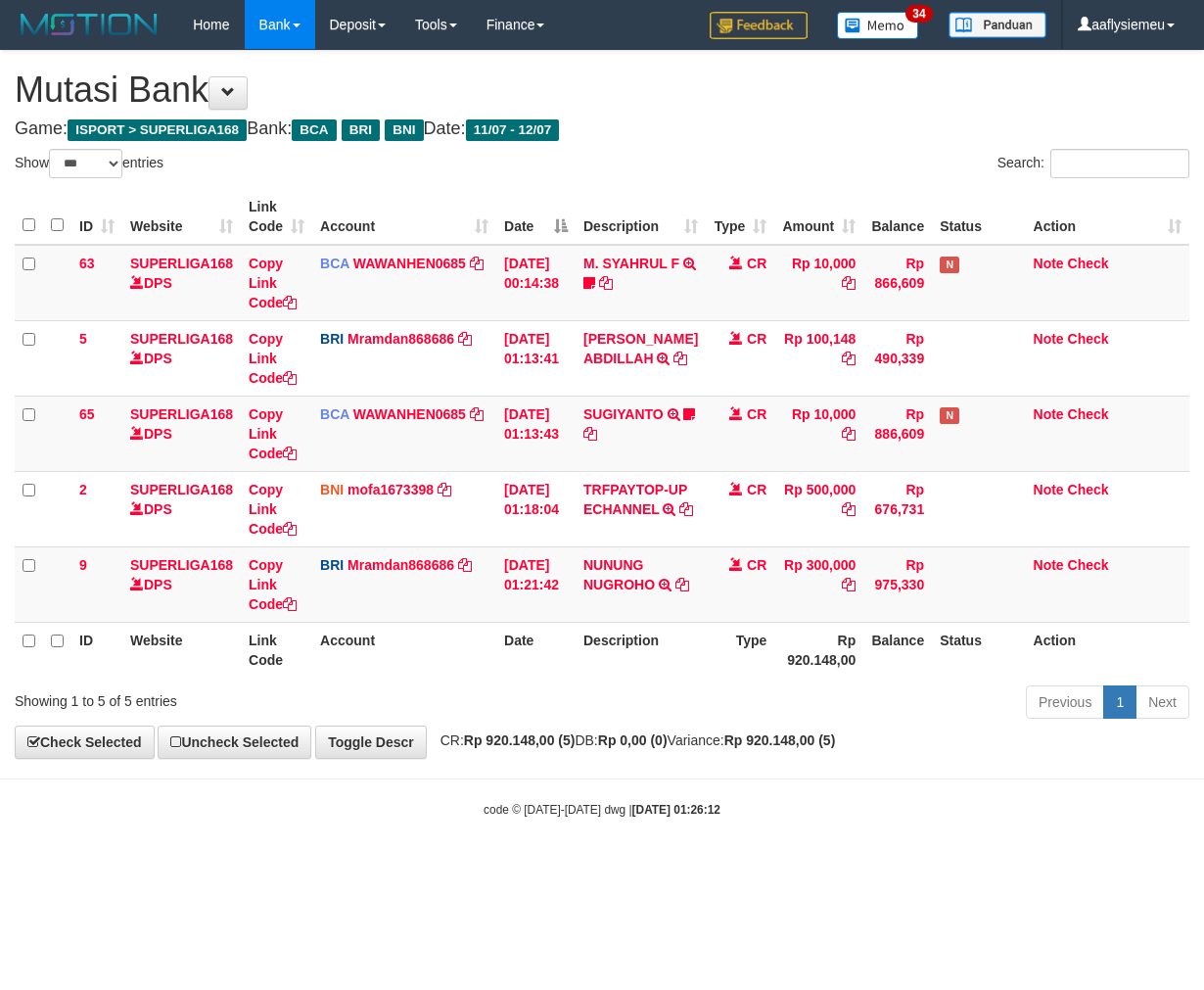 select on "***" 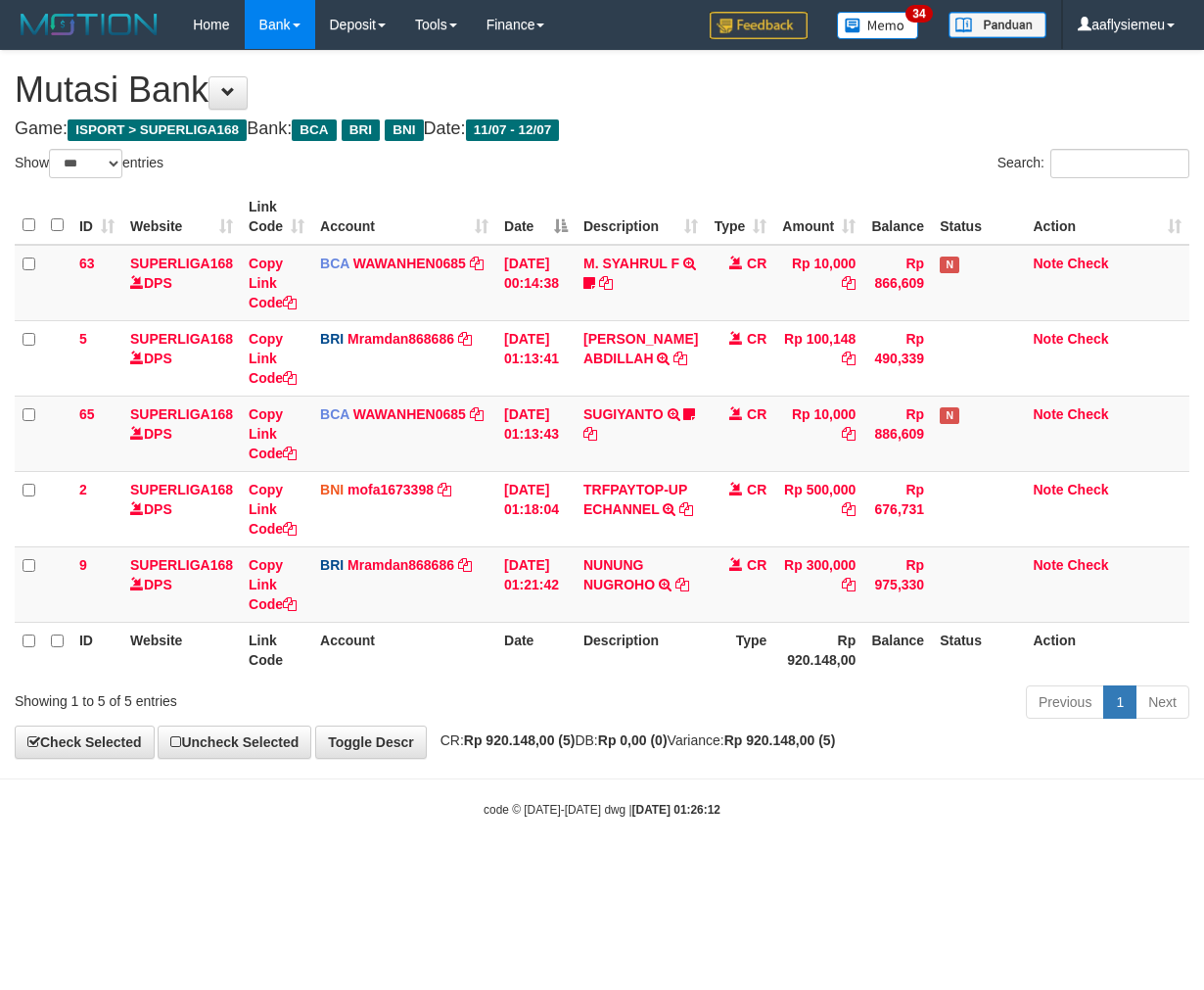 scroll, scrollTop: 0, scrollLeft: 0, axis: both 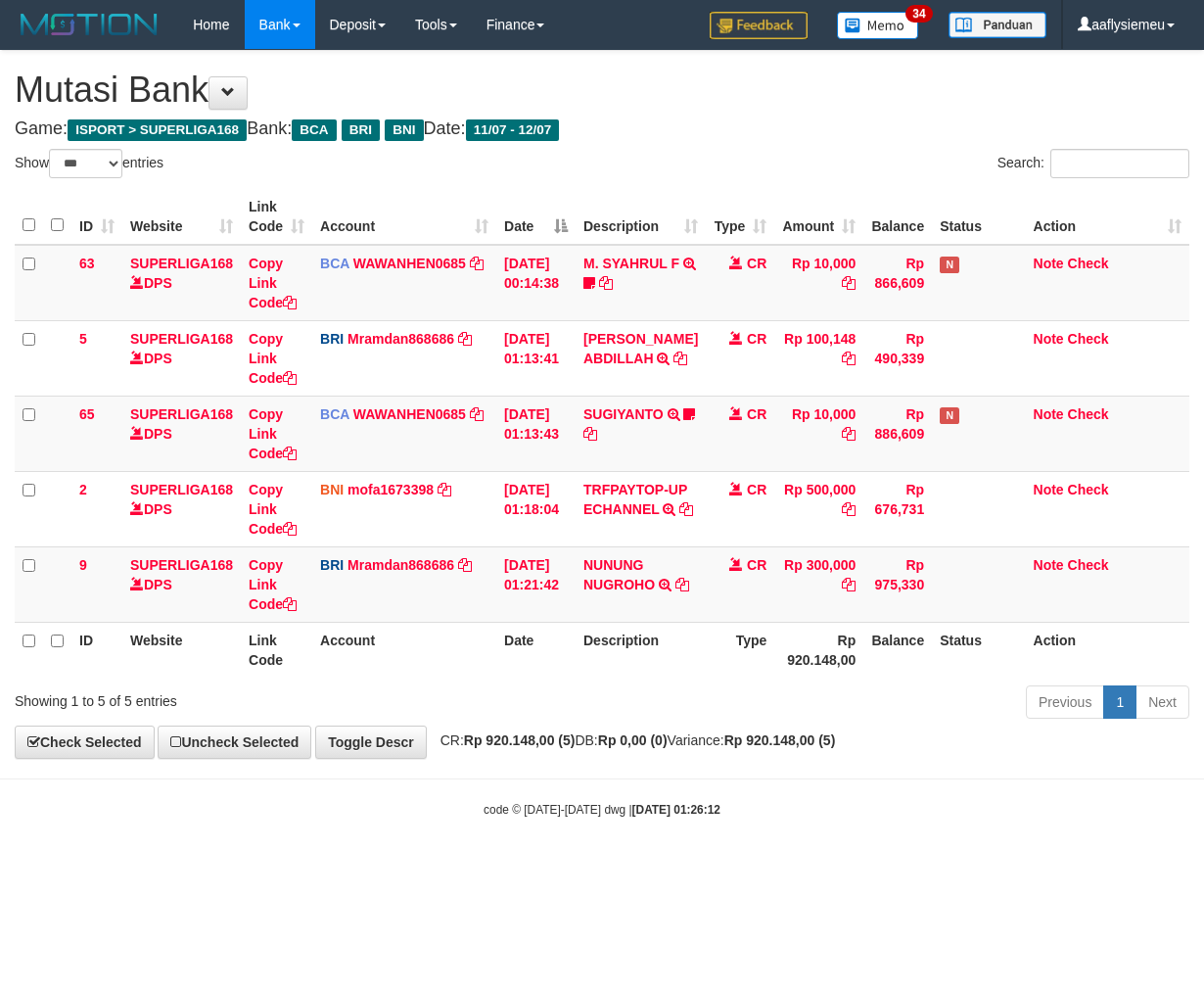 select on "***" 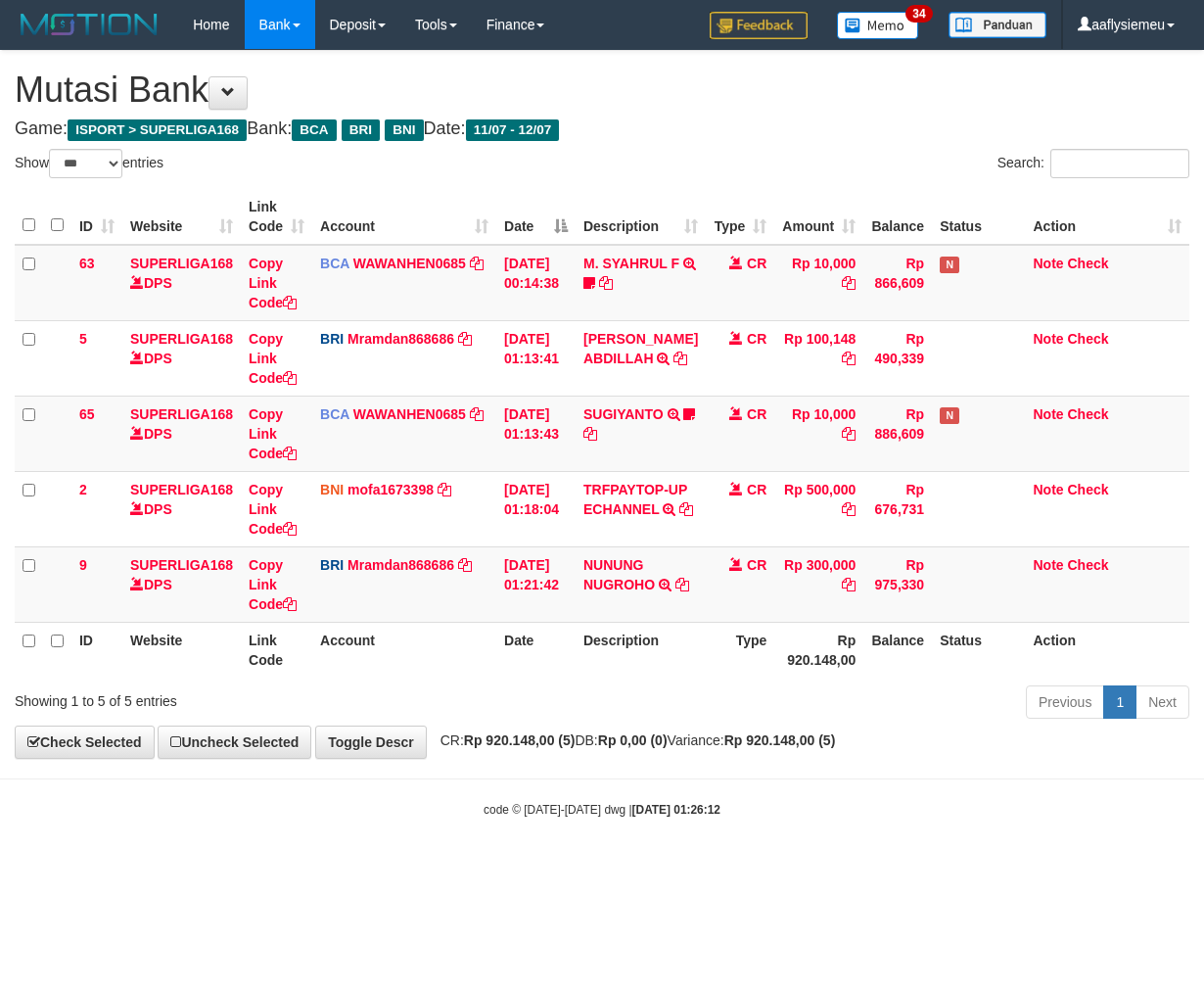 scroll, scrollTop: 0, scrollLeft: 0, axis: both 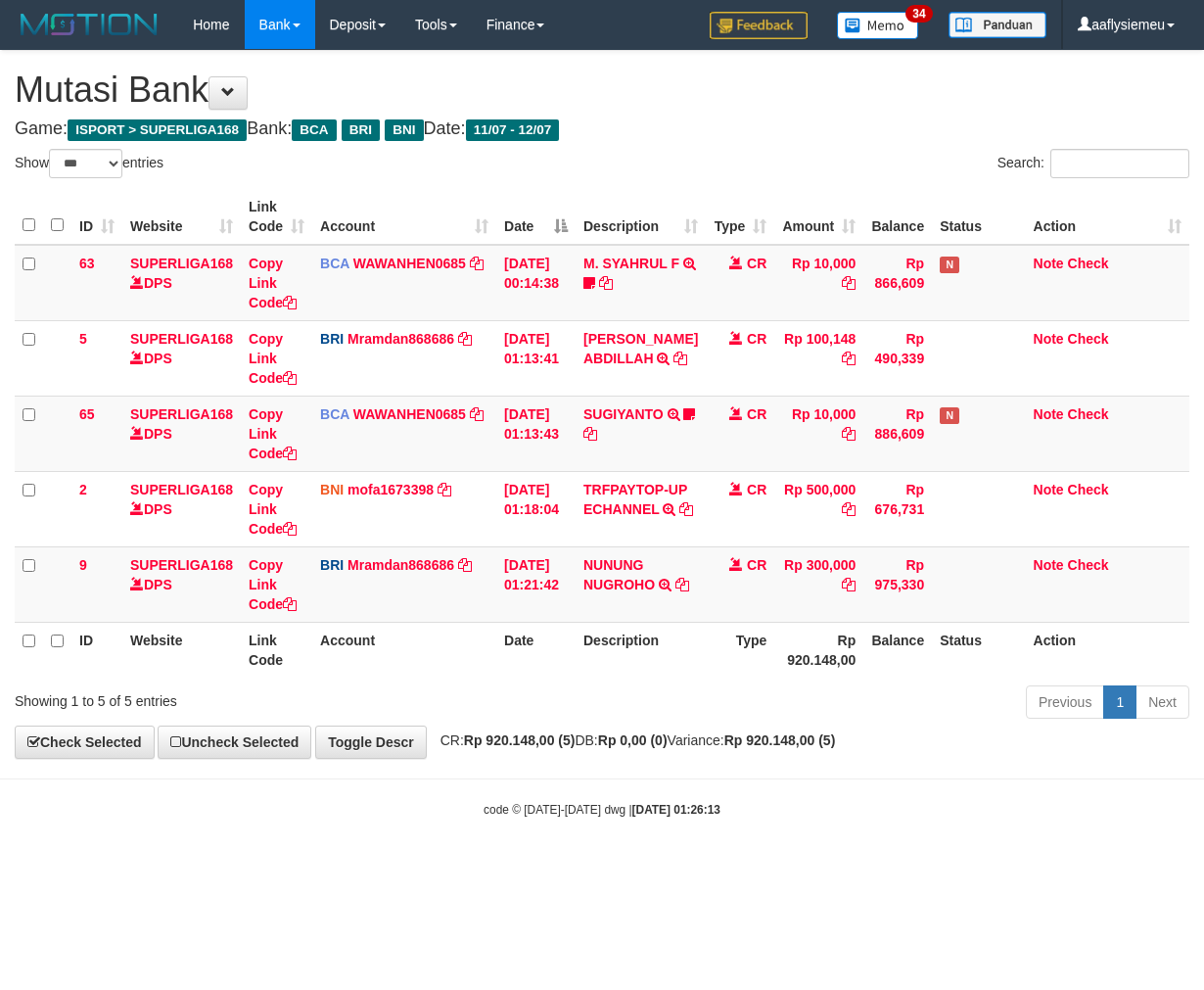 select on "***" 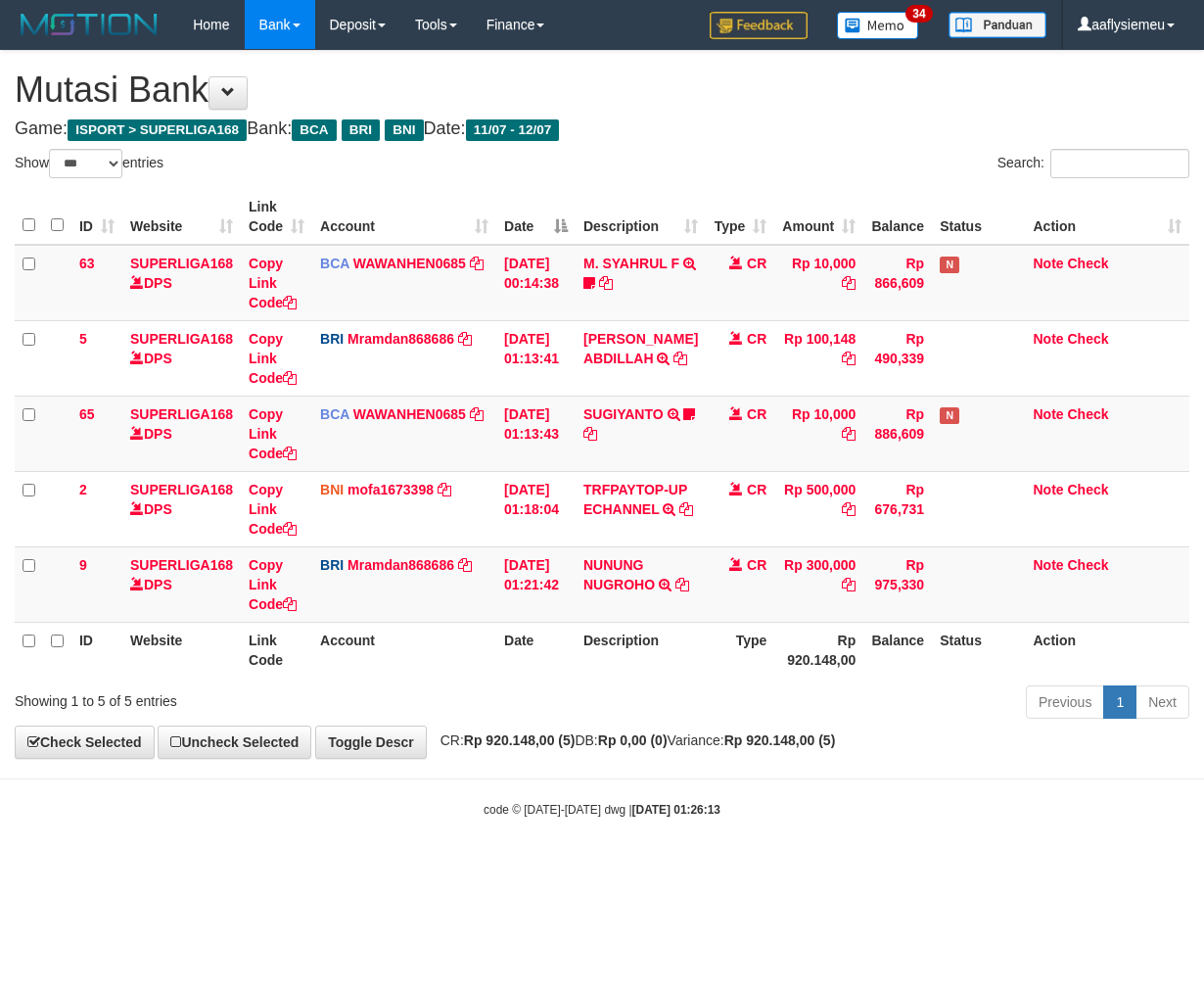 scroll, scrollTop: 0, scrollLeft: 0, axis: both 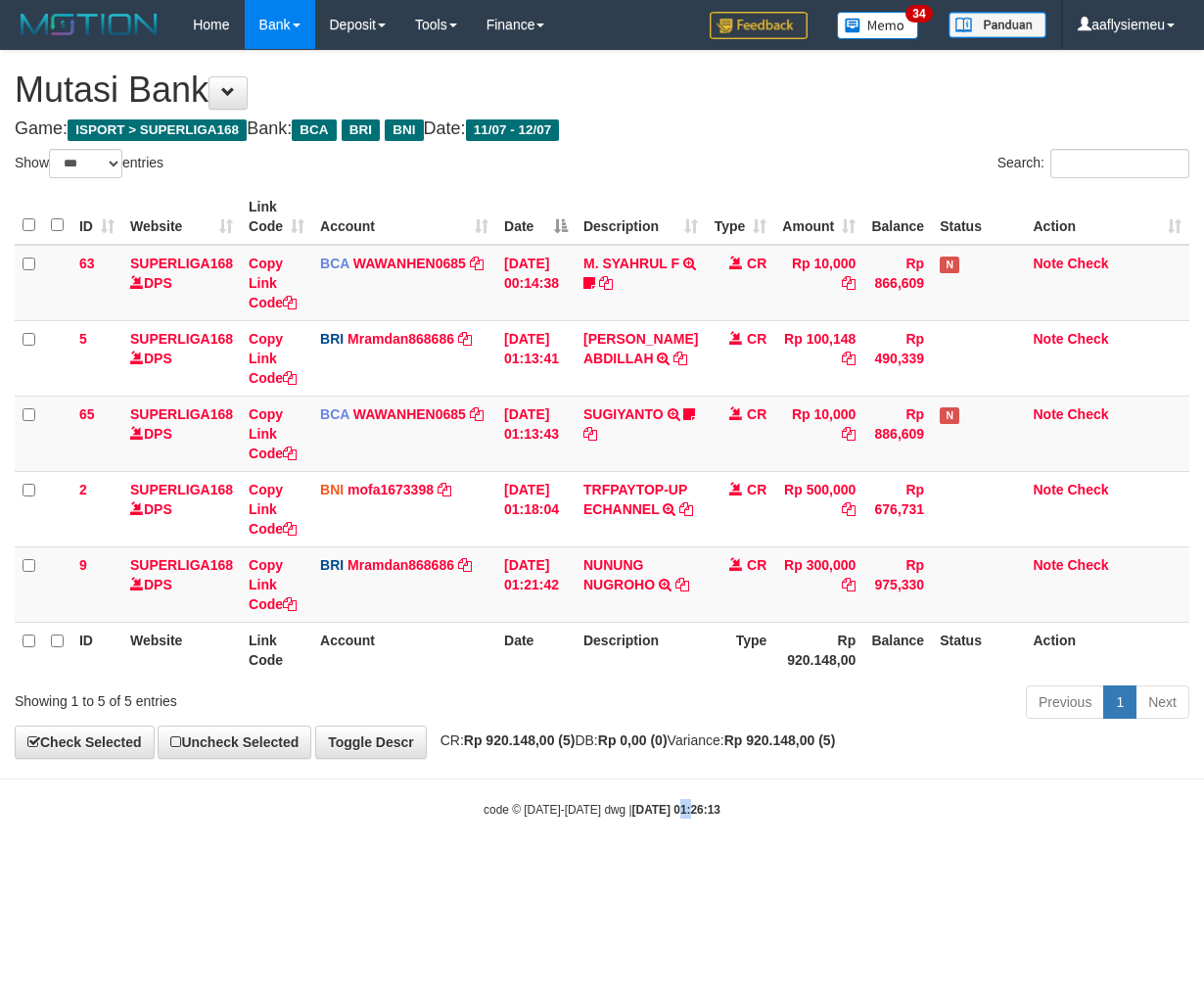 click on "Toggle navigation
Home
Bank
Account List
Load
By Website
Group
[ISPORT]													SUPERLIGA168
By Load Group (DPS)
34" at bounding box center (602, 434) 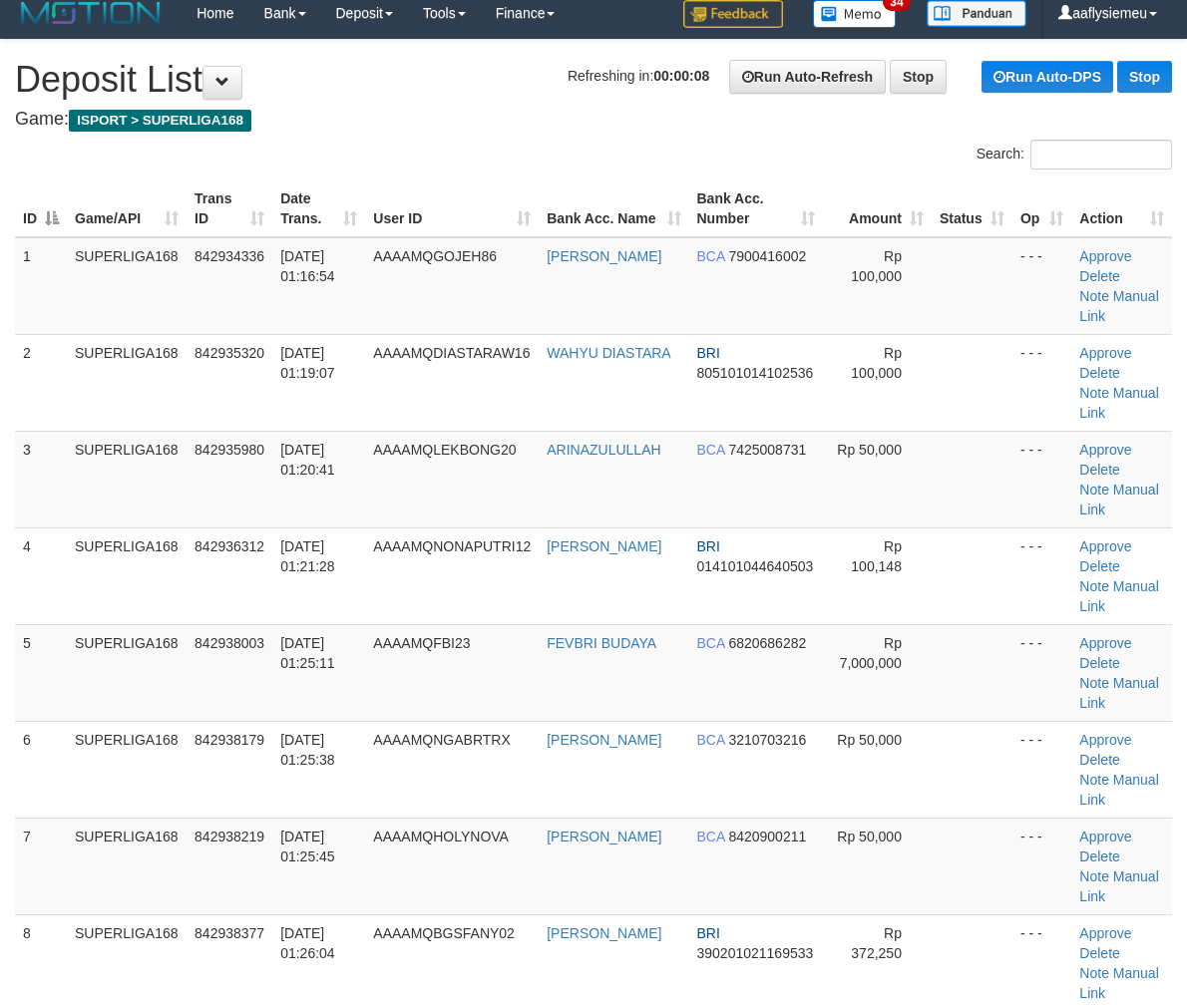 scroll, scrollTop: 172, scrollLeft: 0, axis: vertical 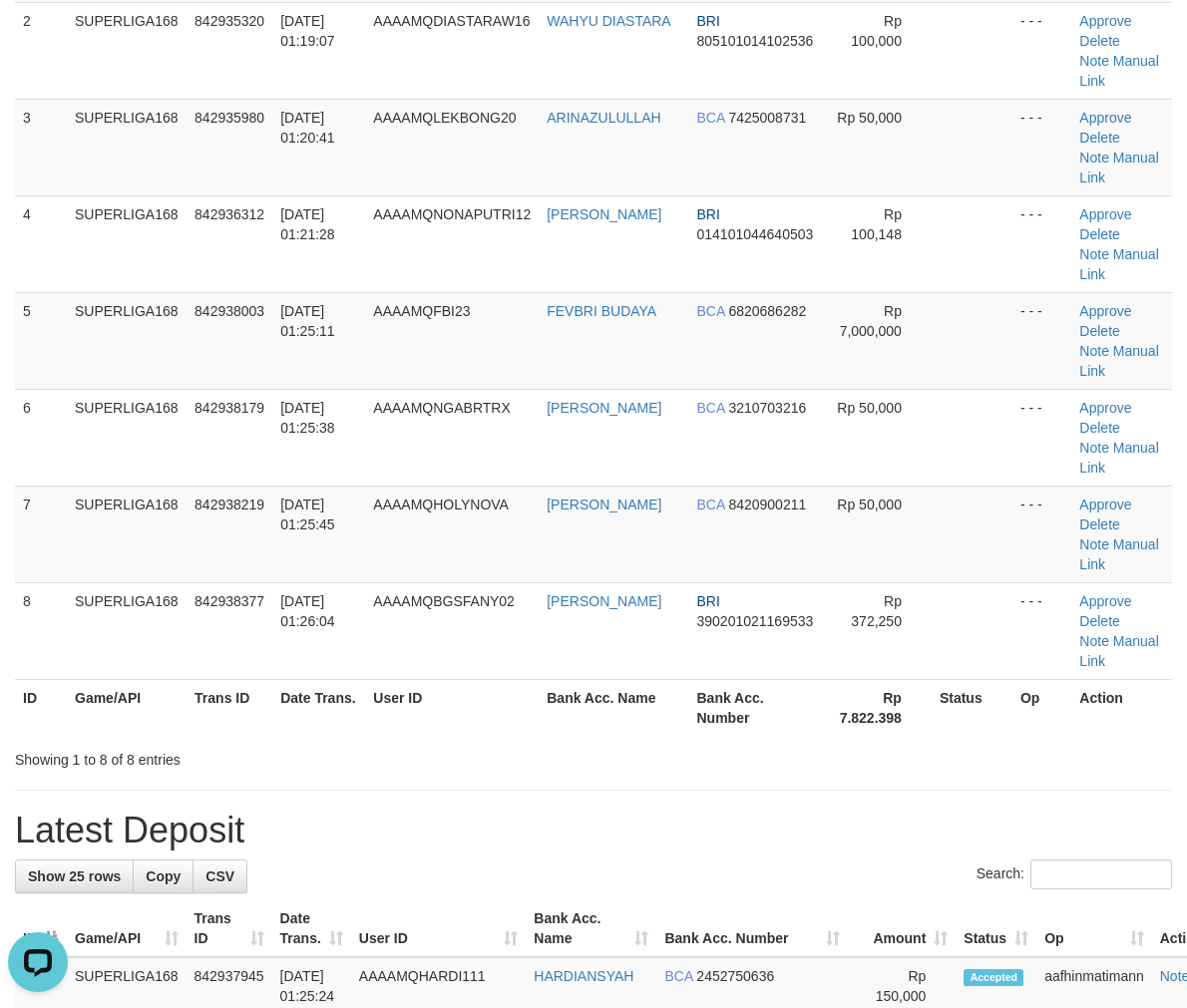 drag, startPoint x: 175, startPoint y: 586, endPoint x: 3, endPoint y: 640, distance: 180.27756 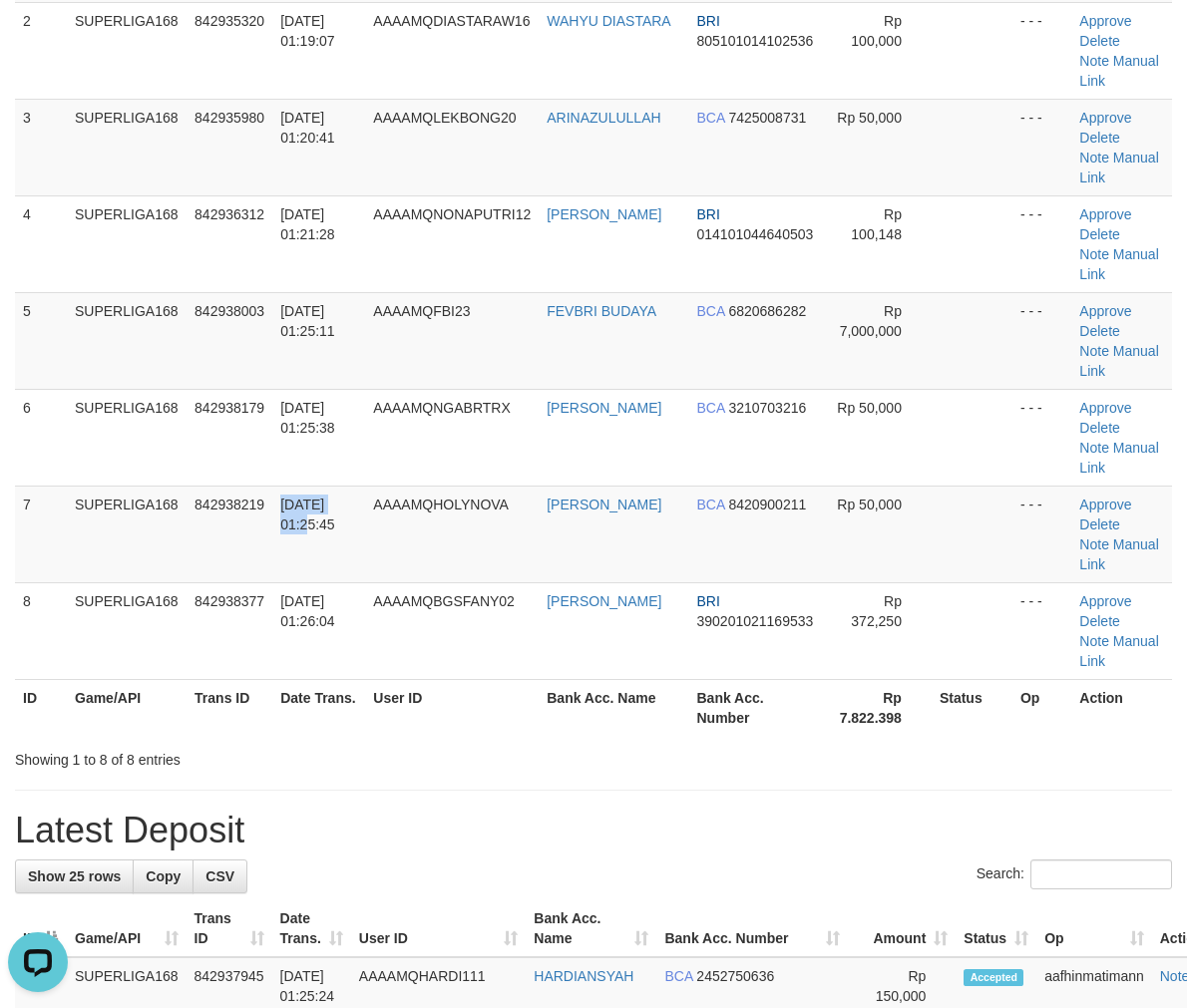 drag, startPoint x: 283, startPoint y: 518, endPoint x: 11, endPoint y: 626, distance: 292.6568 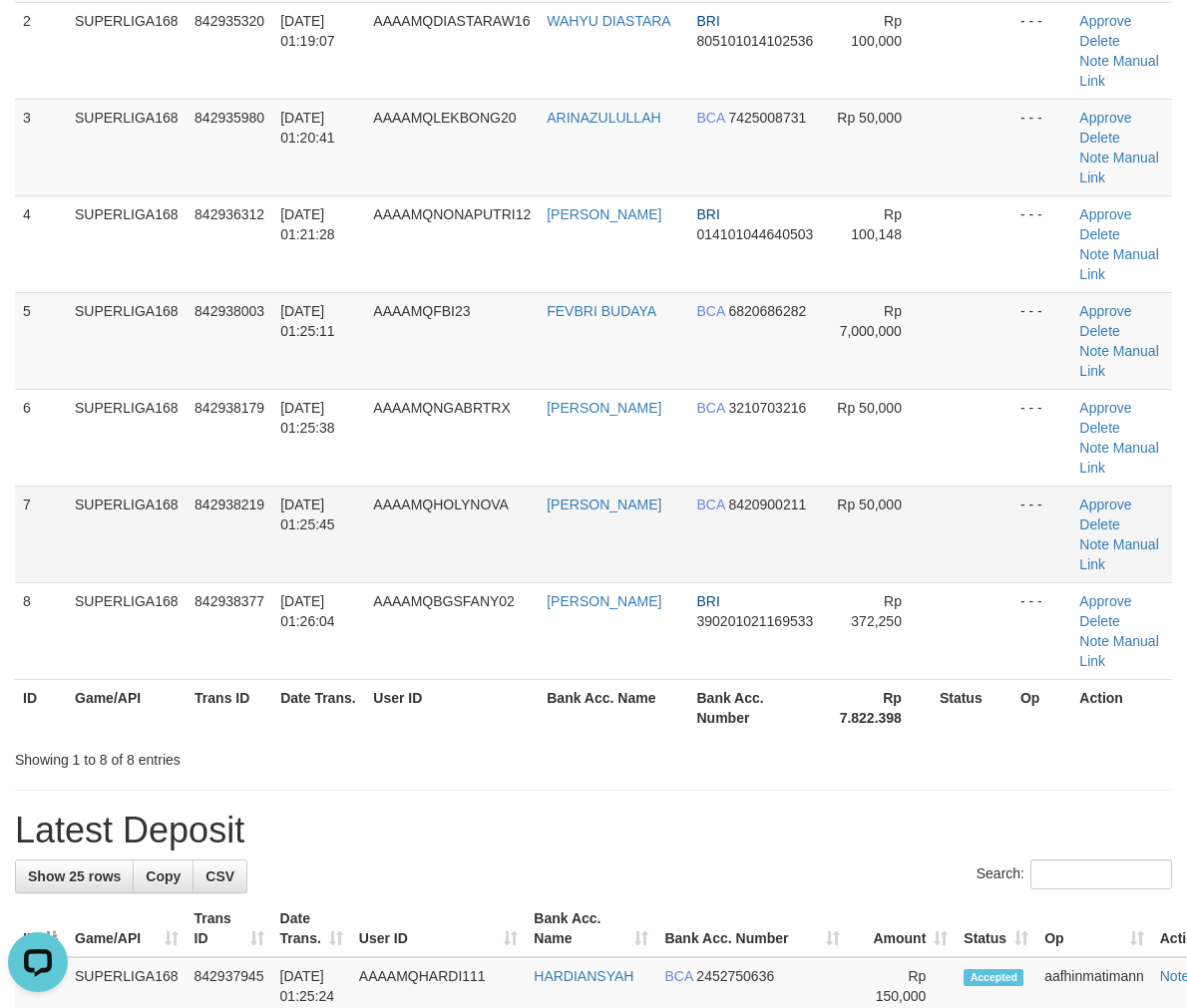 click on "SUPERLIGA168" at bounding box center [127, 533] 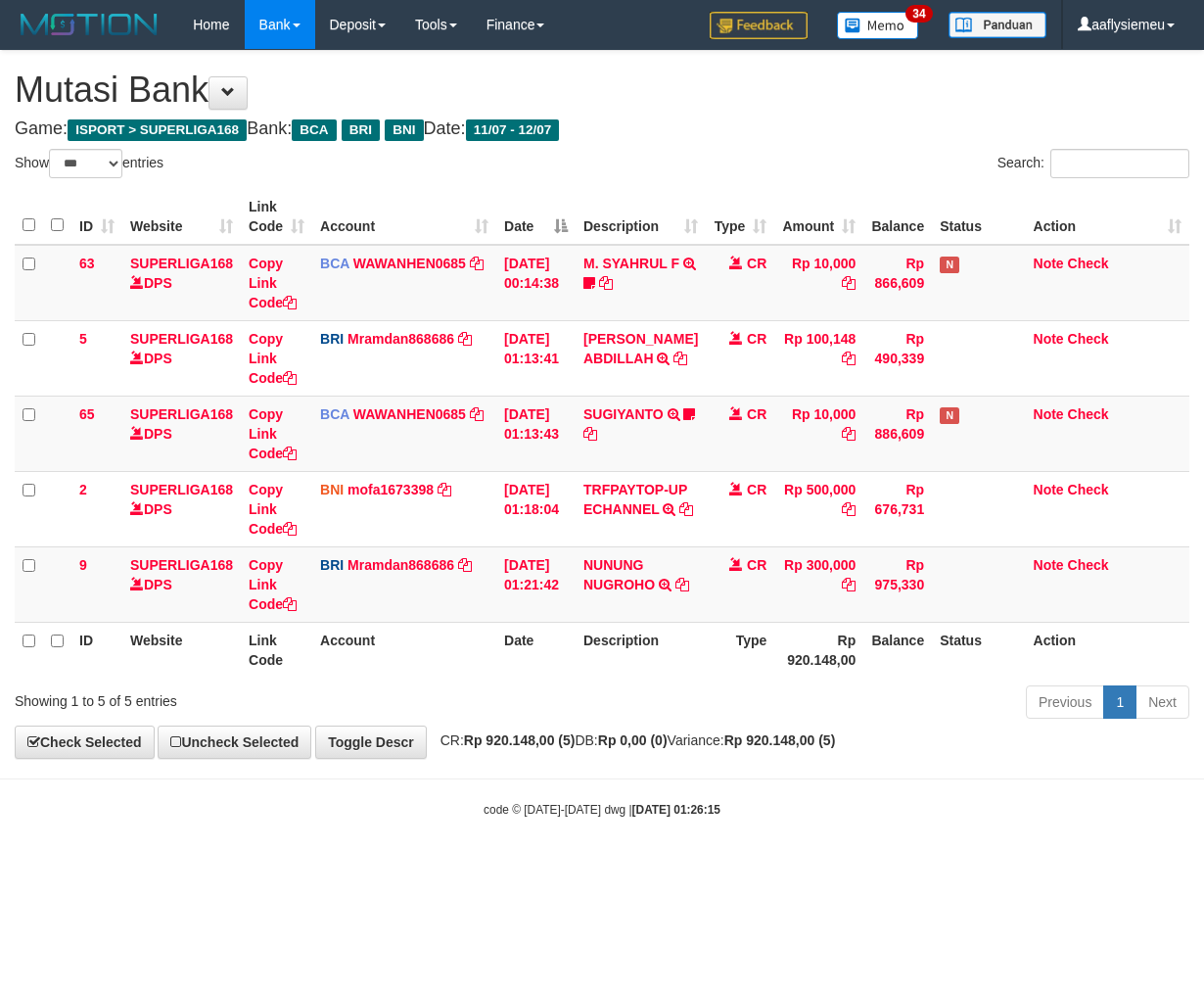 select on "***" 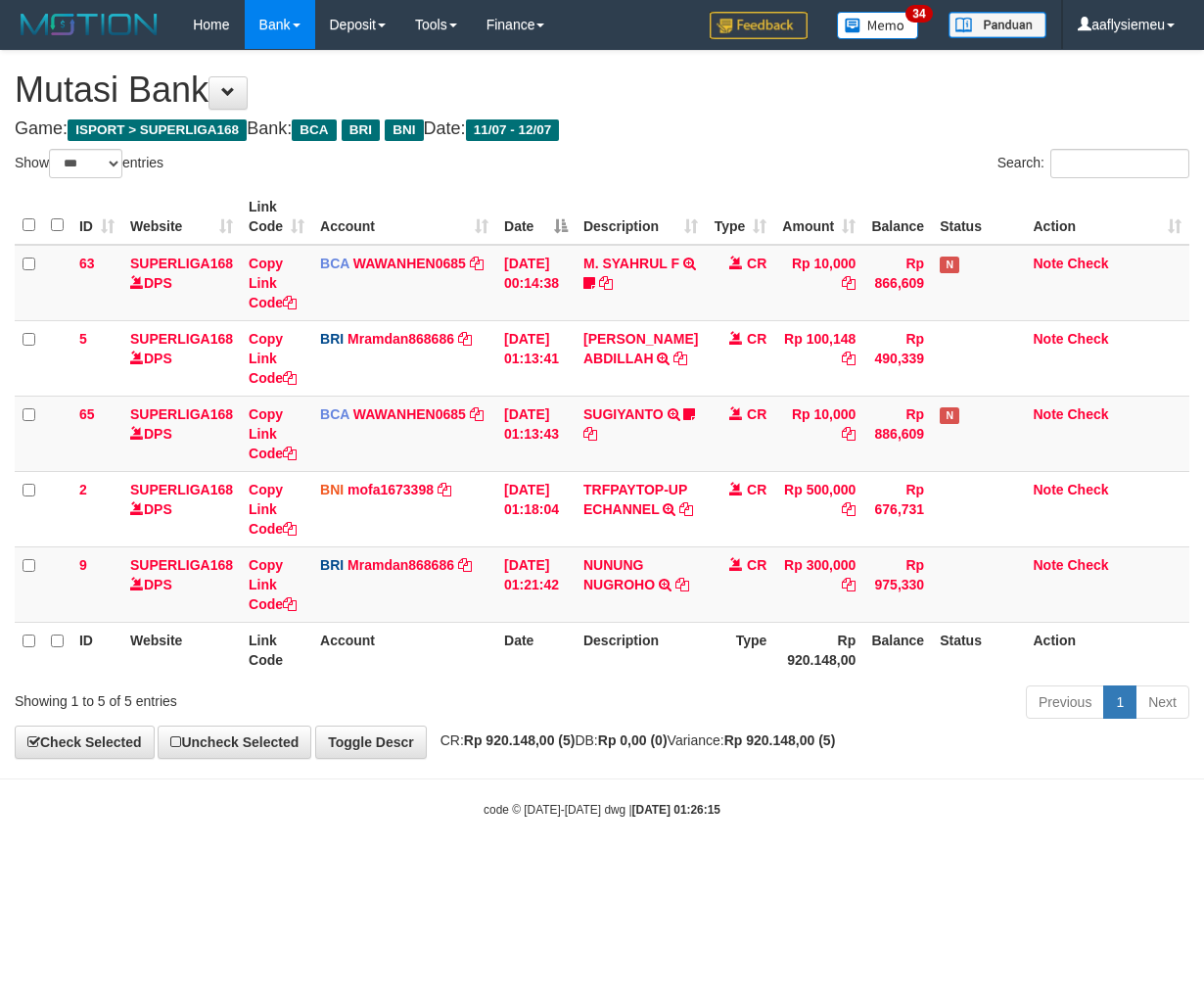 scroll, scrollTop: 0, scrollLeft: 0, axis: both 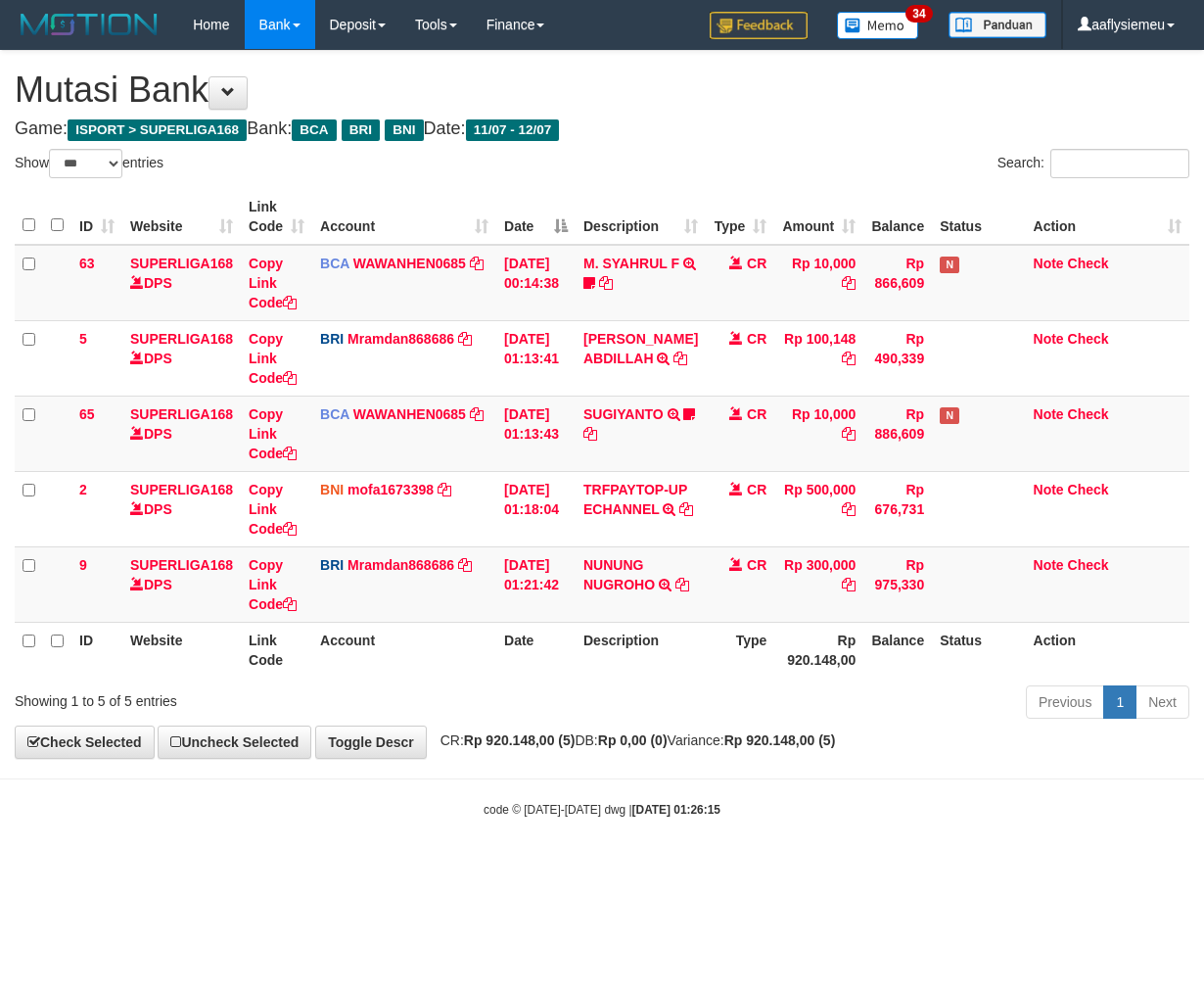 select on "***" 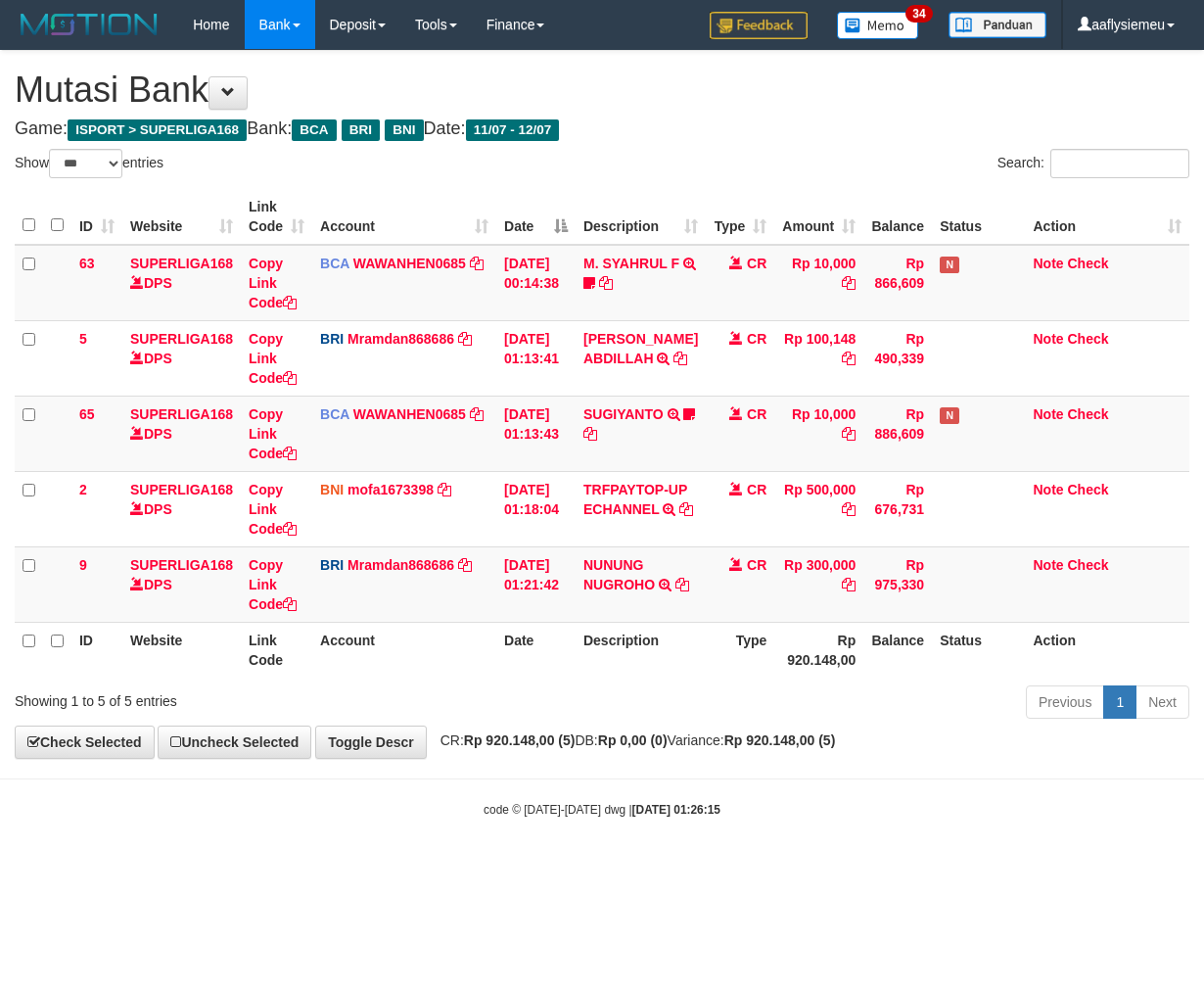 scroll, scrollTop: 0, scrollLeft: 0, axis: both 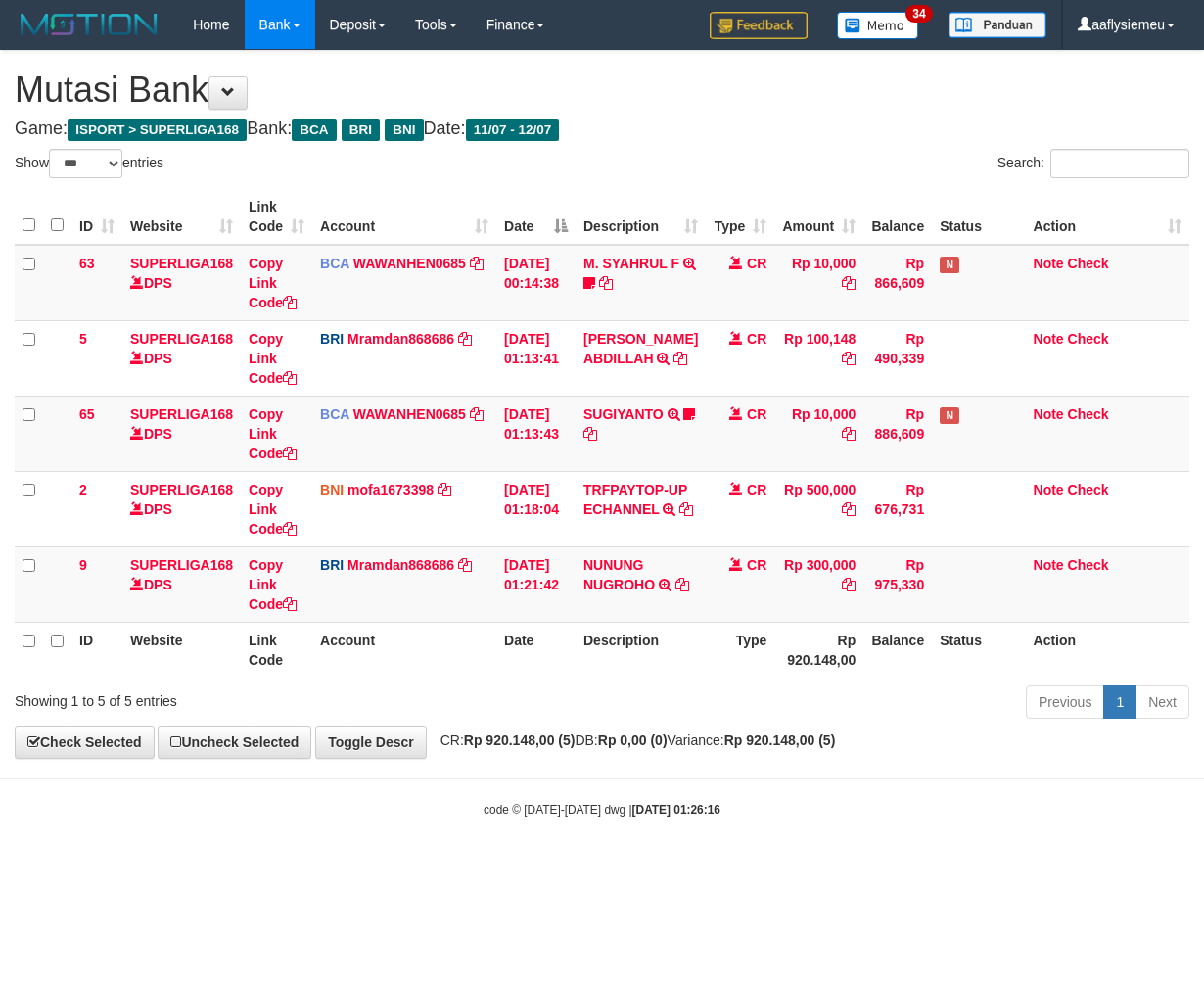 select on "***" 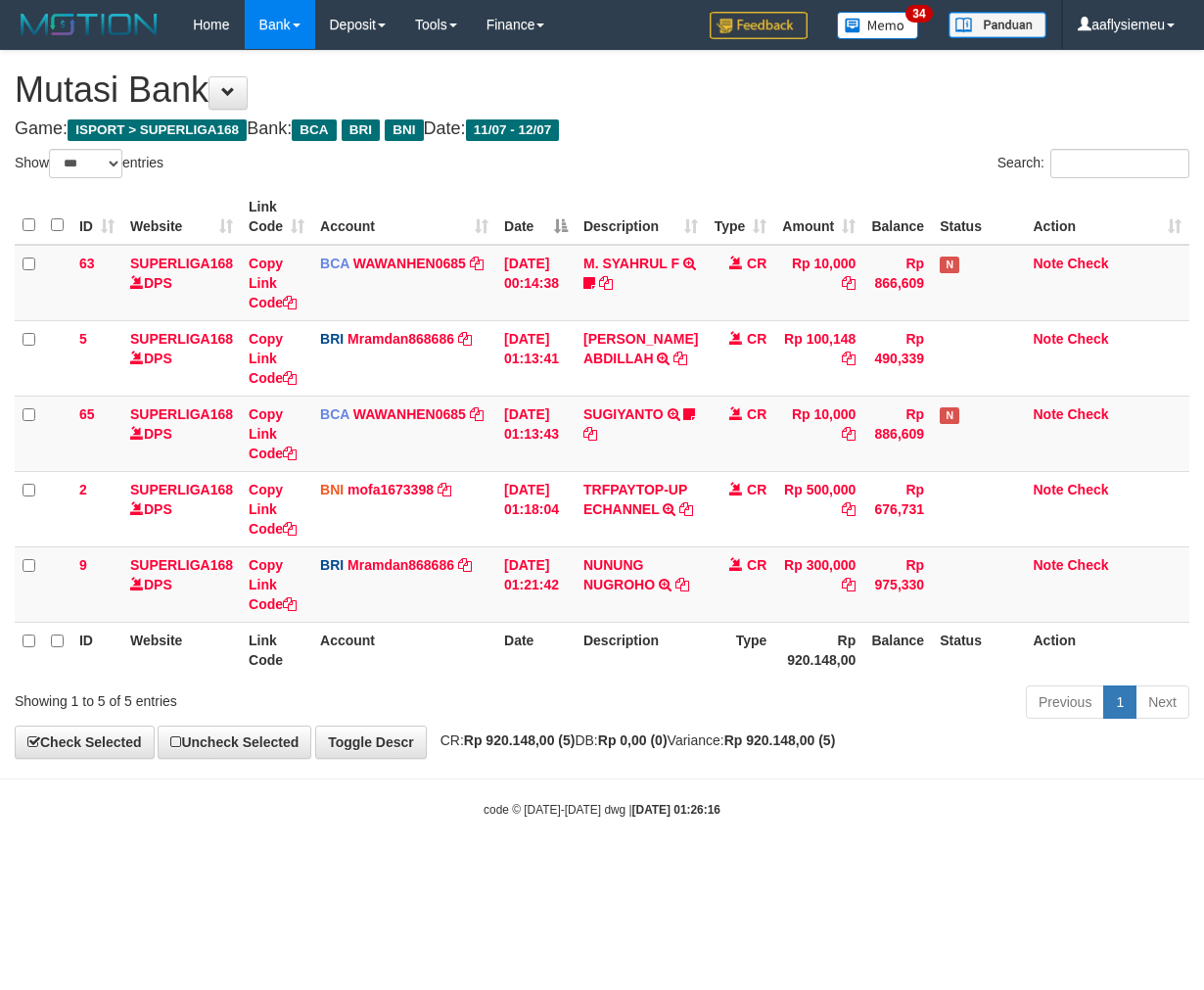 scroll, scrollTop: 0, scrollLeft: 0, axis: both 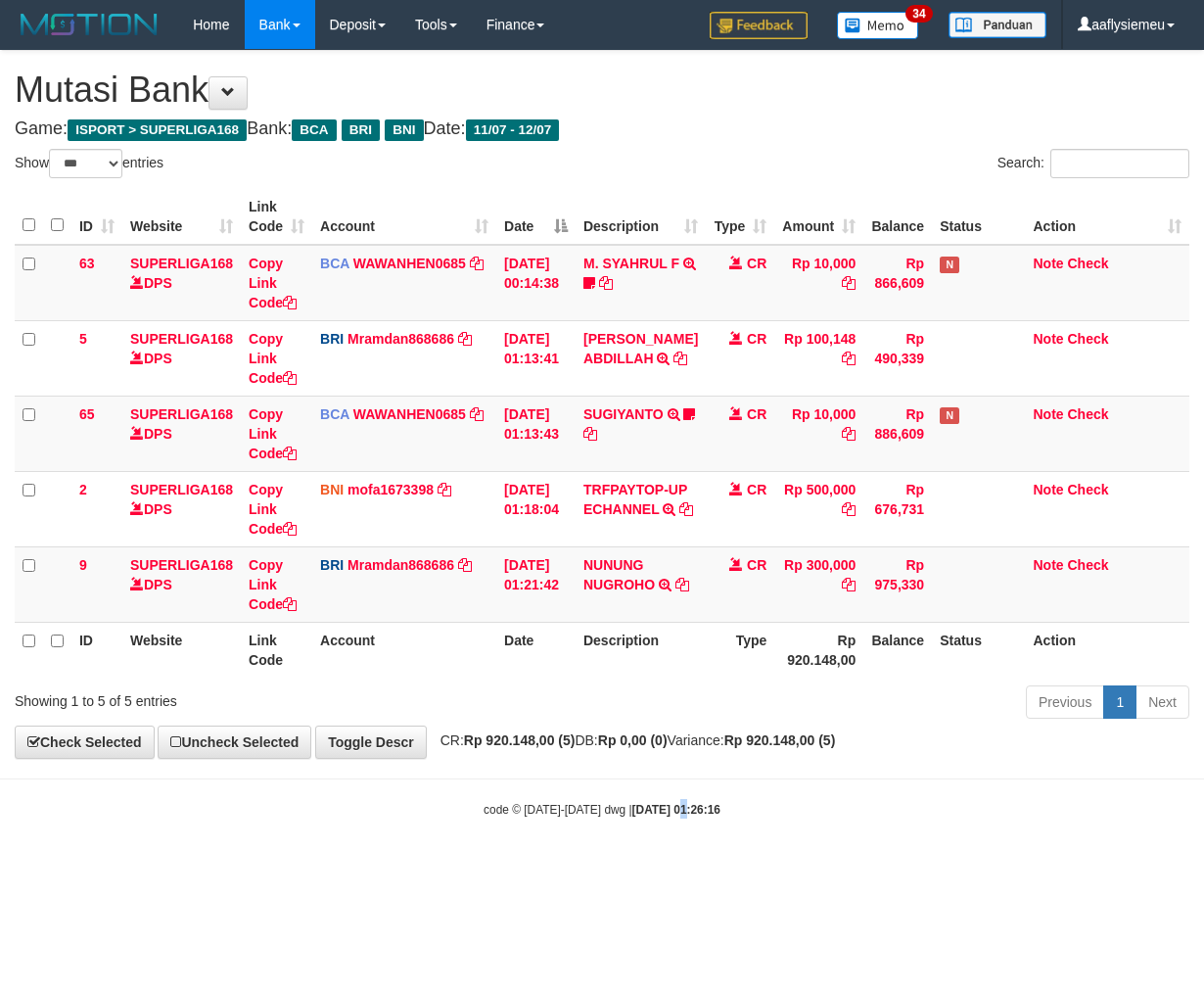 click on "Toggle navigation
Home
Bank
Account List
Load
By Website
Group
[ISPORT]													SUPERLIGA168
By Load Group (DPS)
34" at bounding box center (602, 434) 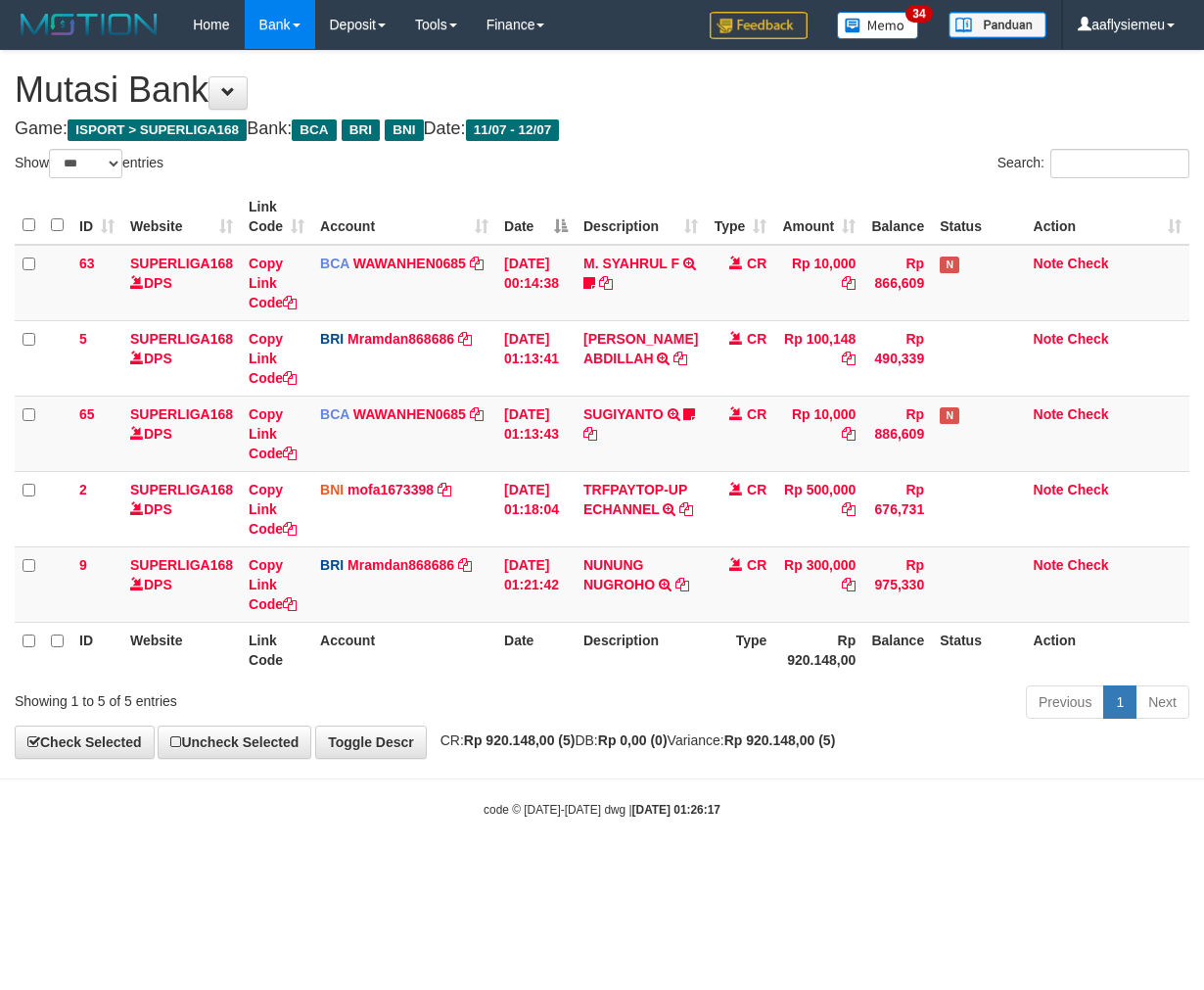 select on "***" 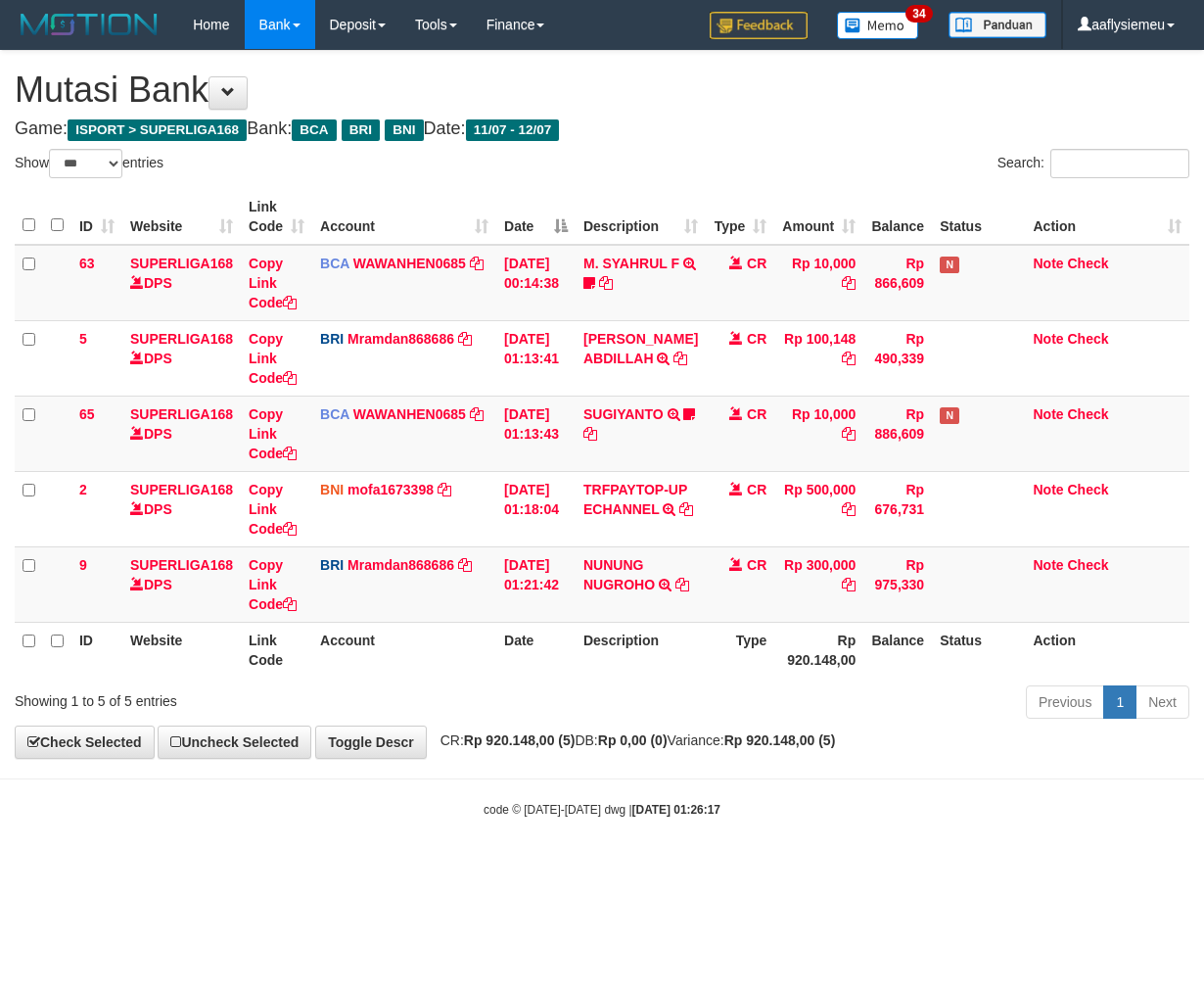 scroll, scrollTop: 0, scrollLeft: 0, axis: both 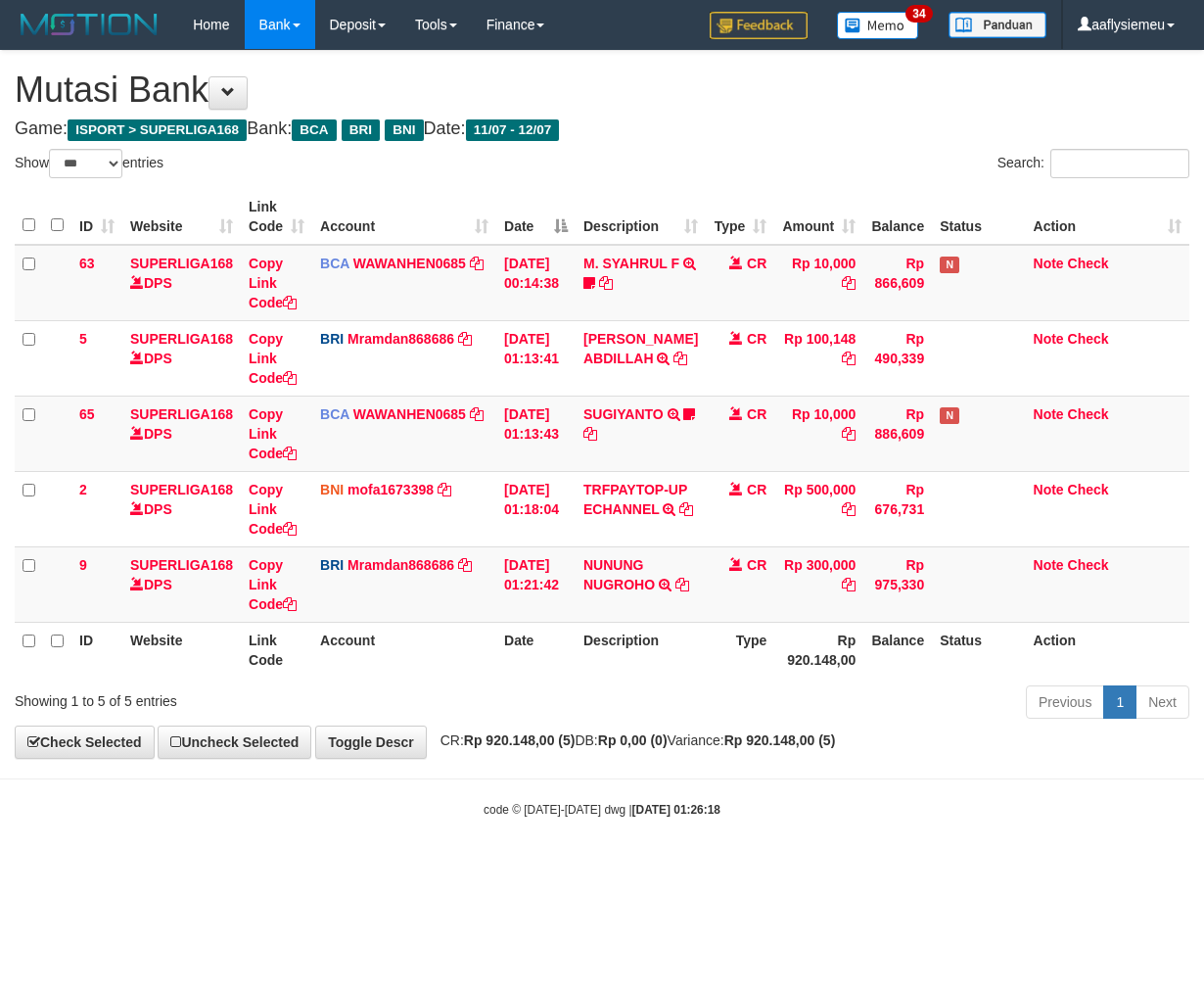 select on "***" 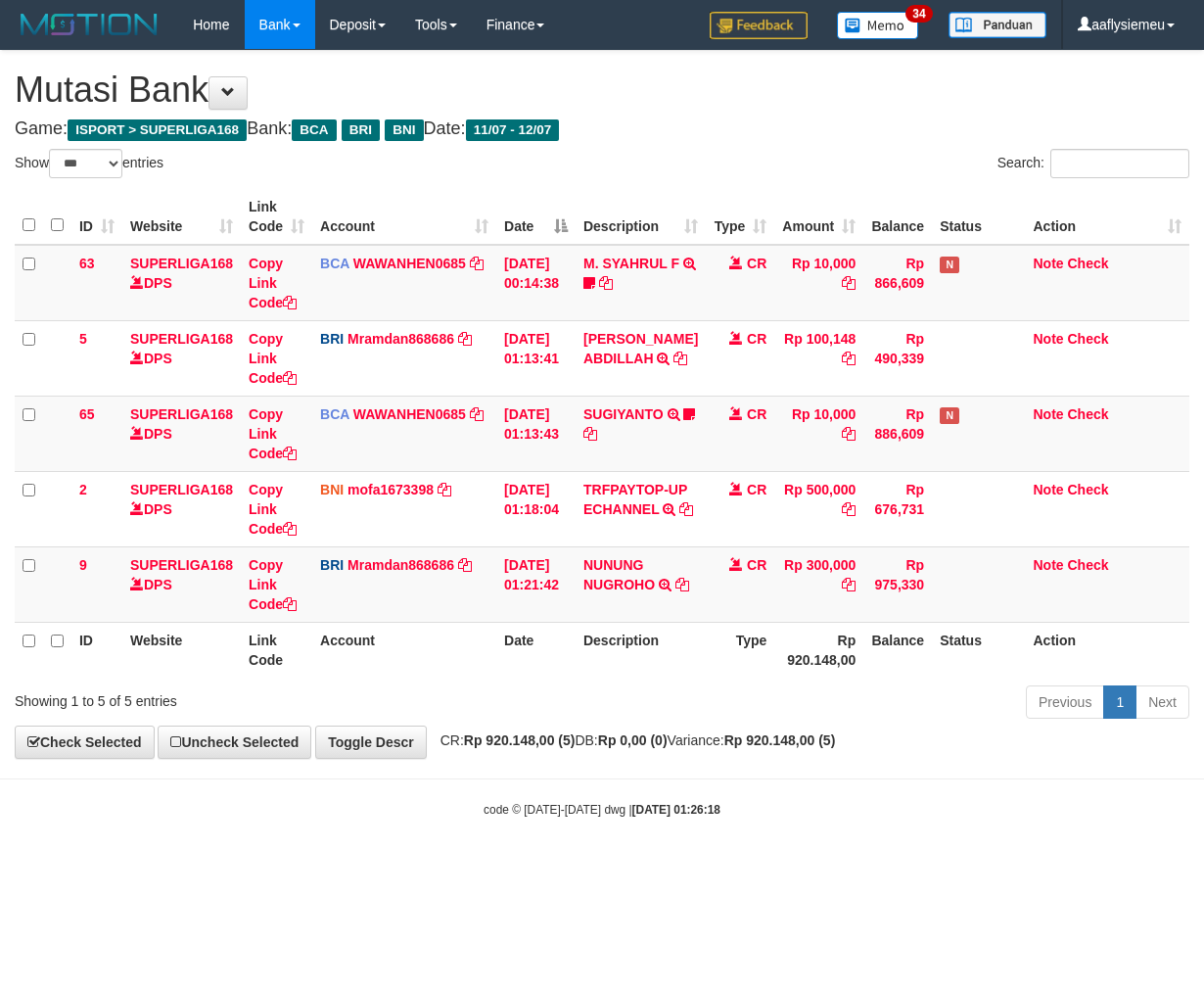 scroll, scrollTop: 0, scrollLeft: 0, axis: both 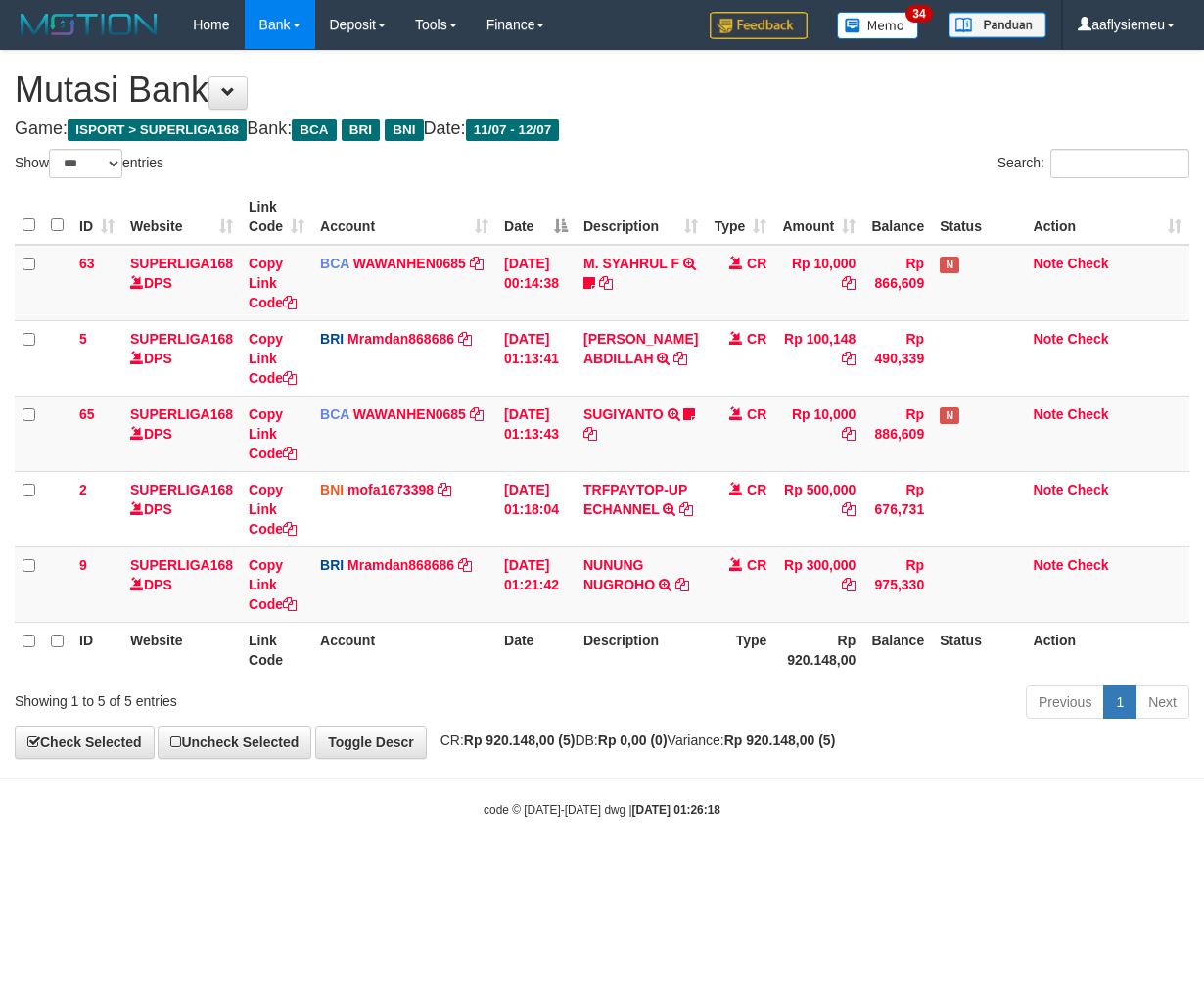 select on "***" 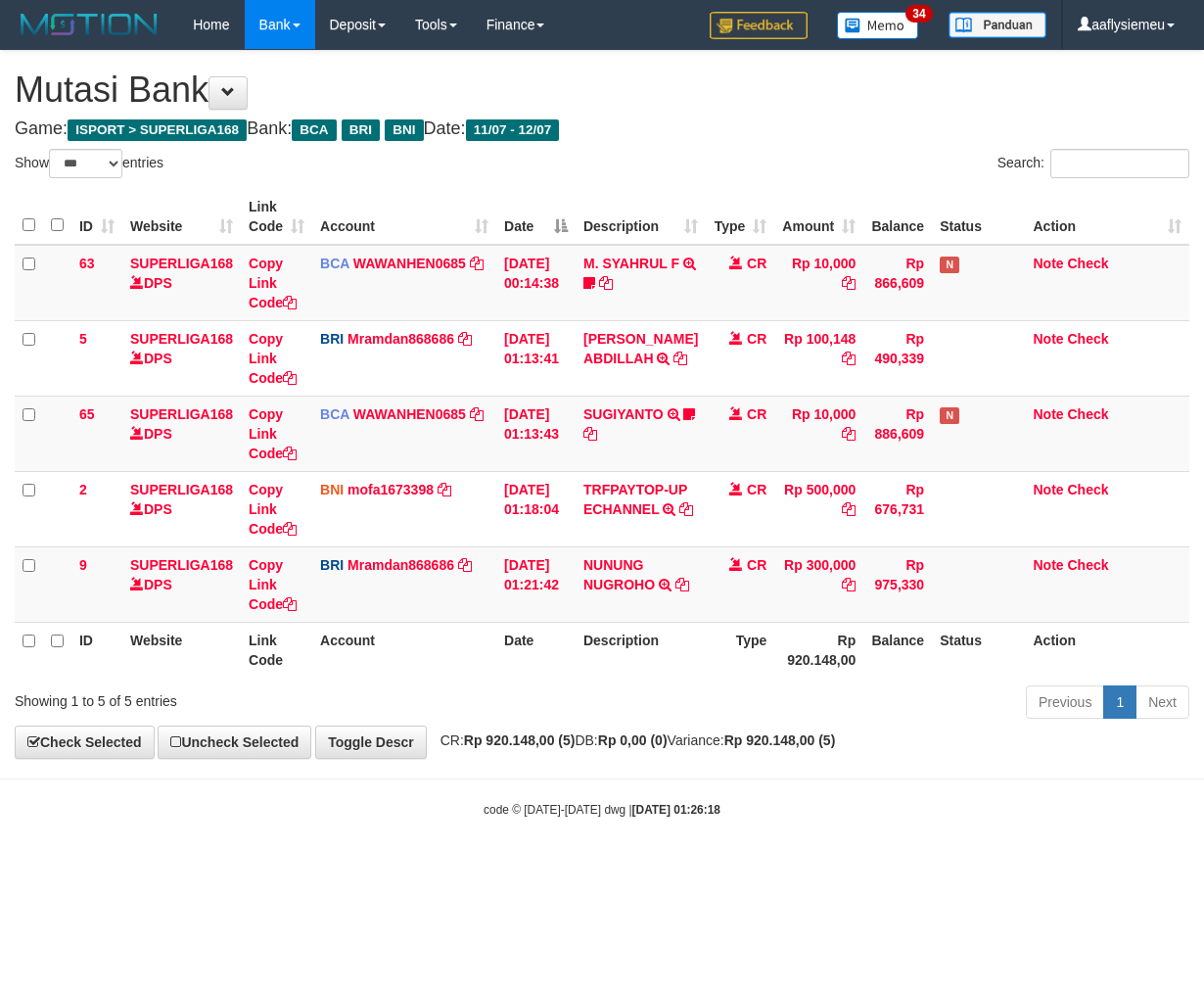 scroll, scrollTop: 0, scrollLeft: 0, axis: both 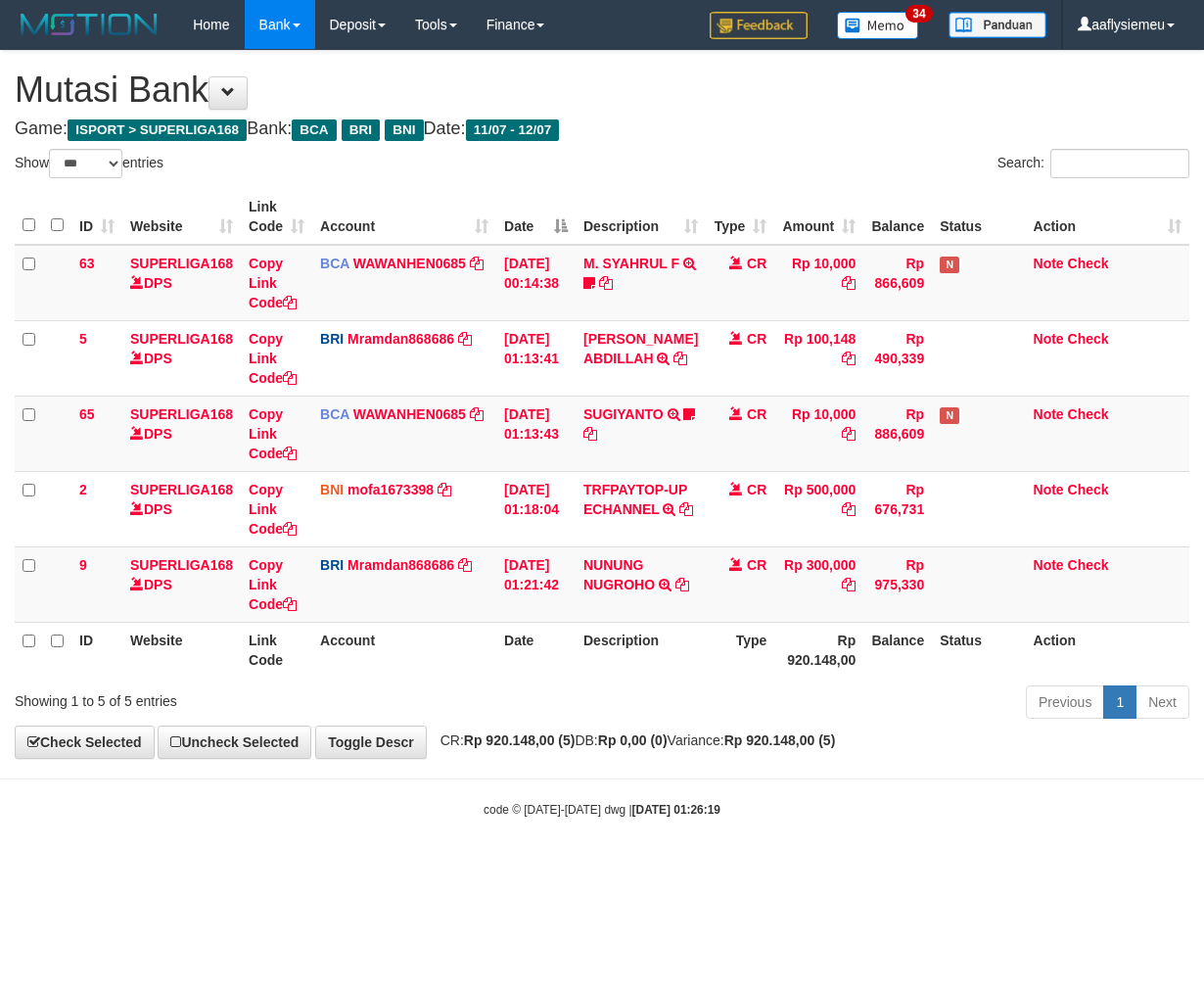 select on "***" 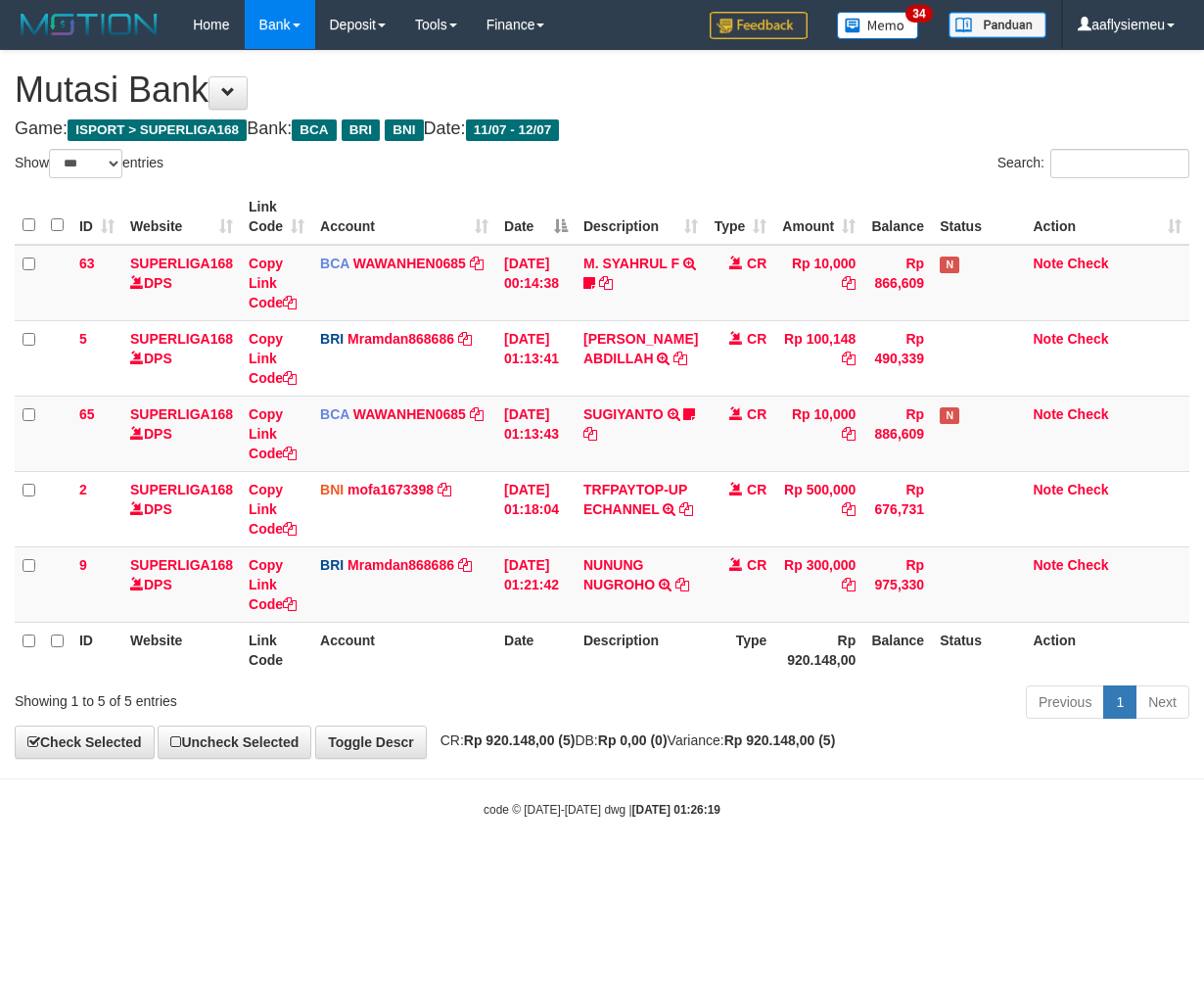 scroll, scrollTop: 0, scrollLeft: 0, axis: both 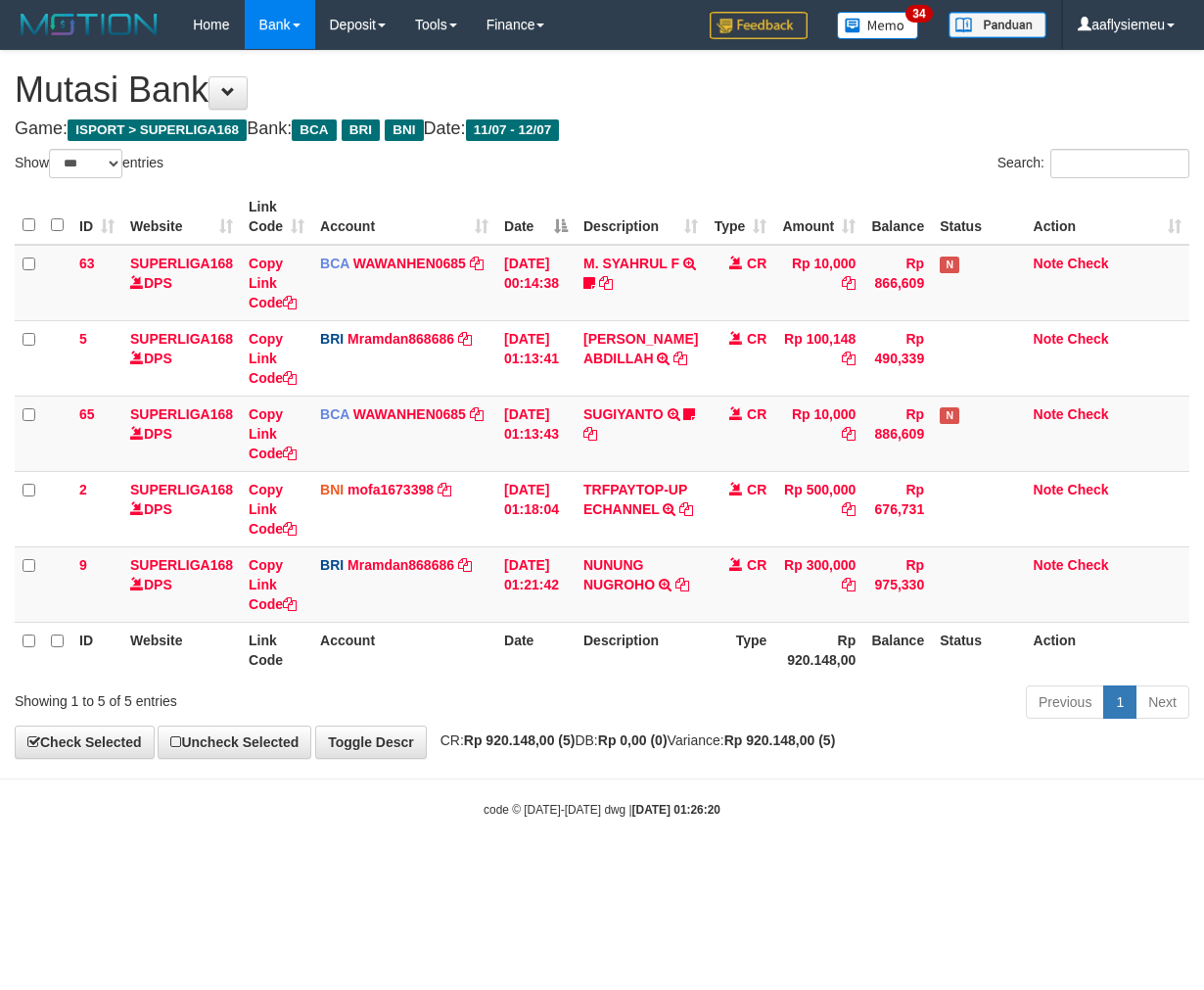 select on "***" 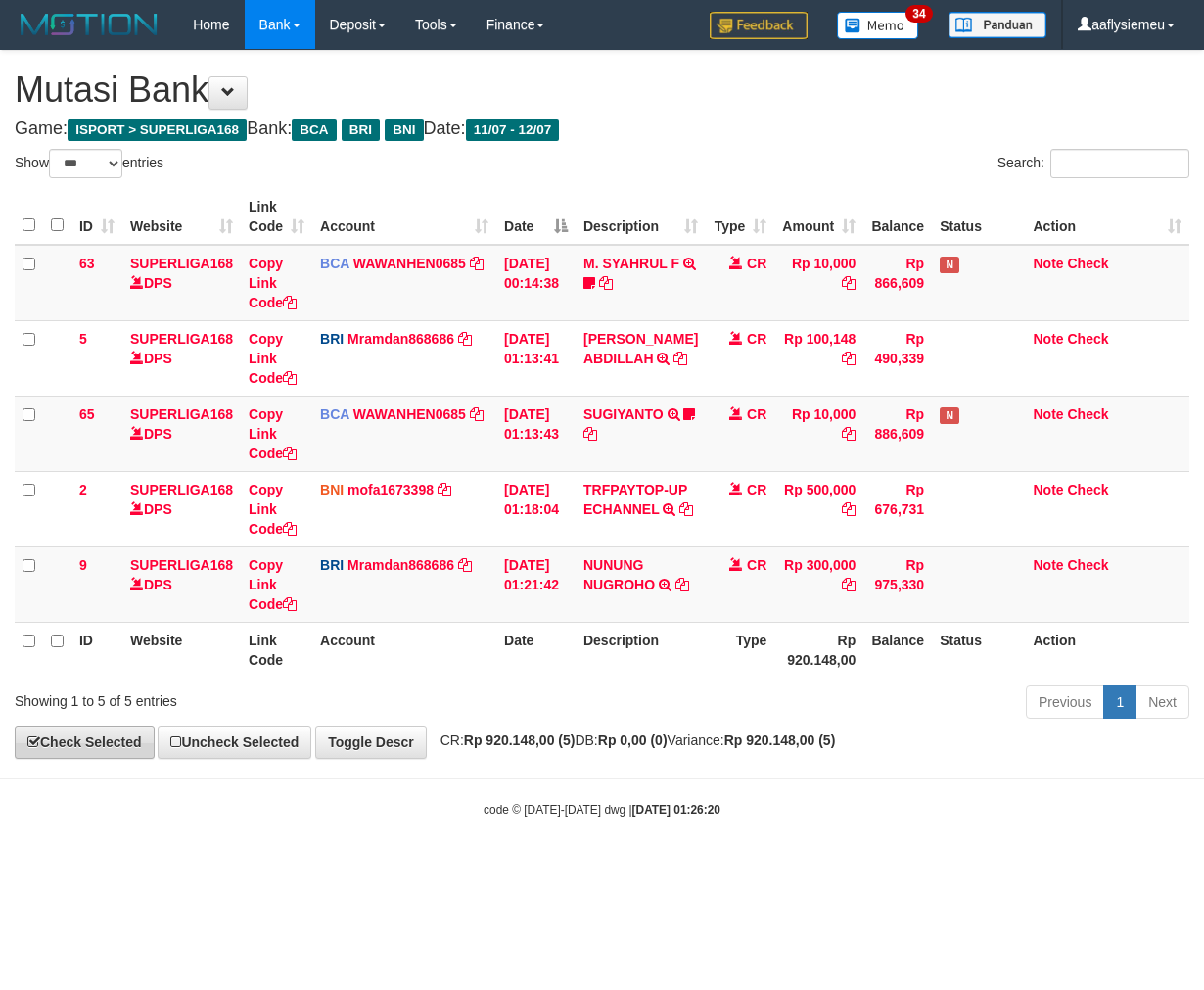 scroll, scrollTop: 0, scrollLeft: 0, axis: both 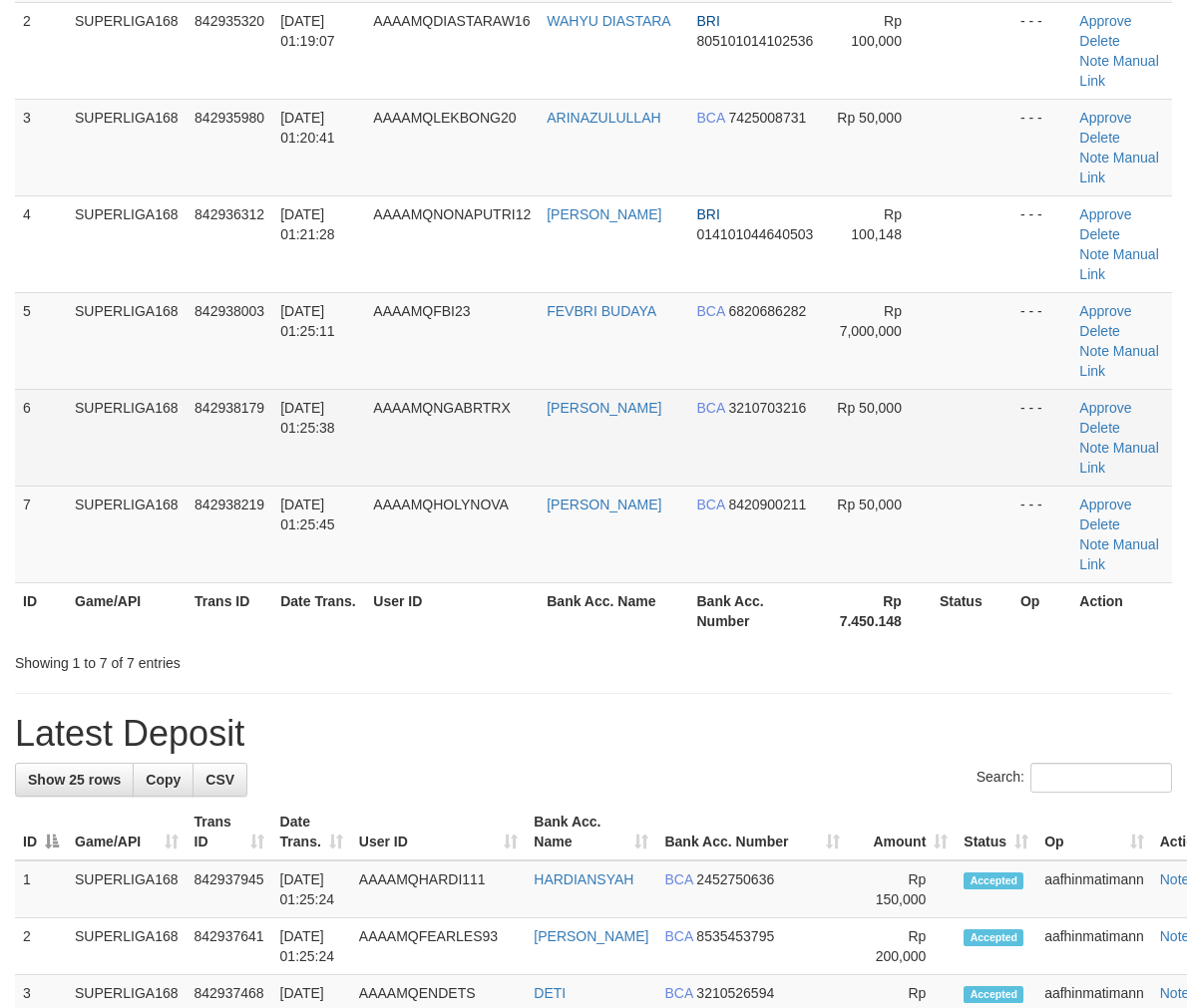 click on "AAAAMQNGABRTRX" at bounding box center [452, 437] 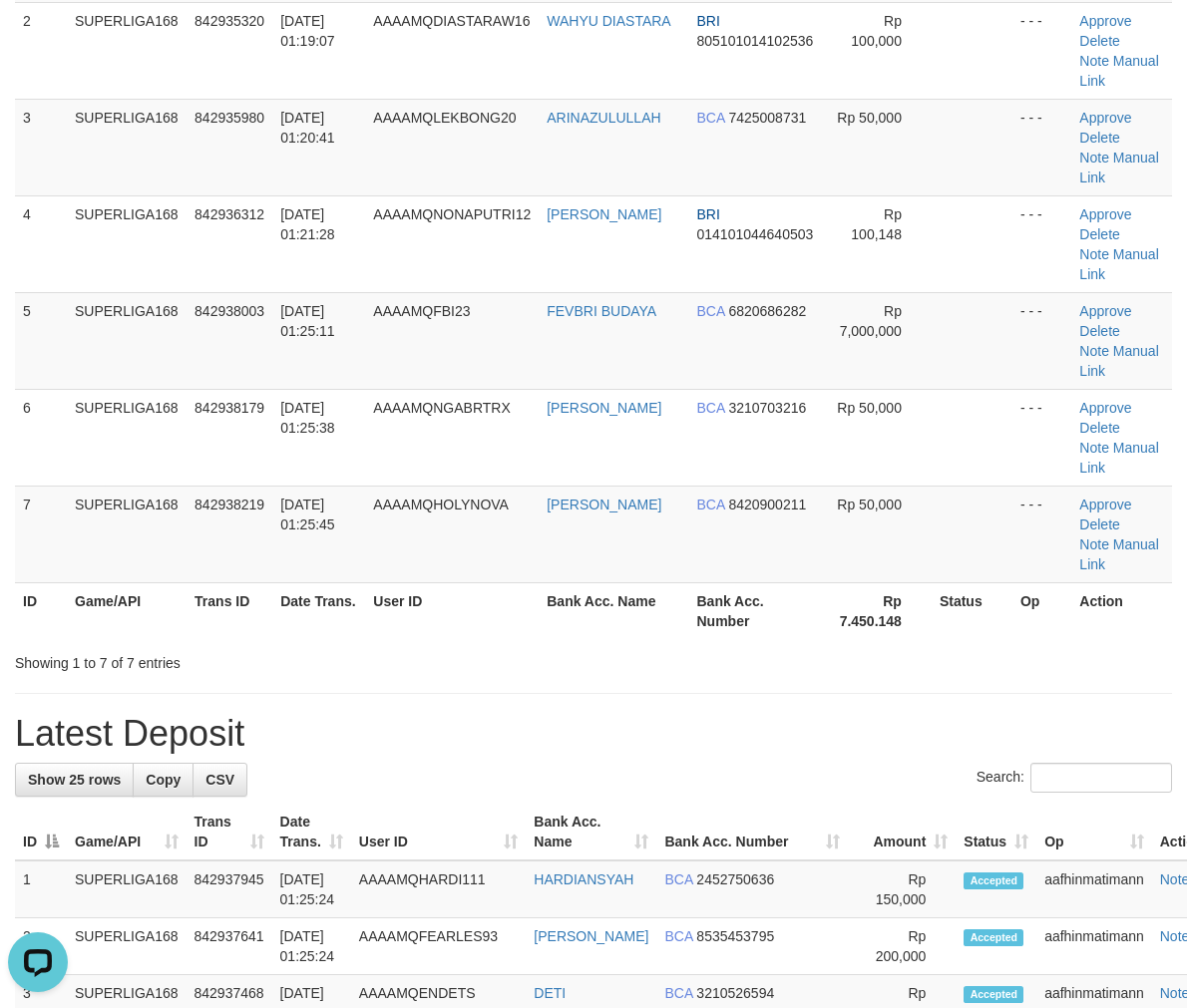 scroll, scrollTop: 0, scrollLeft: 0, axis: both 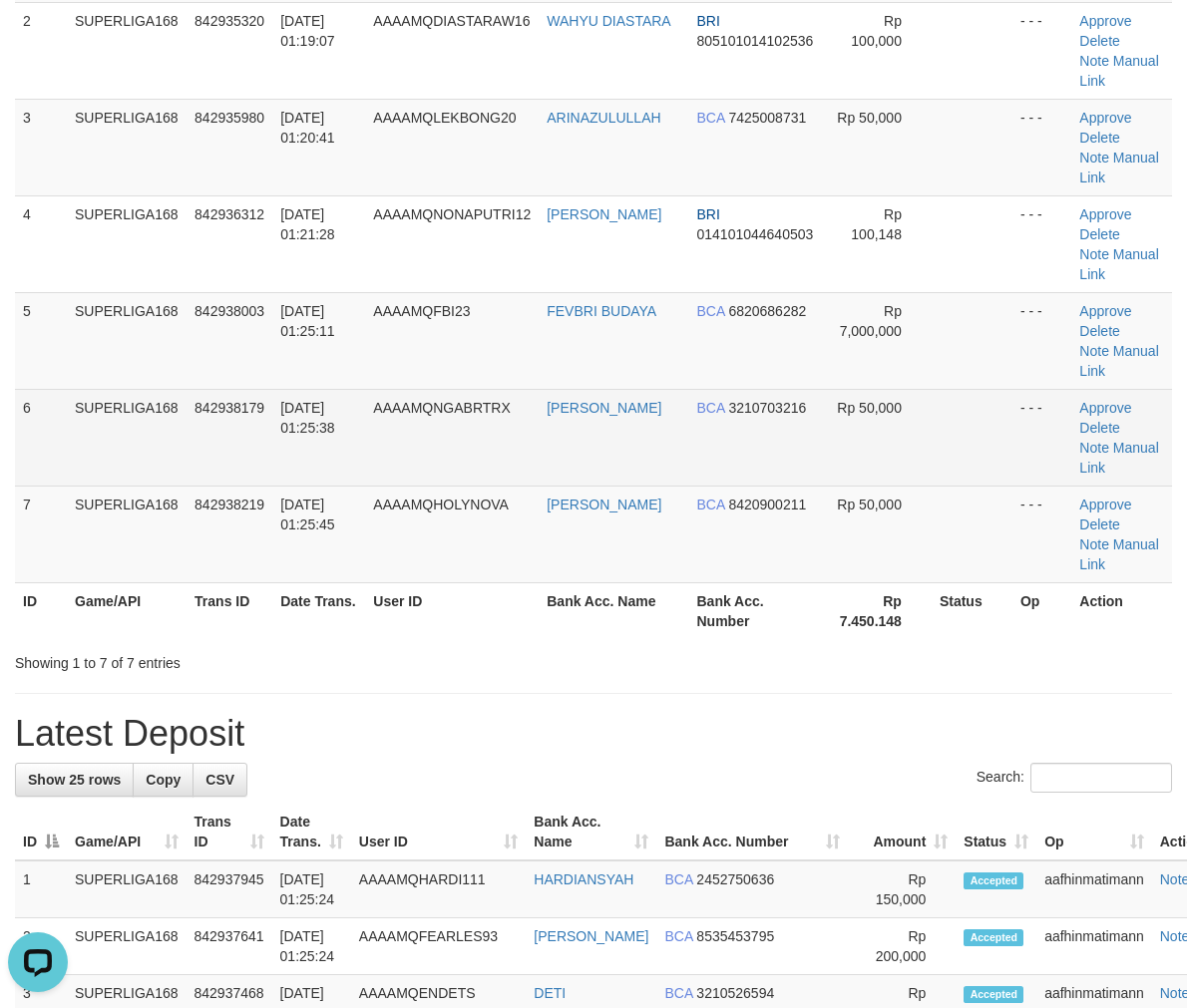 click on "842938179" at bounding box center (229, 437) 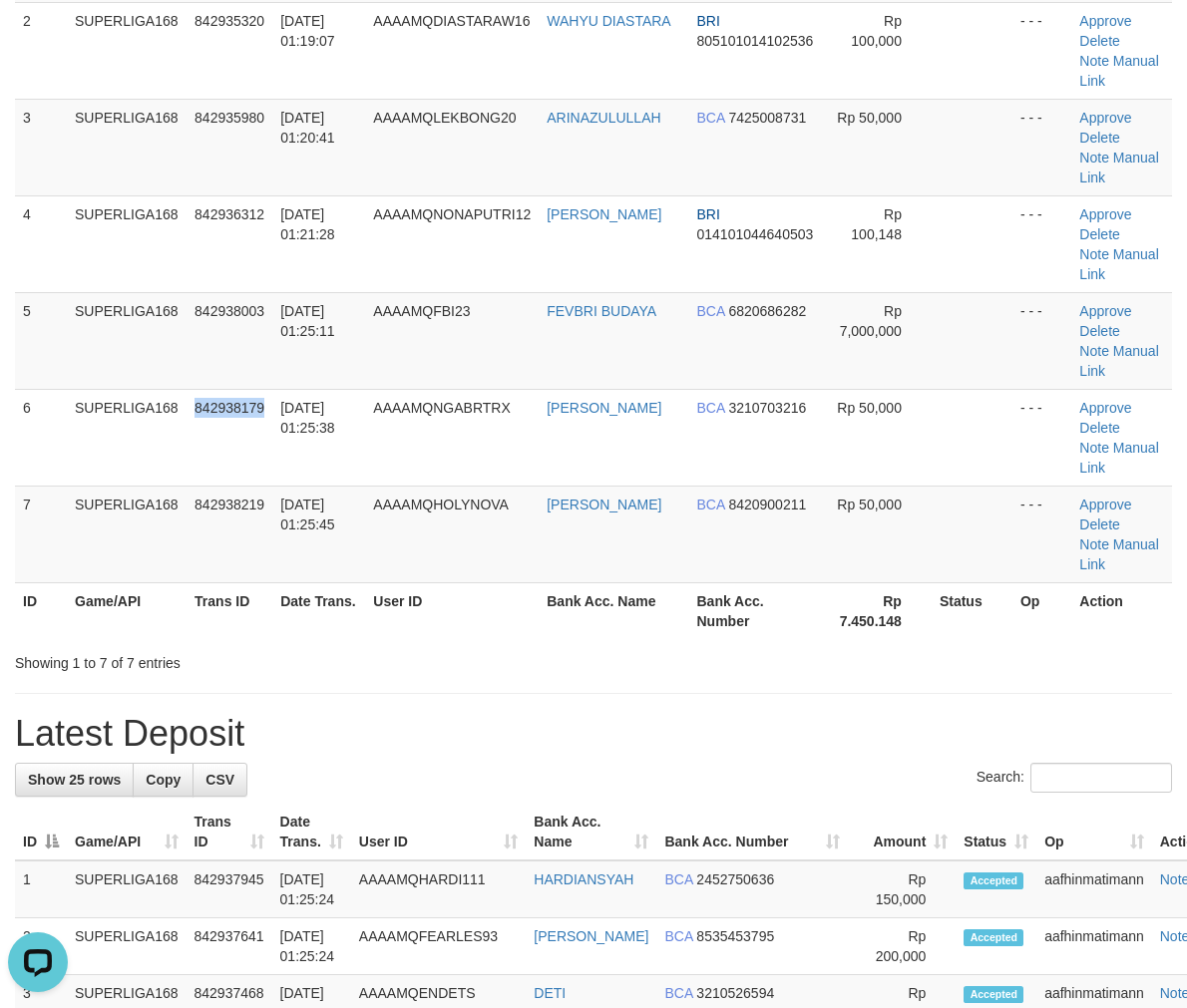drag, startPoint x: 193, startPoint y: 475, endPoint x: 3, endPoint y: 571, distance: 212.87555 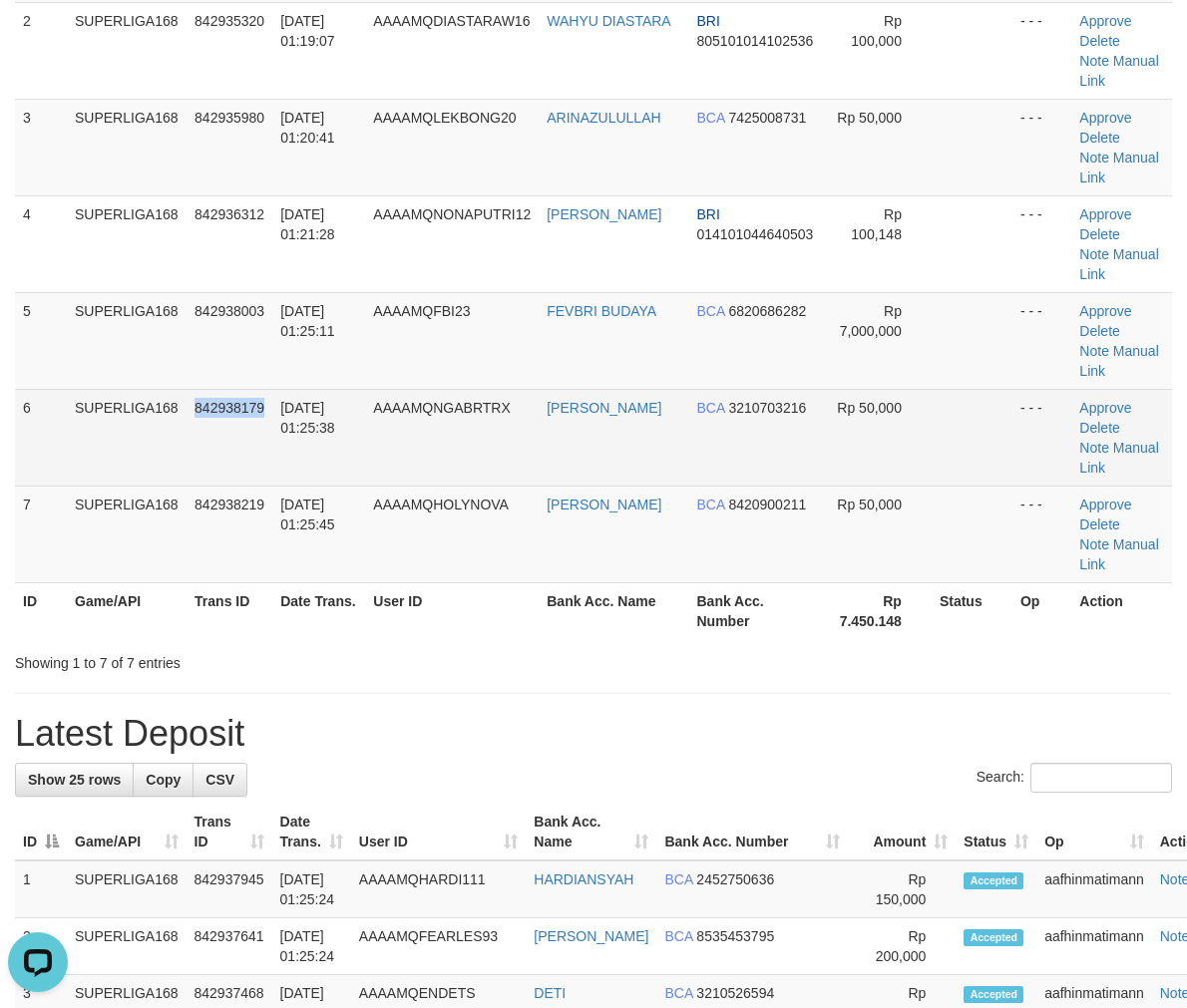 click on "12/07/2025 01:25:38" at bounding box center [318, 437] 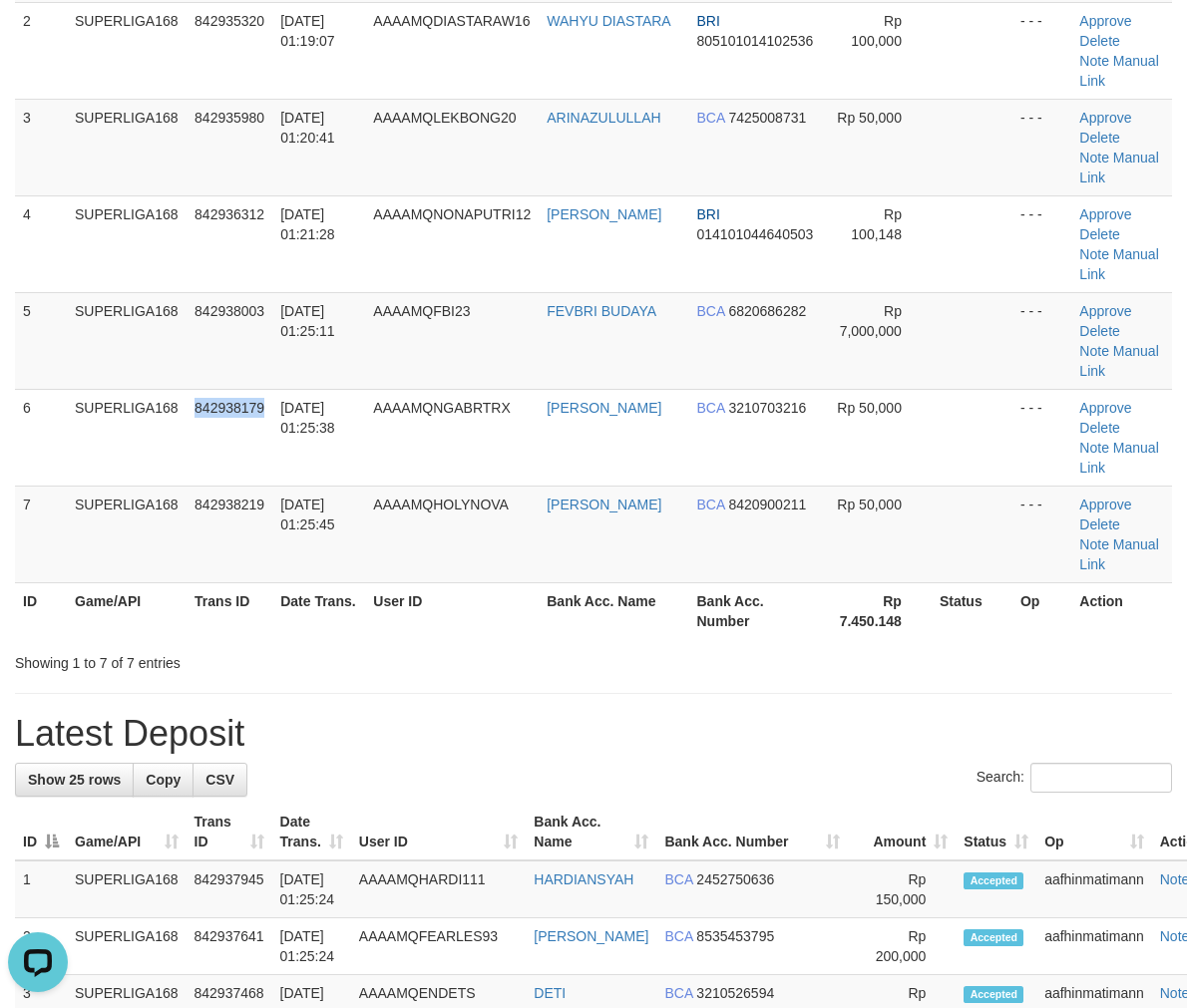 drag, startPoint x: 141, startPoint y: 425, endPoint x: 2, endPoint y: 513, distance: 164.51444 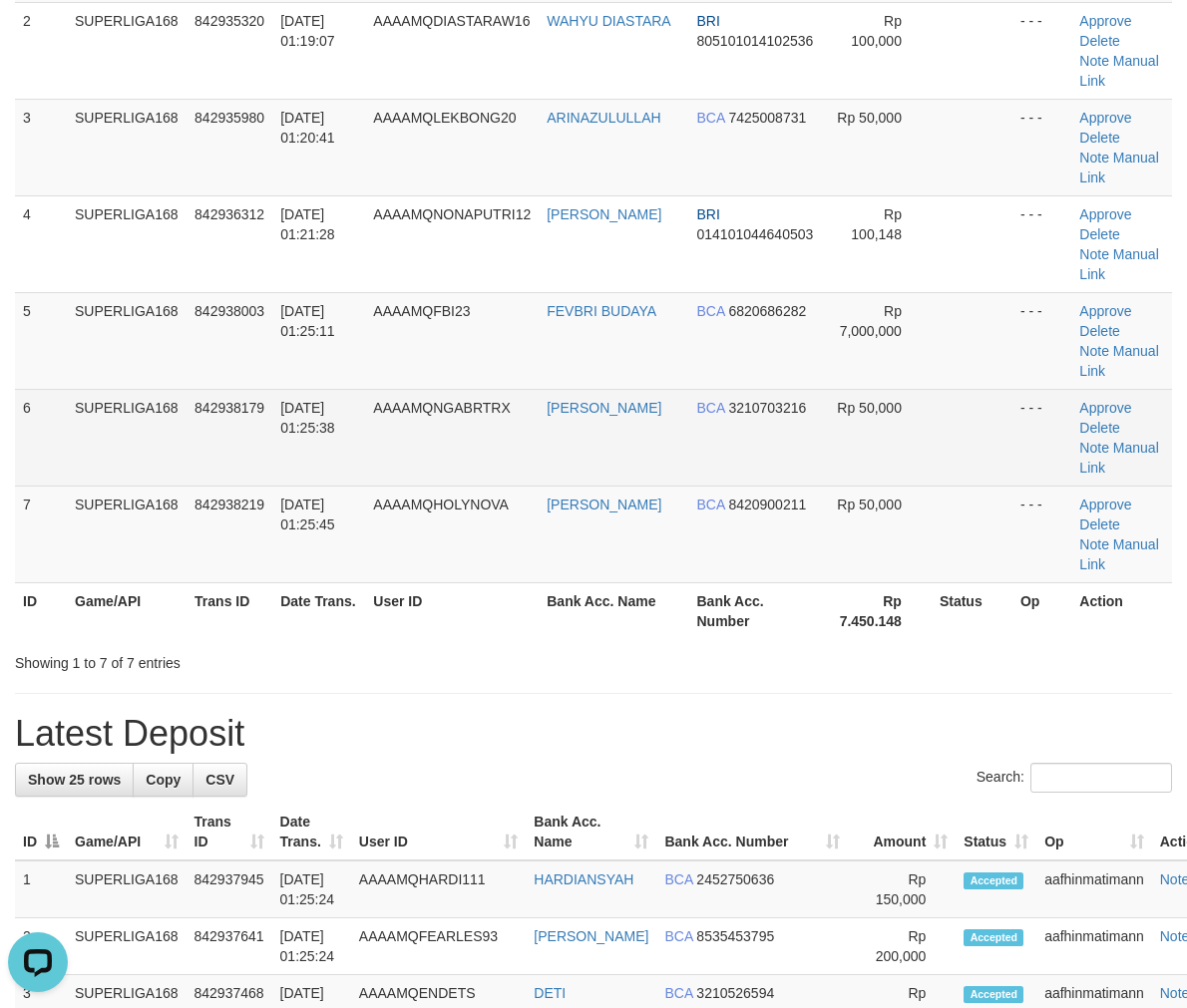 drag, startPoint x: 204, startPoint y: 449, endPoint x: 0, endPoint y: 544, distance: 225.03555 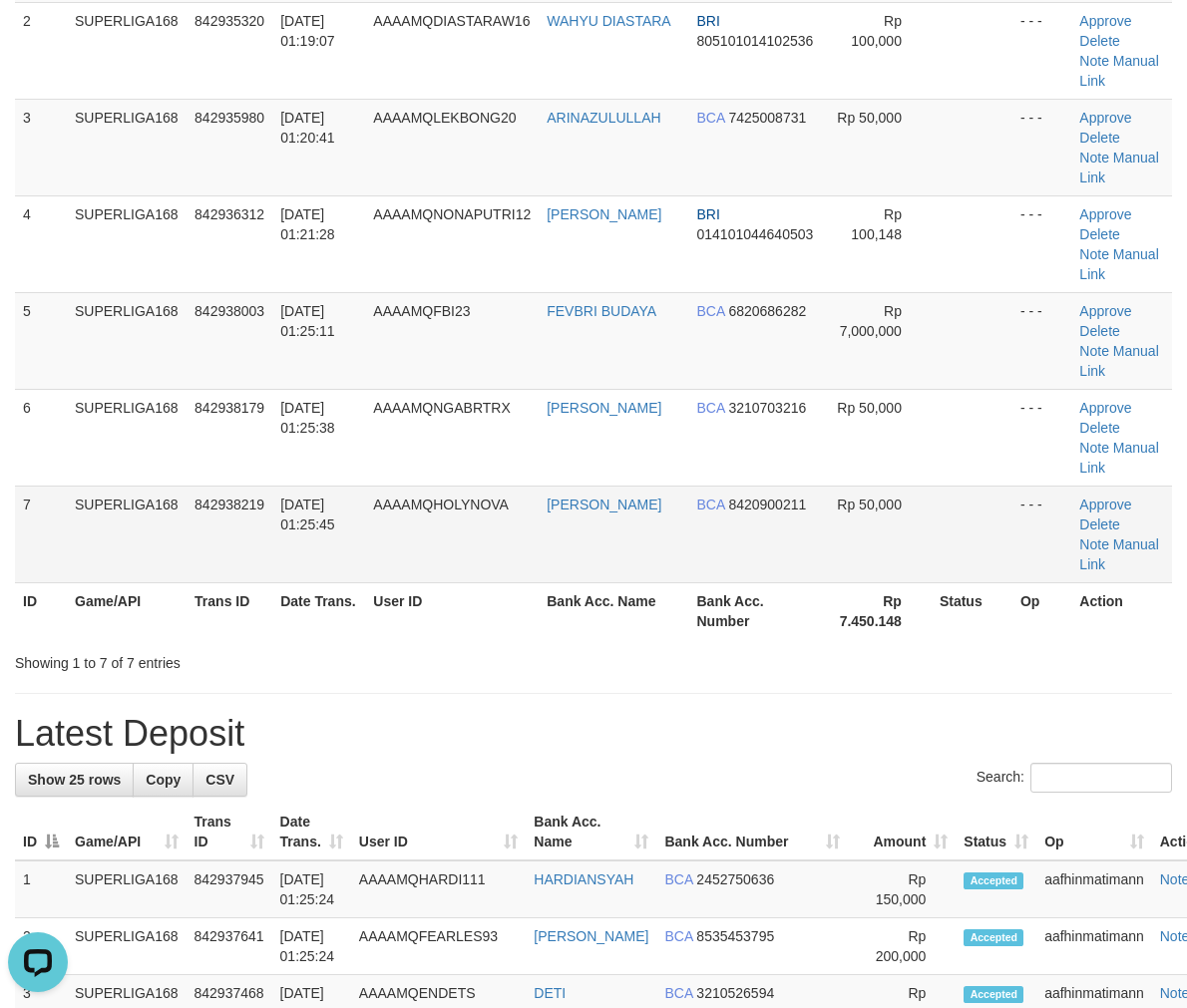 click on "7" at bounding box center (41, 533) 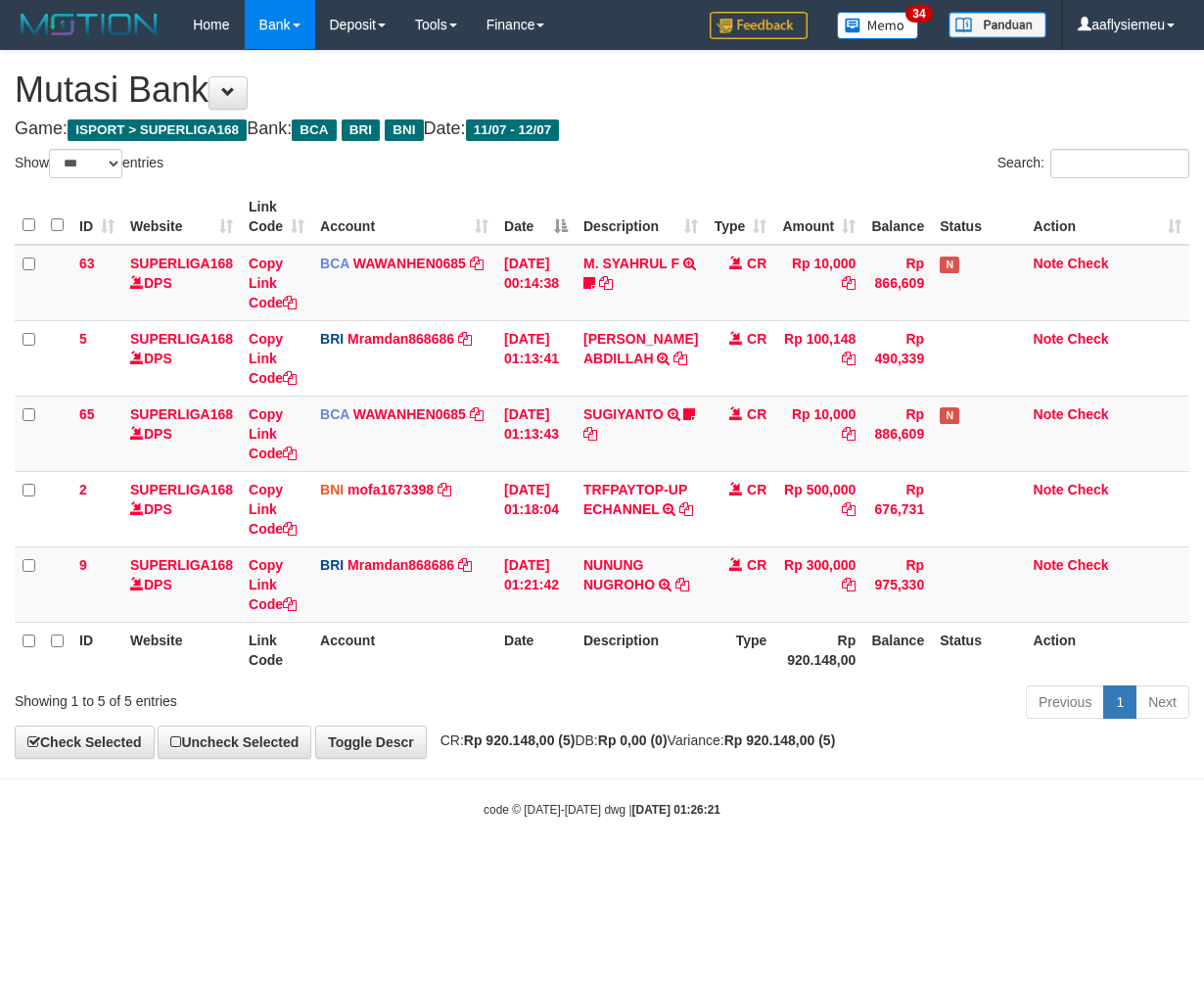 select on "***" 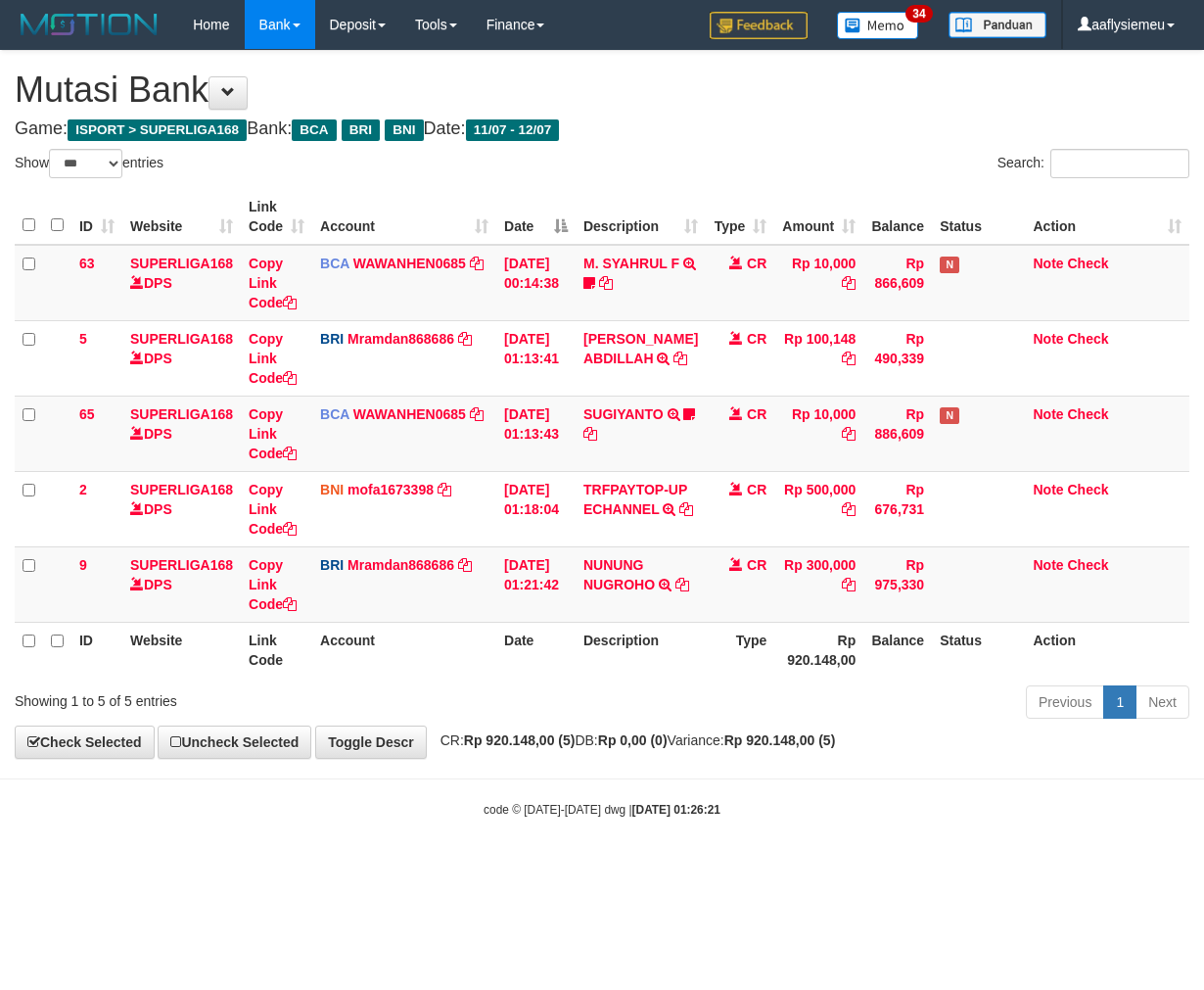 scroll, scrollTop: 0, scrollLeft: 0, axis: both 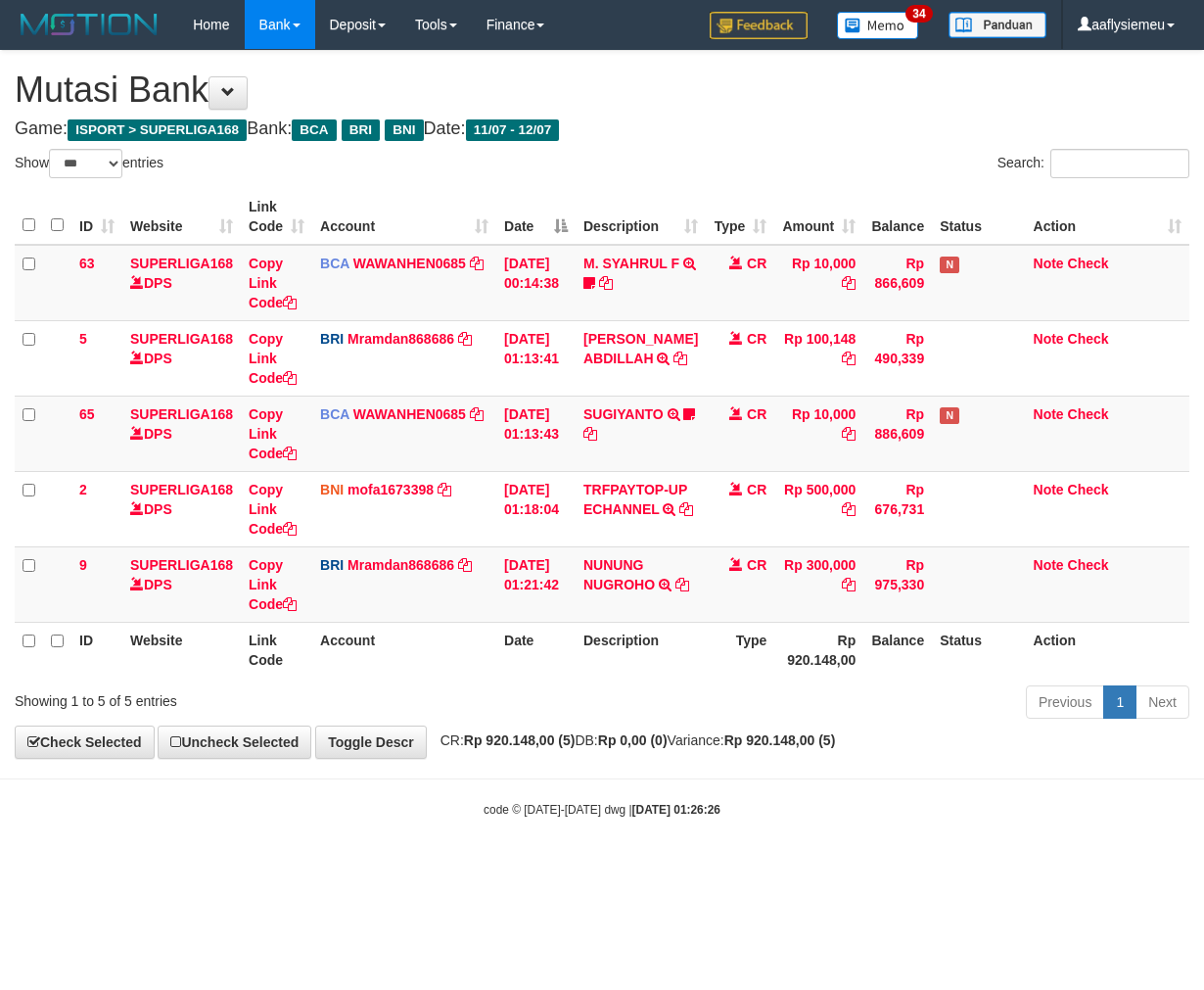 select on "***" 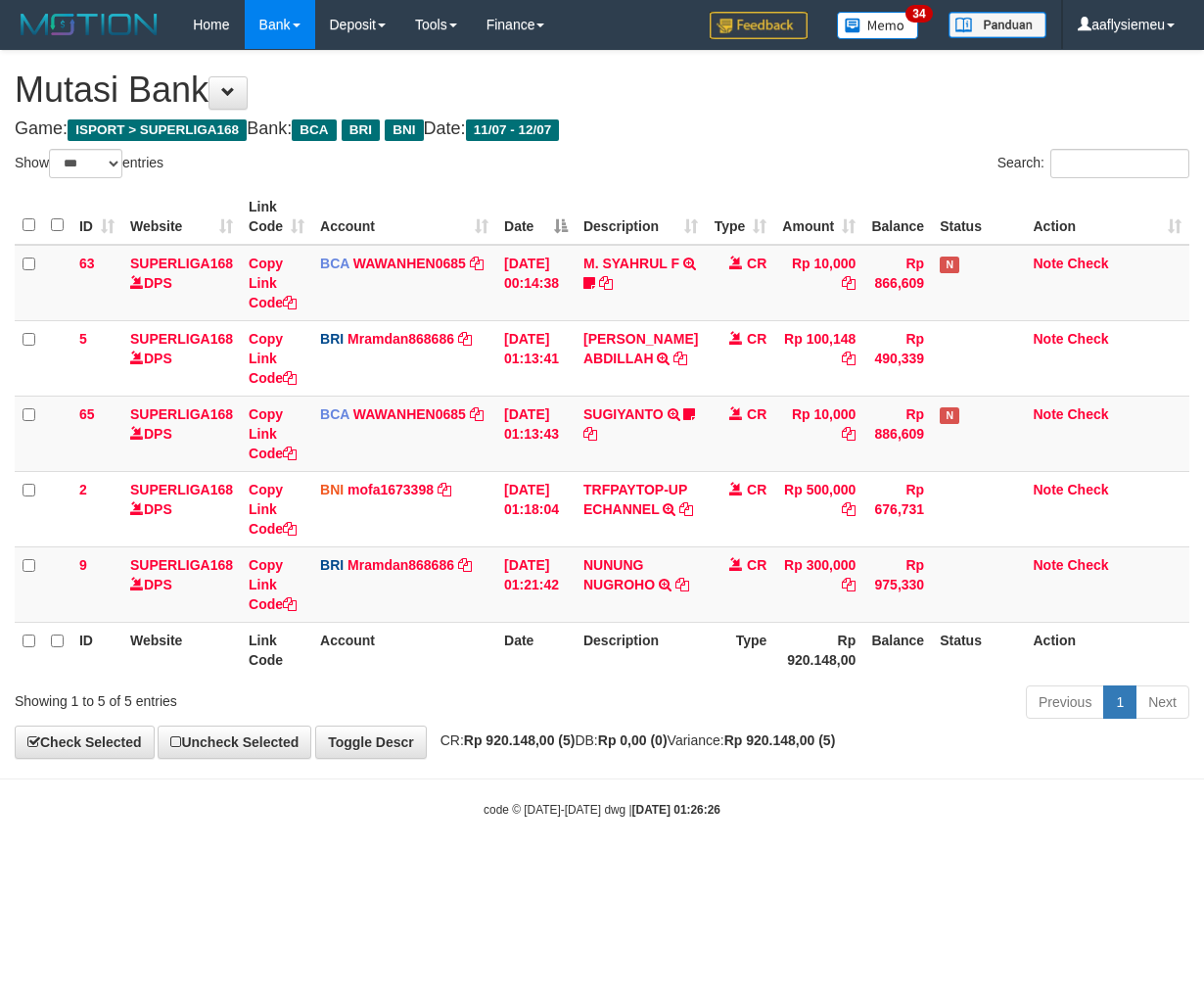 scroll, scrollTop: 0, scrollLeft: 0, axis: both 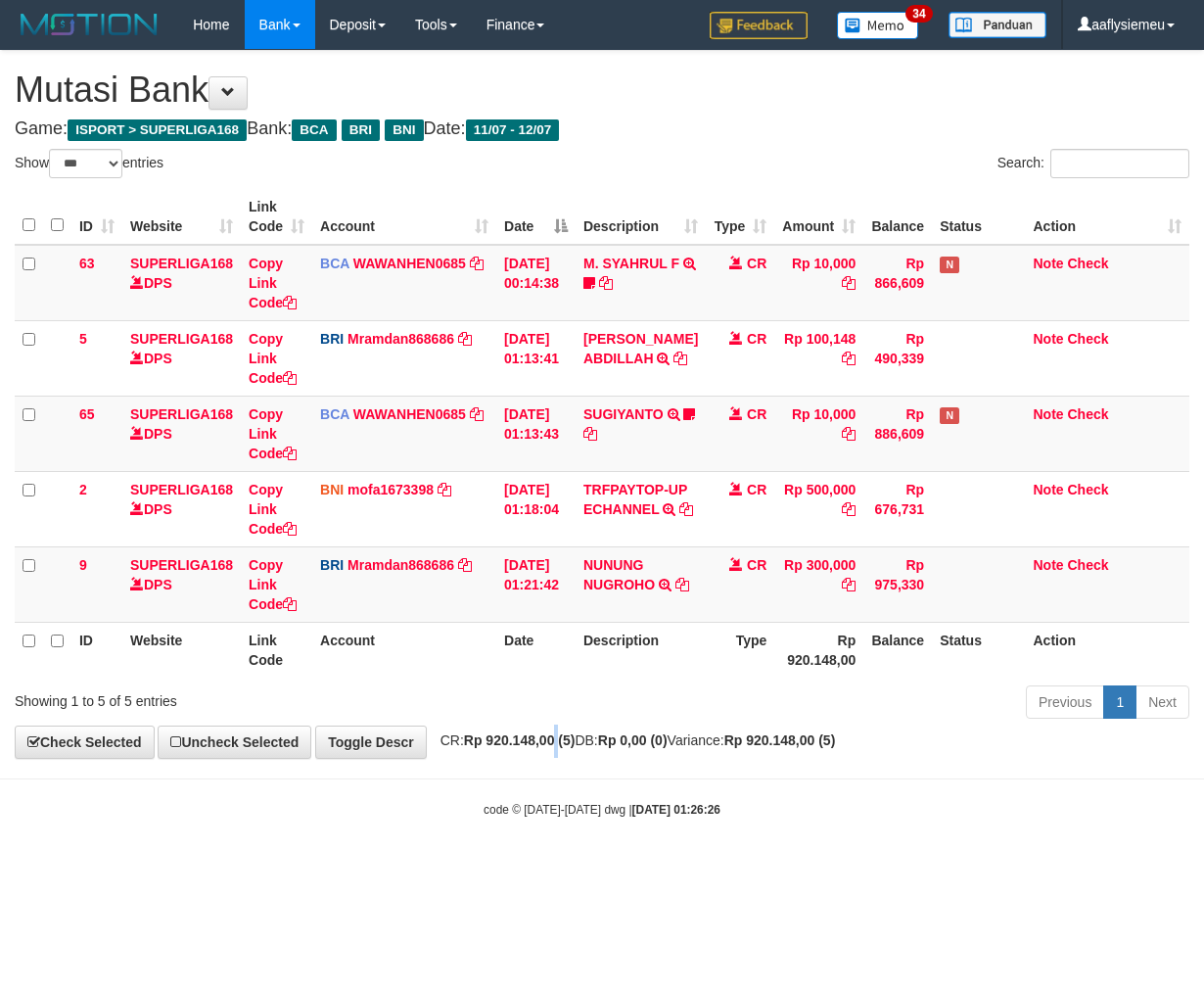 click on "Rp 920.148,00 (5)" at bounding box center (520, 740) 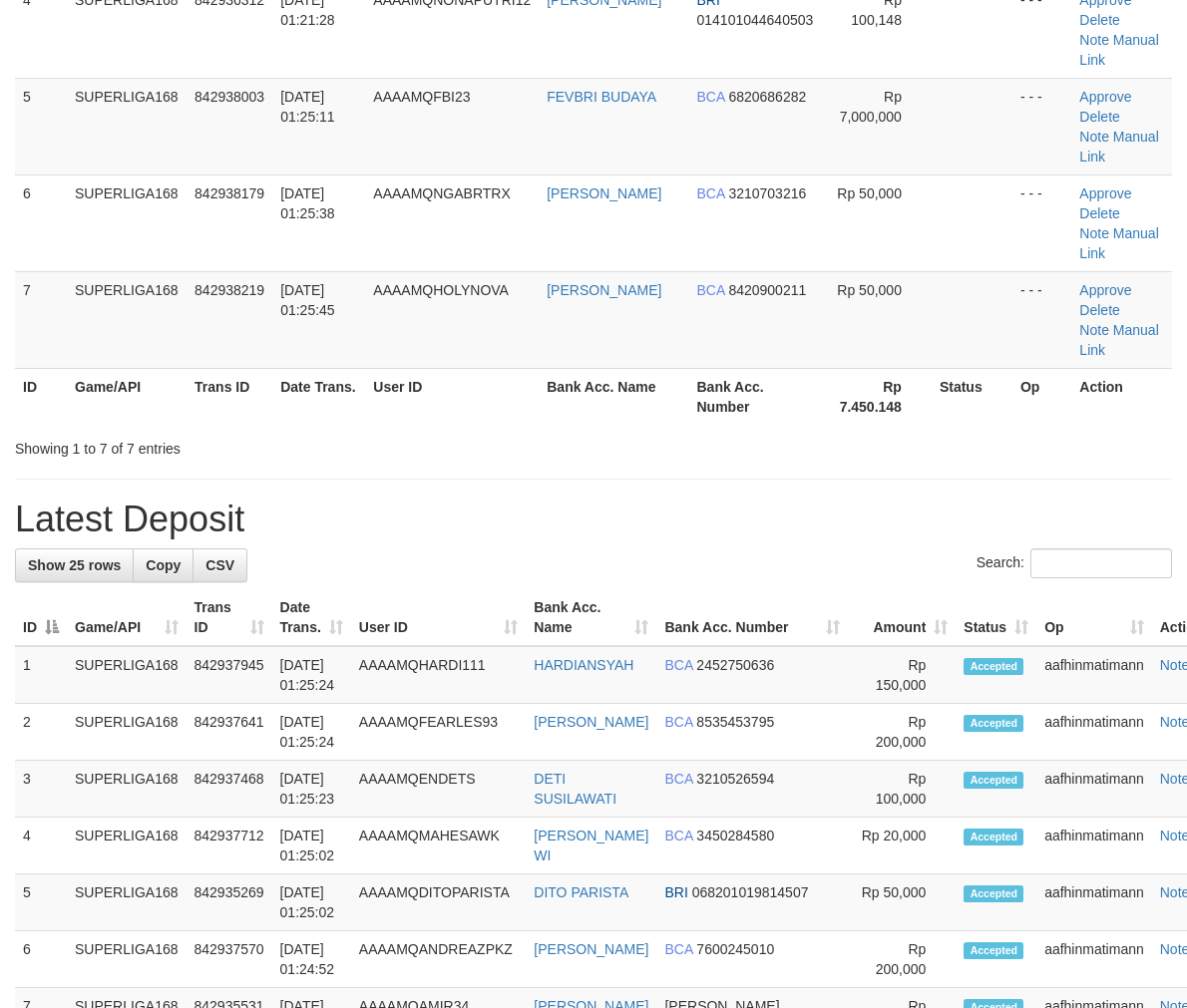 click at bounding box center [594, 479] 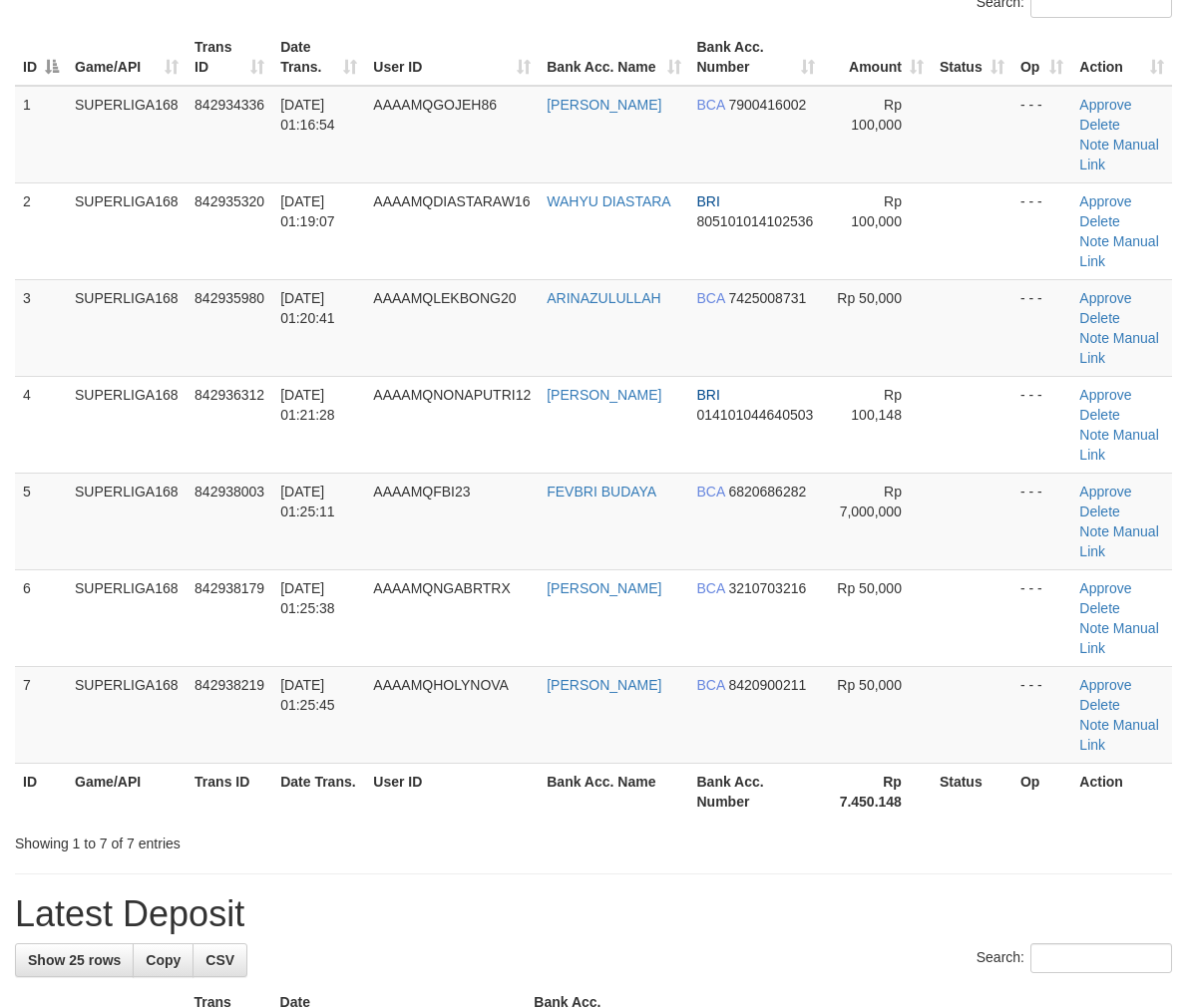 scroll, scrollTop: 12, scrollLeft: 0, axis: vertical 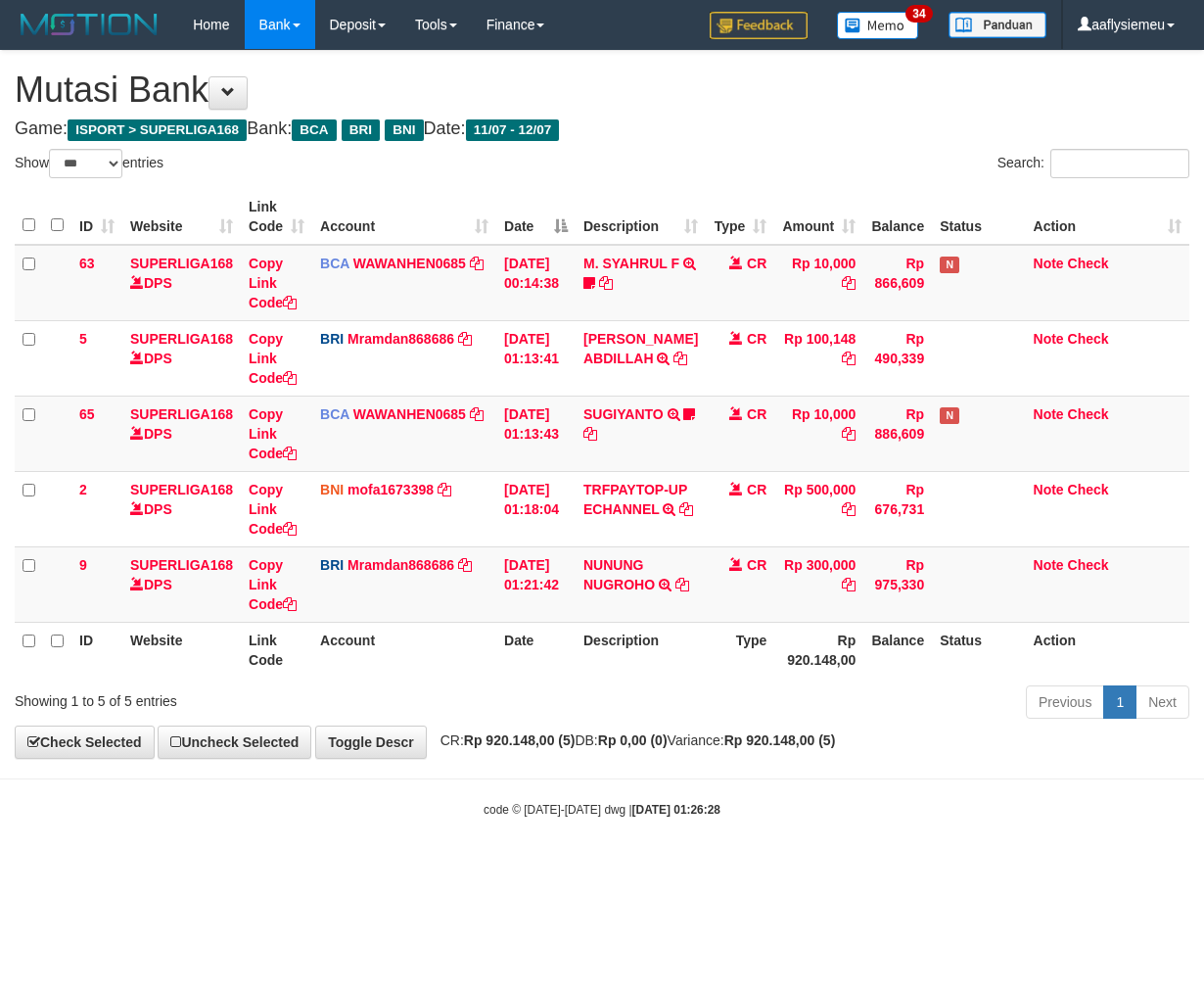 select on "***" 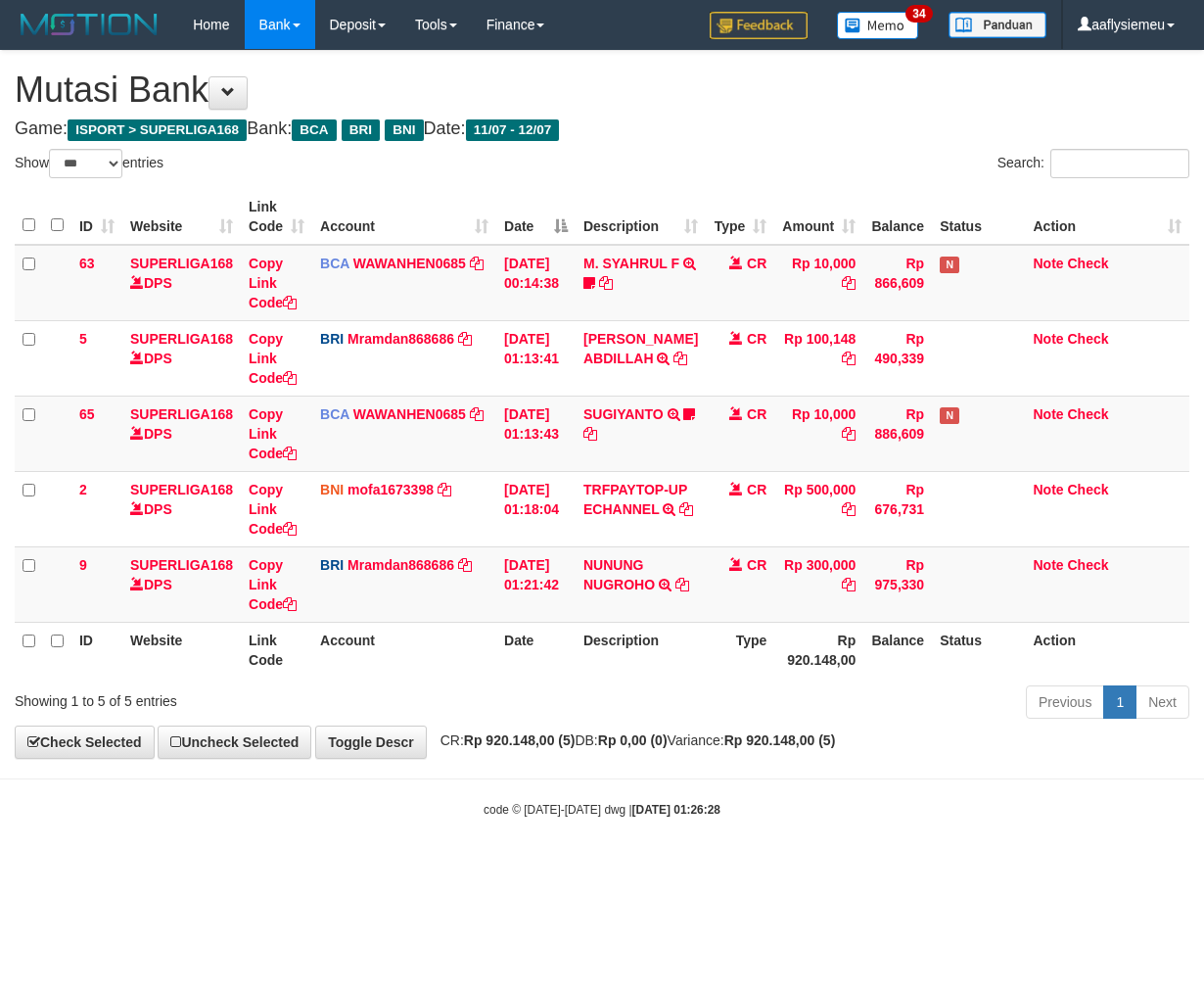 scroll, scrollTop: 0, scrollLeft: 0, axis: both 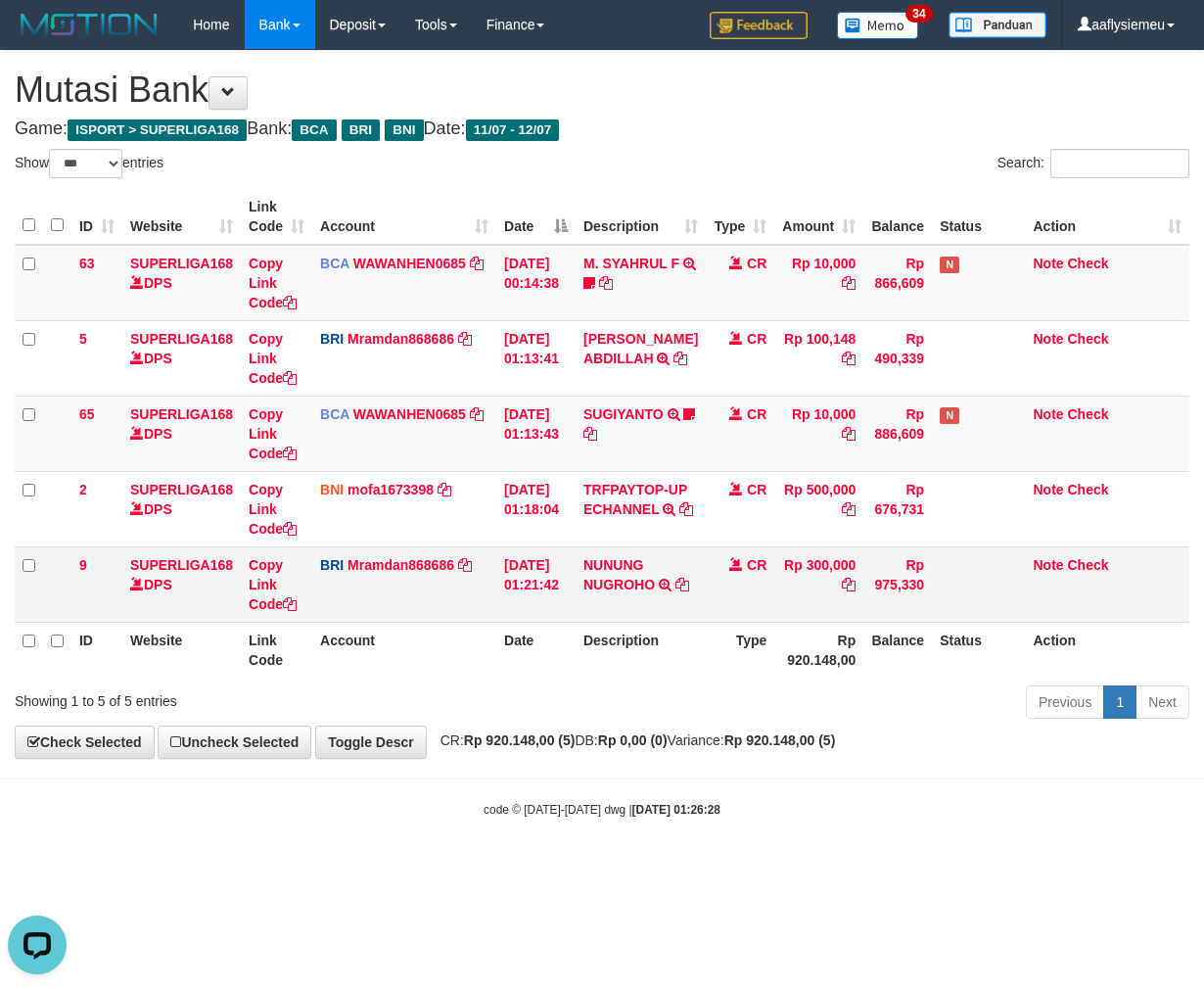 drag, startPoint x: 718, startPoint y: 731, endPoint x: 1132, endPoint y: 605, distance: 432.7494 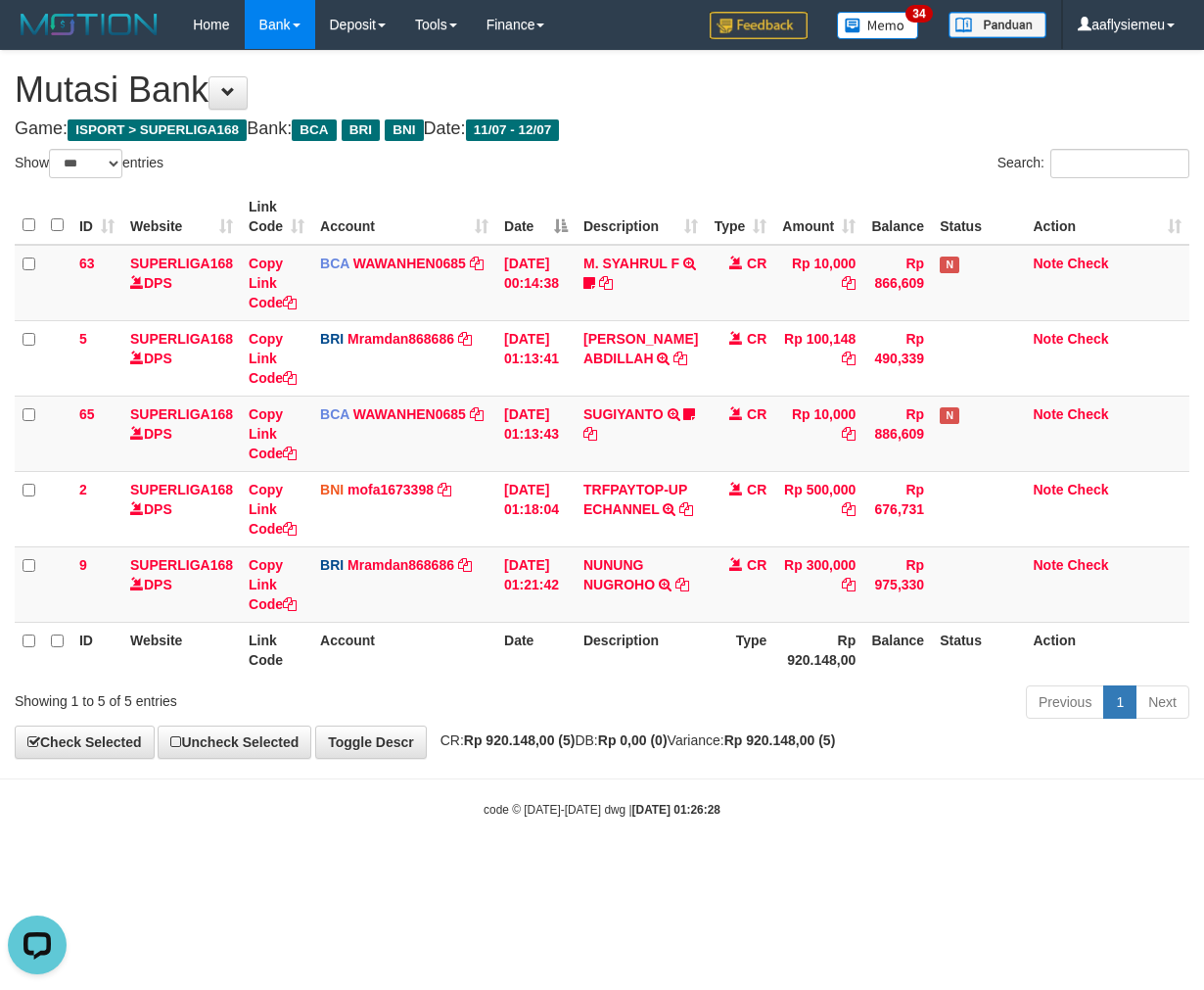 click on "Previous 1 Next" at bounding box center (854, 704) 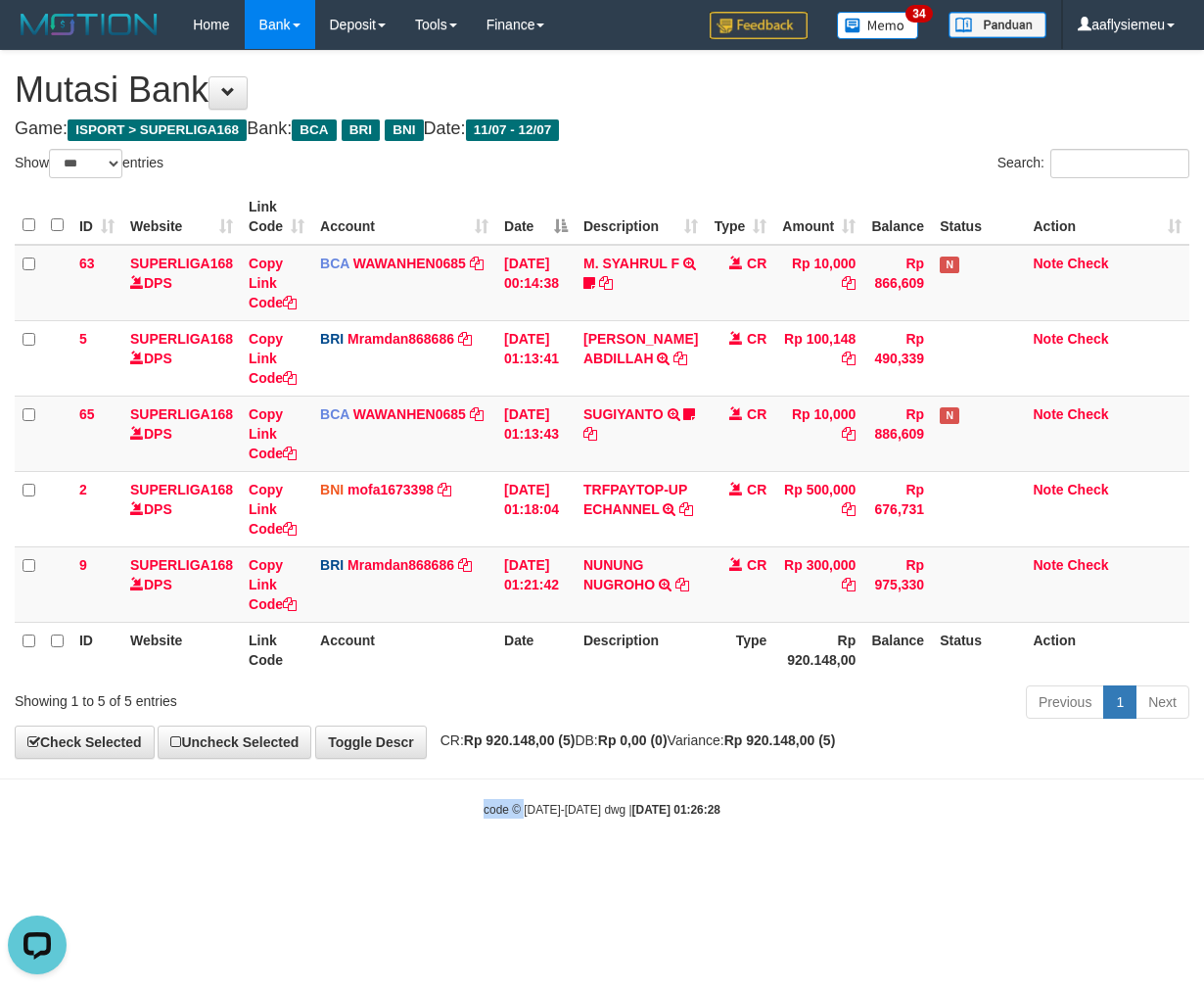 drag, startPoint x: 525, startPoint y: 800, endPoint x: 593, endPoint y: 769, distance: 74.73286 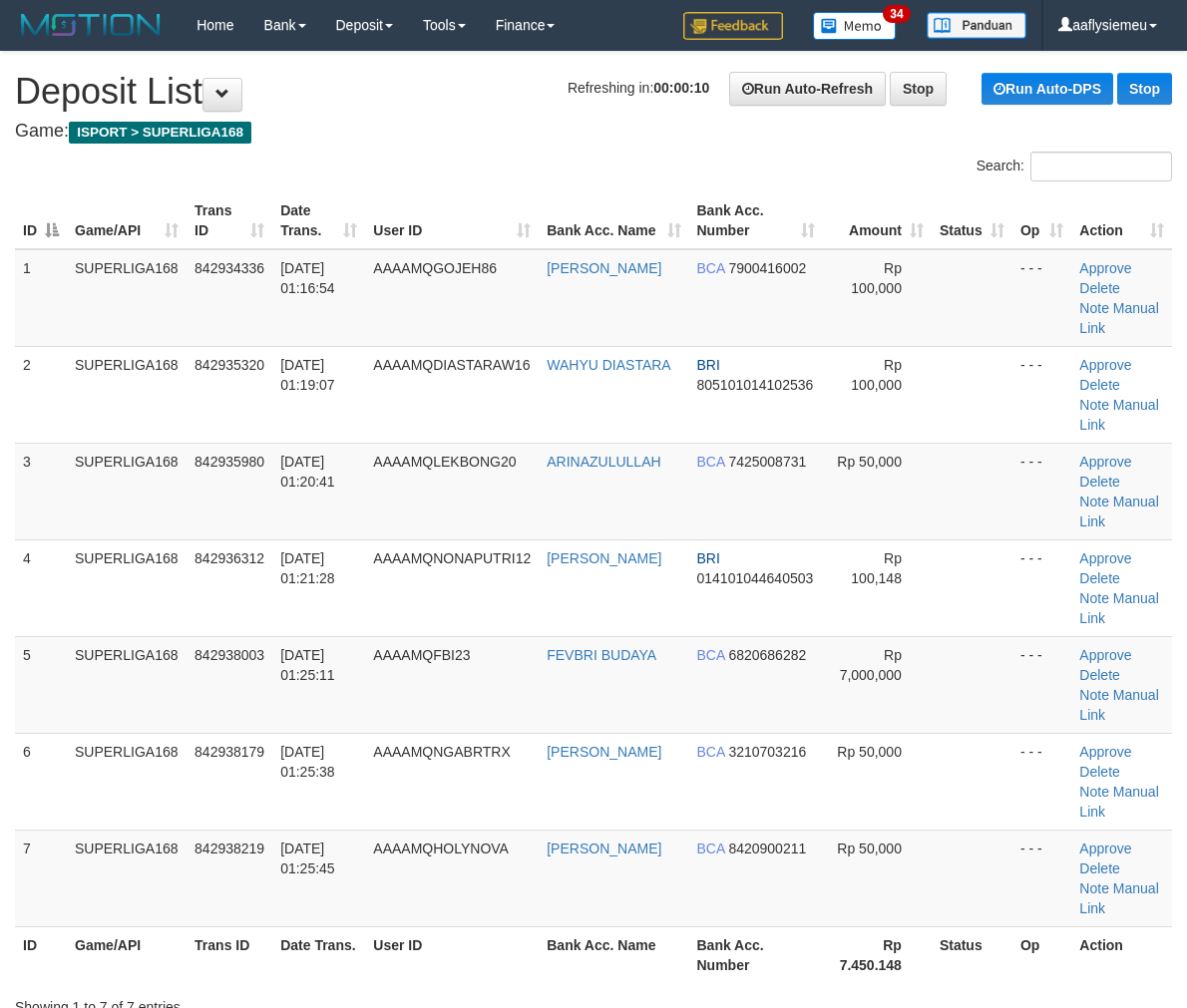 scroll, scrollTop: 0, scrollLeft: 0, axis: both 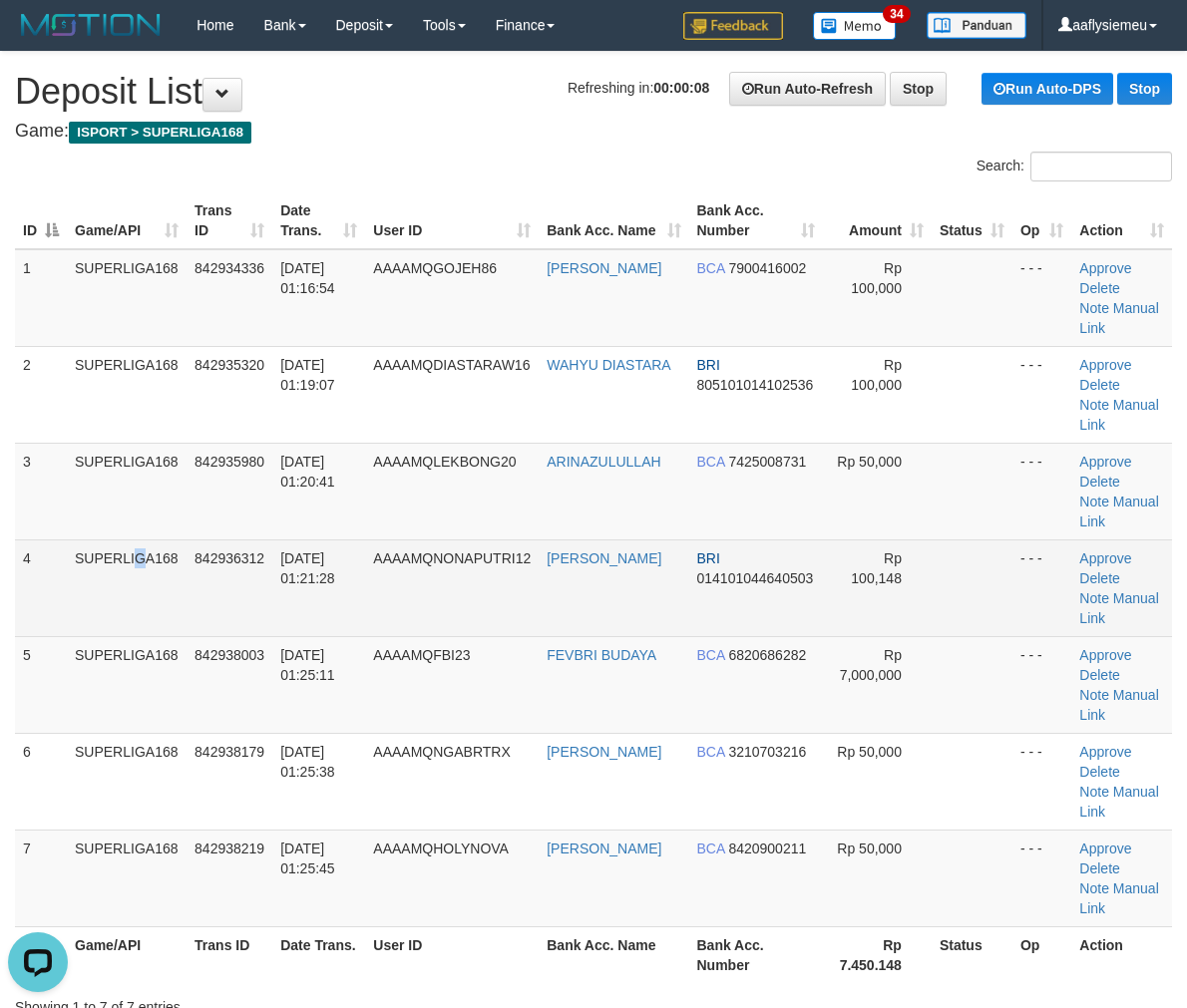 click on "SUPERLIGA168" at bounding box center (127, 587) 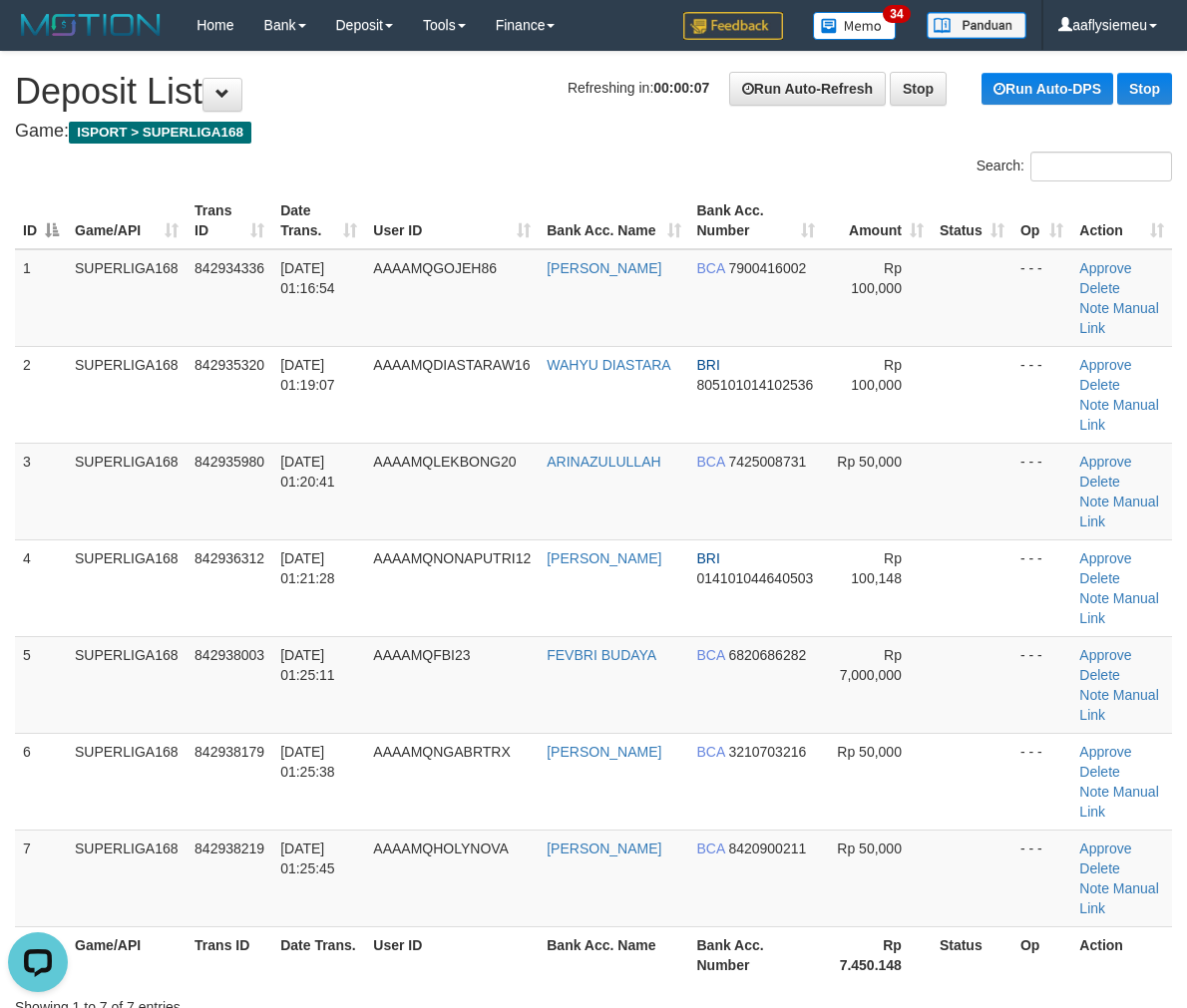drag, startPoint x: 76, startPoint y: 593, endPoint x: 2, endPoint y: 619, distance: 78.434686 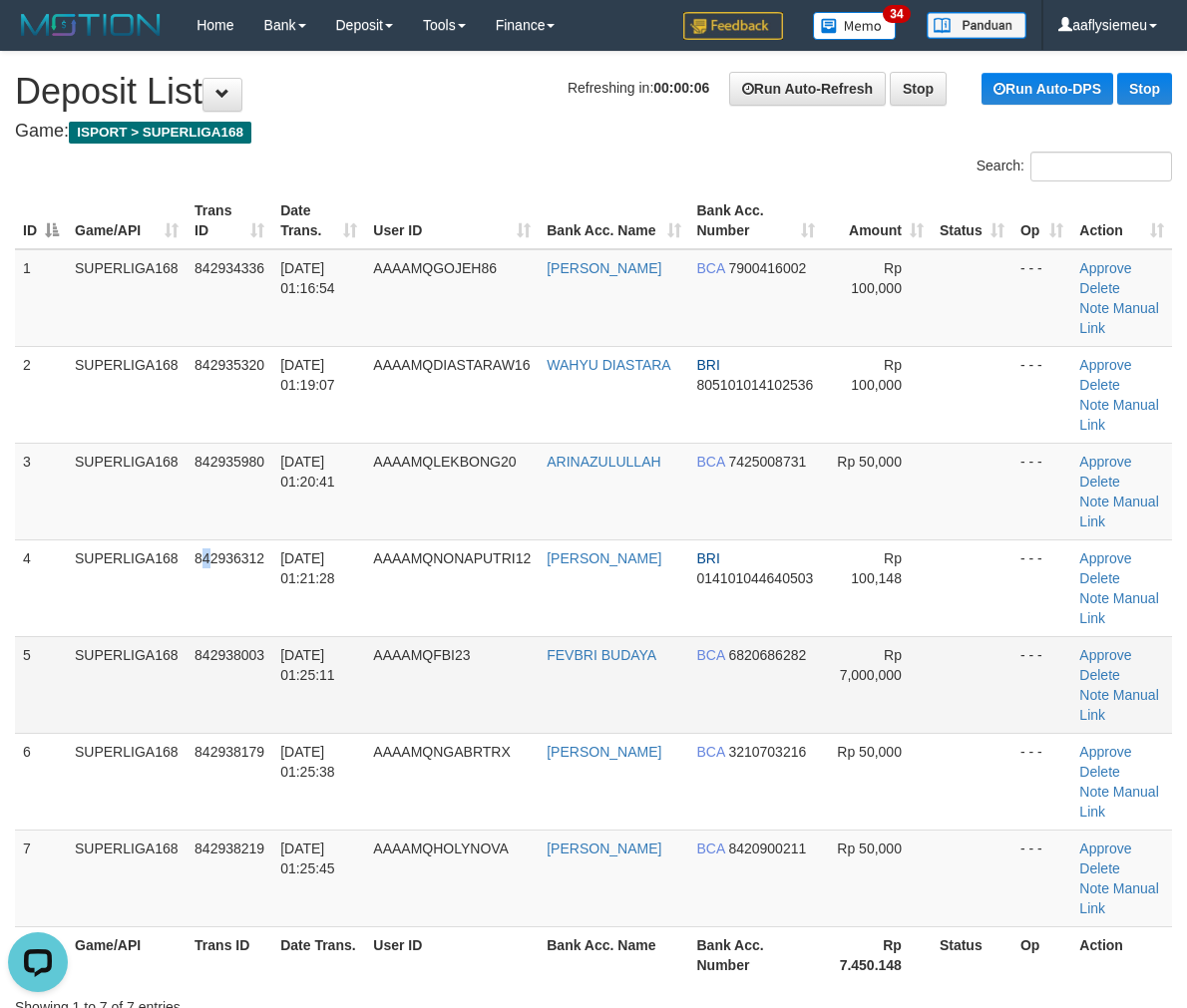 drag, startPoint x: 206, startPoint y: 582, endPoint x: 20, endPoint y: 646, distance: 196.70282 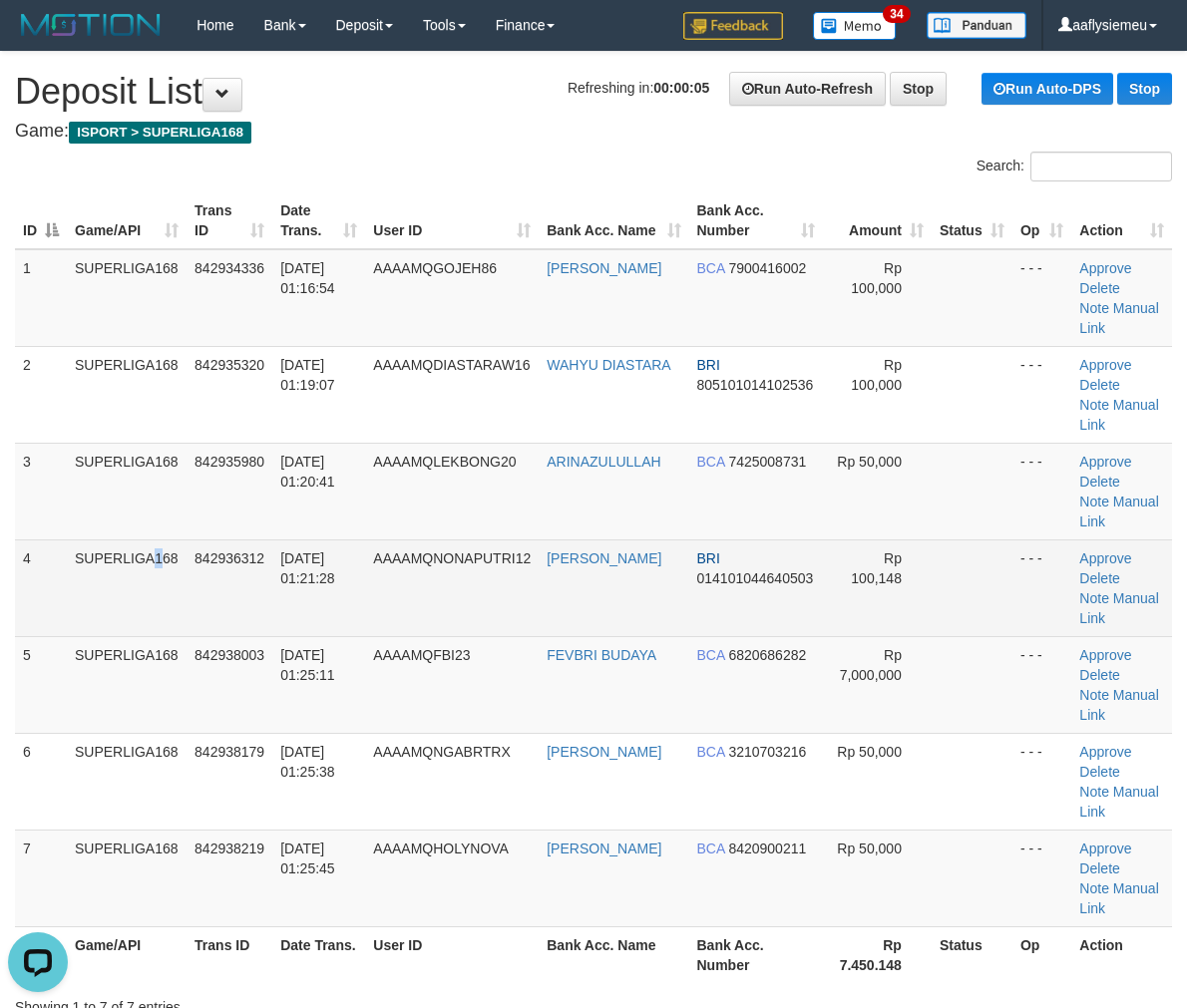 drag, startPoint x: 108, startPoint y: 608, endPoint x: 1, endPoint y: 668, distance: 122.67437 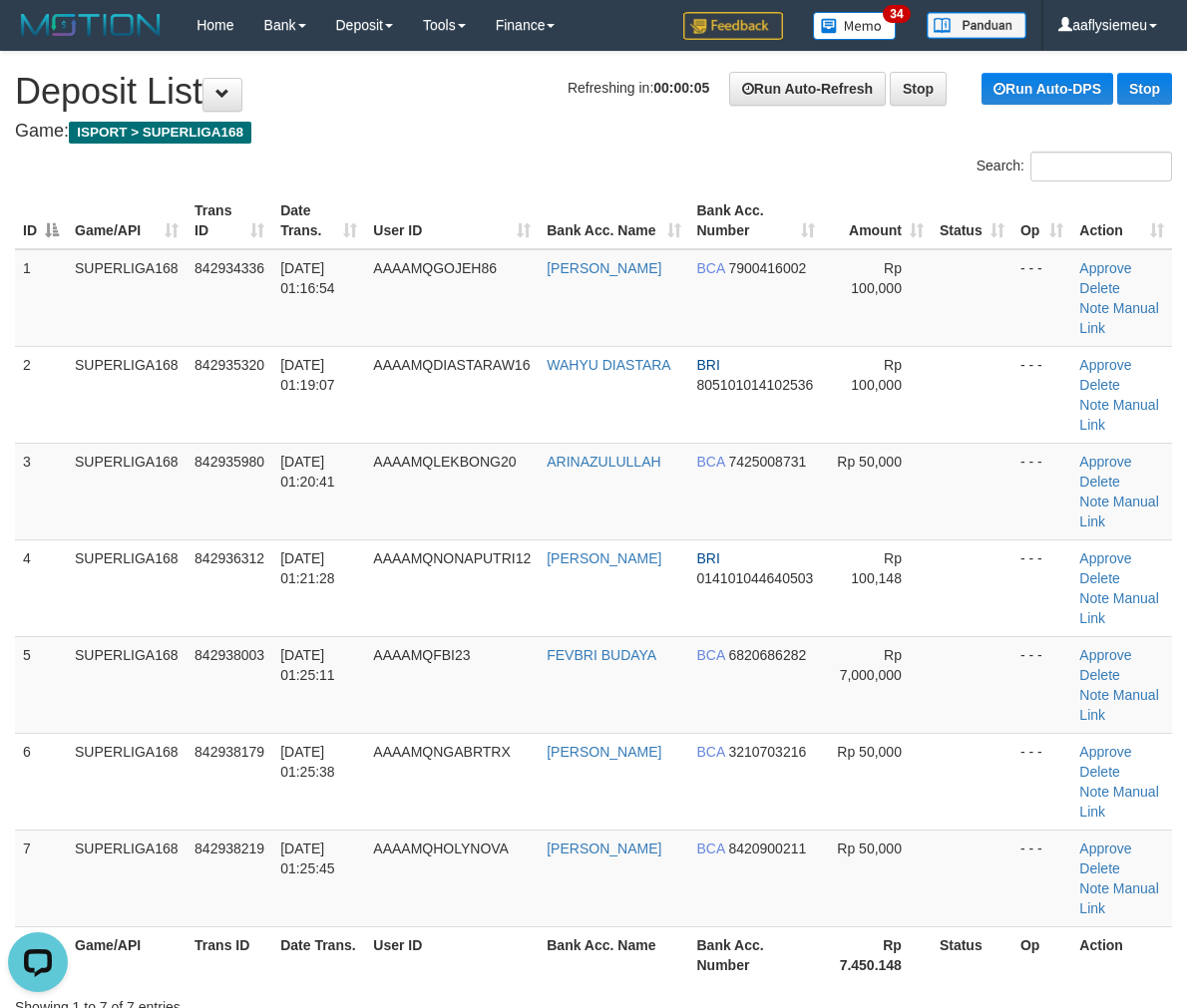 drag, startPoint x: 90, startPoint y: 609, endPoint x: 1, endPoint y: 642, distance: 94.92102 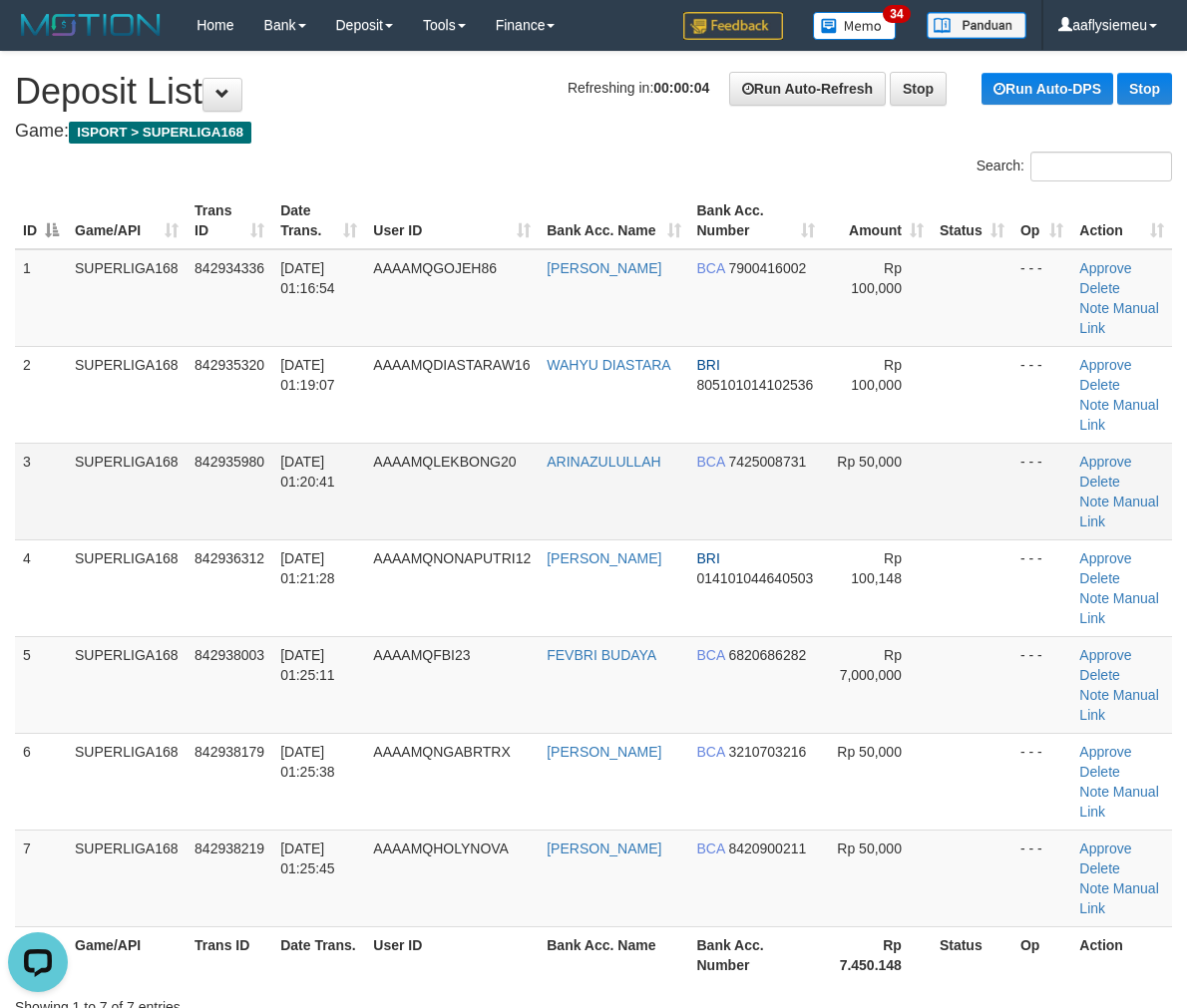 click on "12/07/2025 01:20:41" at bounding box center [318, 491] 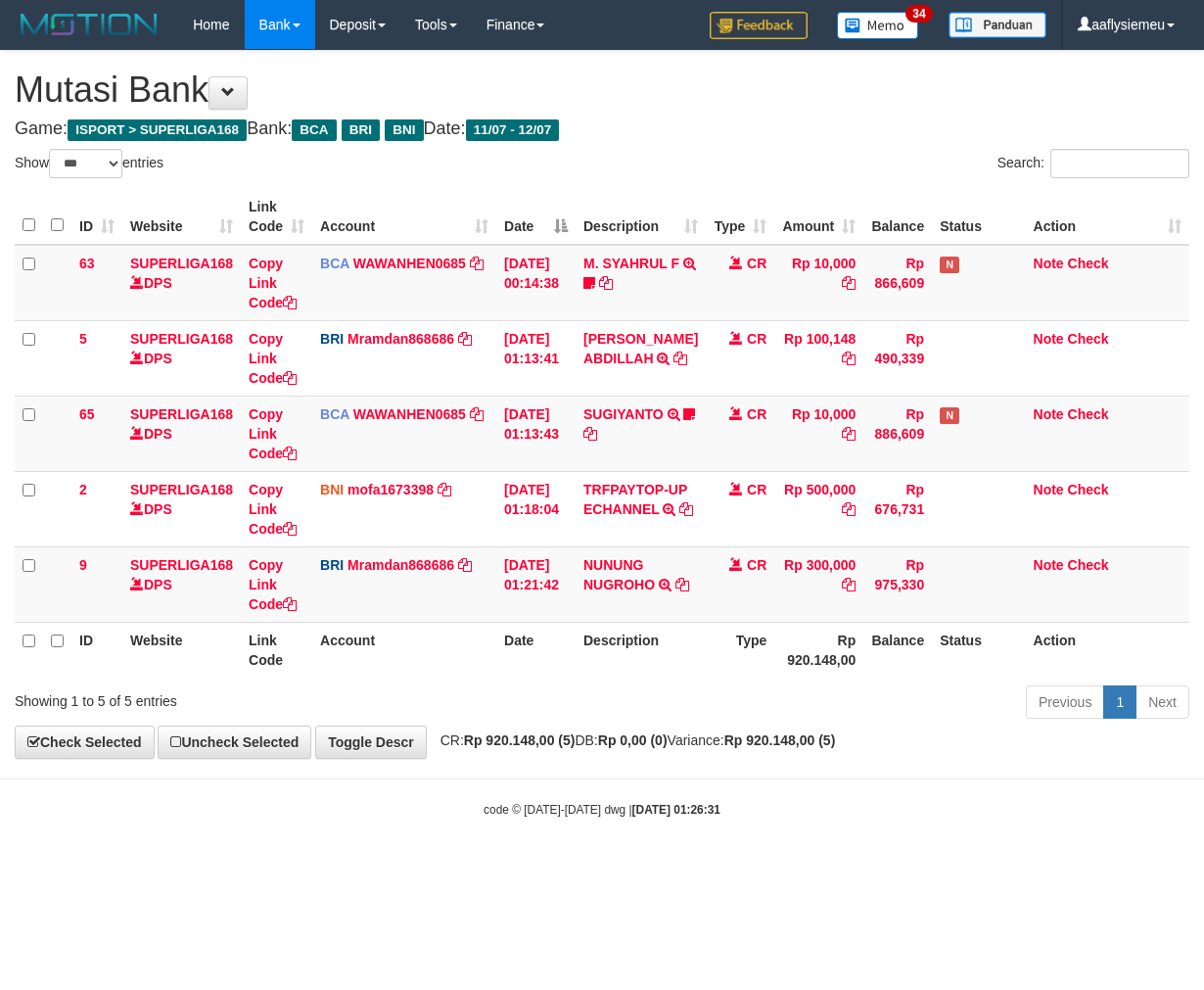 select on "***" 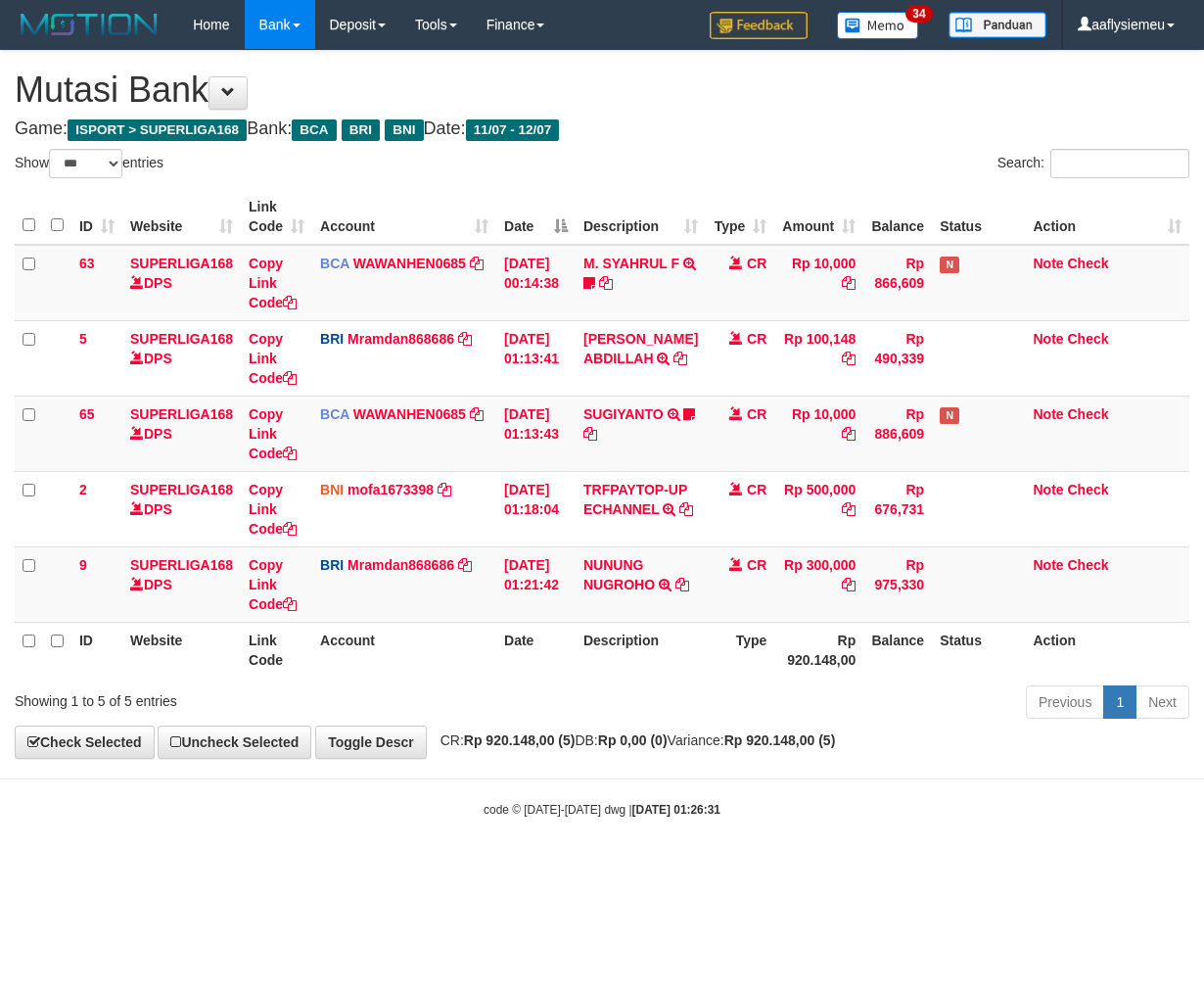 scroll, scrollTop: 0, scrollLeft: 0, axis: both 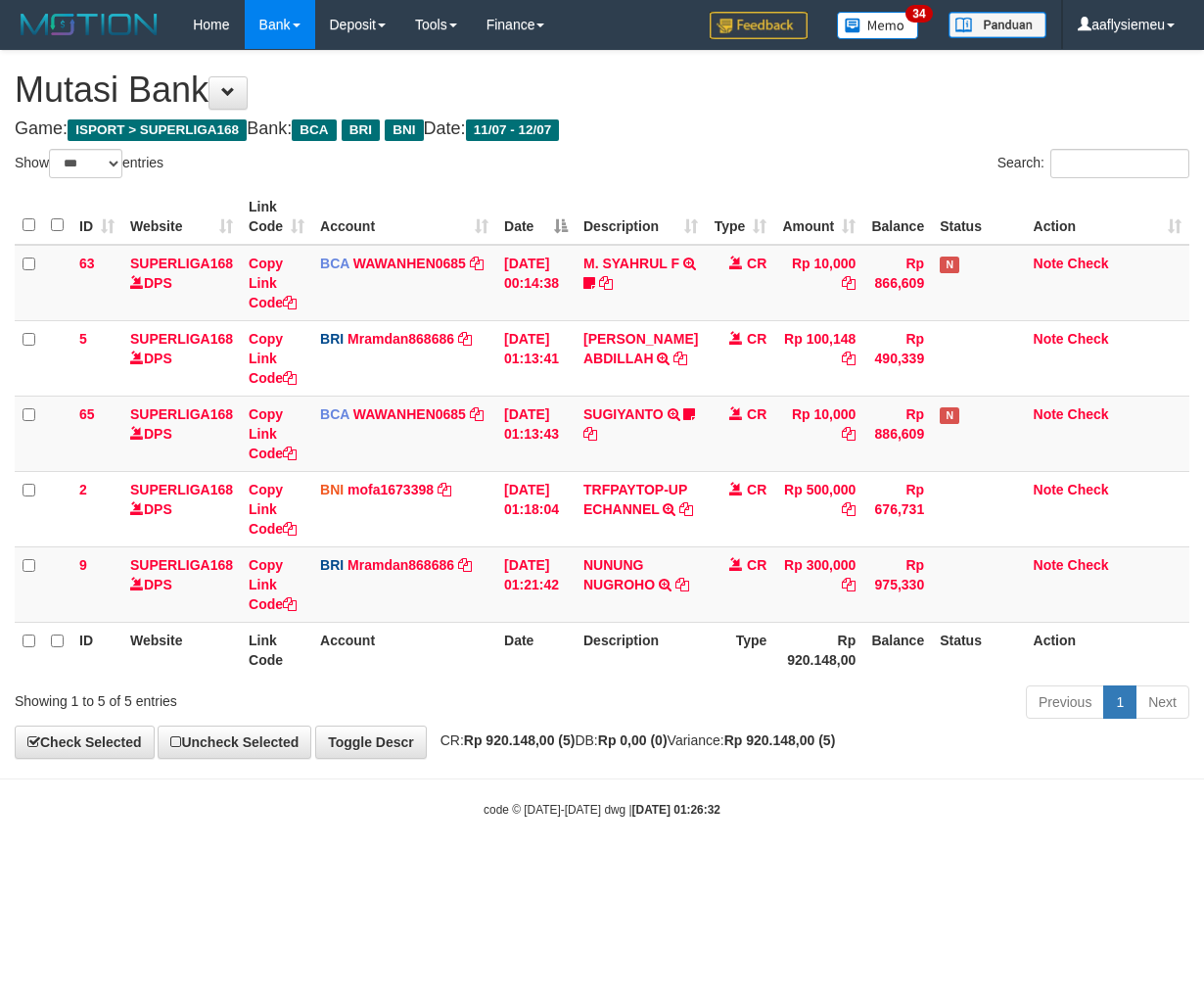 select on "***" 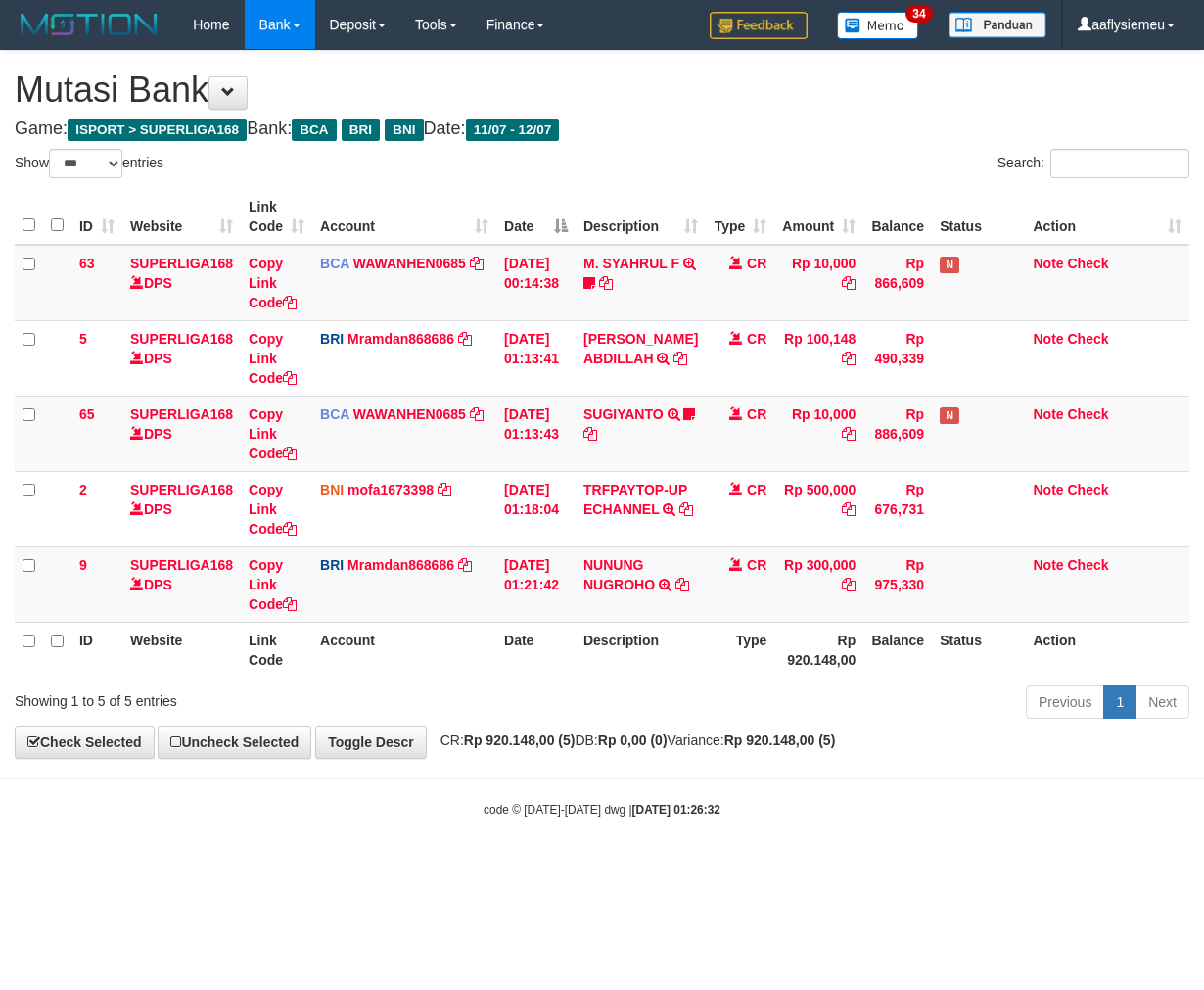 scroll, scrollTop: 0, scrollLeft: 0, axis: both 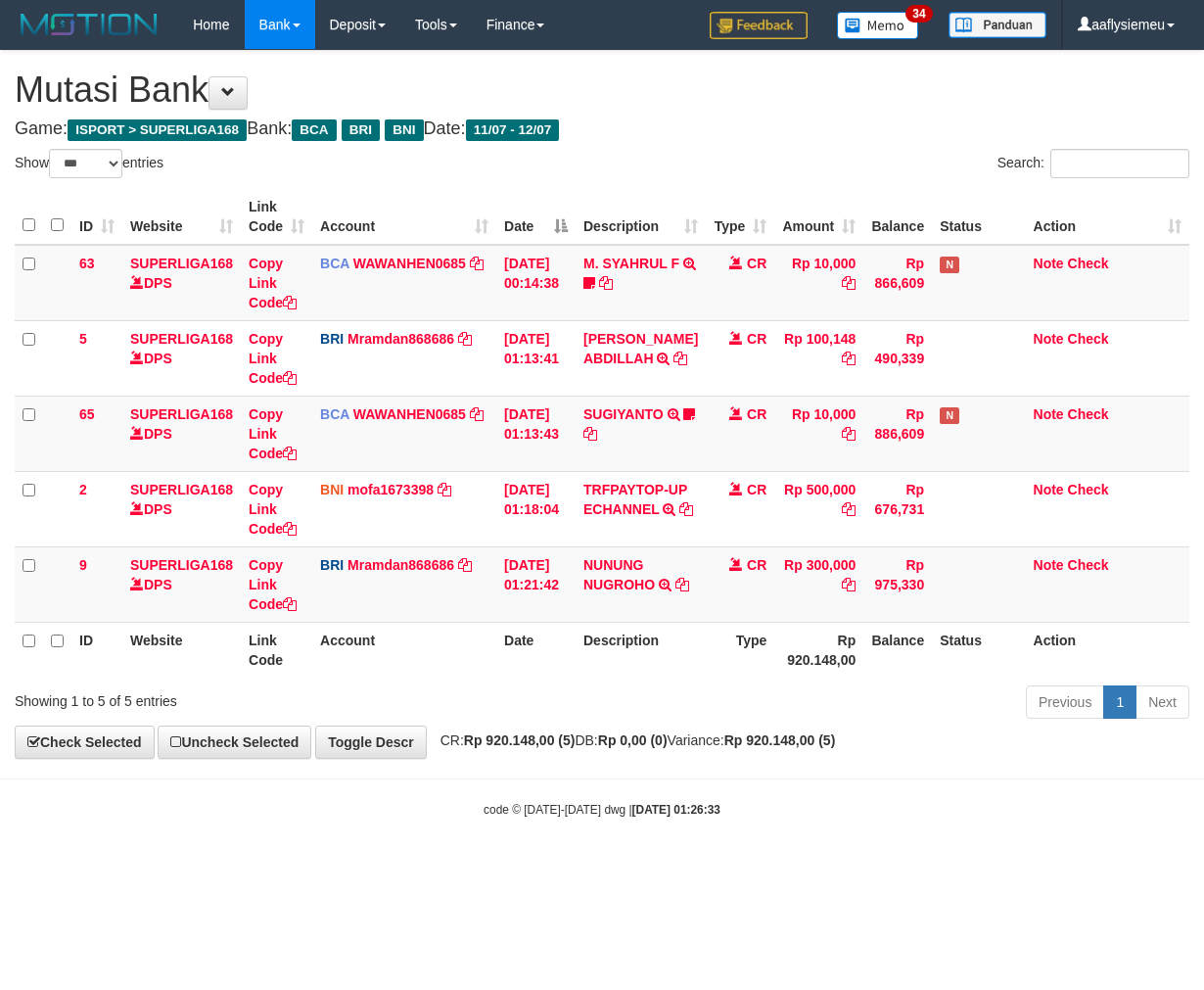 select on "***" 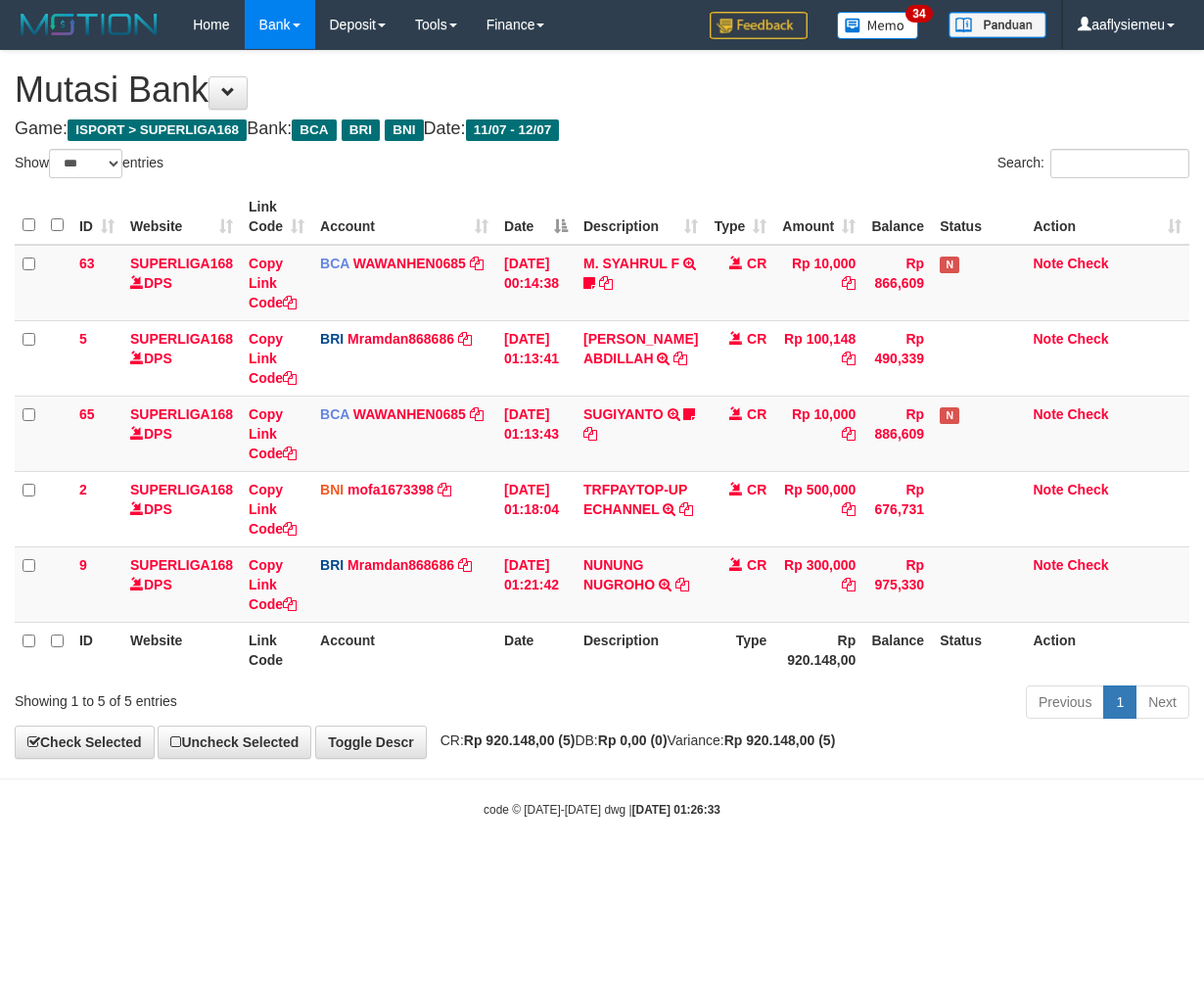 scroll, scrollTop: 0, scrollLeft: 0, axis: both 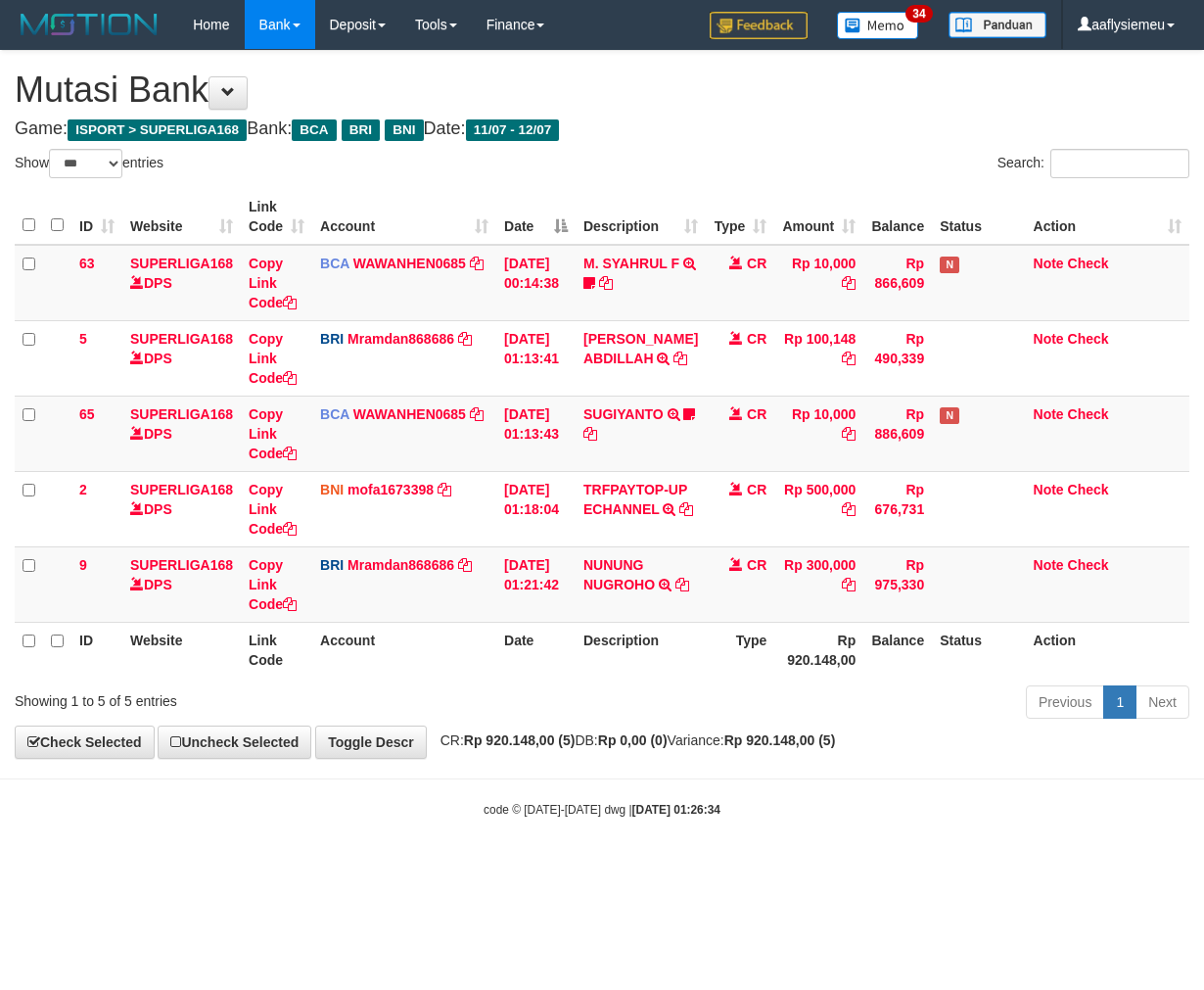 select on "***" 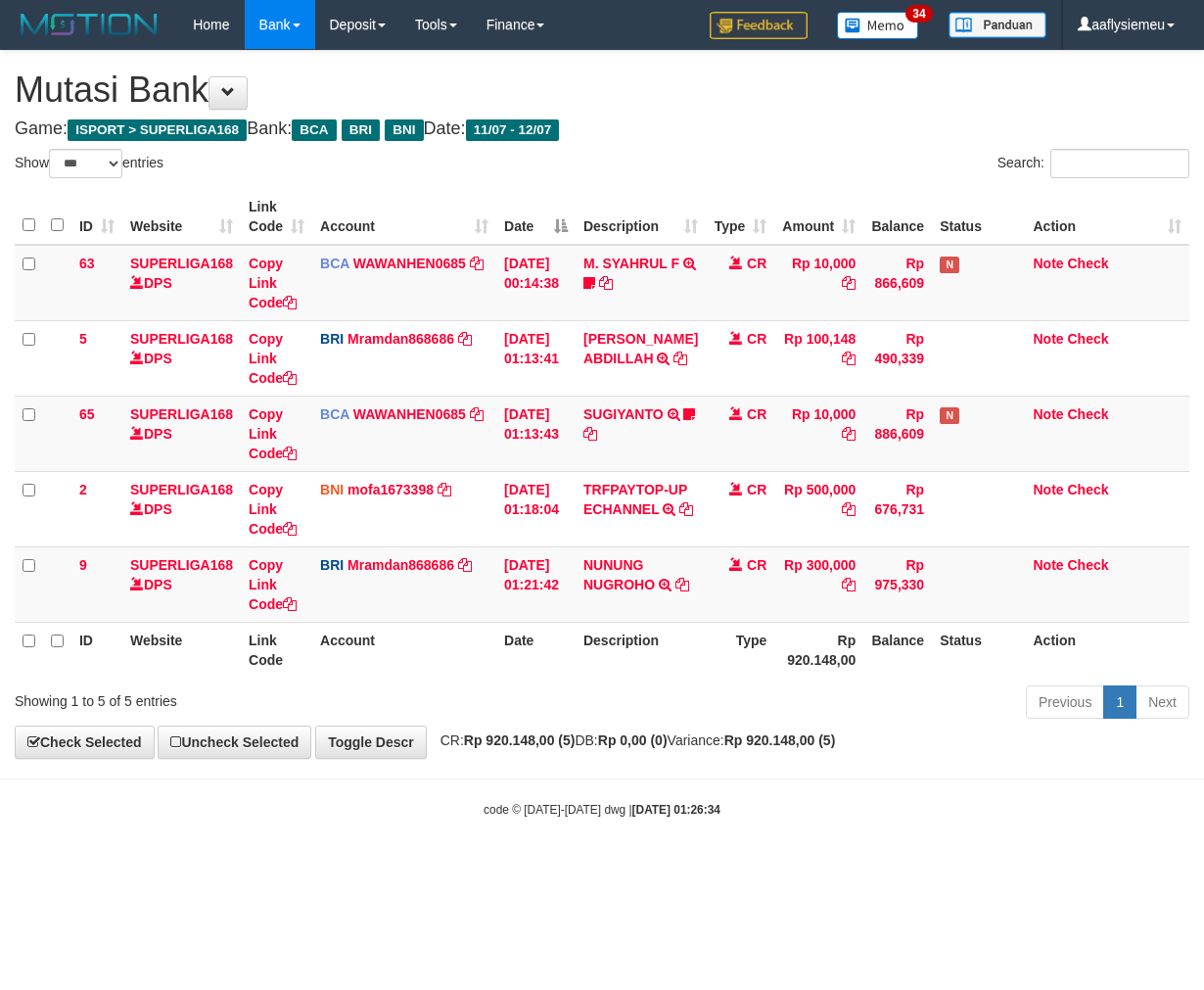 scroll, scrollTop: 0, scrollLeft: 0, axis: both 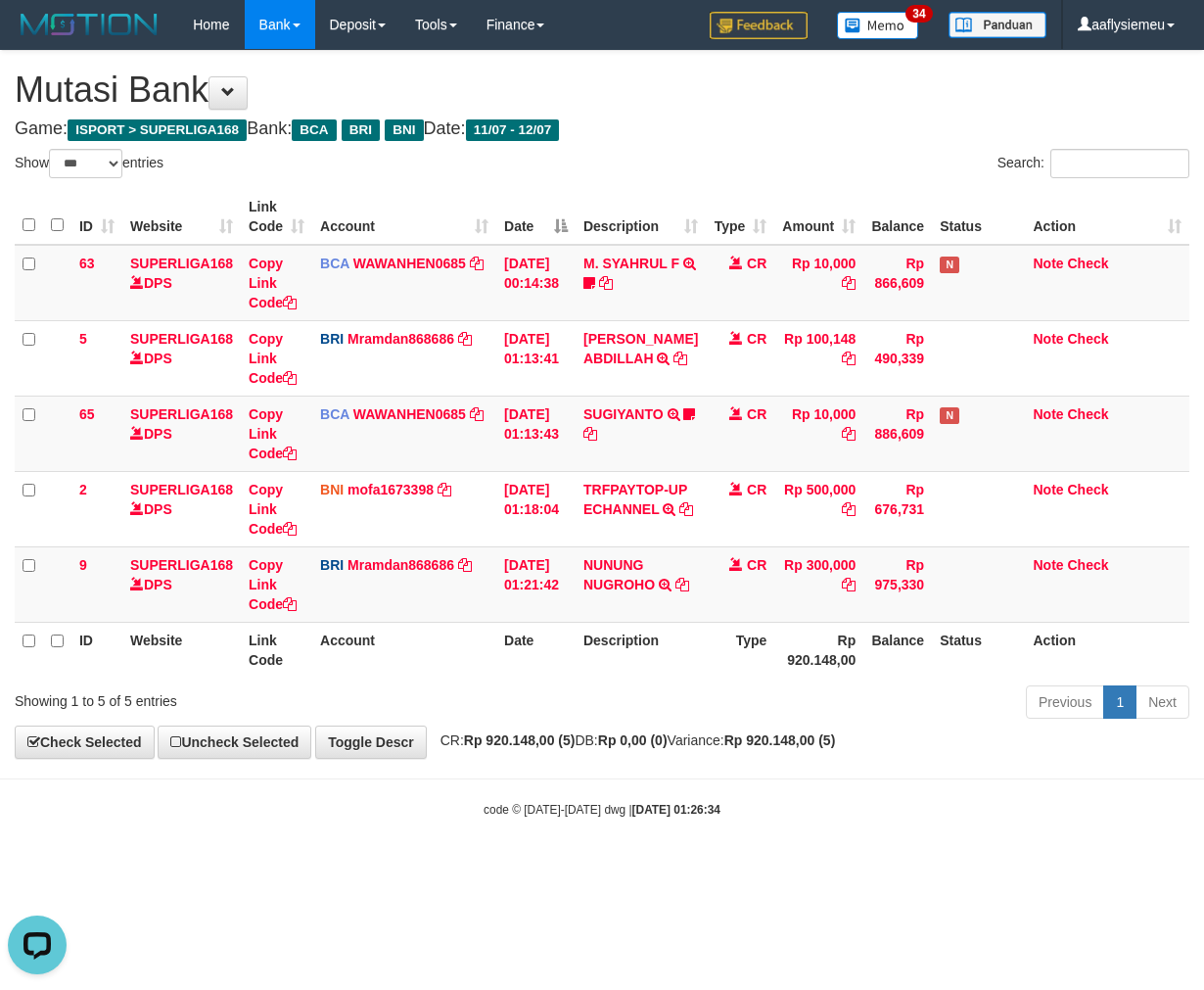 click on "Rp 920.148,00 (5)" at bounding box center [780, 740] 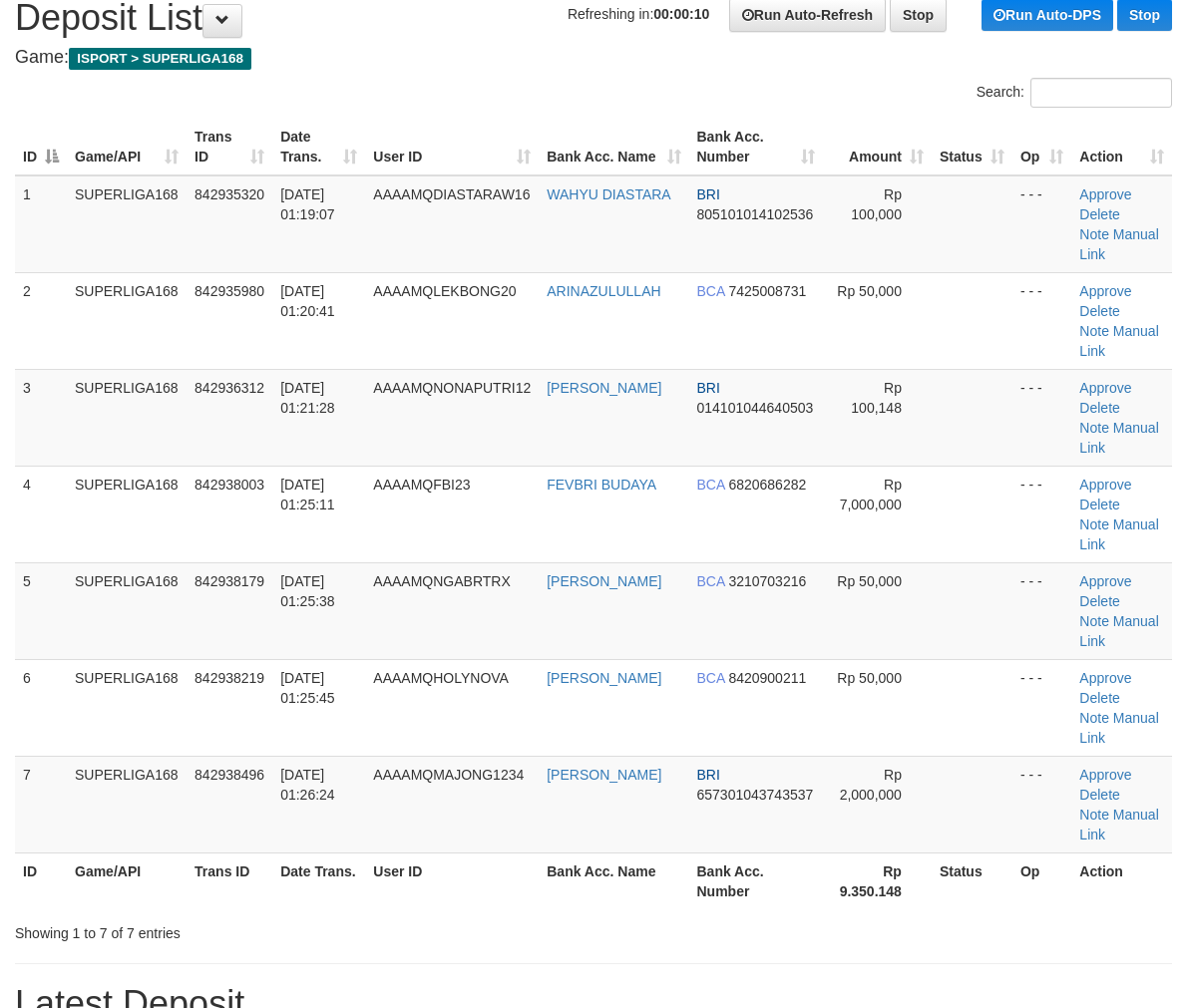 scroll, scrollTop: 221, scrollLeft: 0, axis: vertical 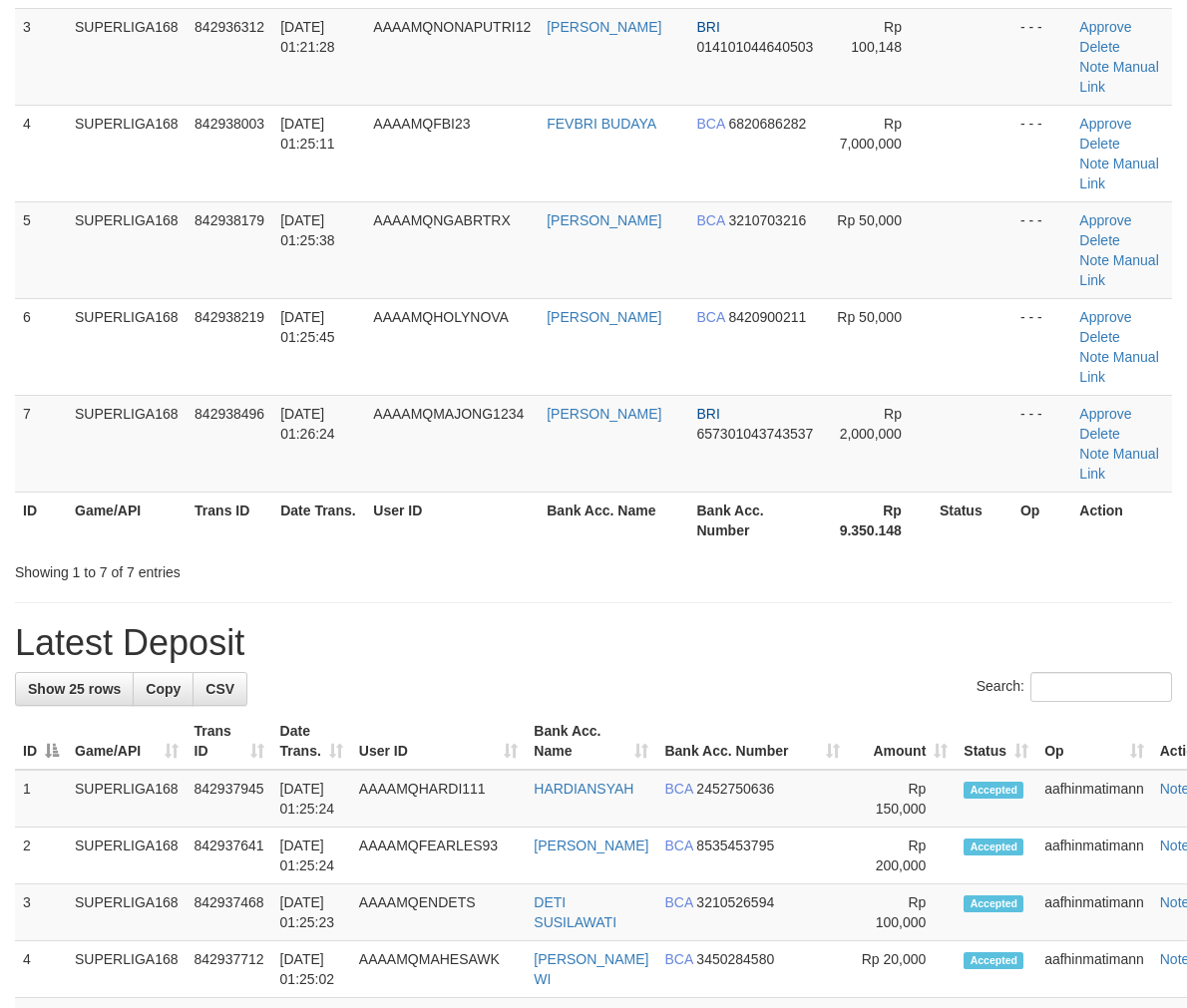 click on "Trans ID" at bounding box center (229, 519) 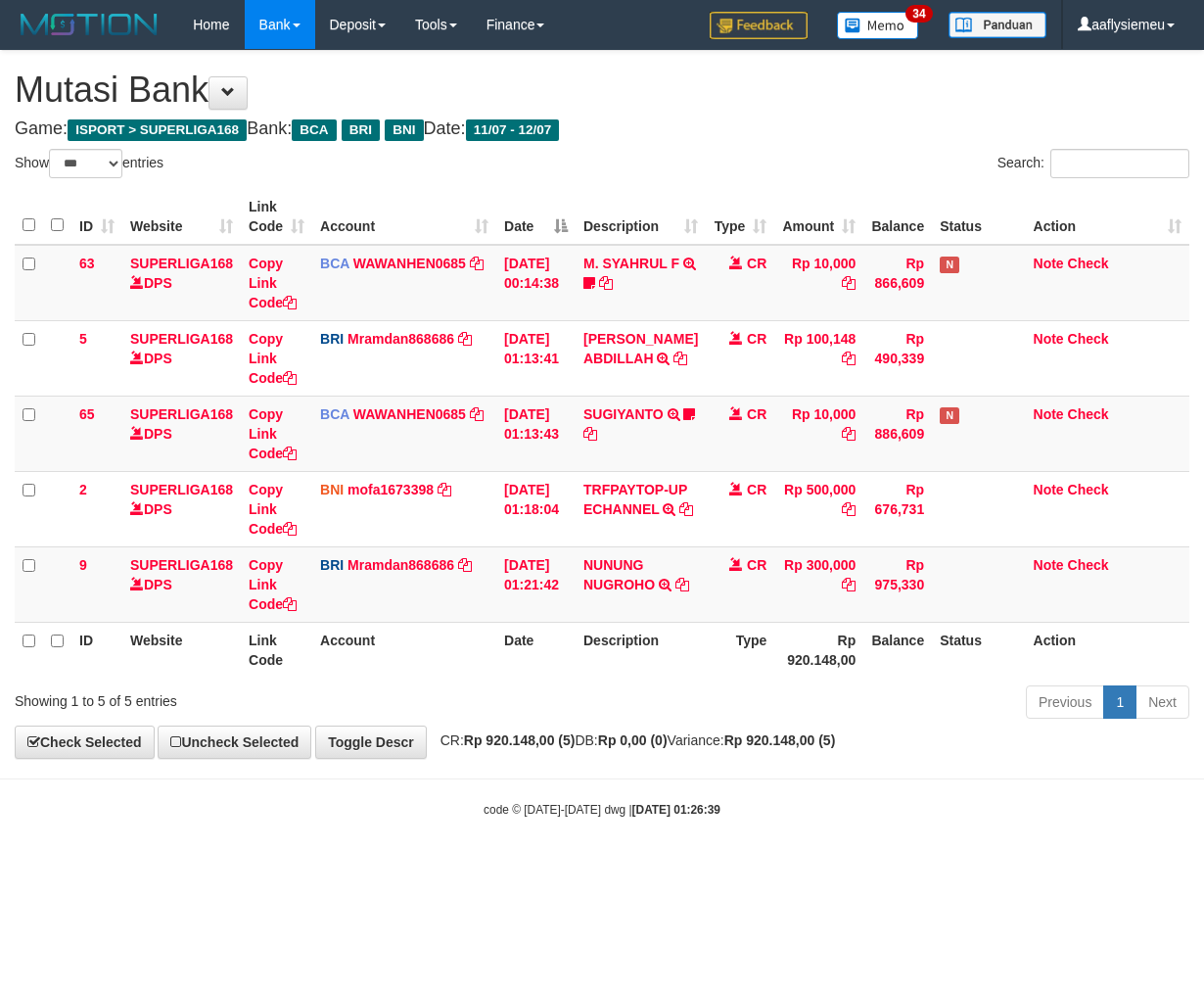 select on "***" 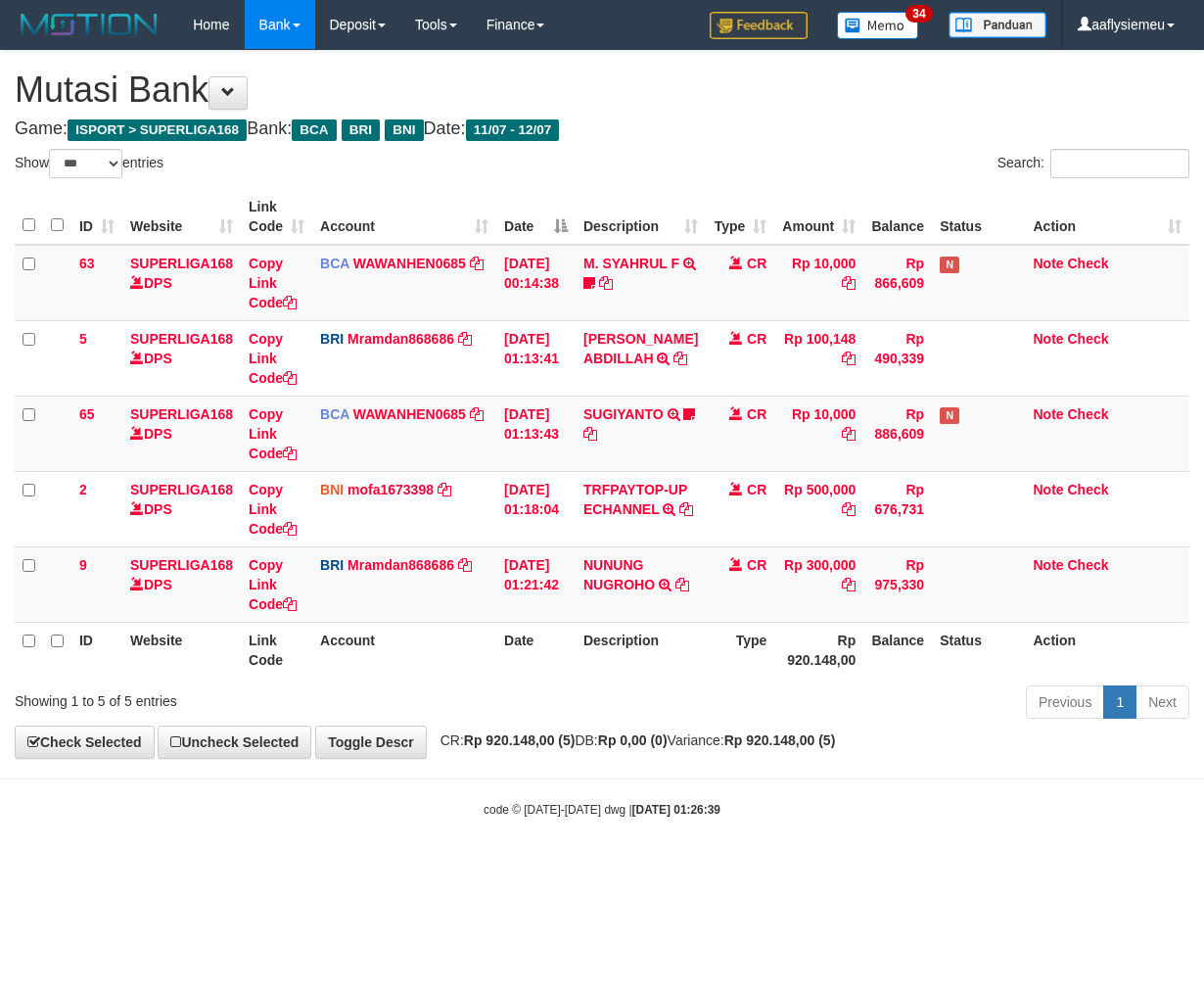 scroll, scrollTop: 0, scrollLeft: 0, axis: both 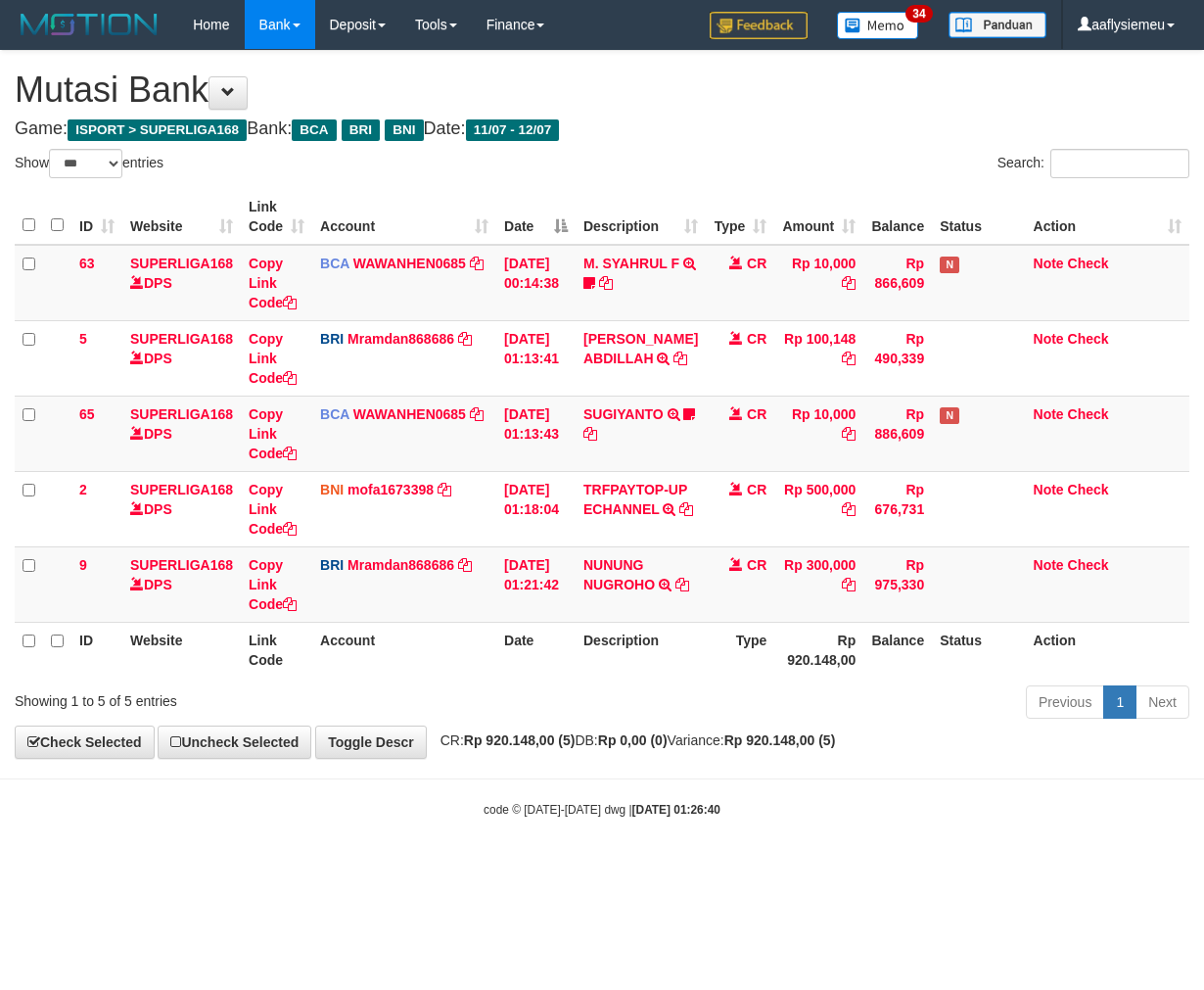 select on "***" 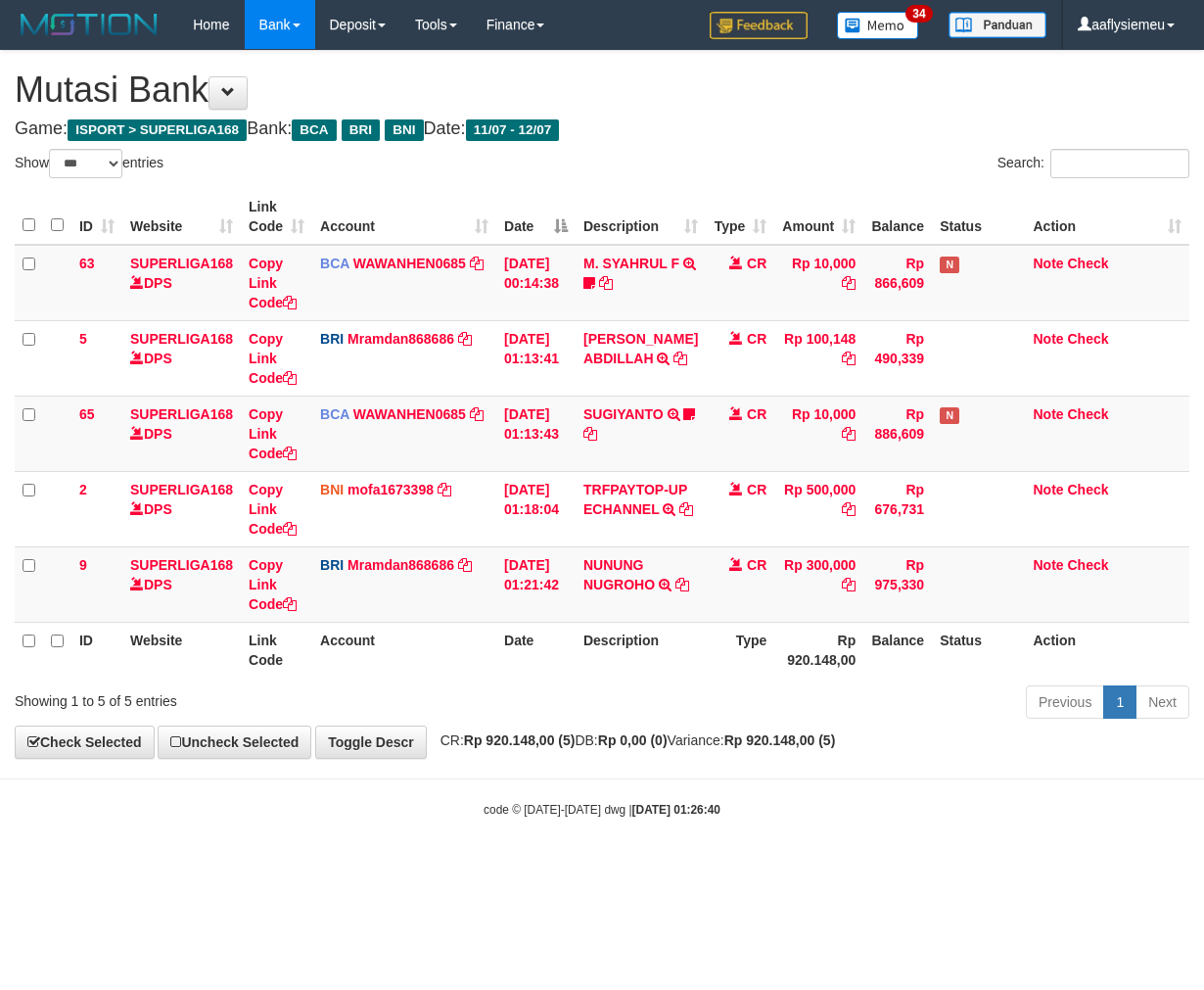 scroll, scrollTop: 0, scrollLeft: 0, axis: both 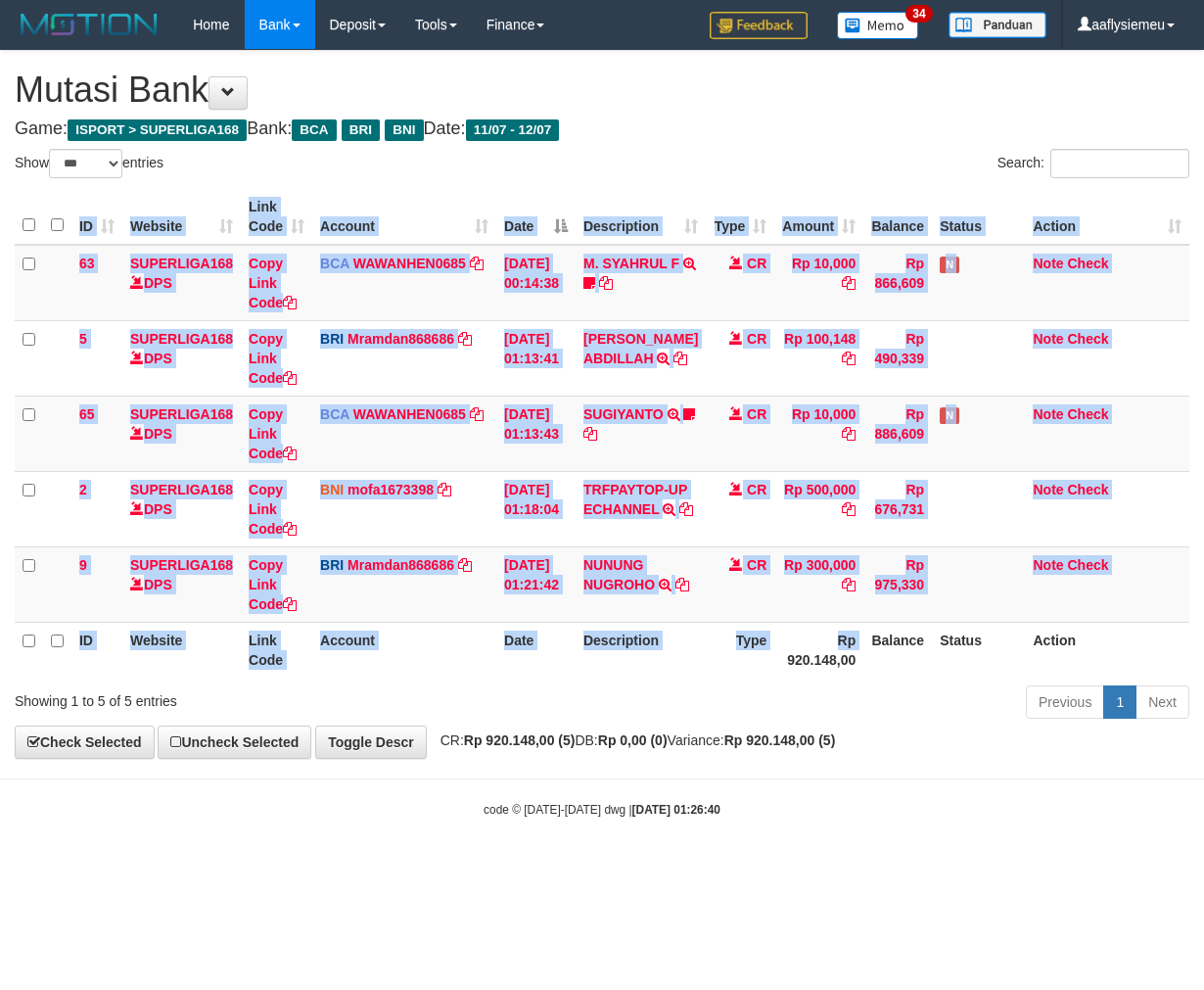 click on "ID Website Link Code Account Date Description Type Amount Balance Status Action
63
SUPERLIGA168    DPS
Copy Link Code
BCA
WAWANHEN0685
DPS
WAWAN HENDRATNO
mutasi_20250712_3096 | 63
mutasi_20250712_3096 | 63
[DATE] 00:14:38
M. SYAHRUL F            TRSF E-BANKING CR 1207/FTSCY/WS95051
10000.002025071252074317 TRFDN-M. SYAHRUL FESPAY DEBIT INDONE    frmnsyh373
CR
Rp 10,000
Rp 866,609
N
Note
Check
5
SUPERLIGA168    DPS
Copy Link Code
BRI" at bounding box center [602, 433] 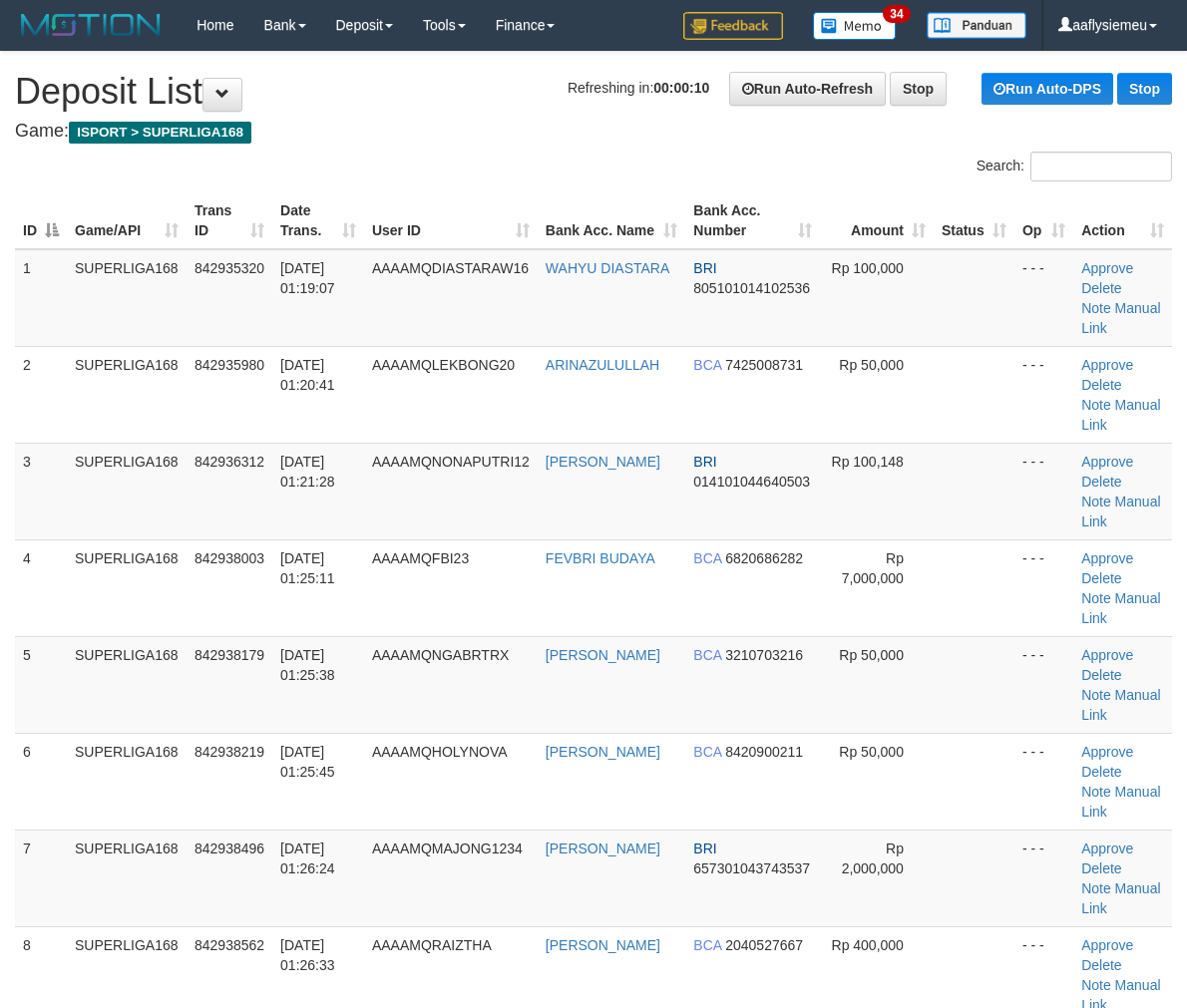 scroll, scrollTop: 0, scrollLeft: 0, axis: both 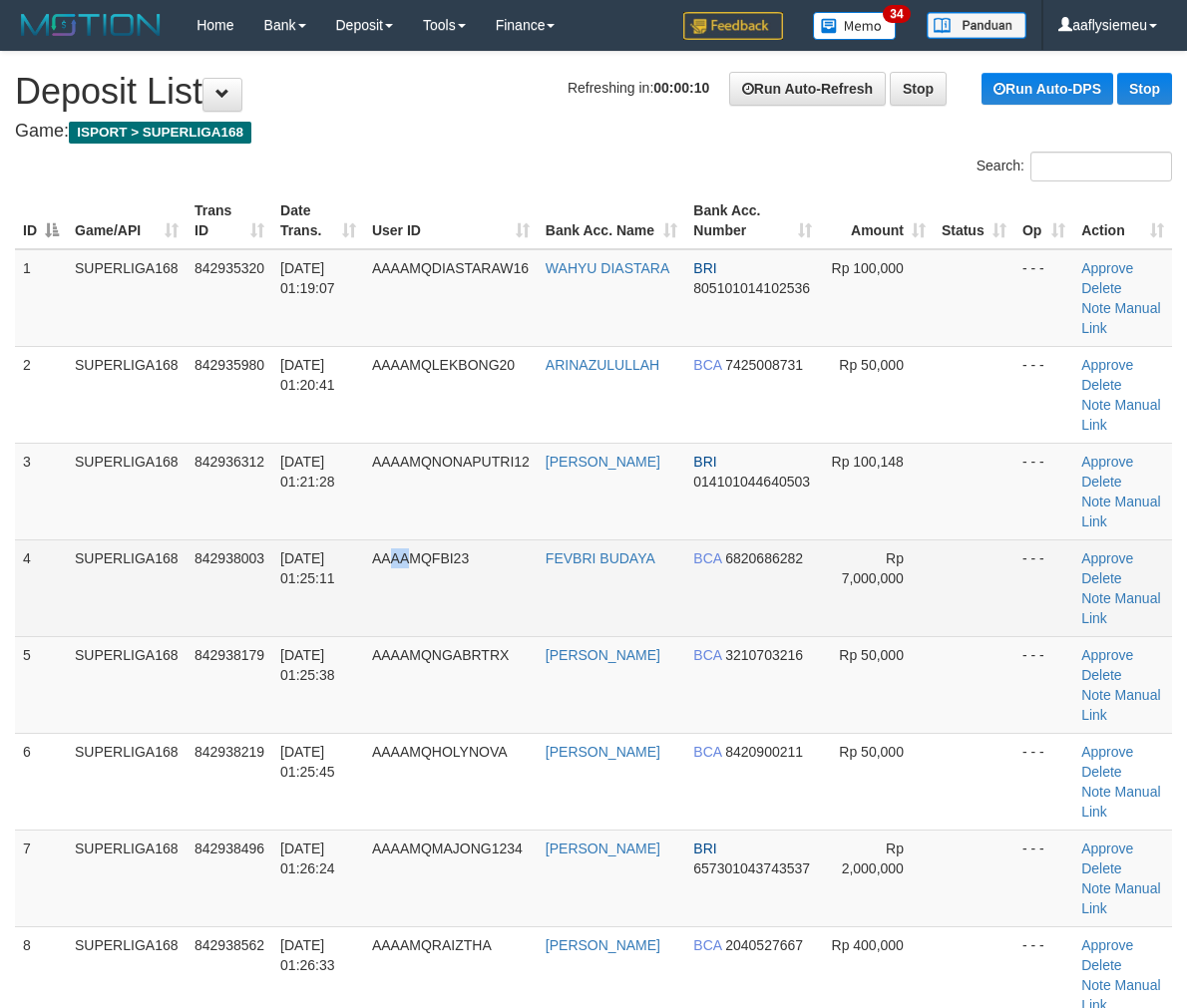 drag, startPoint x: 0, startPoint y: 0, endPoint x: 411, endPoint y: 558, distance: 693.02597 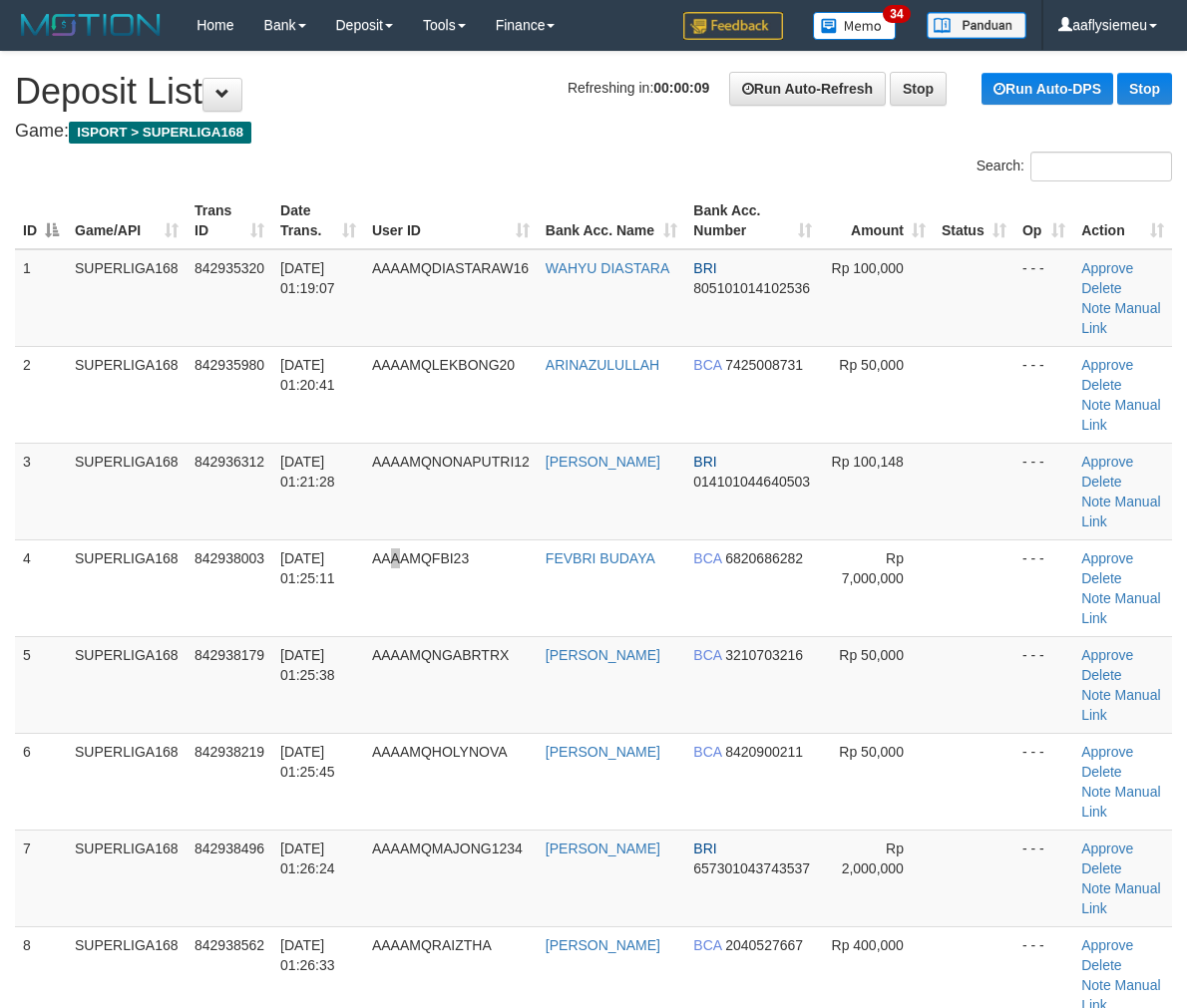 scroll, scrollTop: 479, scrollLeft: 0, axis: vertical 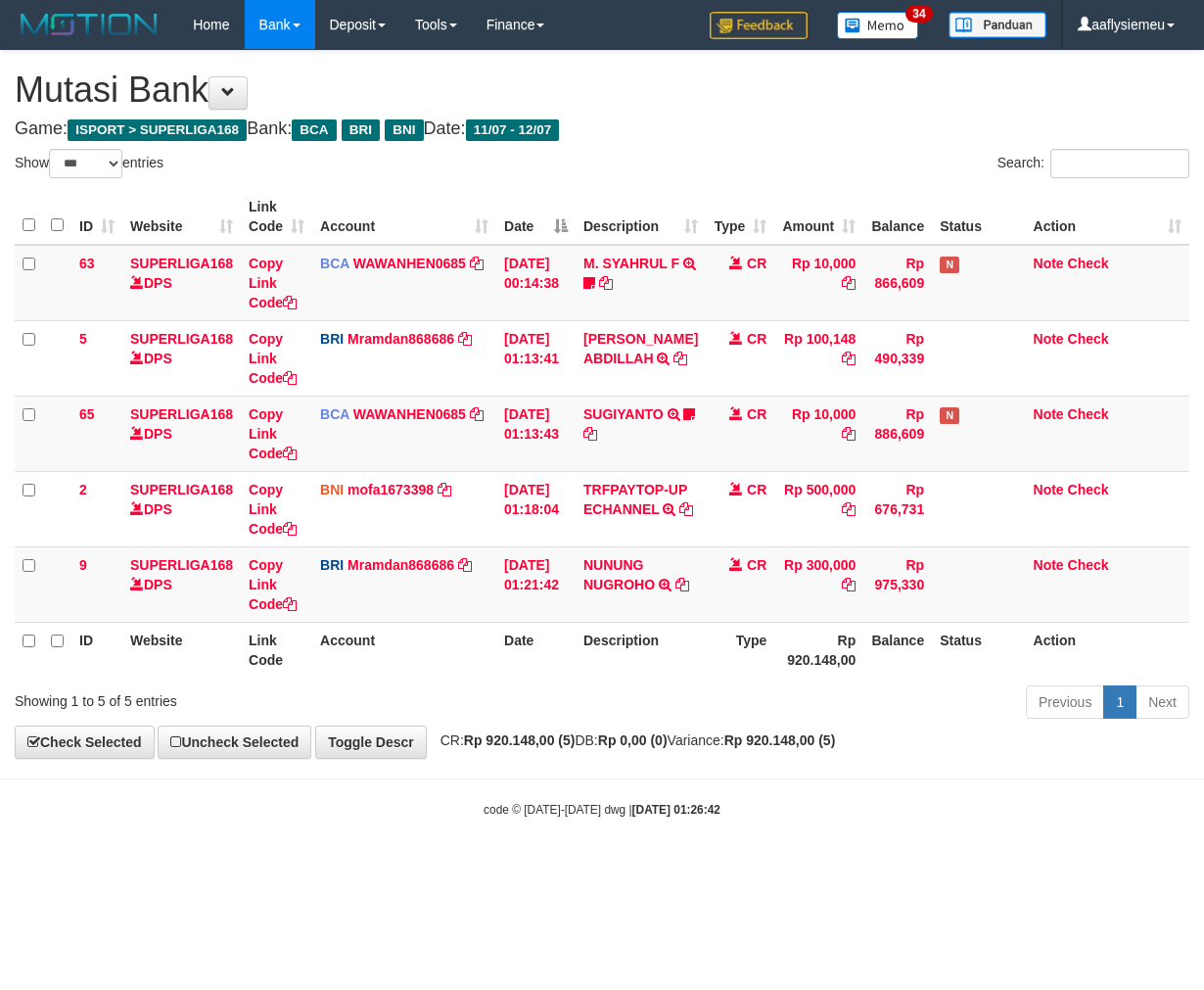 select on "***" 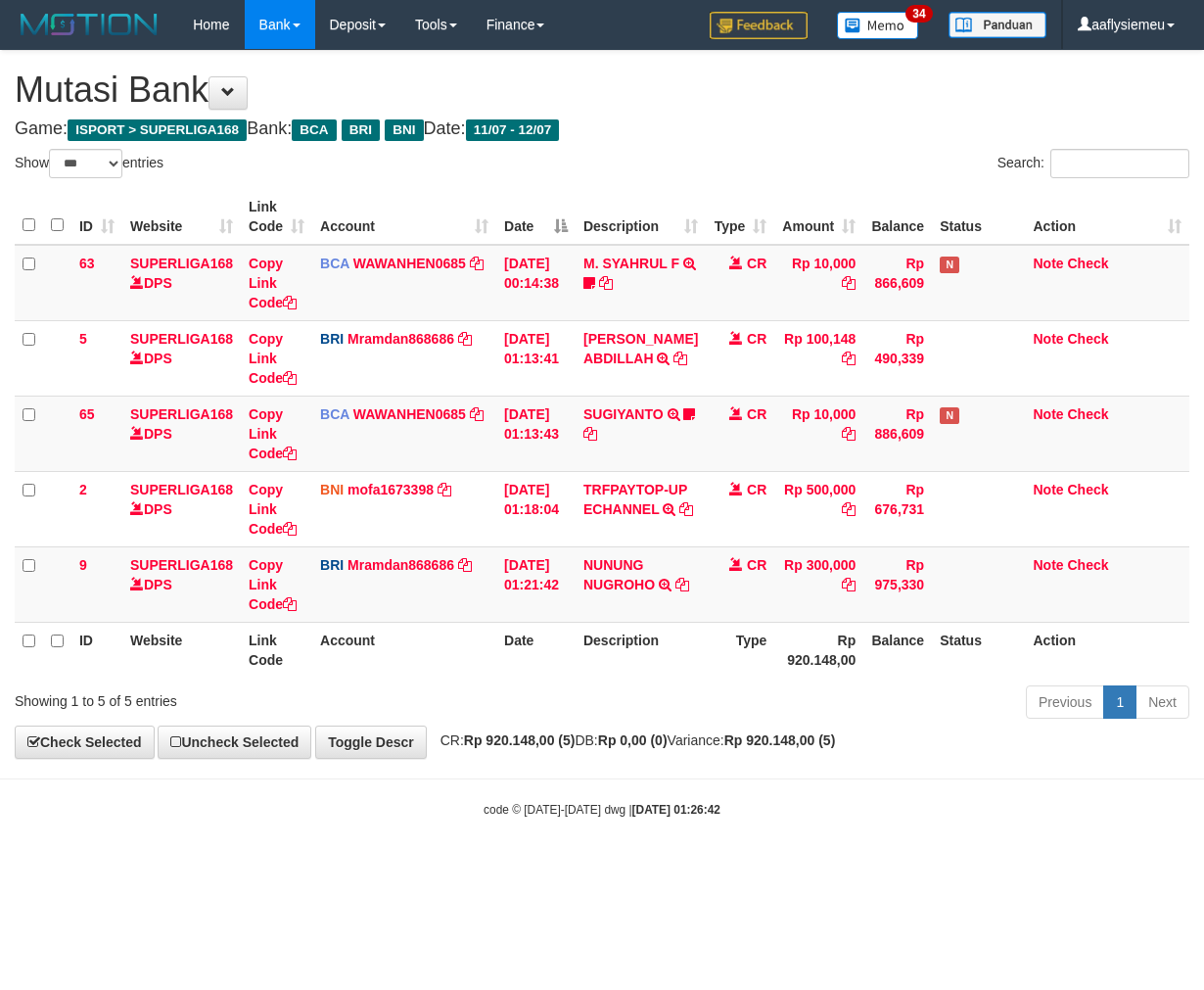 scroll, scrollTop: 0, scrollLeft: 0, axis: both 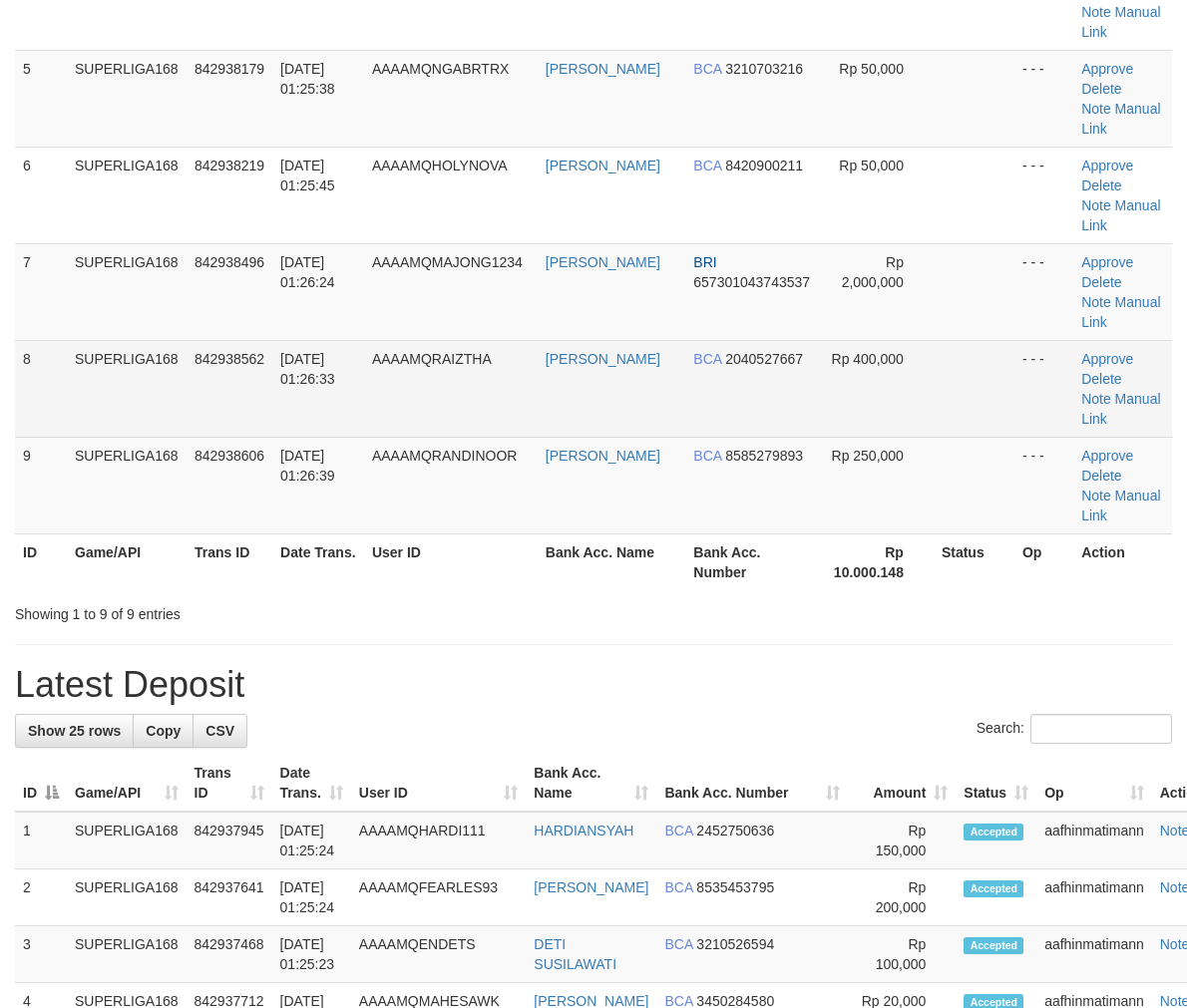 click on "[DATE] 01:26:33" at bounding box center (318, 388) 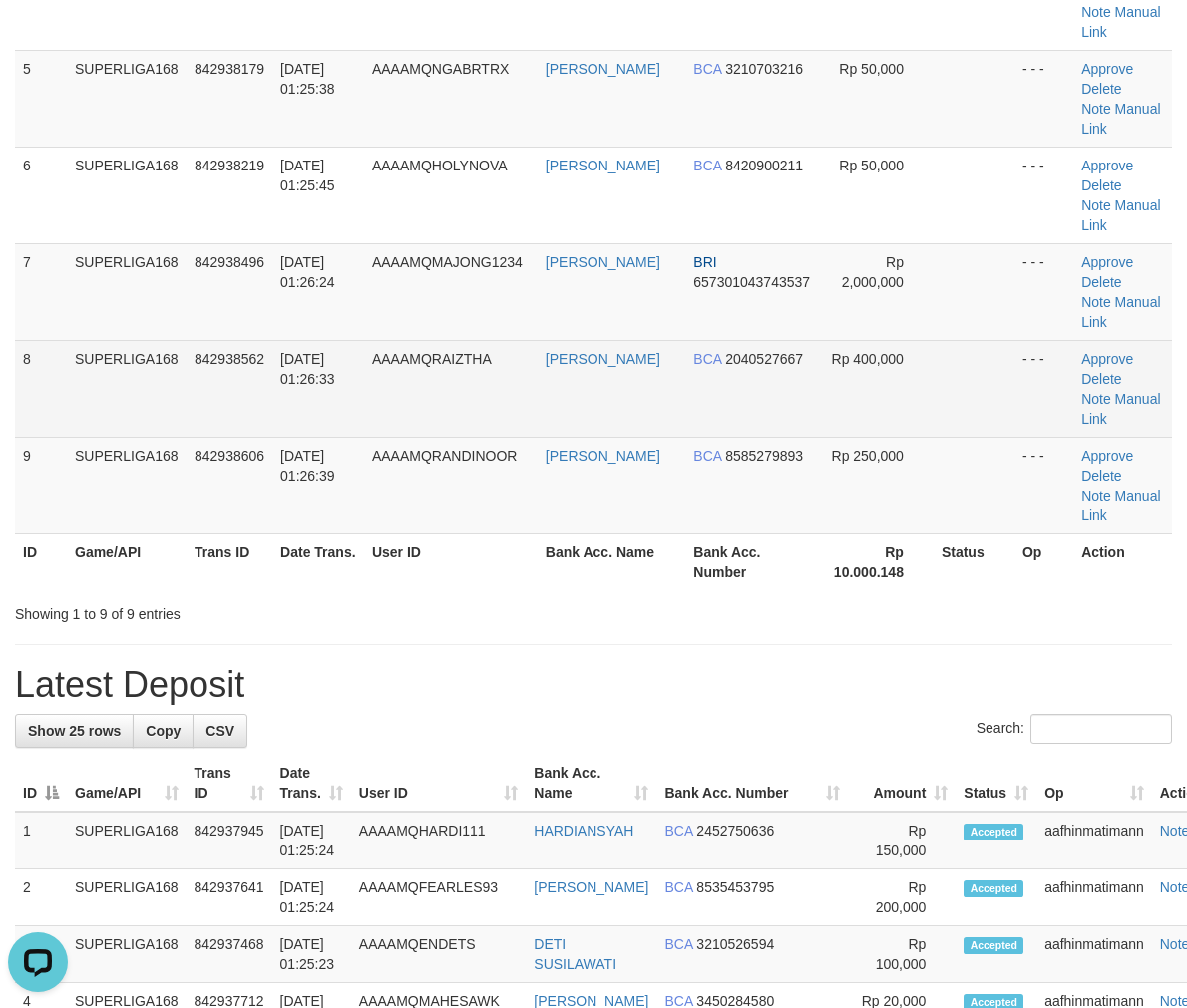 scroll, scrollTop: 0, scrollLeft: 0, axis: both 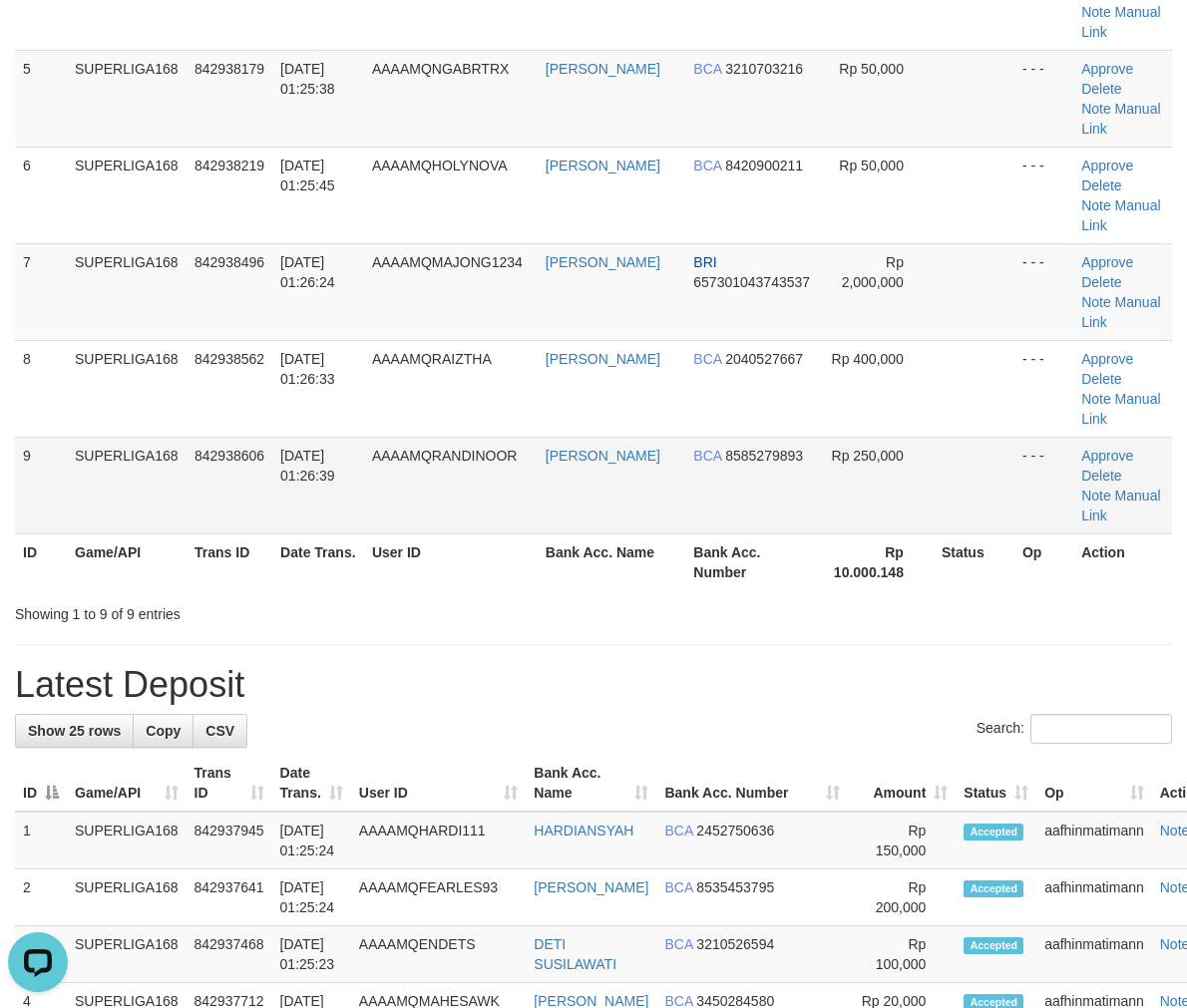 click on "[DATE] 01:26:39" at bounding box center (307, 466) 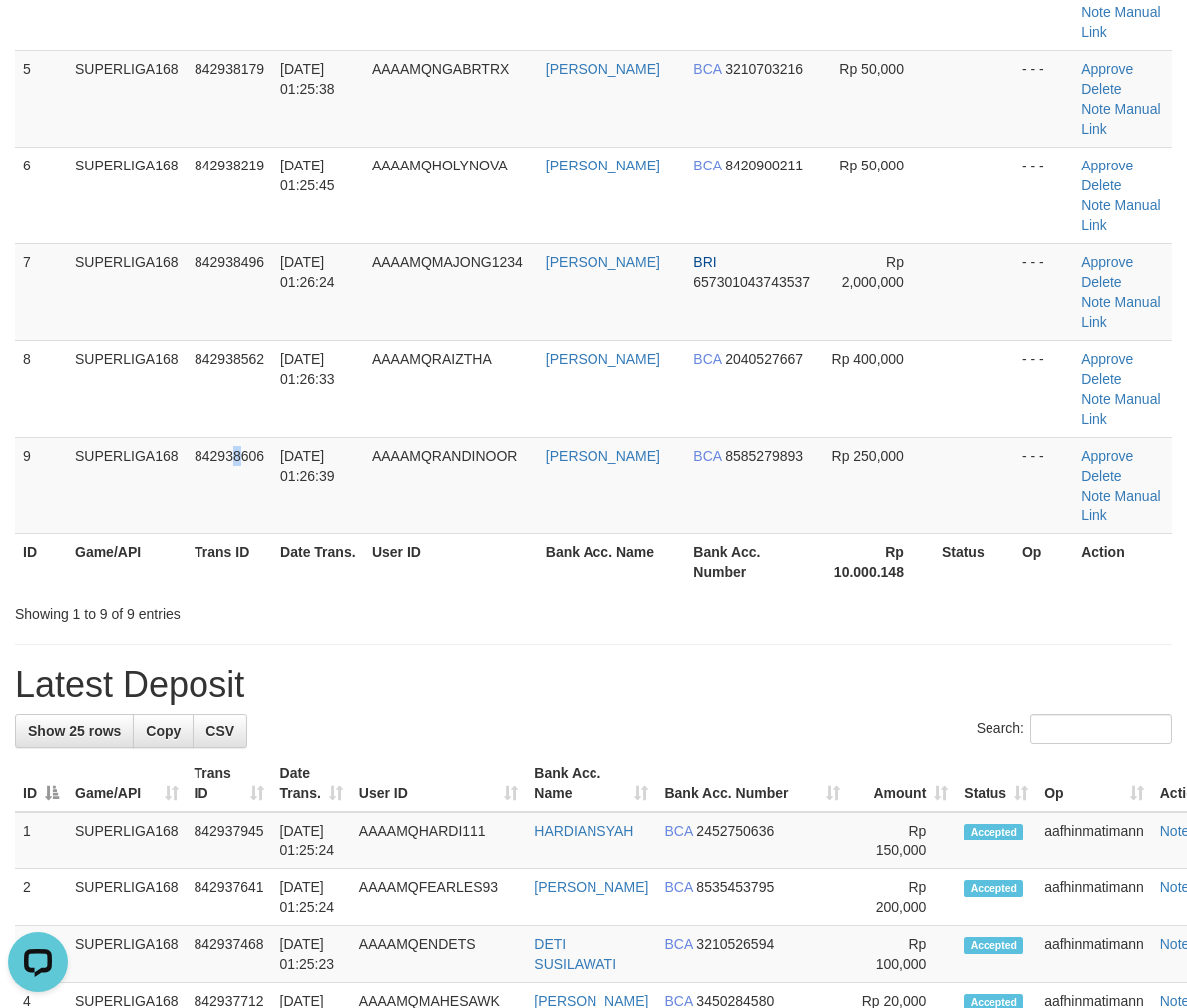 drag, startPoint x: 234, startPoint y: 461, endPoint x: 5, endPoint y: 534, distance: 240.35391 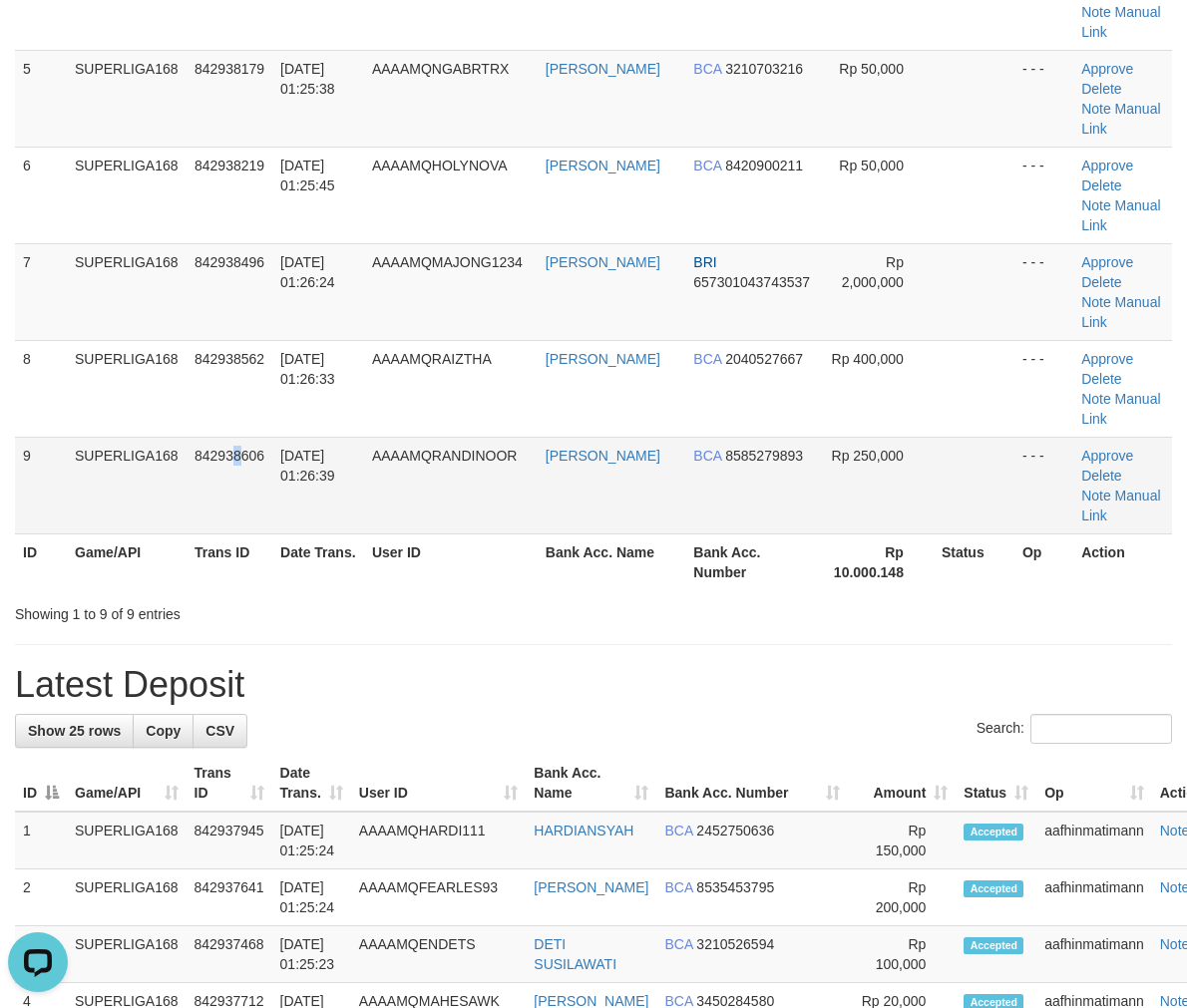 click on "SUPERLIGA168" at bounding box center (127, 485) 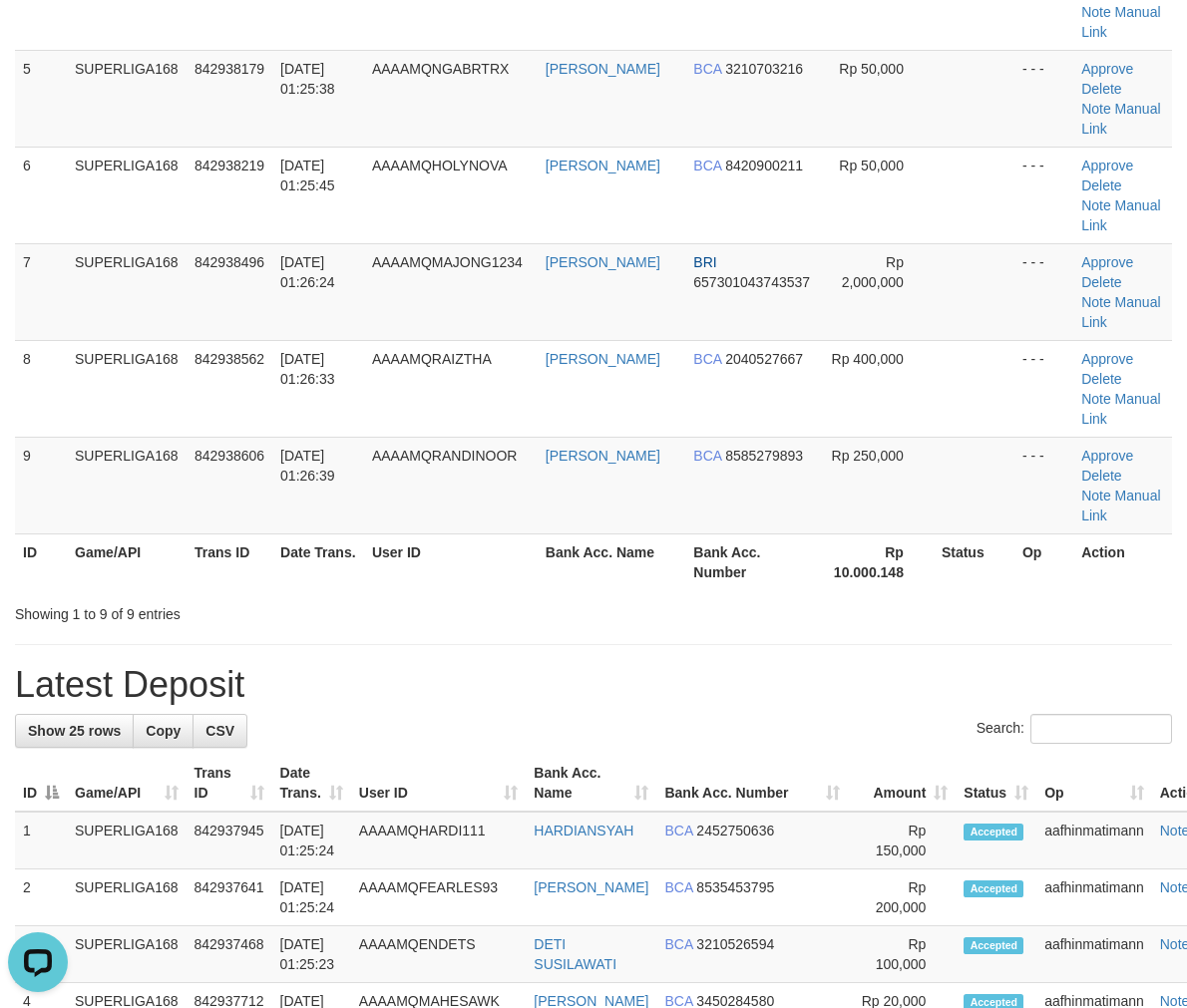 drag, startPoint x: 185, startPoint y: 382, endPoint x: 3, endPoint y: 453, distance: 195.35864 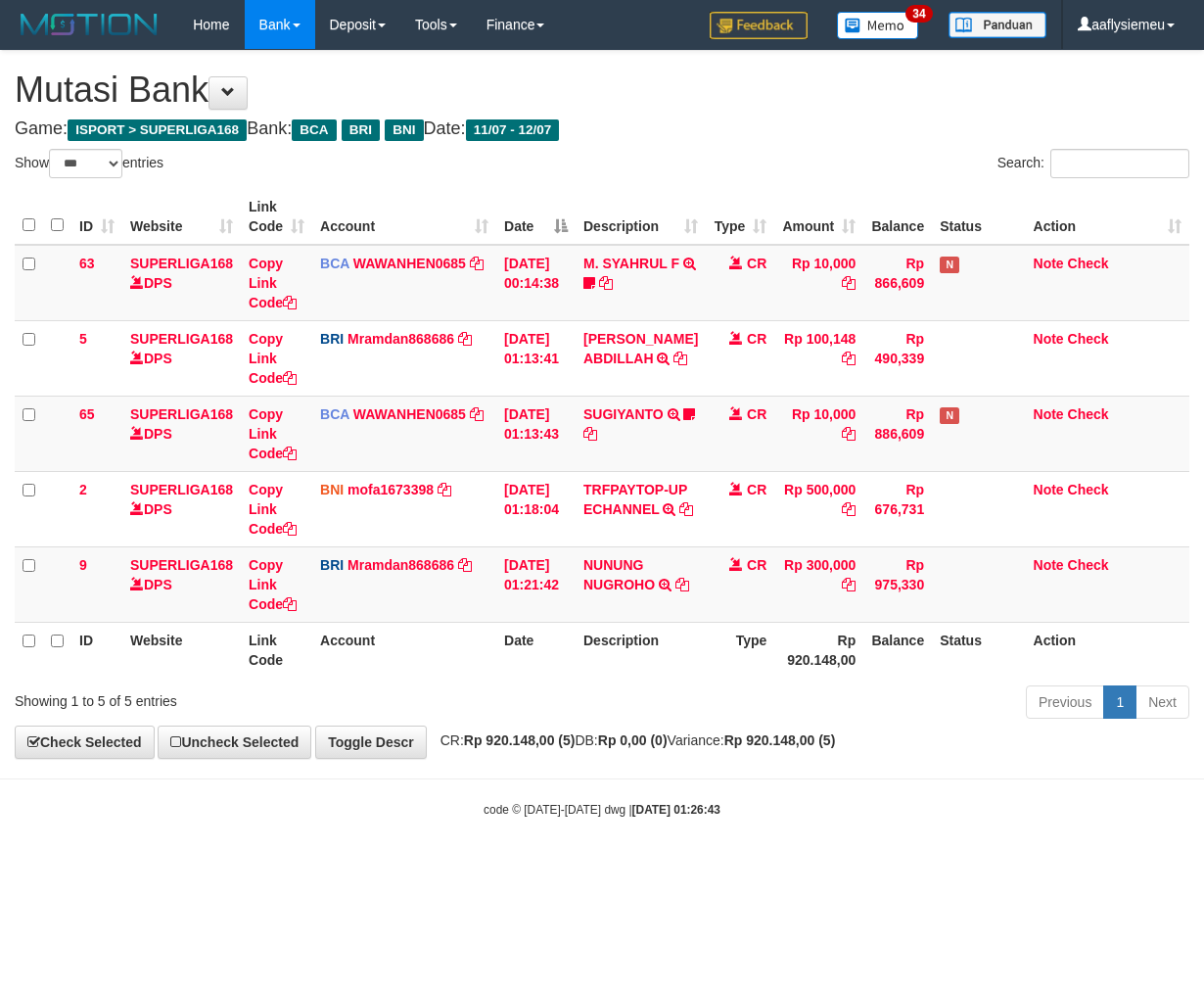 select on "***" 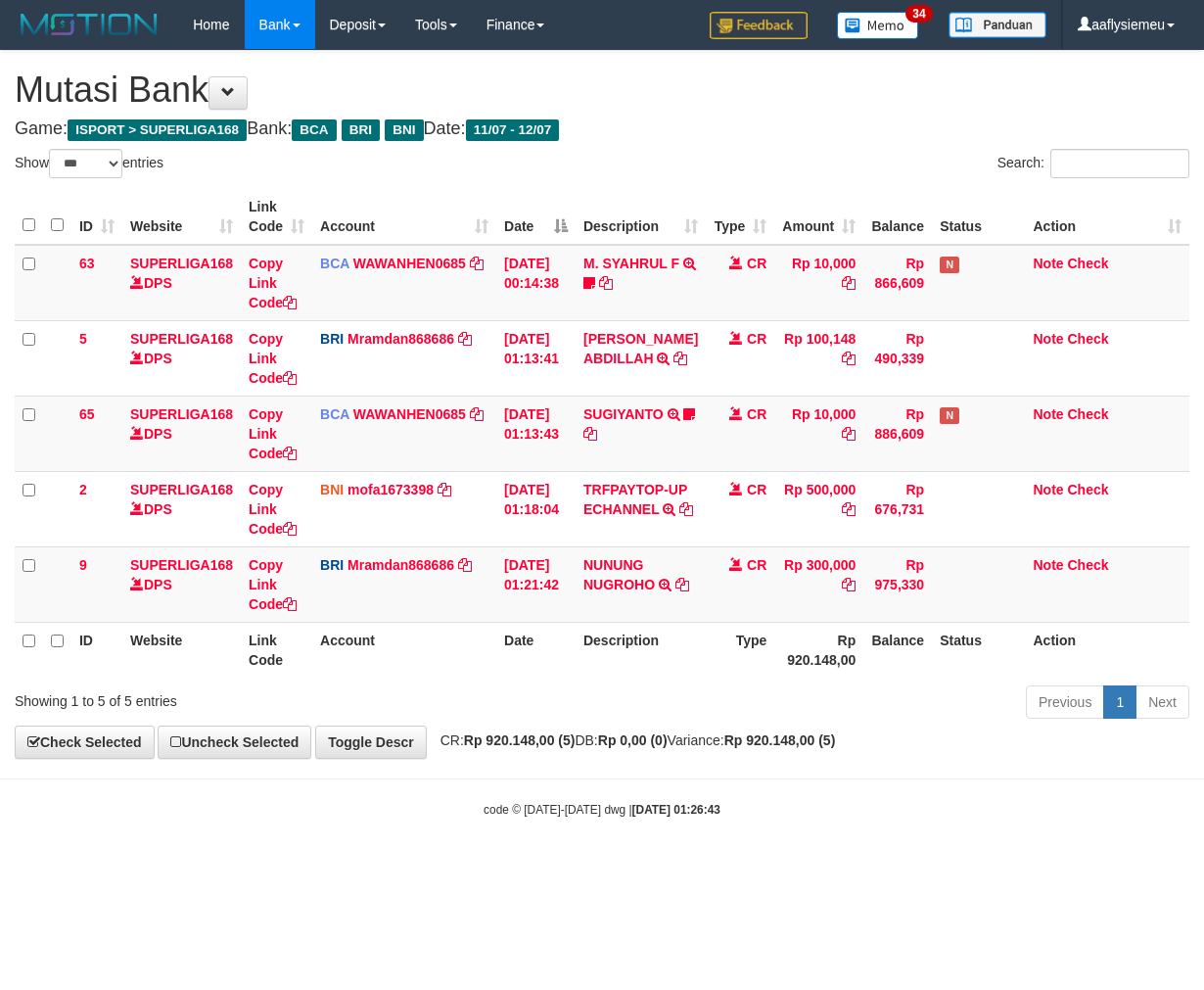 scroll, scrollTop: 0, scrollLeft: 0, axis: both 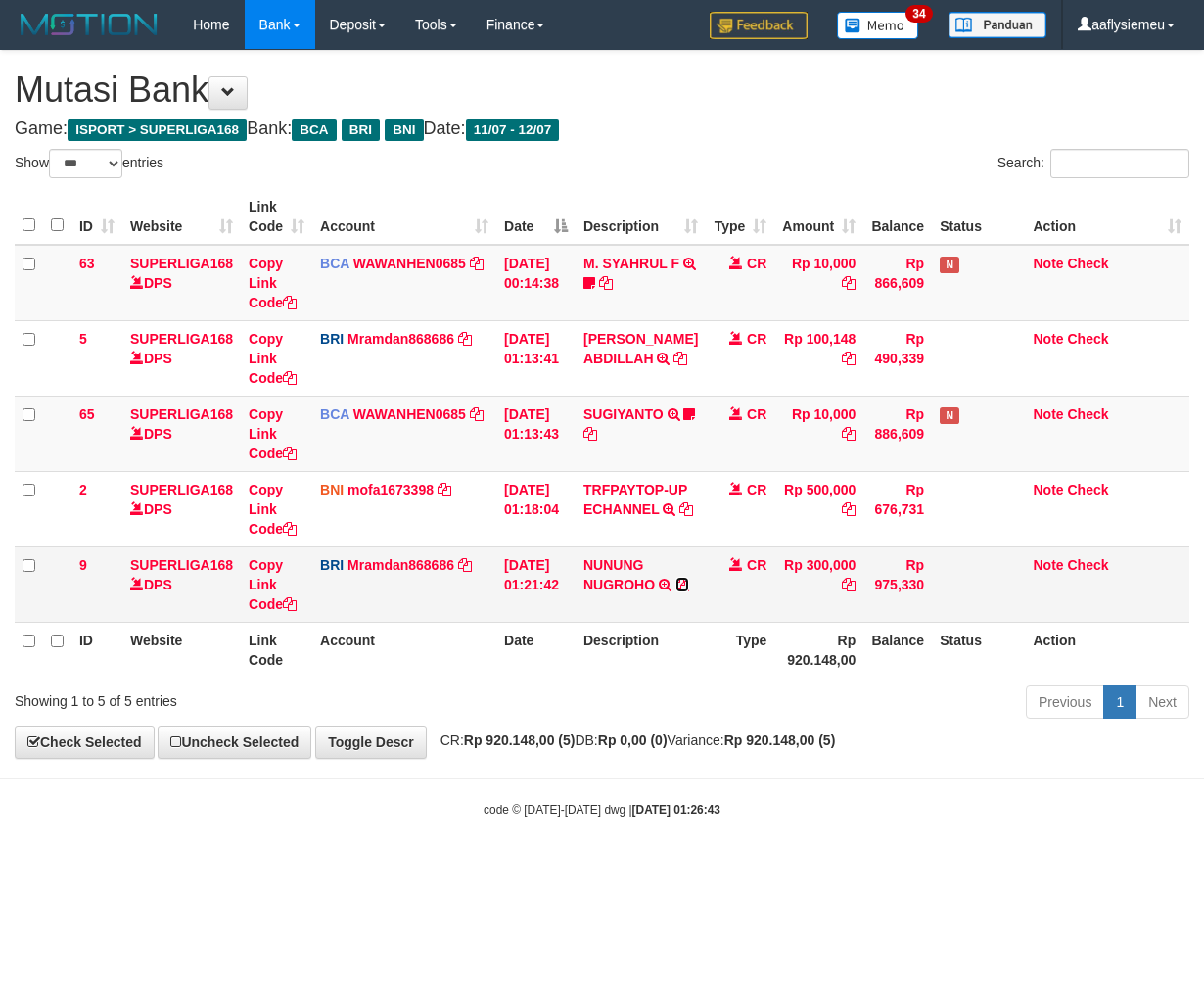 click at bounding box center [682, 585] 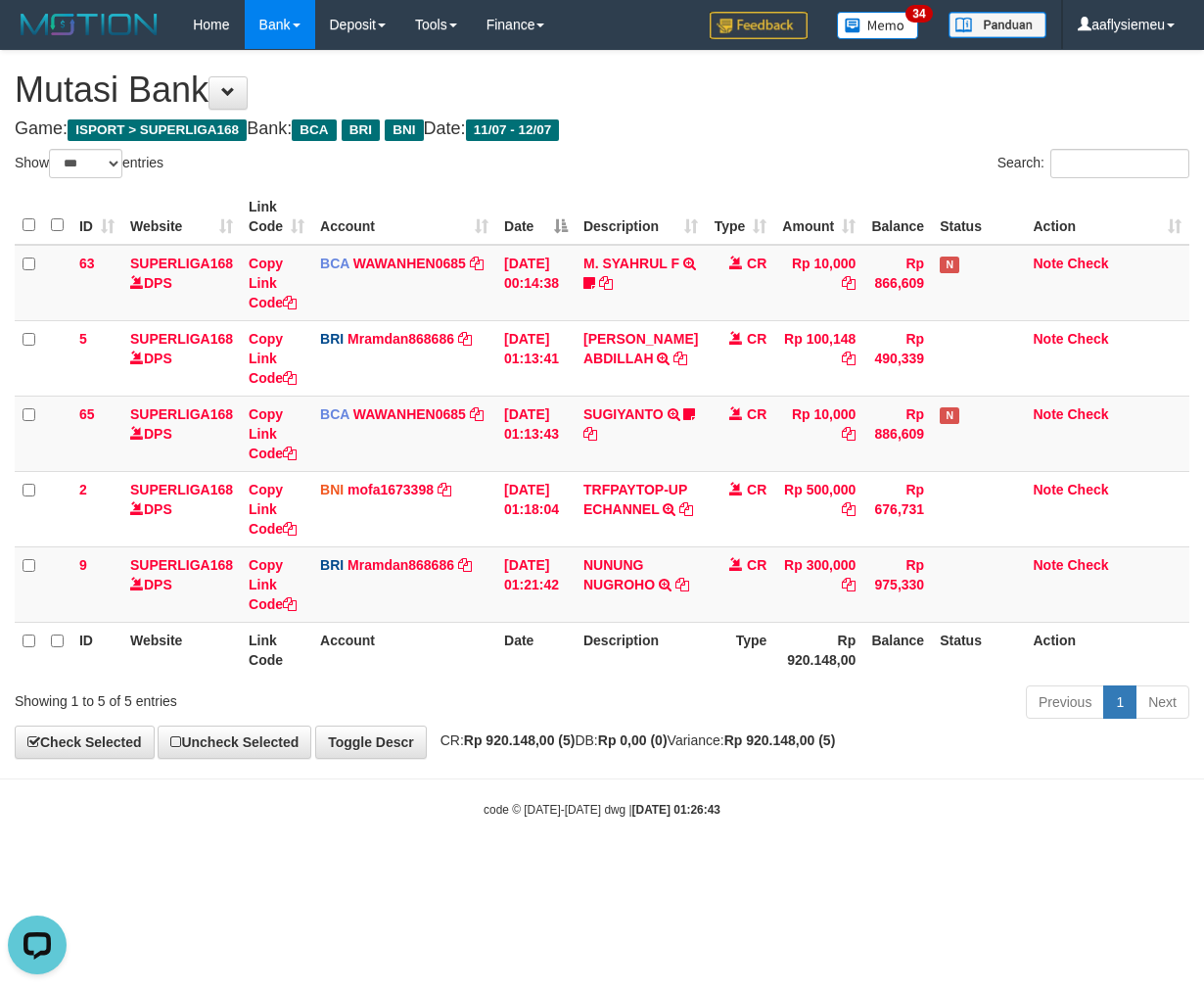 scroll, scrollTop: 0, scrollLeft: 0, axis: both 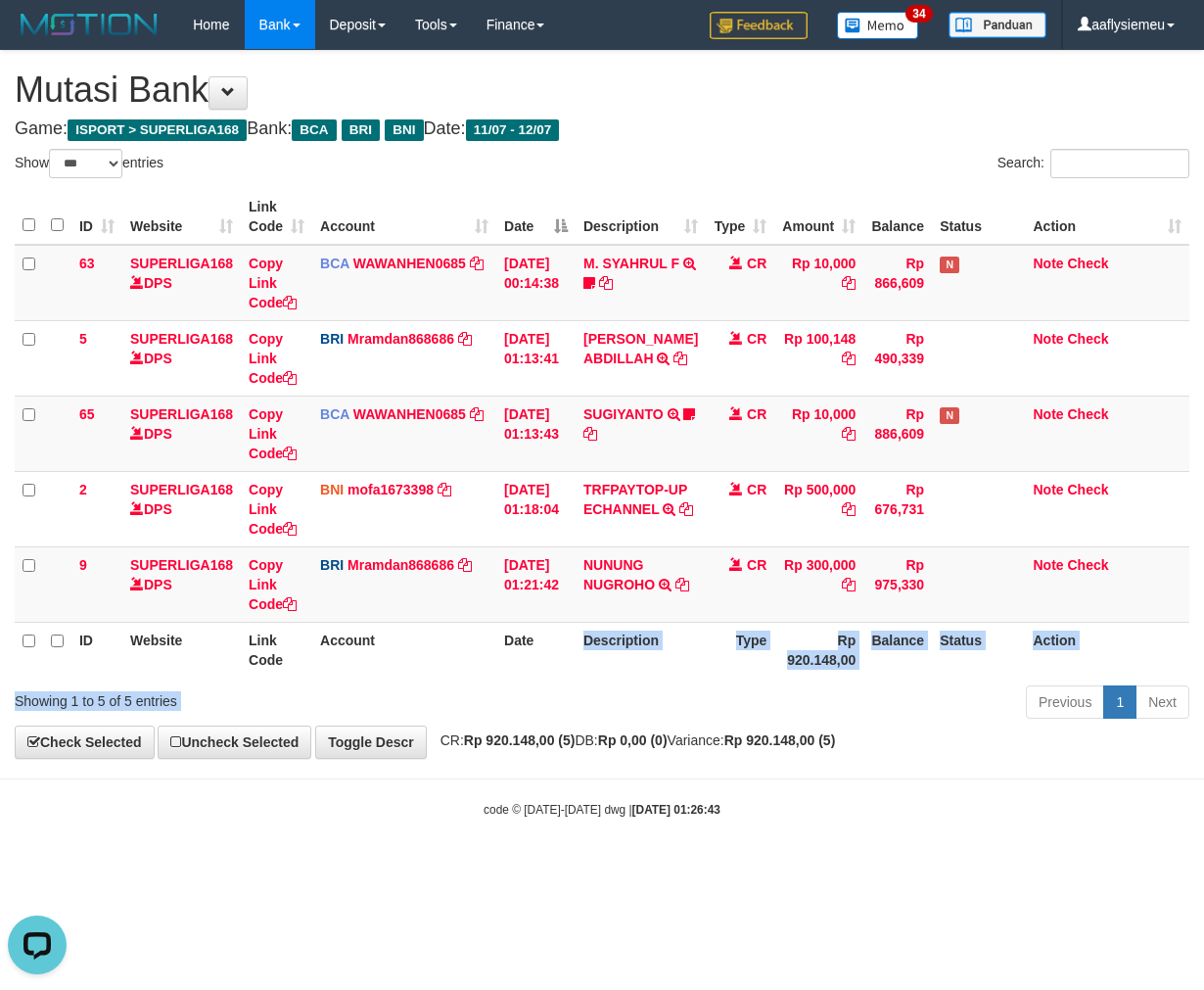 click on "Previous 1 Next" at bounding box center (854, 704) 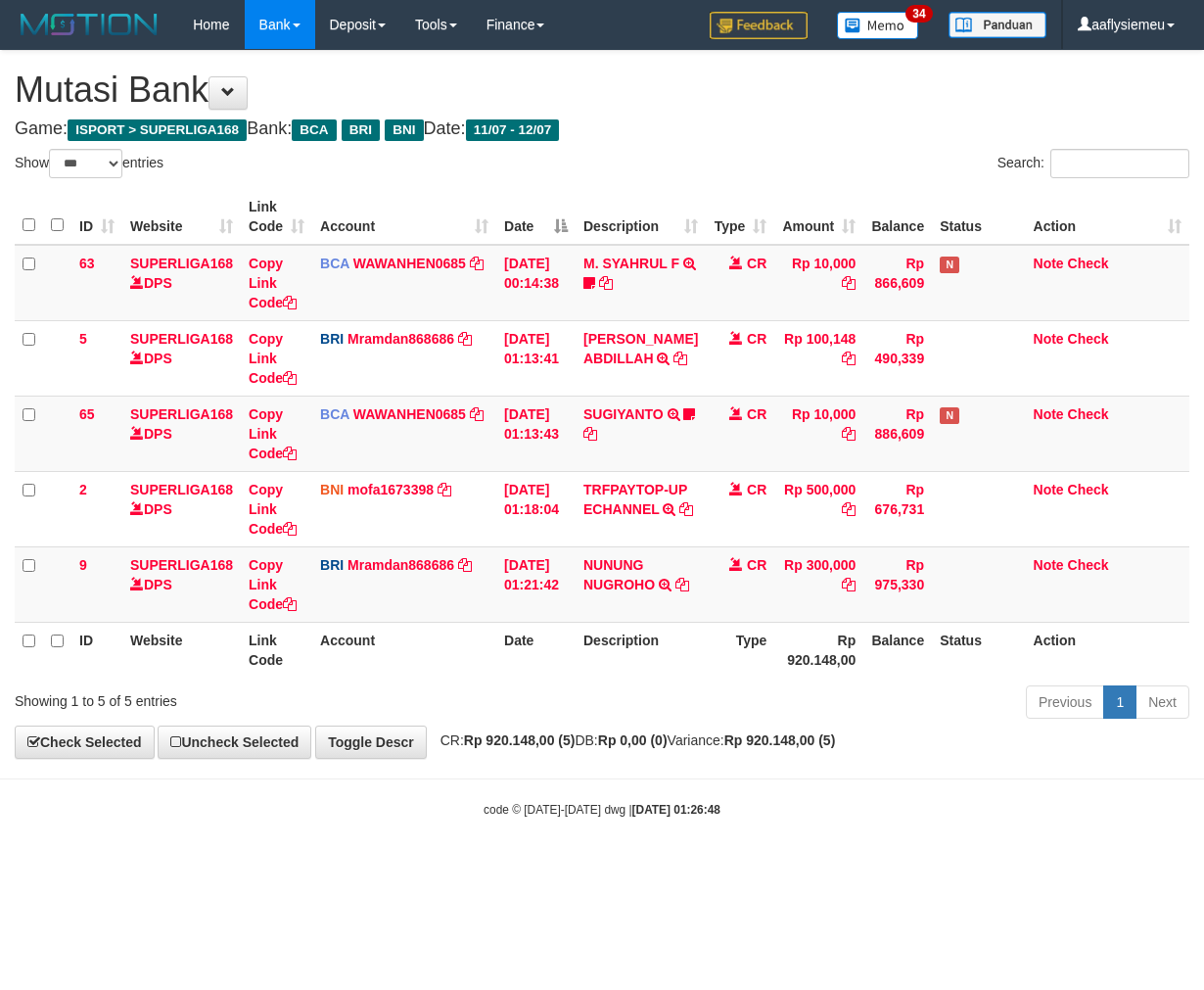 select on "***" 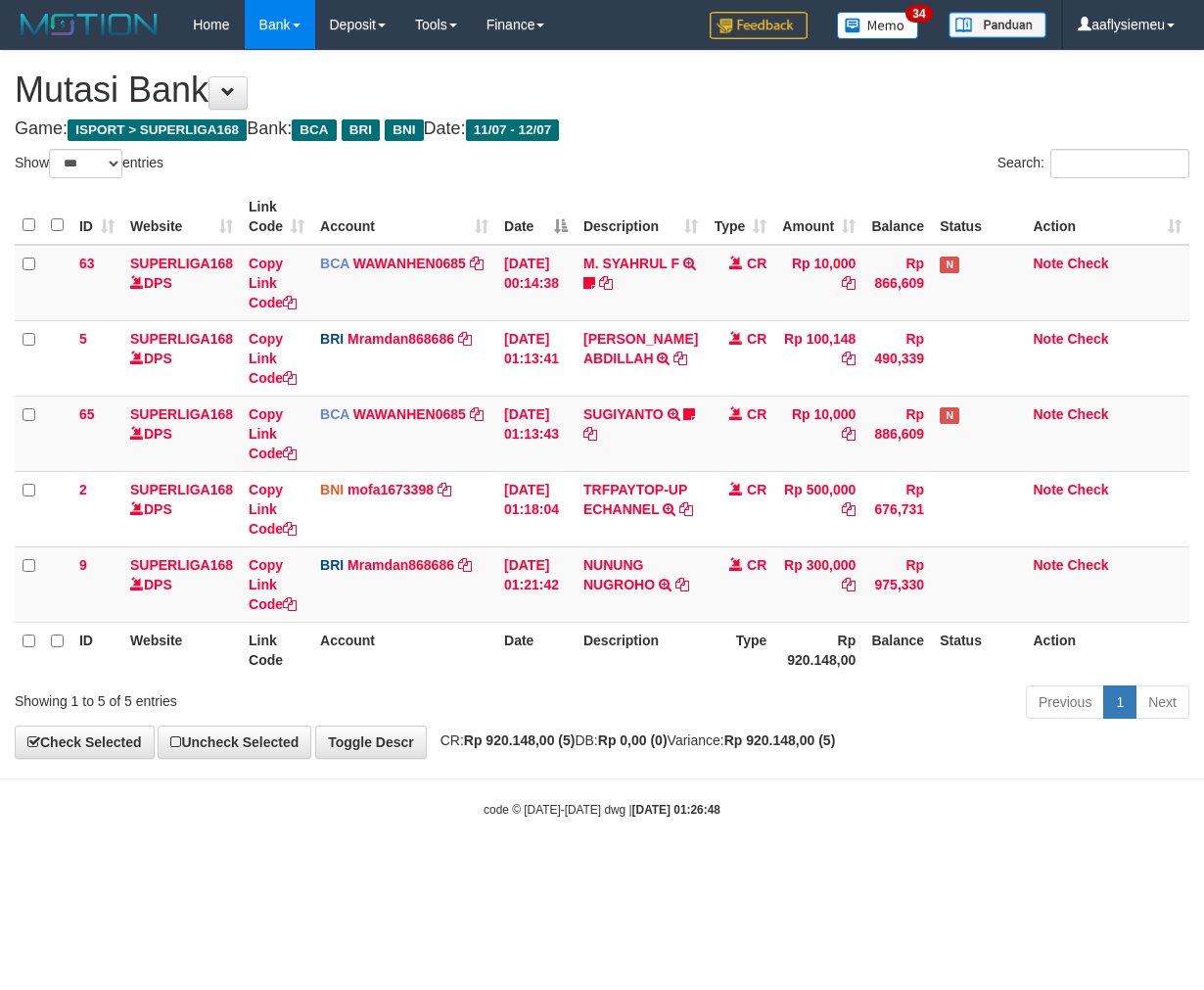 scroll, scrollTop: 0, scrollLeft: 0, axis: both 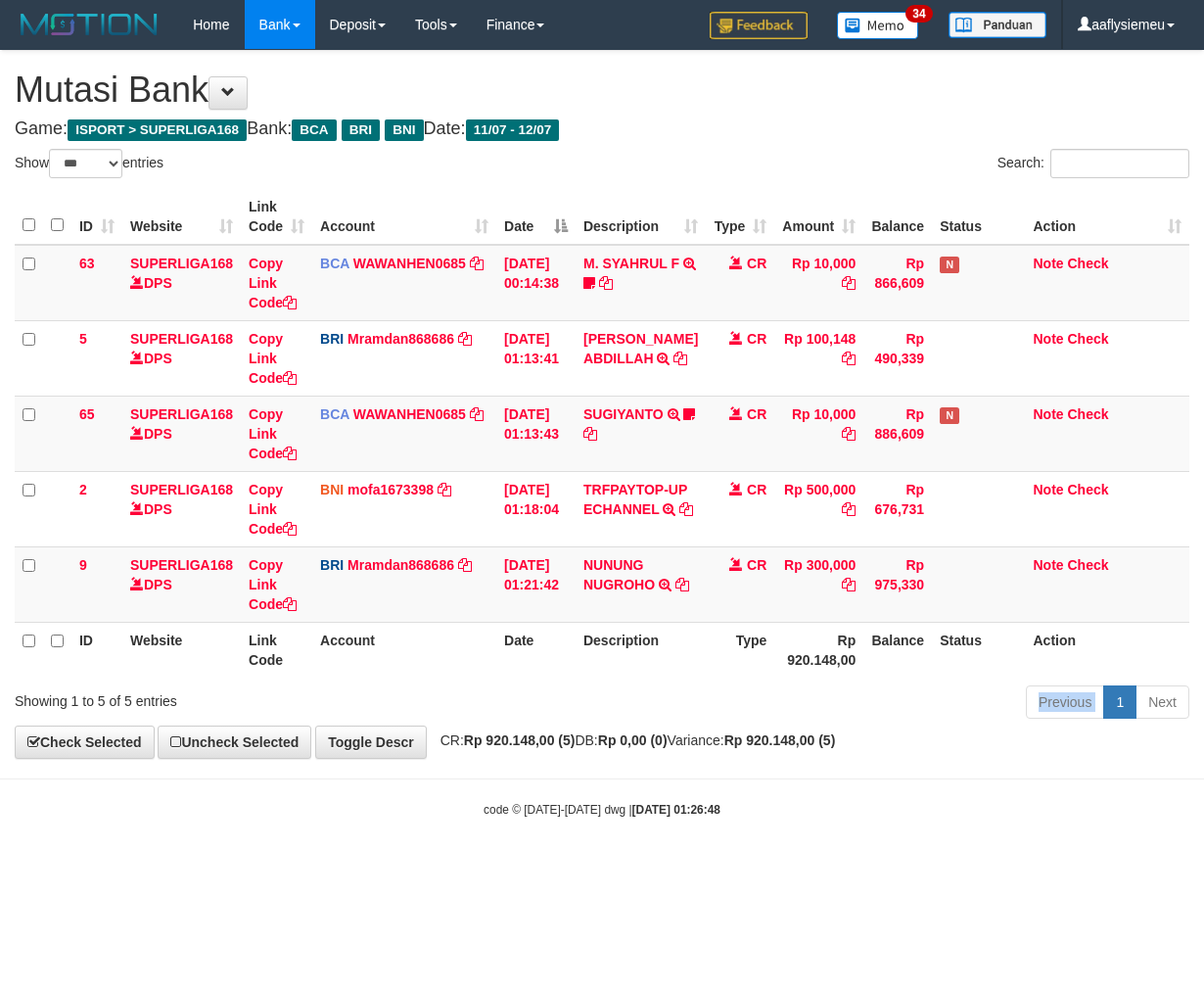 click on "Previous 1 Next" at bounding box center [854, 704] 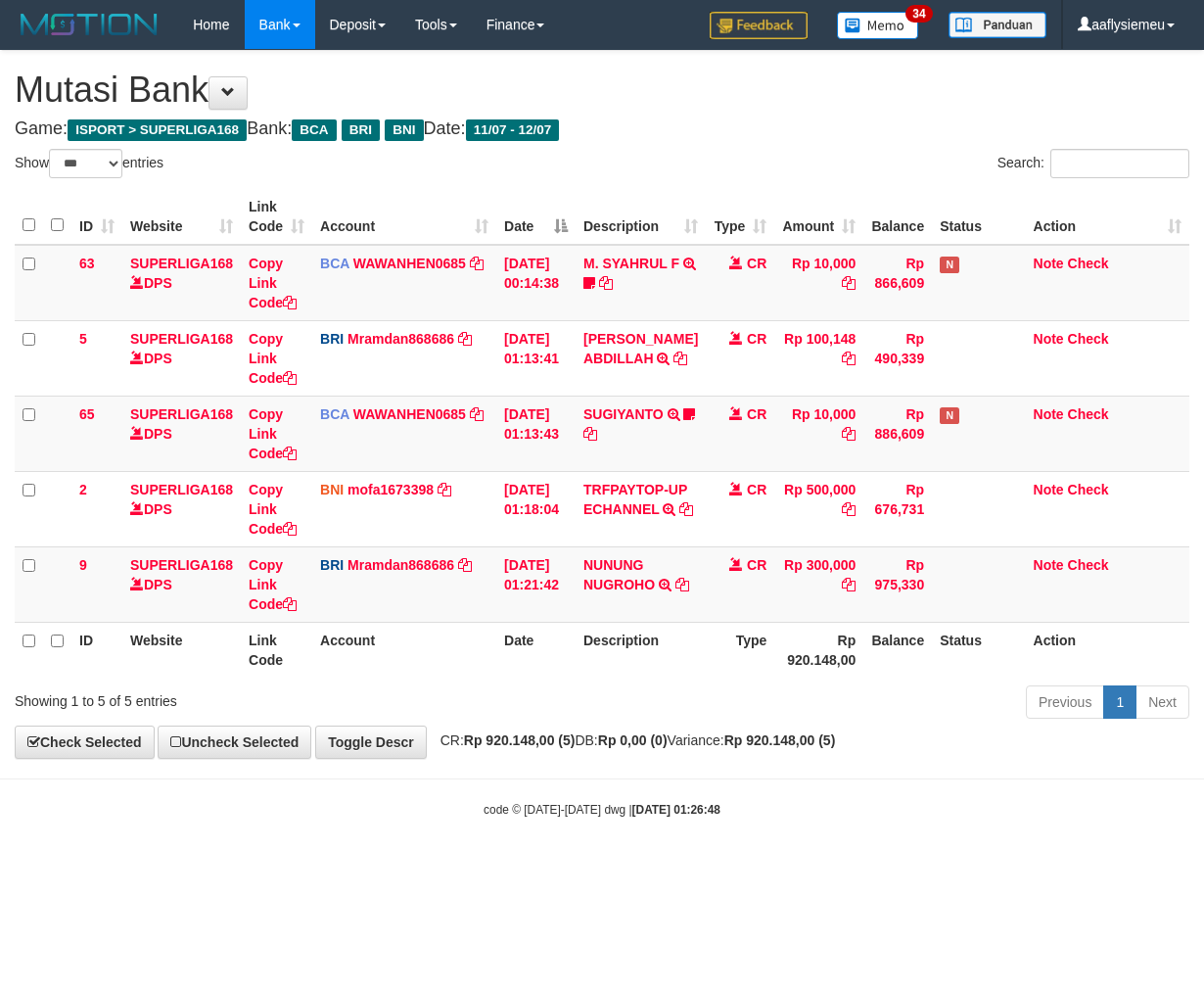 select on "***" 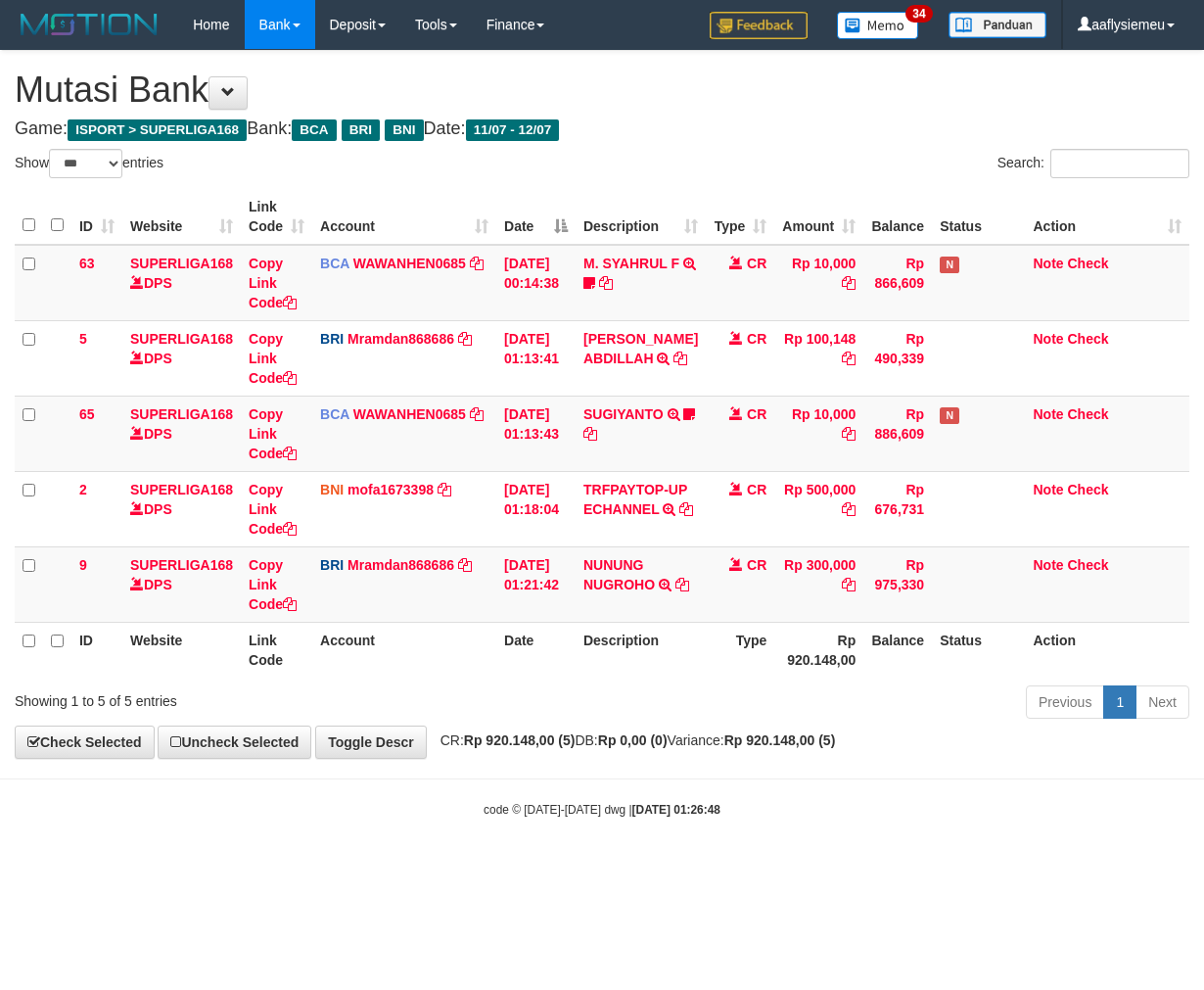 scroll, scrollTop: 0, scrollLeft: 0, axis: both 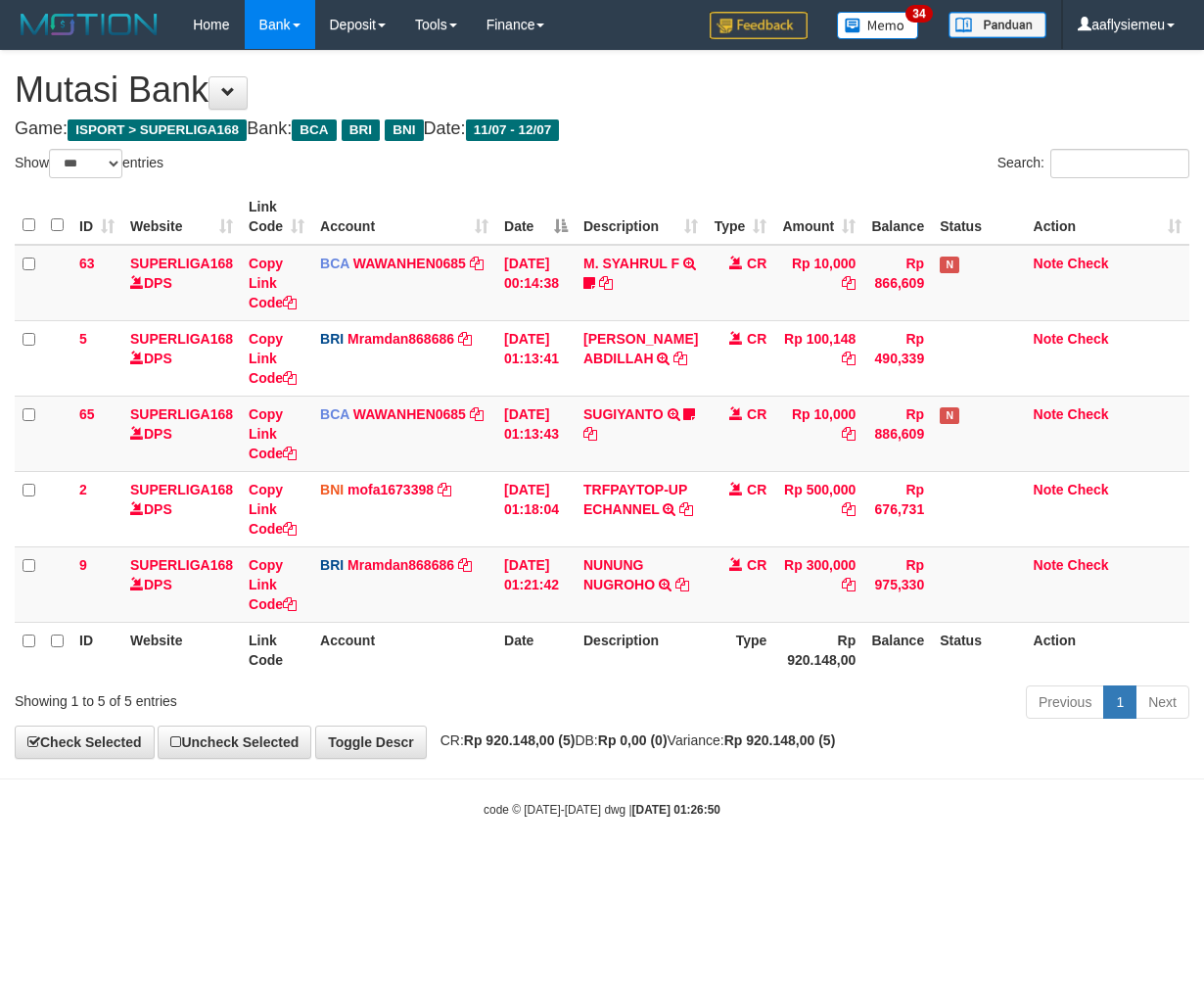 select on "***" 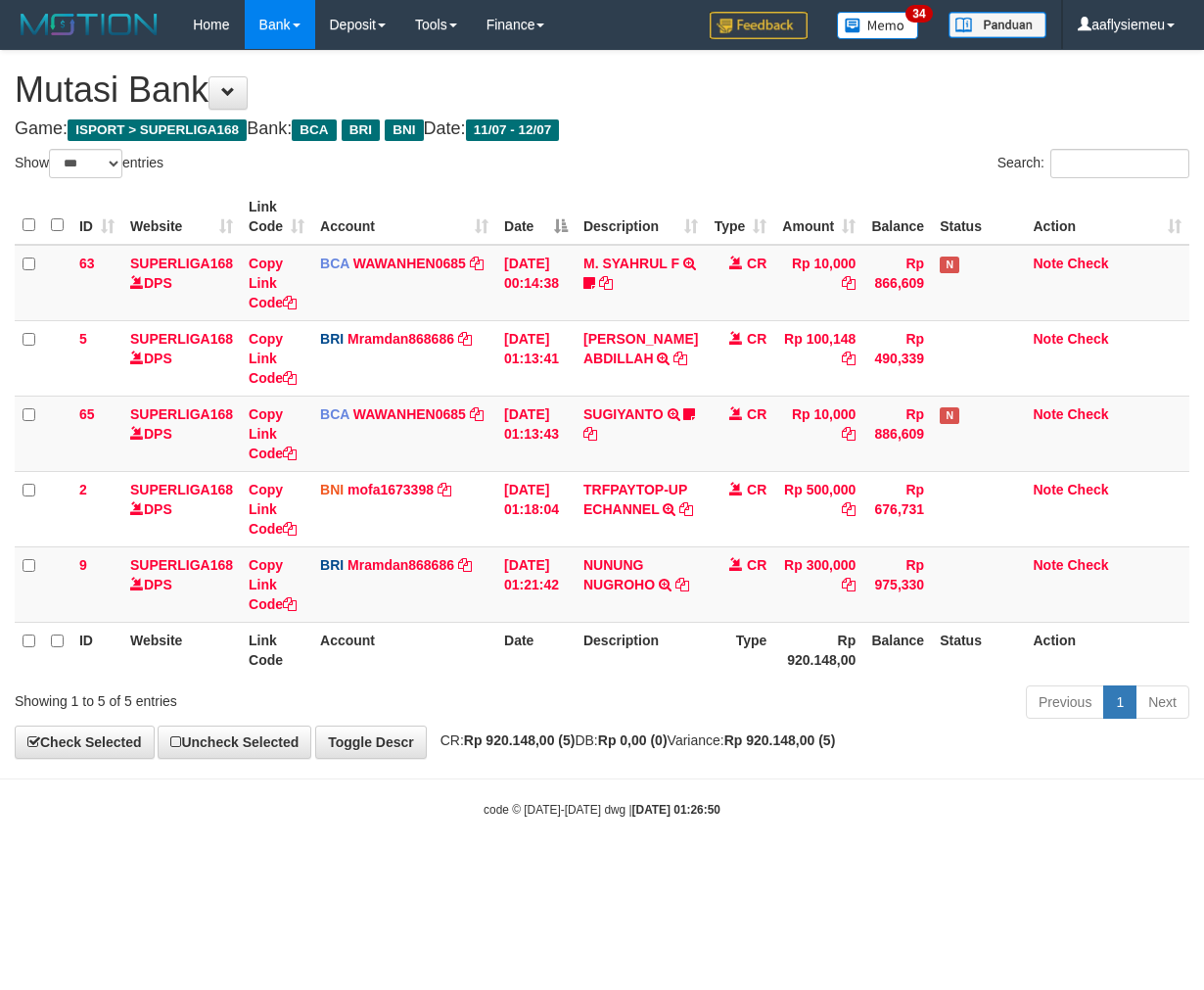 scroll, scrollTop: 0, scrollLeft: 0, axis: both 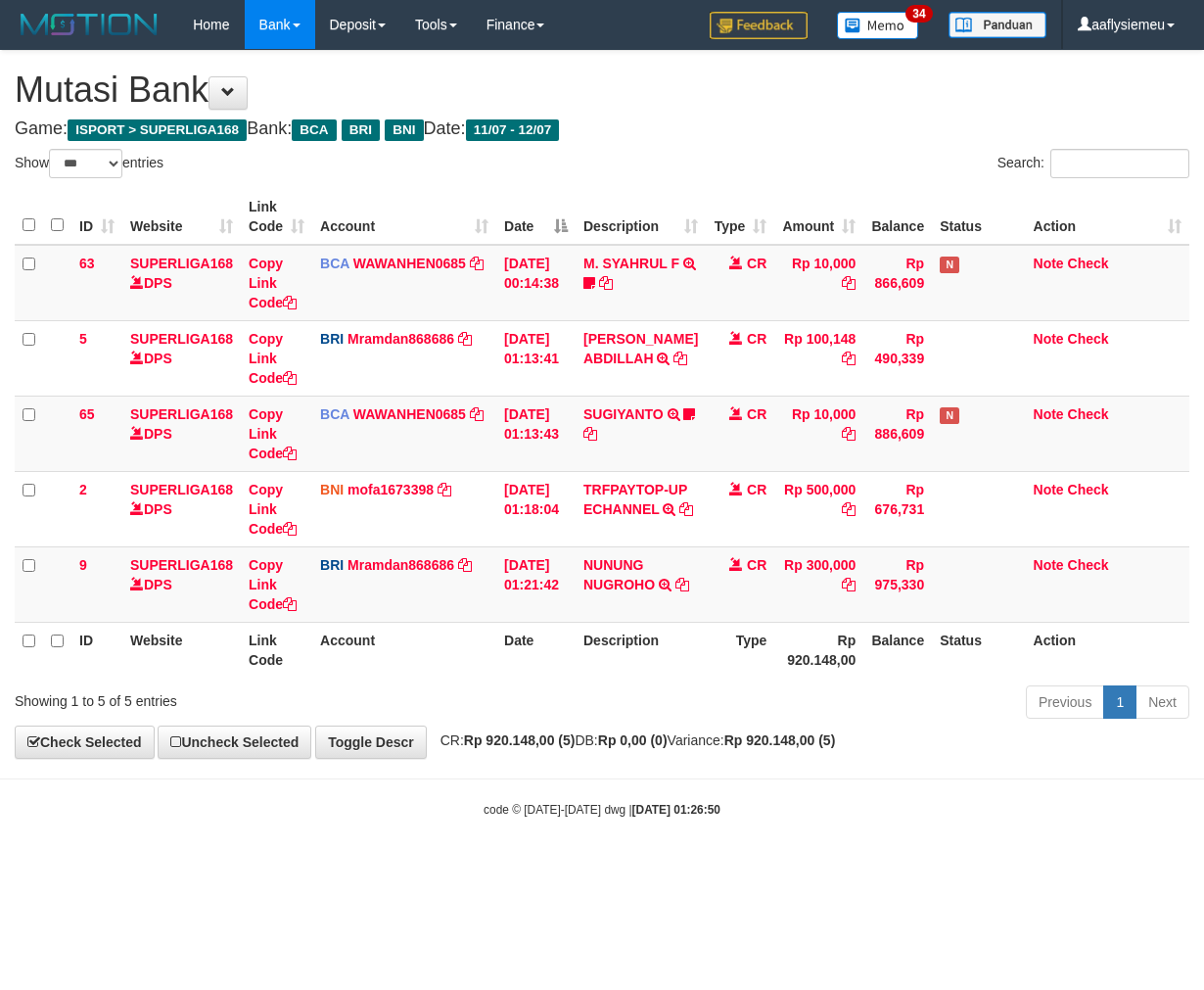 select on "***" 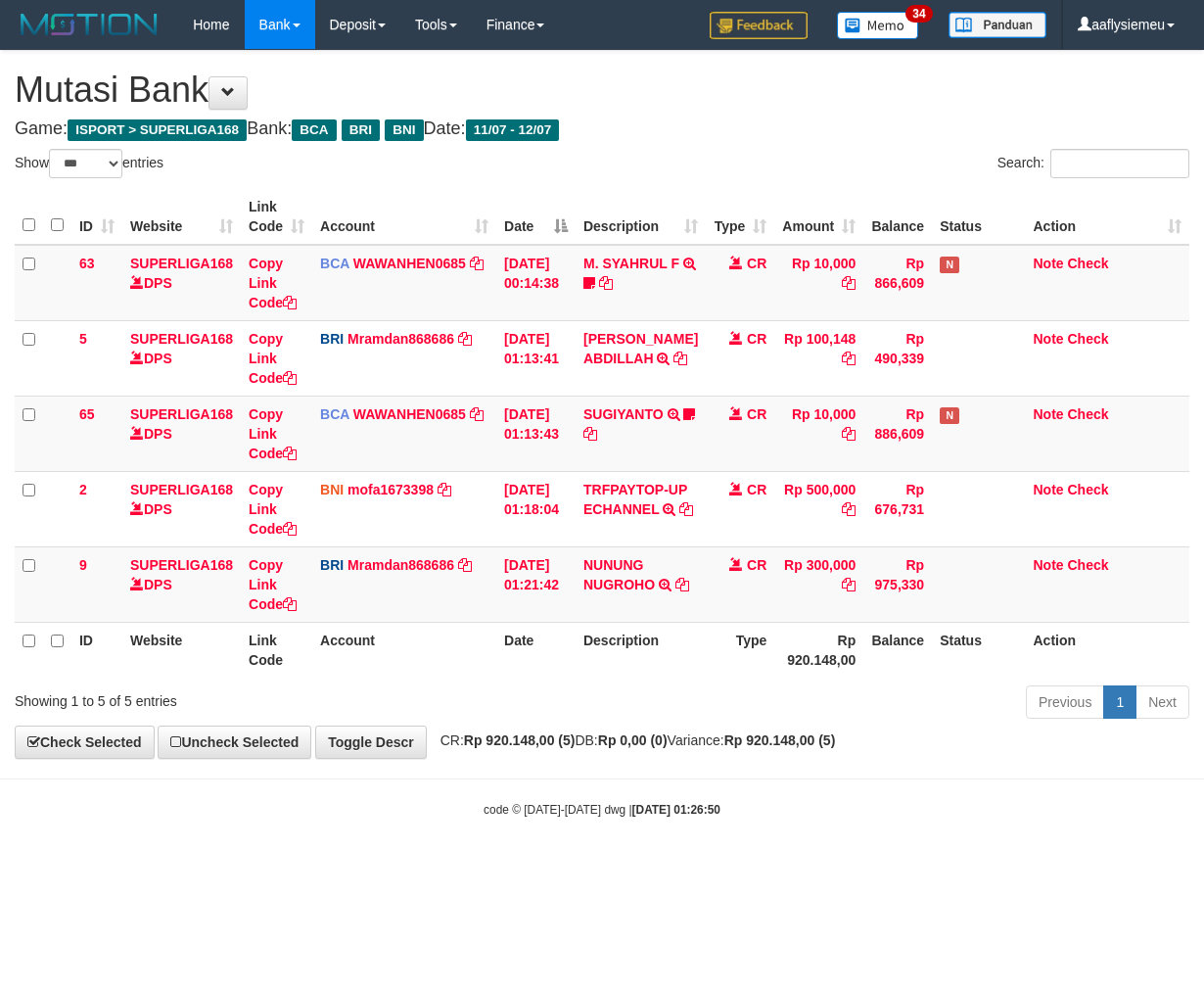 scroll, scrollTop: 0, scrollLeft: 0, axis: both 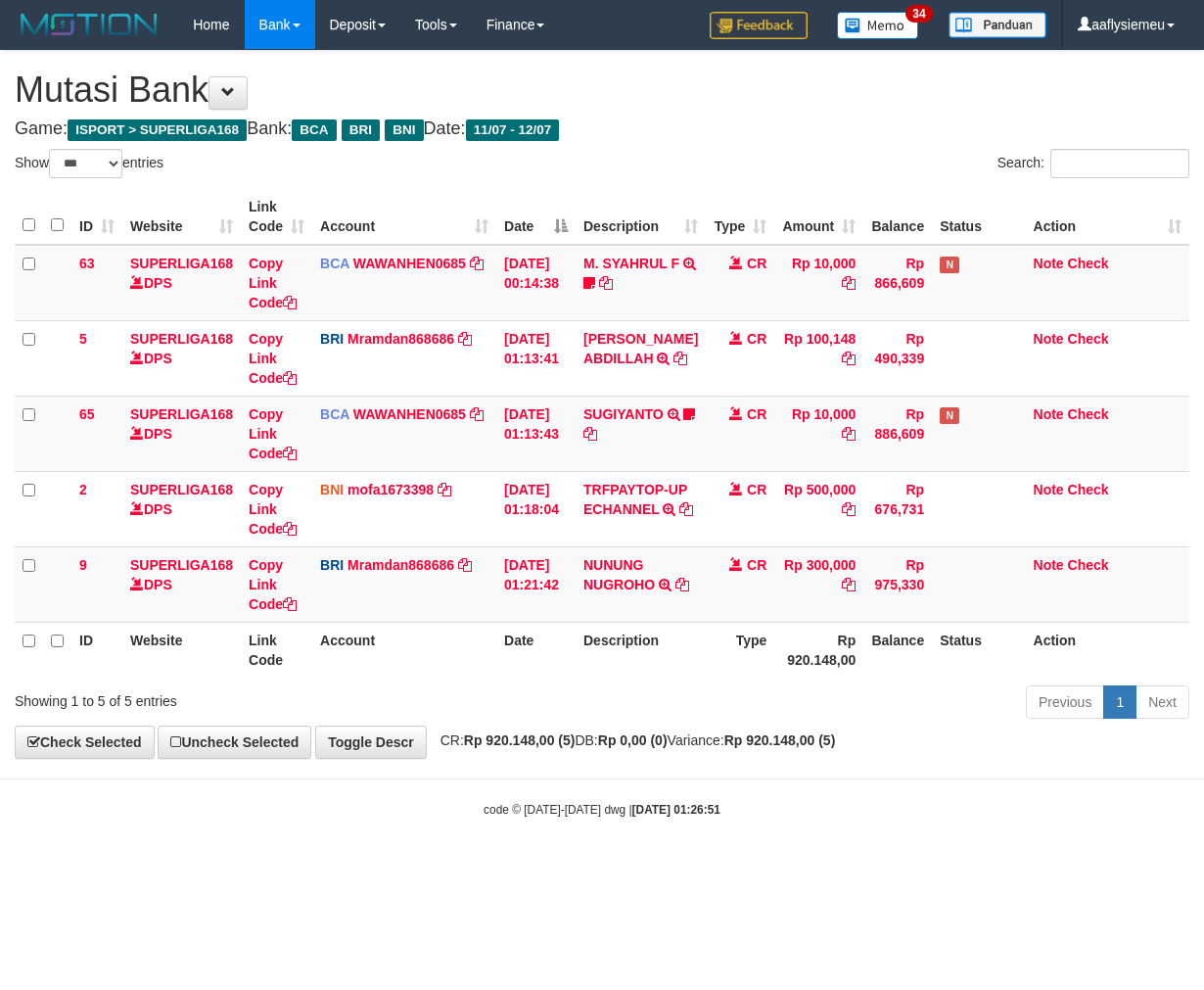 select on "***" 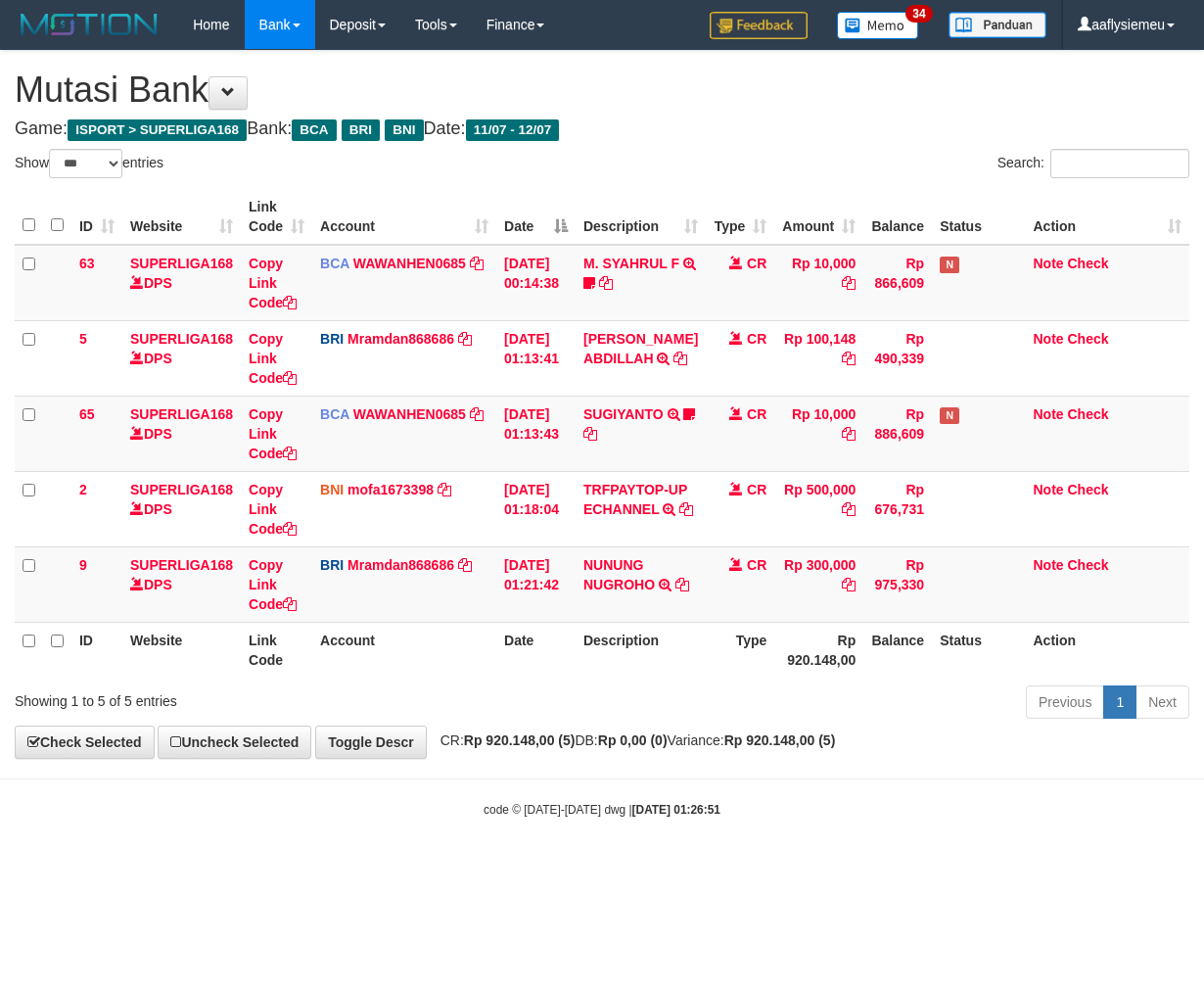scroll, scrollTop: 0, scrollLeft: 0, axis: both 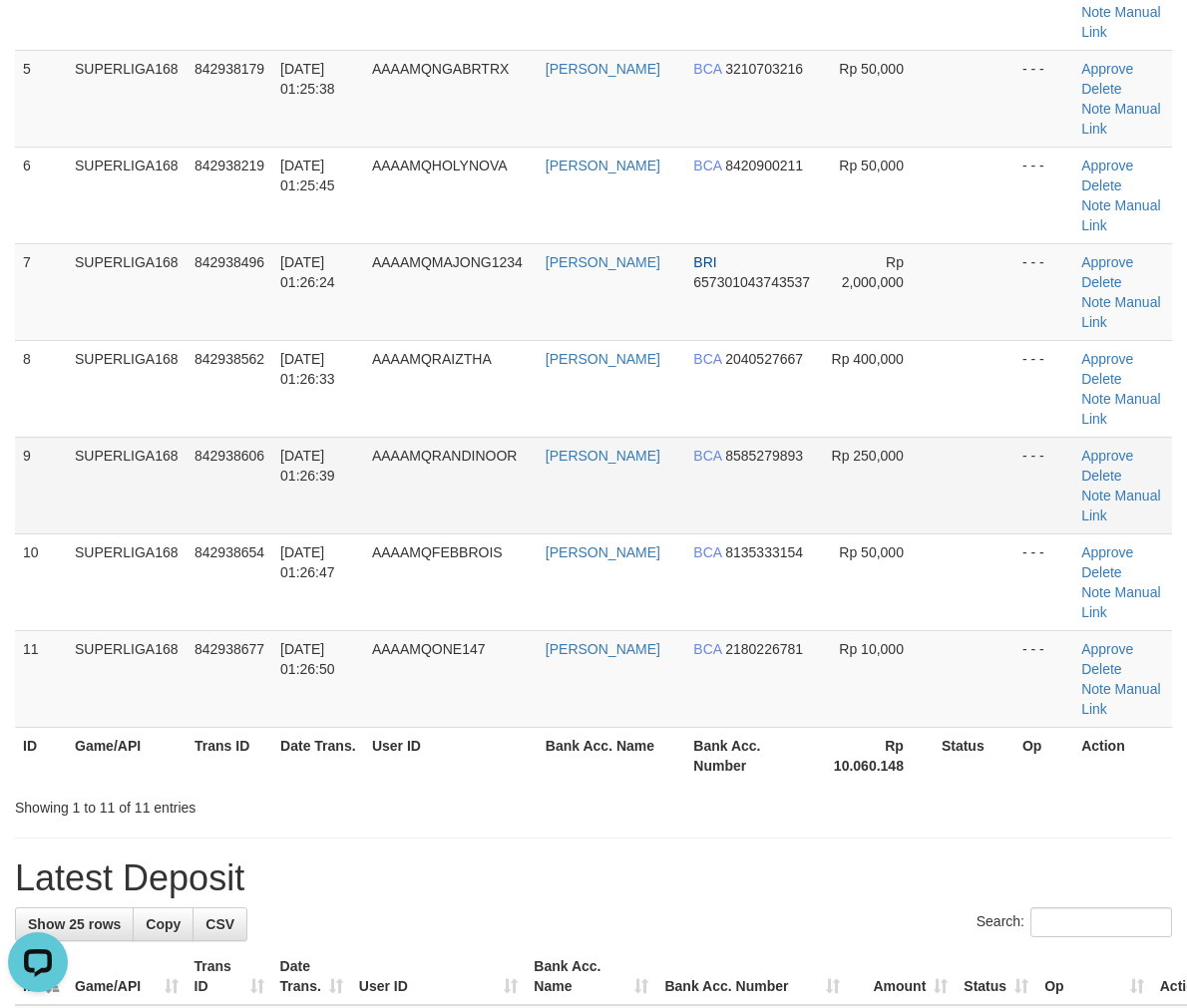 click on "SUPERLIGA168" at bounding box center [127, 485] 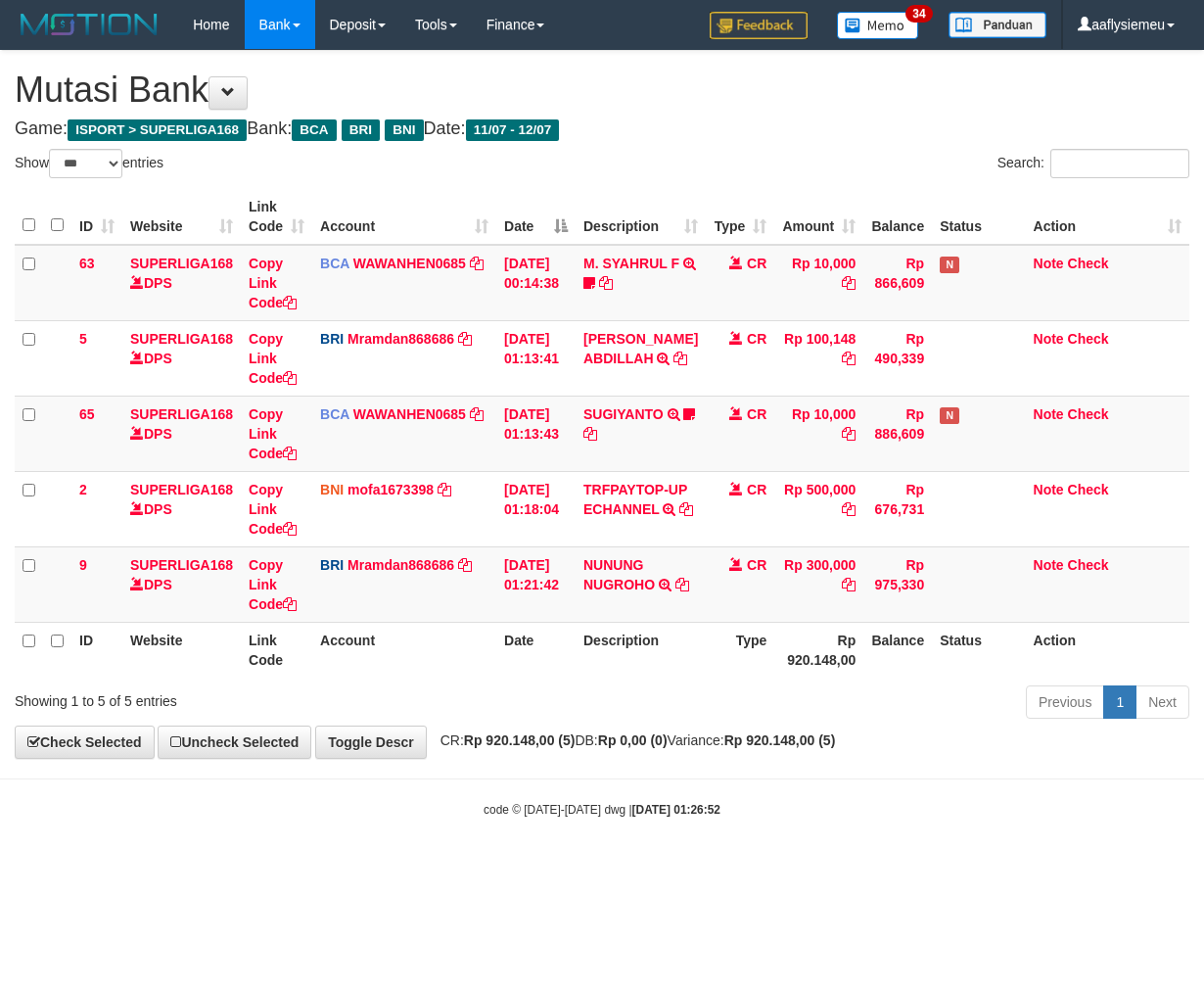 select on "***" 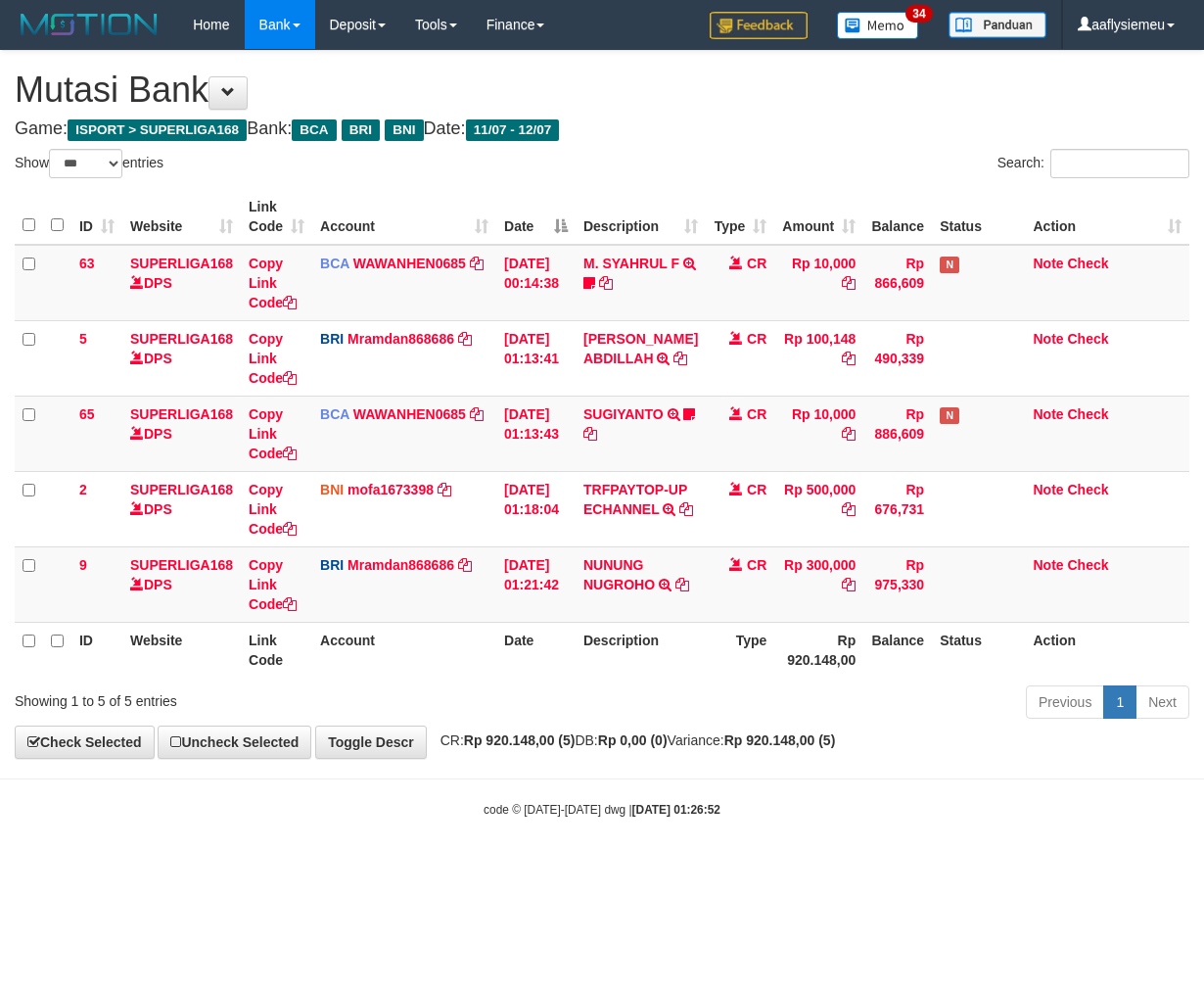 scroll, scrollTop: 0, scrollLeft: 0, axis: both 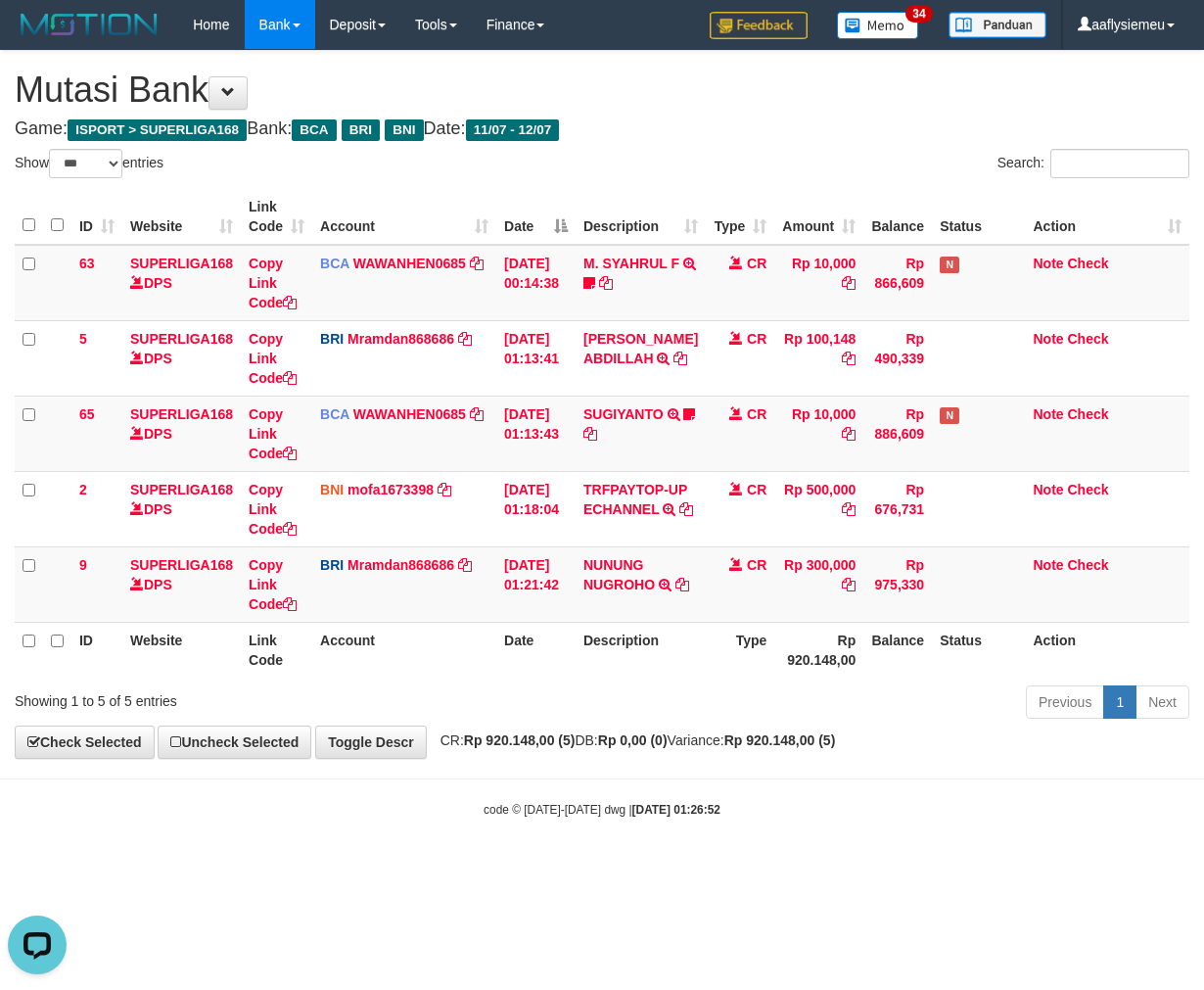 click on "Previous 1 Next" at bounding box center (854, 704) 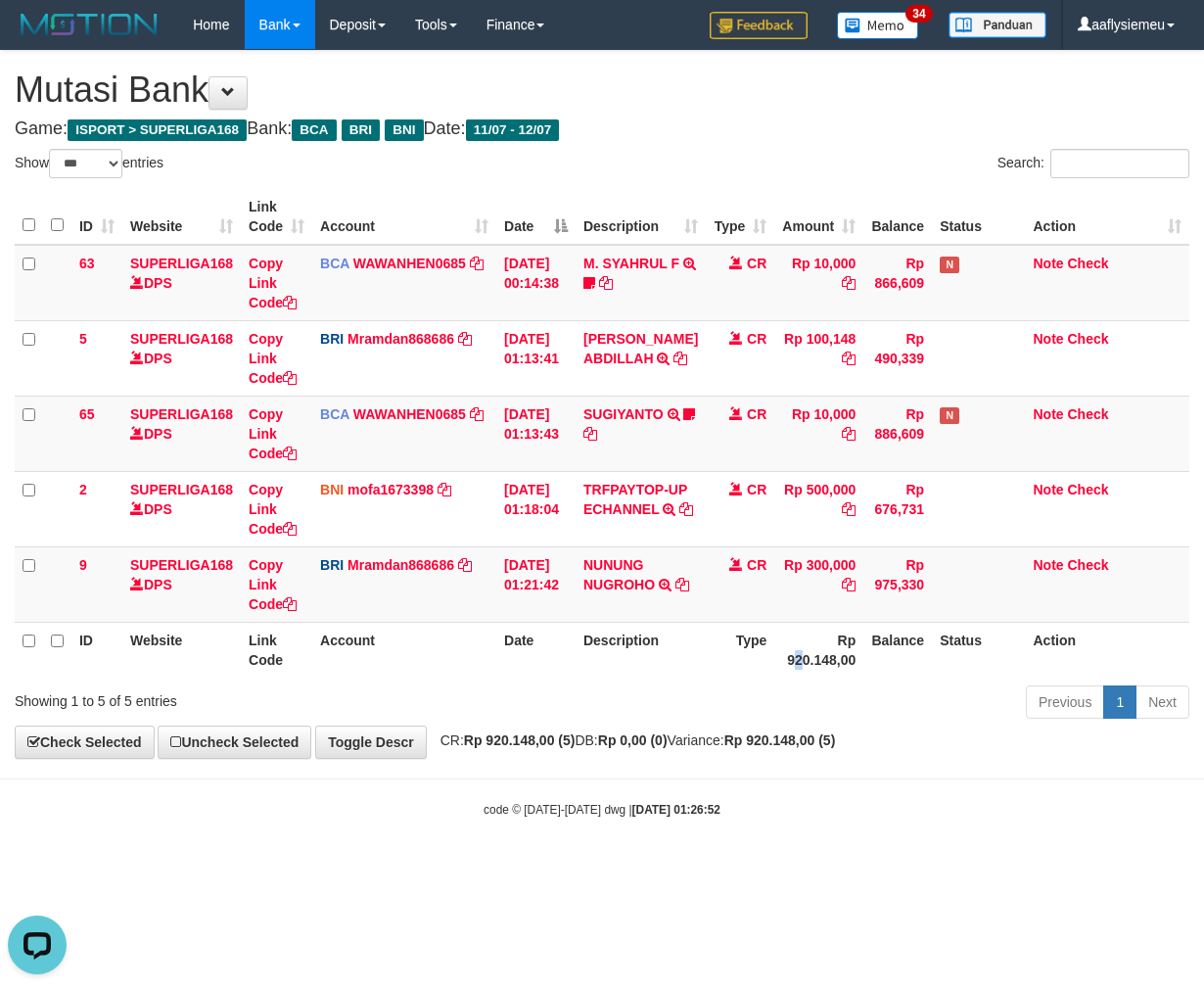 click on "Rp 920.148,00" at bounding box center (818, 649) 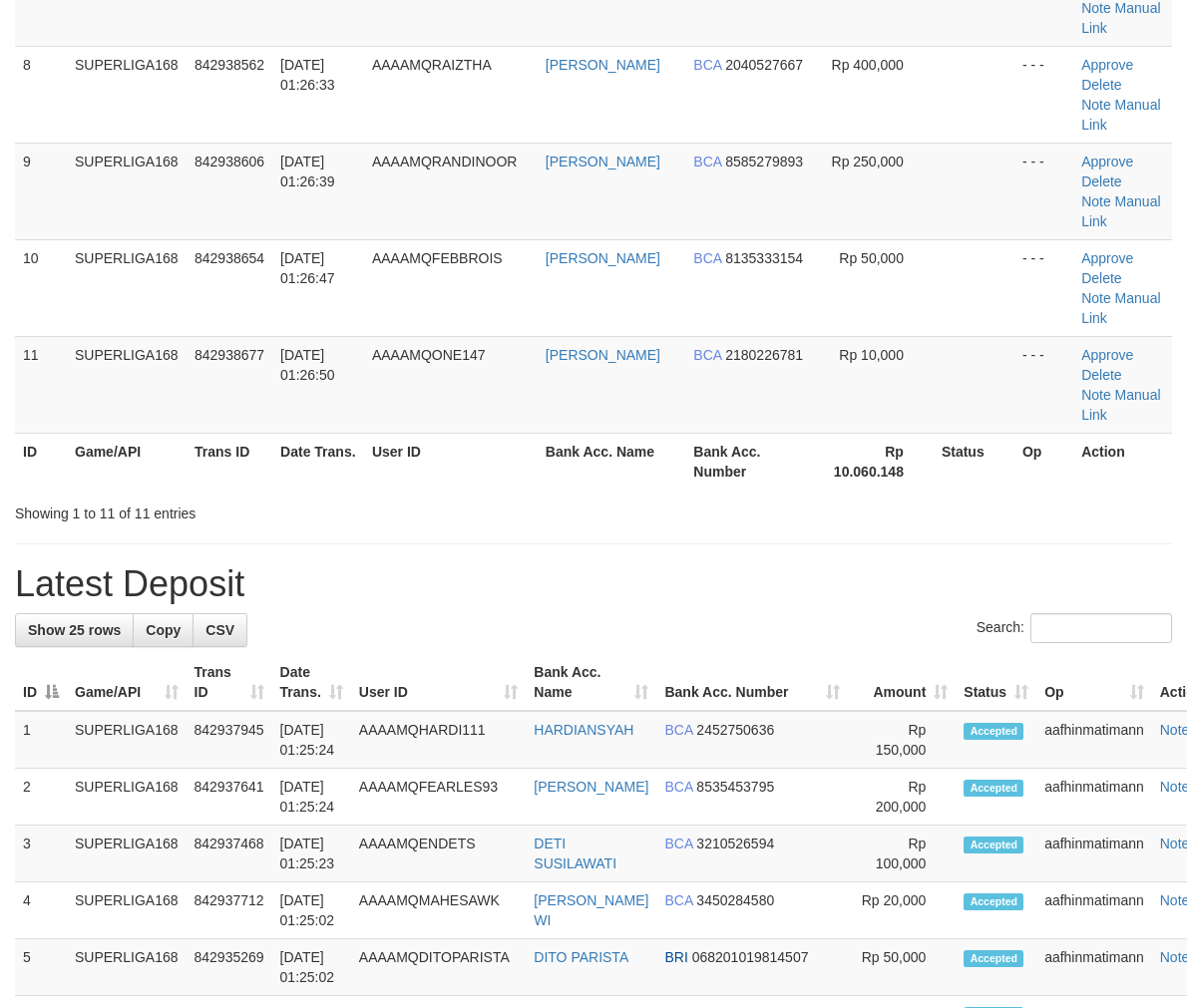 click on "Game/API" at bounding box center (127, 461) 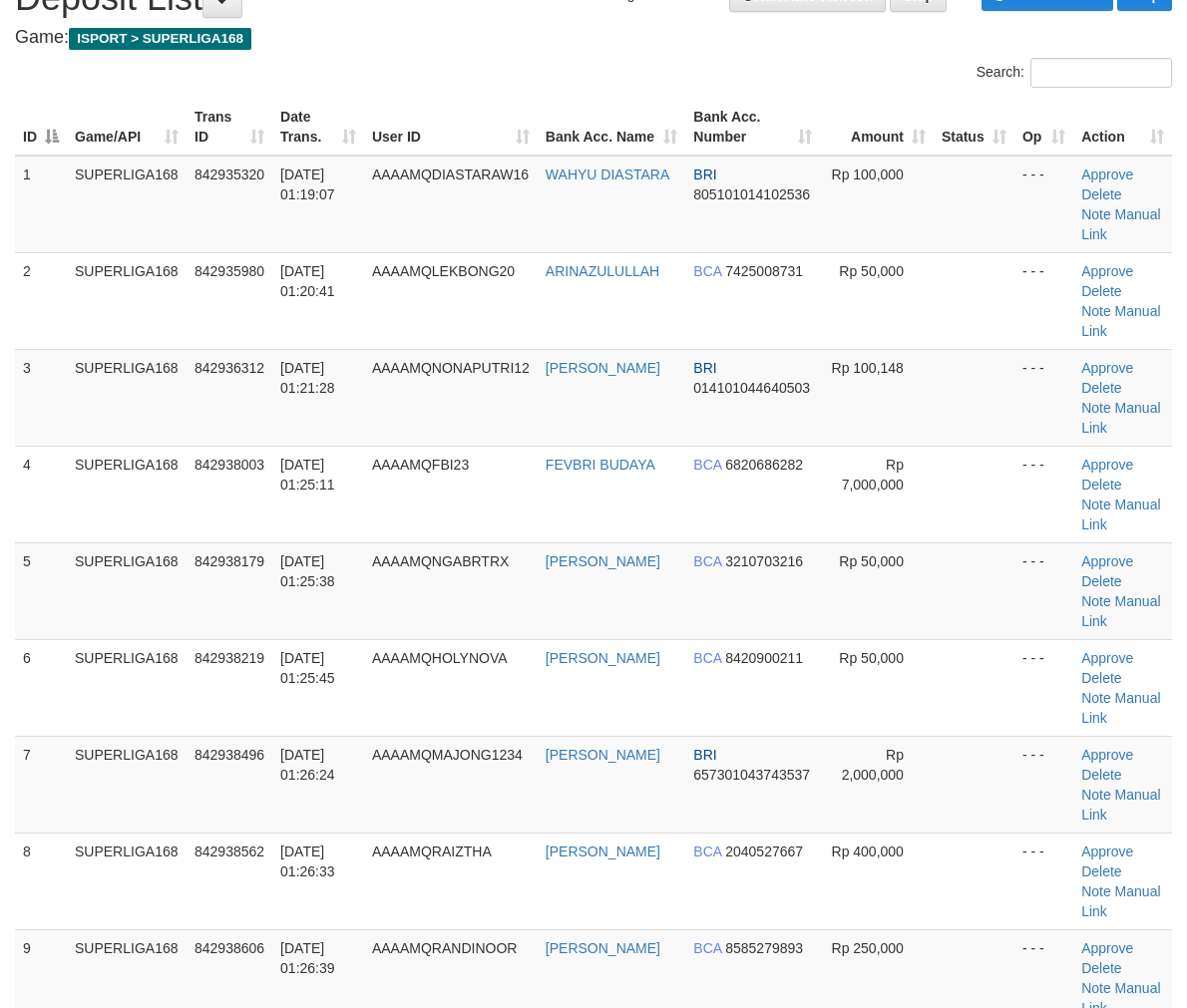 scroll, scrollTop: 33, scrollLeft: 0, axis: vertical 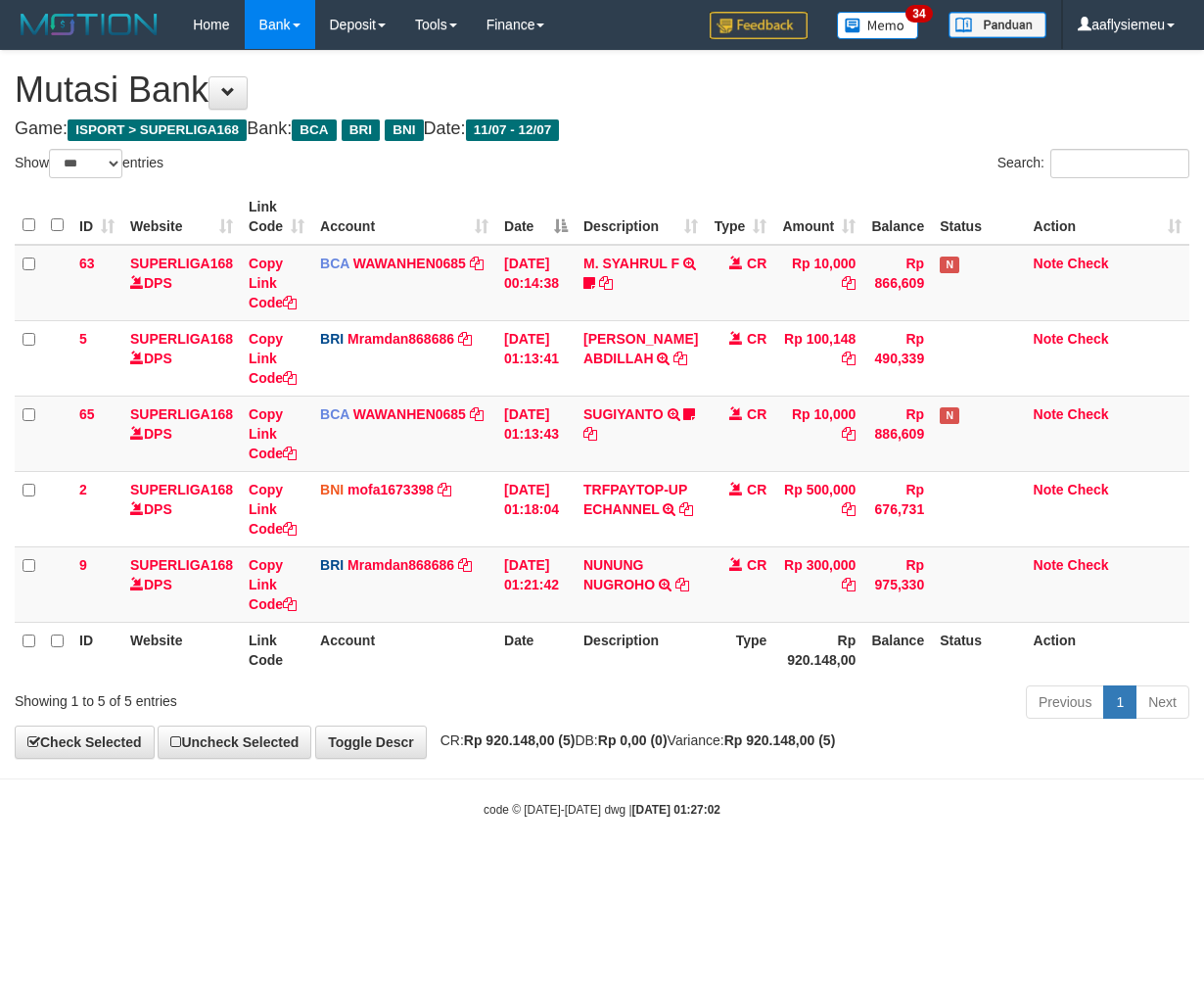 select on "***" 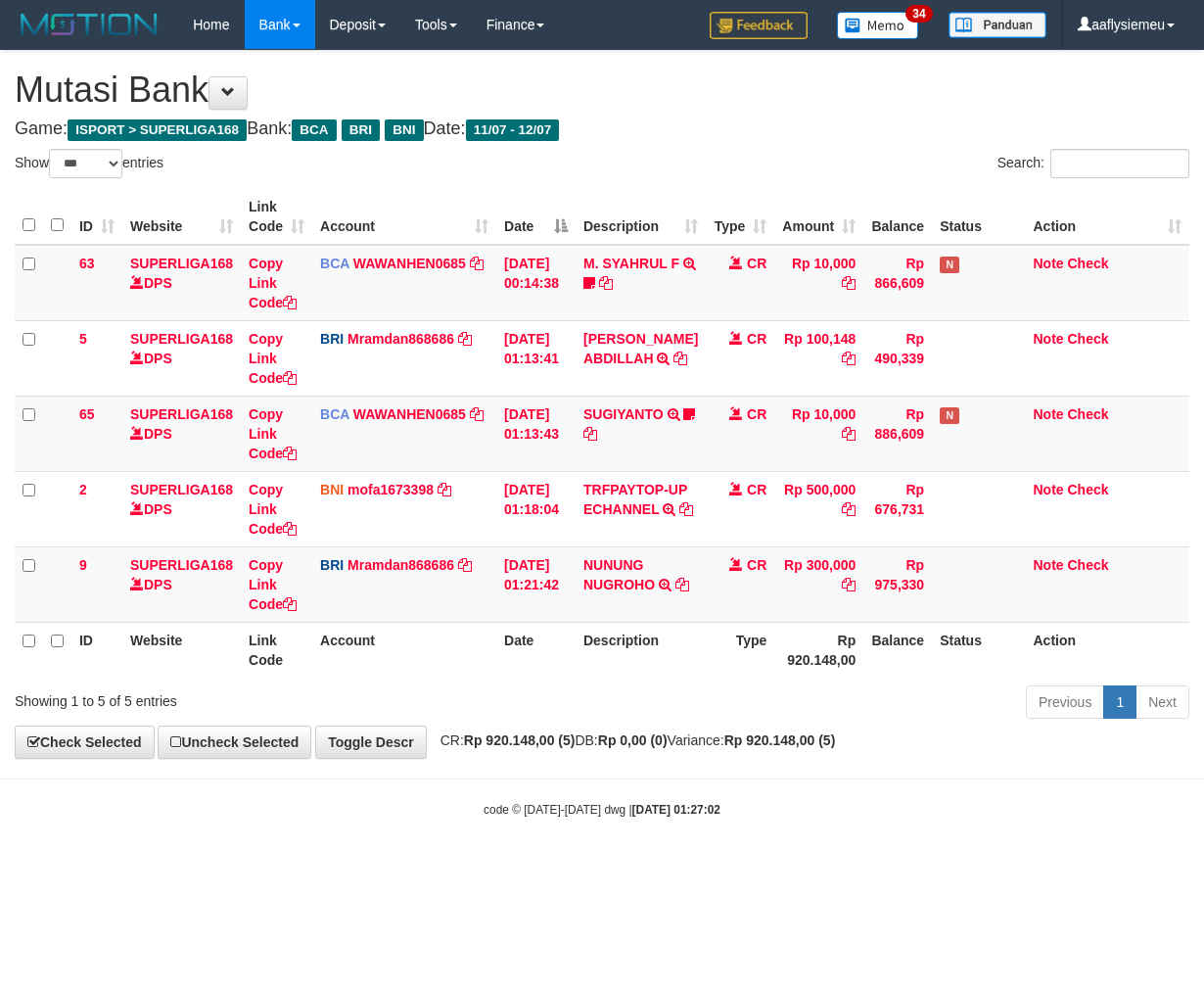 scroll, scrollTop: 0, scrollLeft: 0, axis: both 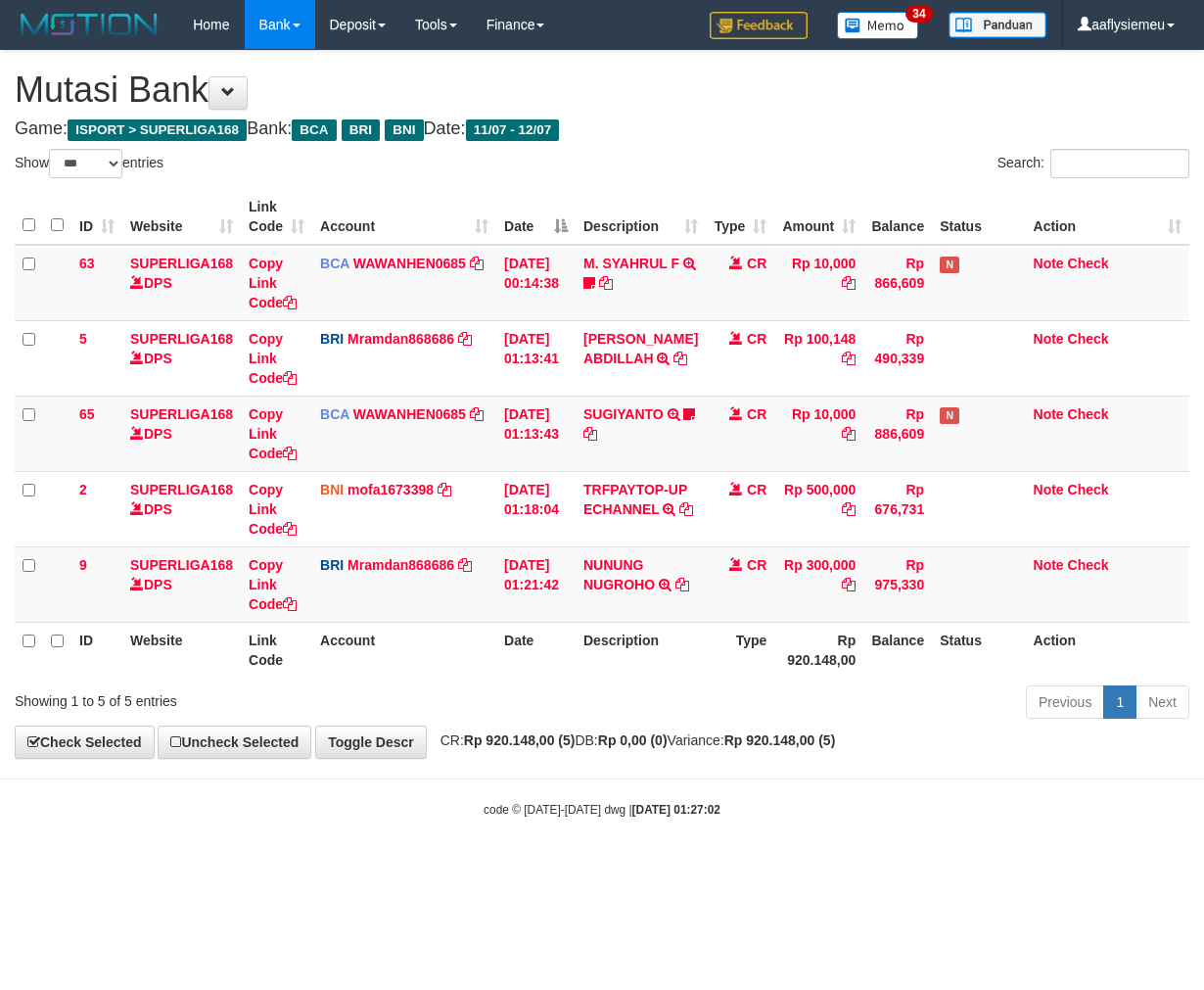 select on "***" 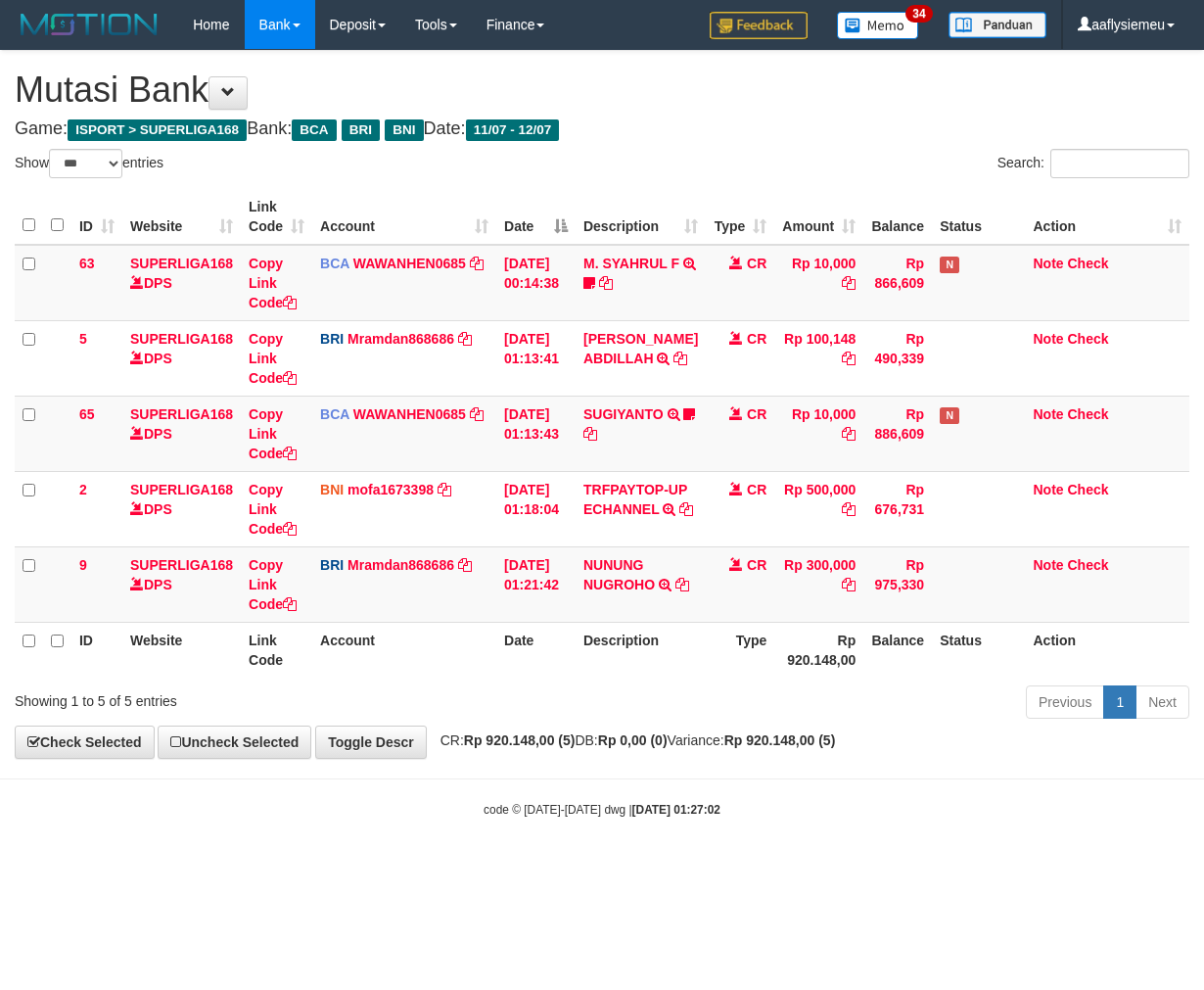 scroll, scrollTop: 0, scrollLeft: 0, axis: both 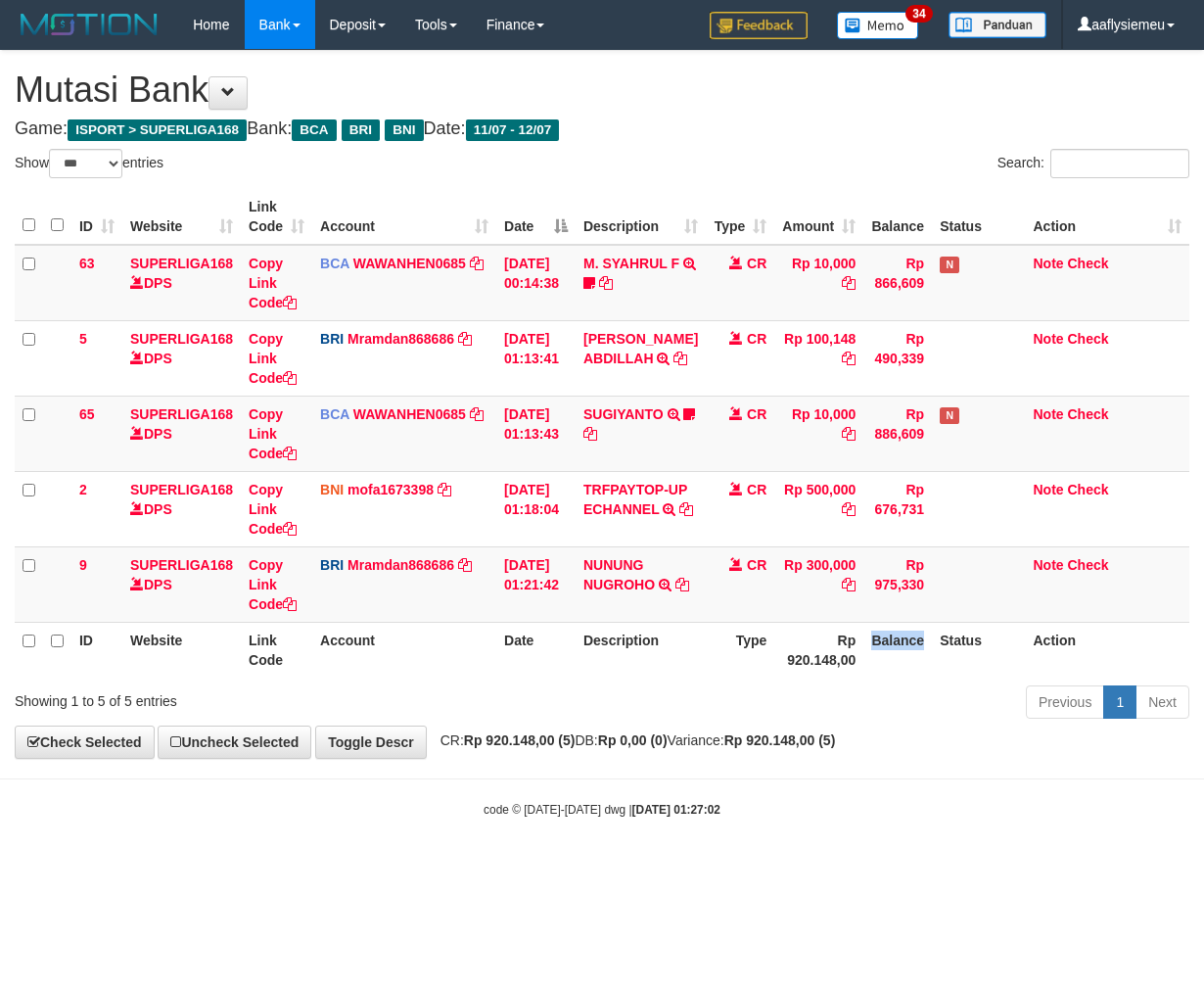 drag, startPoint x: 0, startPoint y: 0, endPoint x: 862, endPoint y: 646, distance: 1077.2001 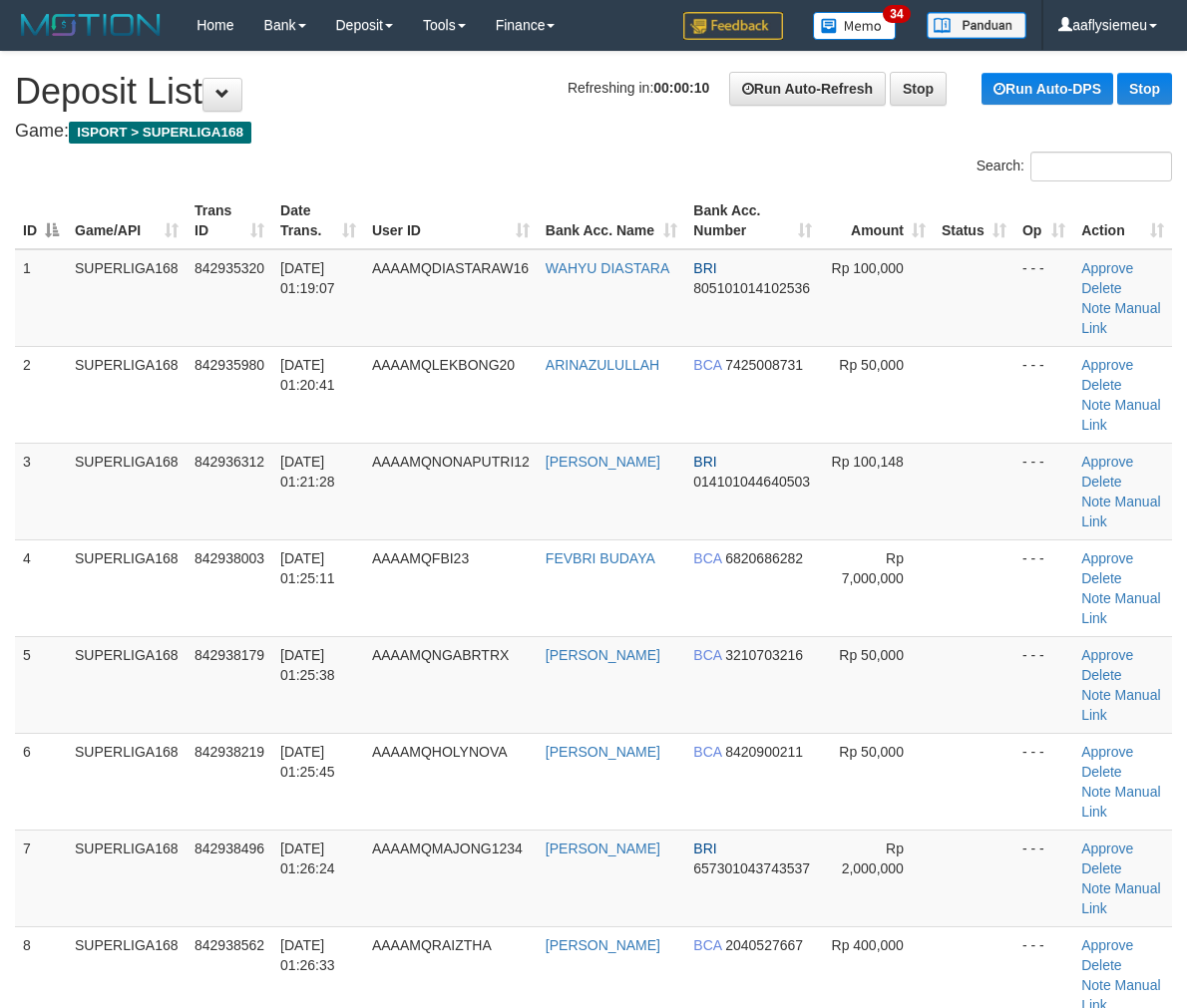 scroll, scrollTop: 33, scrollLeft: 0, axis: vertical 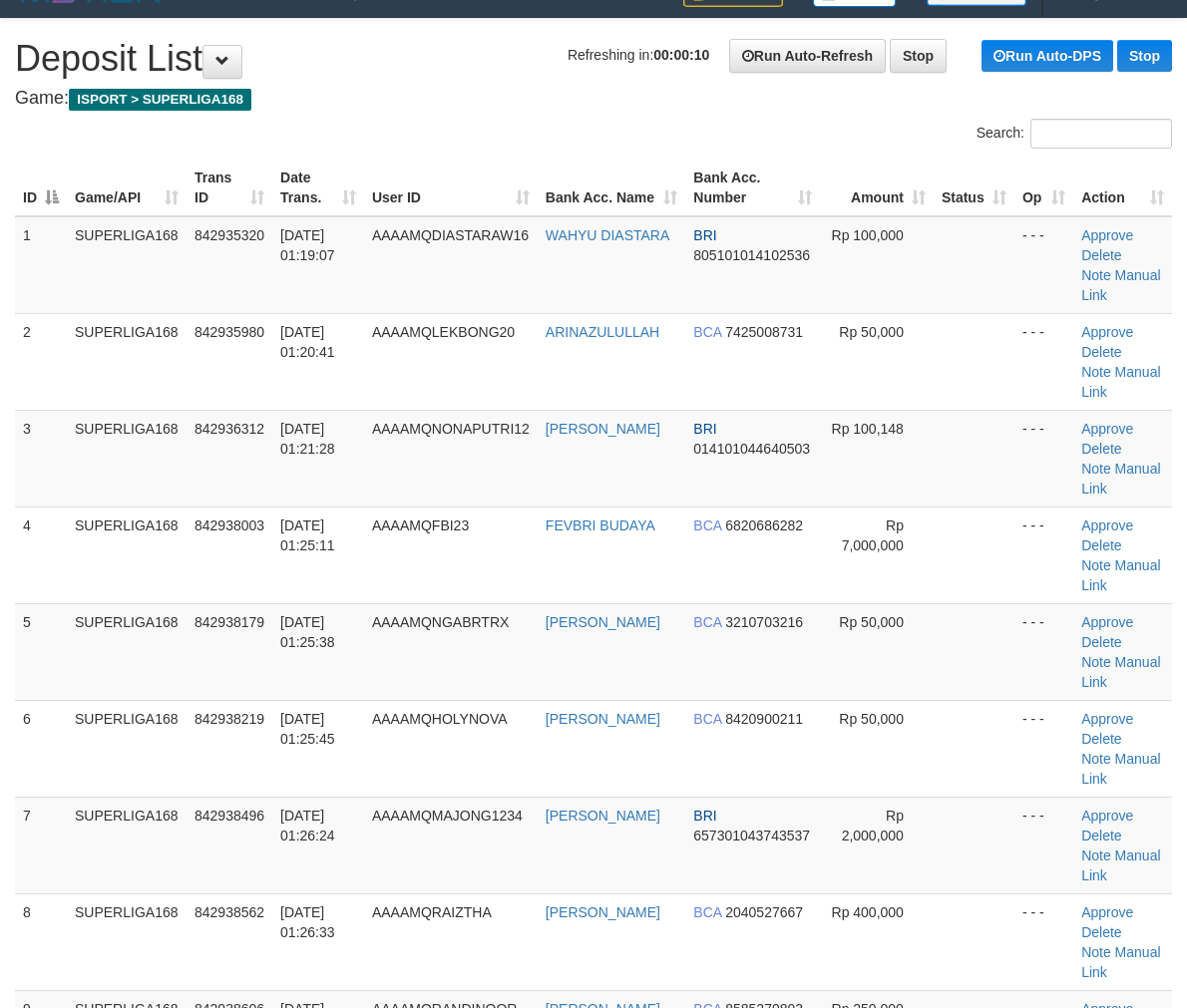 drag, startPoint x: 85, startPoint y: 450, endPoint x: 0, endPoint y: 490, distance: 93.941471 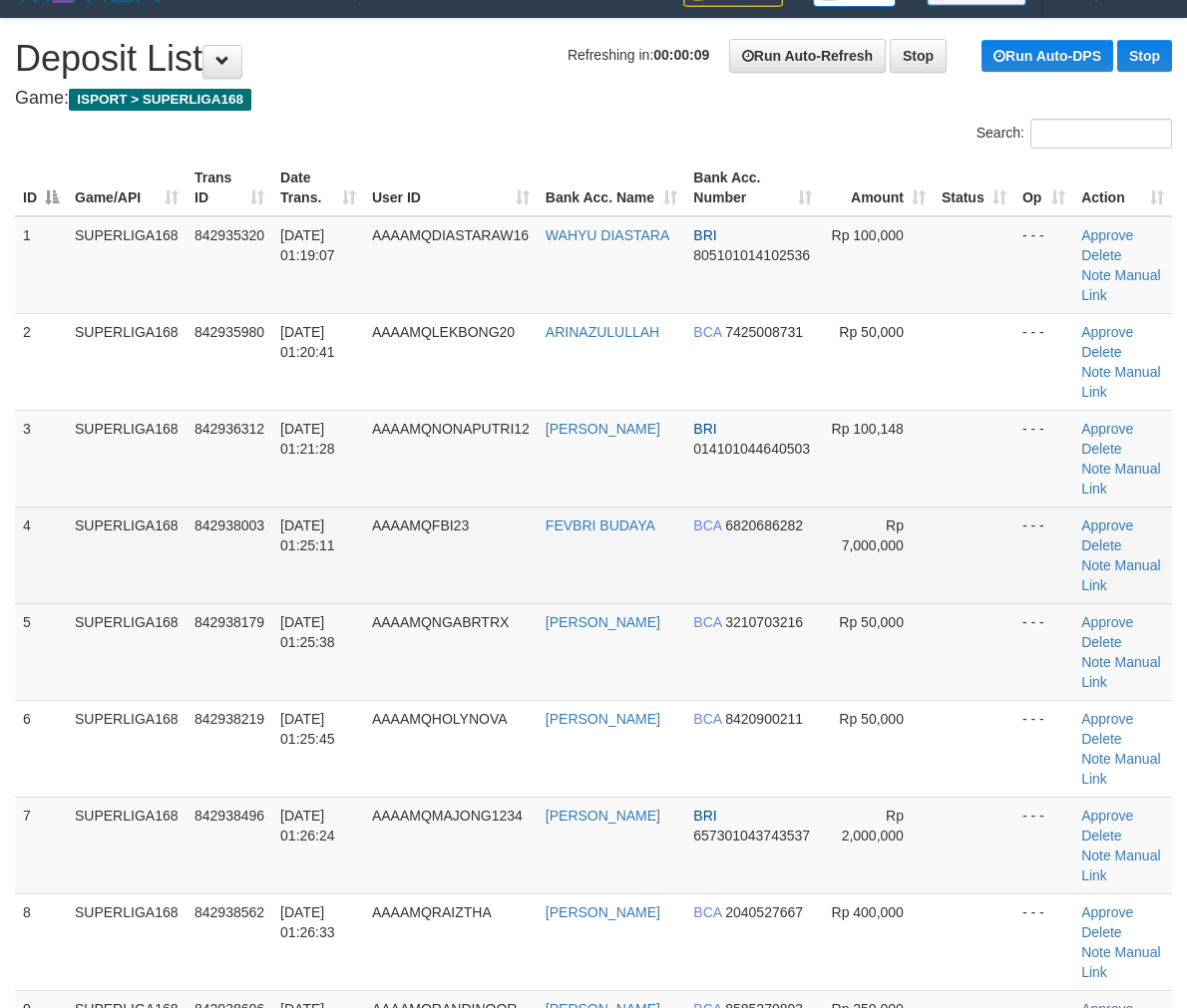 click on "4" at bounding box center (41, 554) 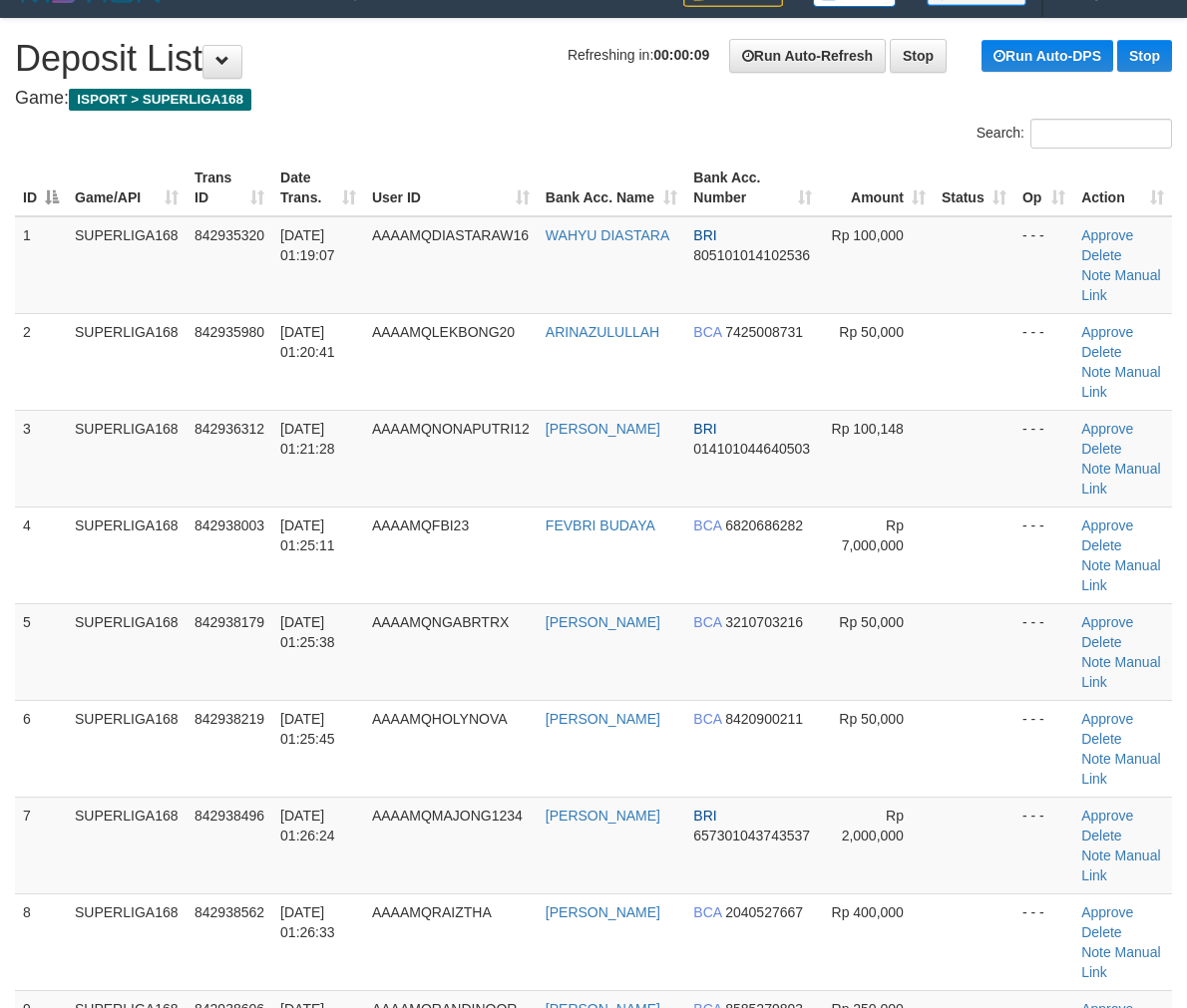 click on "ID Game/API Trans ID Date Trans. User ID Bank Acc. Name Bank Acc. Number Amount Status Op Action
1
SUPERLIGA168
842935320
12/07/2025 01:19:07
AAAAMQDIASTARAW16
WAHYU DIASTARA
BRI
805101014102536
Rp 100,000
- - -
Approve
Delete
Note
Manual Link
2
SUPERLIGA168
842935980
12/07/2025 01:20:41
AAAAMQLEKBONG20
ARINAZULULLAH
BCA
7425008731" at bounding box center (594, 748) 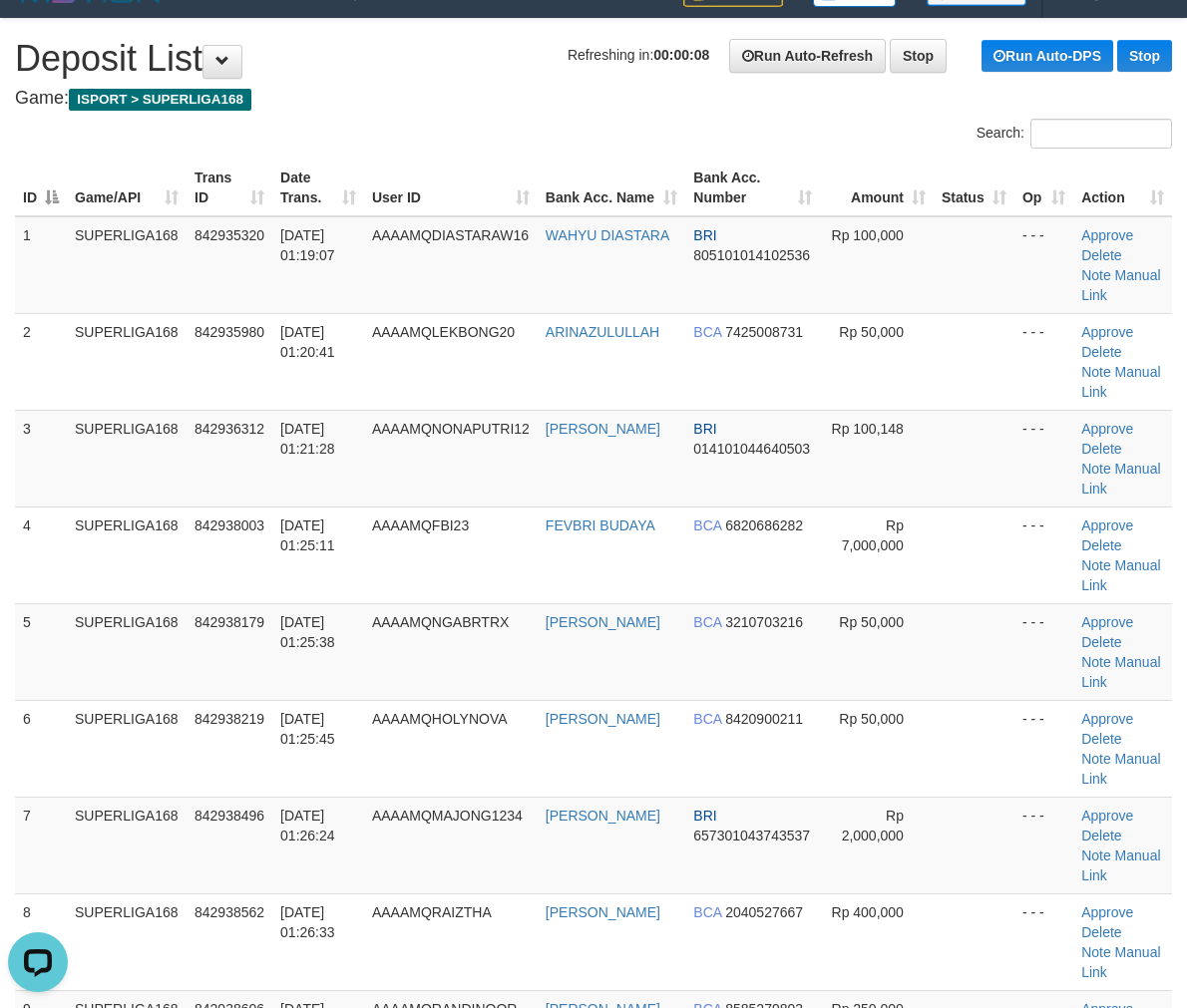 scroll, scrollTop: 0, scrollLeft: 0, axis: both 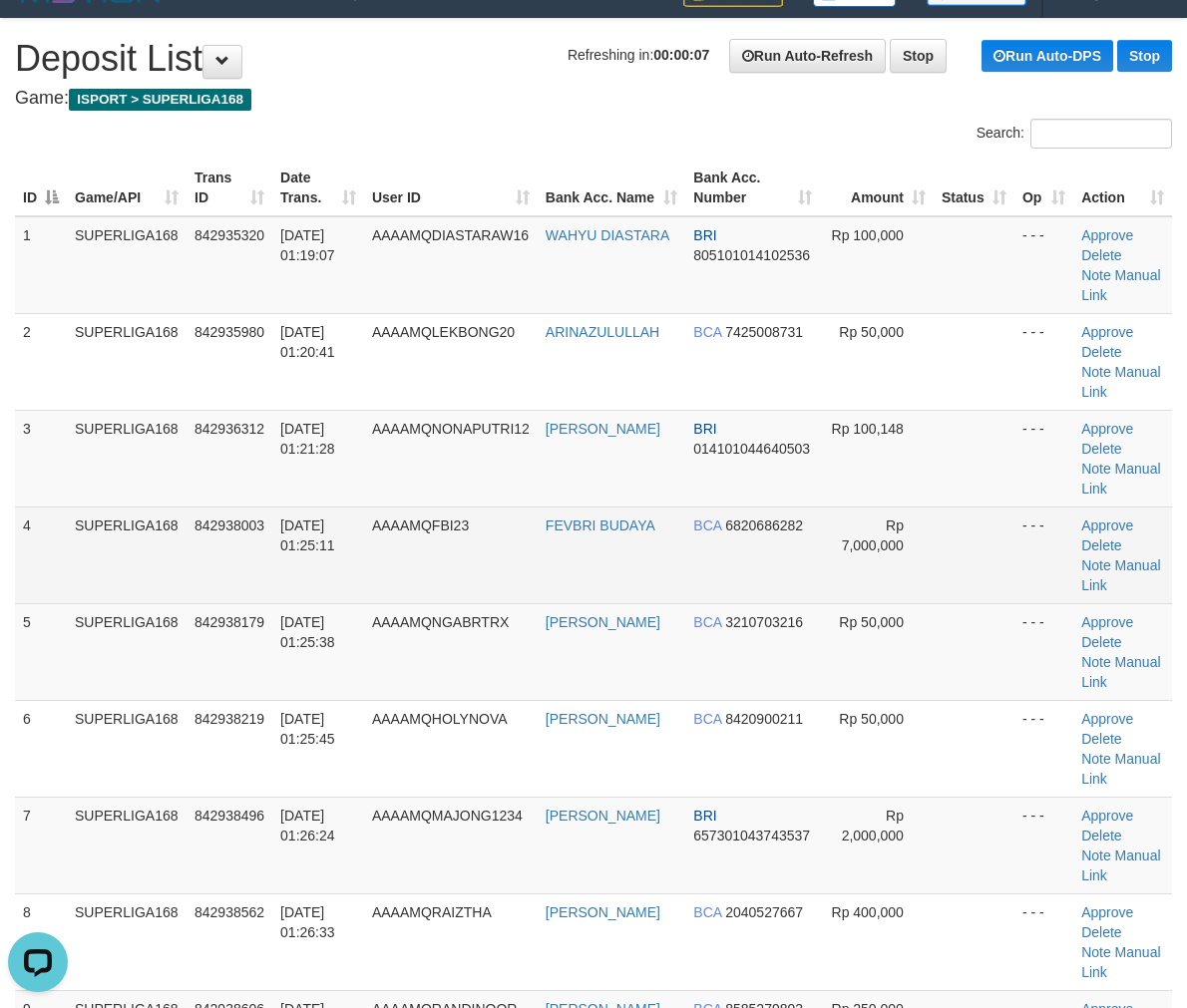 click on "SUPERLIGA168" at bounding box center [127, 554] 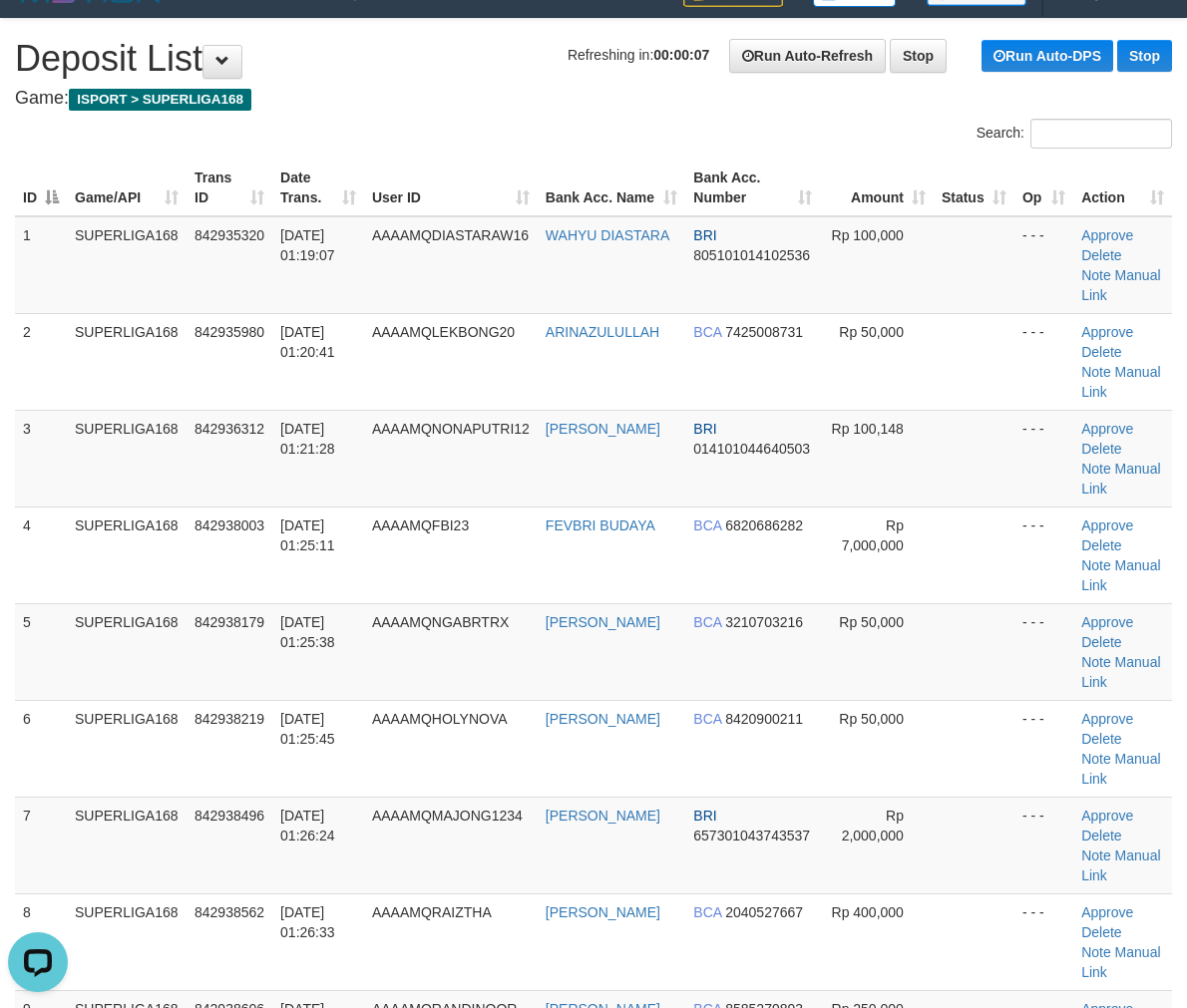 drag, startPoint x: 136, startPoint y: 519, endPoint x: 5, endPoint y: 576, distance: 142.86357 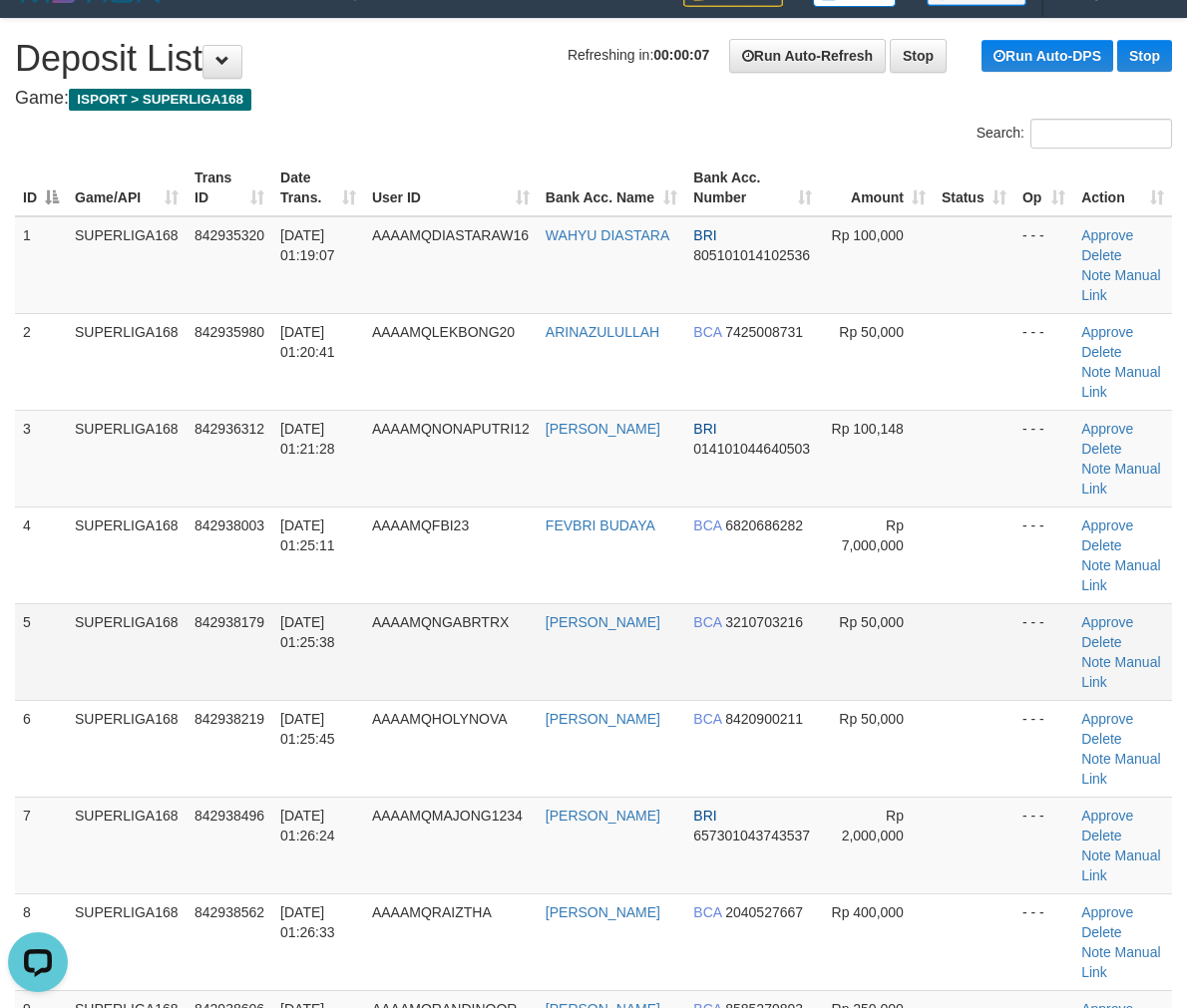 click on "SUPERLIGA168" at bounding box center (127, 651) 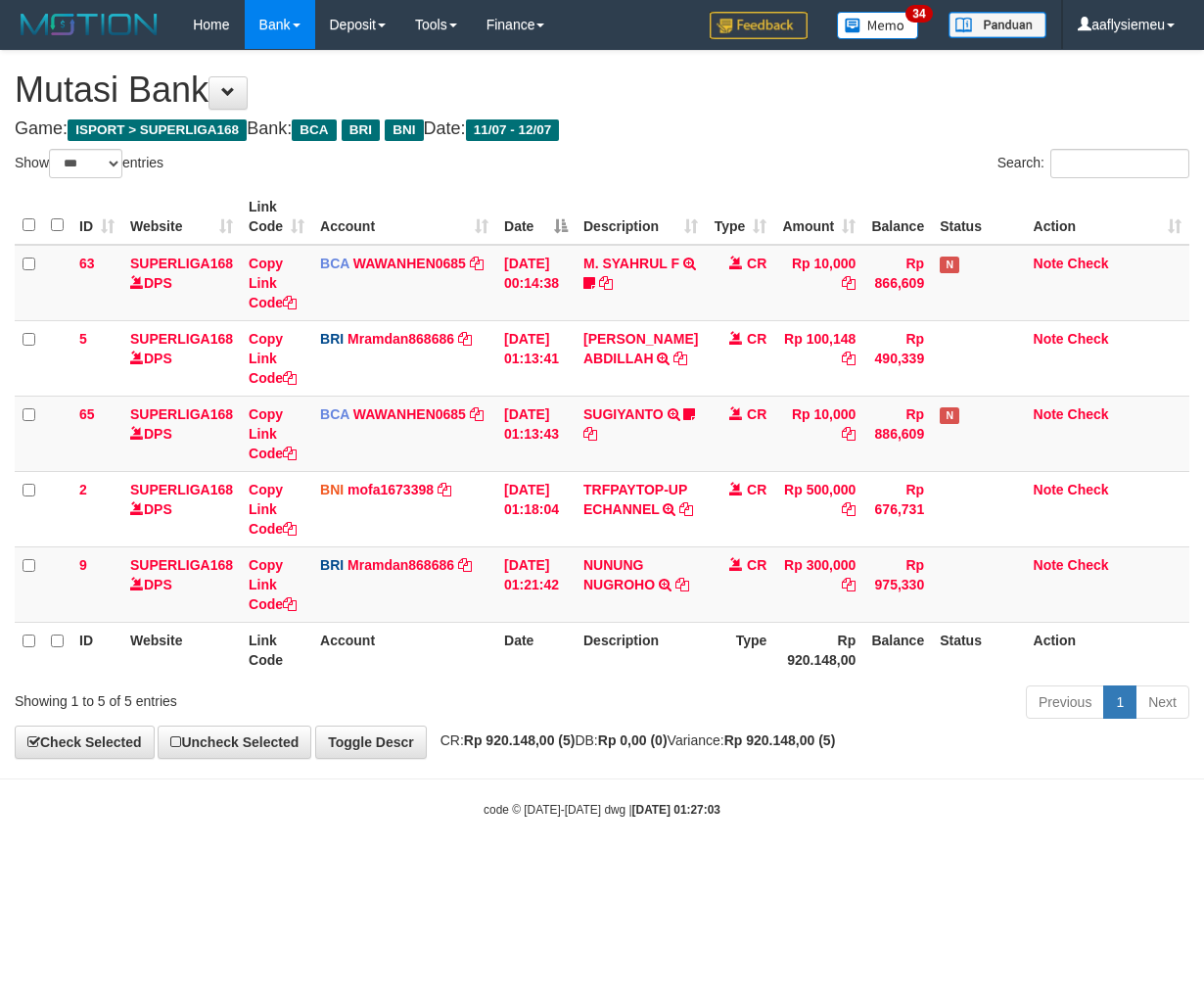 select on "***" 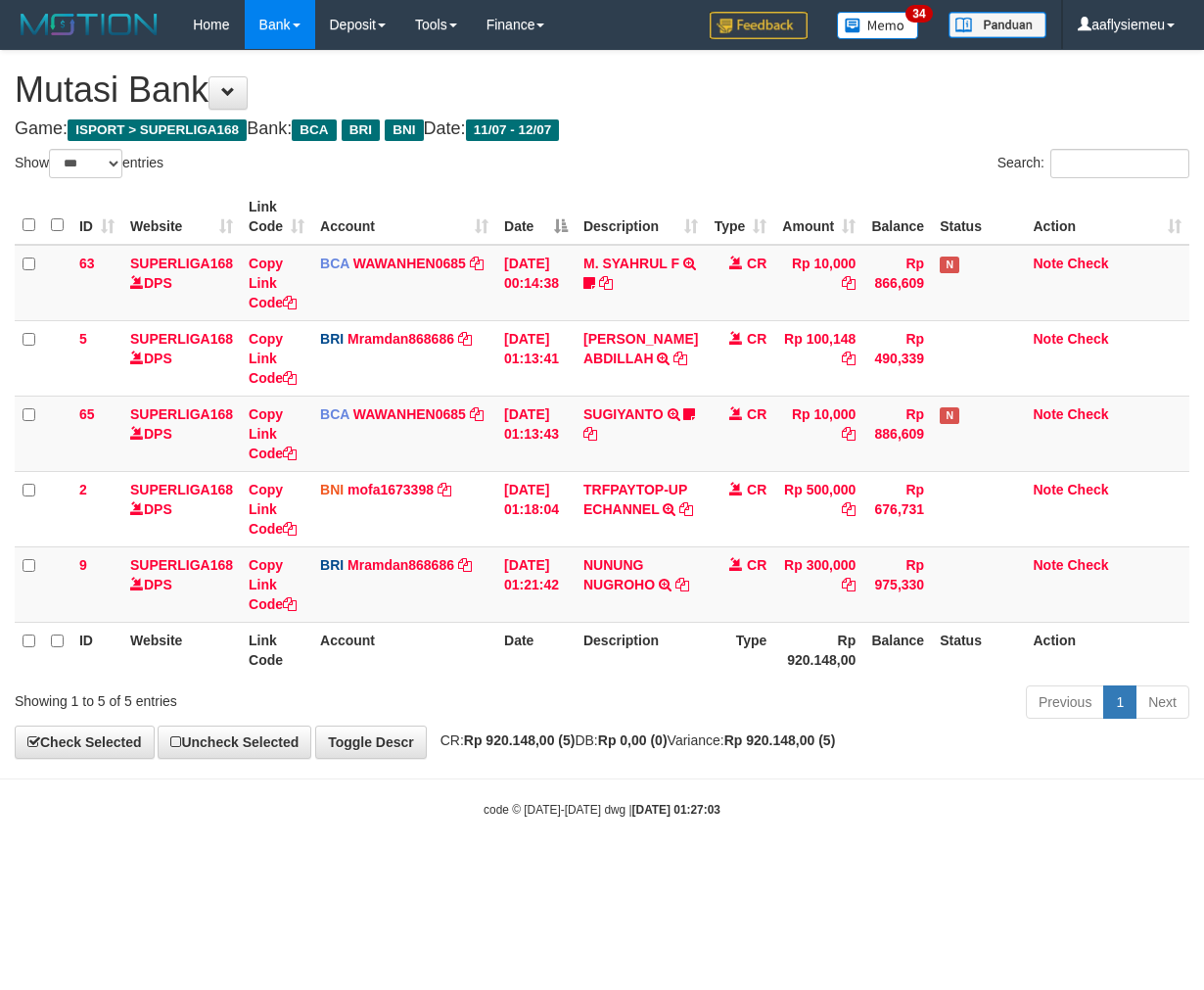 scroll, scrollTop: 0, scrollLeft: 0, axis: both 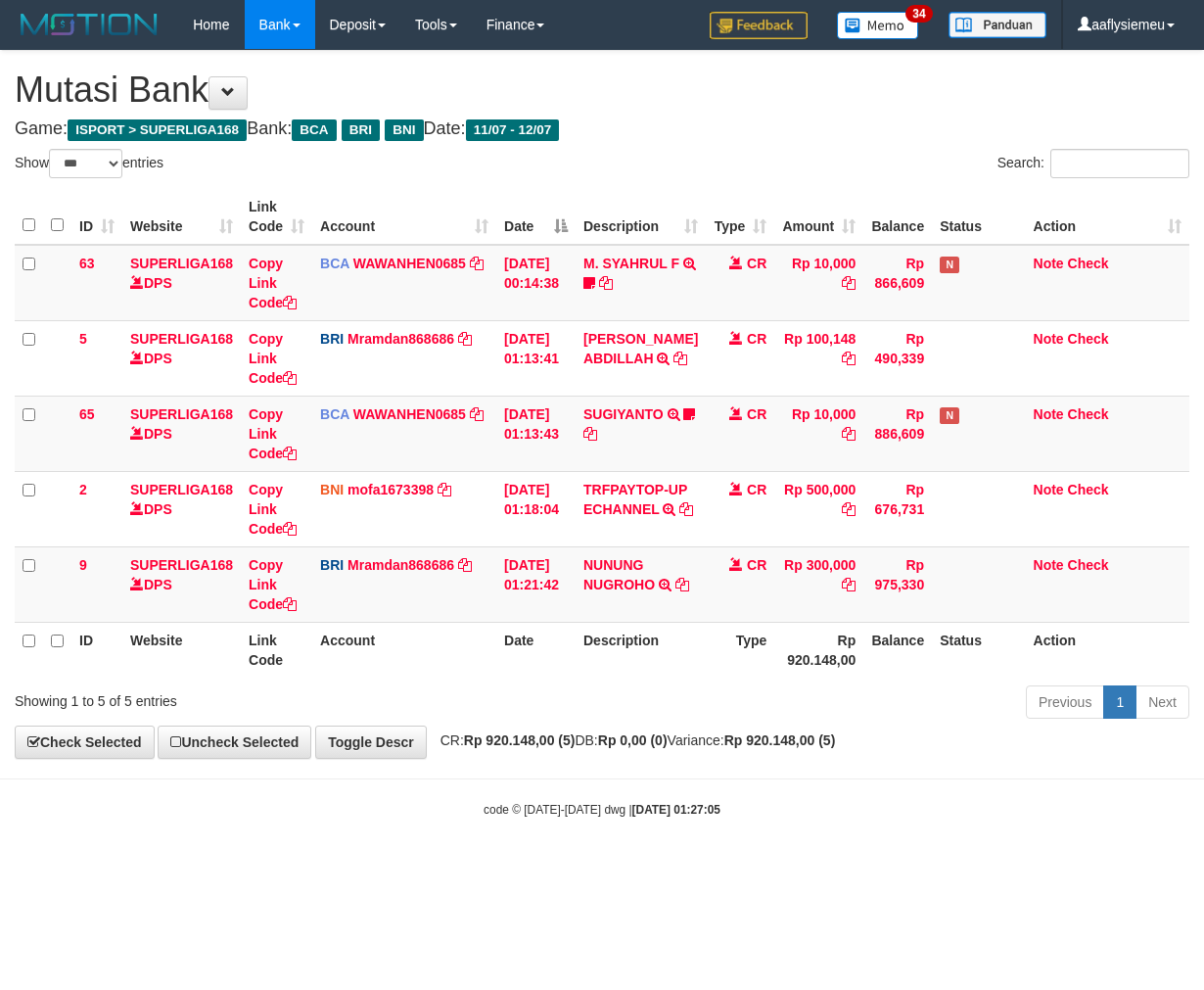 select on "***" 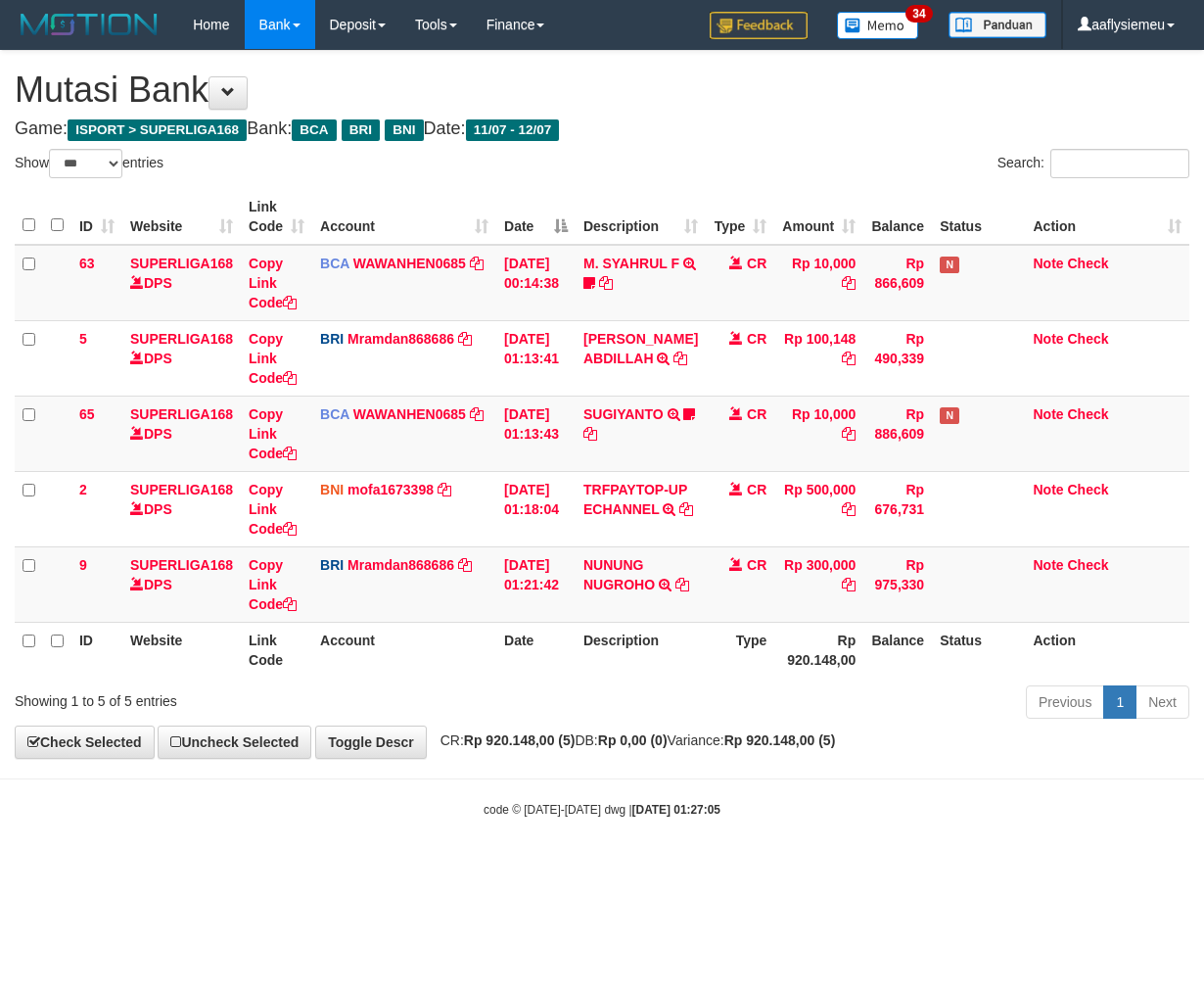 scroll, scrollTop: 0, scrollLeft: 0, axis: both 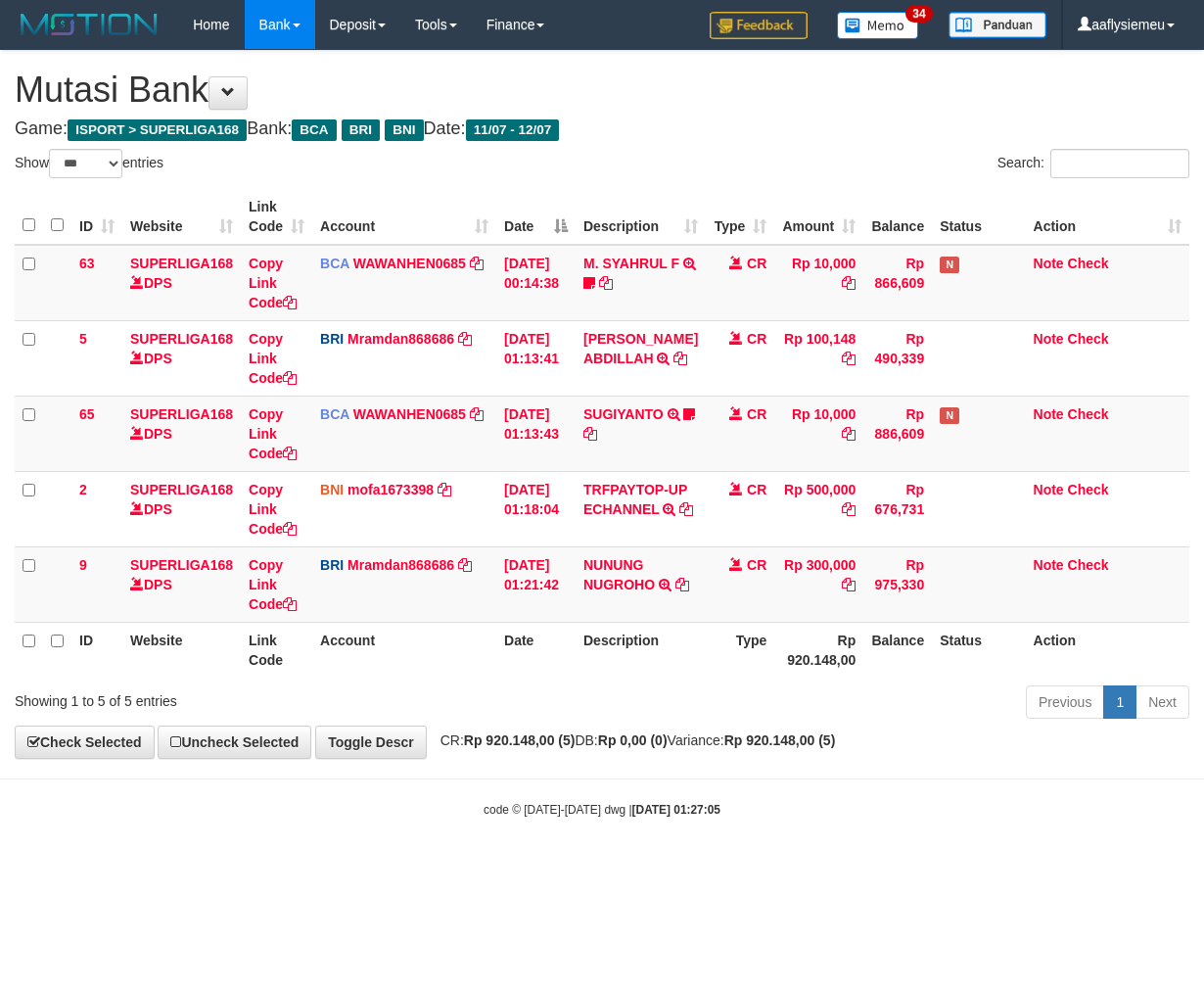 select on "***" 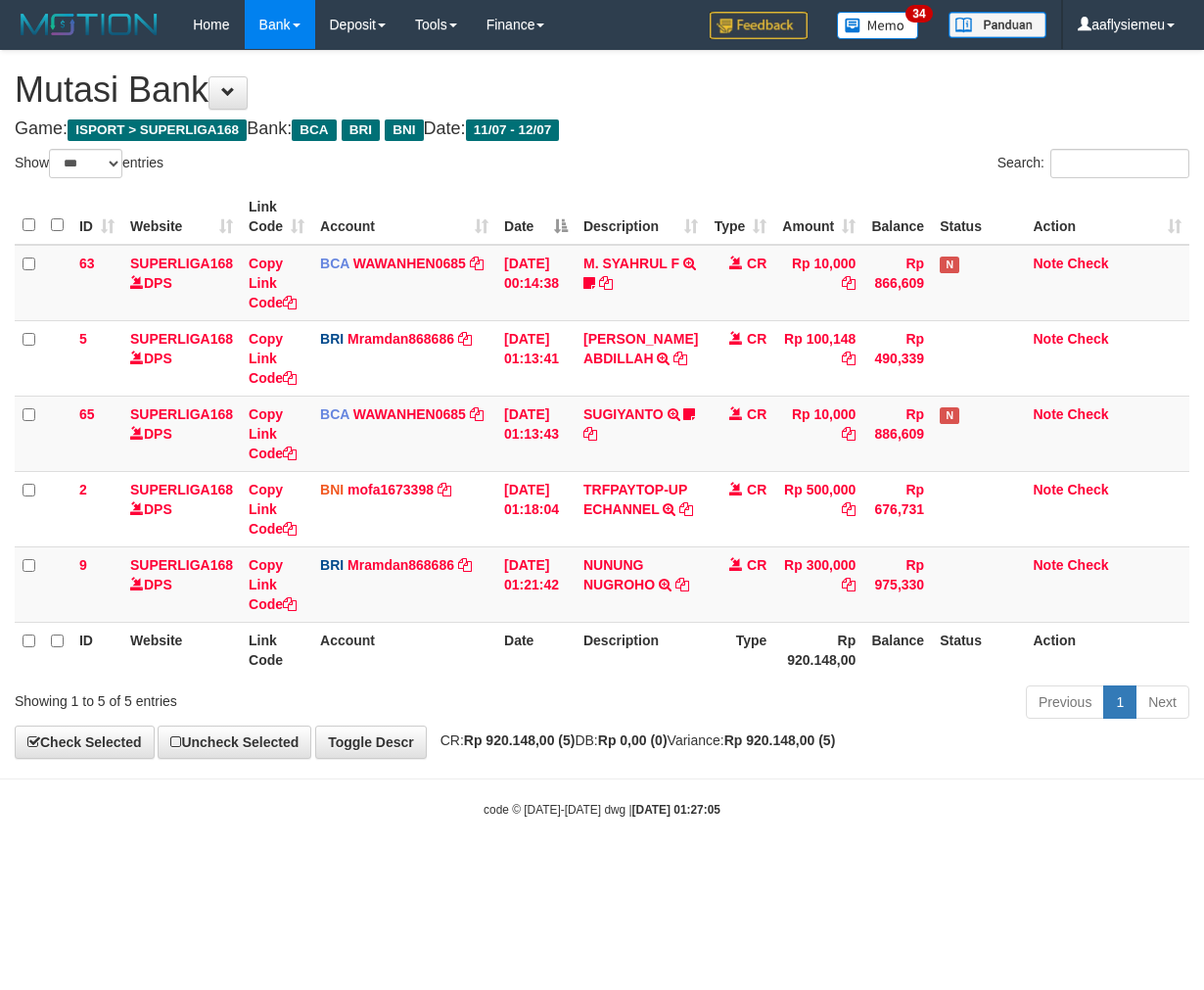 scroll, scrollTop: 0, scrollLeft: 0, axis: both 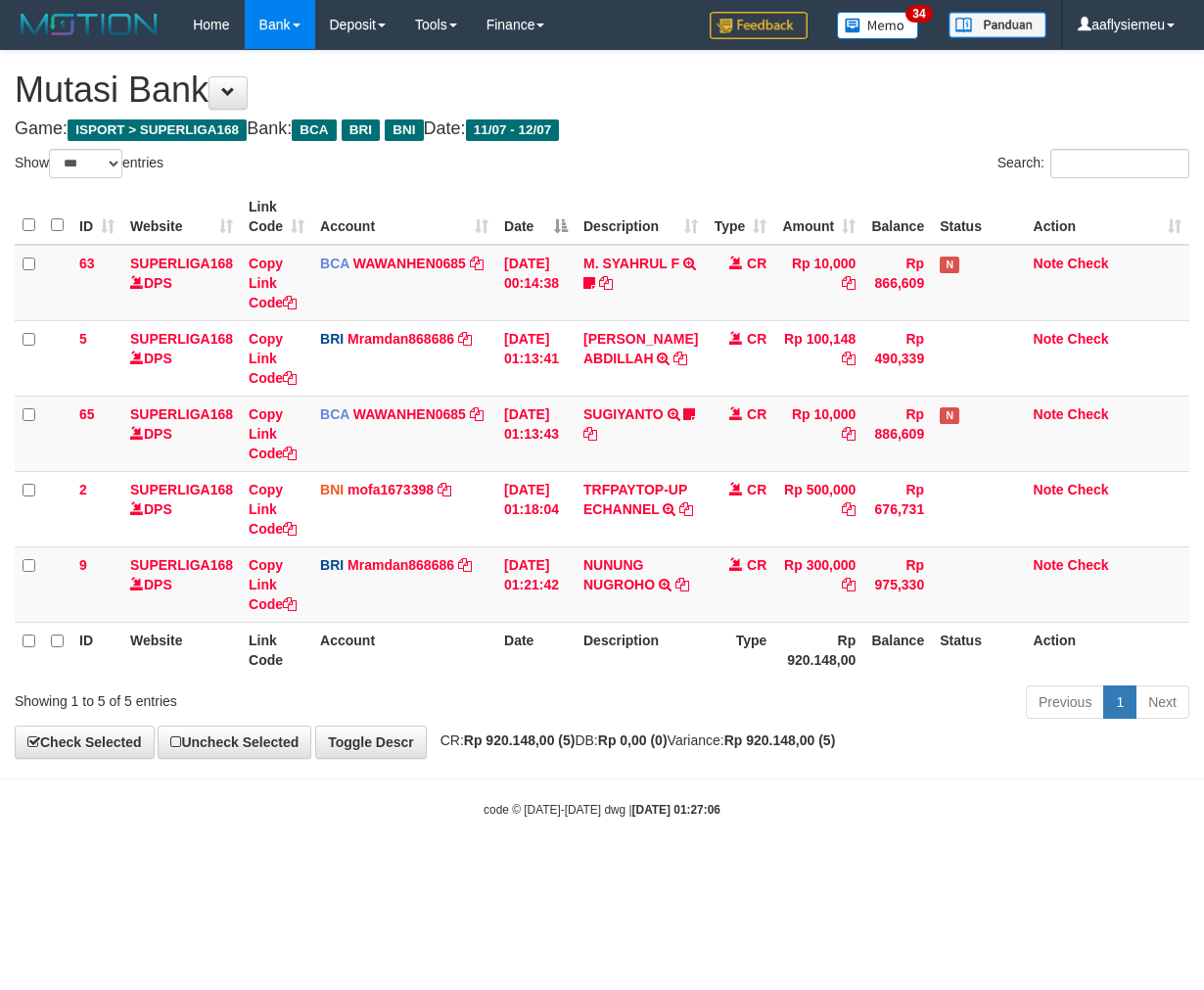 select on "***" 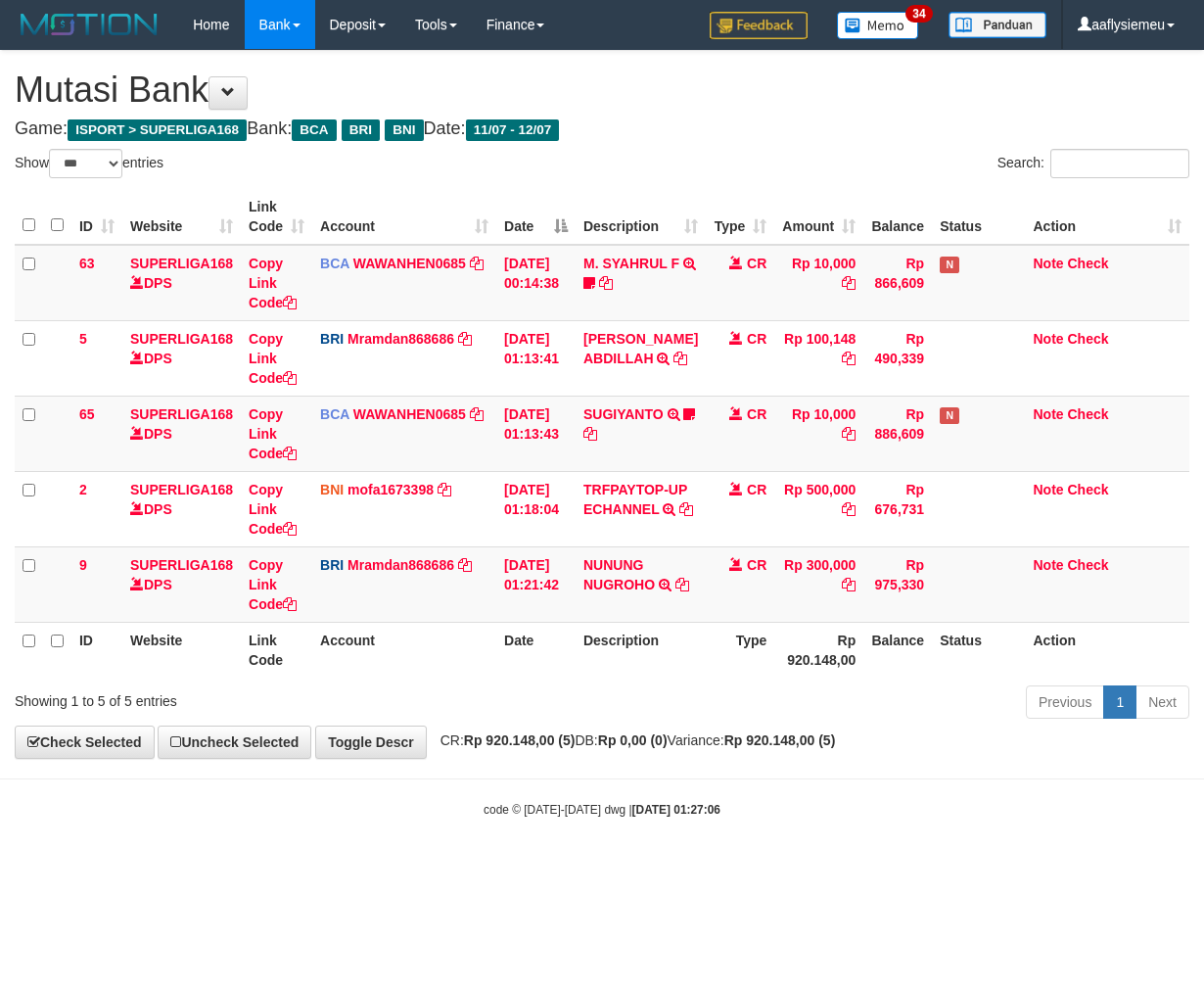 scroll, scrollTop: 0, scrollLeft: 0, axis: both 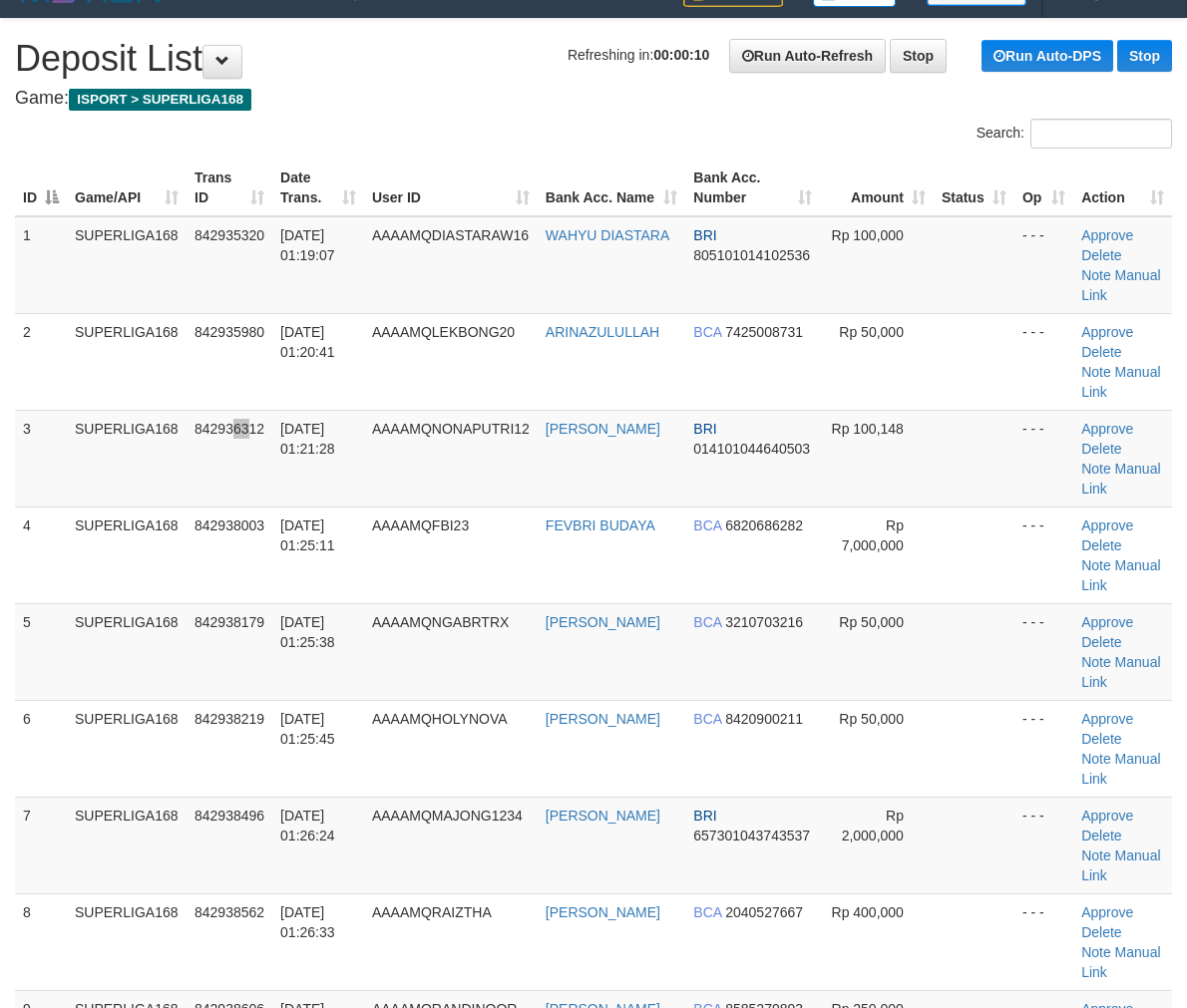 click on "842936312" at bounding box center [229, 458] 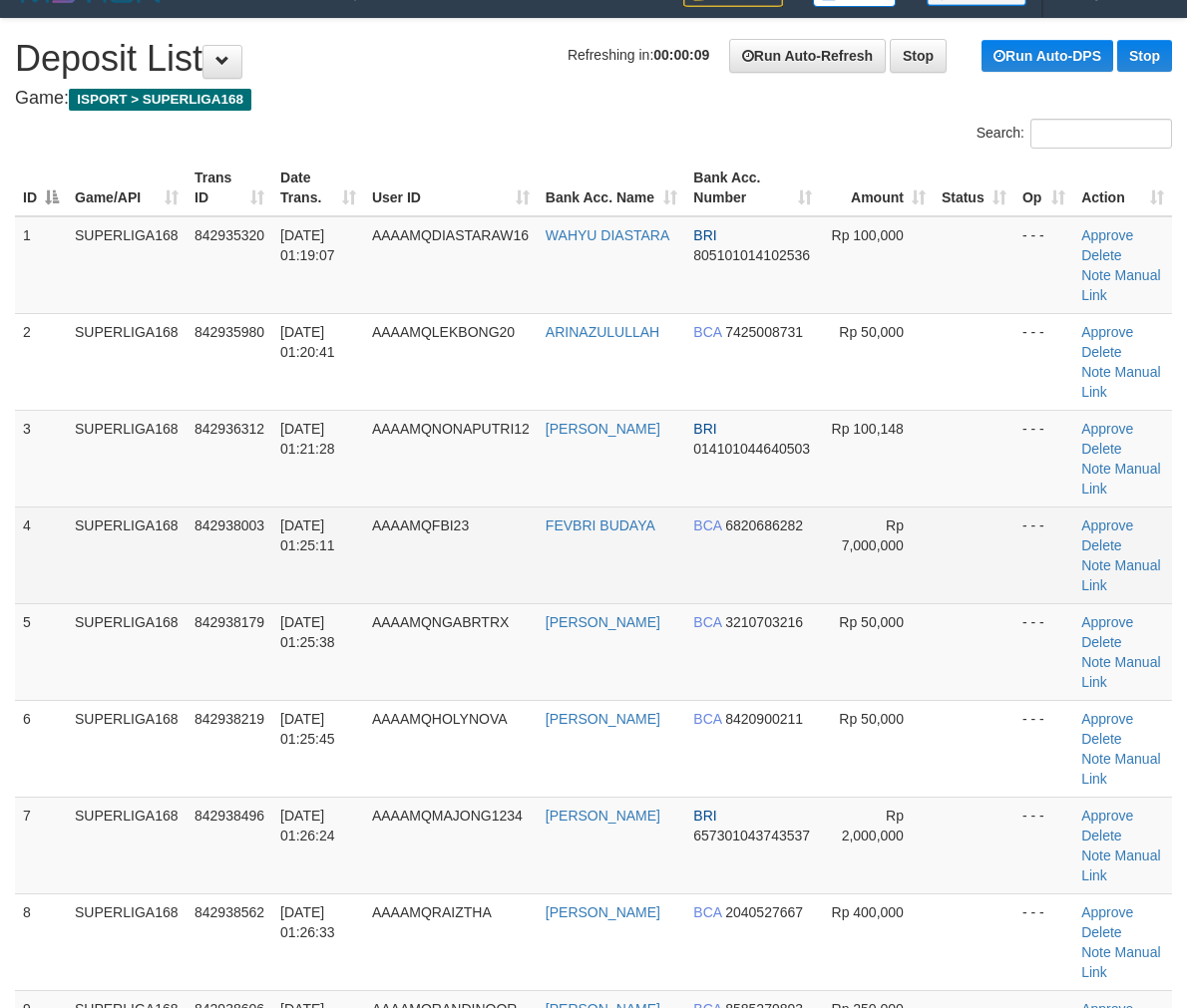 drag, startPoint x: 96, startPoint y: 590, endPoint x: 10, endPoint y: 619, distance: 90.75792 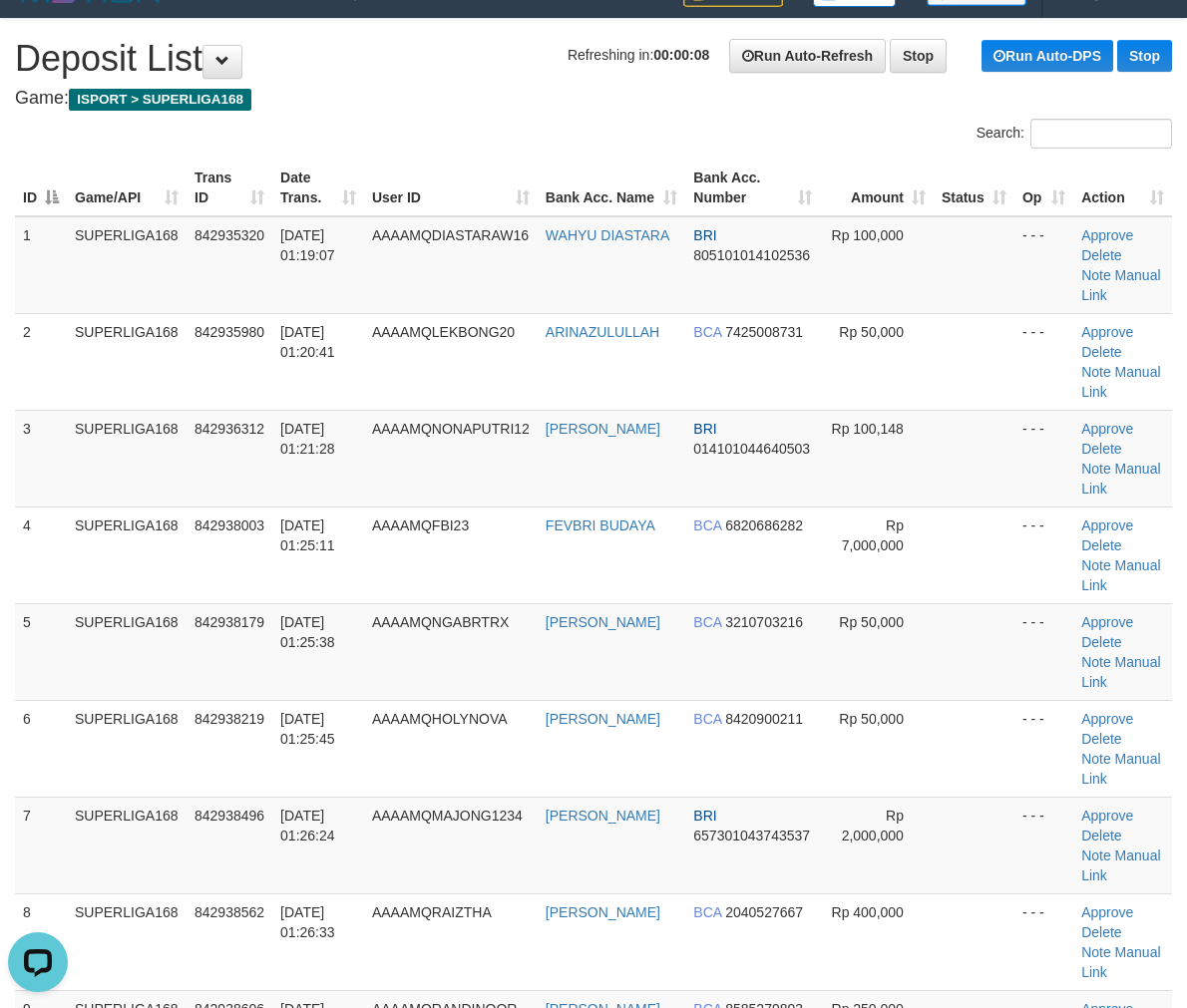 scroll, scrollTop: 0, scrollLeft: 0, axis: both 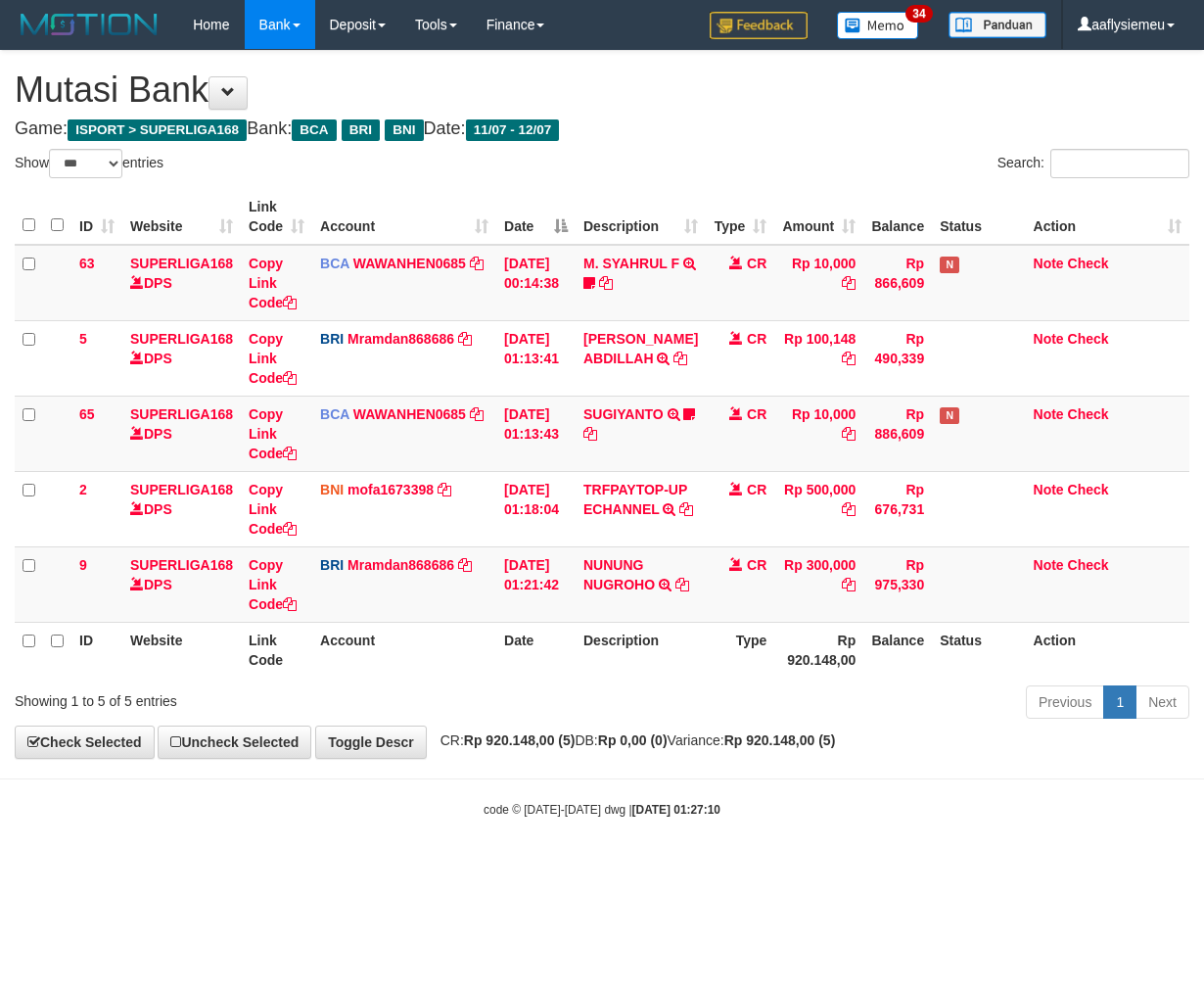 select on "***" 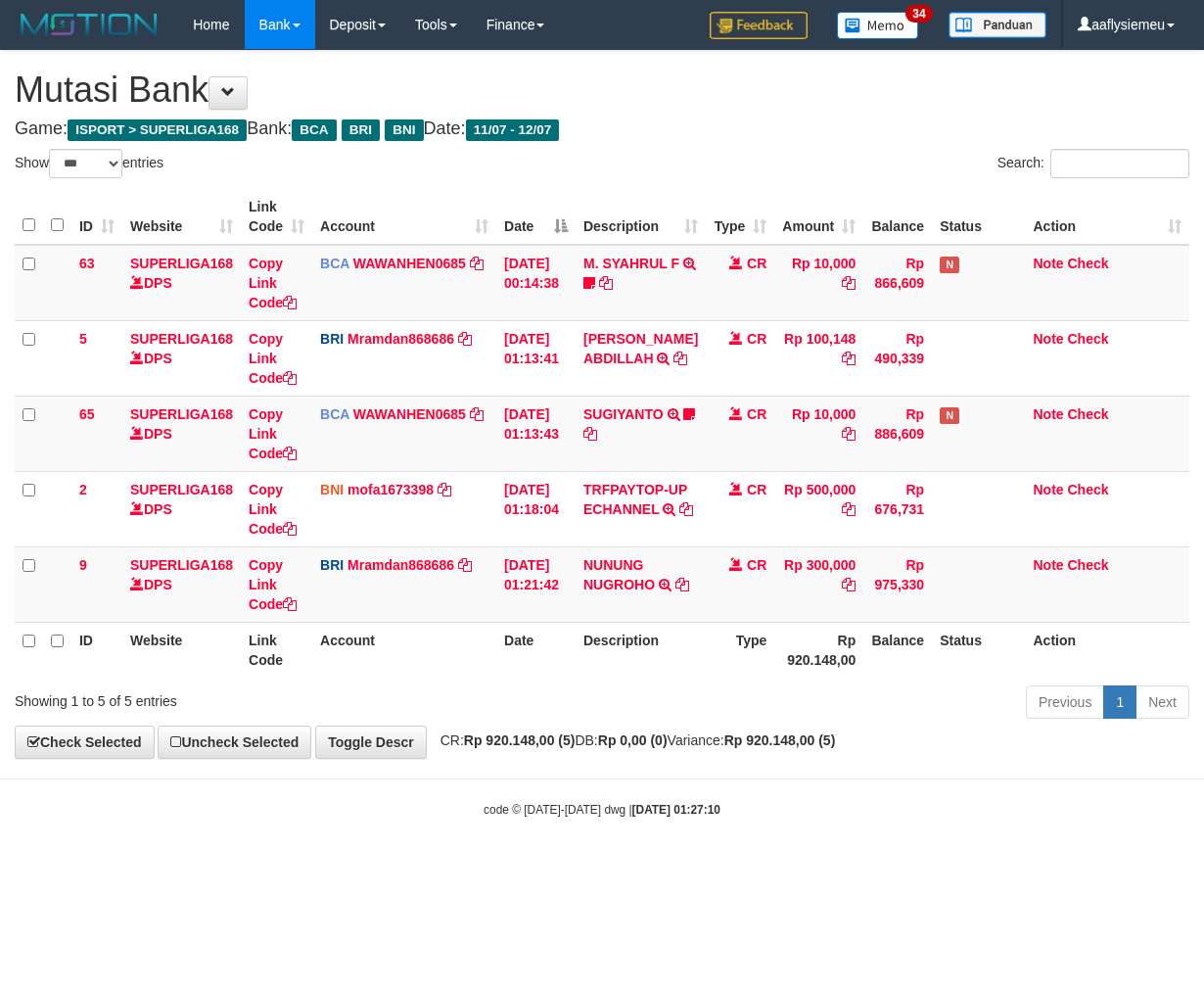scroll, scrollTop: 0, scrollLeft: 0, axis: both 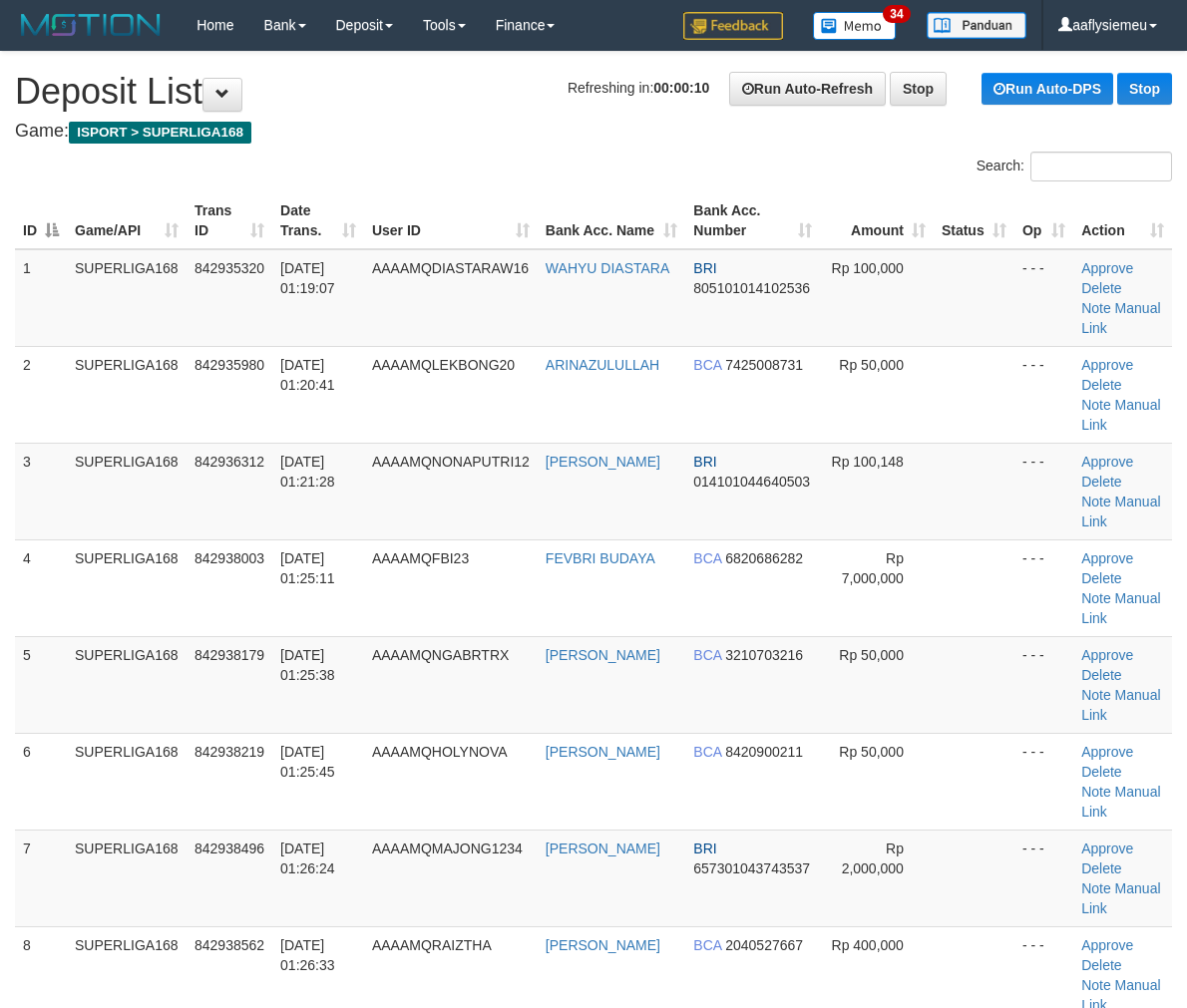 click on "[DATE] 01:25:38" at bounding box center [318, 684] 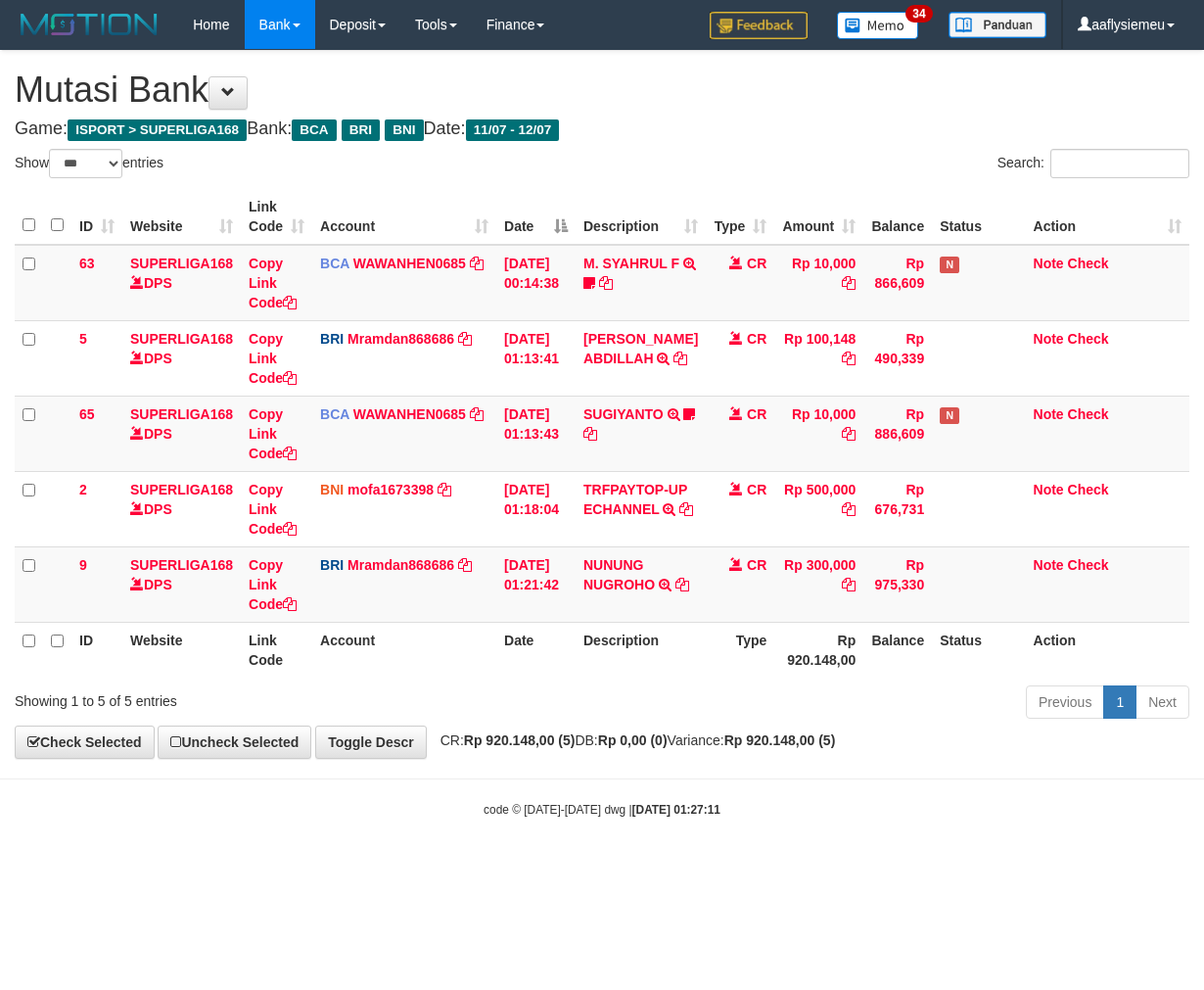 select on "***" 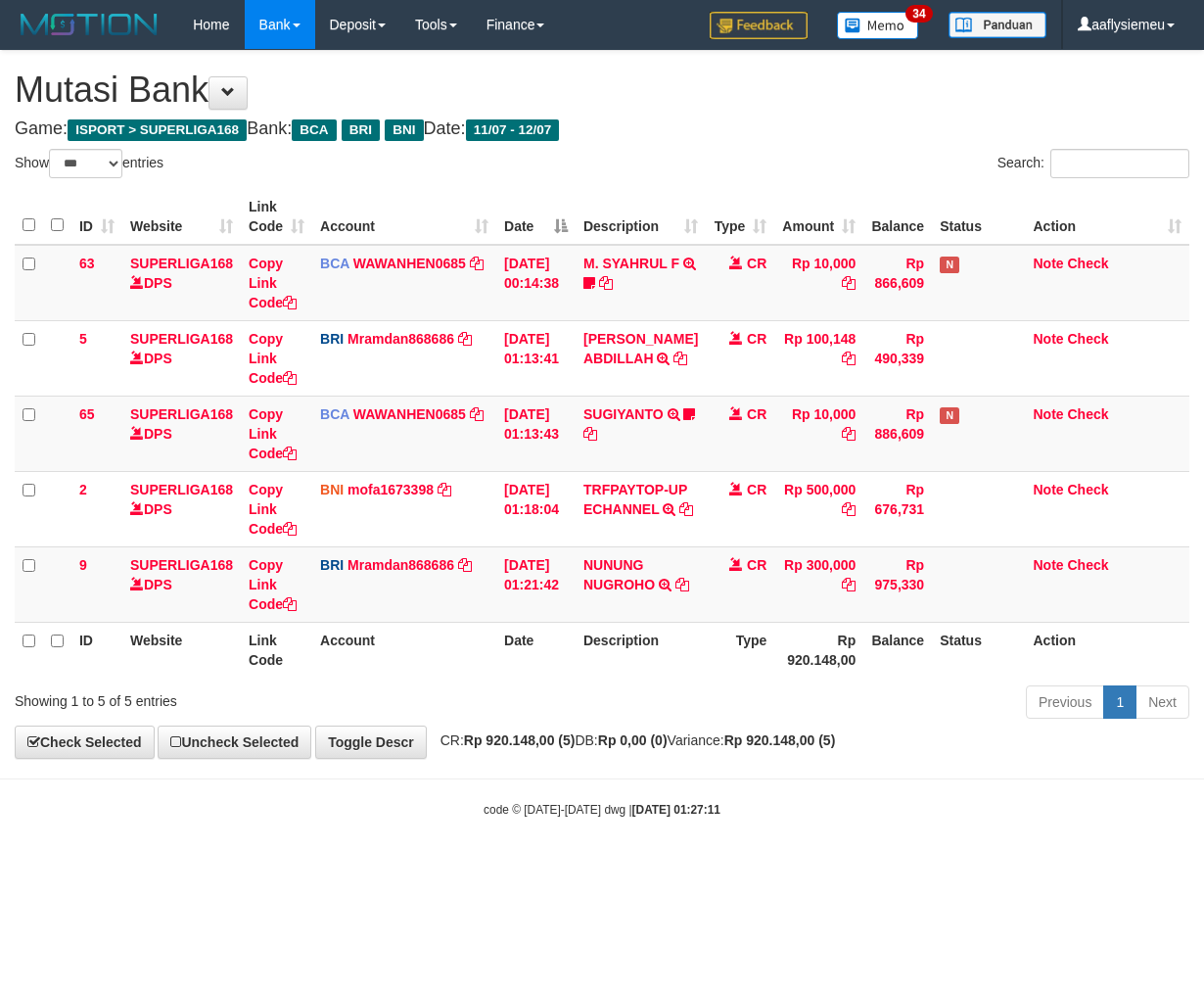 scroll, scrollTop: 0, scrollLeft: 0, axis: both 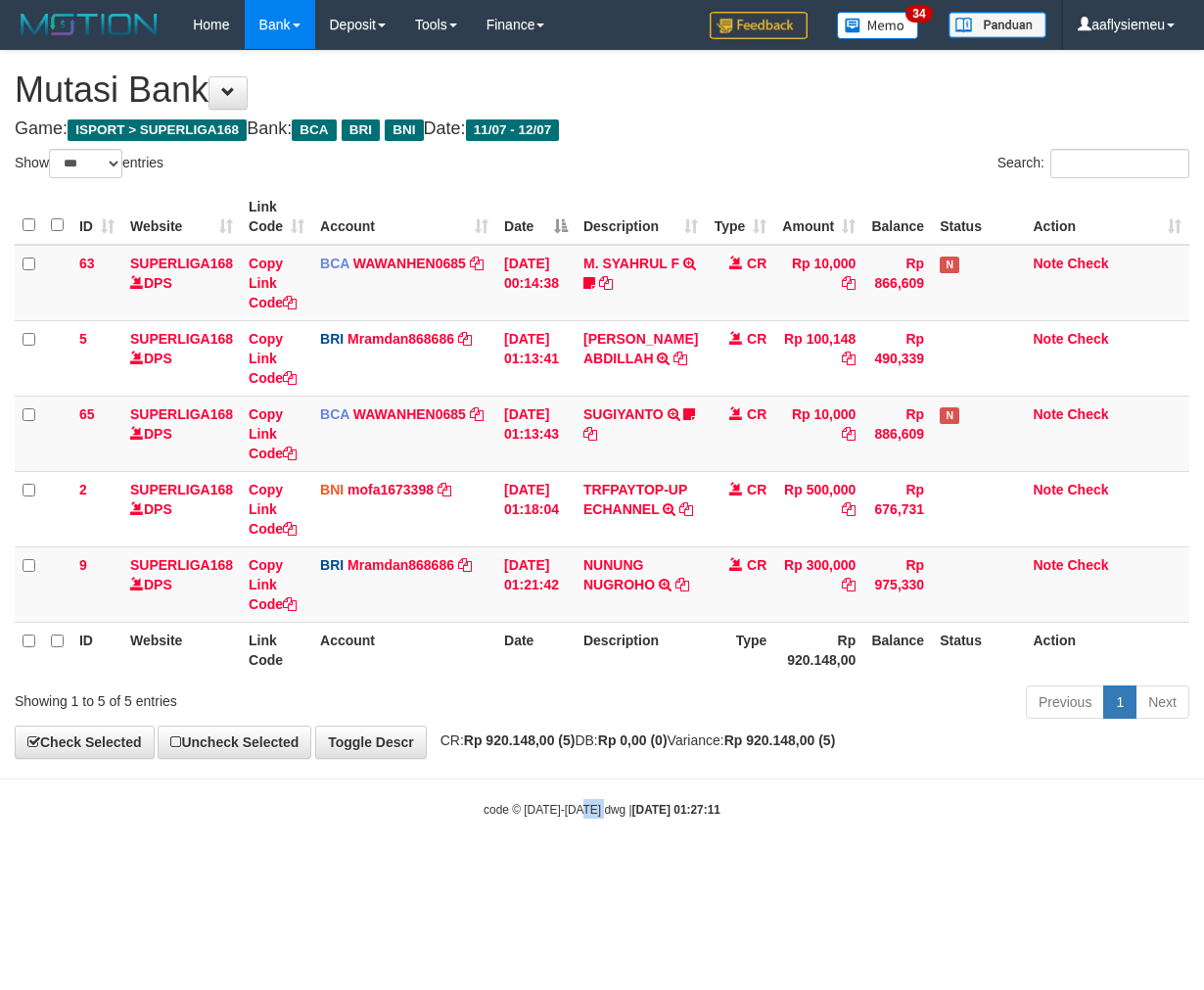 click on "Toggle navigation
Home
Bank
Account List
Load
By Website
Group
[ISPORT]													SUPERLIGA168
By Load Group (DPS)
34" at bounding box center [602, 434] 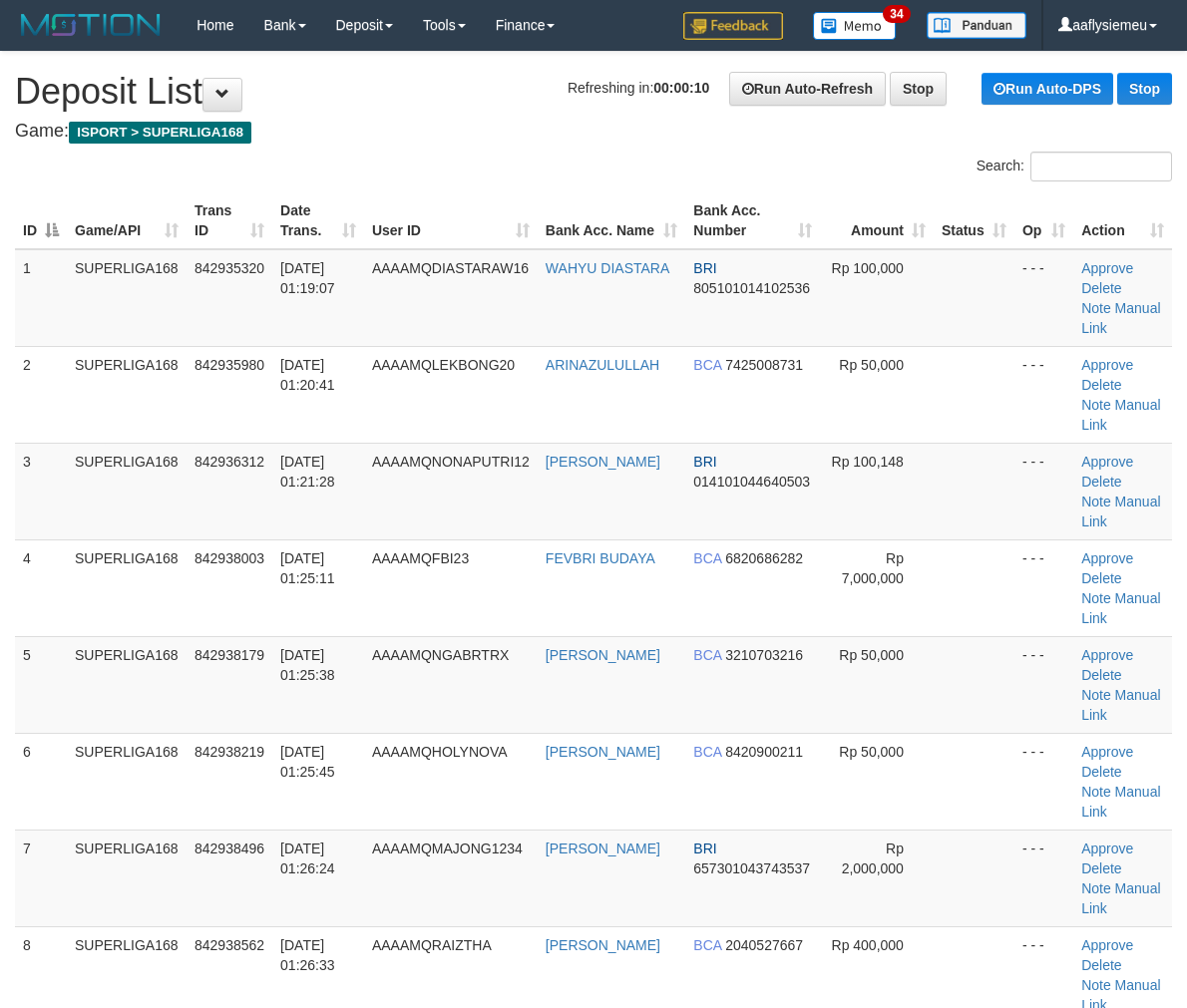 scroll, scrollTop: 33, scrollLeft: 0, axis: vertical 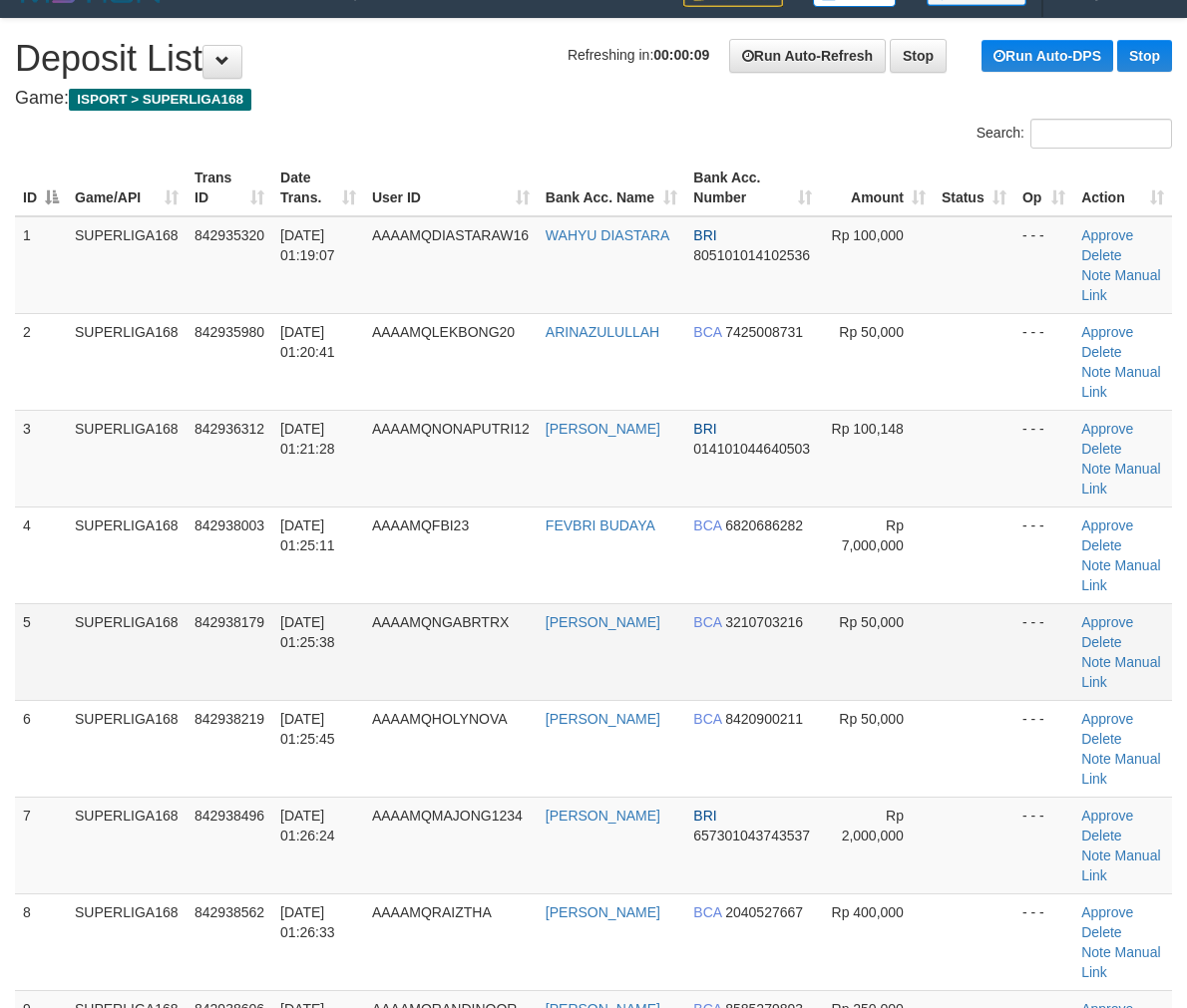 click on "5" at bounding box center (41, 651) 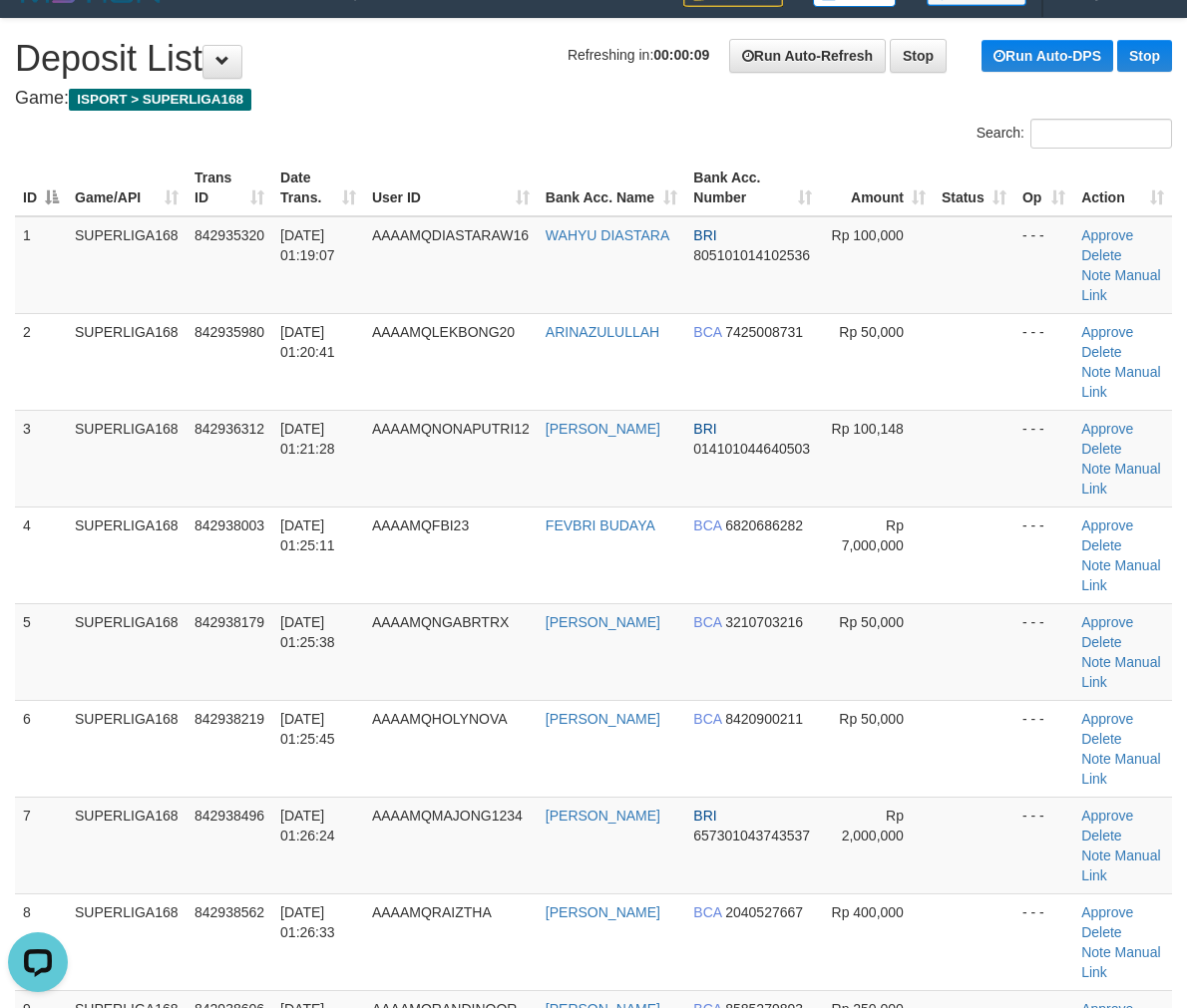 scroll, scrollTop: 0, scrollLeft: 0, axis: both 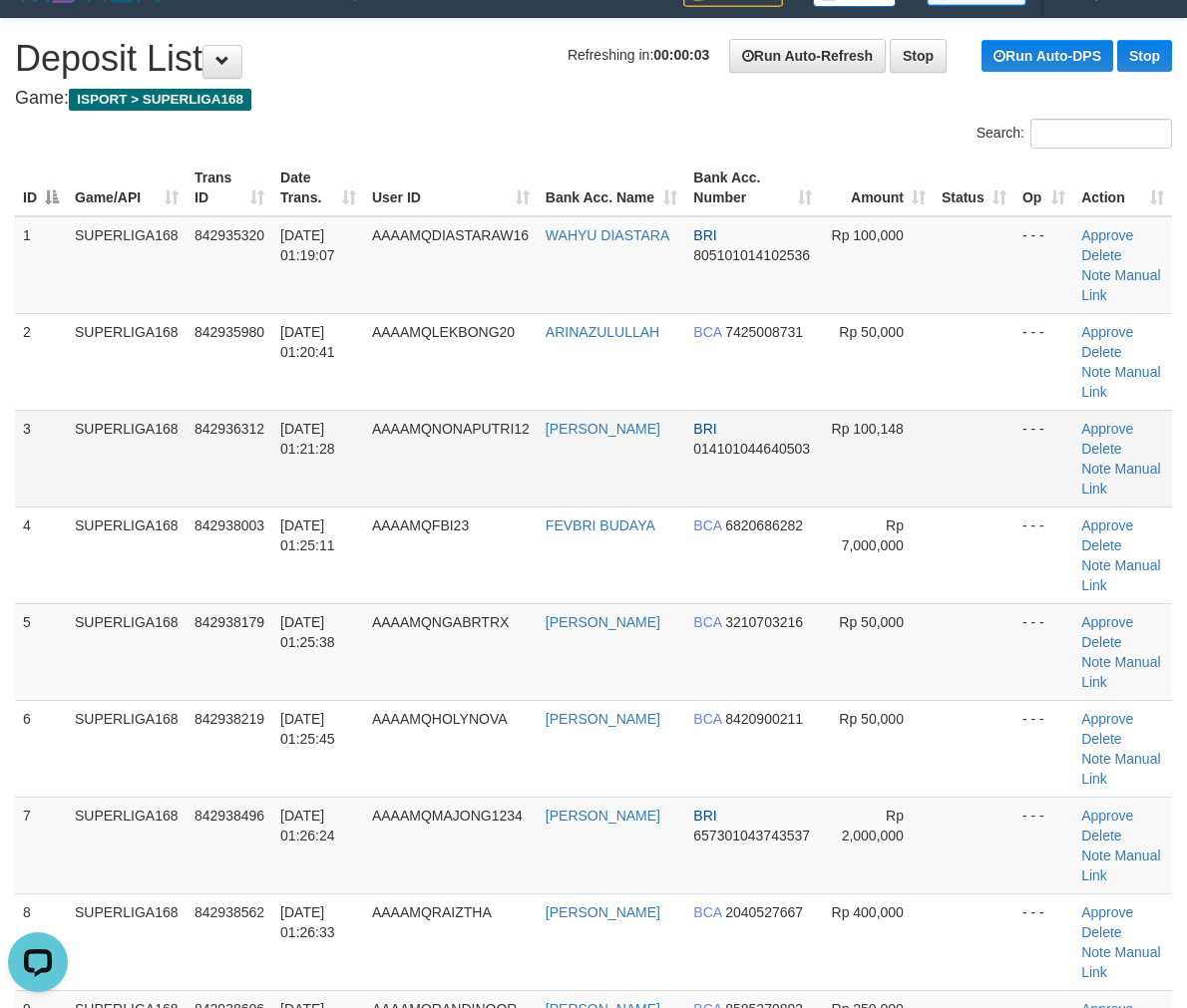 click on "3" at bounding box center (41, 458) 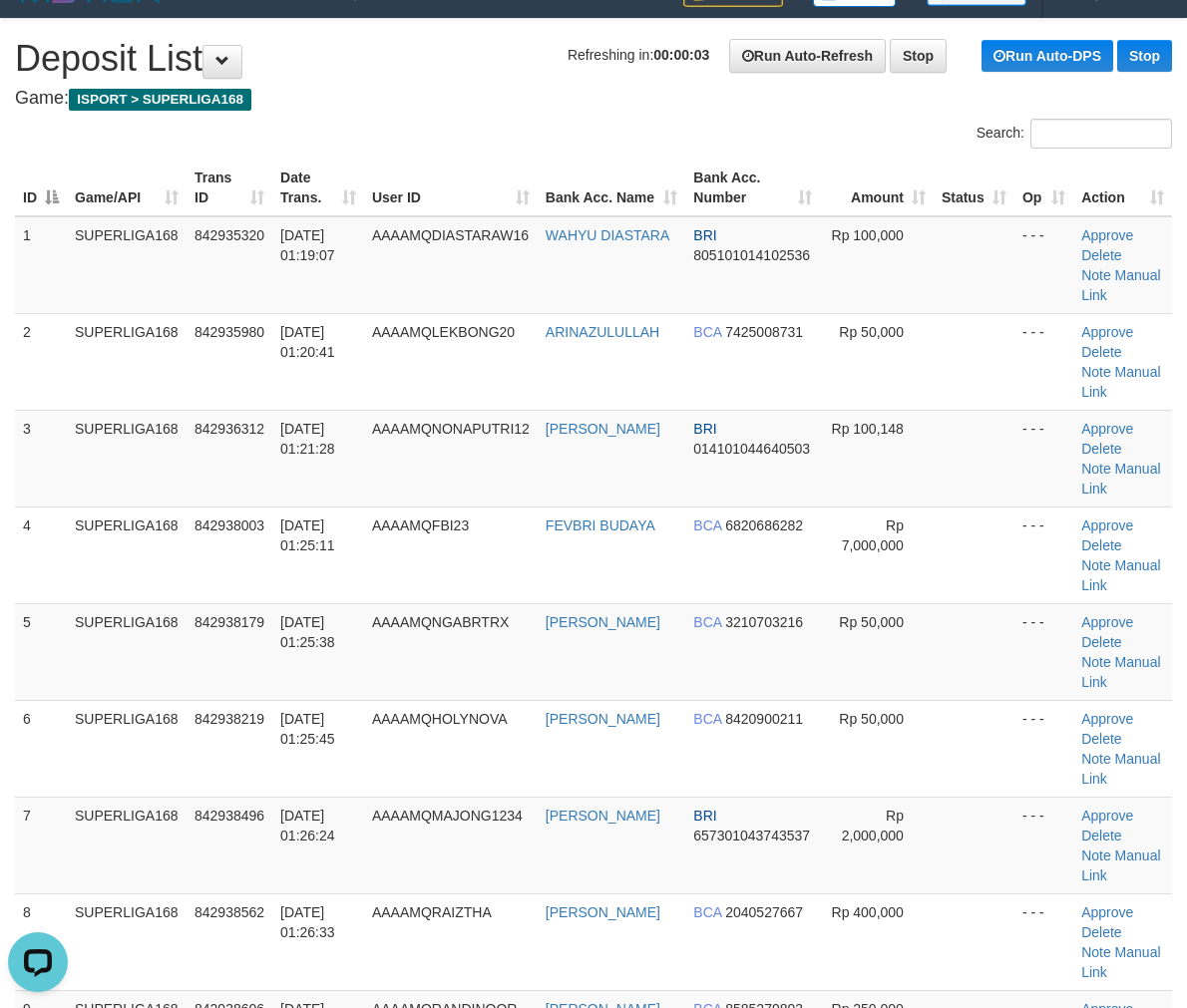 drag, startPoint x: 21, startPoint y: 459, endPoint x: 10, endPoint y: 469, distance: 14.866069 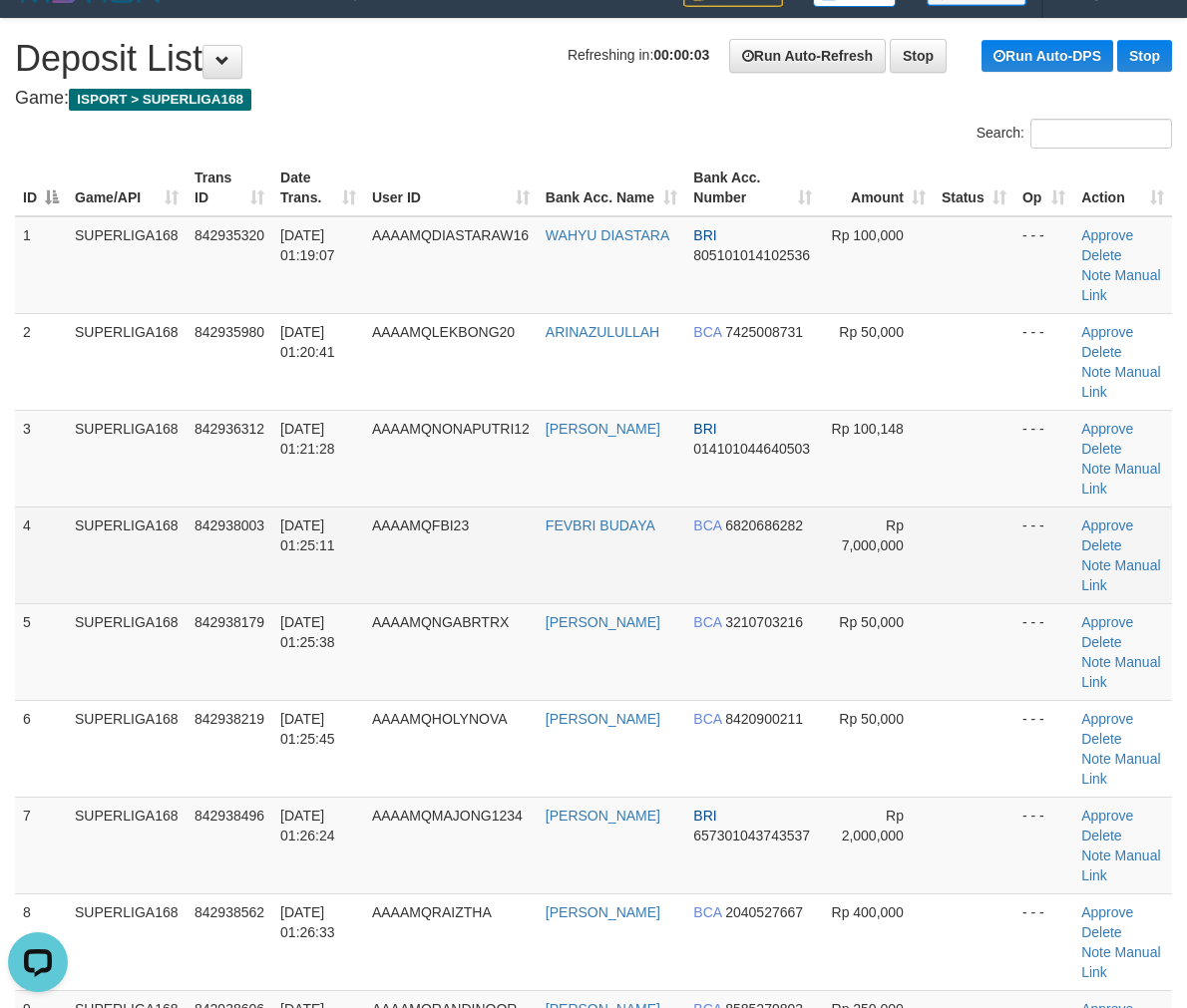 click on "4" at bounding box center [41, 554] 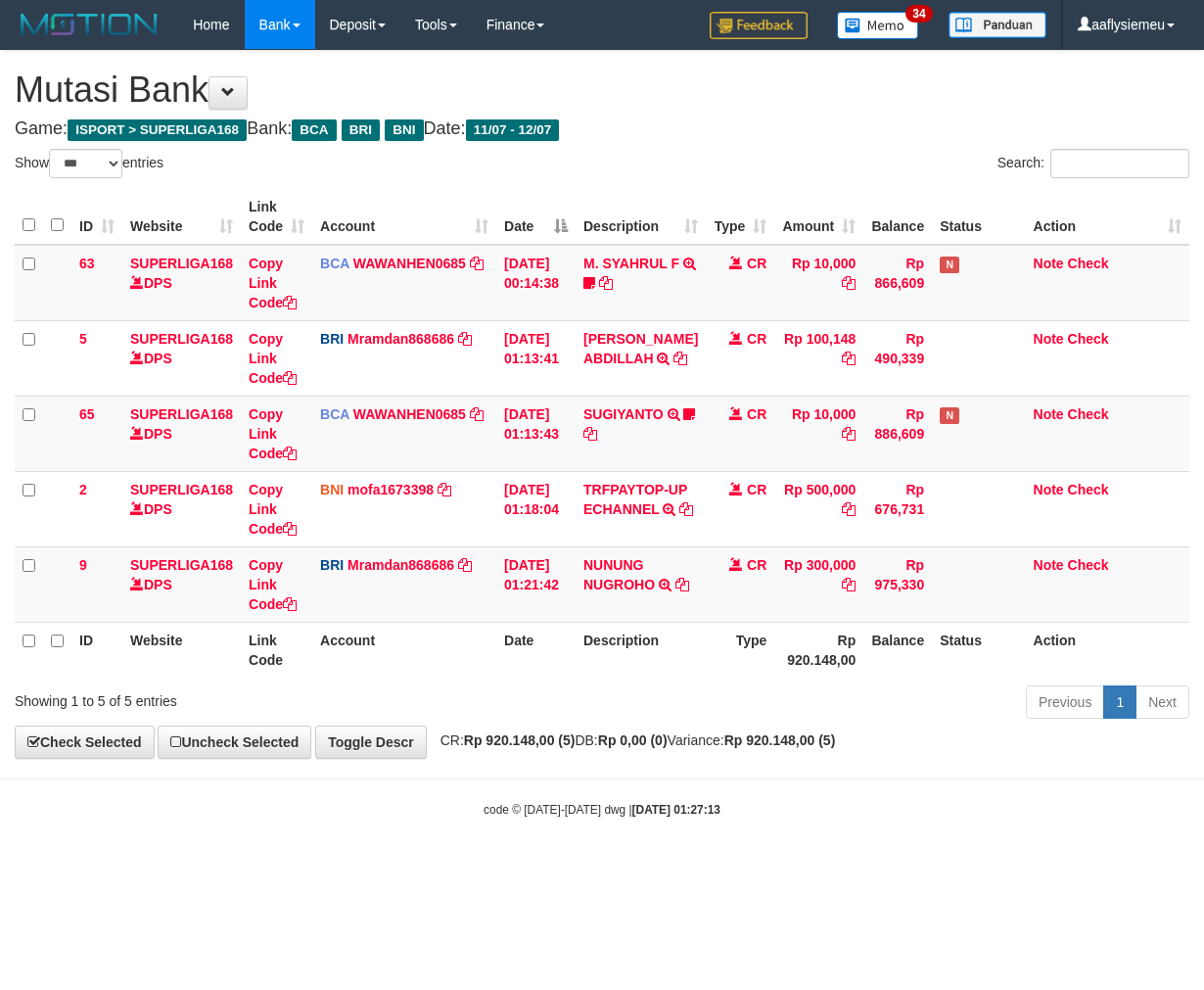 select on "***" 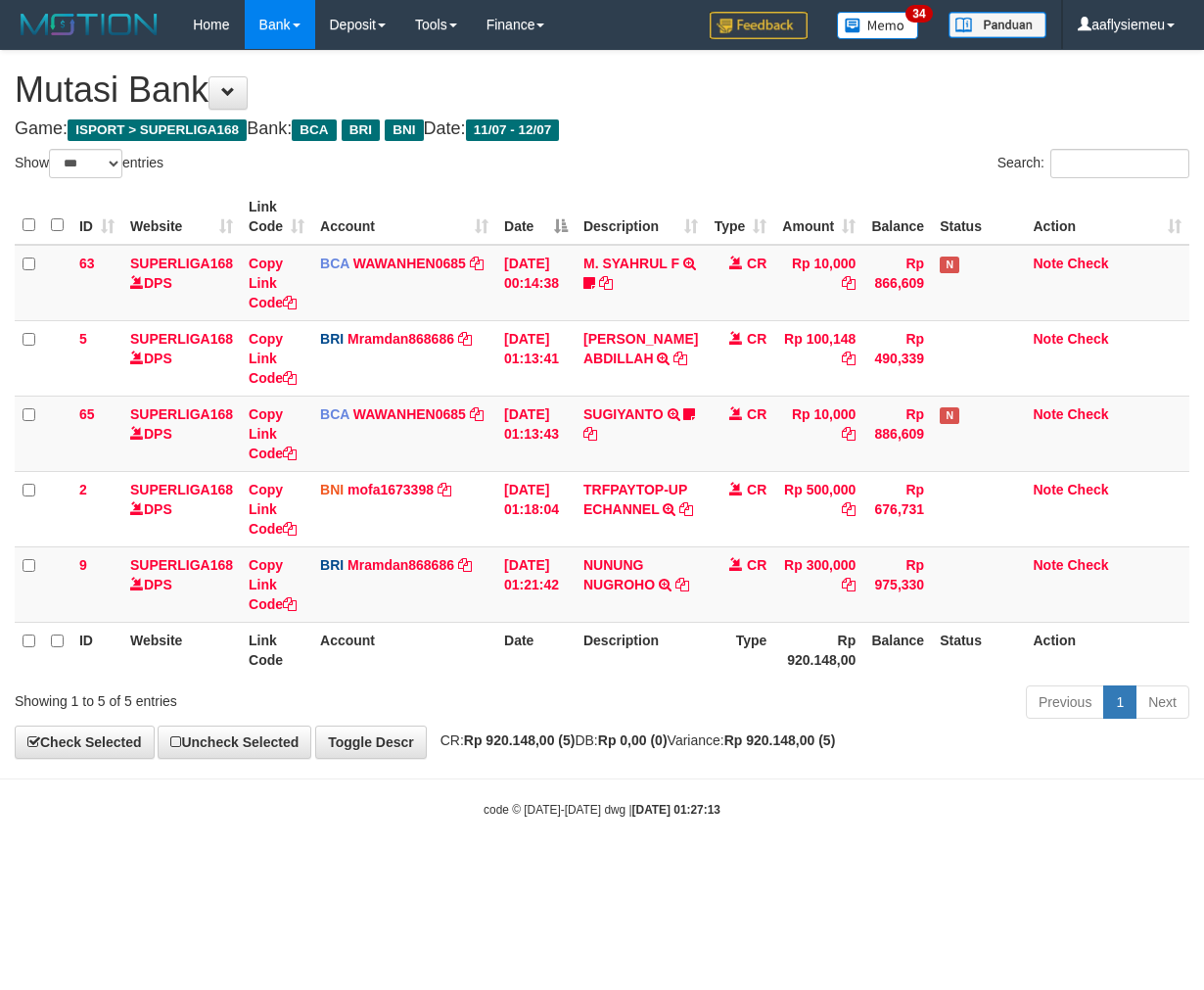 scroll, scrollTop: 0, scrollLeft: 0, axis: both 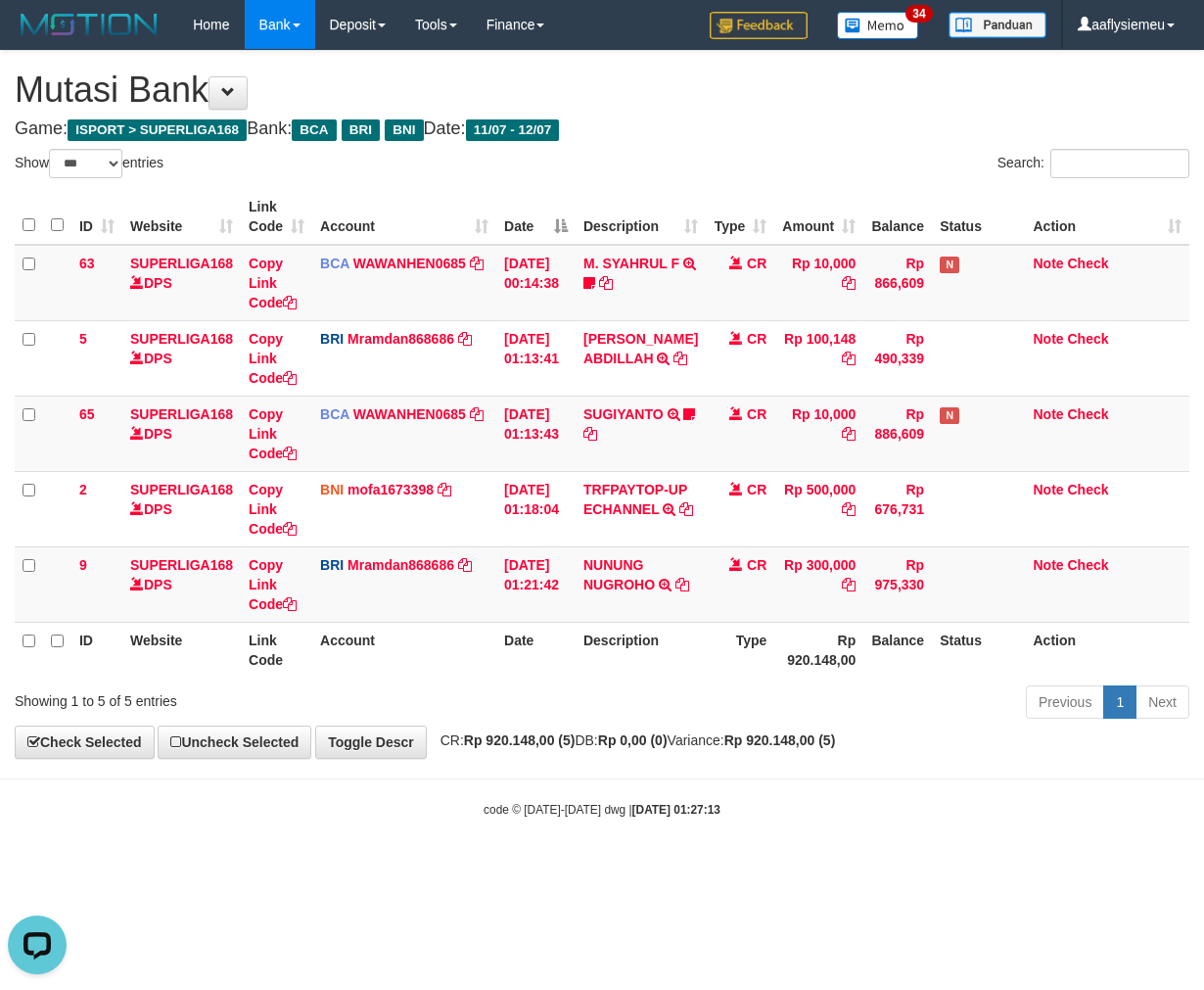 click on "Rp 920.148,00" at bounding box center [818, 649] 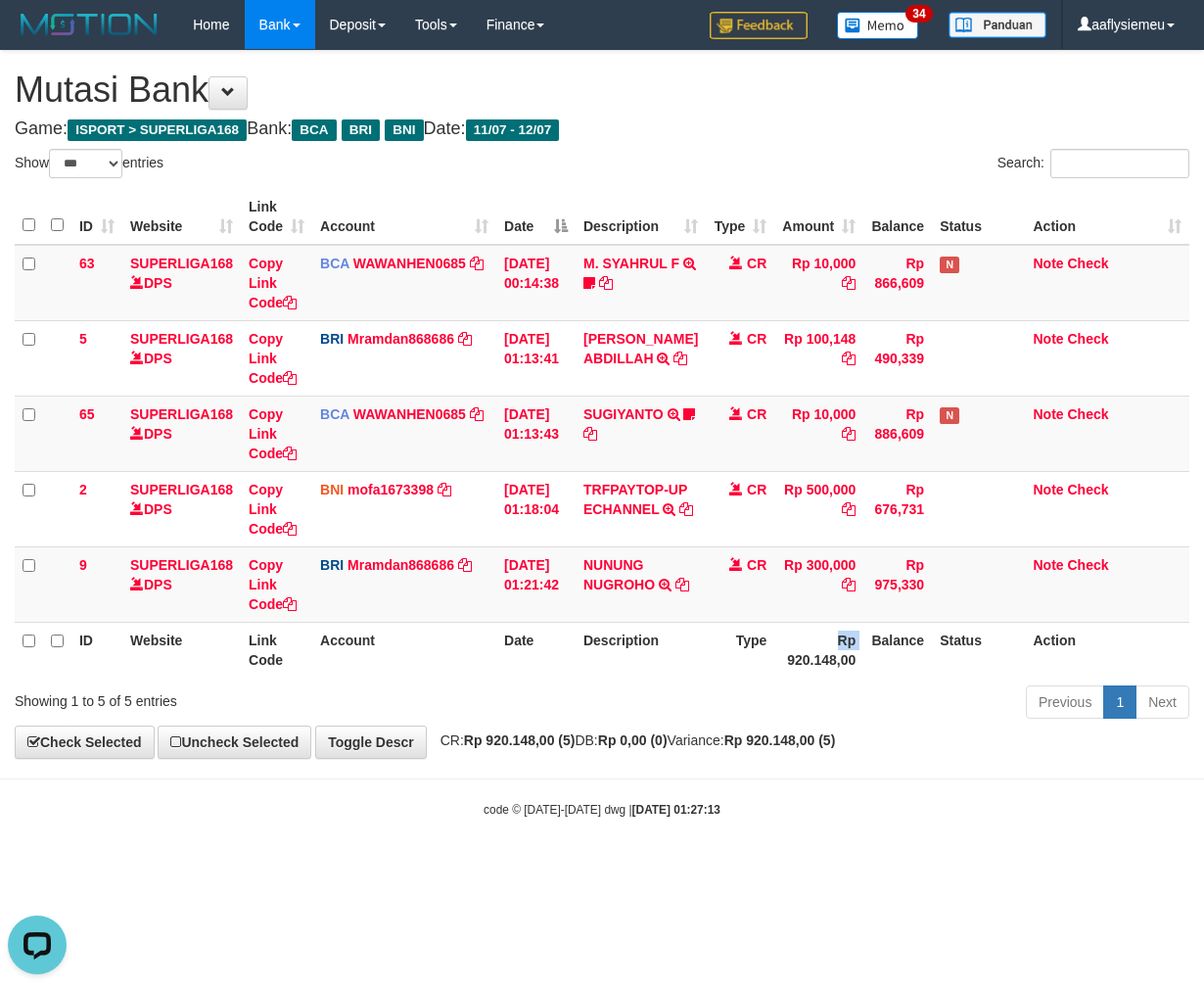 click on "Rp 920.148,00" at bounding box center (818, 649) 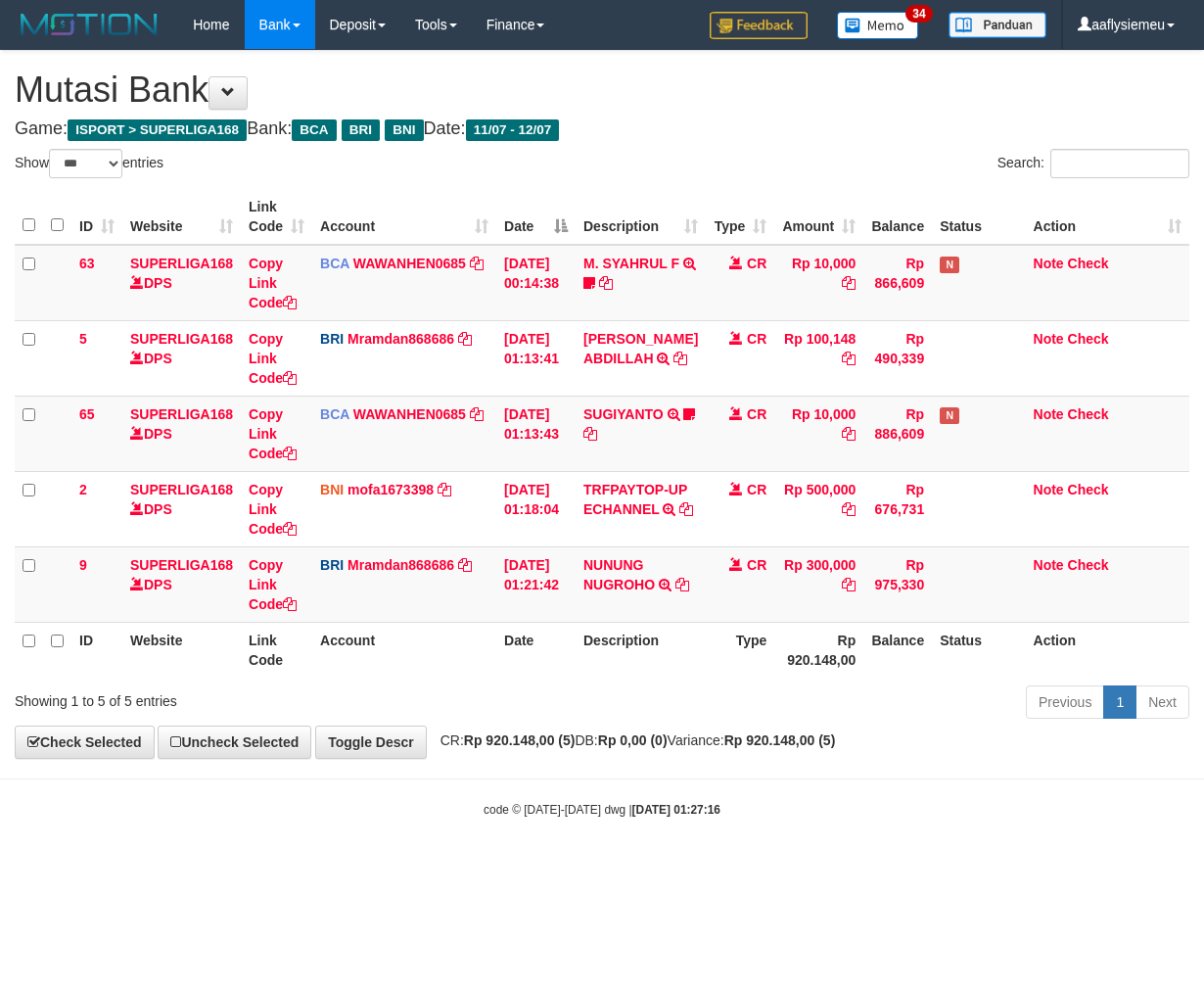 select on "***" 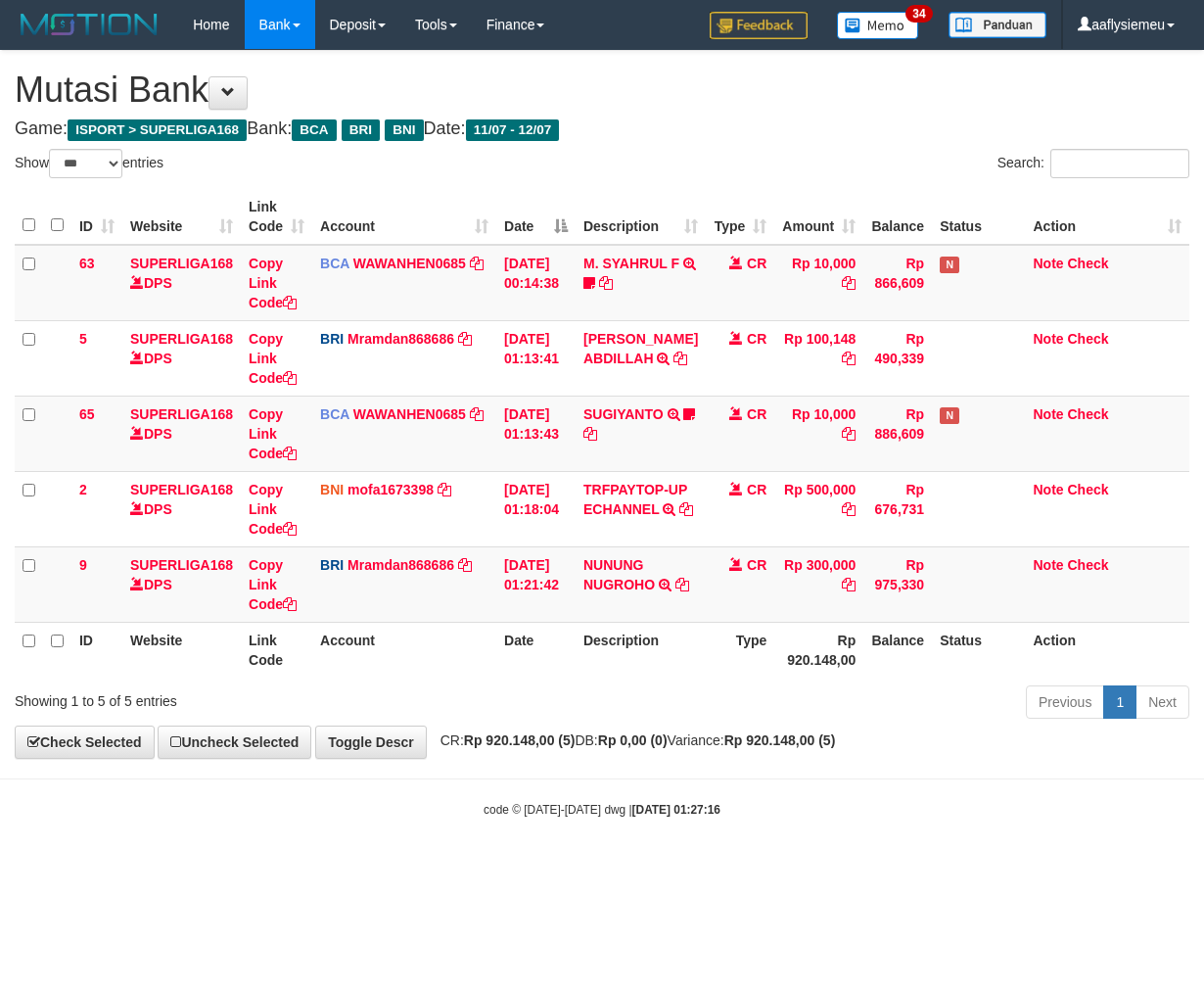 scroll, scrollTop: 0, scrollLeft: 0, axis: both 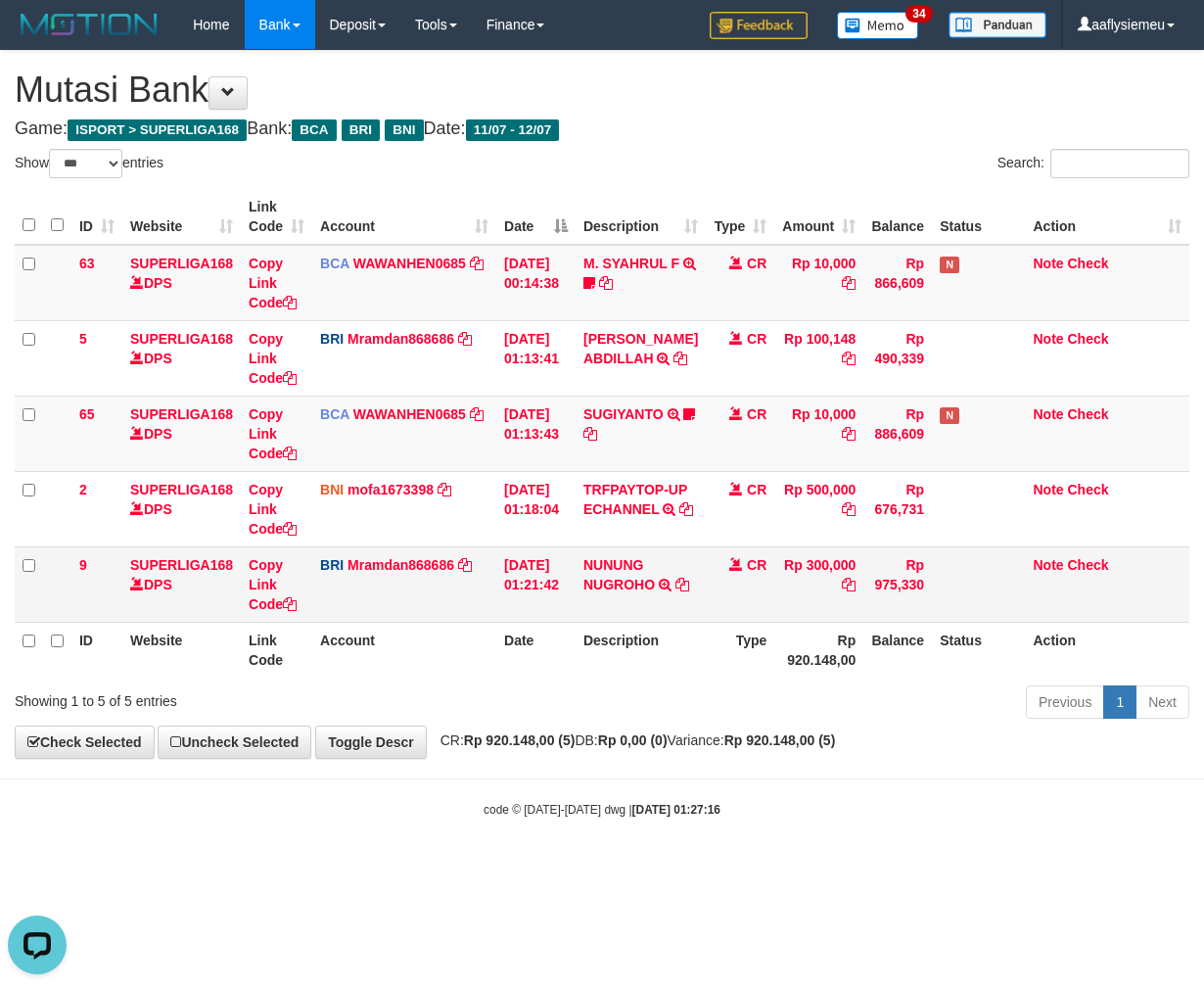 drag, startPoint x: 484, startPoint y: 579, endPoint x: 521, endPoint y: 570, distance: 38.078866 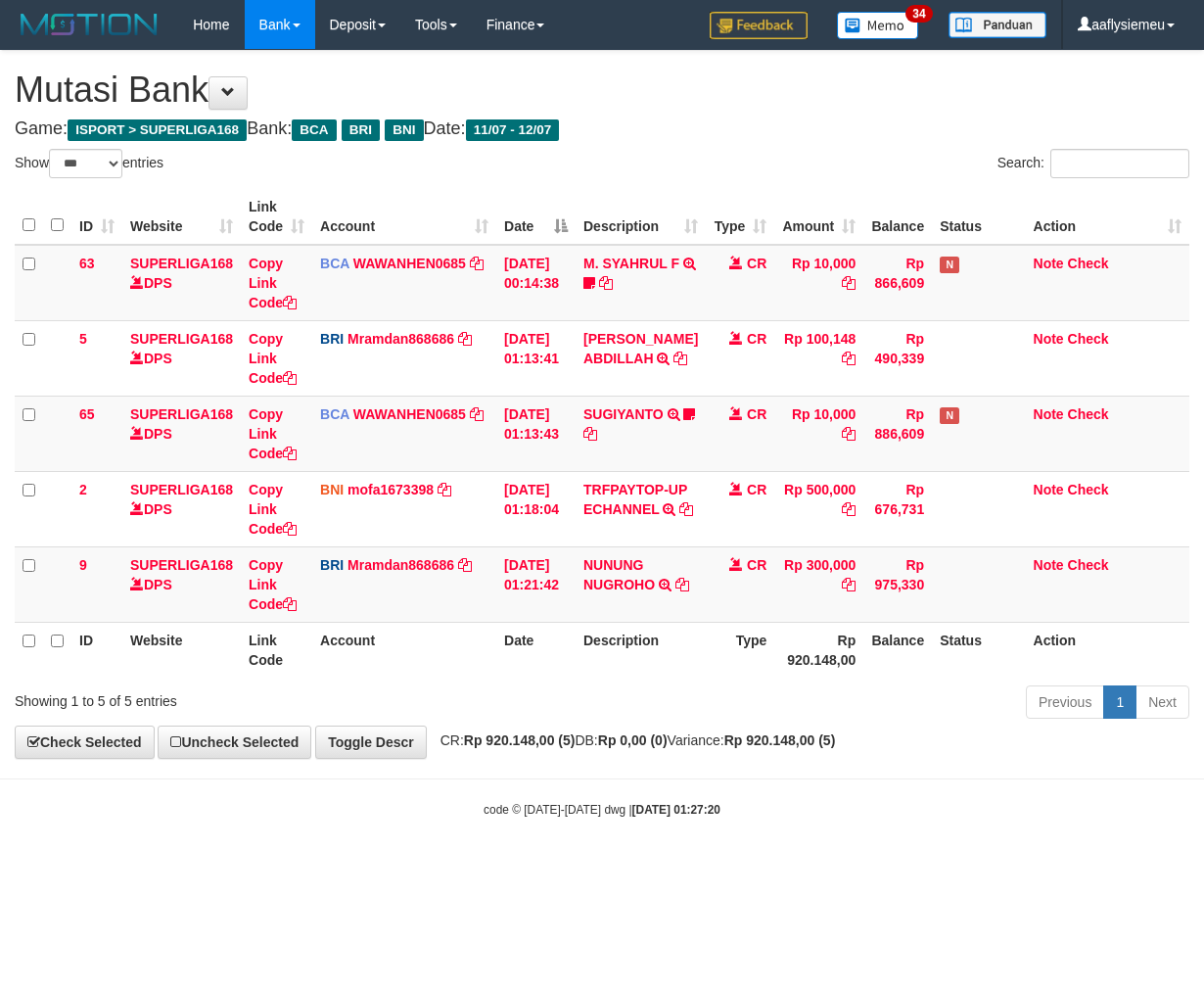 select on "***" 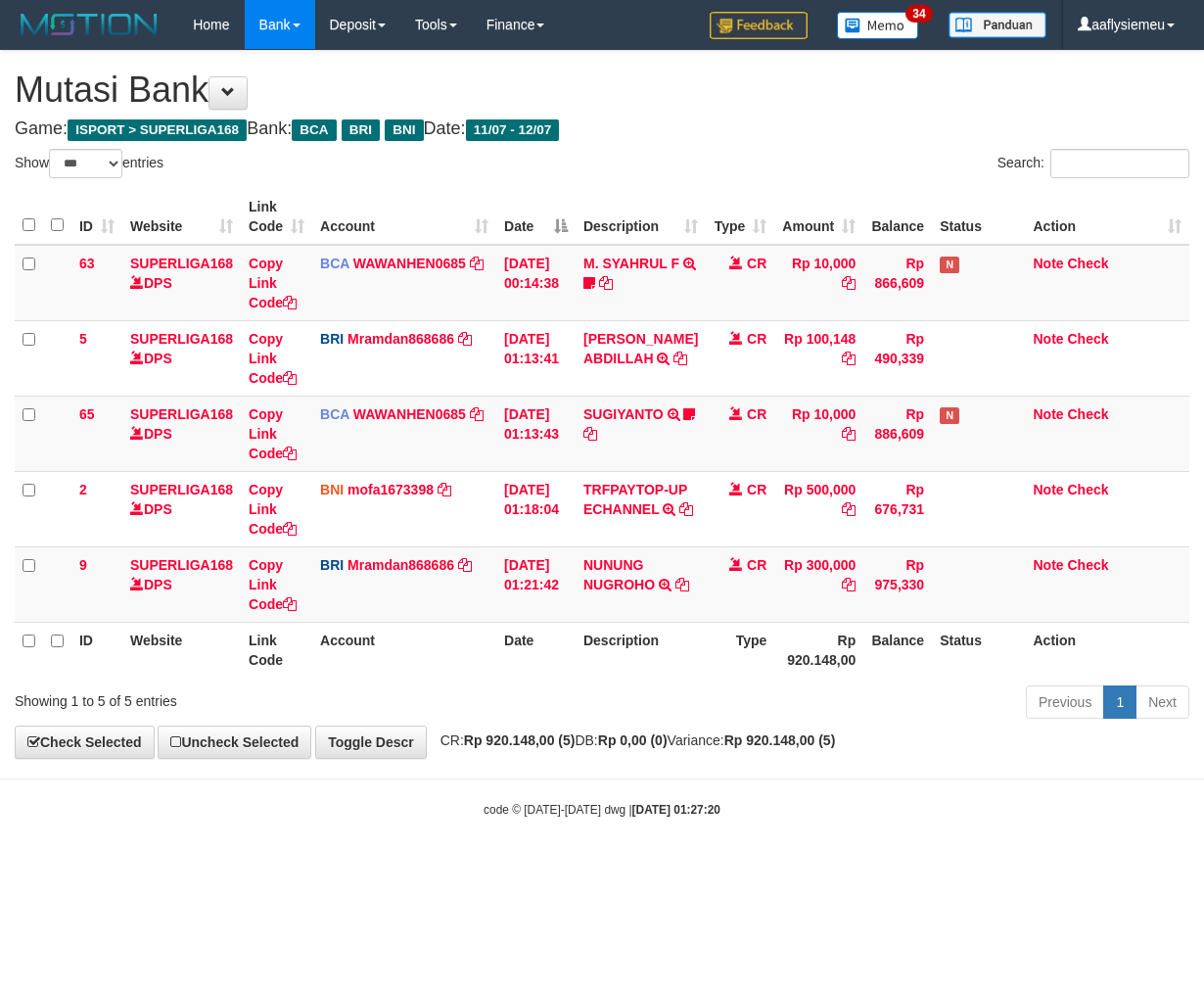 scroll, scrollTop: 0, scrollLeft: 0, axis: both 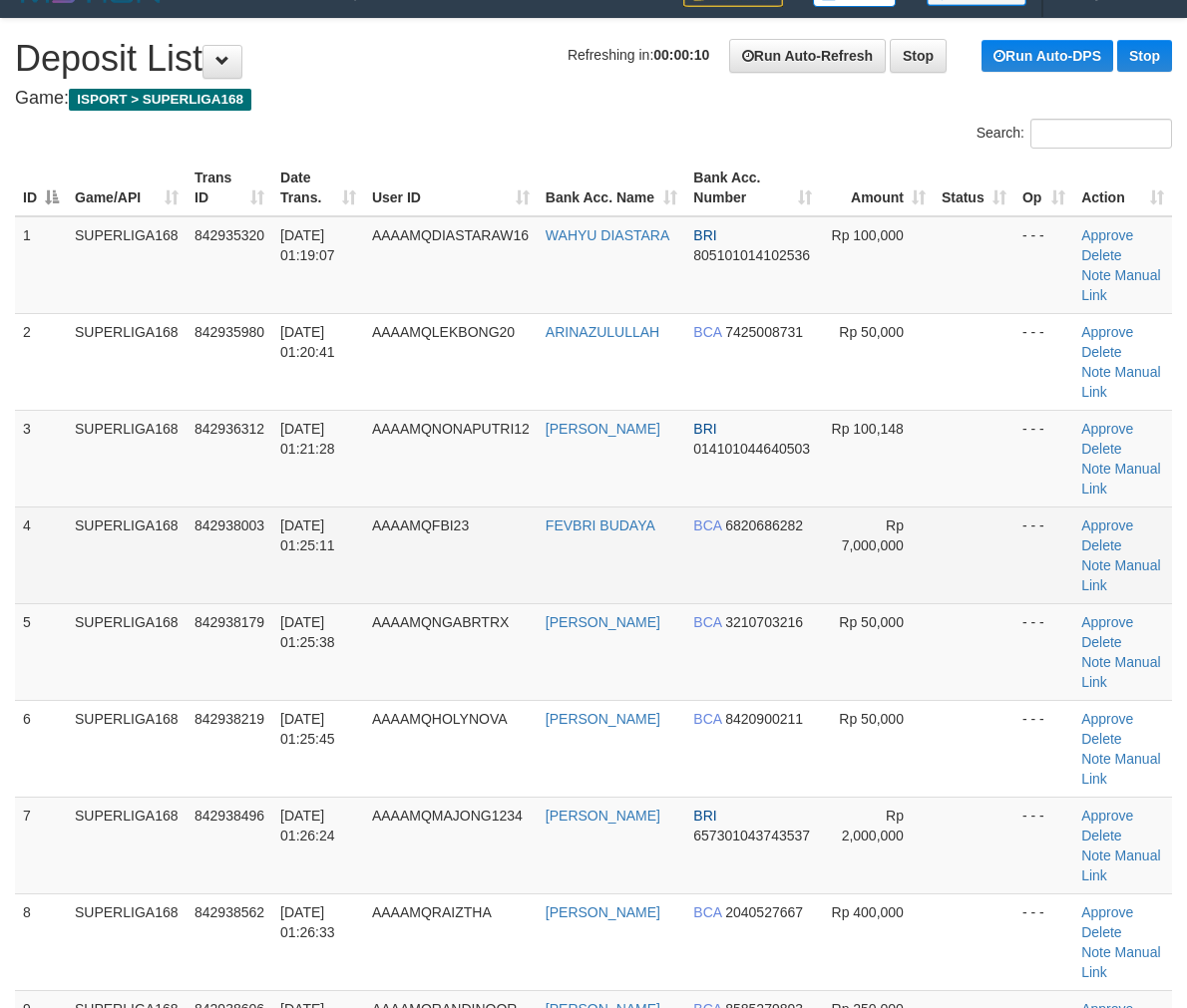 click on "4" at bounding box center (41, 554) 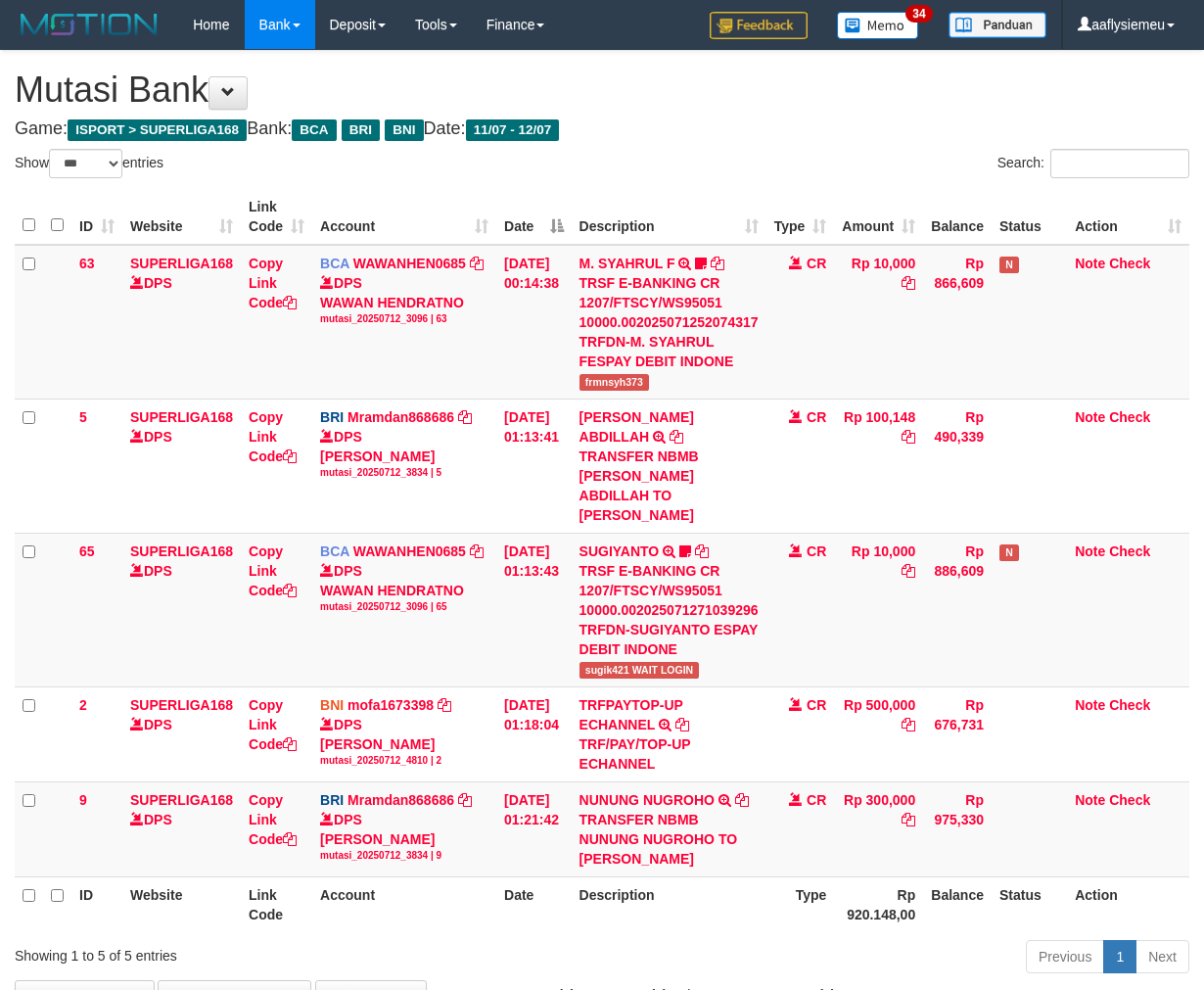 select on "***" 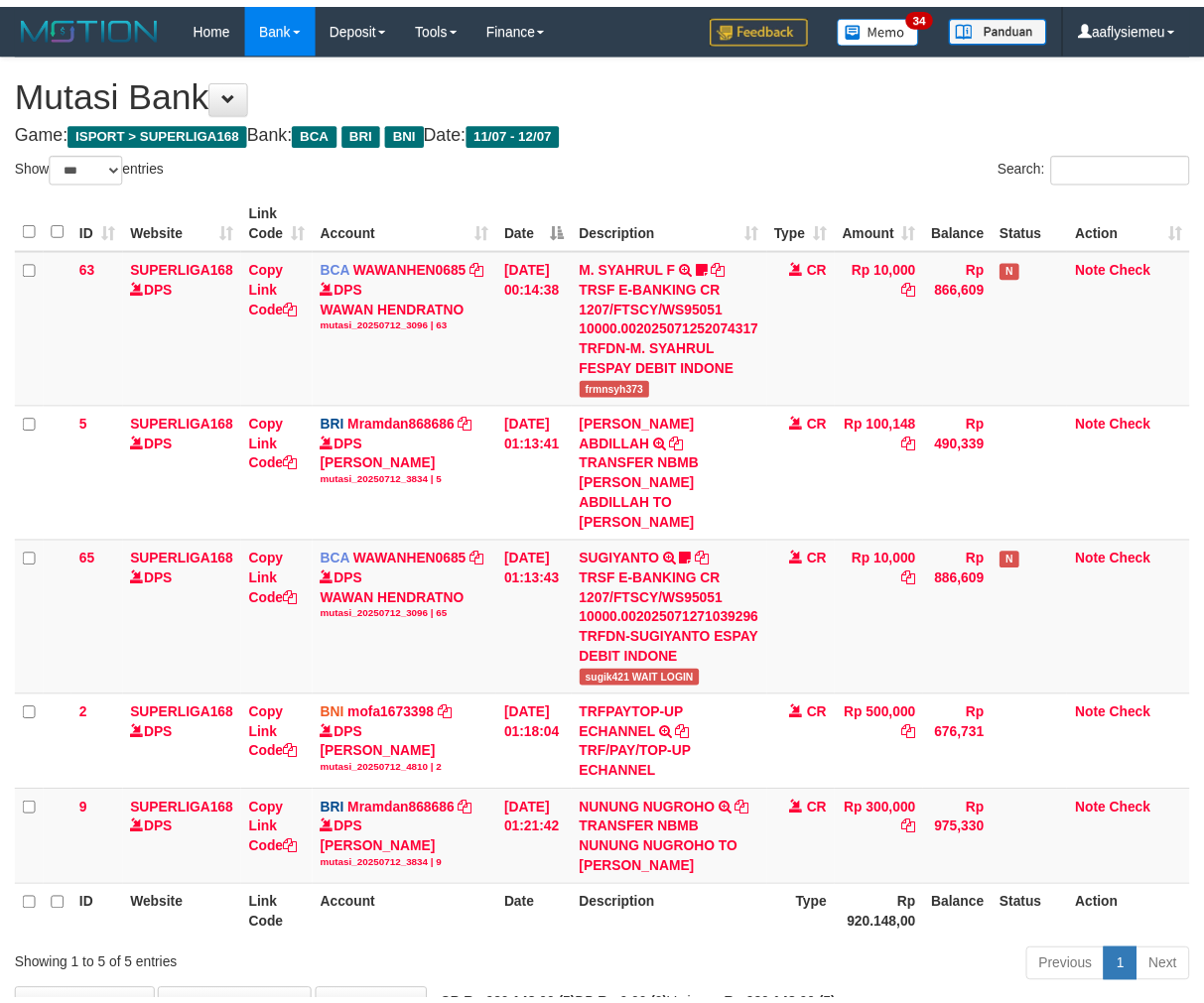 scroll, scrollTop: 0, scrollLeft: 0, axis: both 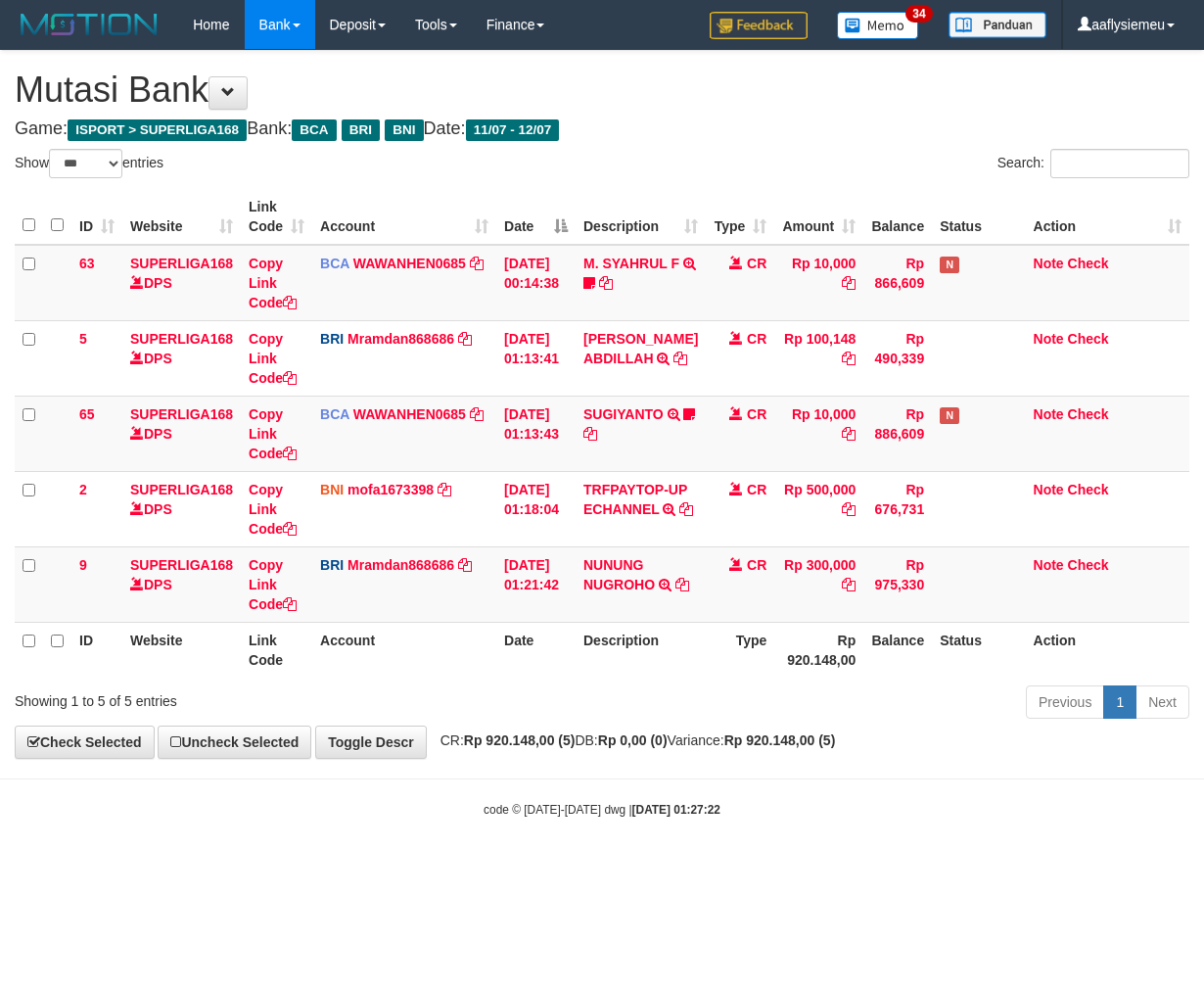 select on "***" 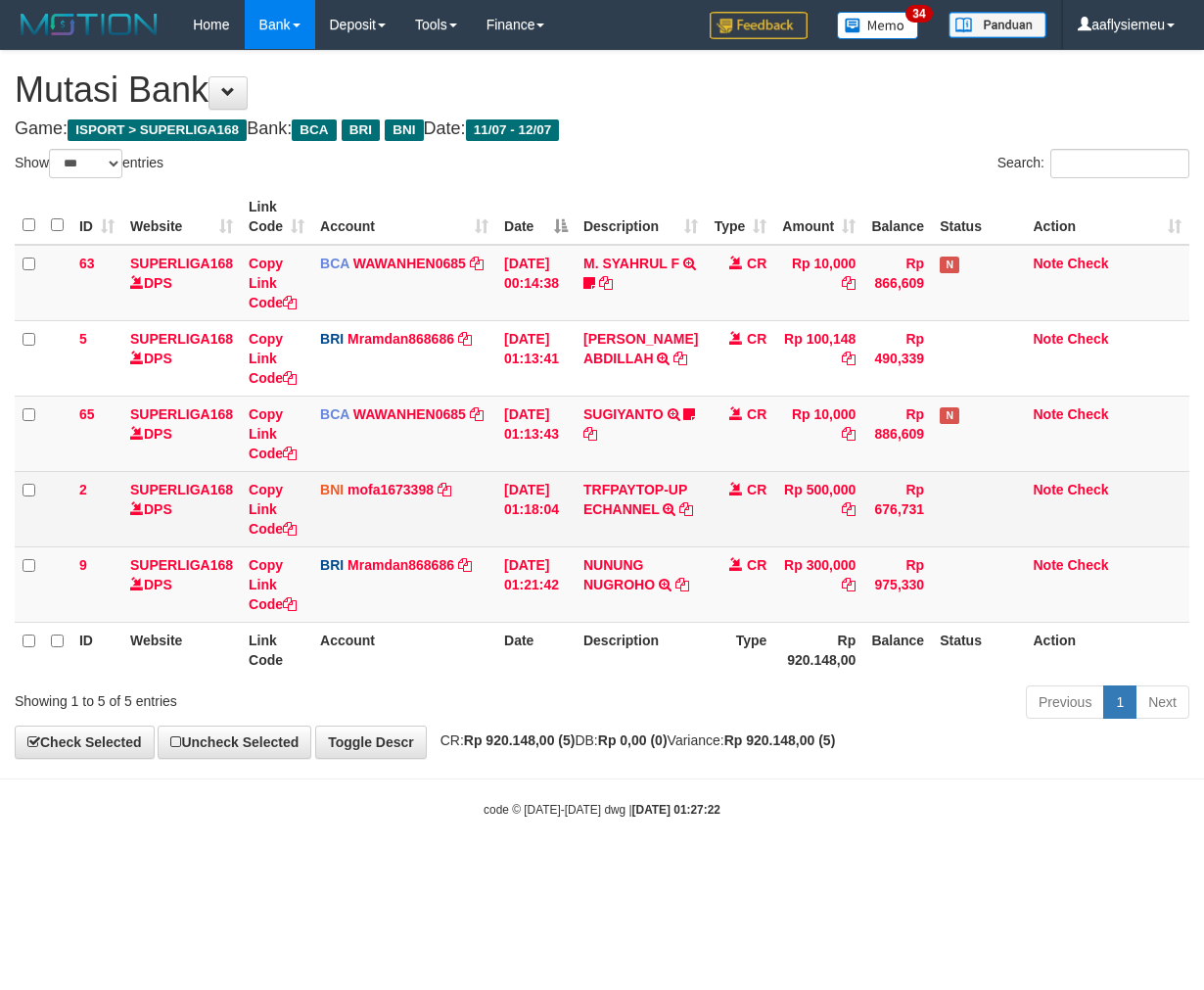 scroll, scrollTop: 0, scrollLeft: 0, axis: both 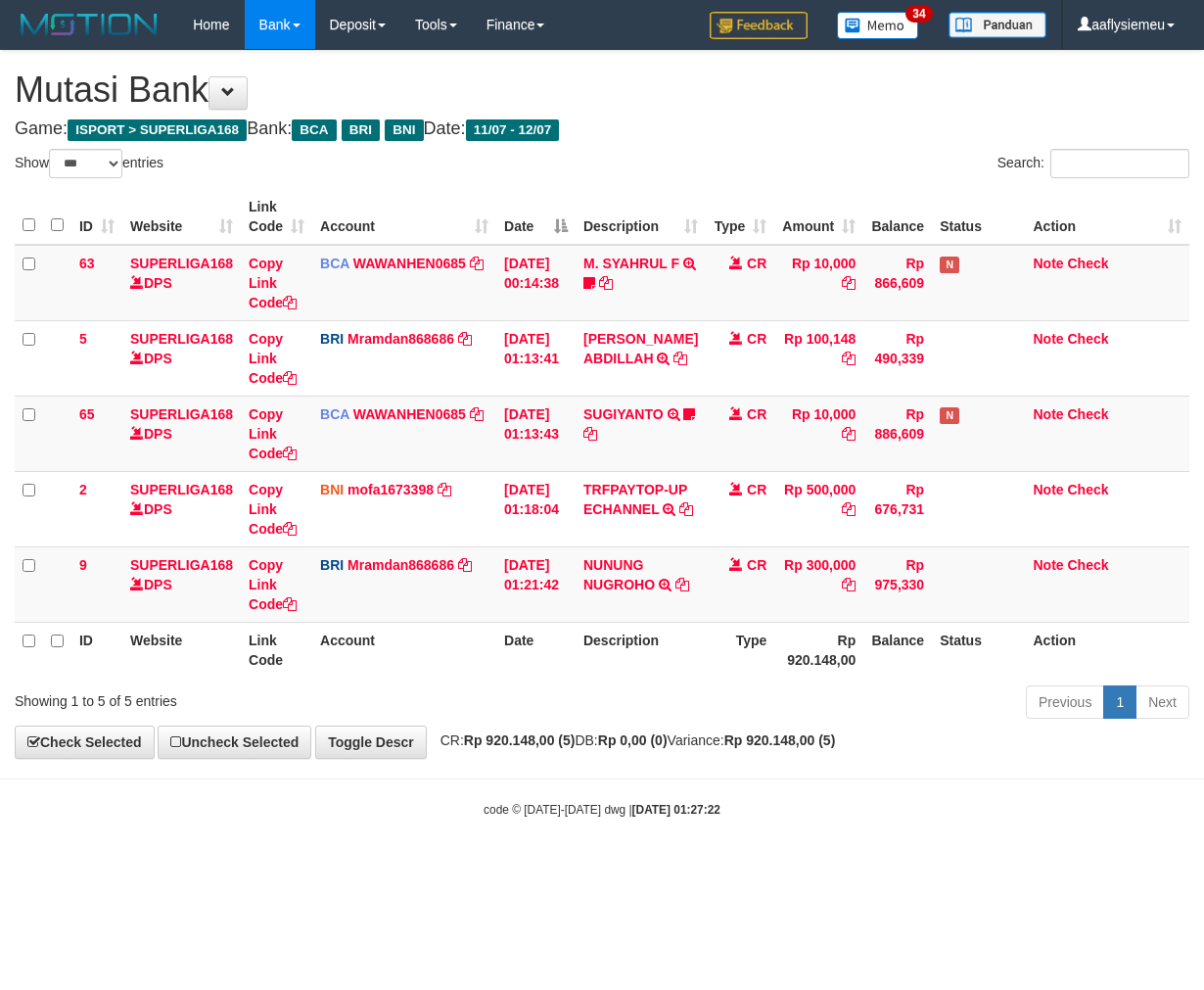 click on "Showing 1 to 5 of 5 entries" at bounding box center [251, 697] 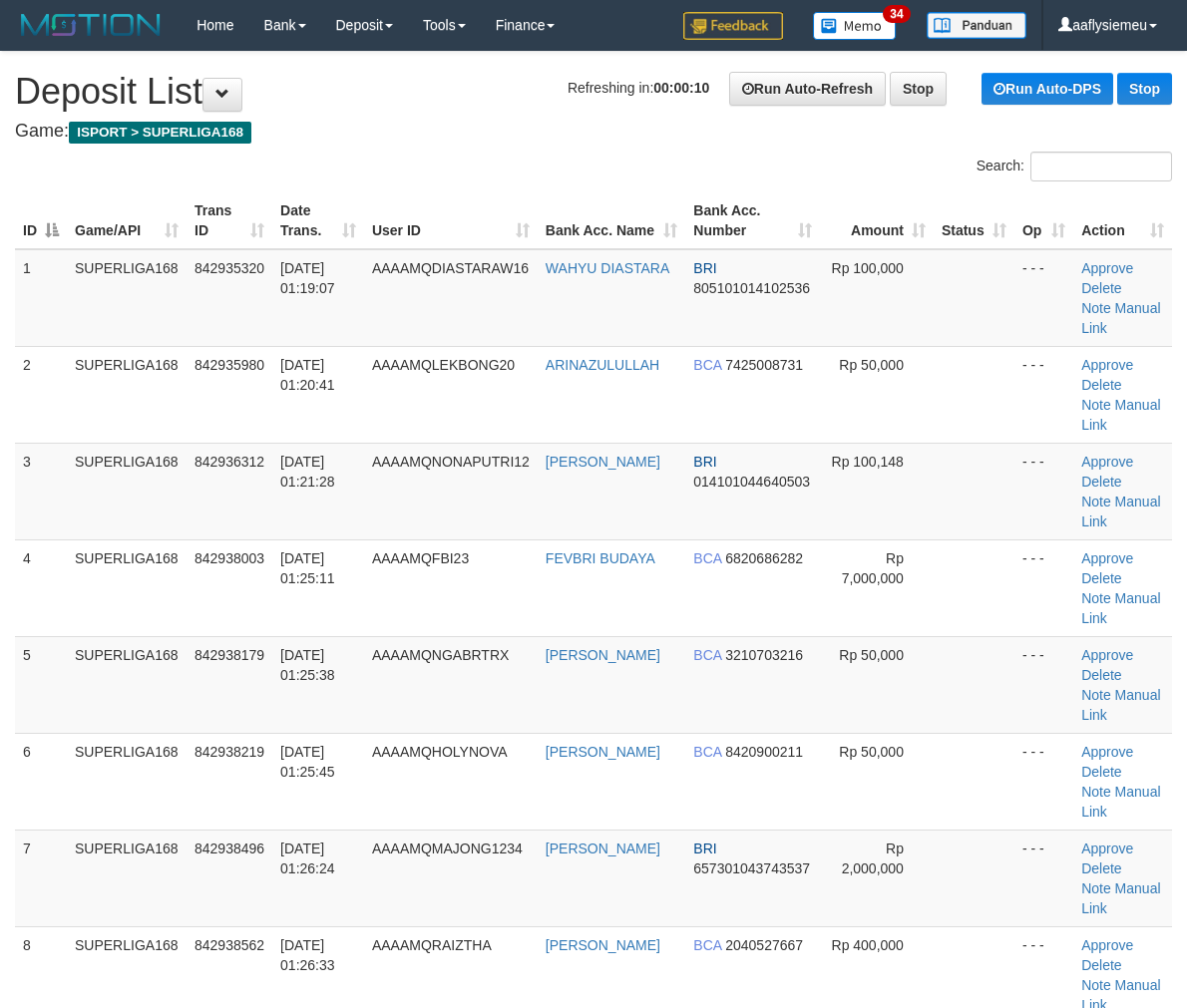 scroll, scrollTop: 33, scrollLeft: 0, axis: vertical 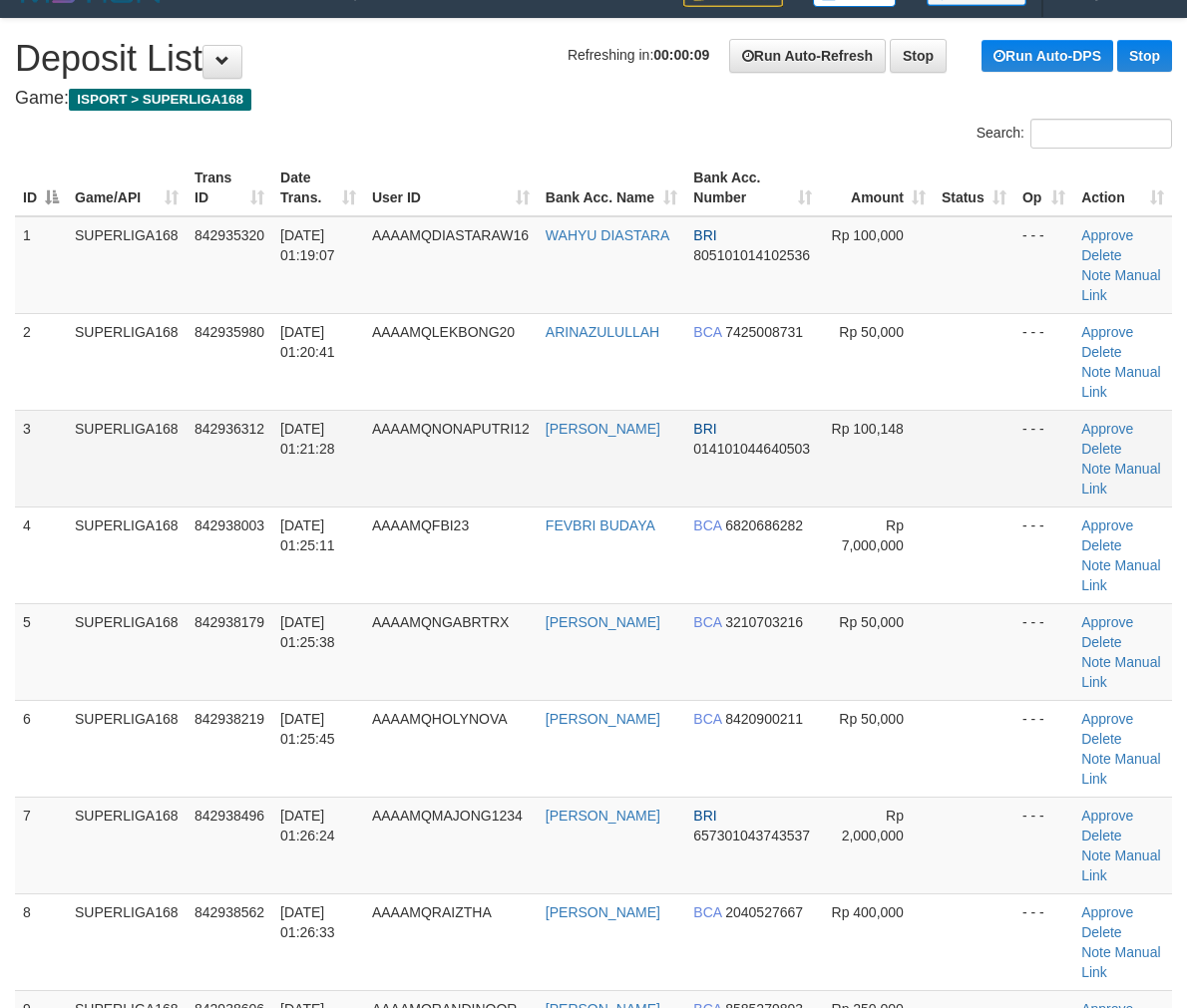 click on "3" at bounding box center [41, 458] 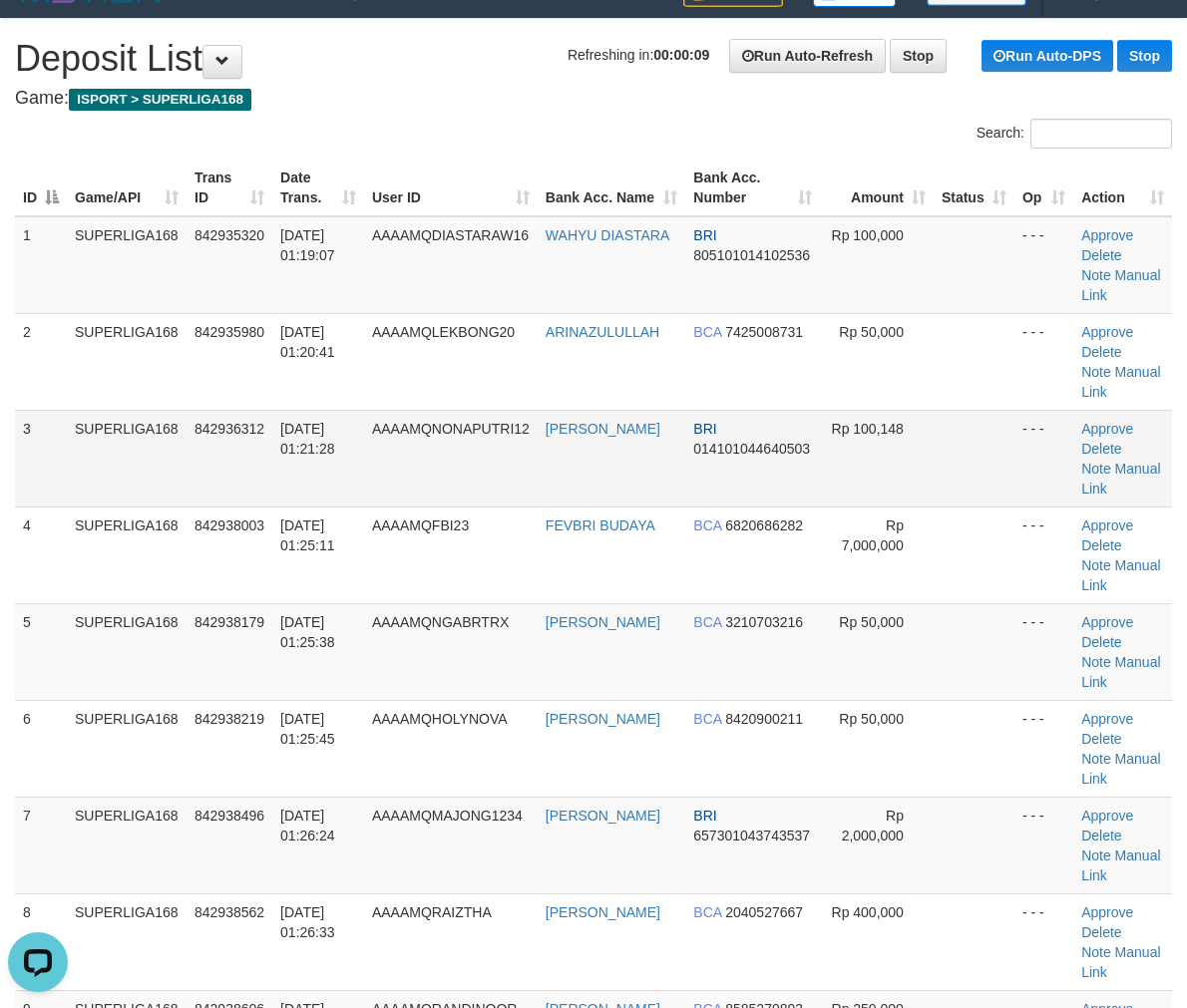 click on "3" at bounding box center (41, 458) 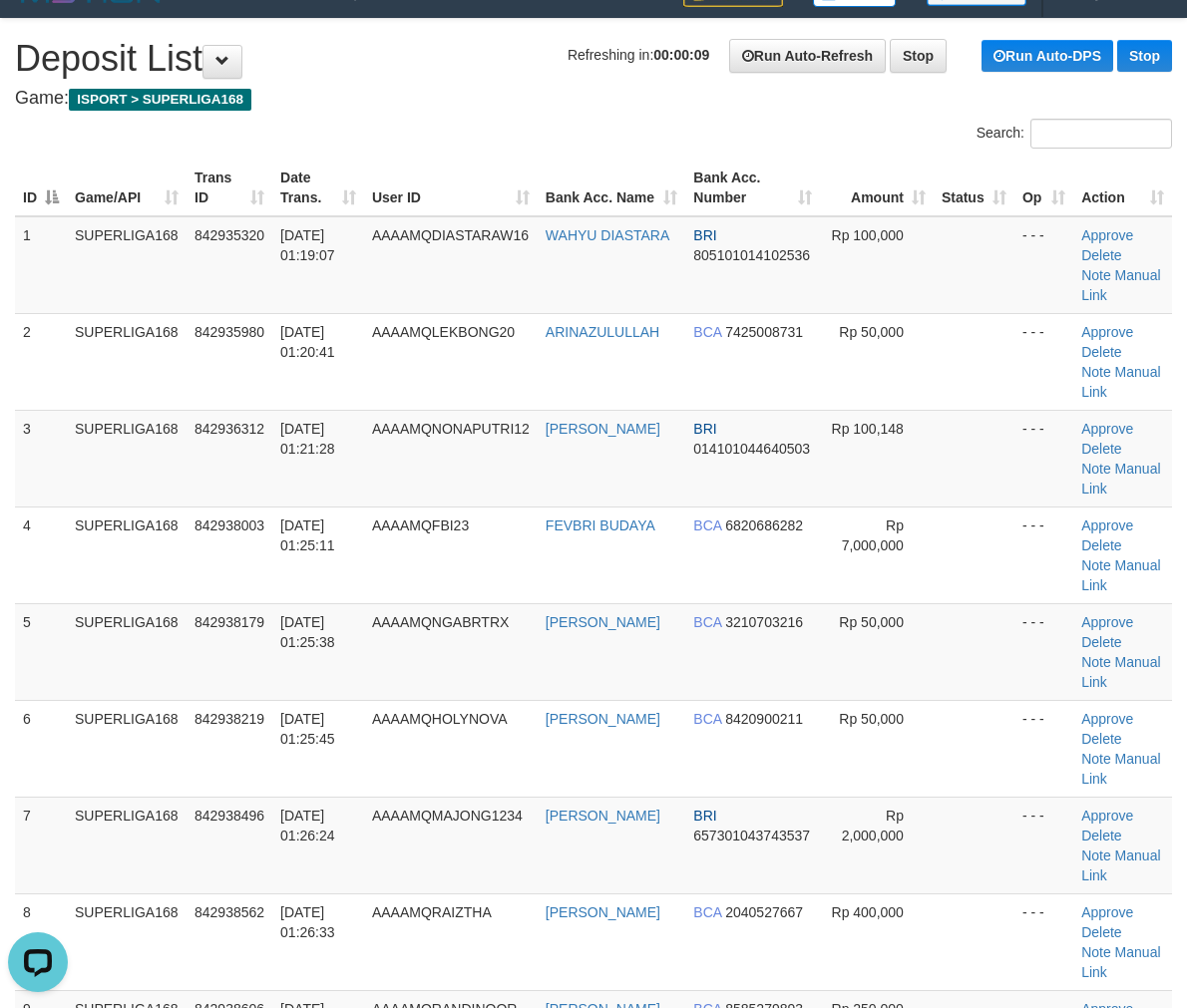 scroll, scrollTop: 0, scrollLeft: 0, axis: both 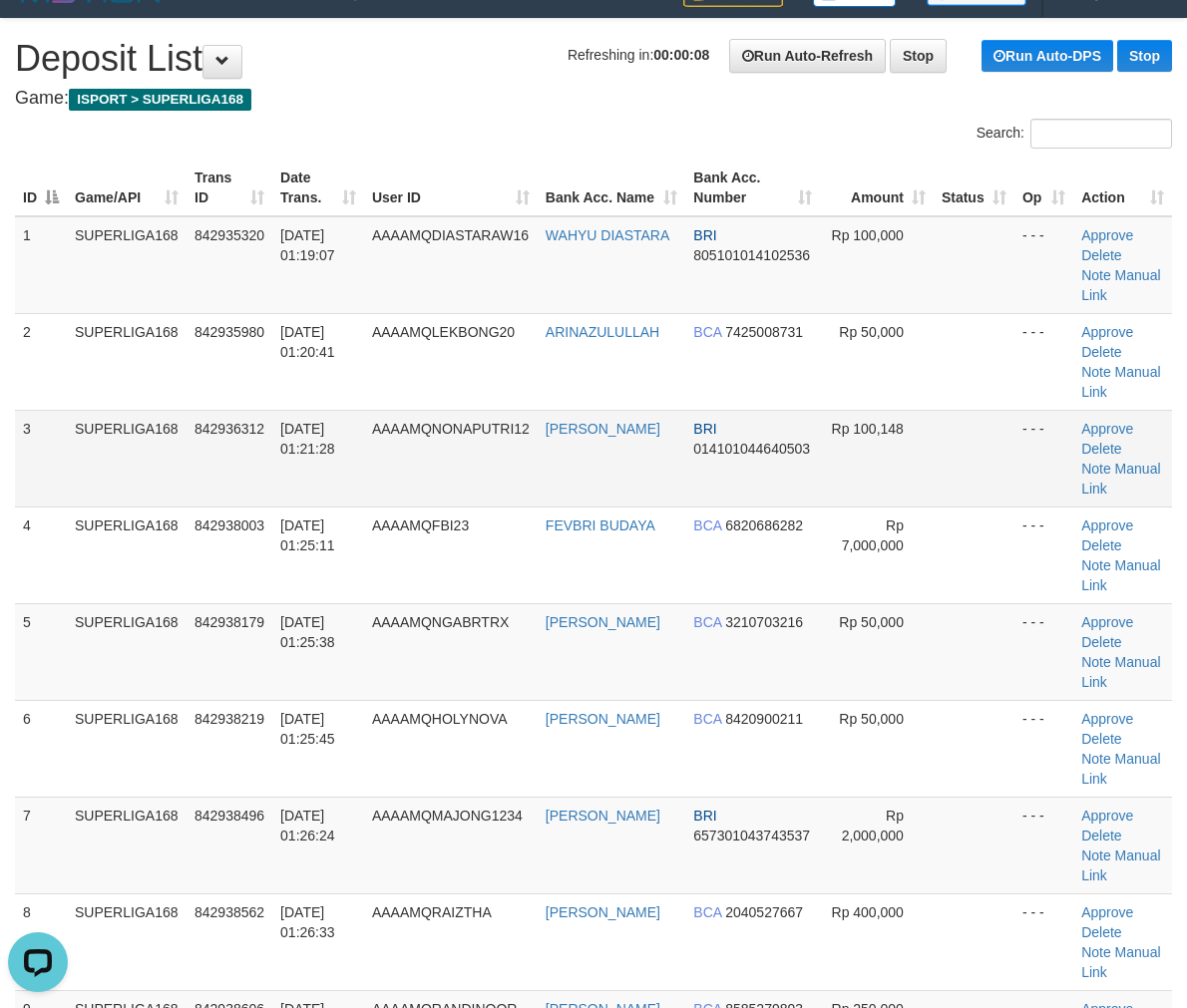click on "SUPERLIGA168" at bounding box center [127, 458] 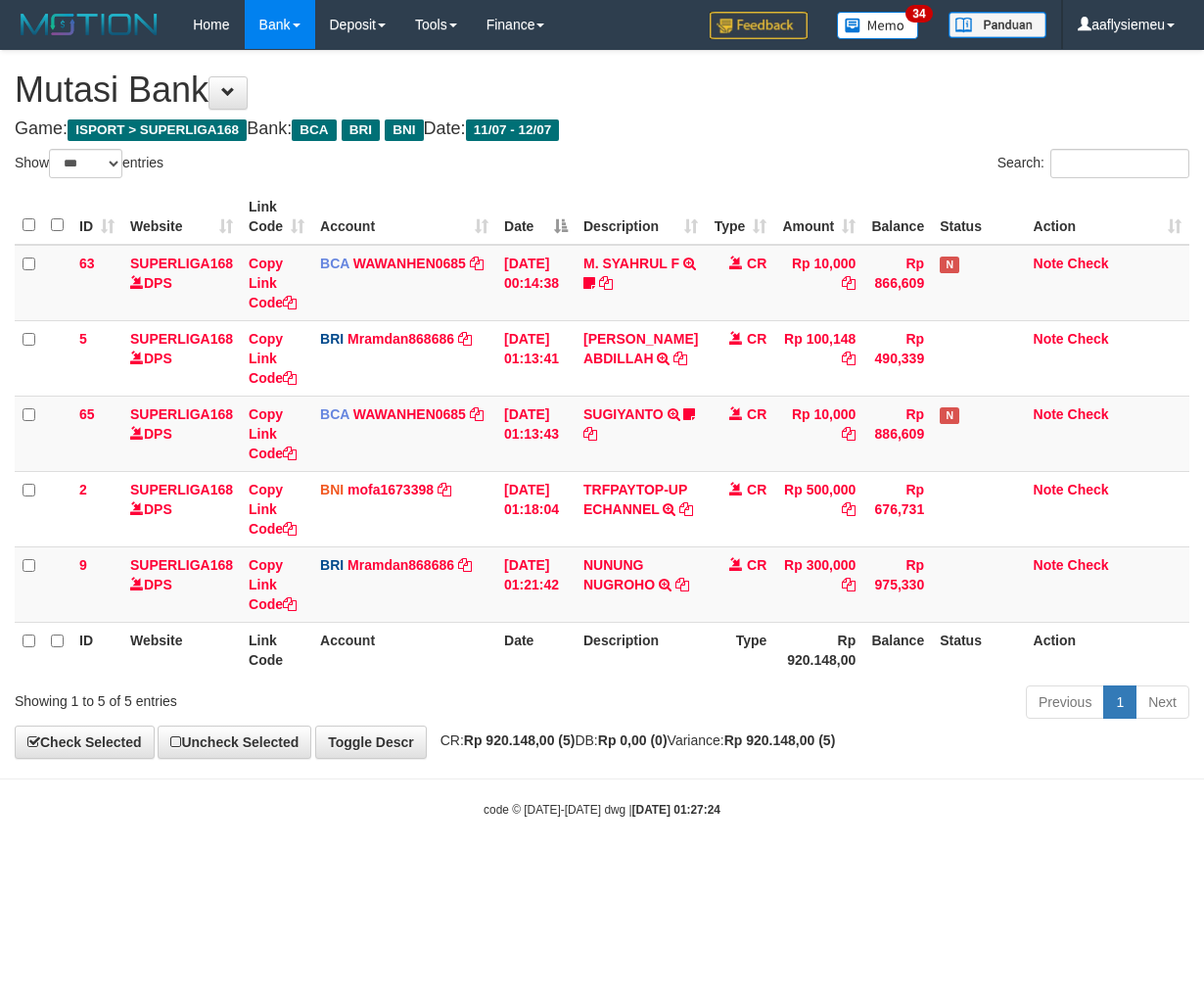 select on "***" 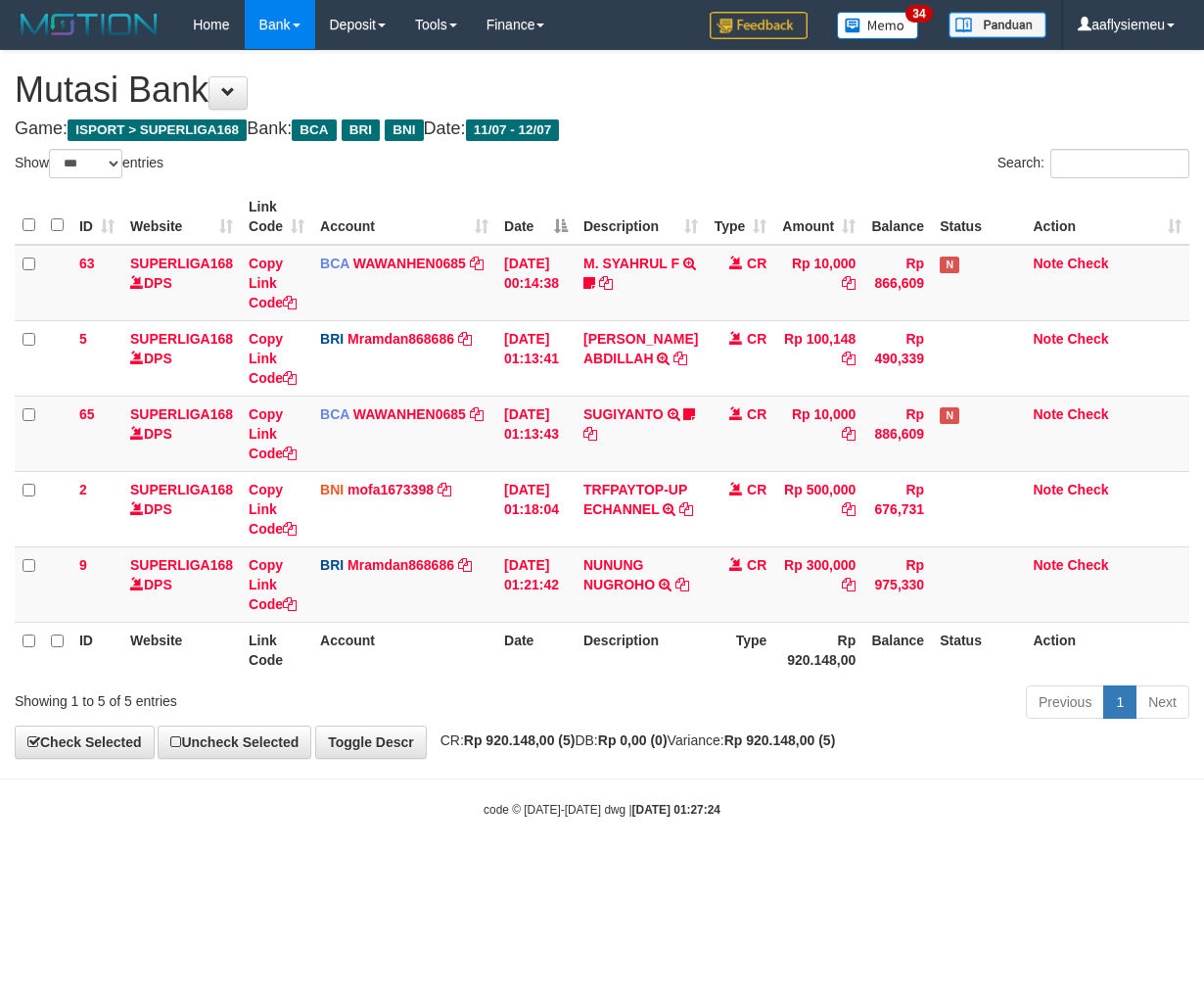 scroll, scrollTop: 0, scrollLeft: 0, axis: both 